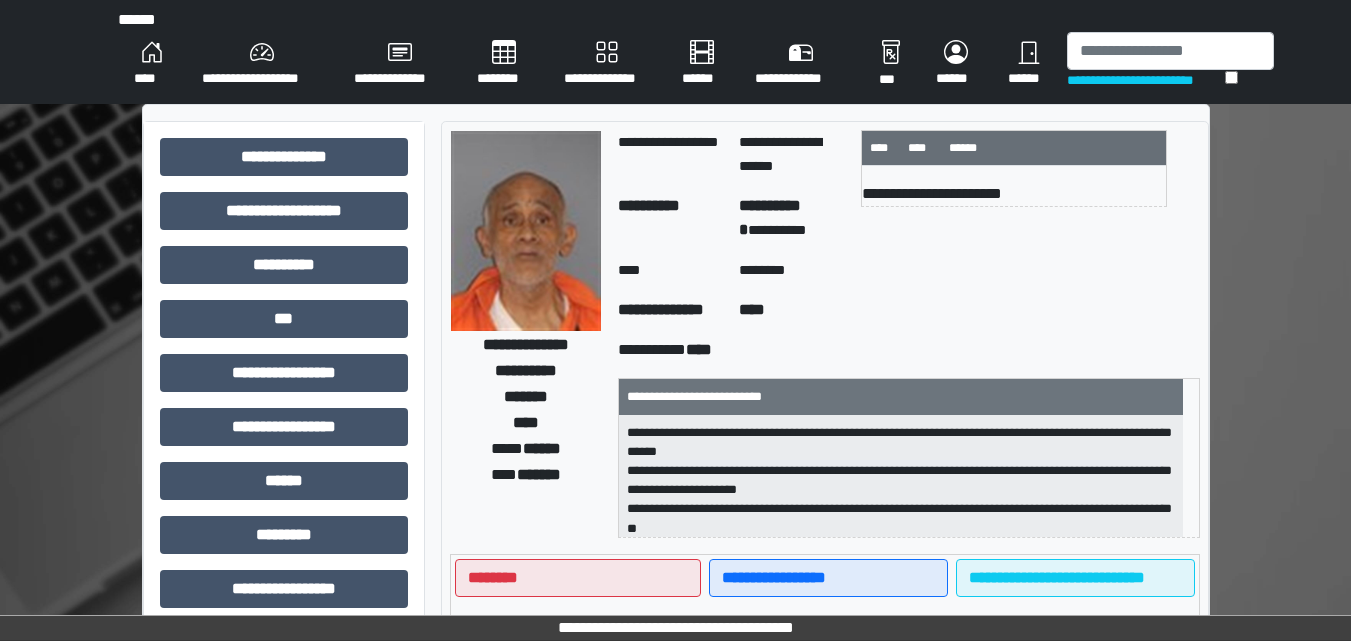 scroll, scrollTop: 0, scrollLeft: 0, axis: both 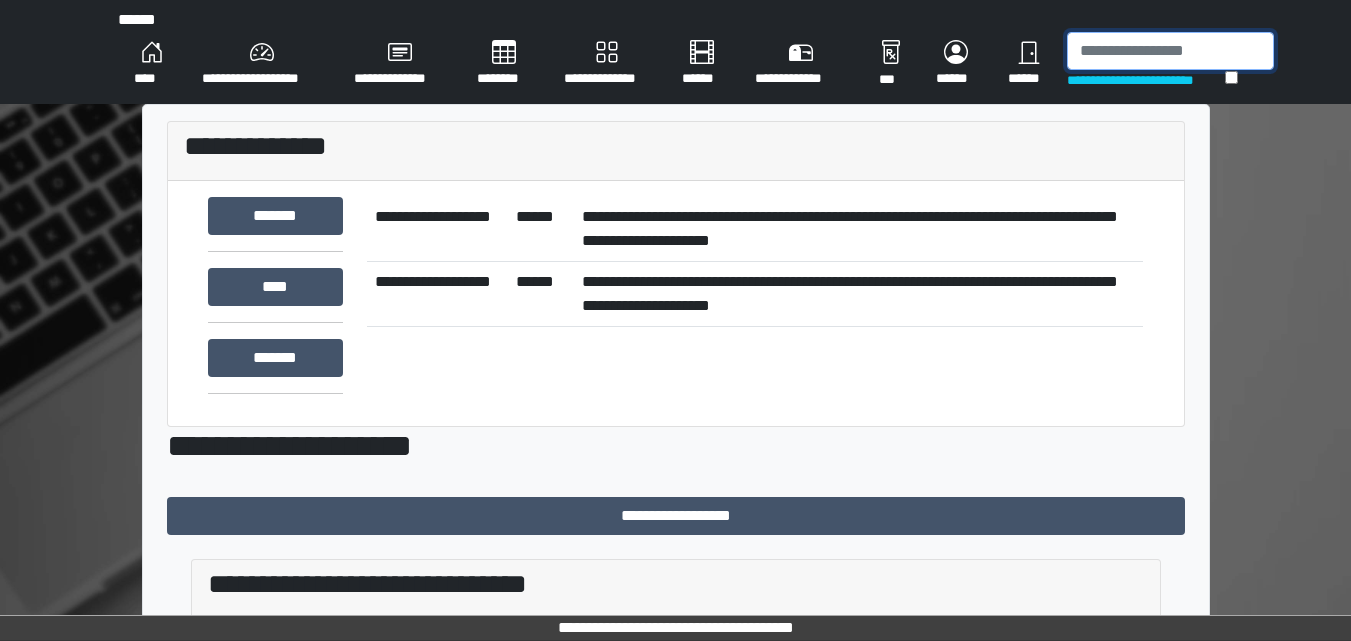 click at bounding box center [1170, 51] 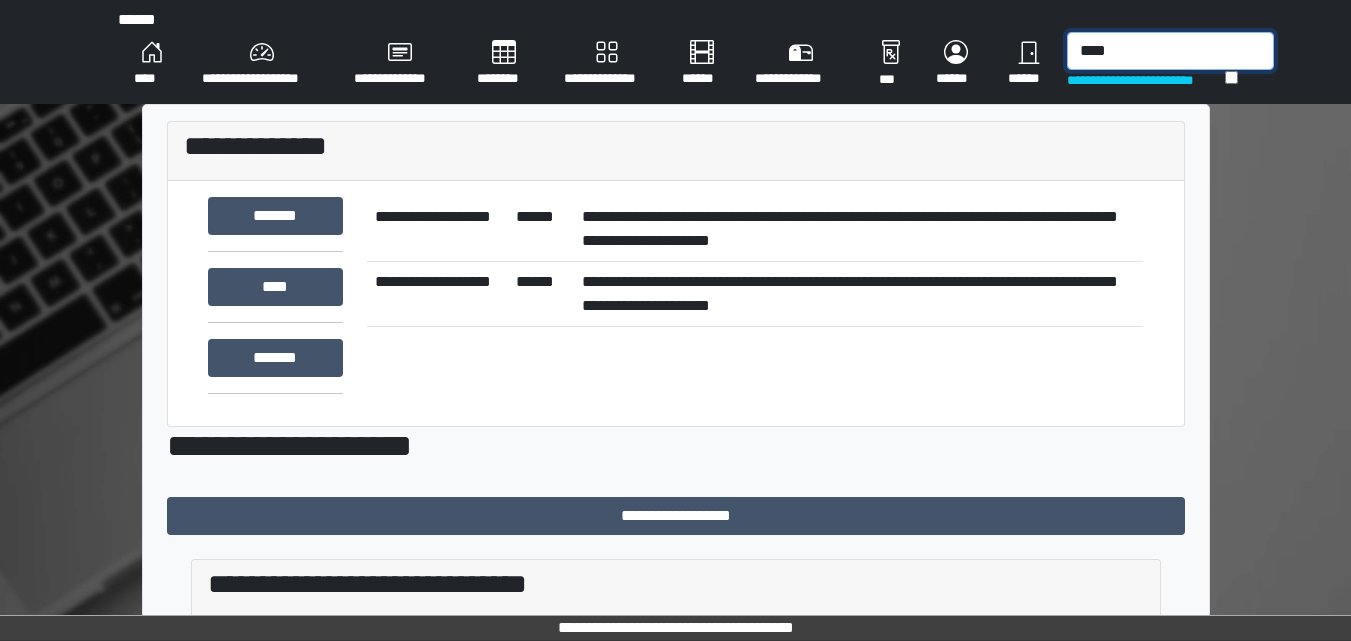 type on "****" 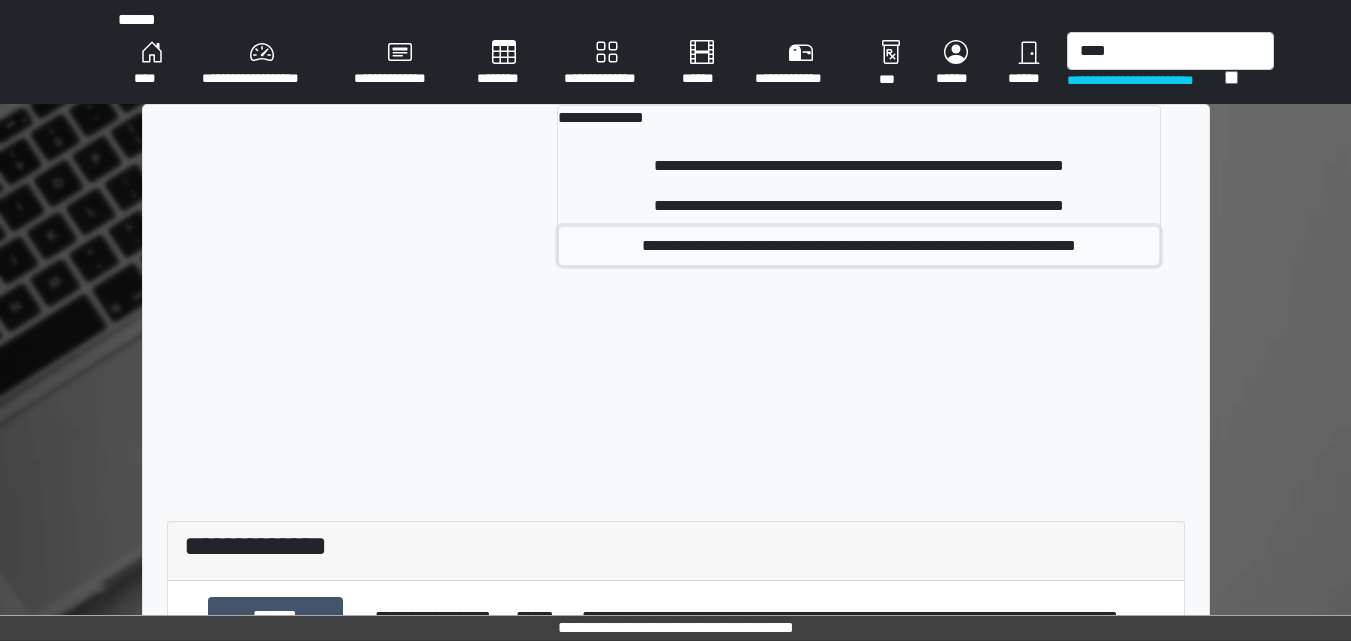 click on "**********" at bounding box center [858, 246] 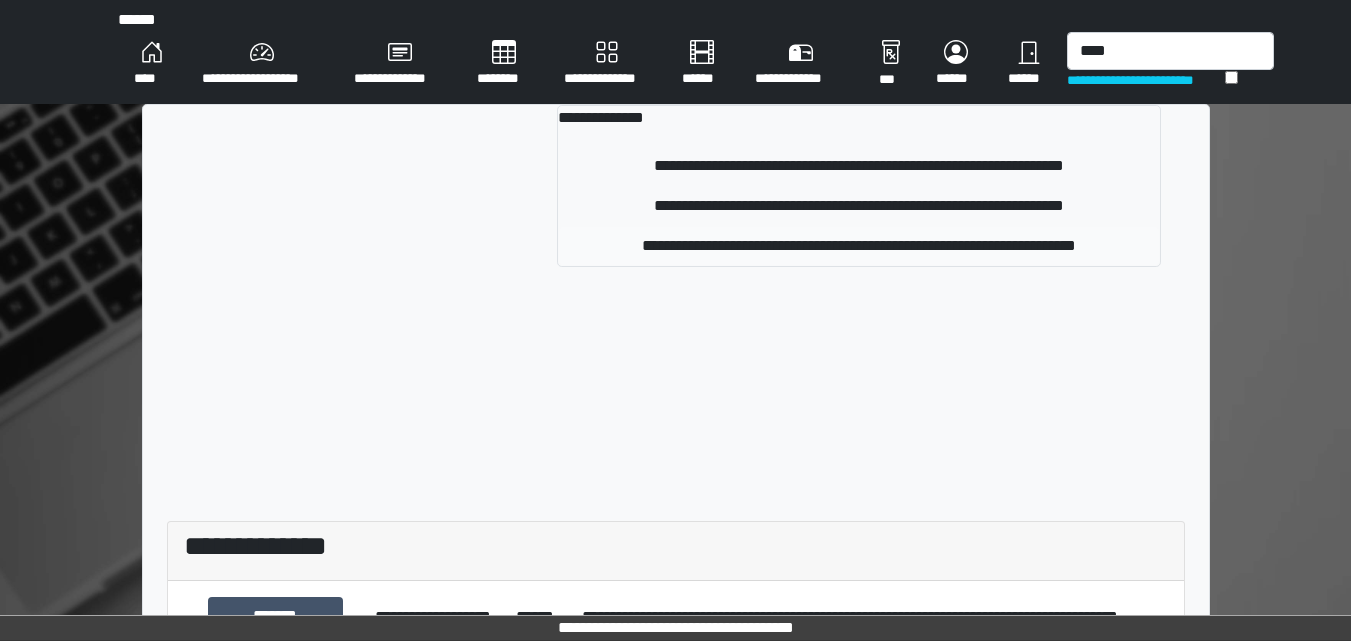 type 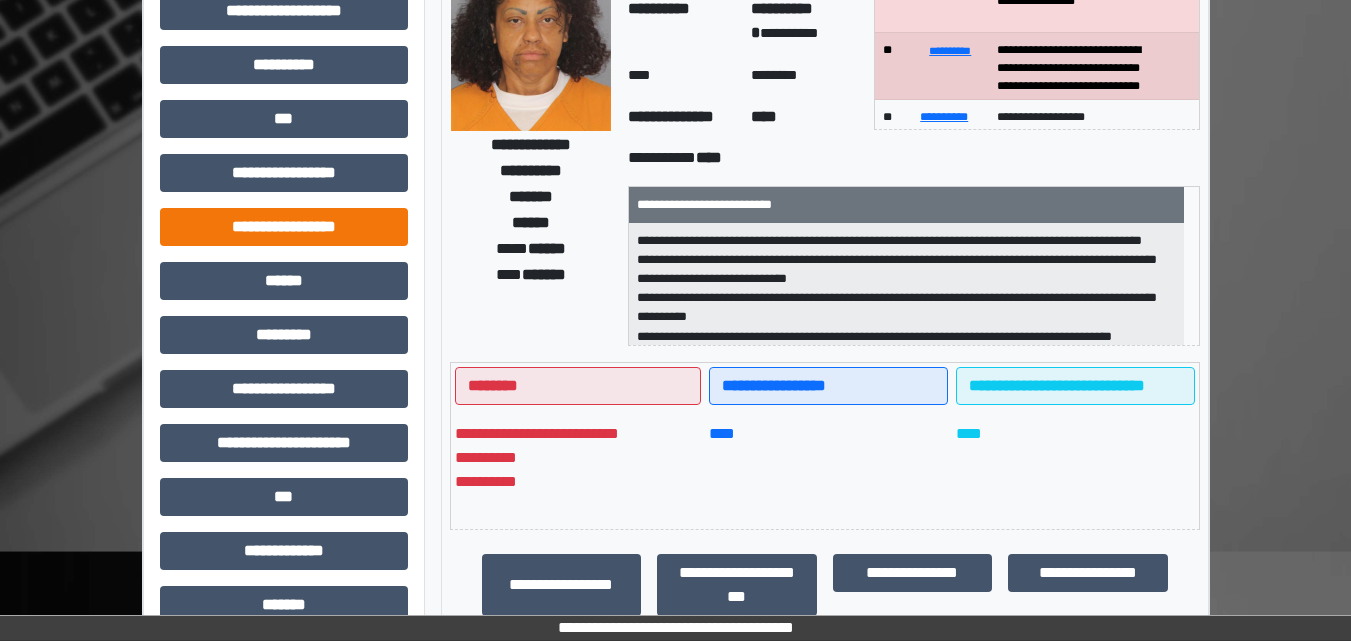 scroll, scrollTop: 300, scrollLeft: 0, axis: vertical 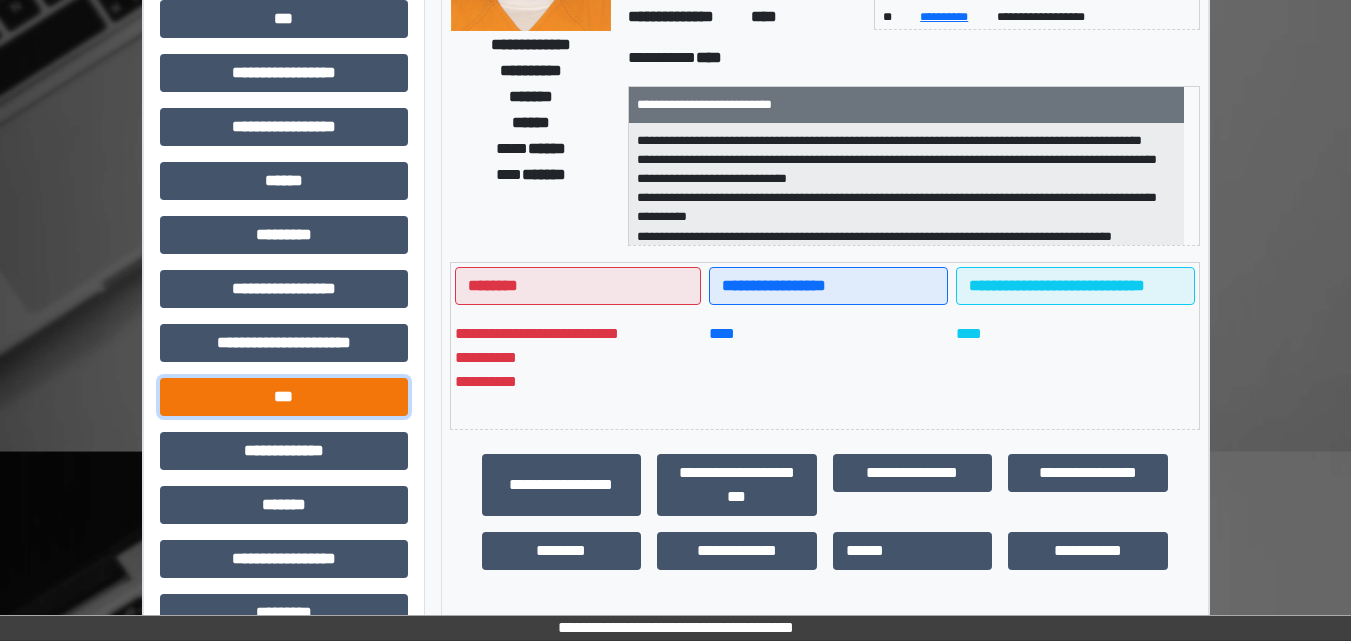 click on "***" at bounding box center [284, 397] 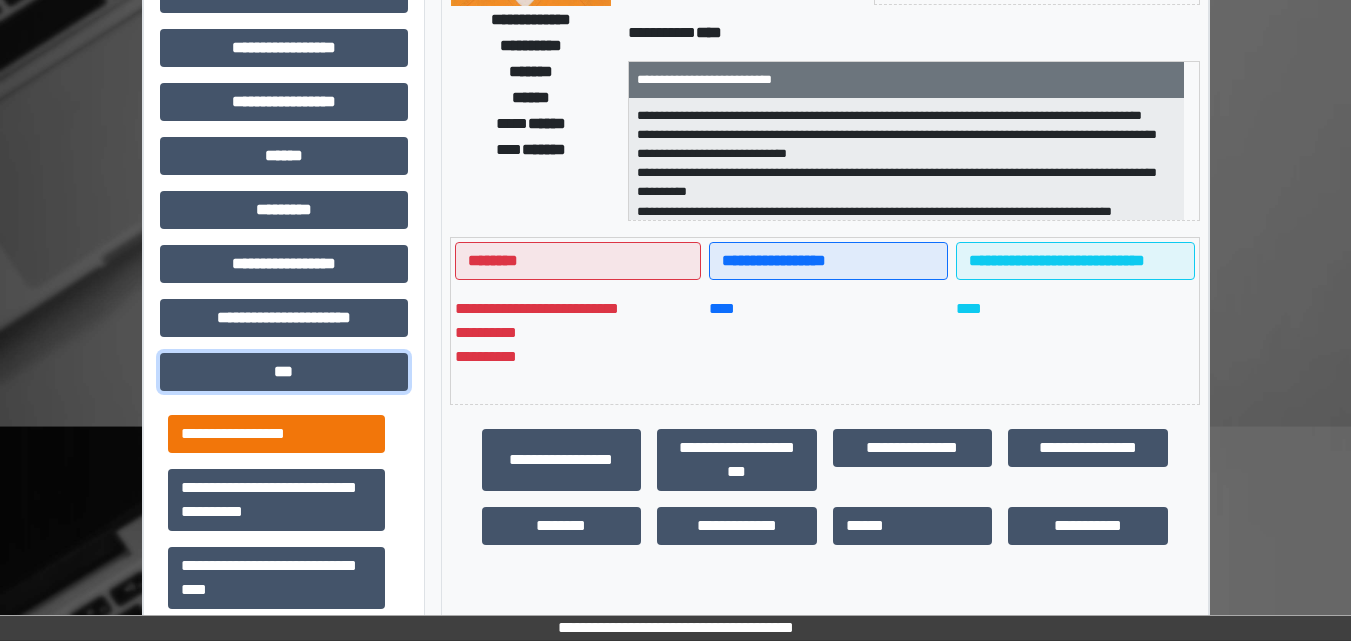 scroll, scrollTop: 400, scrollLeft: 0, axis: vertical 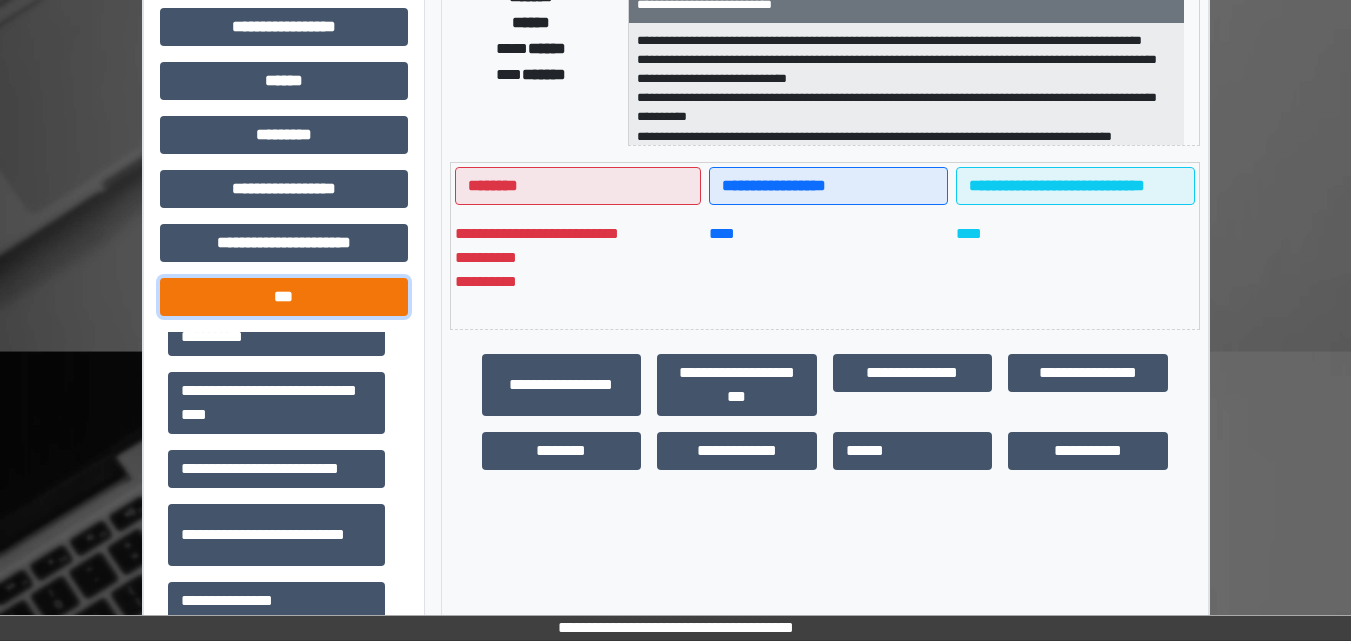 click on "***" at bounding box center [284, 297] 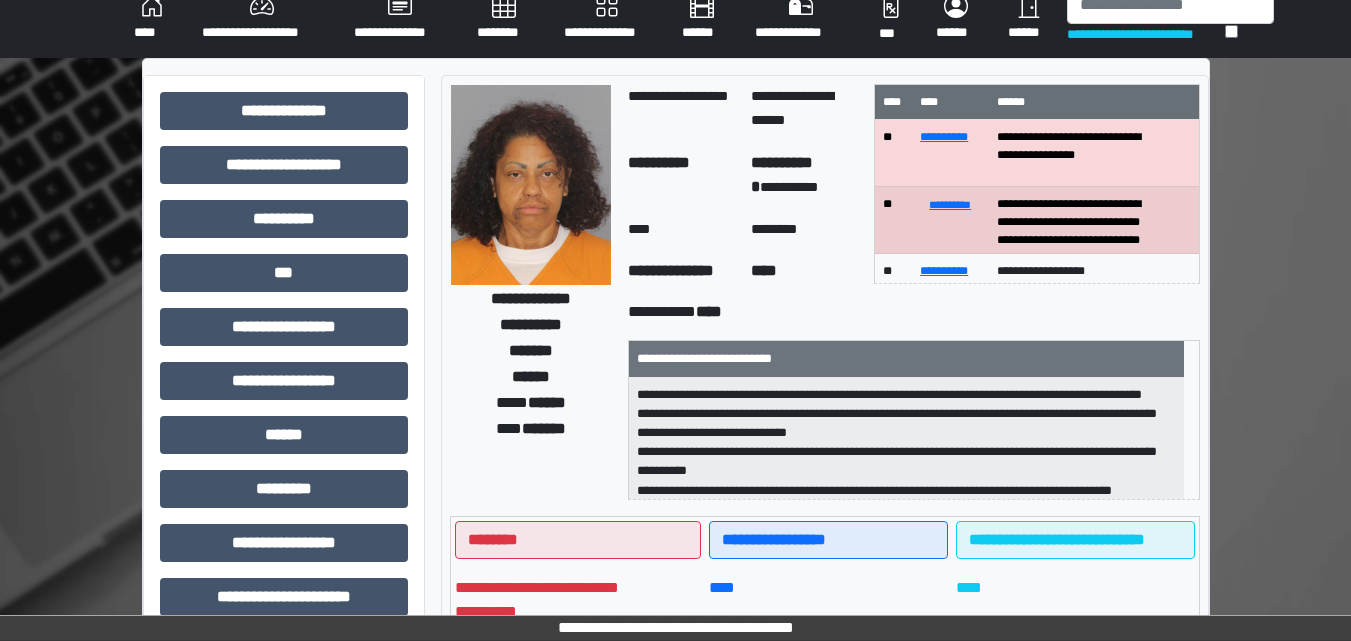 scroll, scrollTop: 0, scrollLeft: 0, axis: both 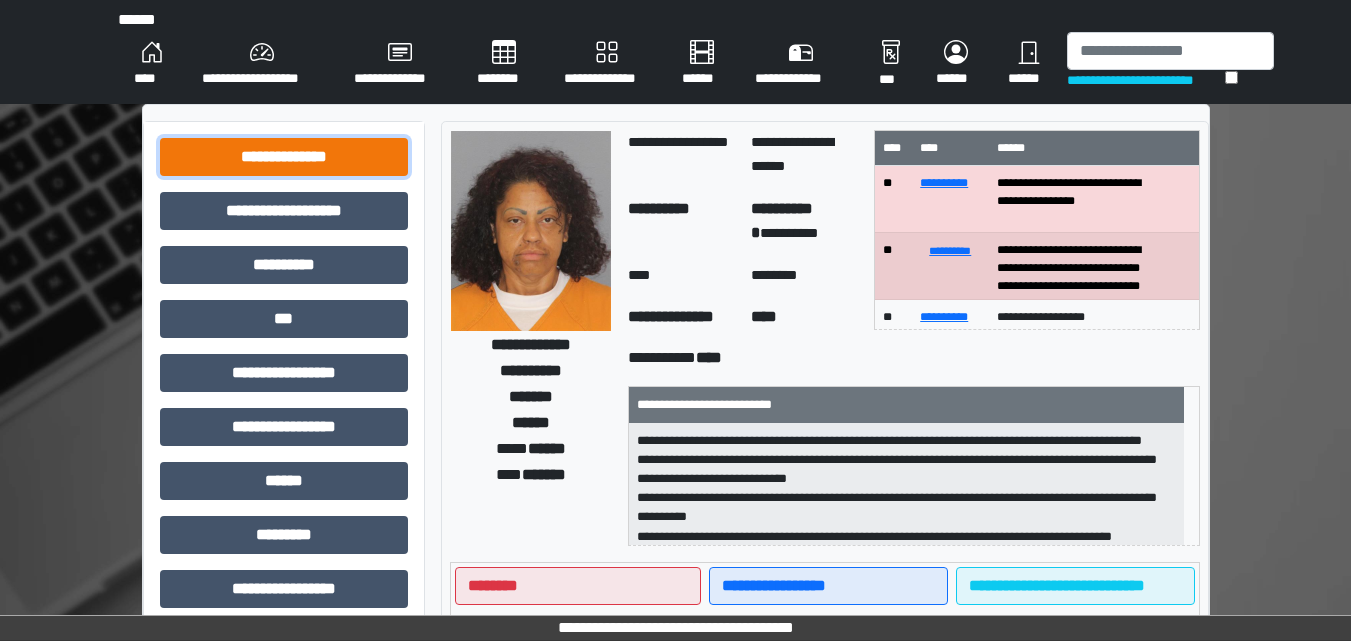 click on "**********" at bounding box center (284, 157) 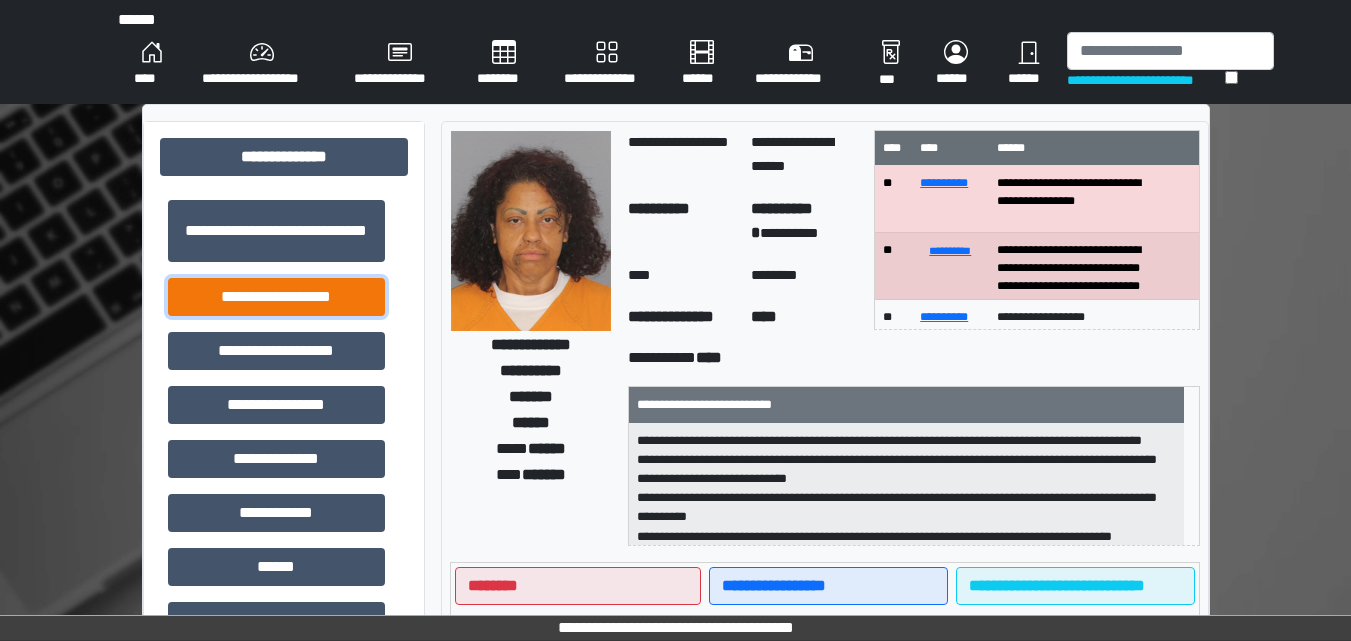 click on "**********" at bounding box center [276, 297] 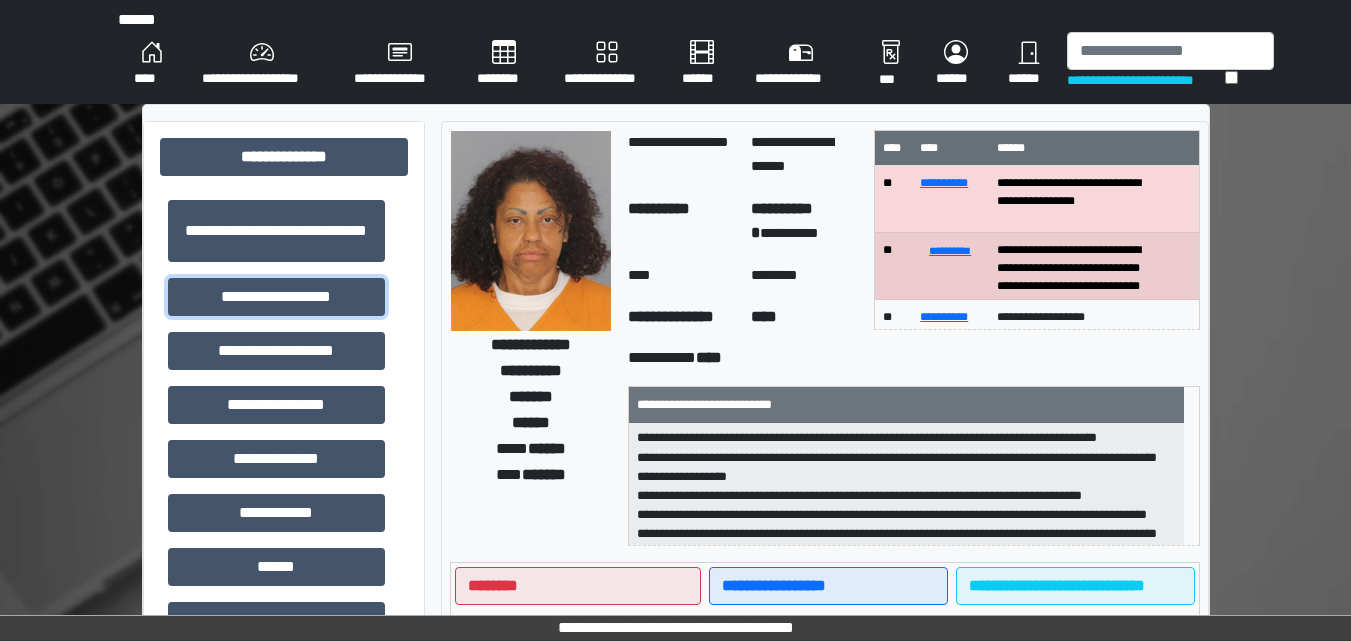scroll, scrollTop: 400, scrollLeft: 0, axis: vertical 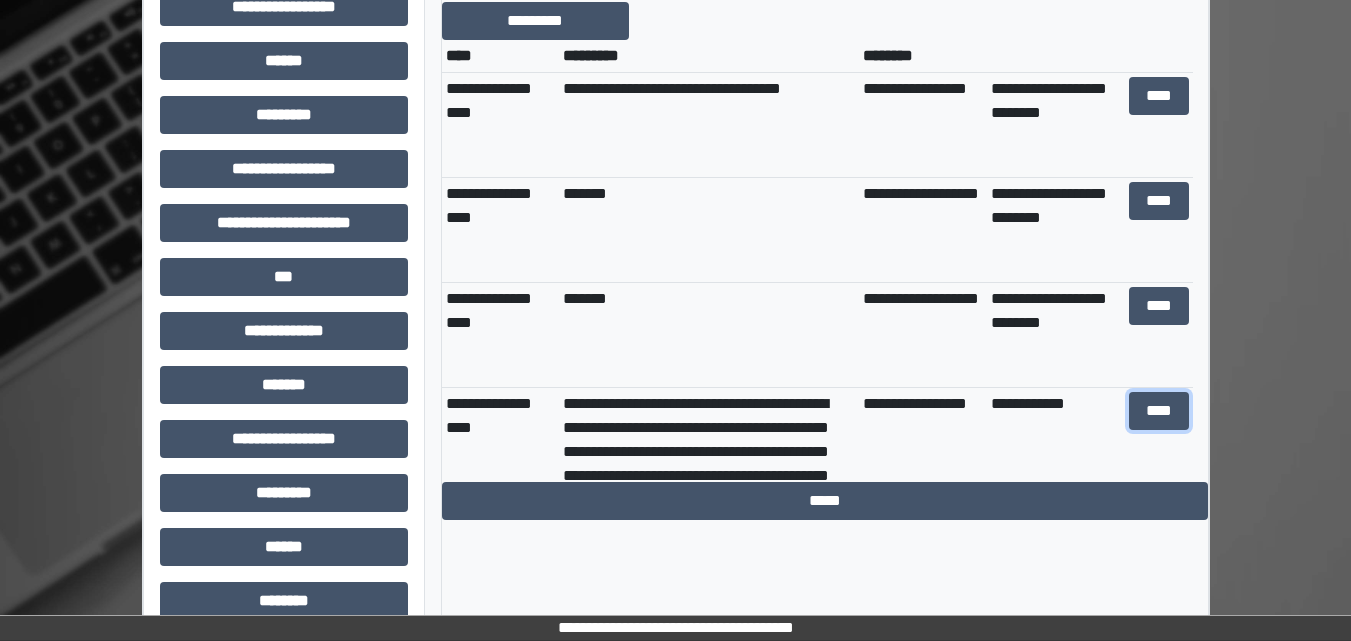 click on "****" at bounding box center (1159, 411) 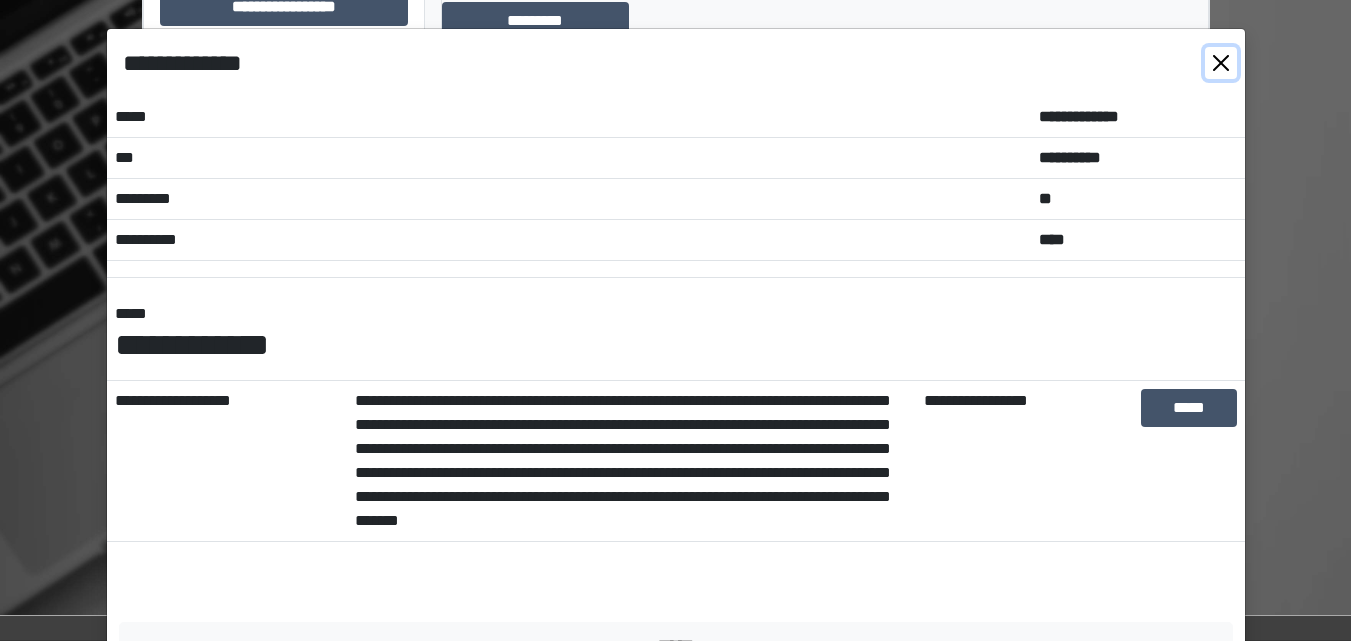 click 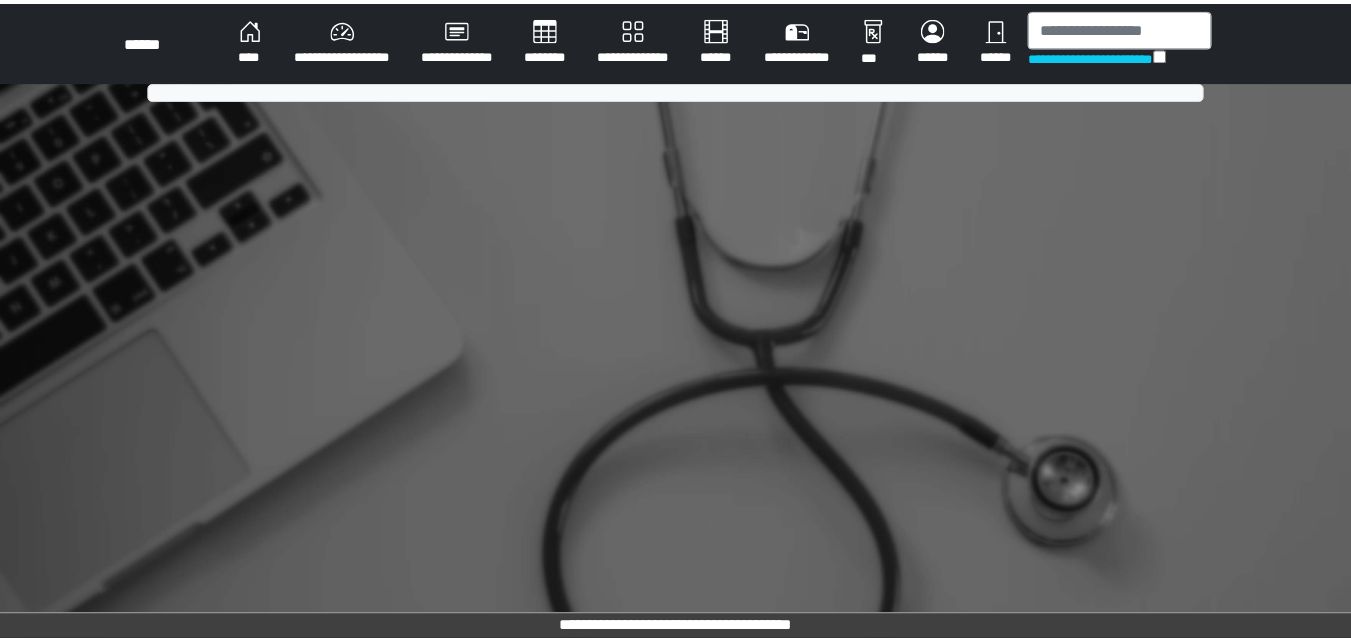 scroll, scrollTop: 0, scrollLeft: 0, axis: both 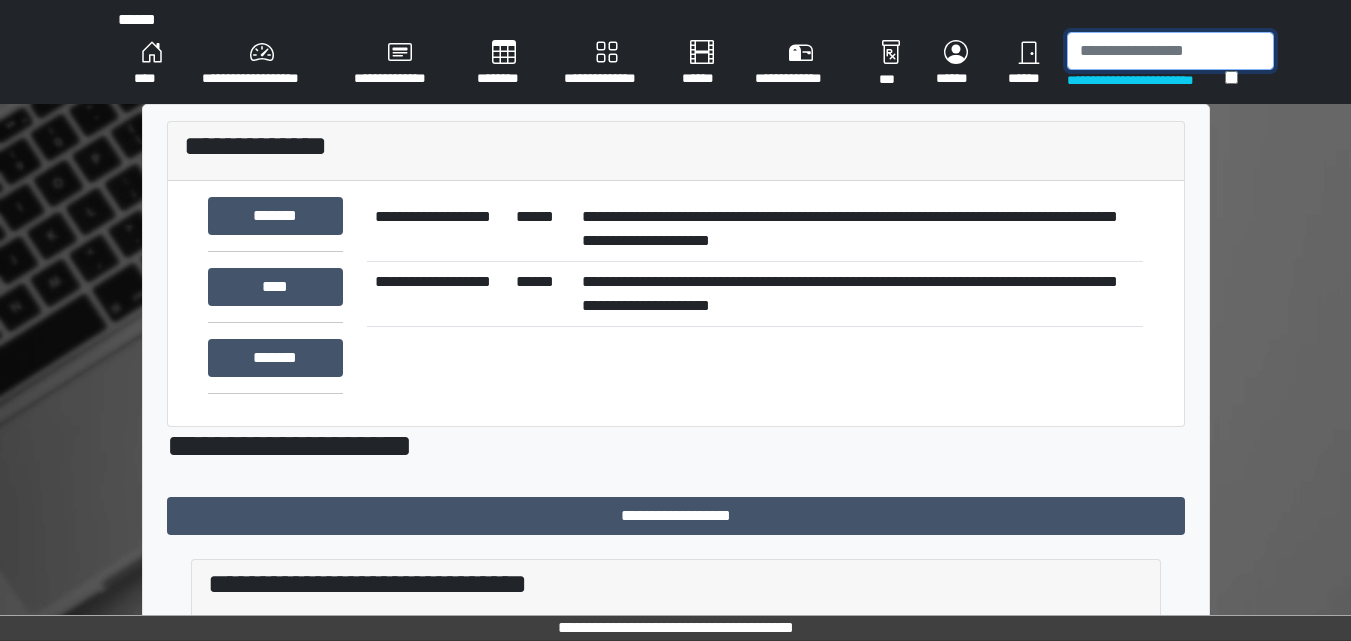 click at bounding box center [1170, 51] 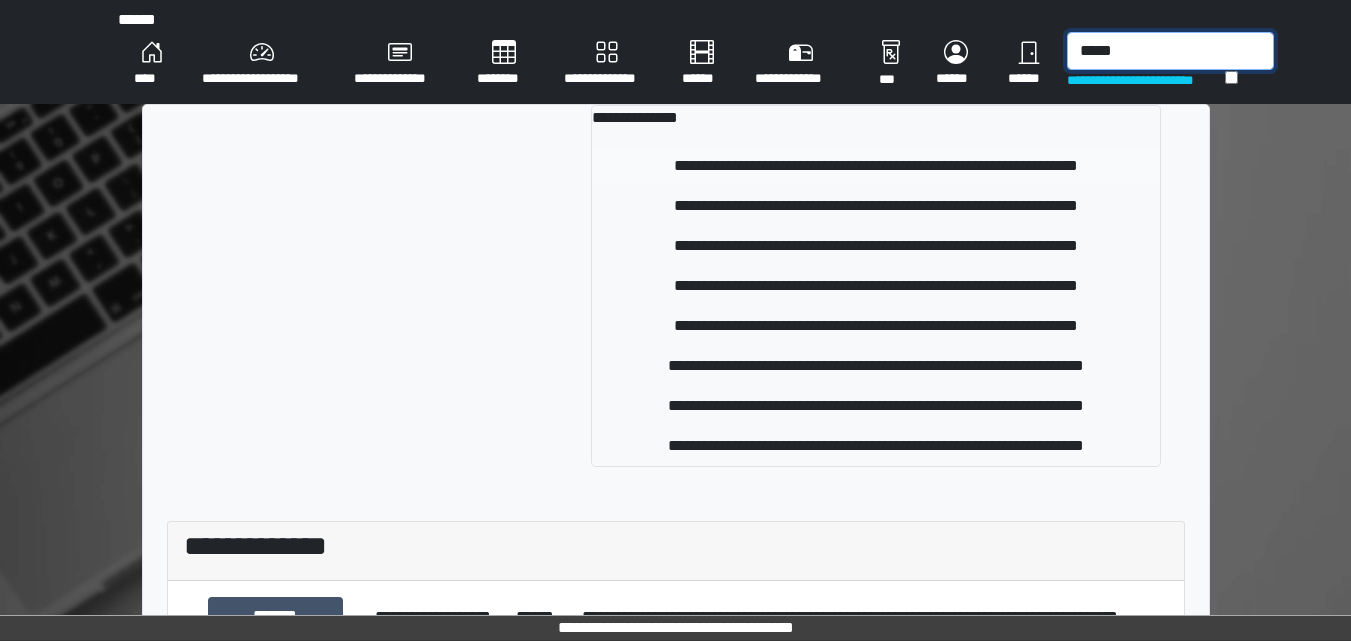 type on "*****" 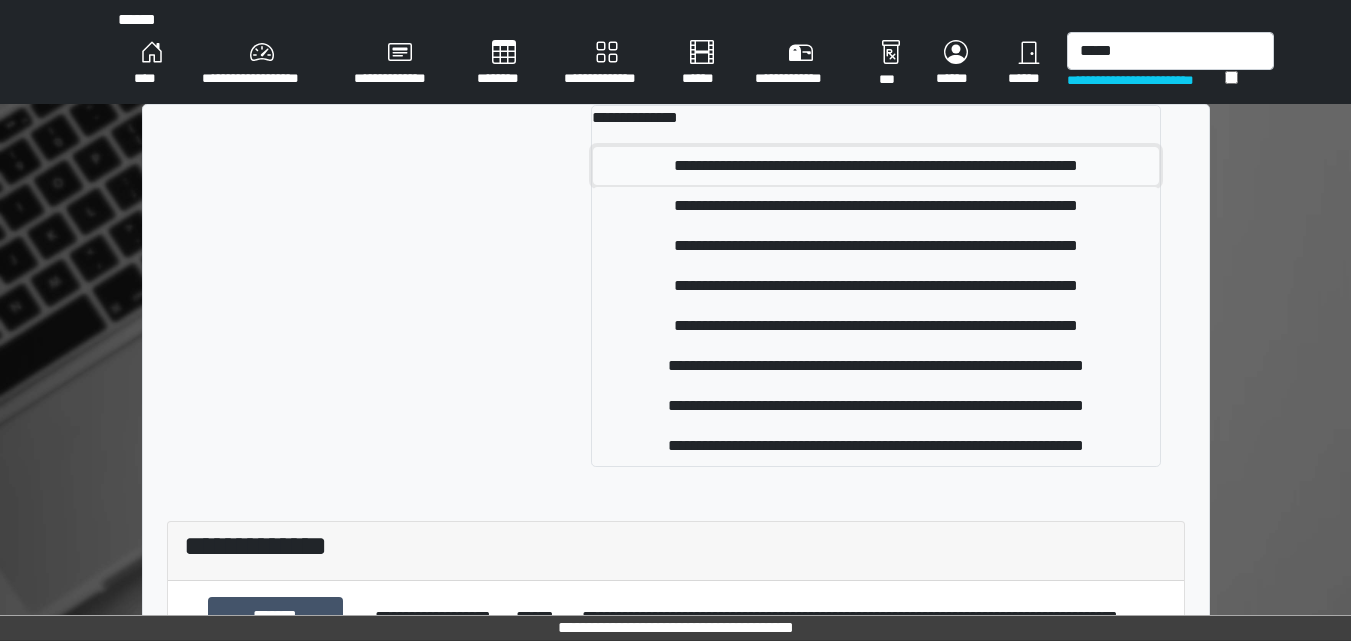 click on "**********" at bounding box center (875, 166) 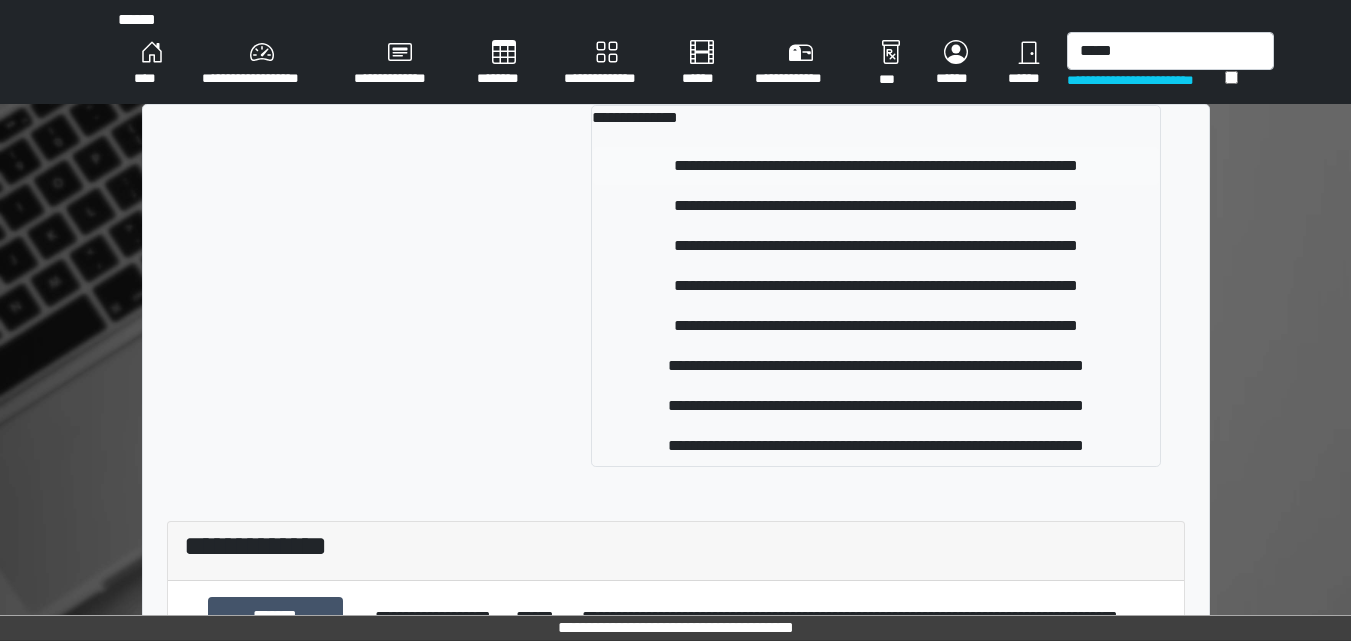 type 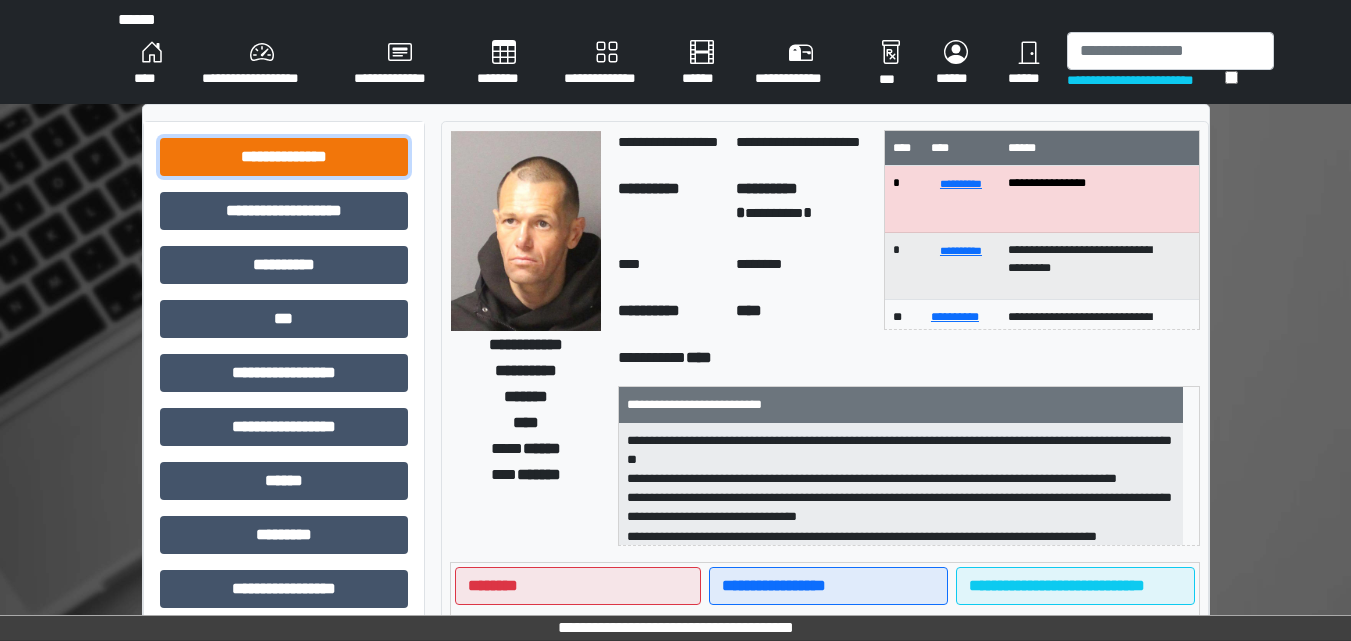 click on "**********" at bounding box center [284, 157] 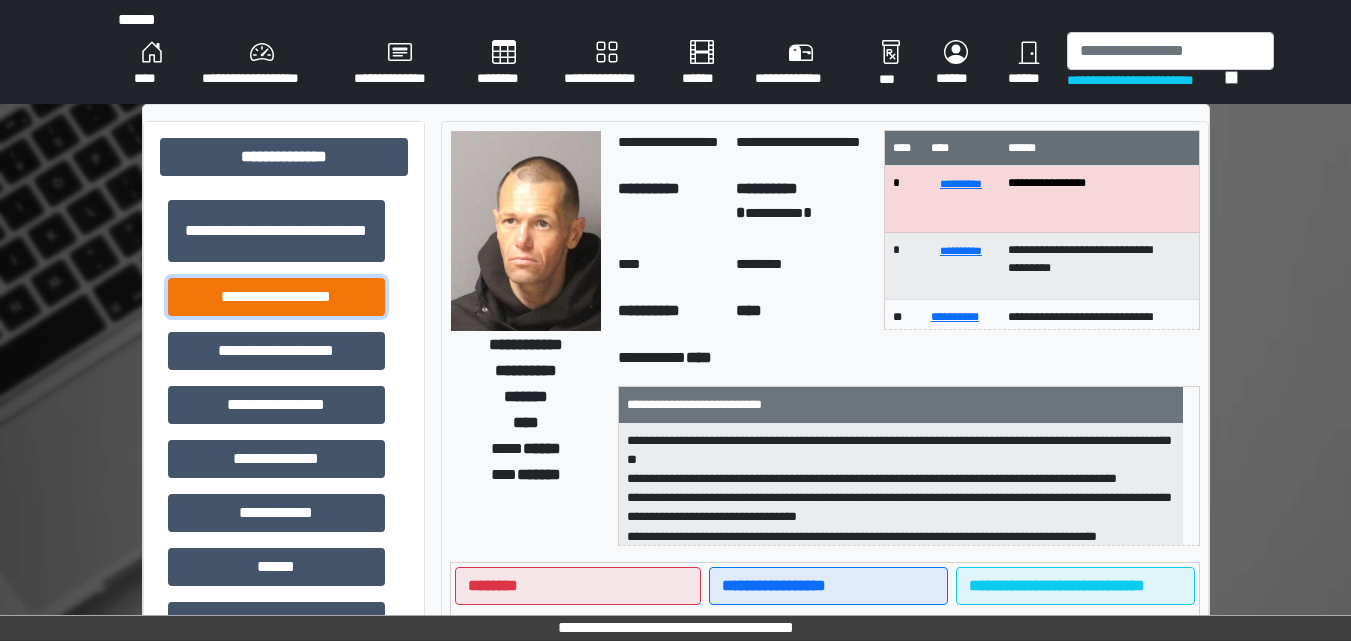 click on "**********" at bounding box center [276, 297] 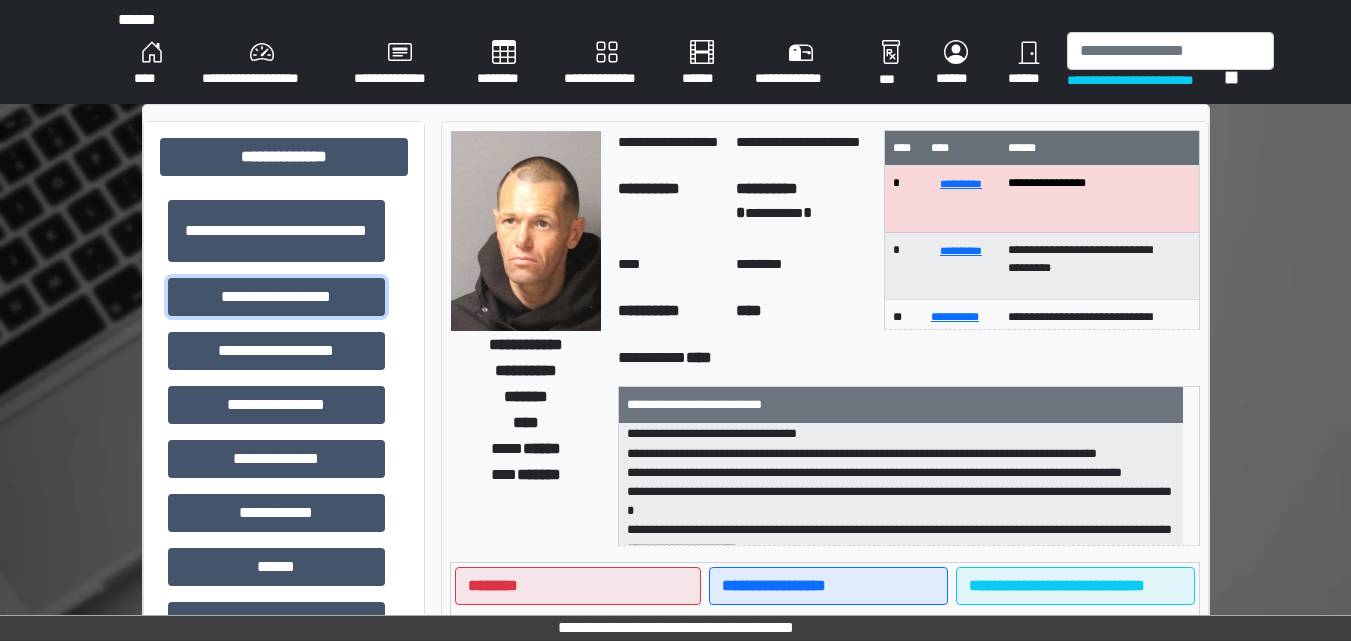 scroll, scrollTop: 178, scrollLeft: 0, axis: vertical 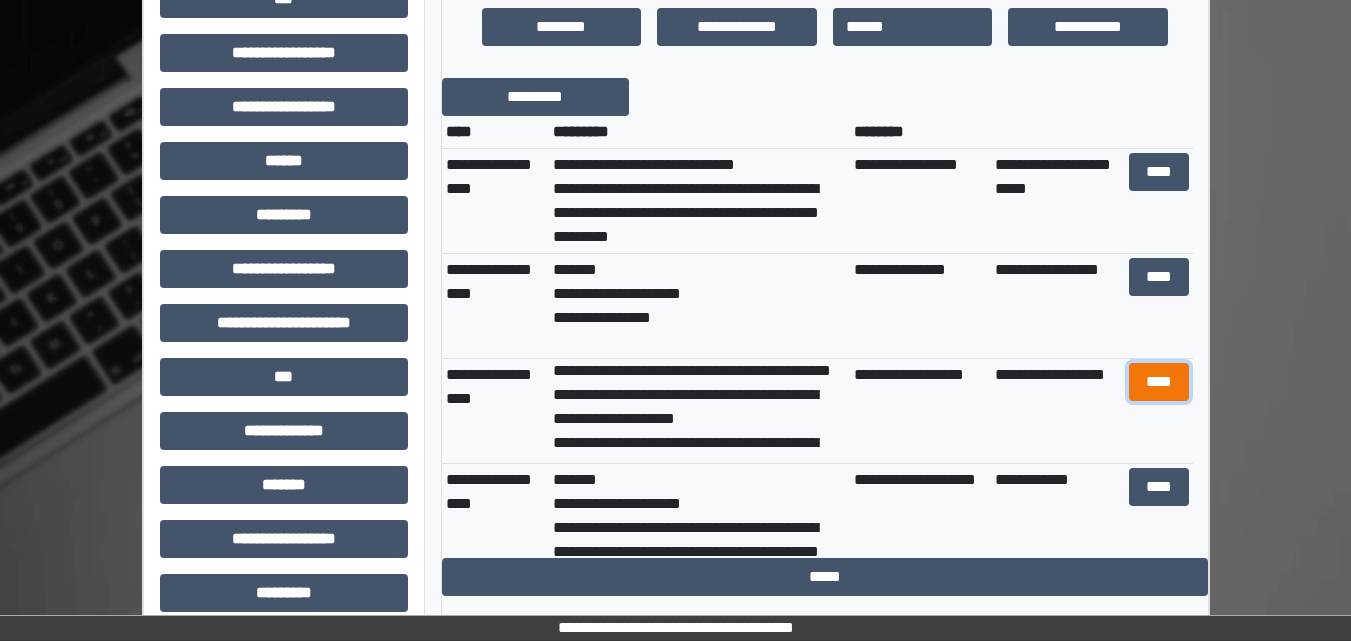 click on "****" at bounding box center [1159, 382] 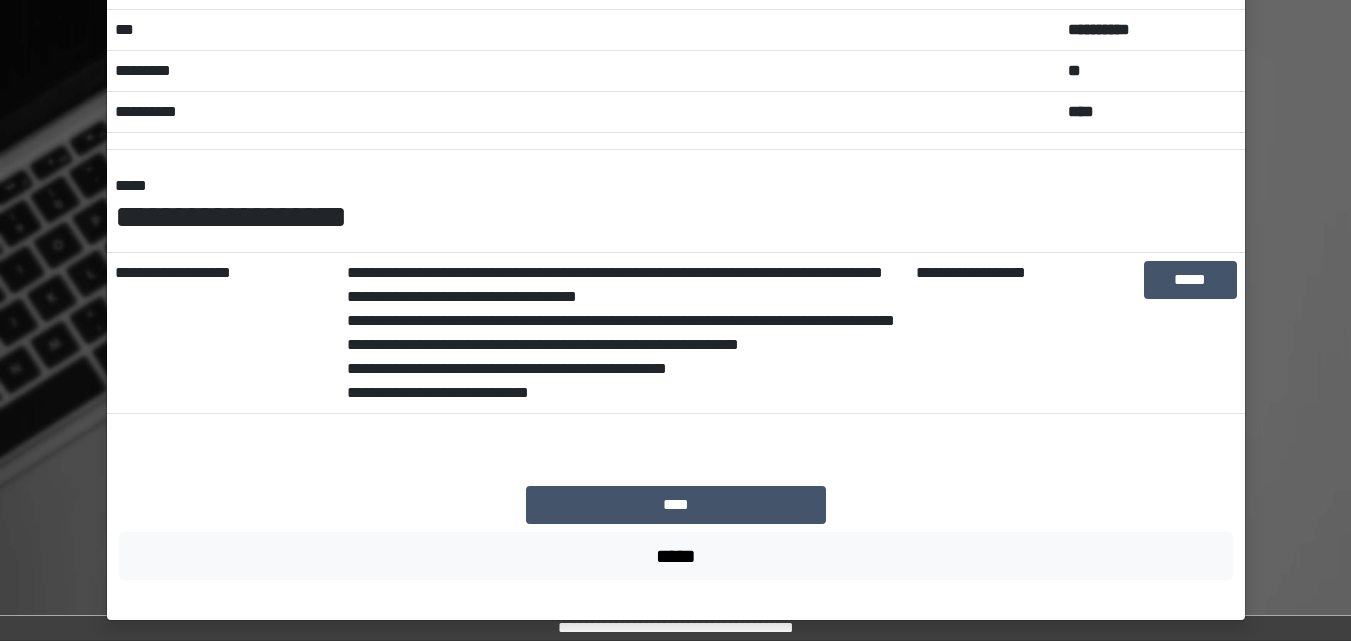 scroll, scrollTop: 136, scrollLeft: 0, axis: vertical 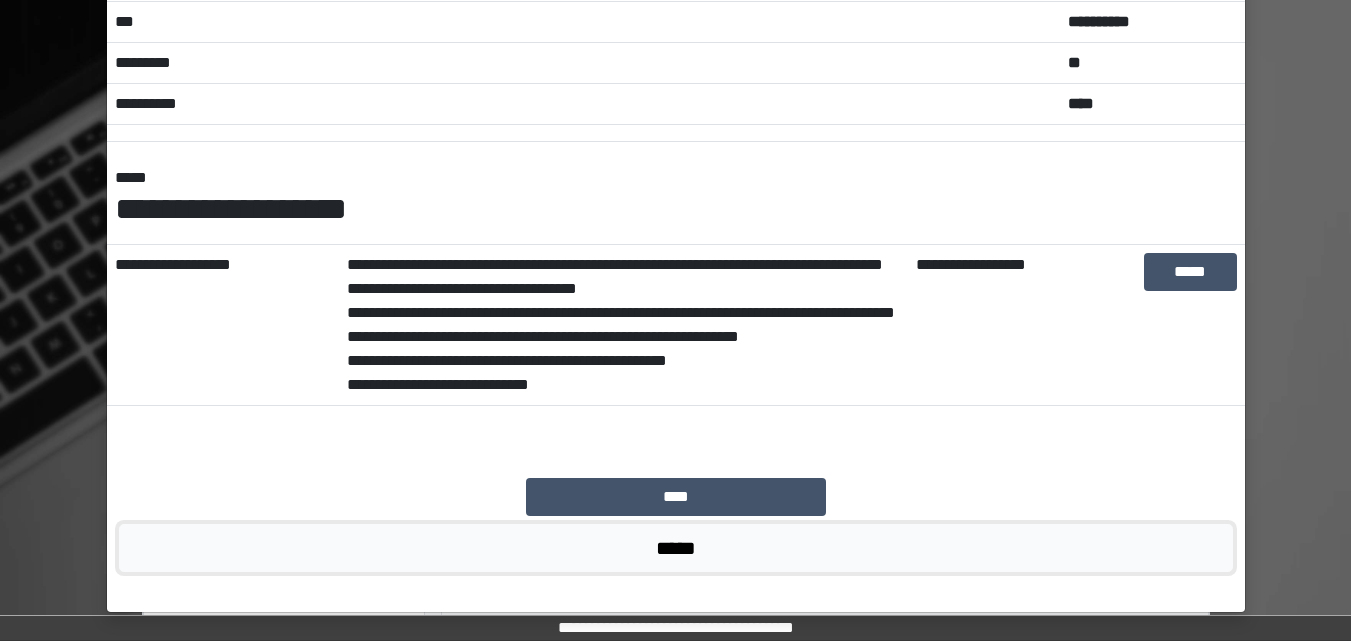 click on "*****" at bounding box center (676, 548) 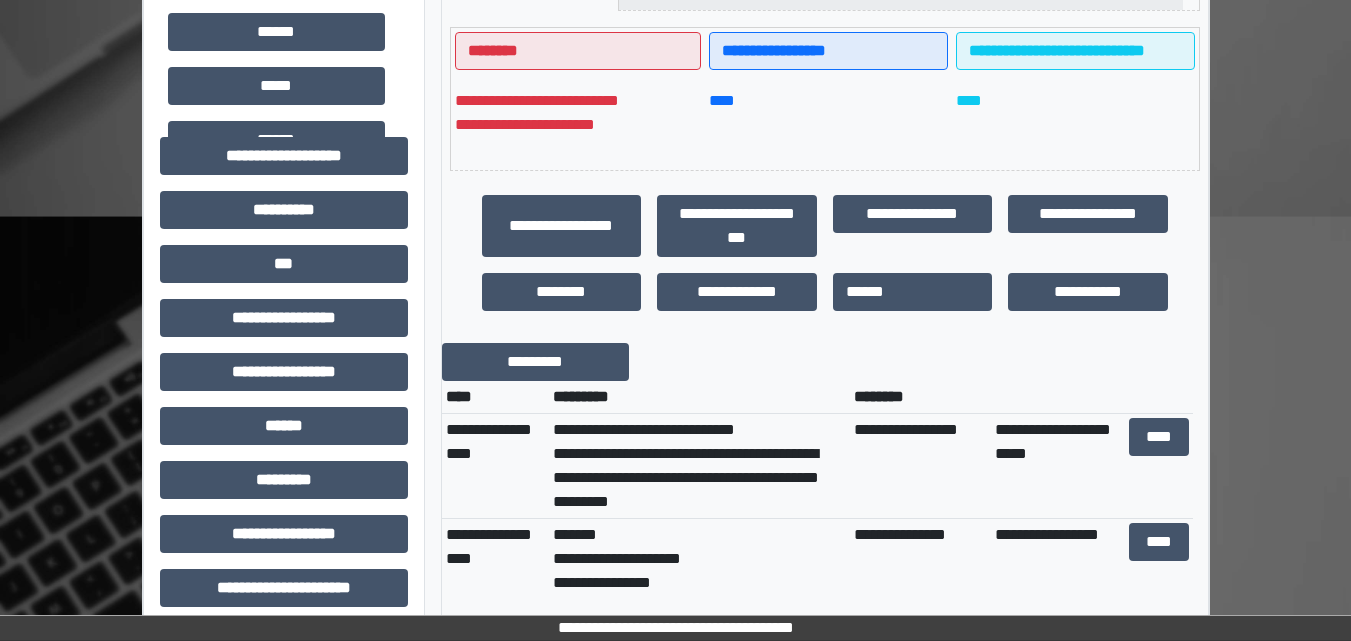 scroll, scrollTop: 500, scrollLeft: 0, axis: vertical 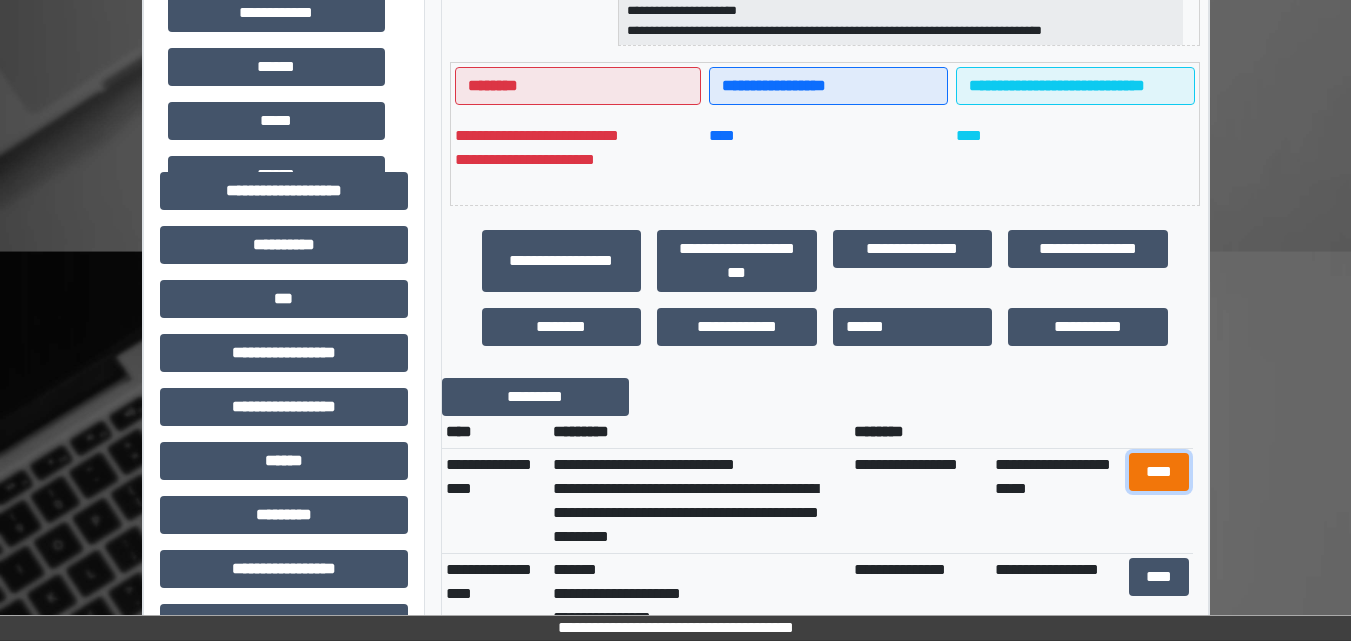 click on "****" at bounding box center [1159, 472] 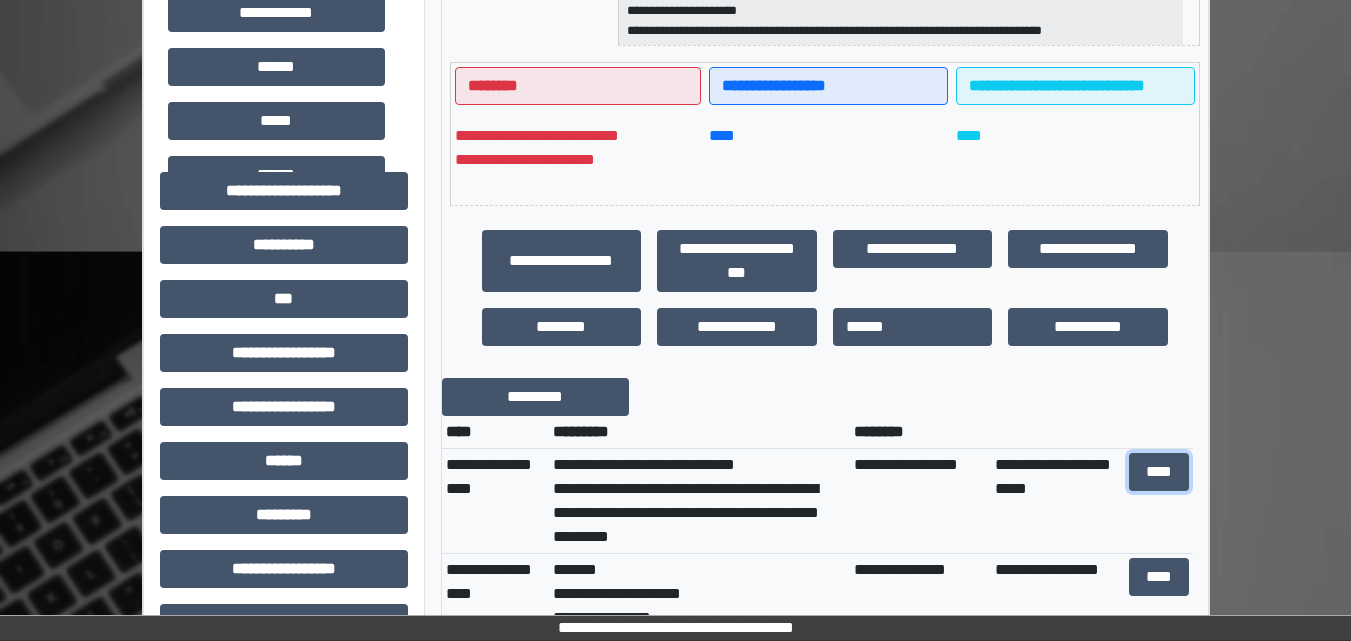 scroll, scrollTop: 74, scrollLeft: 0, axis: vertical 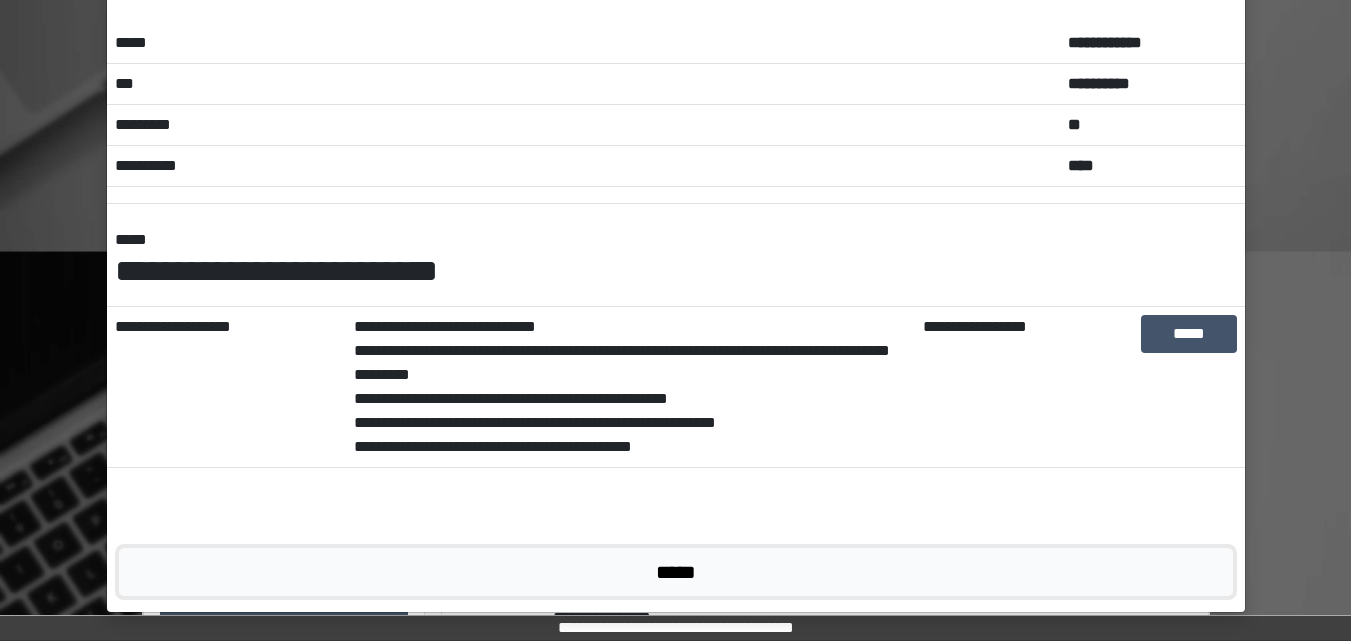 click on "*****" at bounding box center [676, 572] 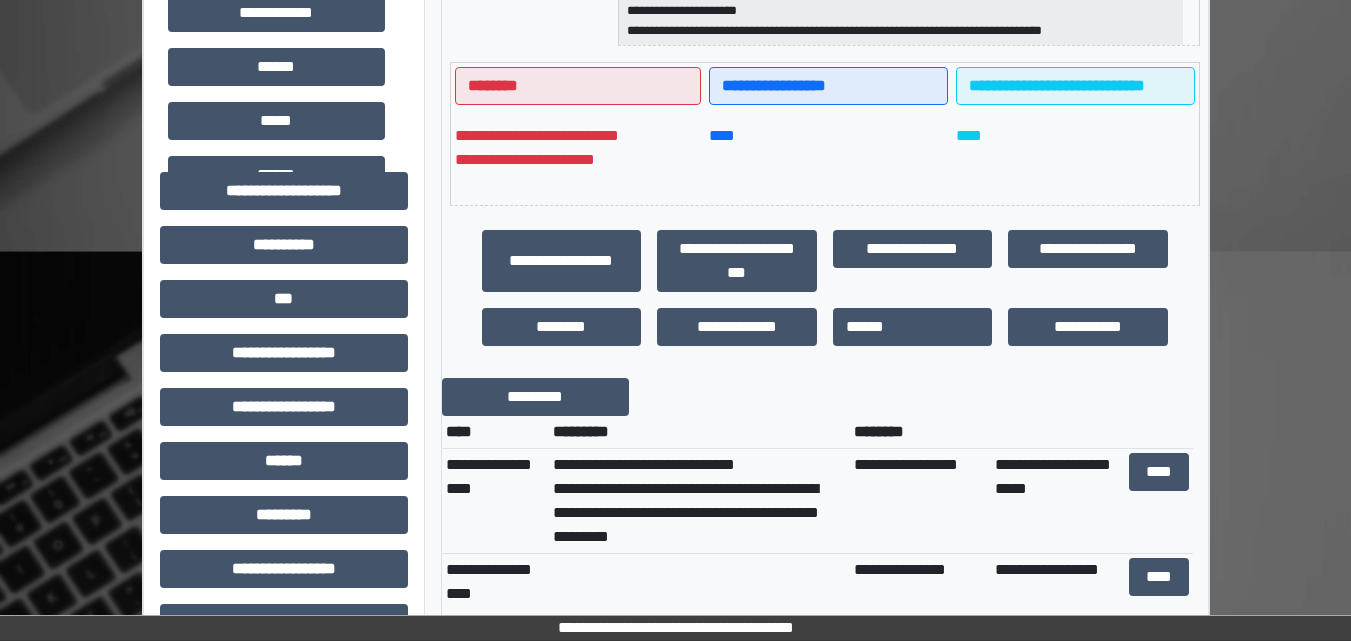 scroll, scrollTop: 100, scrollLeft: 0, axis: vertical 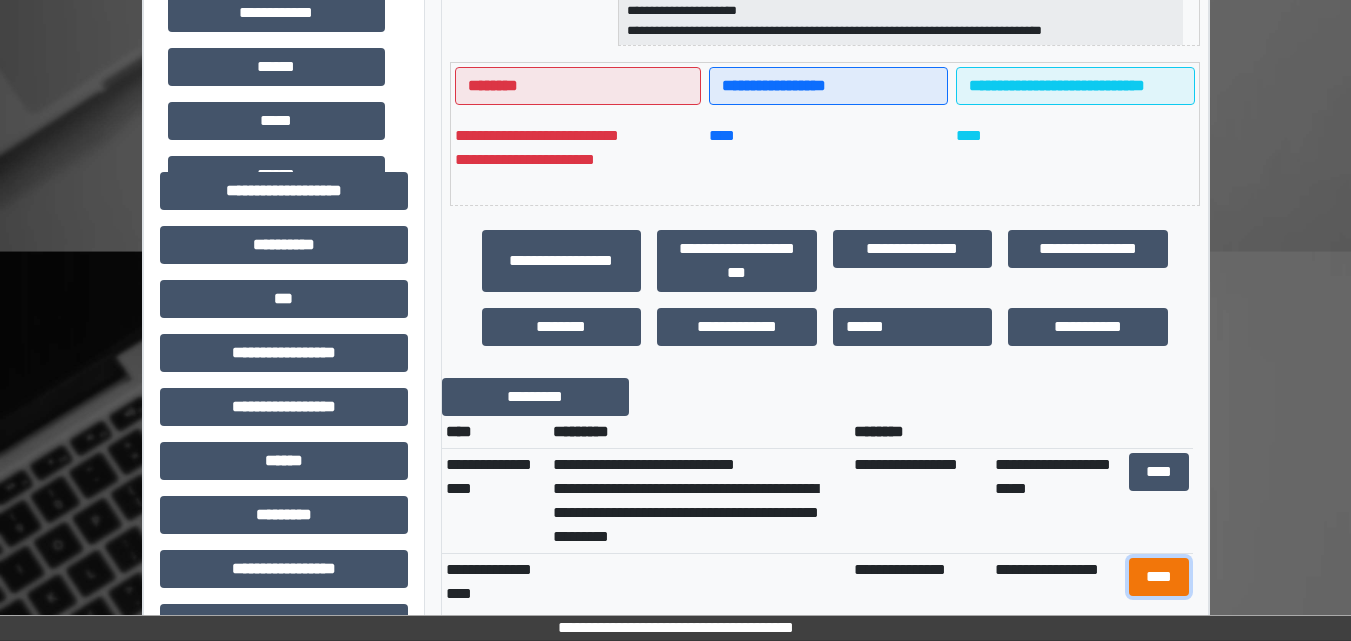 click on "****" at bounding box center (1159, 577) 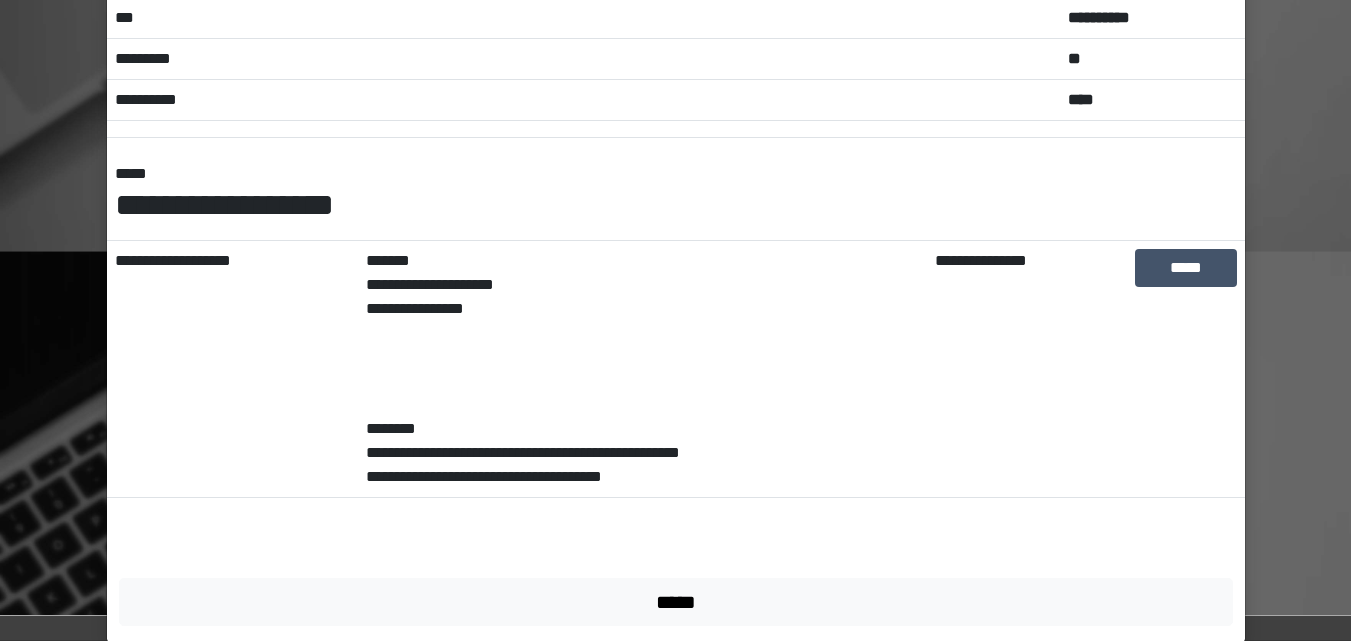 scroll, scrollTop: 170, scrollLeft: 0, axis: vertical 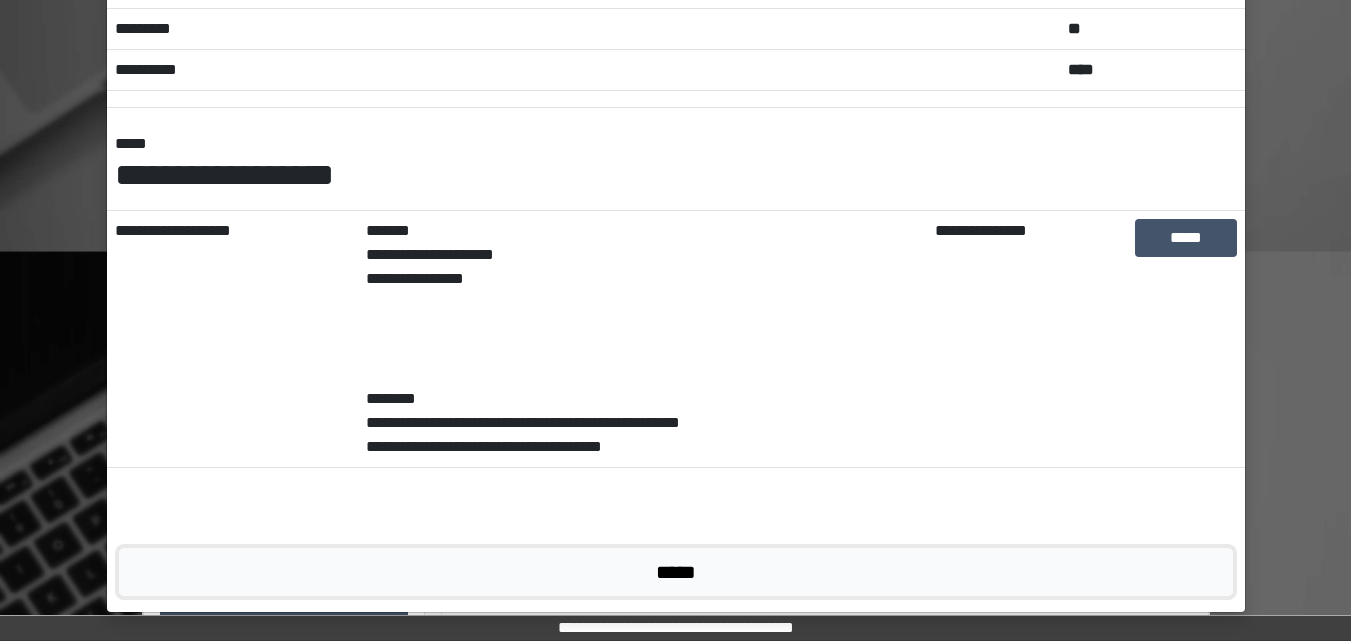 click on "*****" at bounding box center (676, 572) 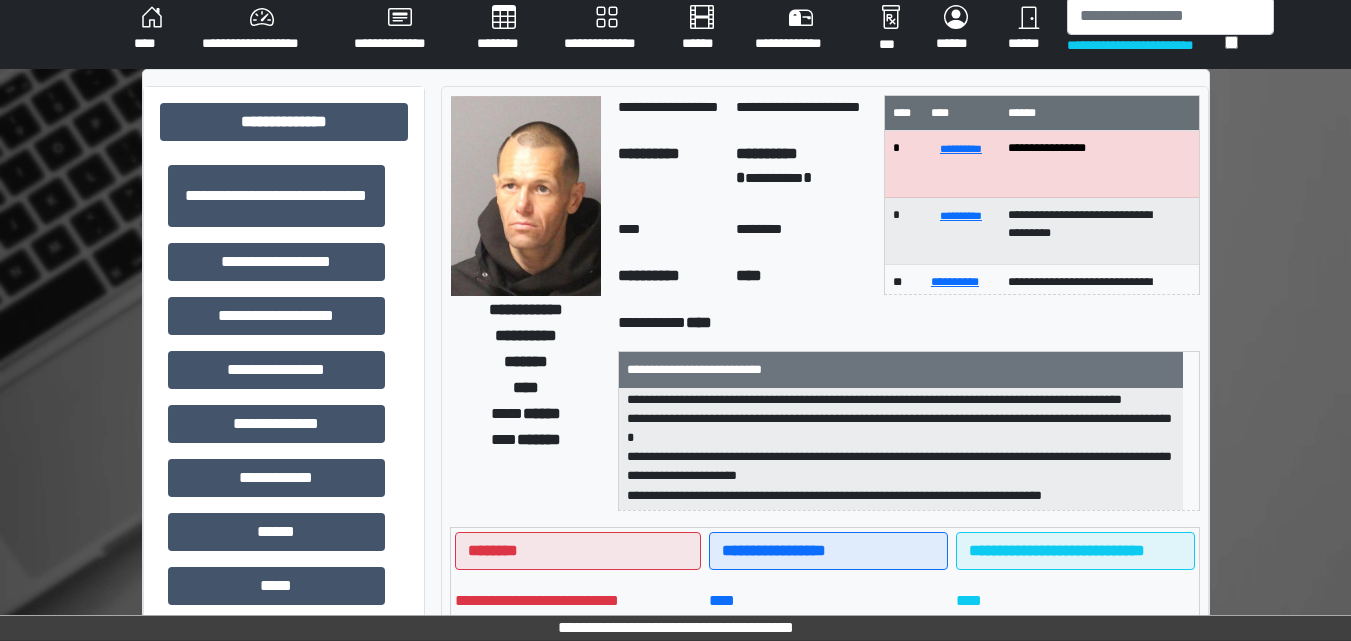 scroll, scrollTop: 0, scrollLeft: 0, axis: both 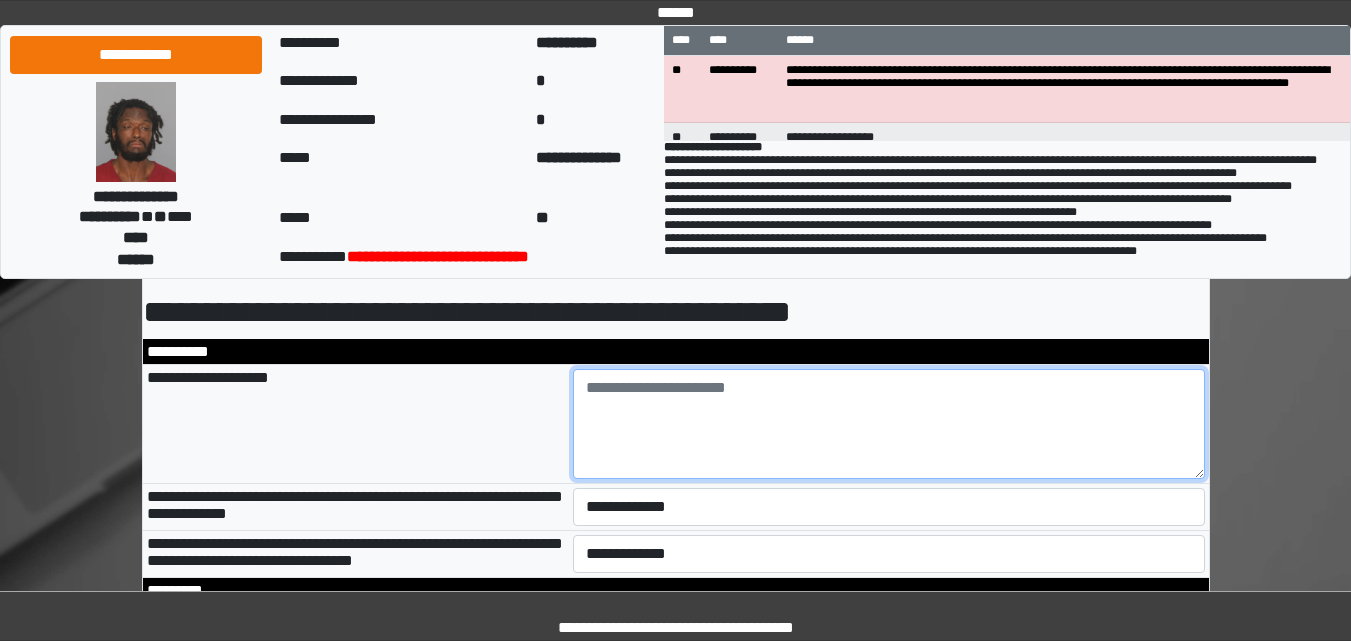 click at bounding box center (889, 424) 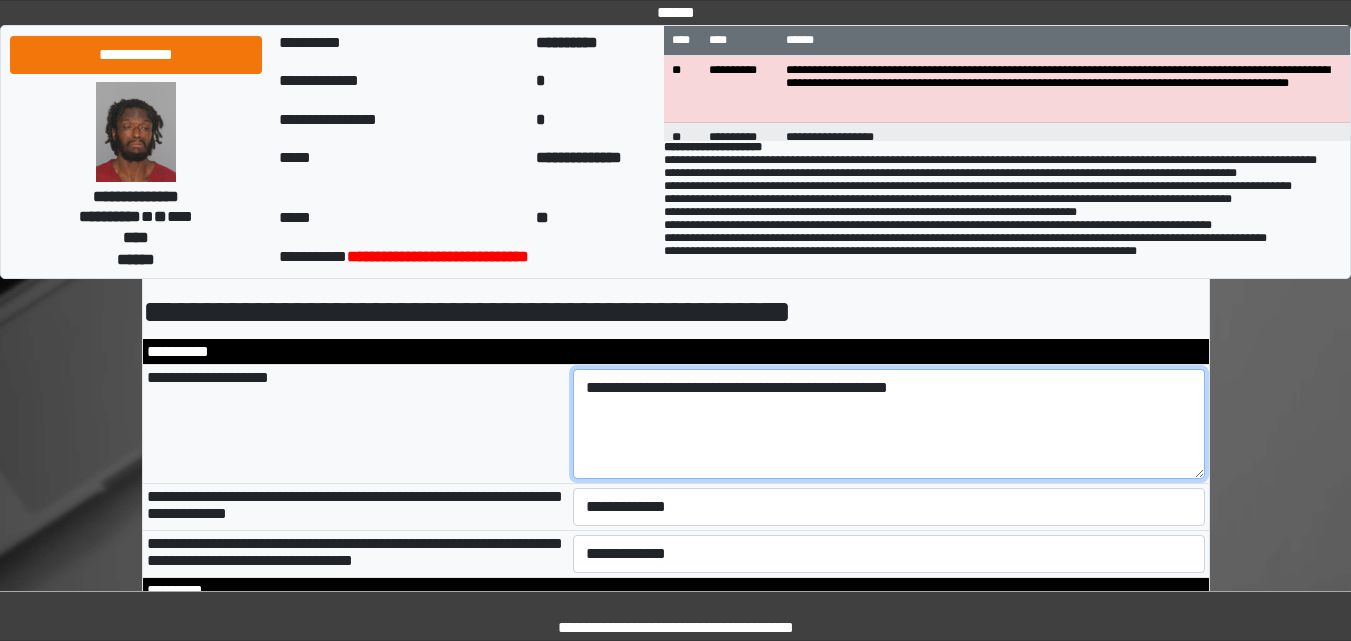 type on "**********" 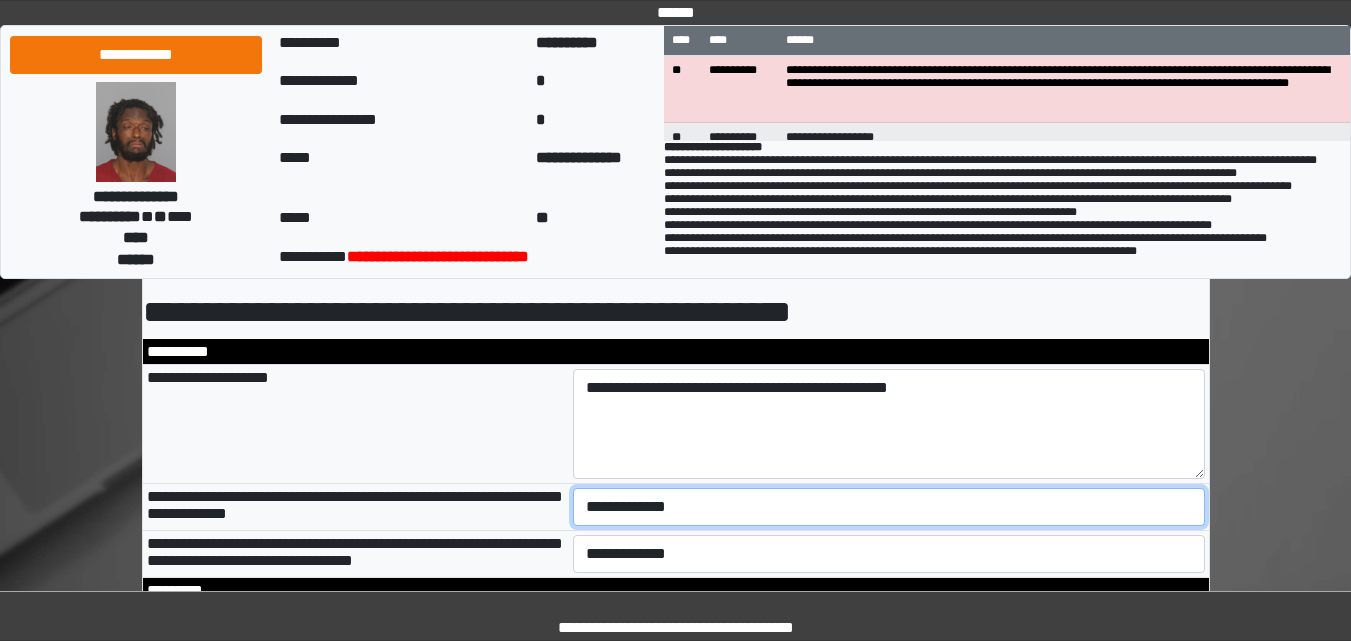 click on "**********" at bounding box center (889, 507) 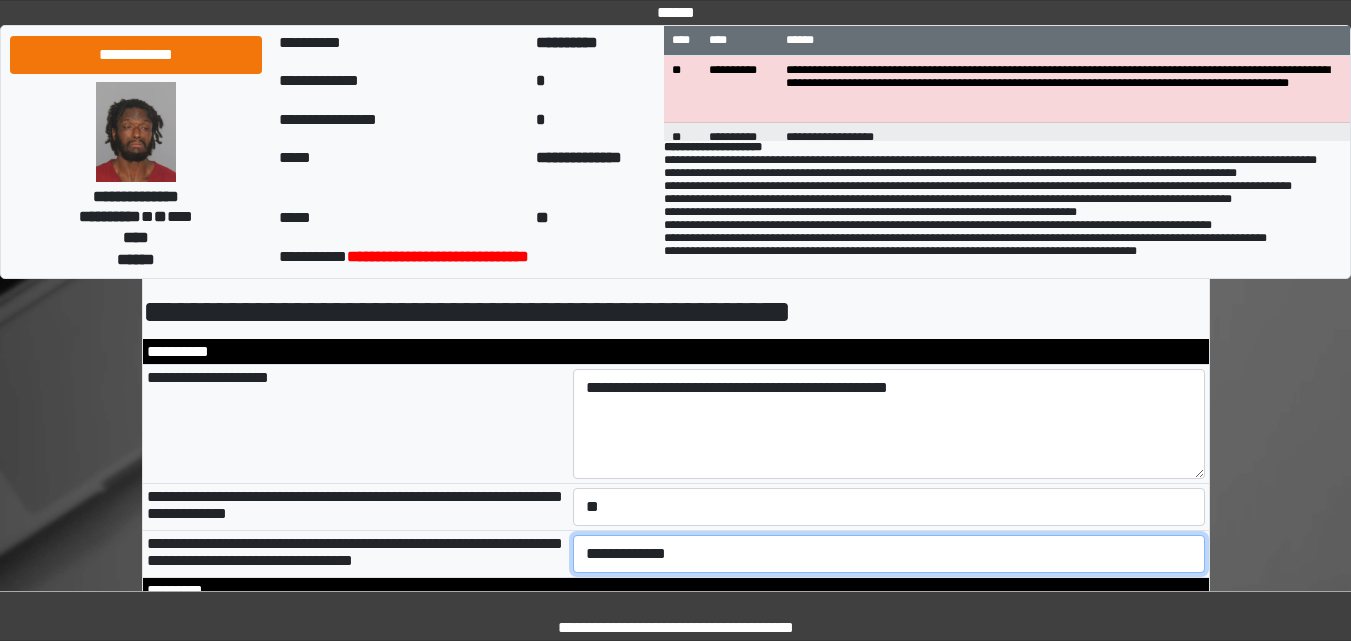 click on "**********" at bounding box center [889, 554] 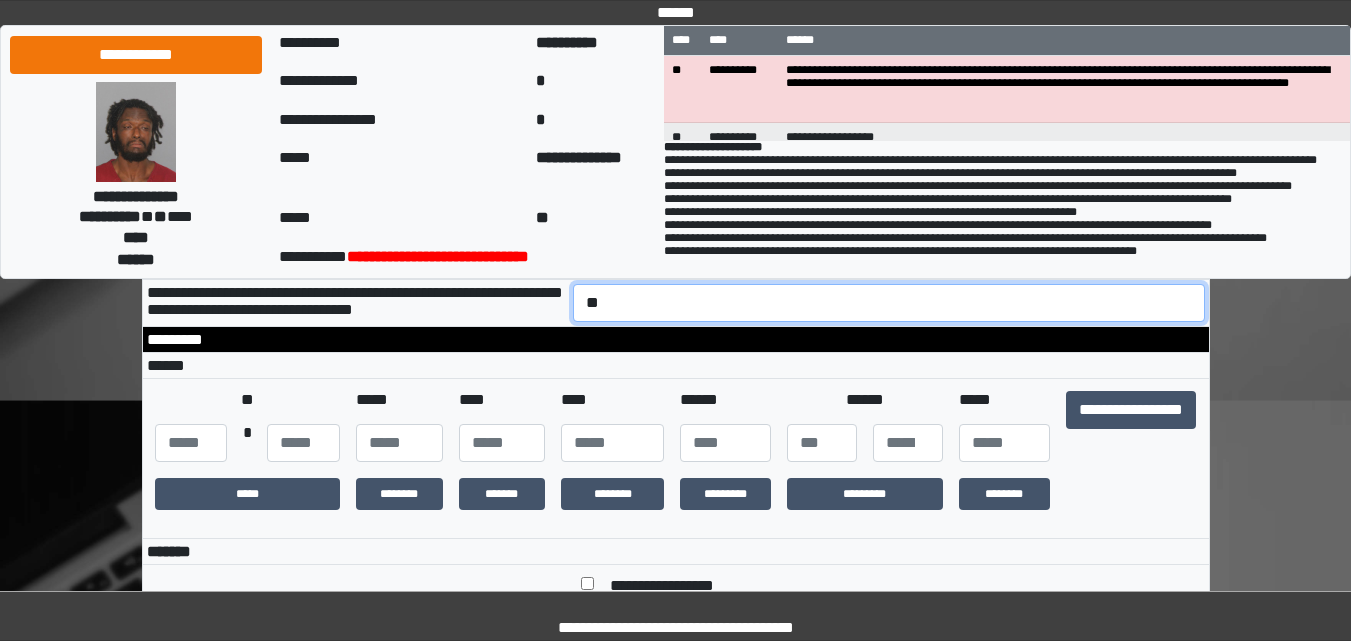 scroll, scrollTop: 400, scrollLeft: 0, axis: vertical 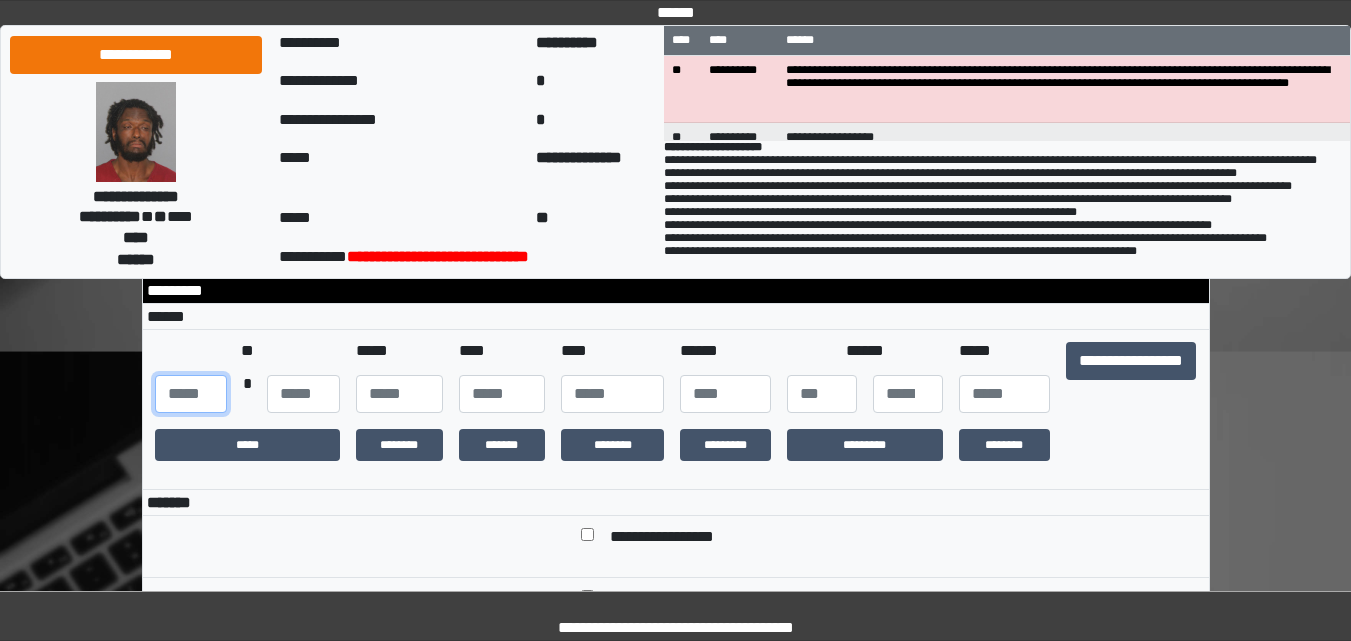 click at bounding box center (191, 394) 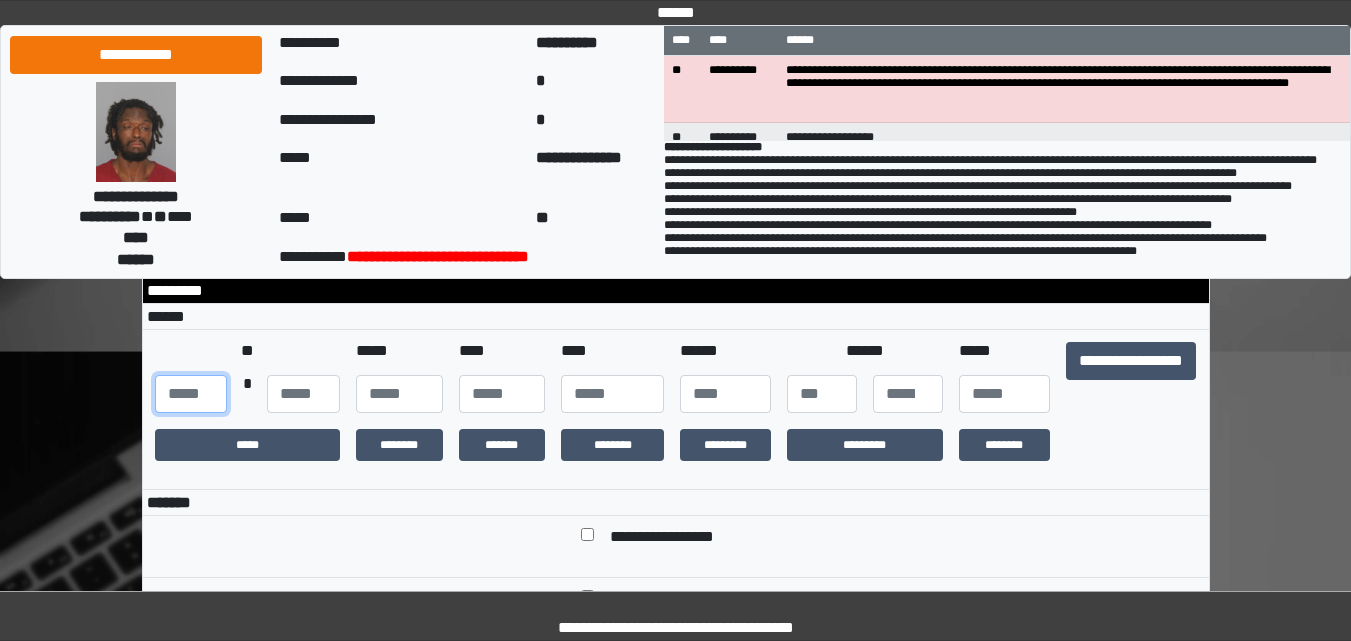 type on "**" 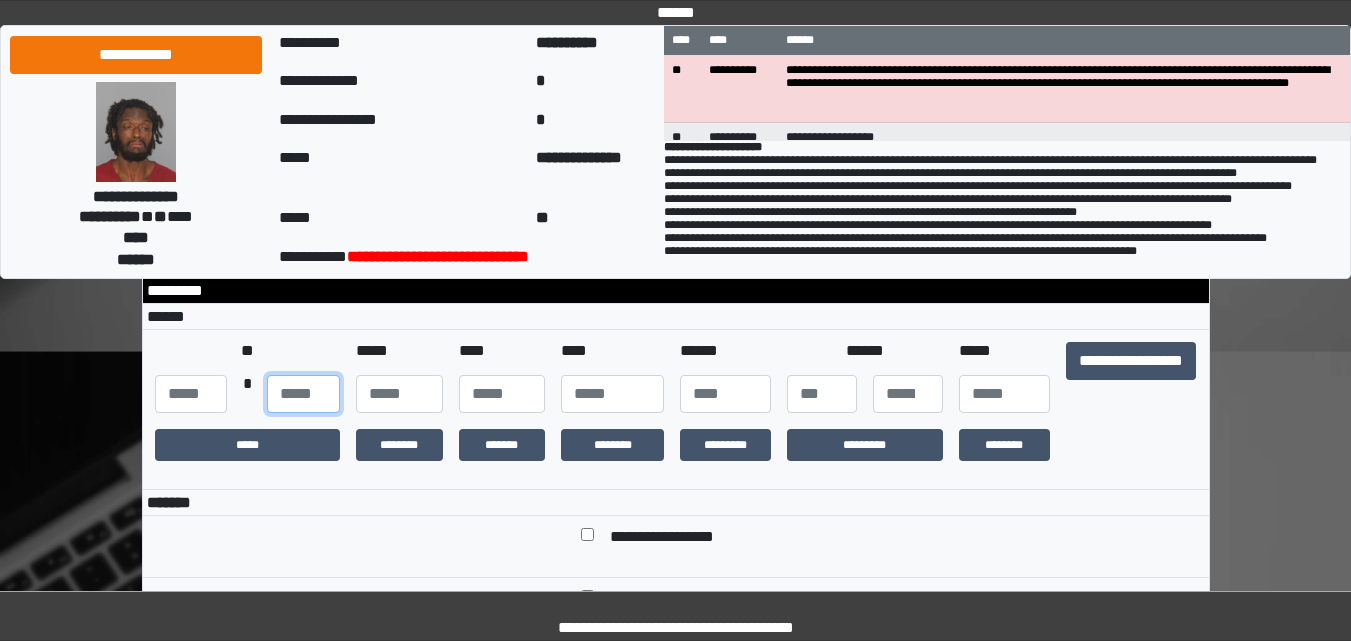 type on "**" 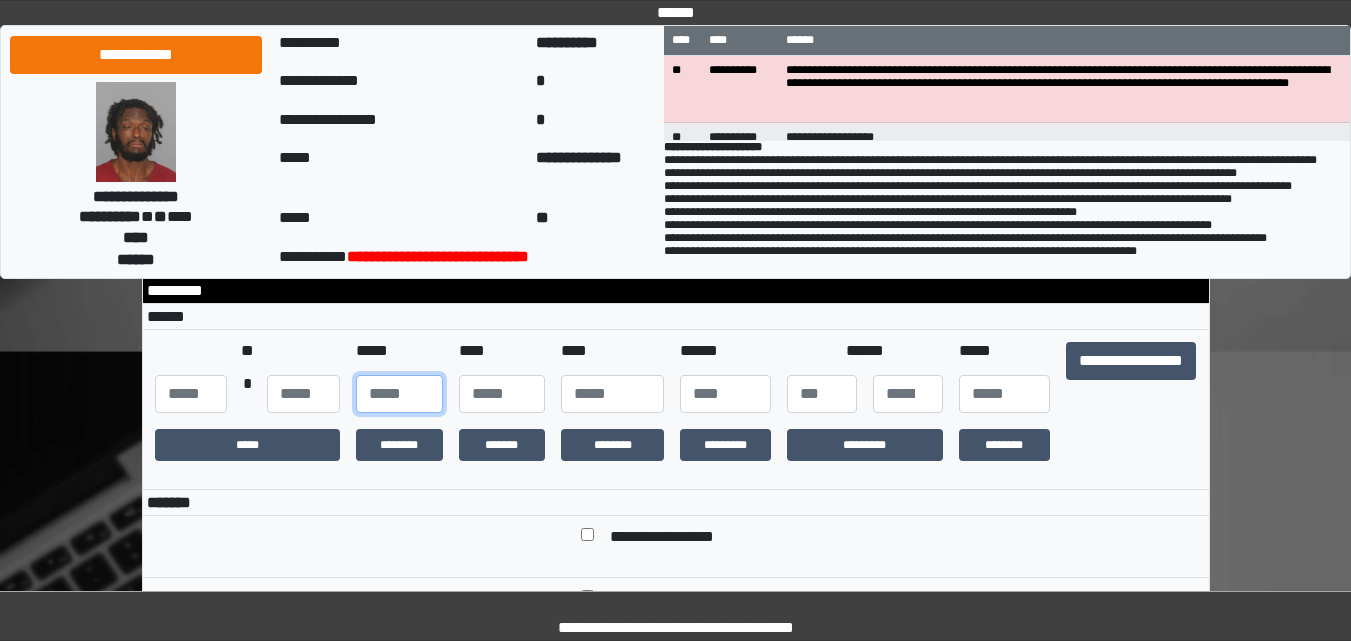 click at bounding box center (399, 394) 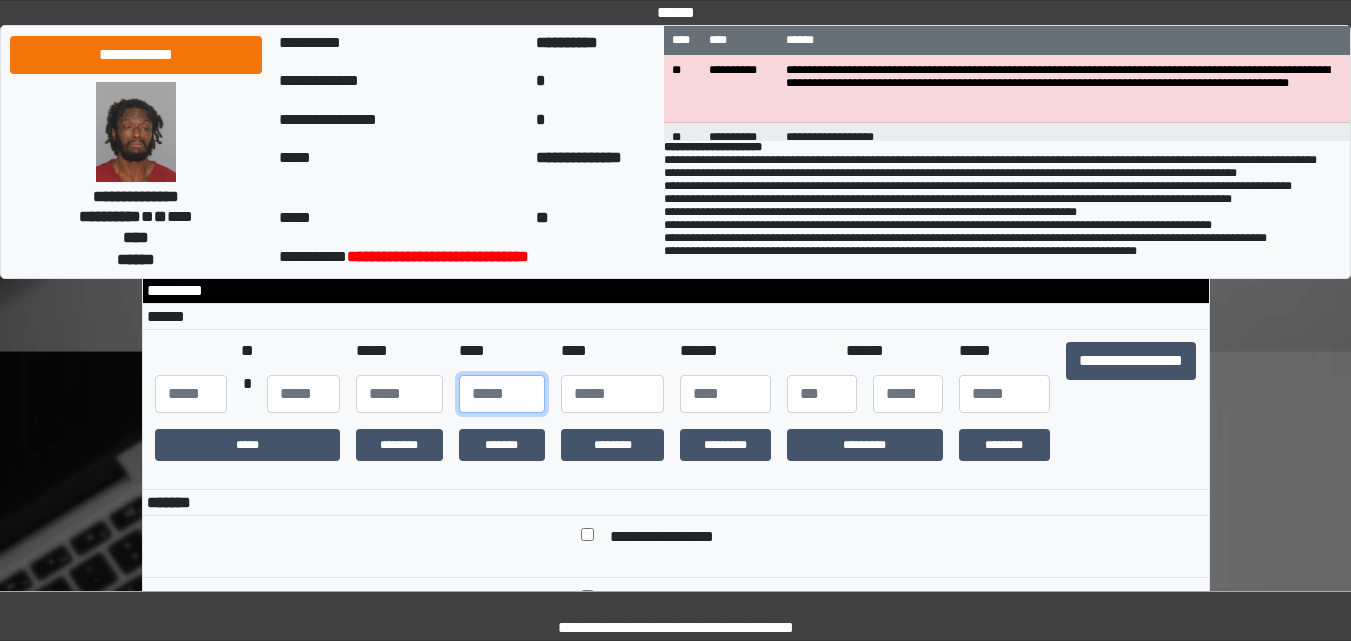 type on "**" 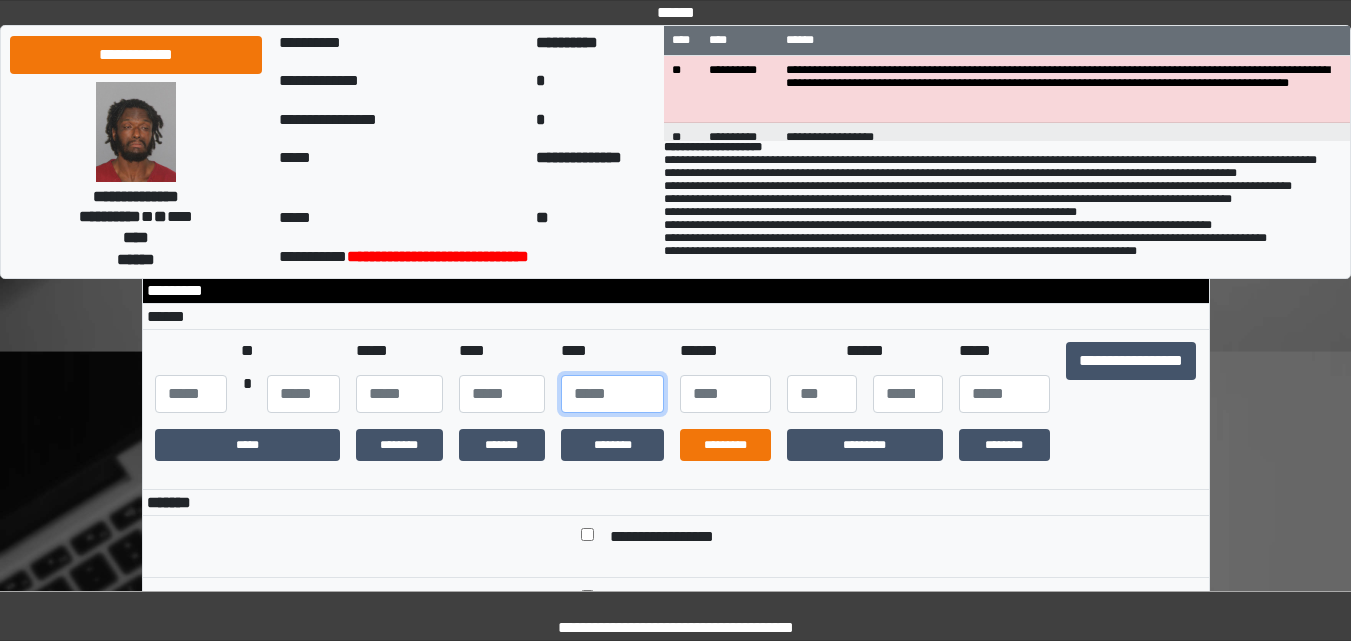 type on "****" 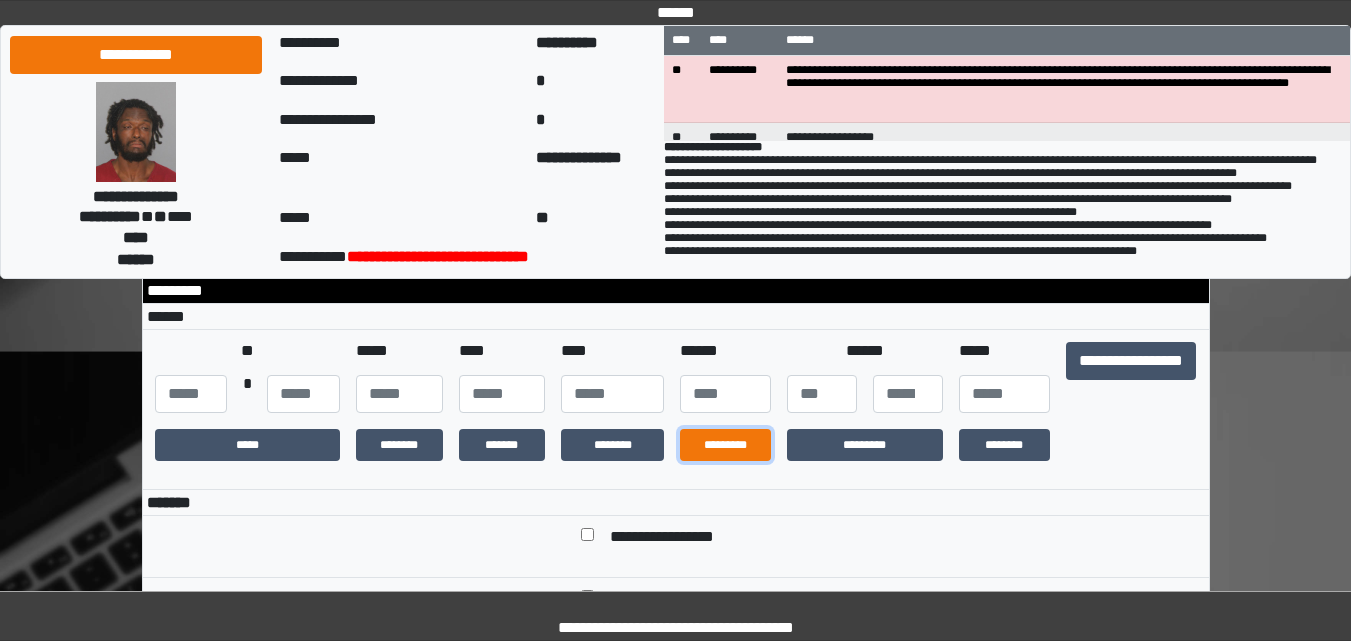 click on "*********" at bounding box center [725, 445] 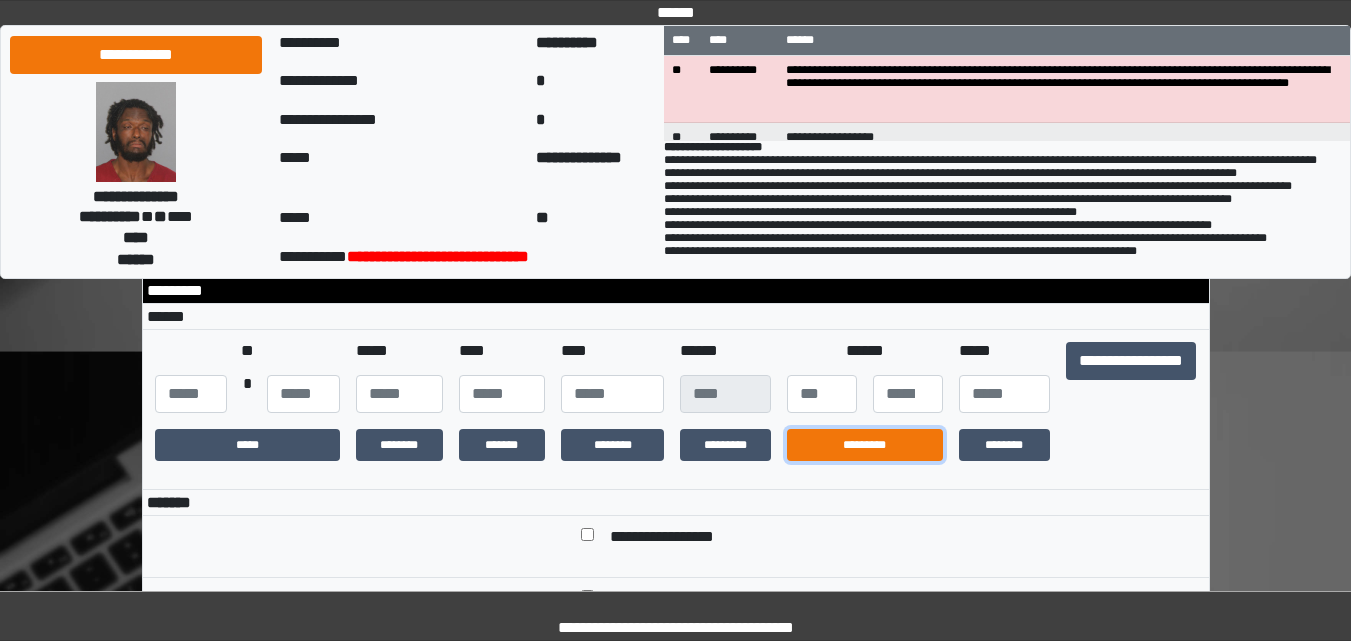 click on "*********" at bounding box center (865, 445) 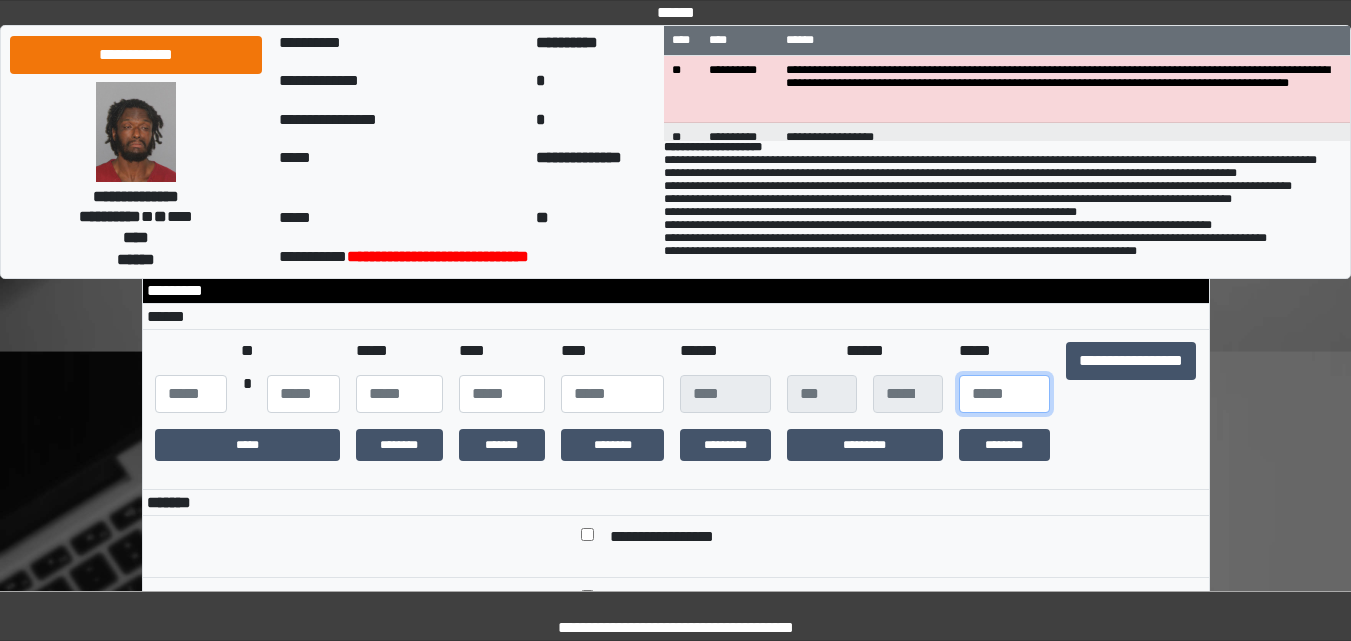 click at bounding box center [1004, 394] 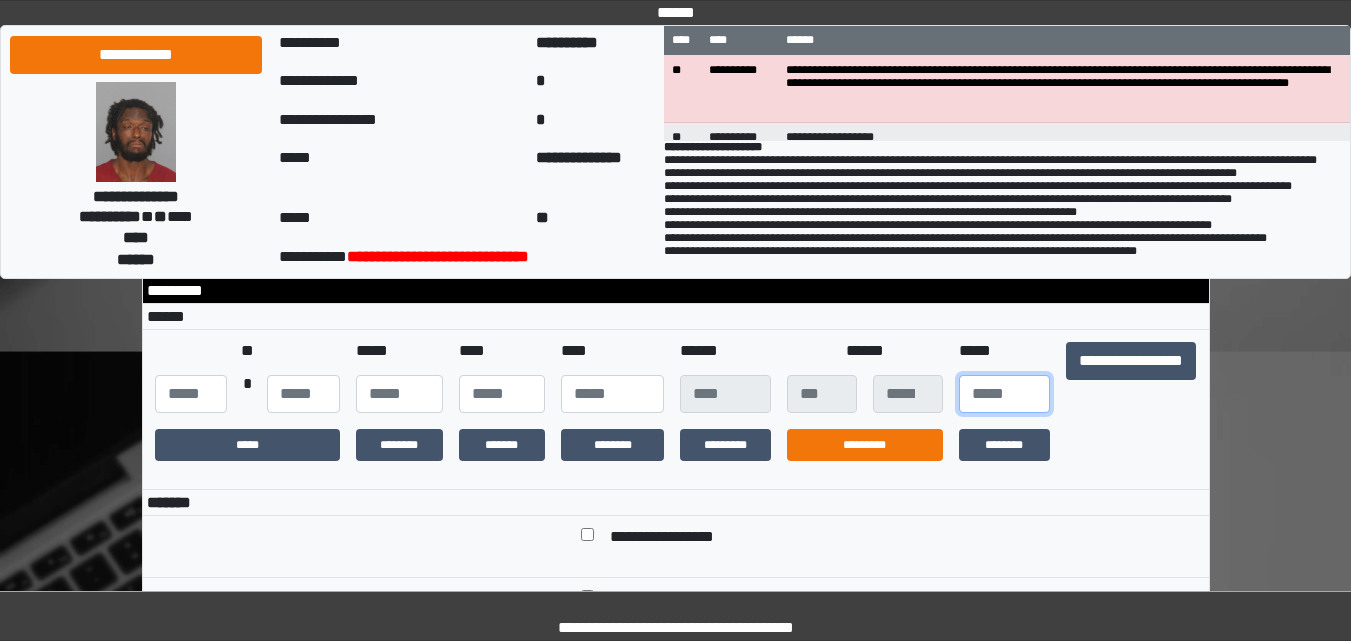 type on "**" 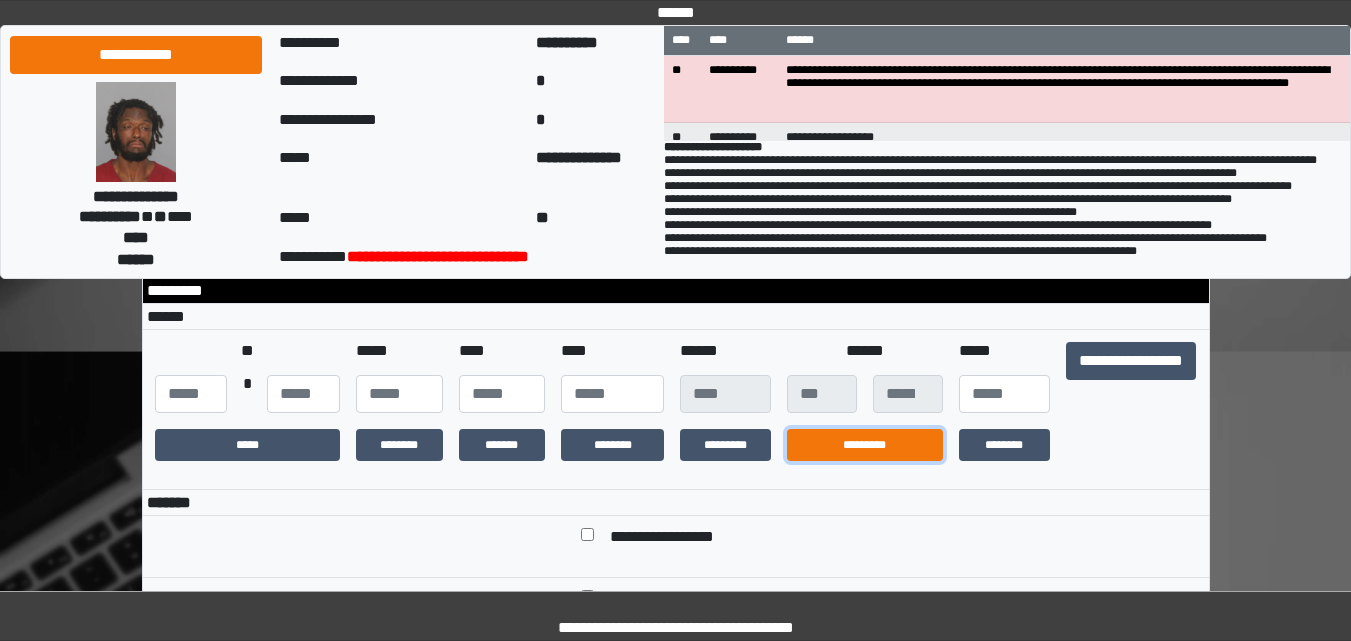 click on "*********" at bounding box center [865, 445] 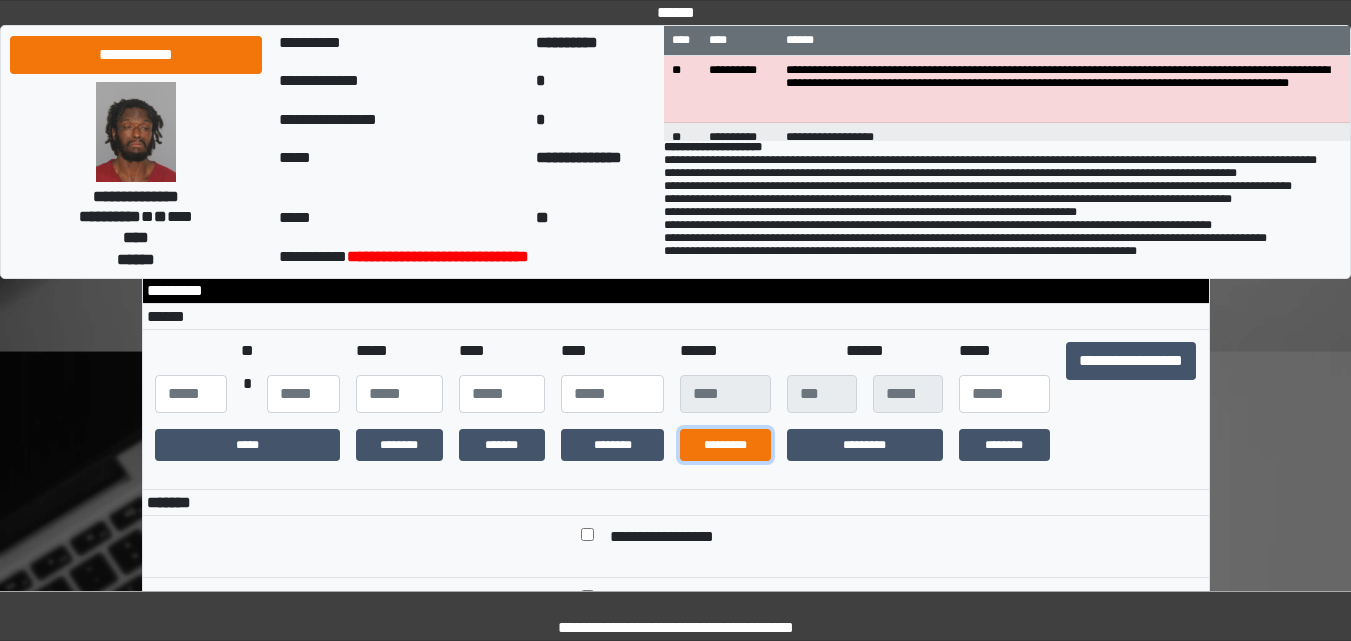 click on "*********" at bounding box center [725, 445] 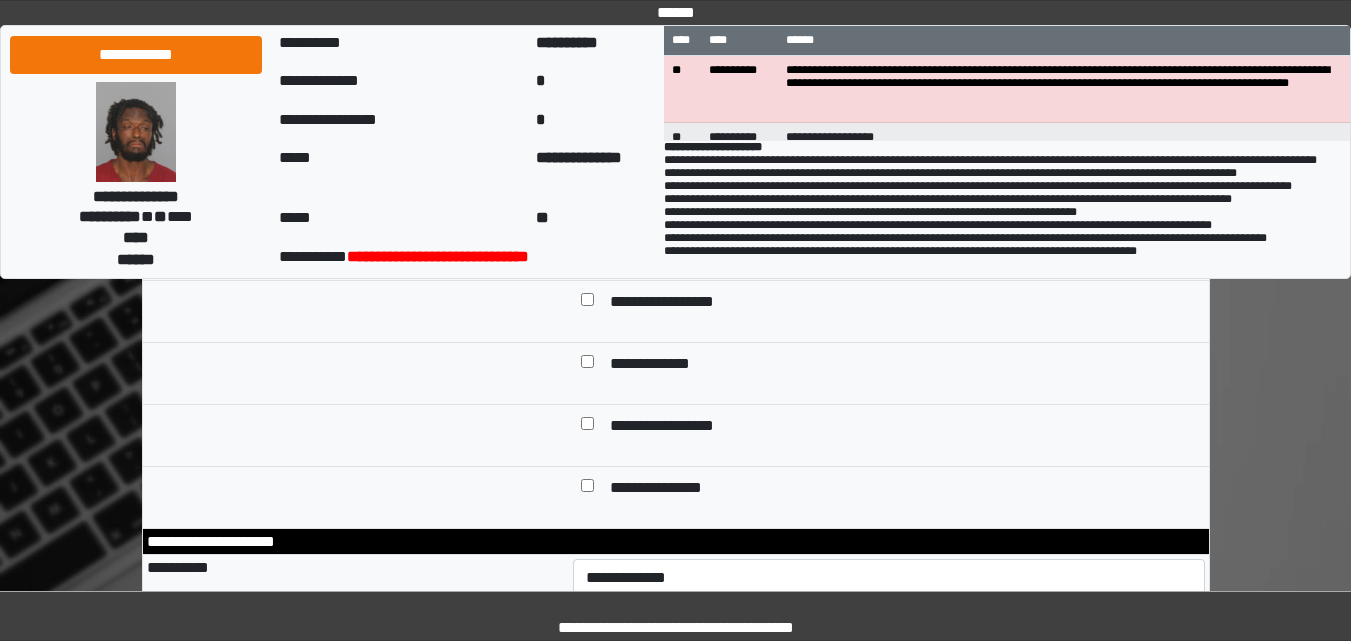 scroll, scrollTop: 600, scrollLeft: 0, axis: vertical 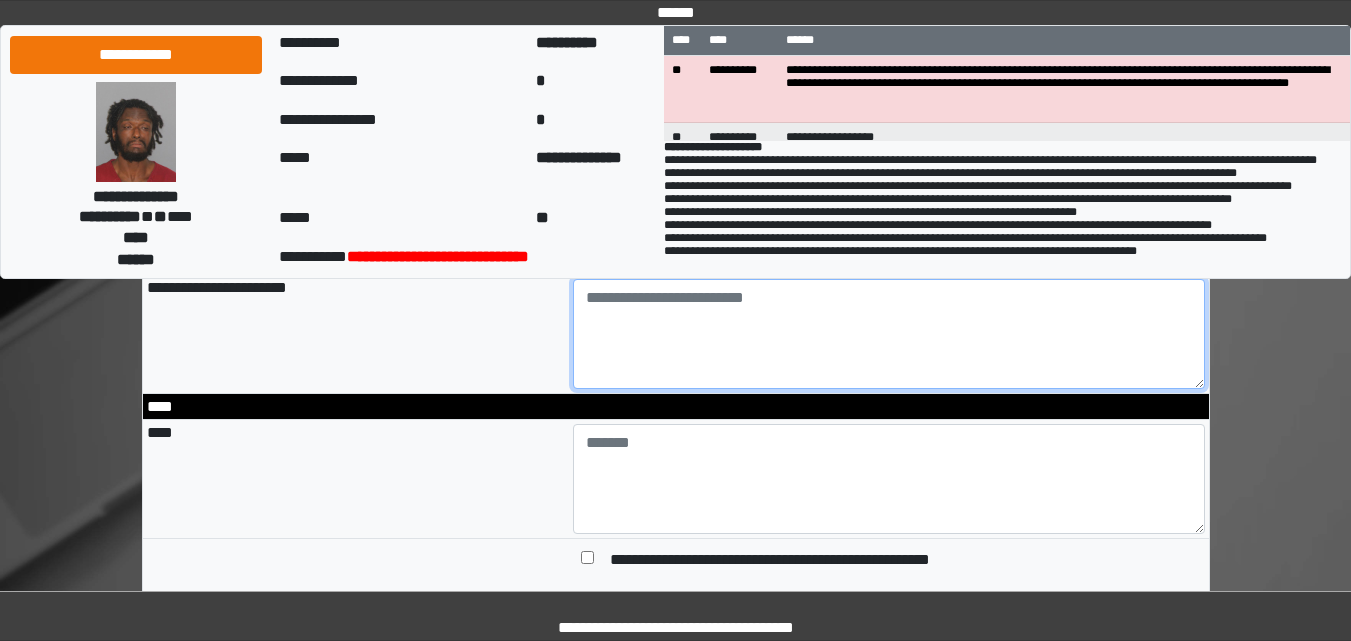 click at bounding box center [889, 334] 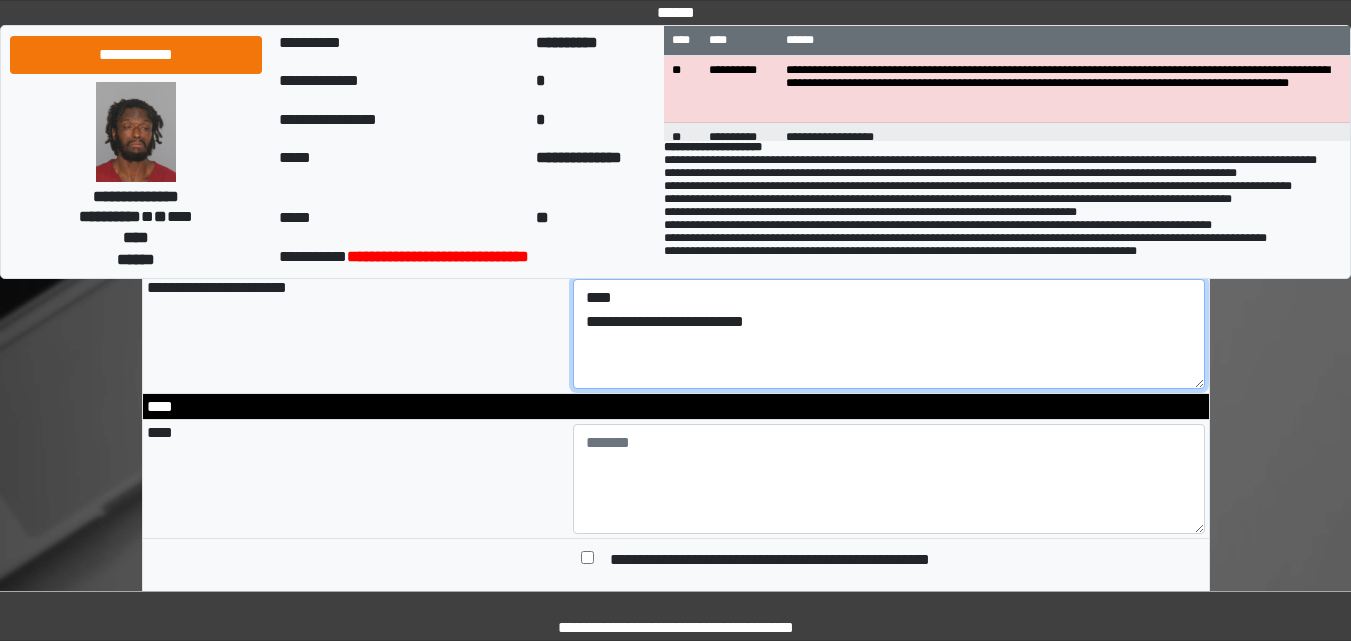 click on "**********" at bounding box center [889, 334] 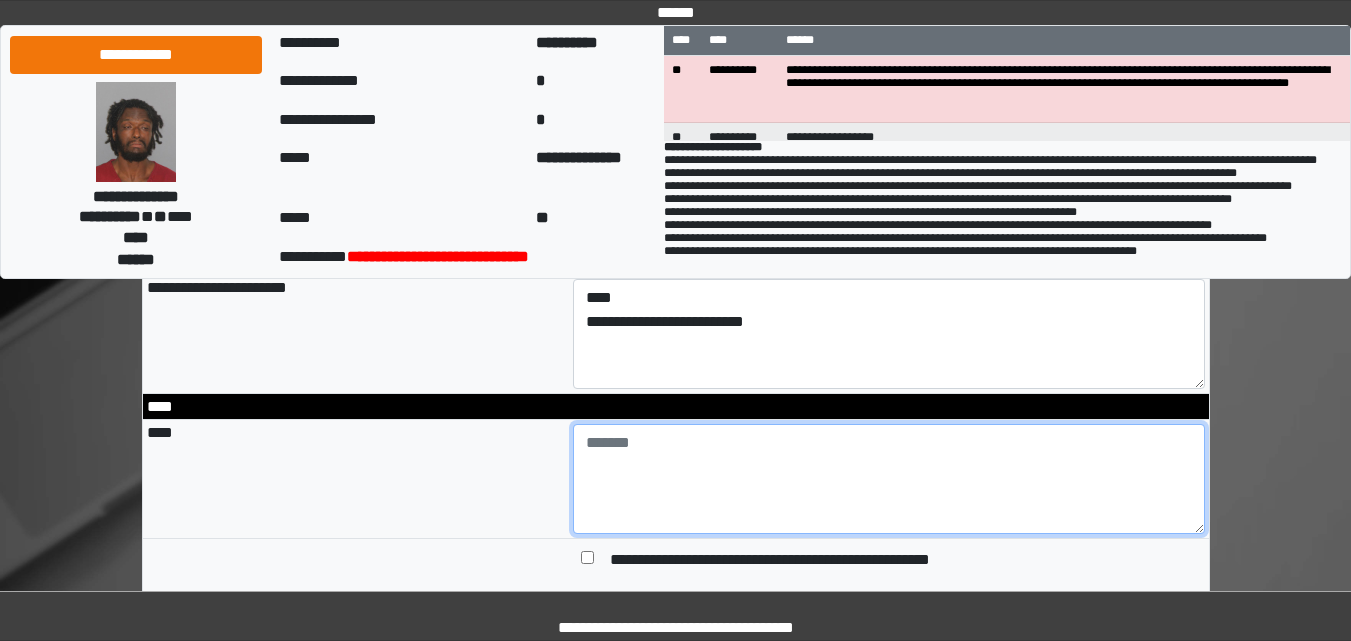 click at bounding box center (889, 479) 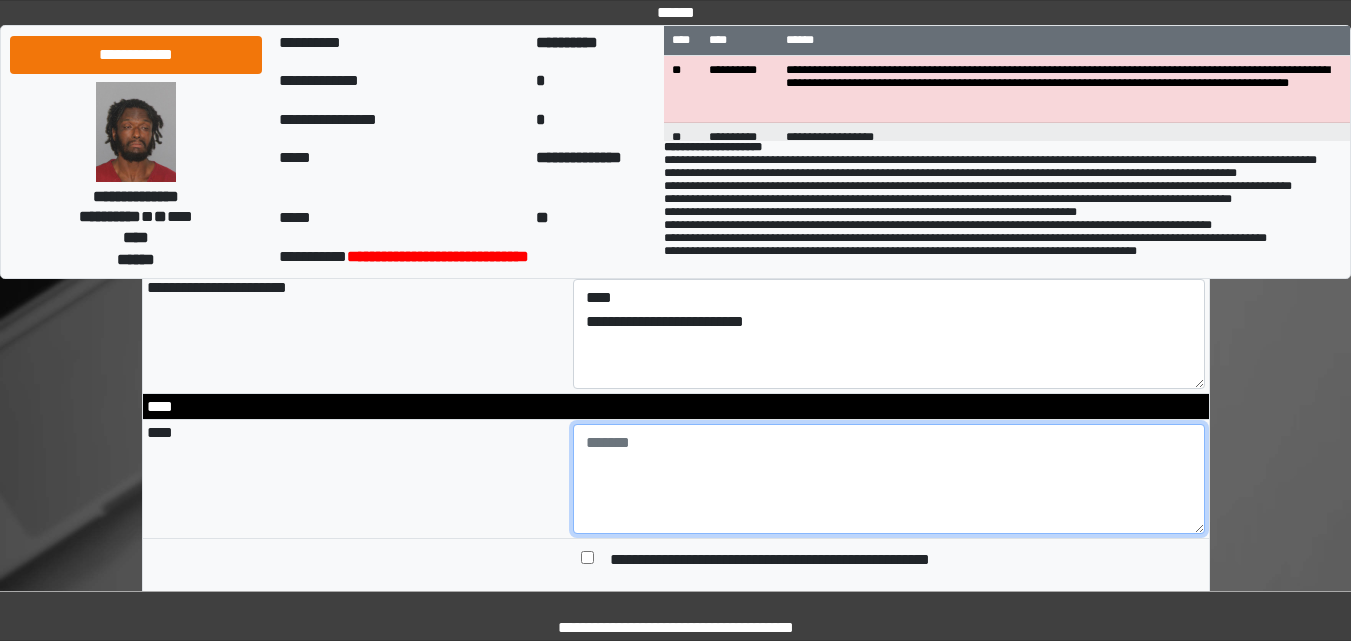 click at bounding box center [889, 479] 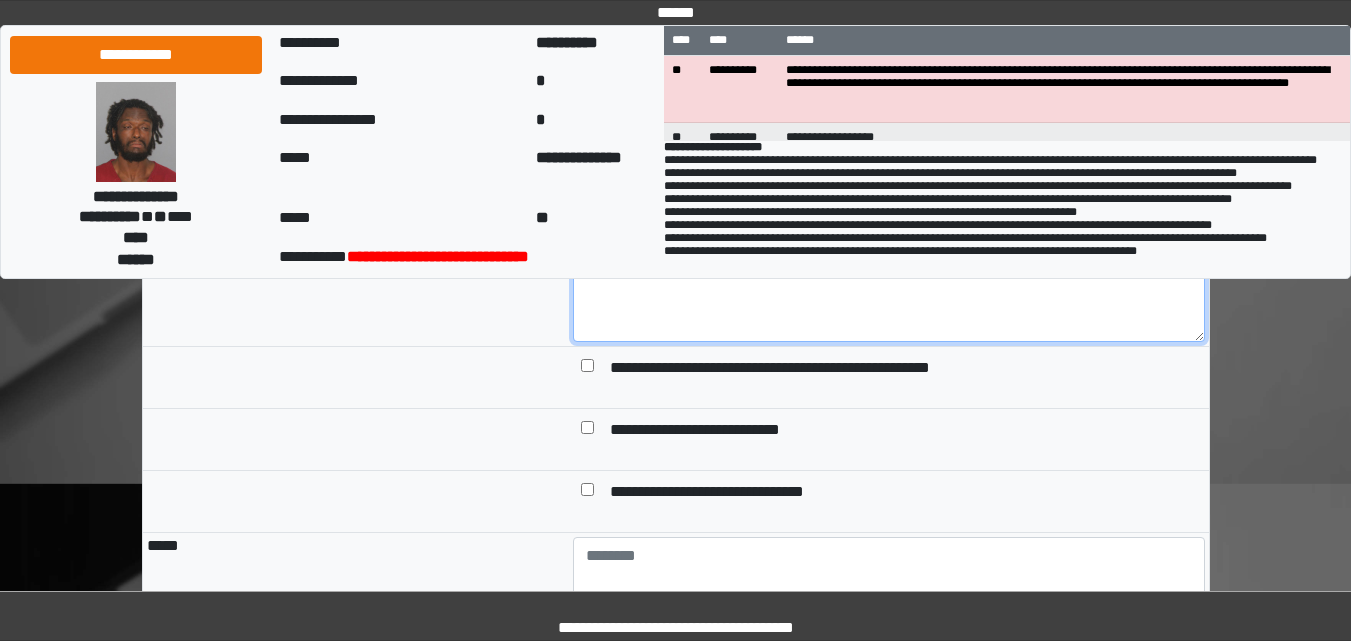 scroll, scrollTop: 2000, scrollLeft: 0, axis: vertical 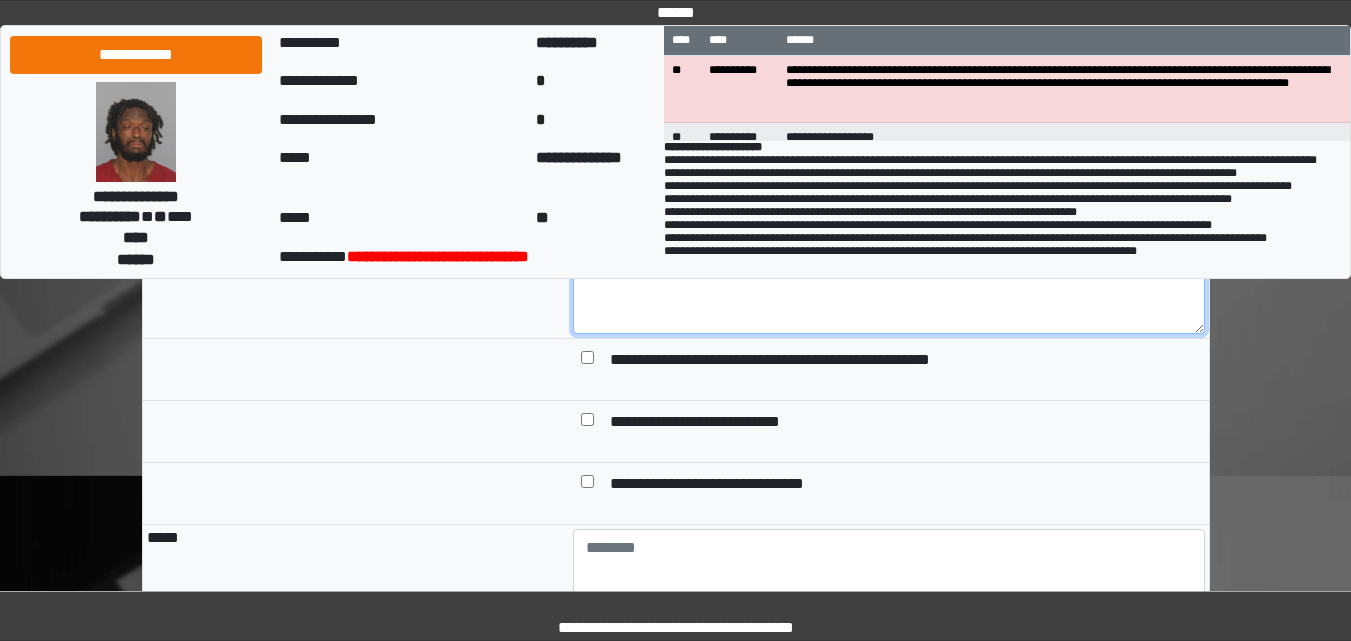 type on "**********" 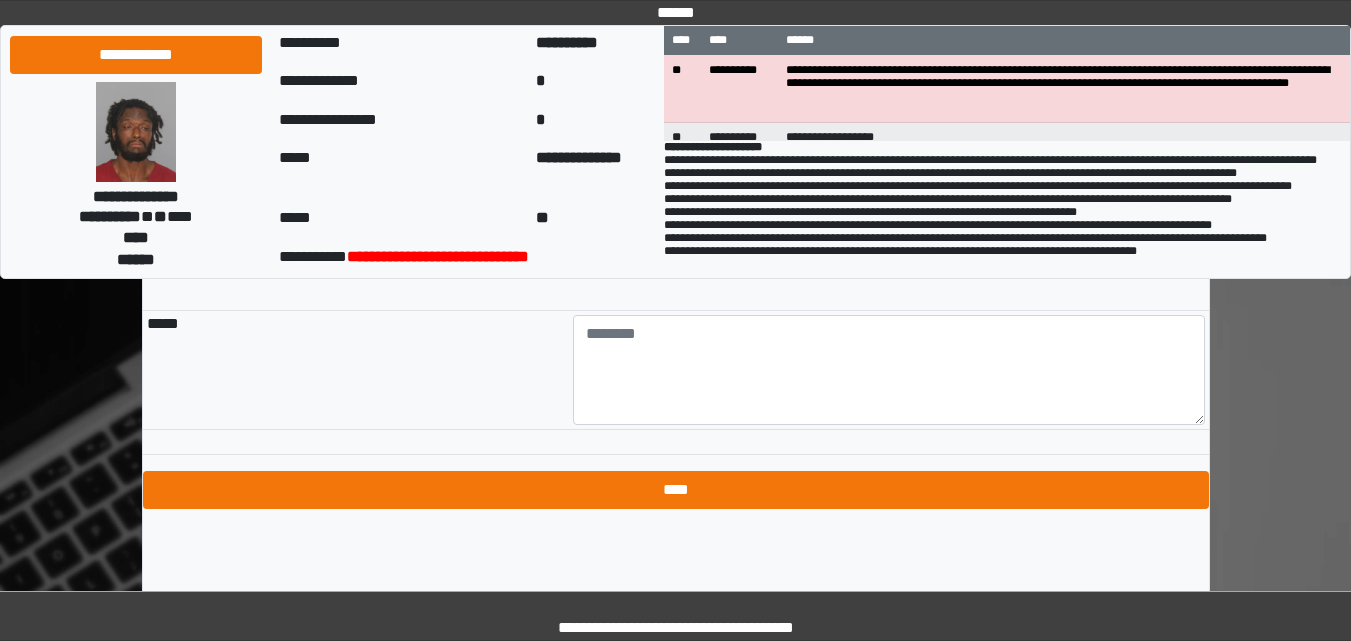 scroll, scrollTop: 2259, scrollLeft: 0, axis: vertical 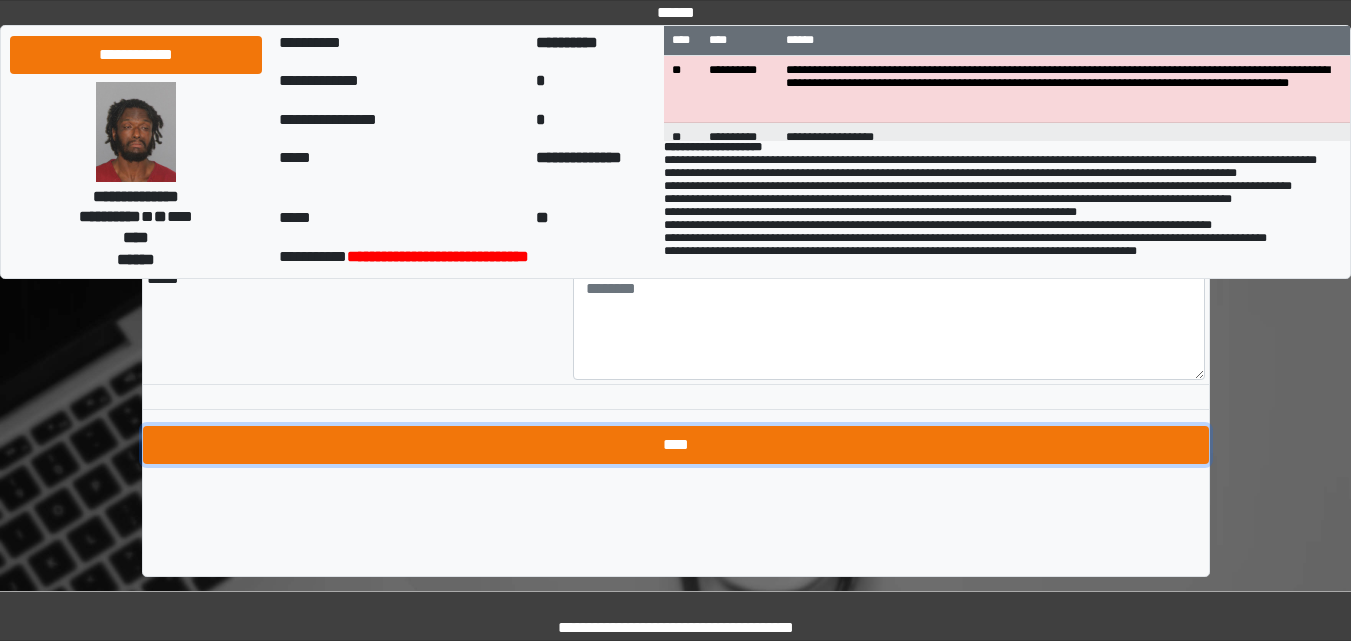 click on "****" at bounding box center (676, 445) 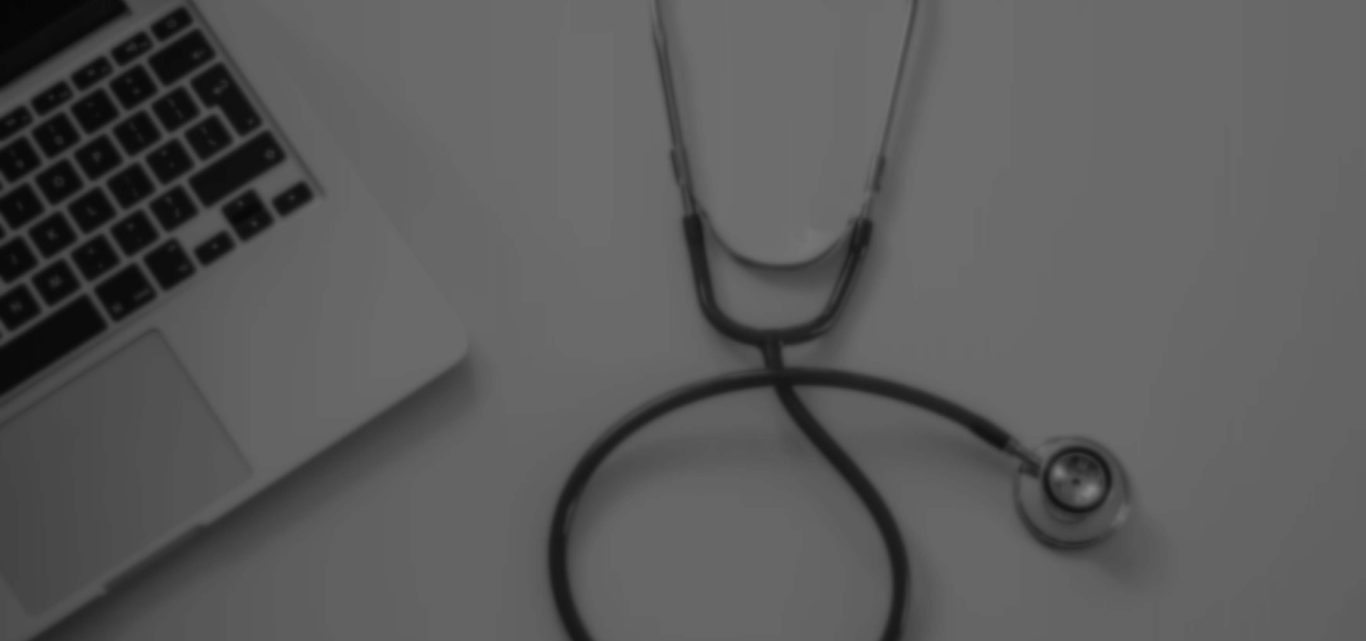scroll, scrollTop: 0, scrollLeft: 0, axis: both 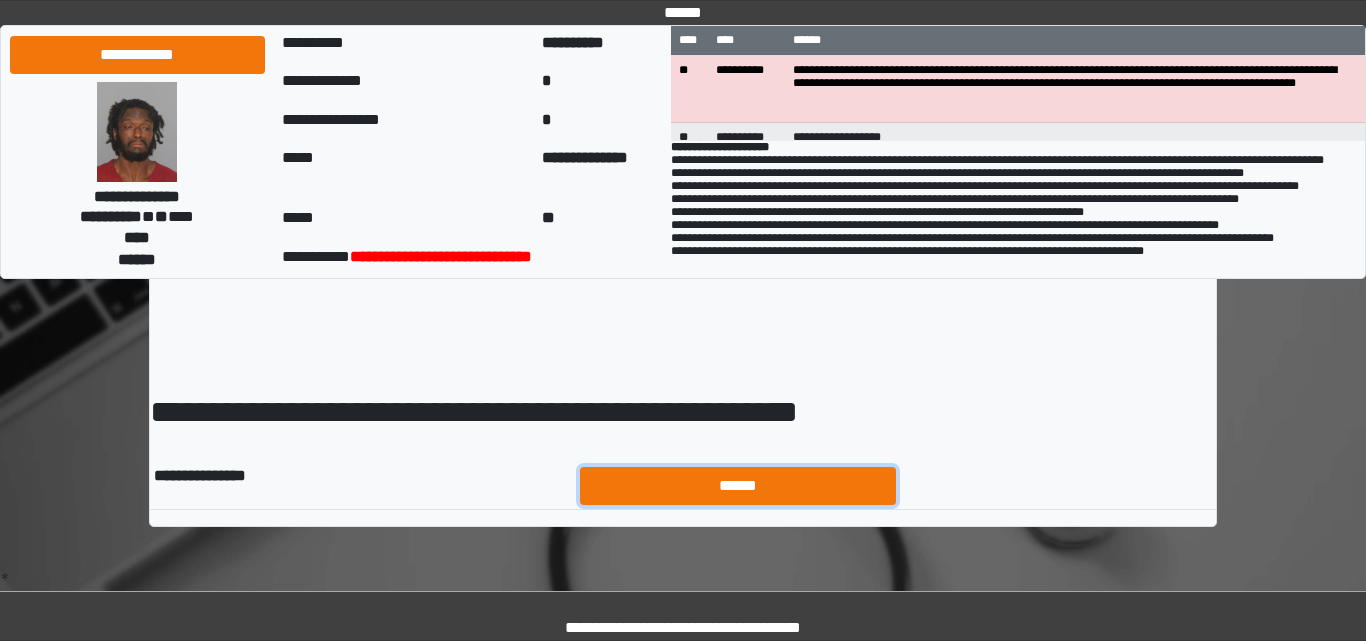 click on "******" at bounding box center [738, 486] 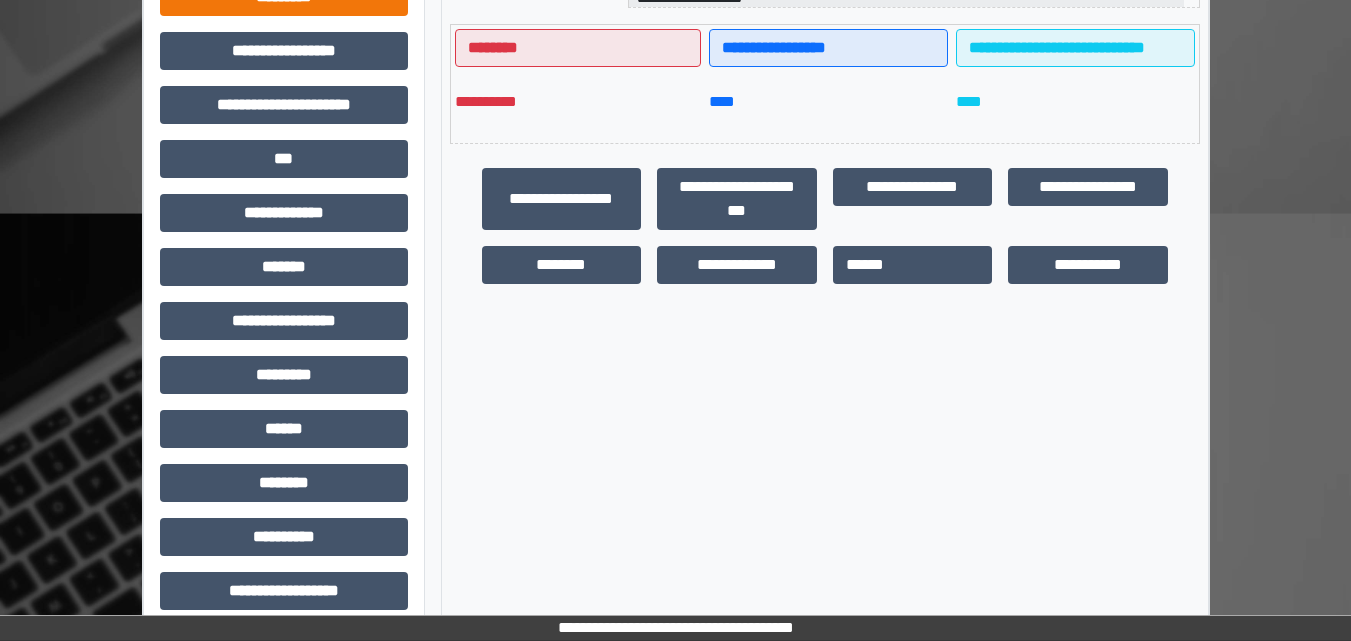 scroll, scrollTop: 557, scrollLeft: 0, axis: vertical 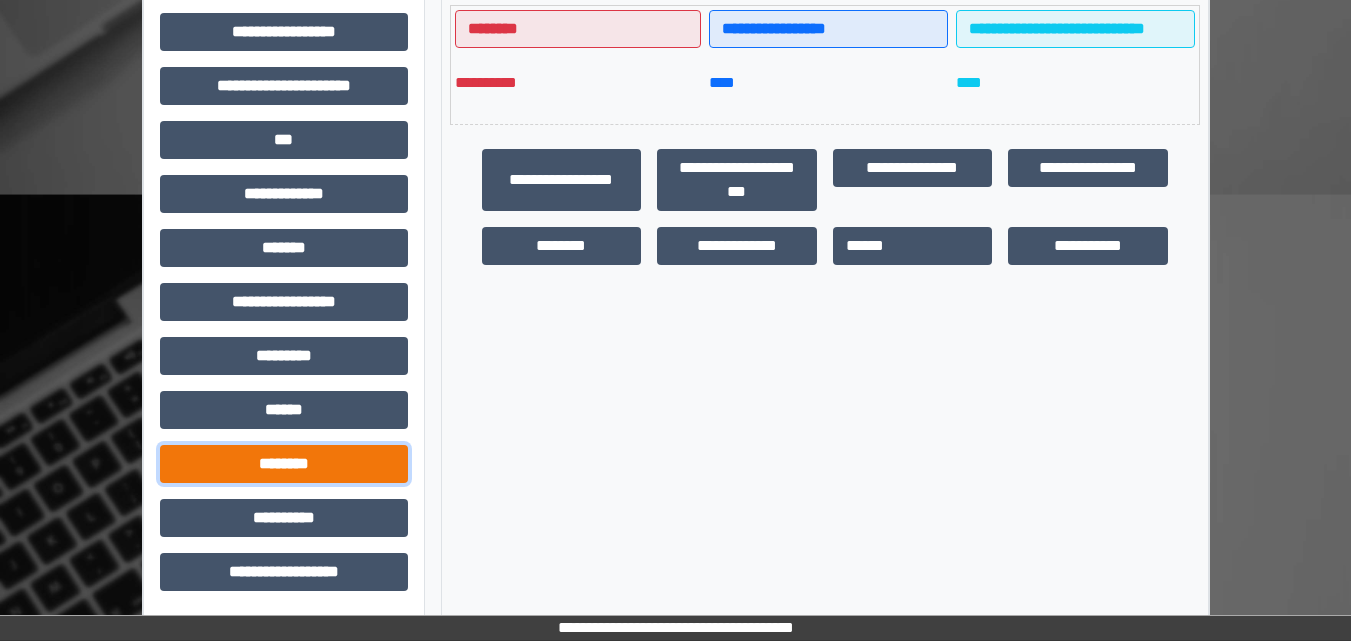 click on "********" at bounding box center [284, 464] 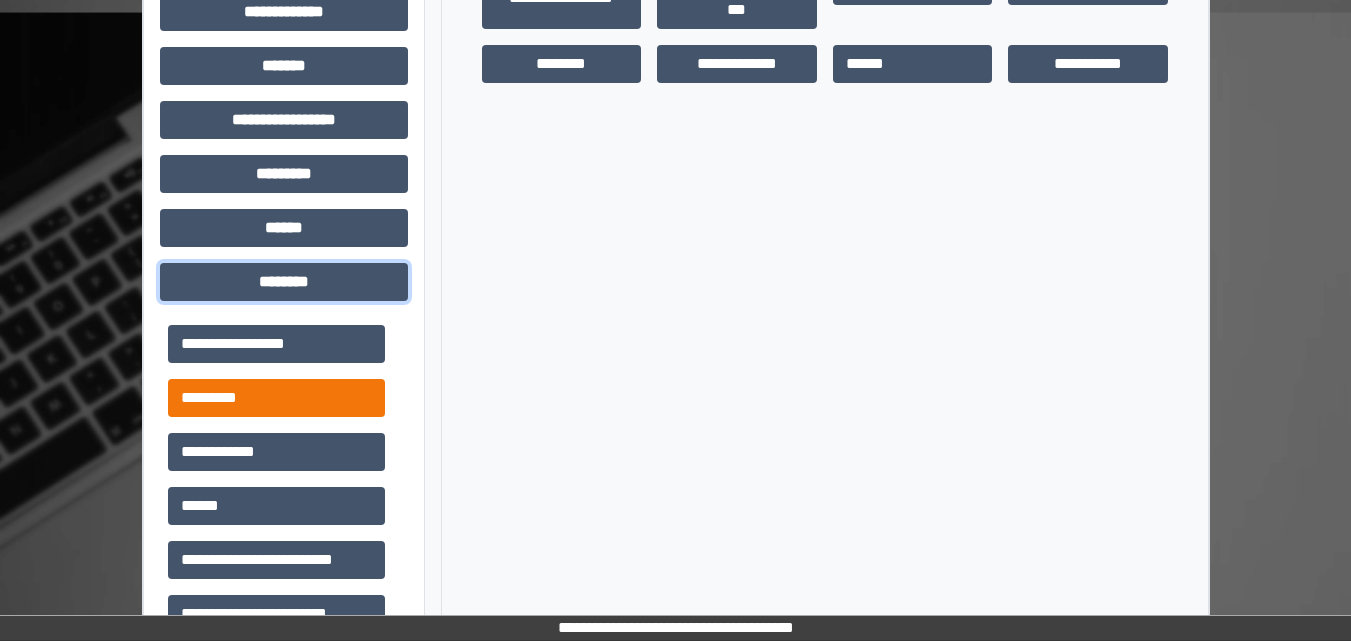 scroll, scrollTop: 757, scrollLeft: 0, axis: vertical 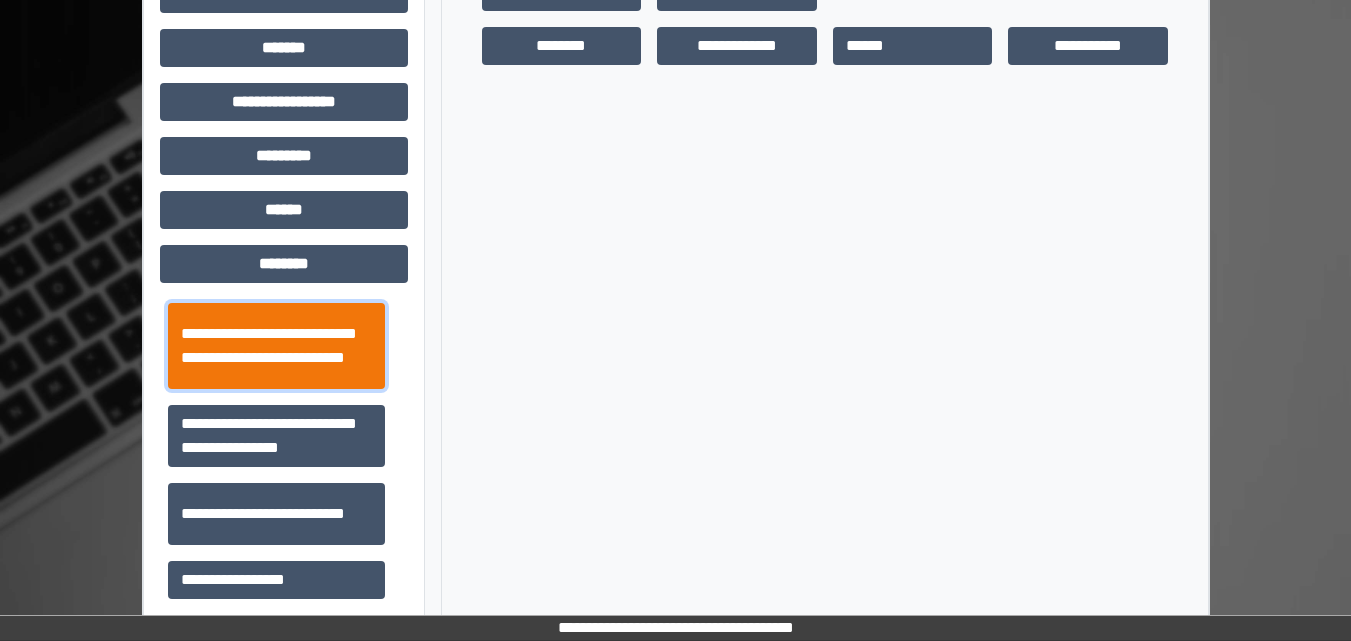 click on "**********" at bounding box center (276, 346) 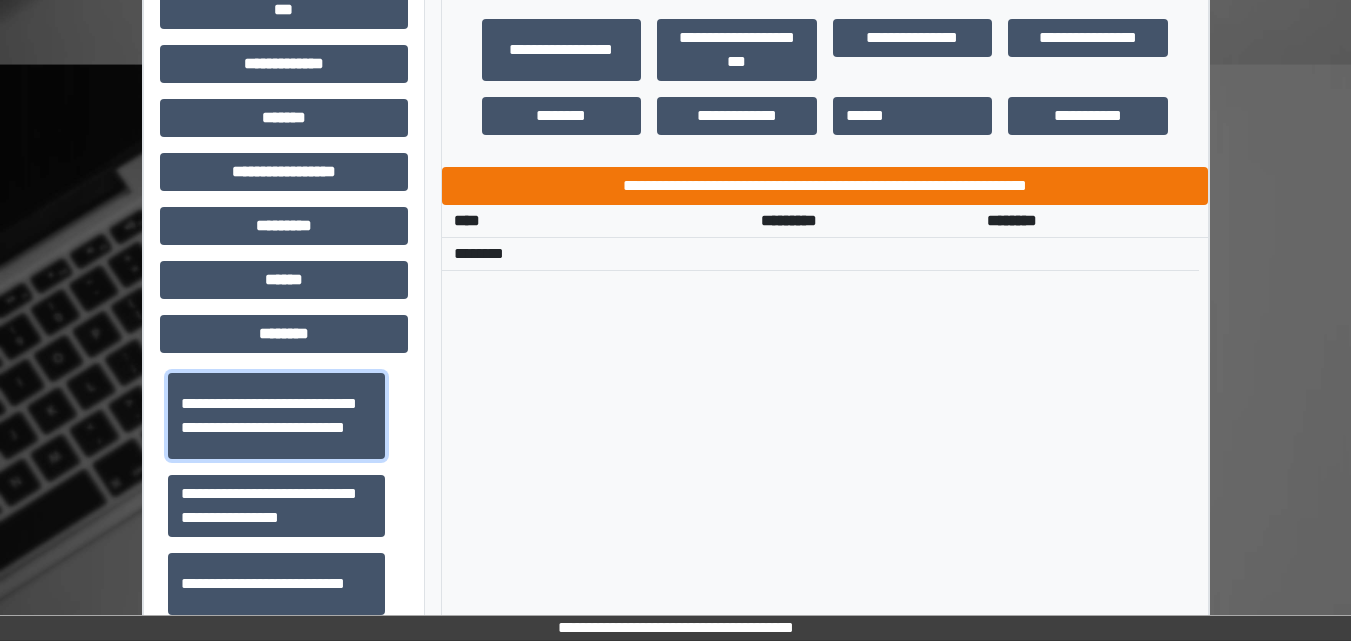 scroll, scrollTop: 657, scrollLeft: 0, axis: vertical 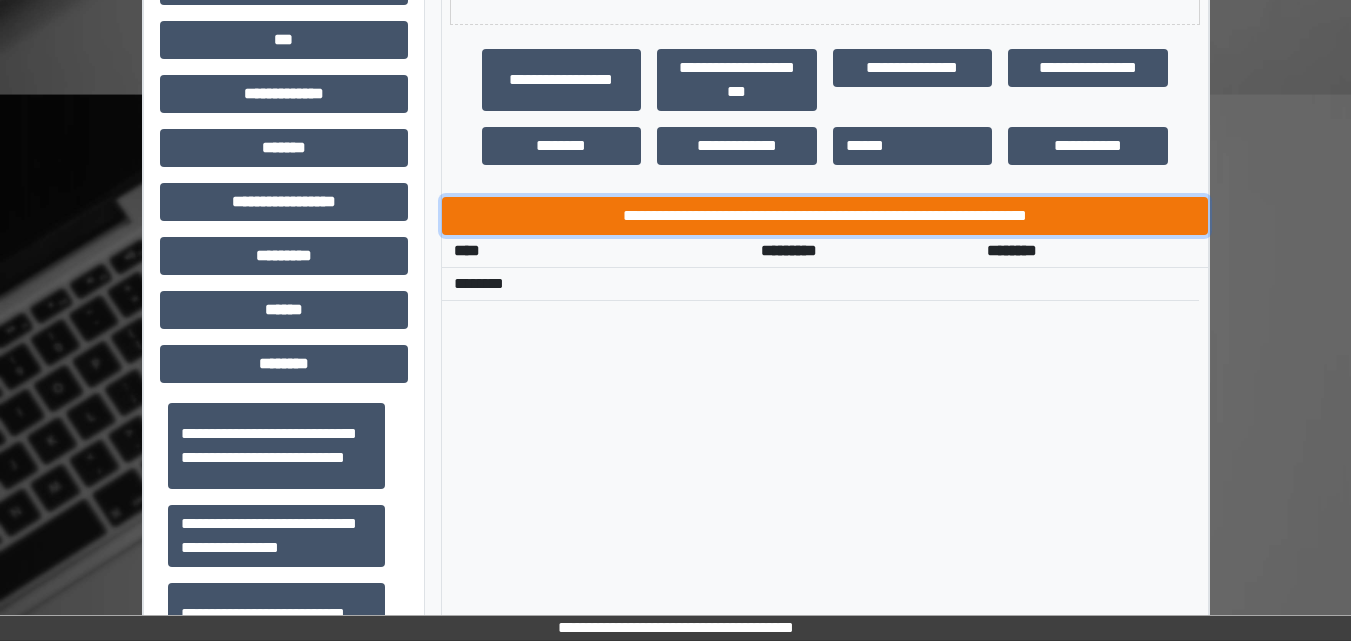 click on "**********" at bounding box center [825, 216] 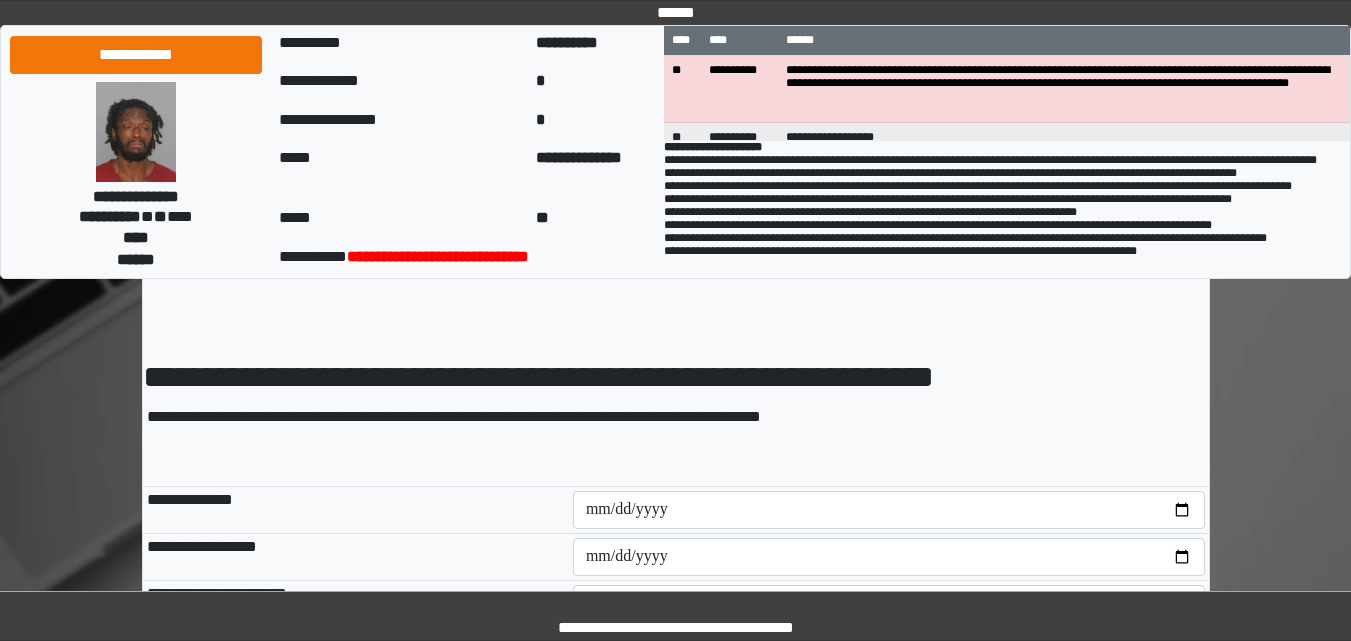 scroll, scrollTop: 0, scrollLeft: 0, axis: both 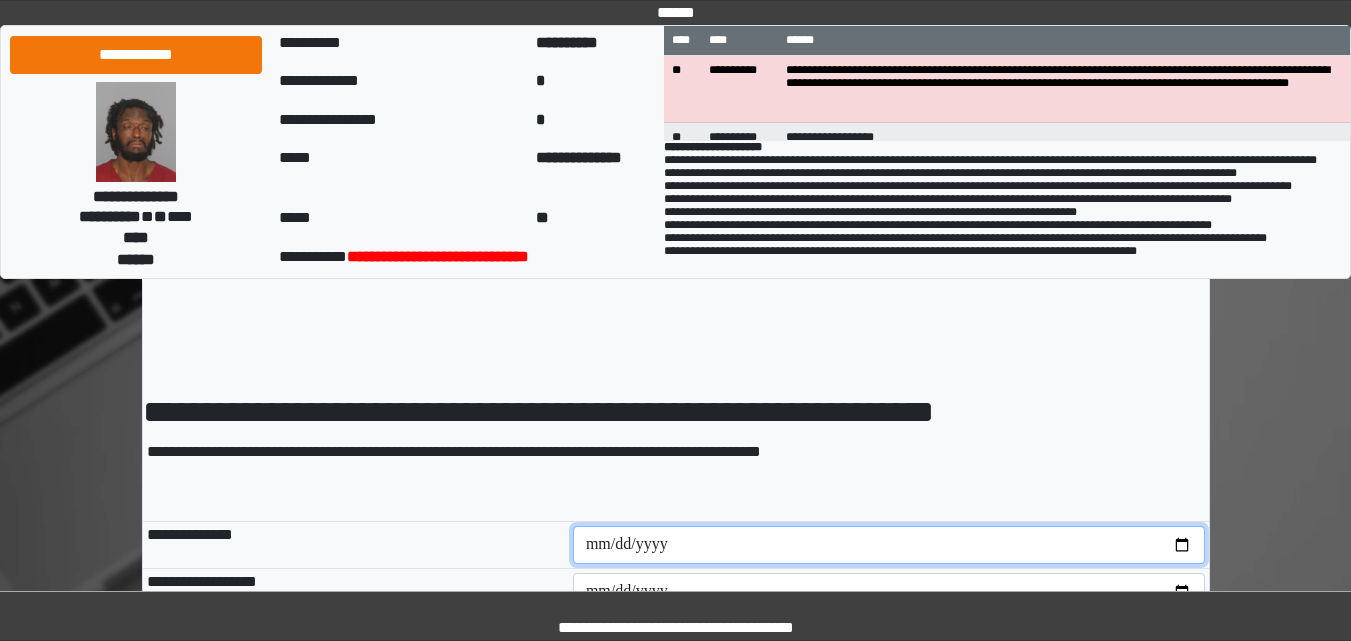 click at bounding box center [889, 545] 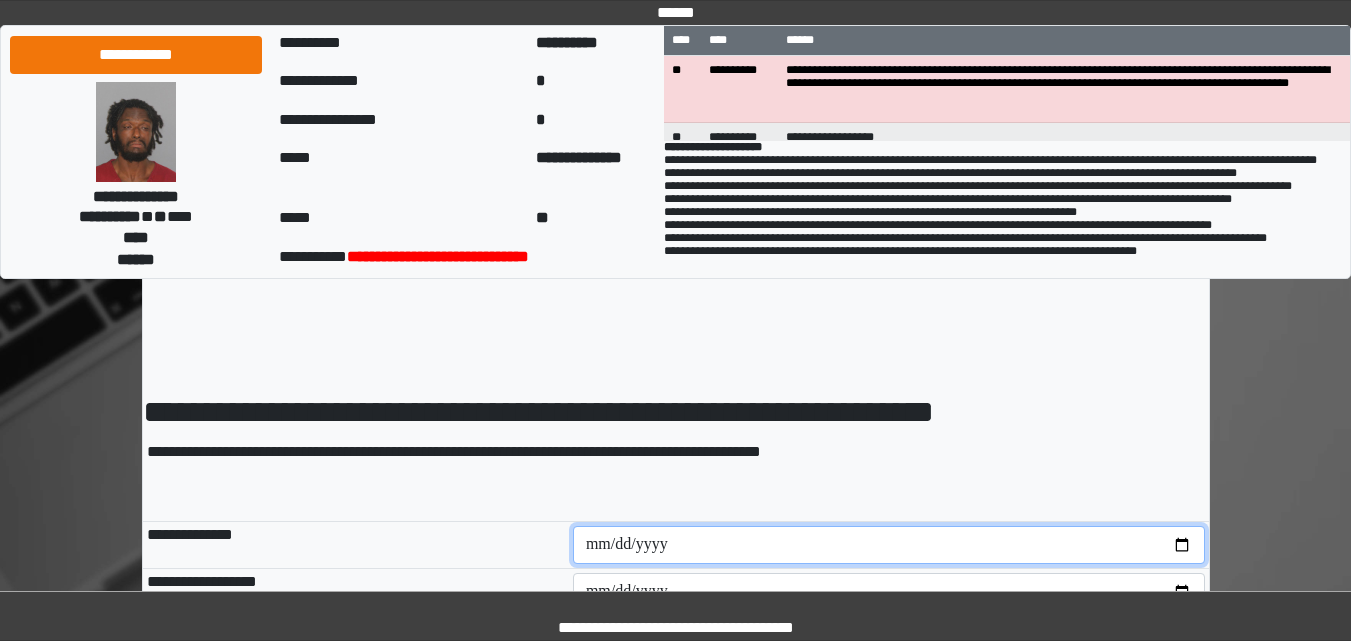 click on "**********" at bounding box center [889, 545] 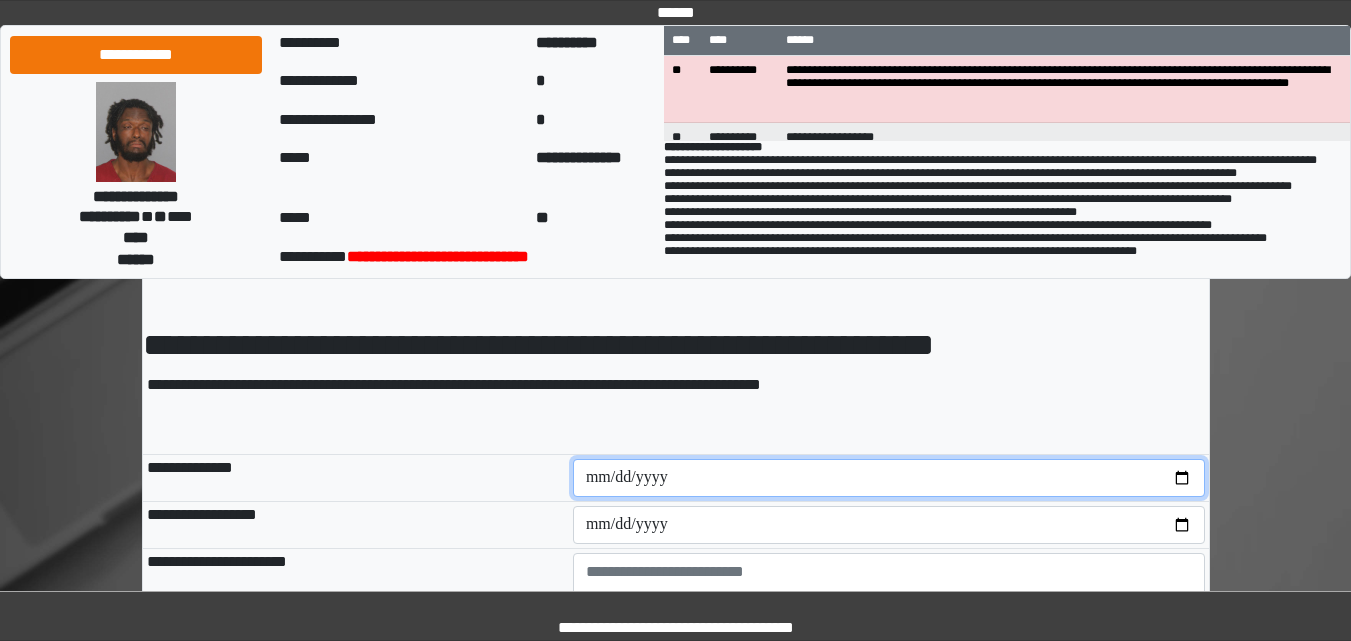 scroll, scrollTop: 100, scrollLeft: 0, axis: vertical 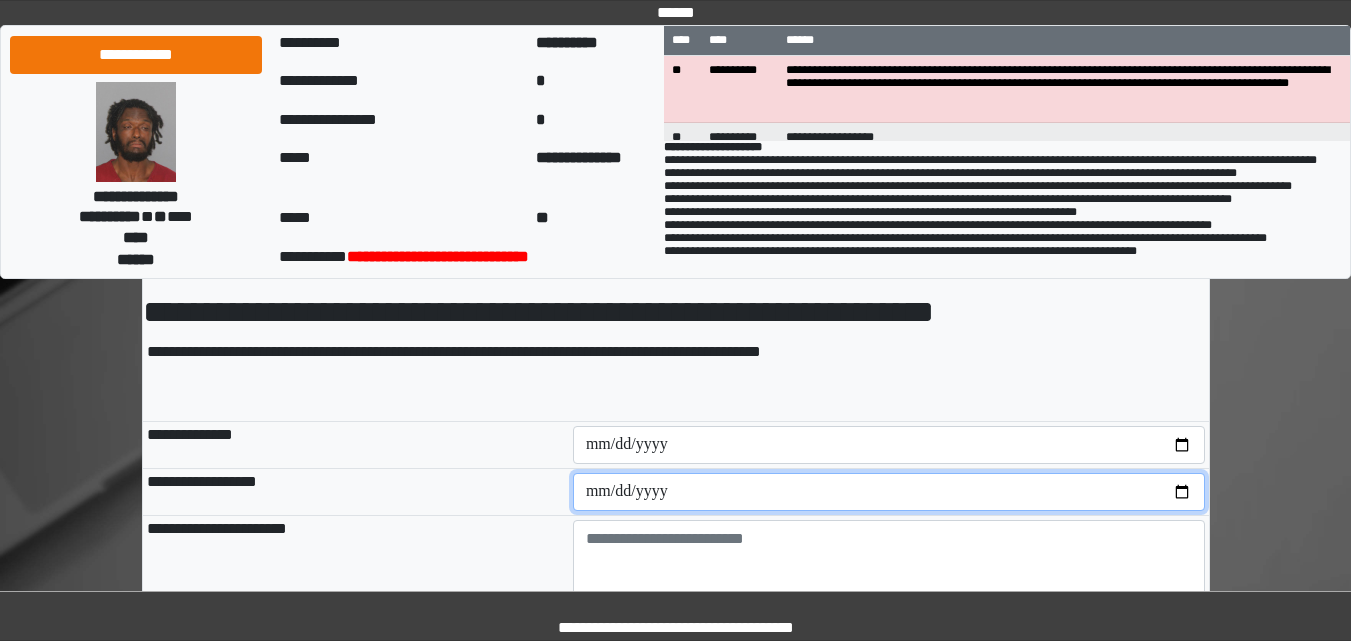 click at bounding box center [889, 492] 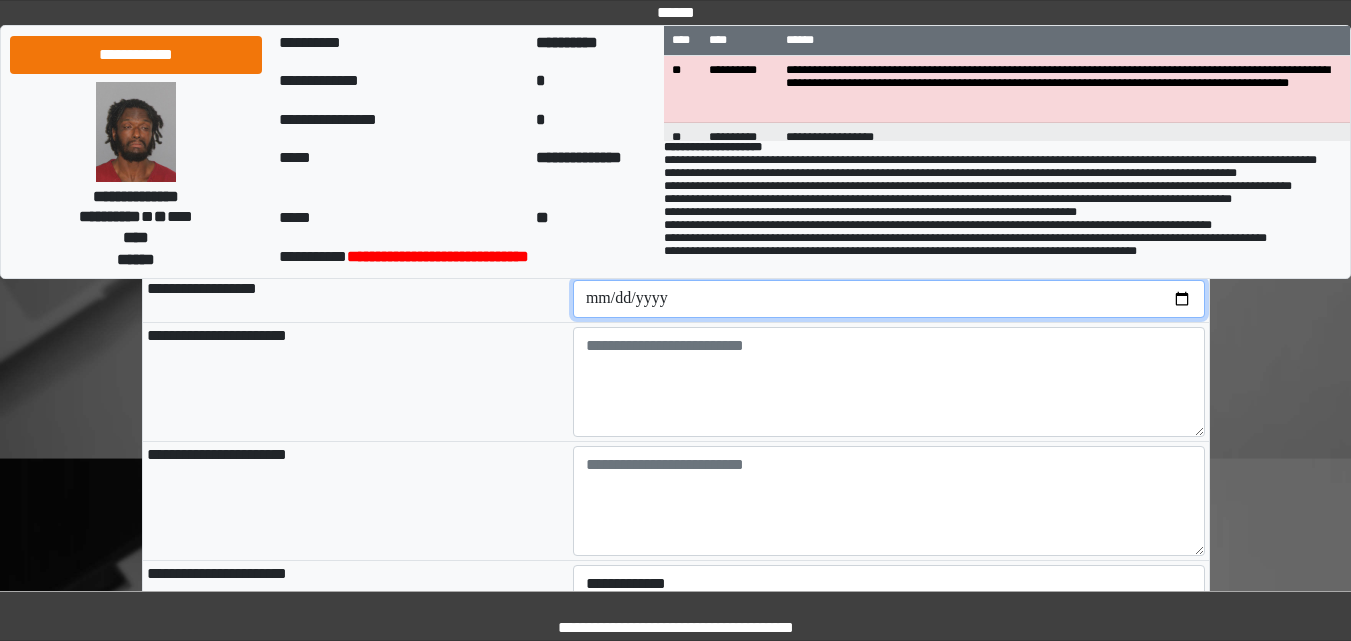 scroll, scrollTop: 300, scrollLeft: 0, axis: vertical 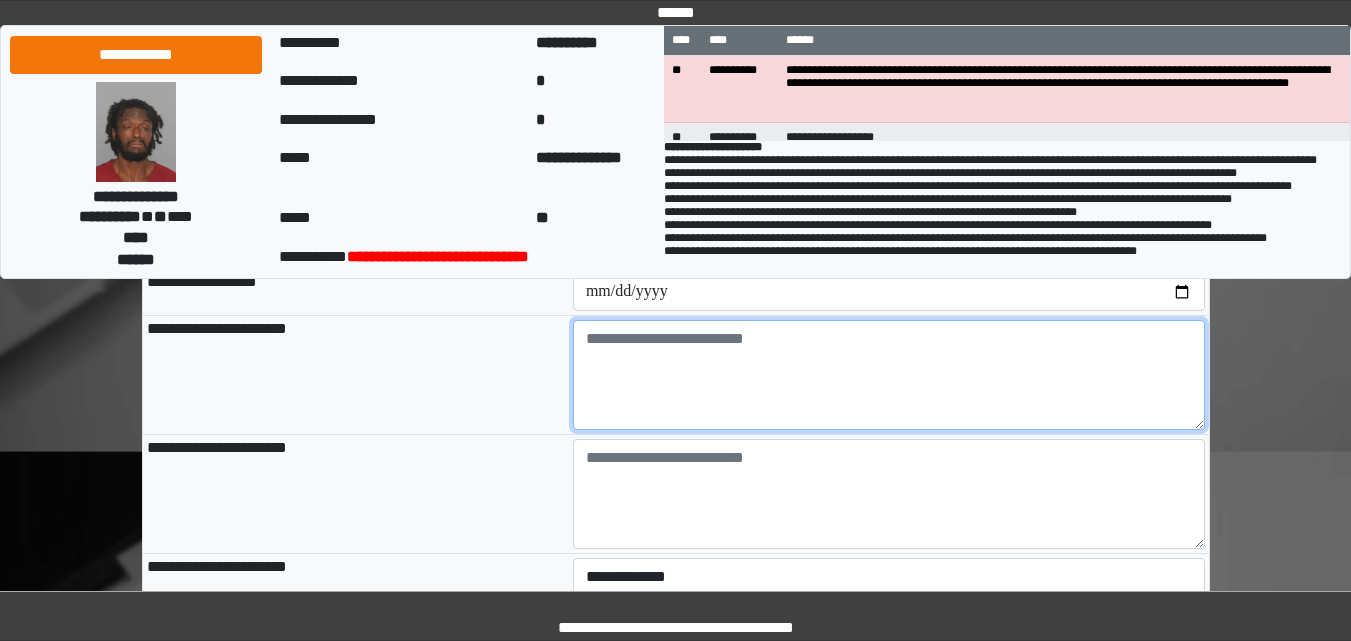 click at bounding box center [889, 375] 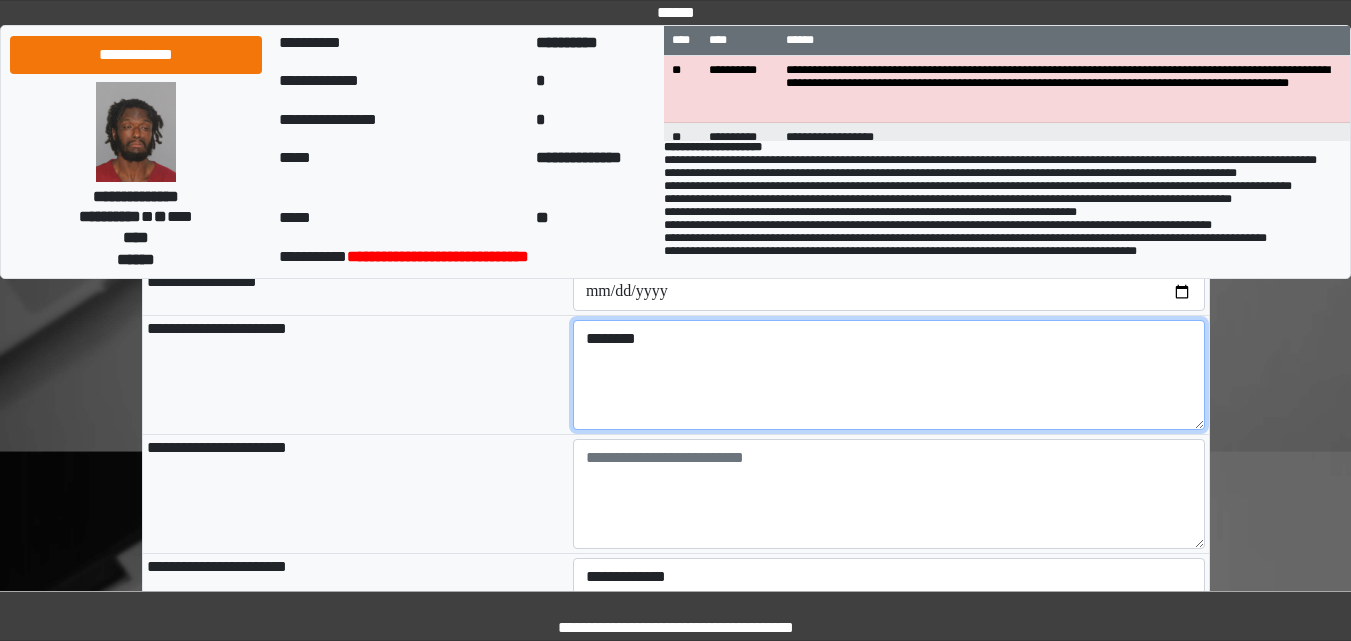 drag, startPoint x: 687, startPoint y: 349, endPoint x: 503, endPoint y: 354, distance: 184.06792 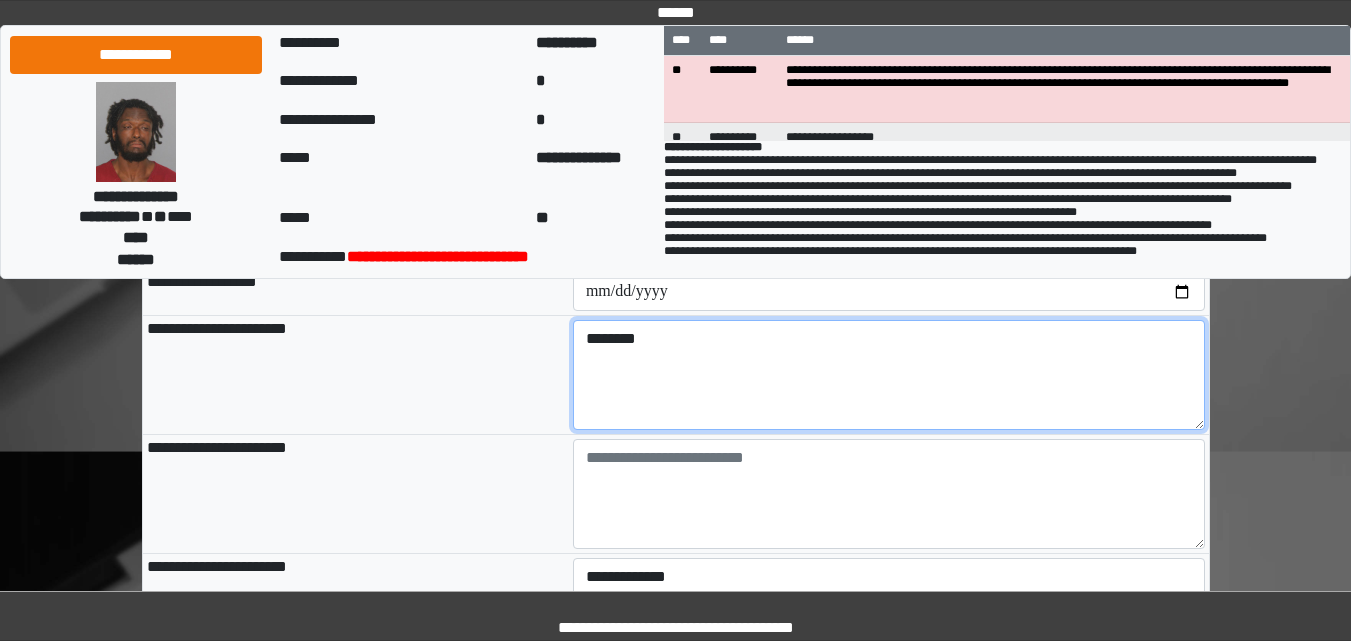 type on "********" 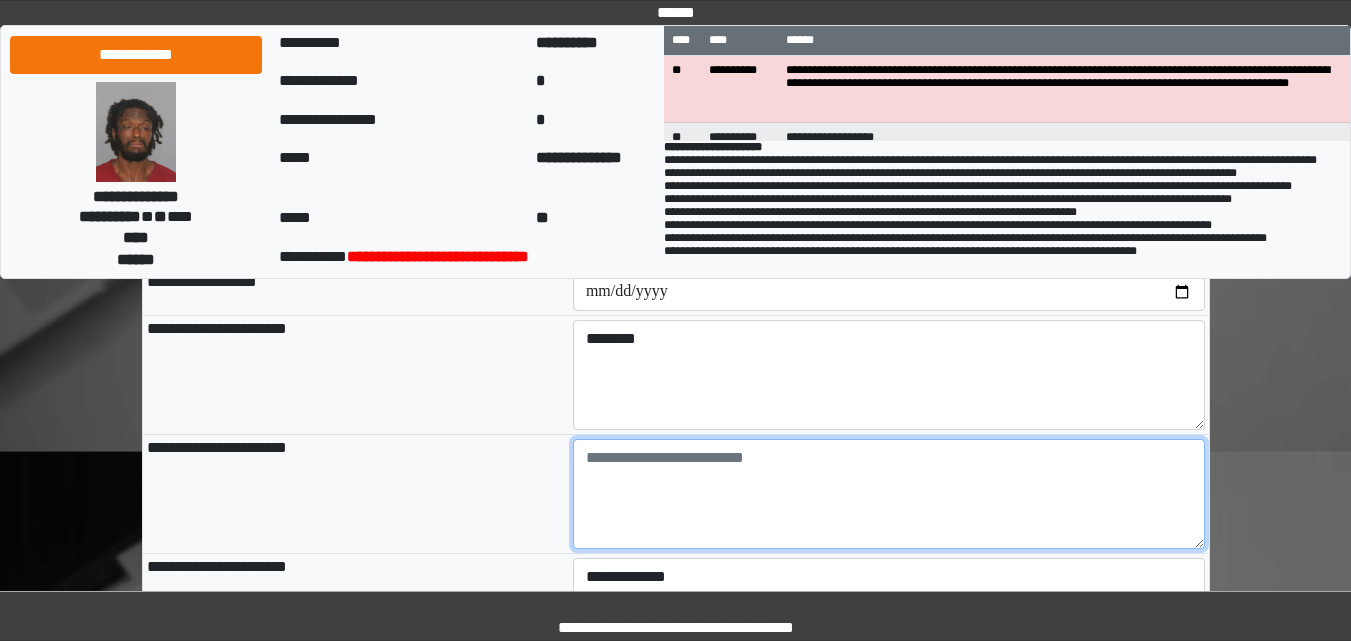 click at bounding box center [889, 494] 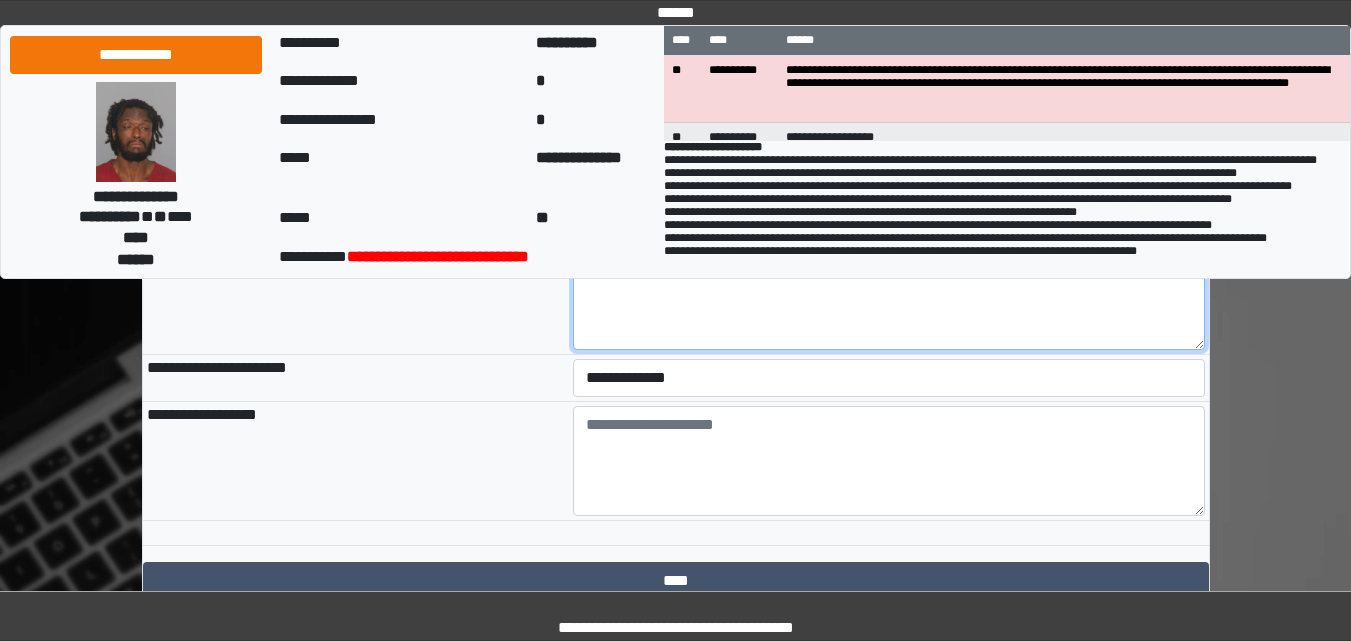 scroll, scrollTop: 500, scrollLeft: 0, axis: vertical 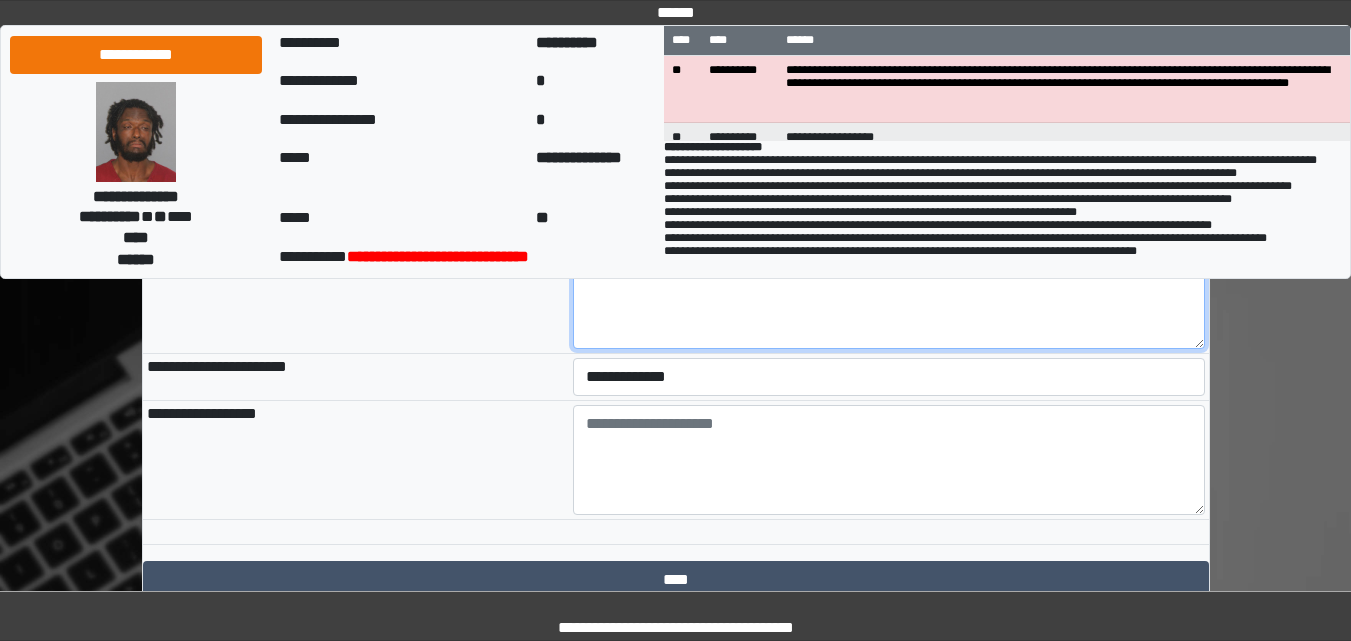 type on "********" 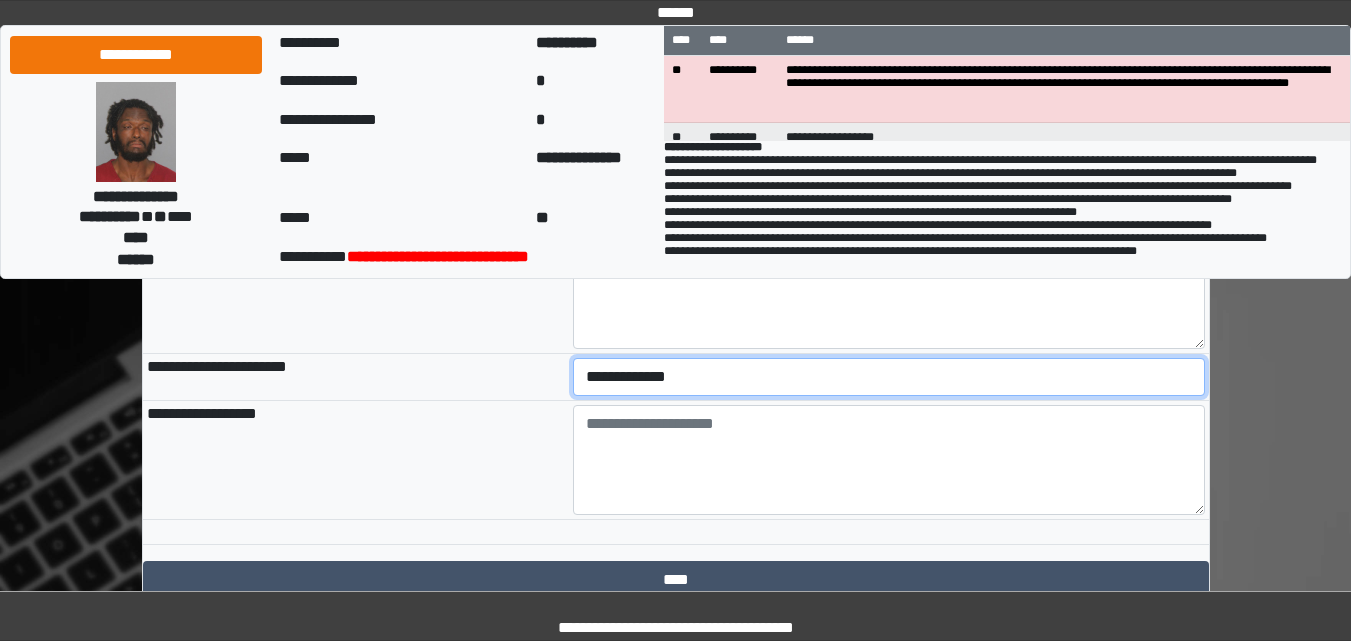 click on "**********" at bounding box center (889, 377) 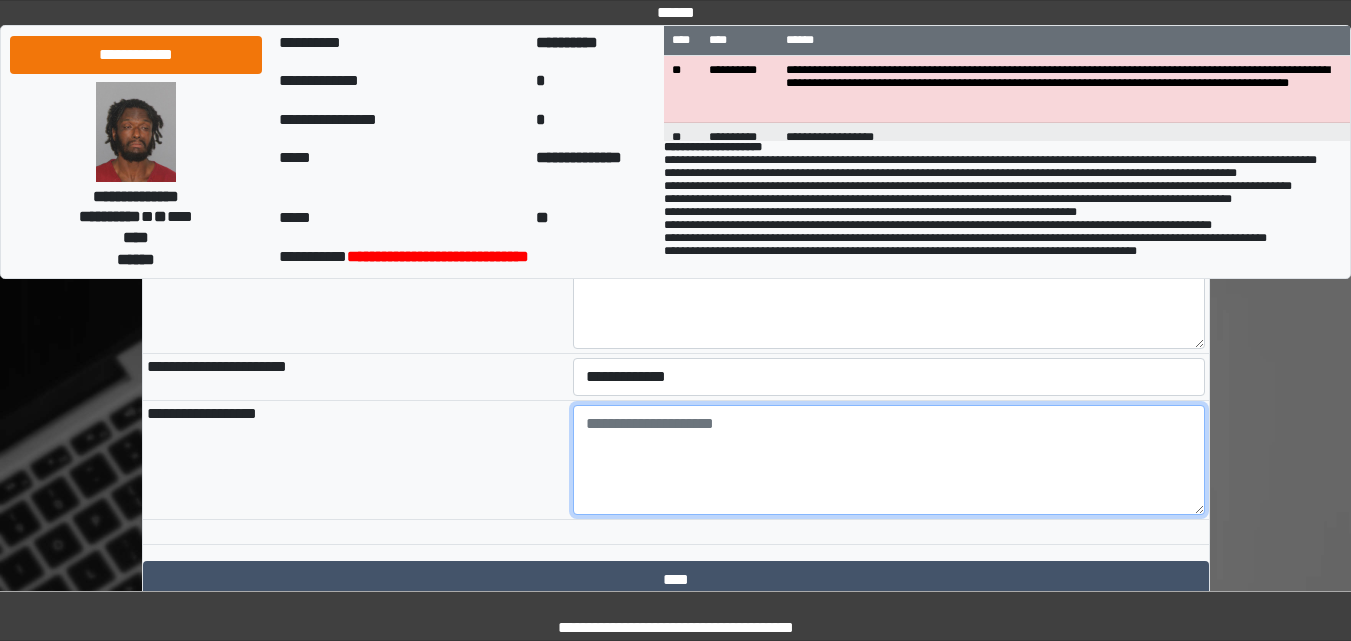 click at bounding box center (889, 460) 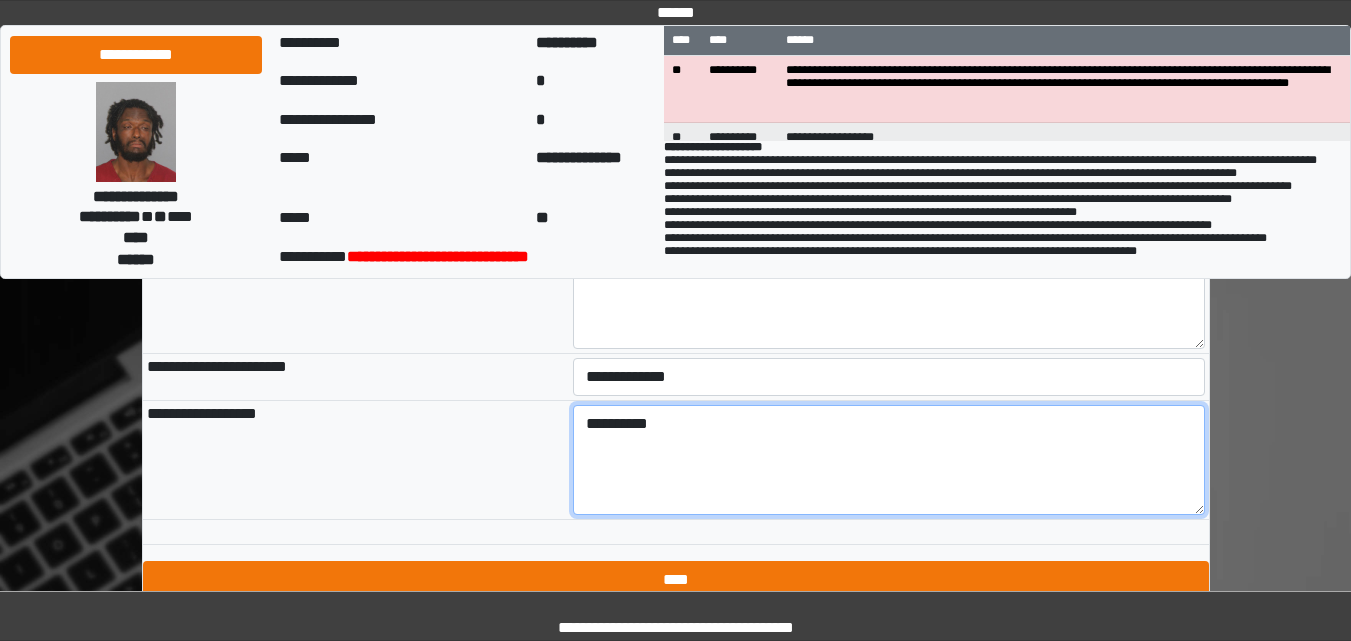 type on "**********" 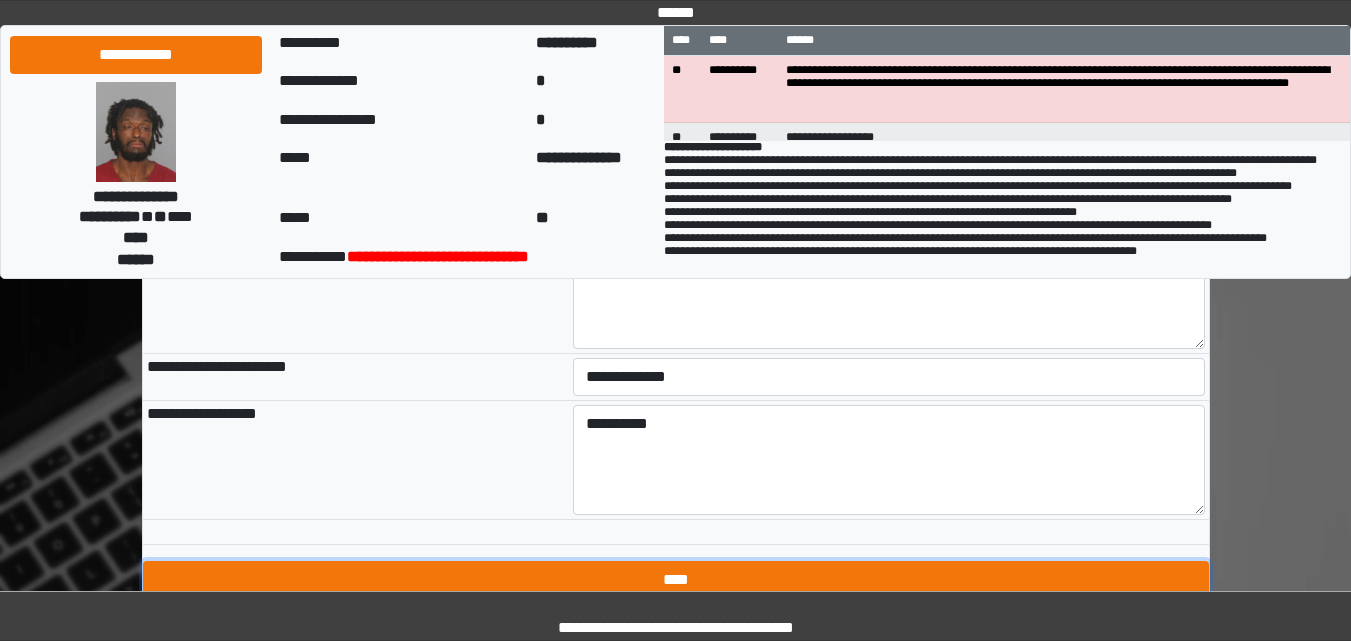 click on "****" at bounding box center [676, 580] 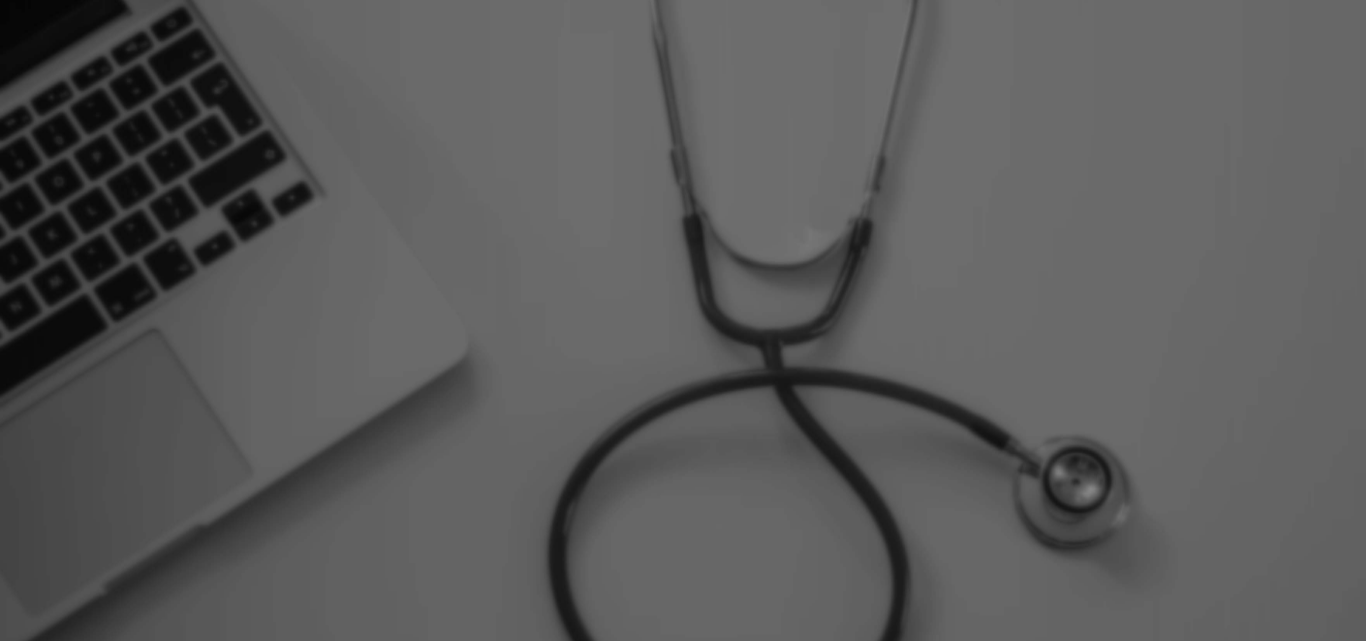 scroll, scrollTop: 0, scrollLeft: 0, axis: both 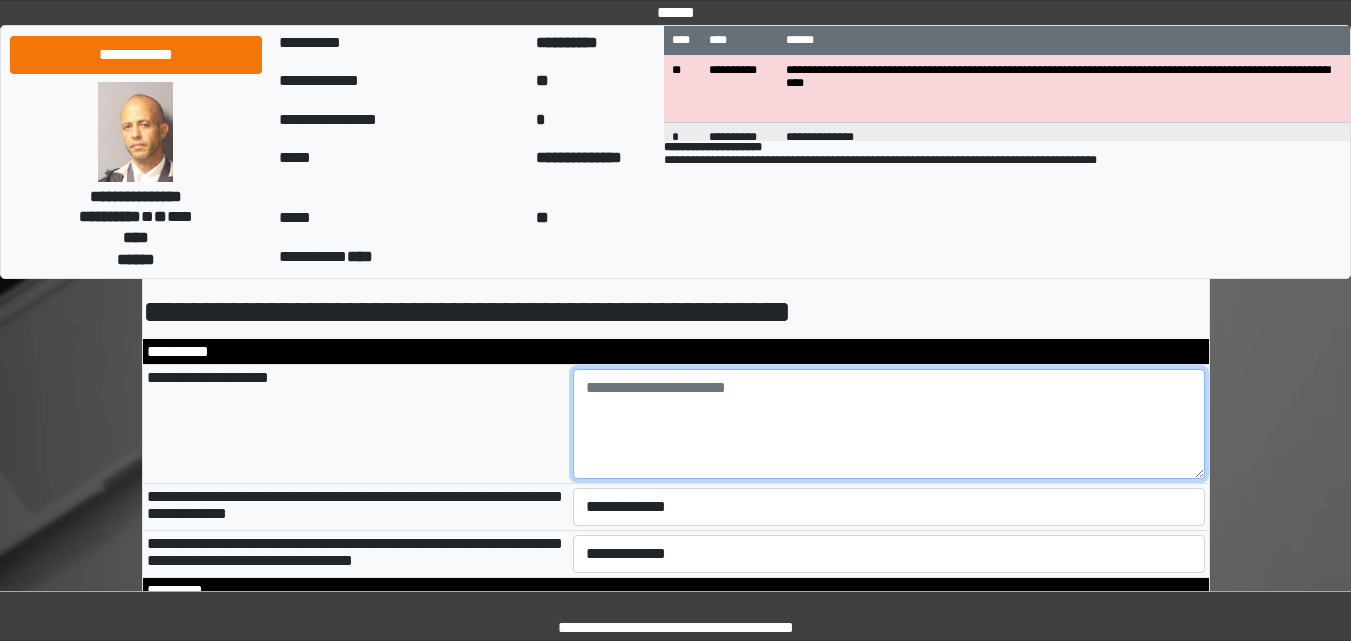 click at bounding box center [889, 424] 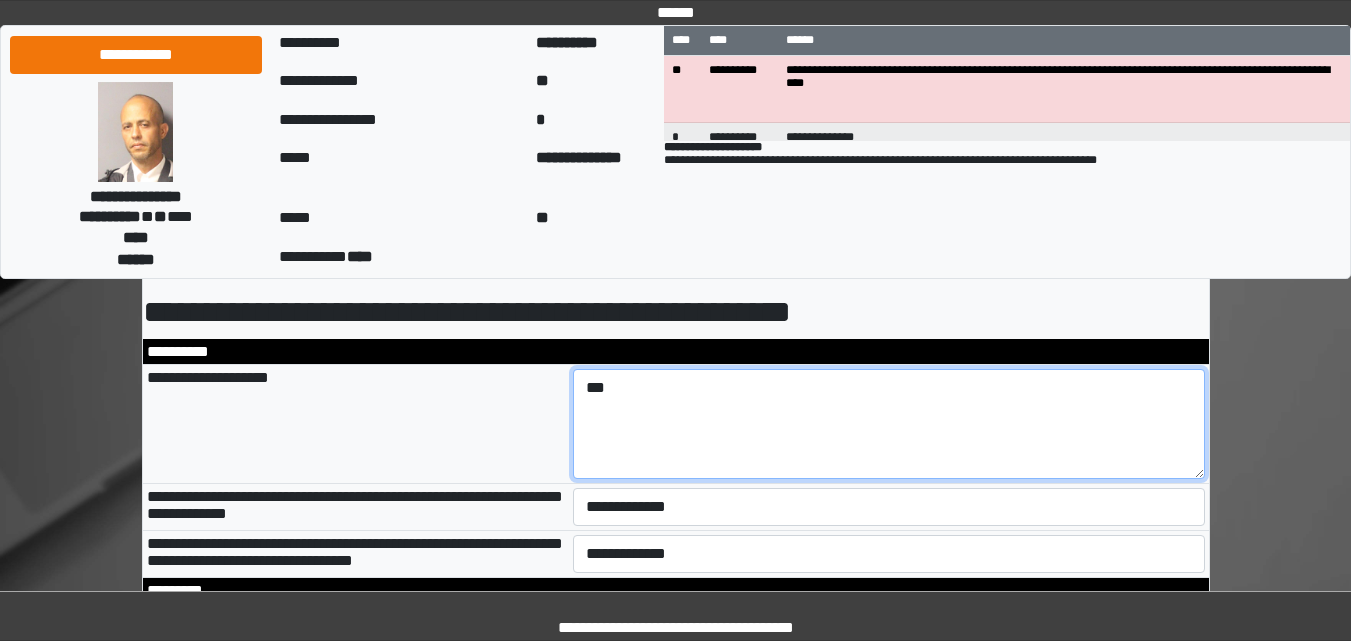 click on "**" at bounding box center [889, 424] 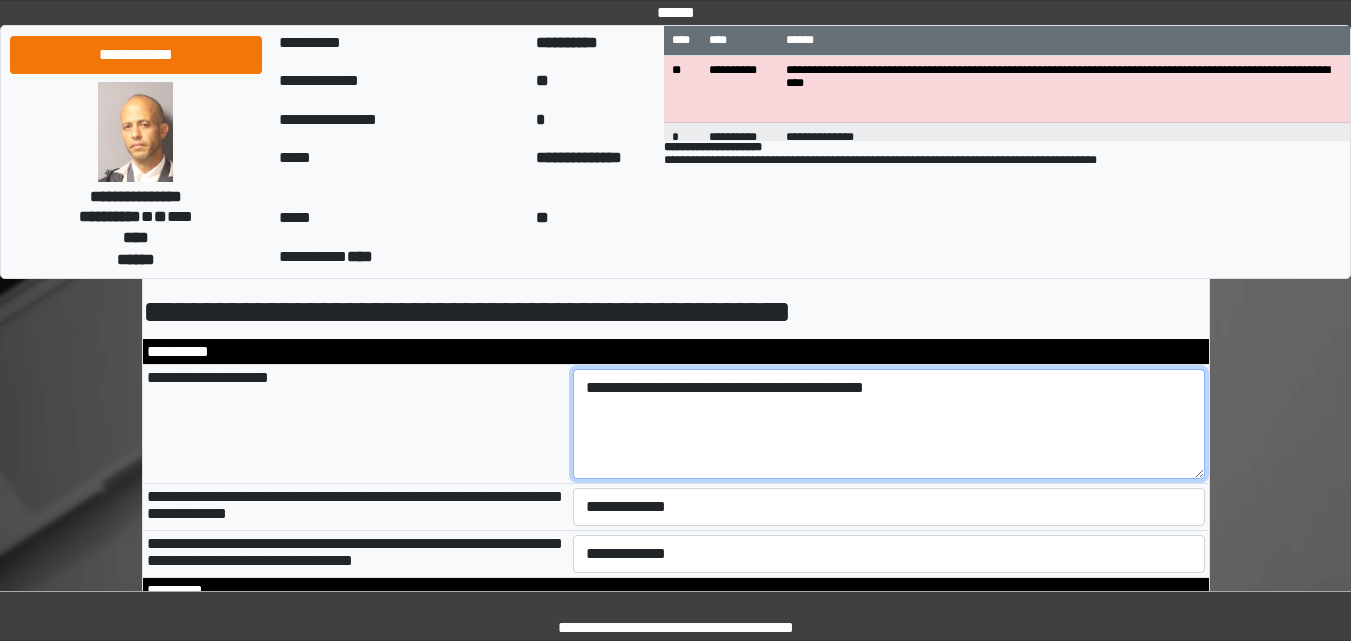 type on "**********" 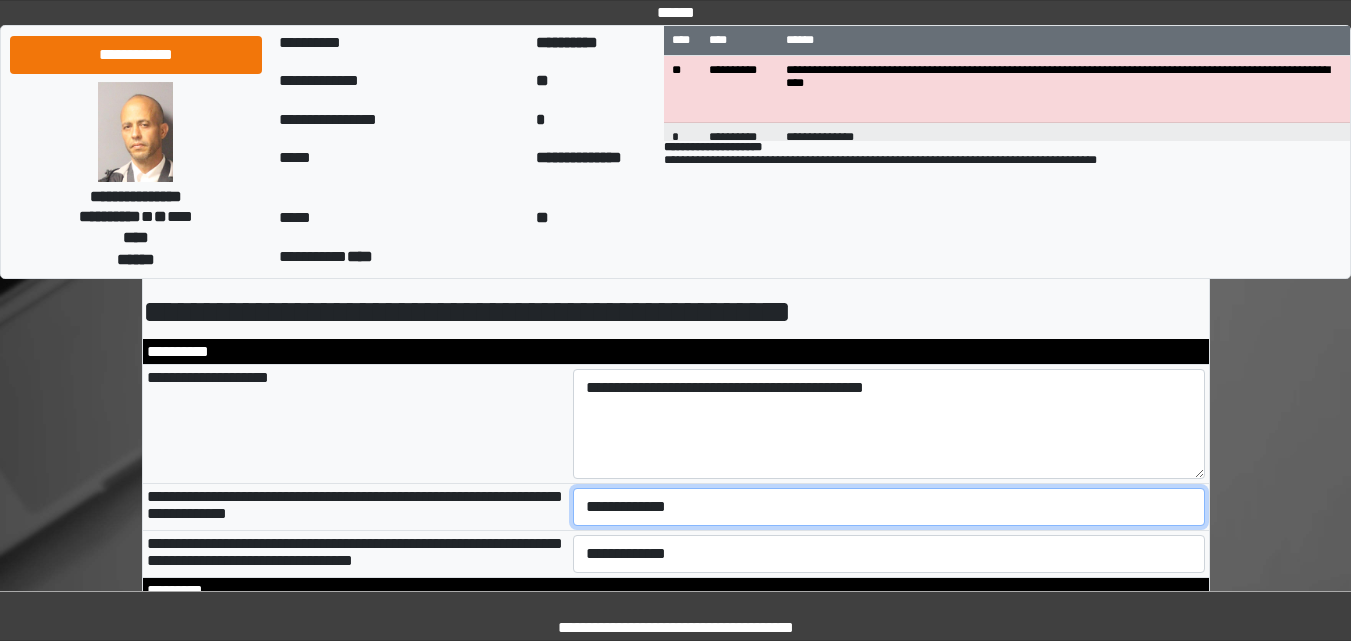 click on "**********" at bounding box center [889, 507] 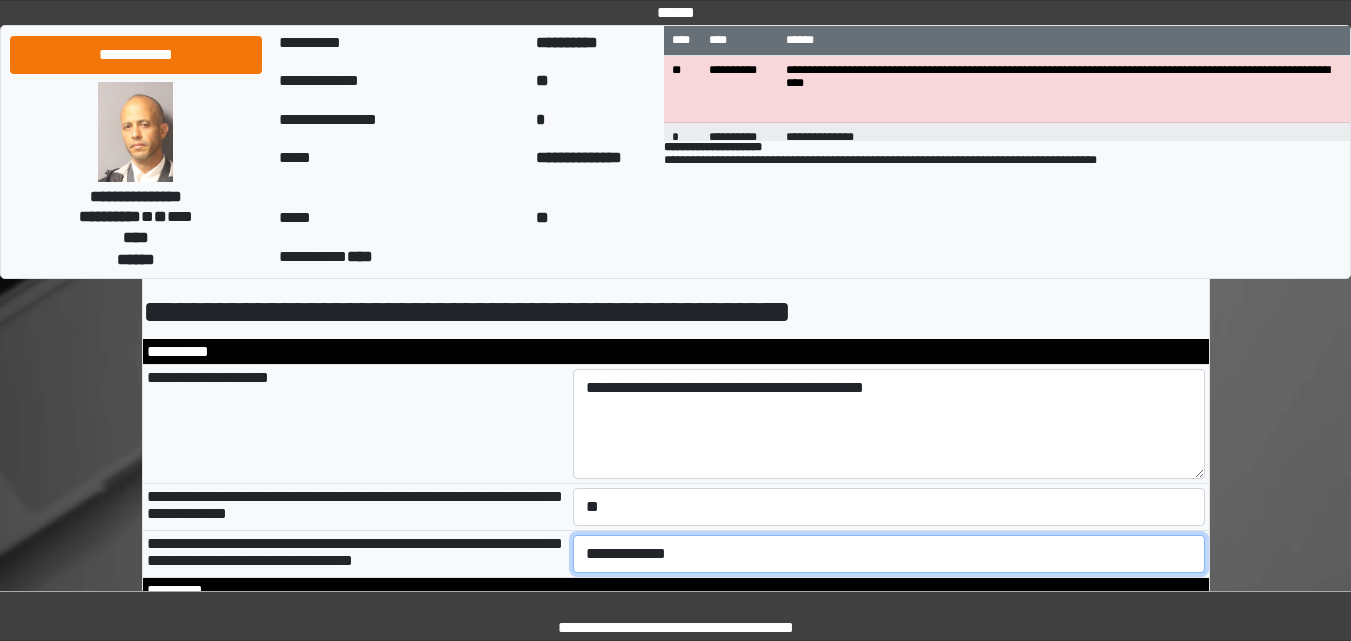 click on "**********" at bounding box center [889, 554] 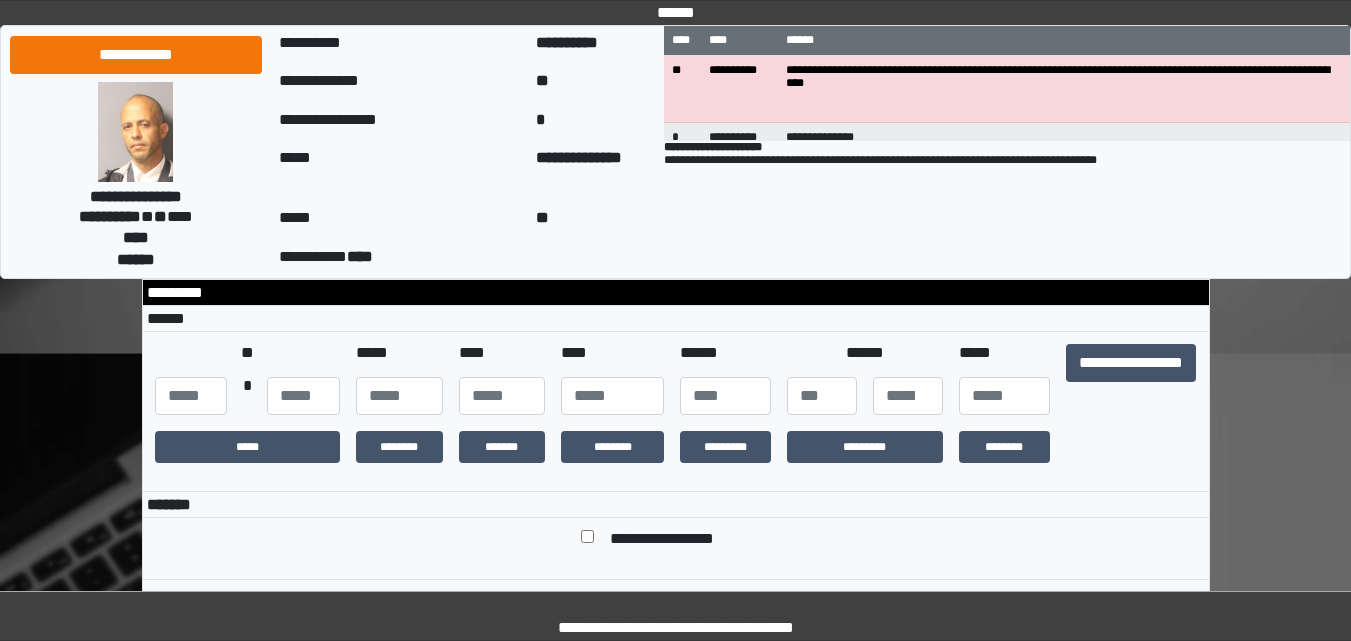 scroll, scrollTop: 400, scrollLeft: 0, axis: vertical 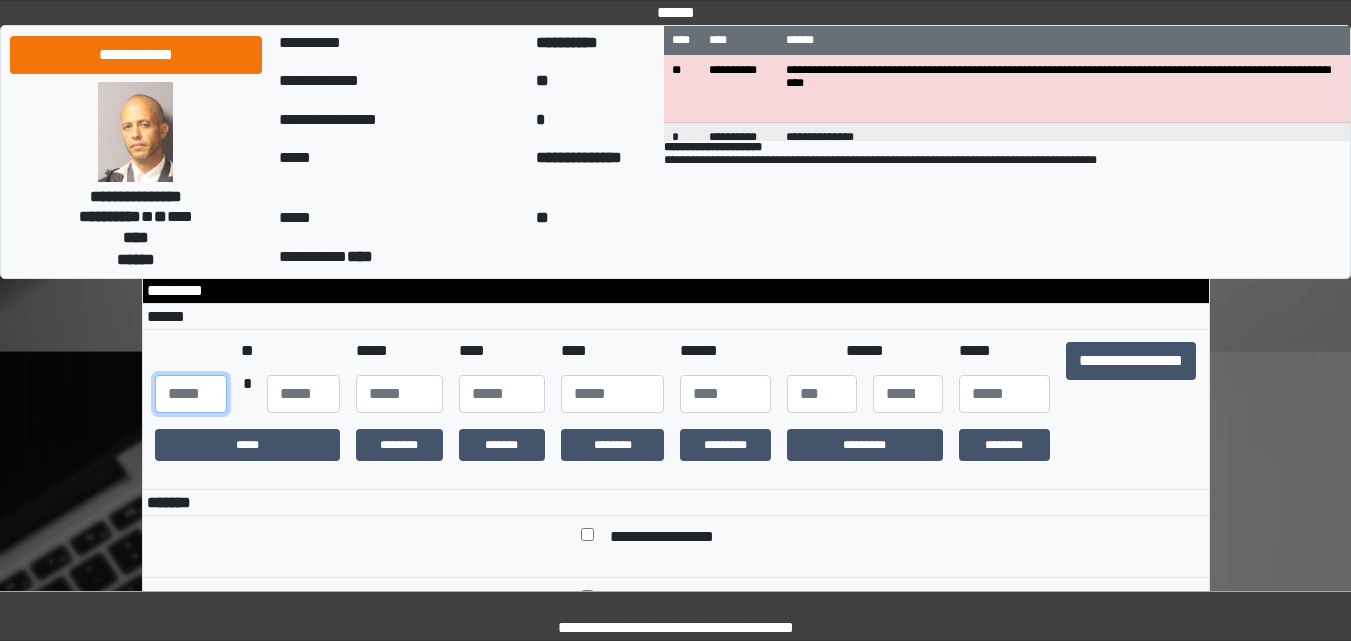 click at bounding box center [191, 394] 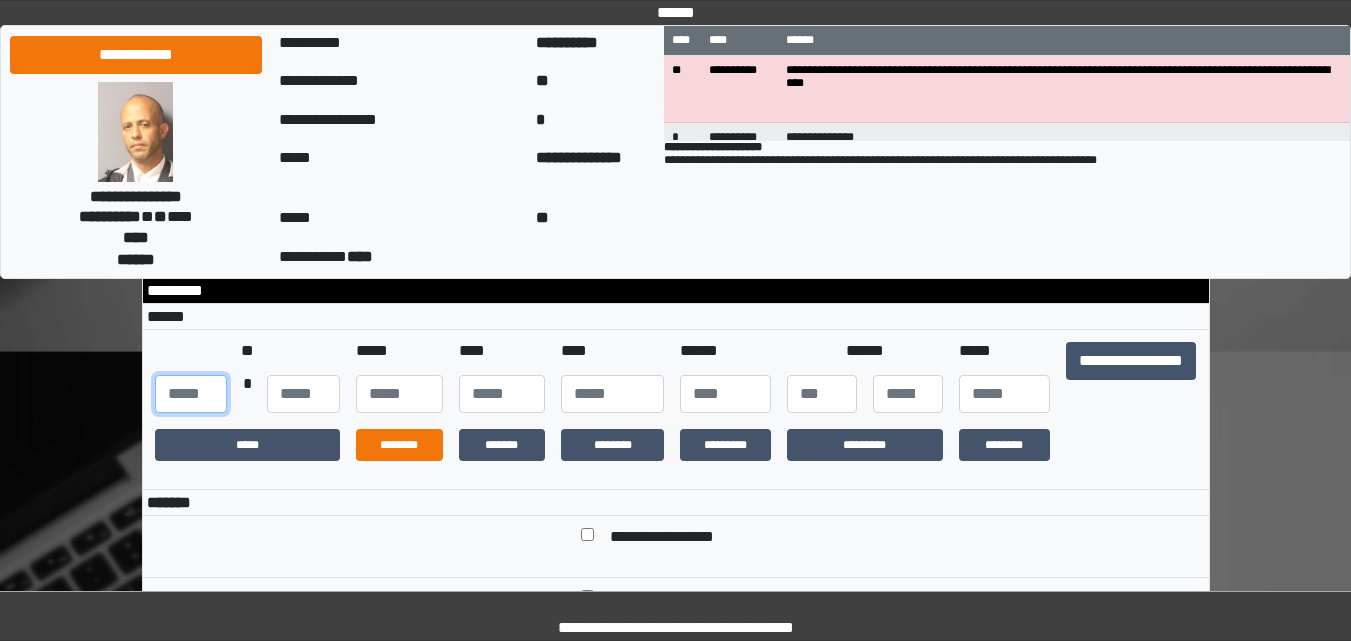 type on "**" 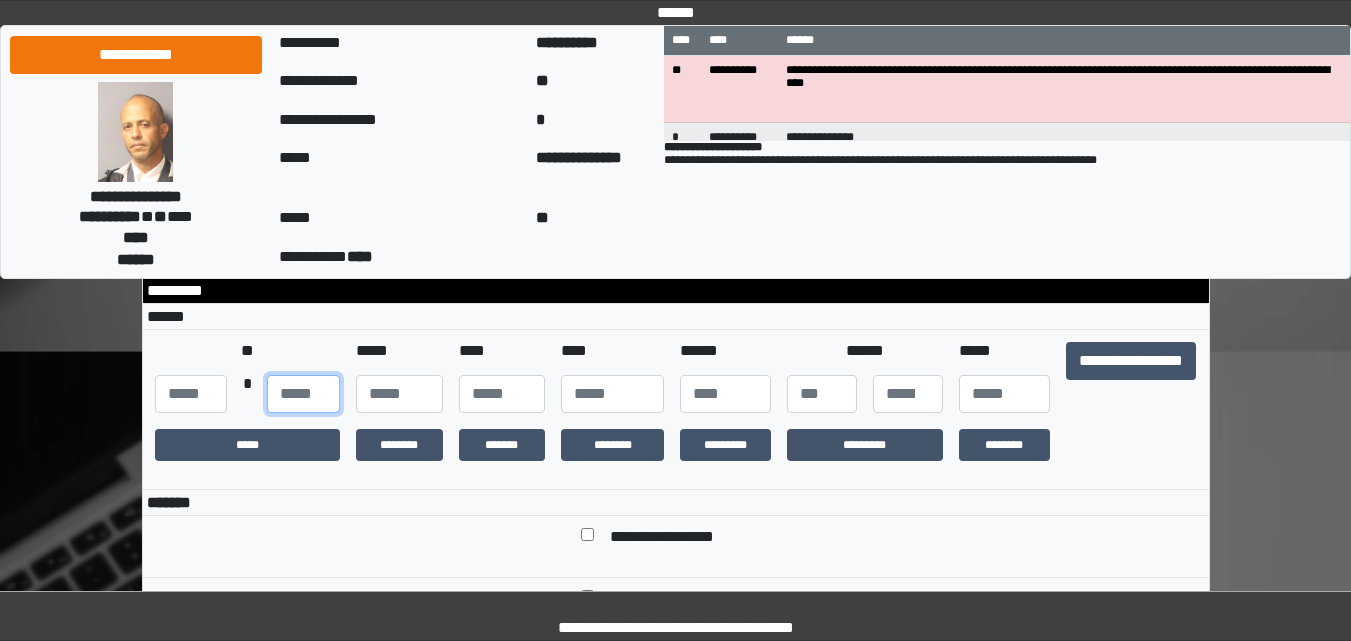 type on "**" 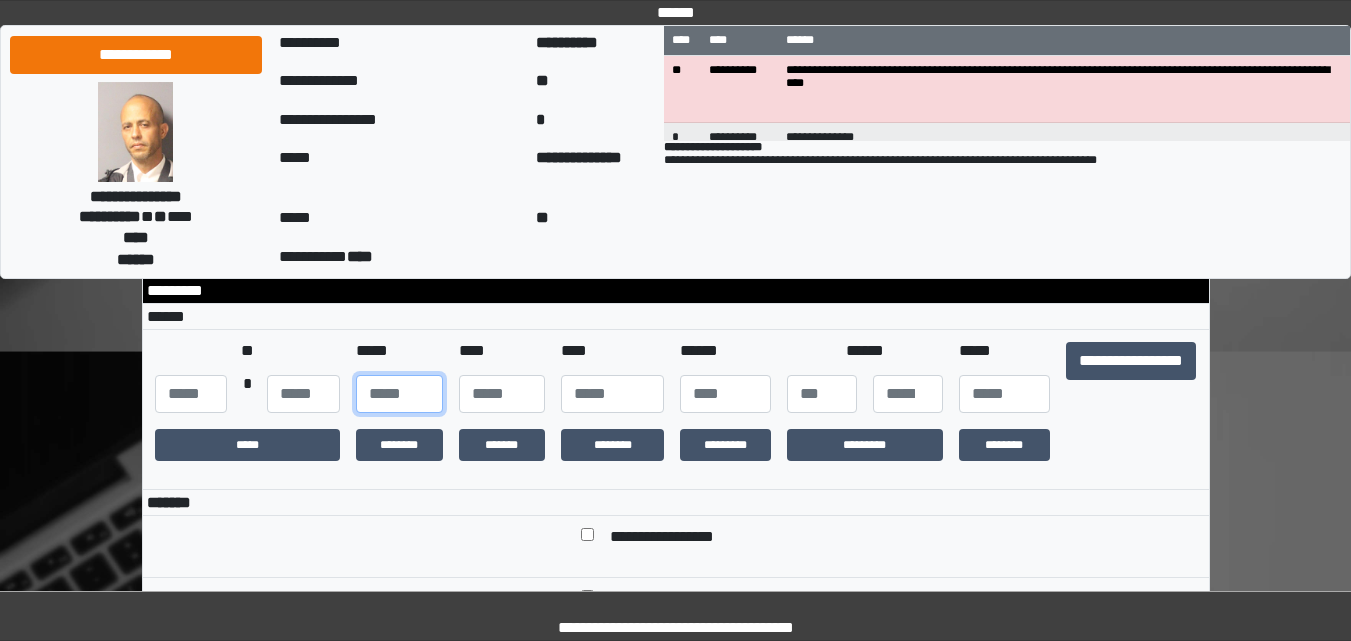 click at bounding box center (399, 394) 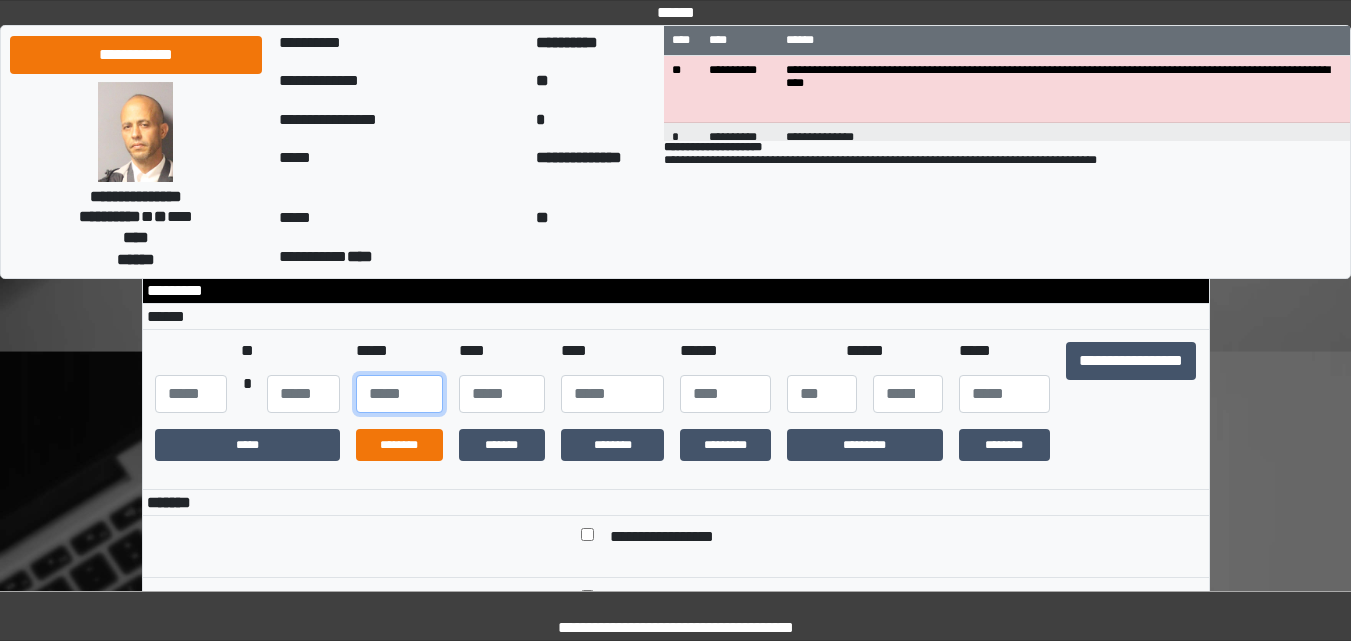 type on "***" 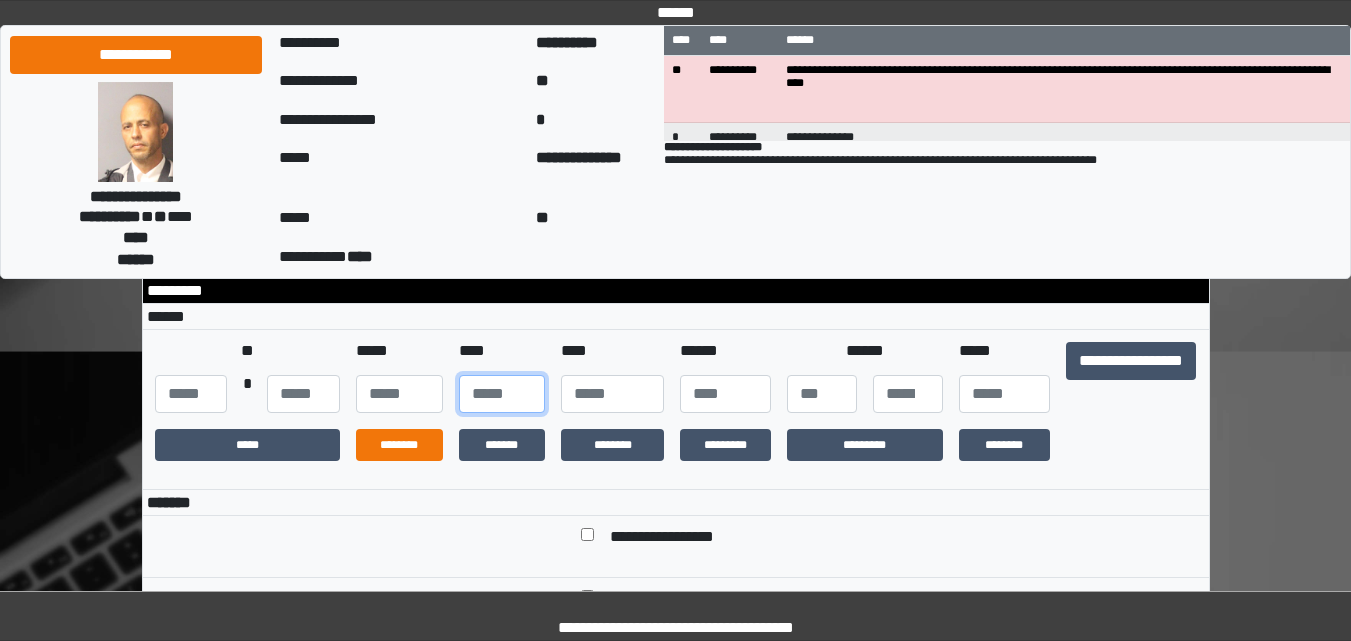 type on "**" 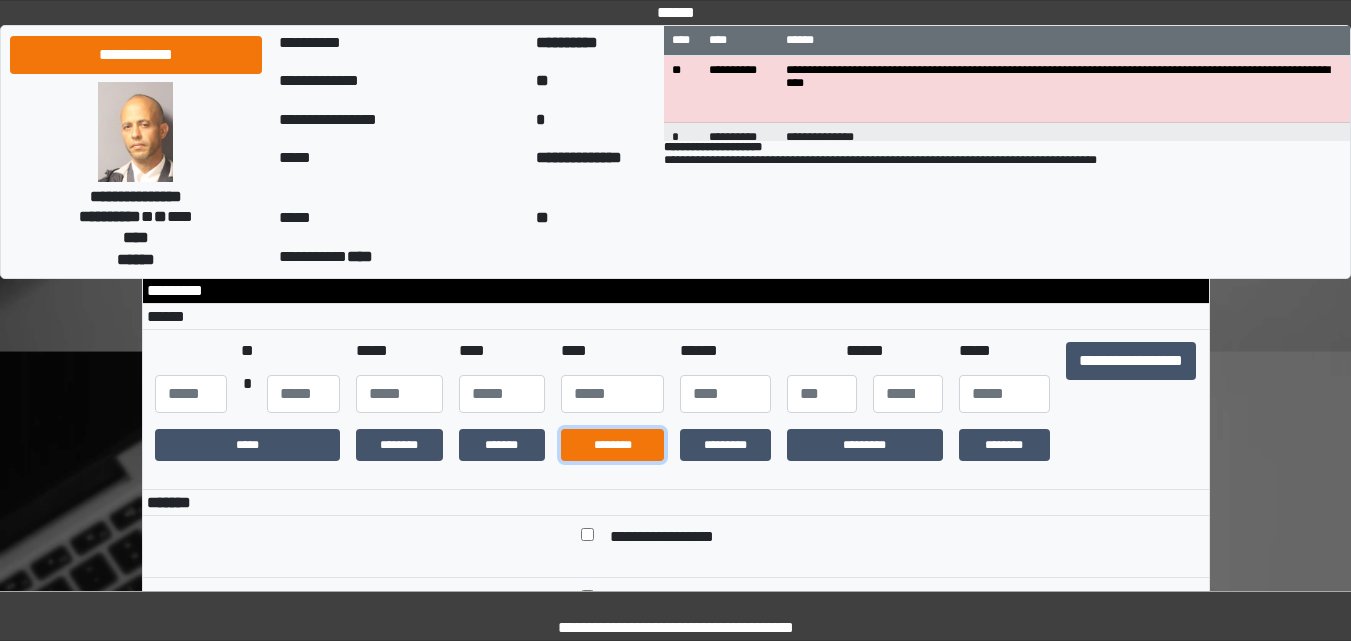click on "********" at bounding box center (612, 445) 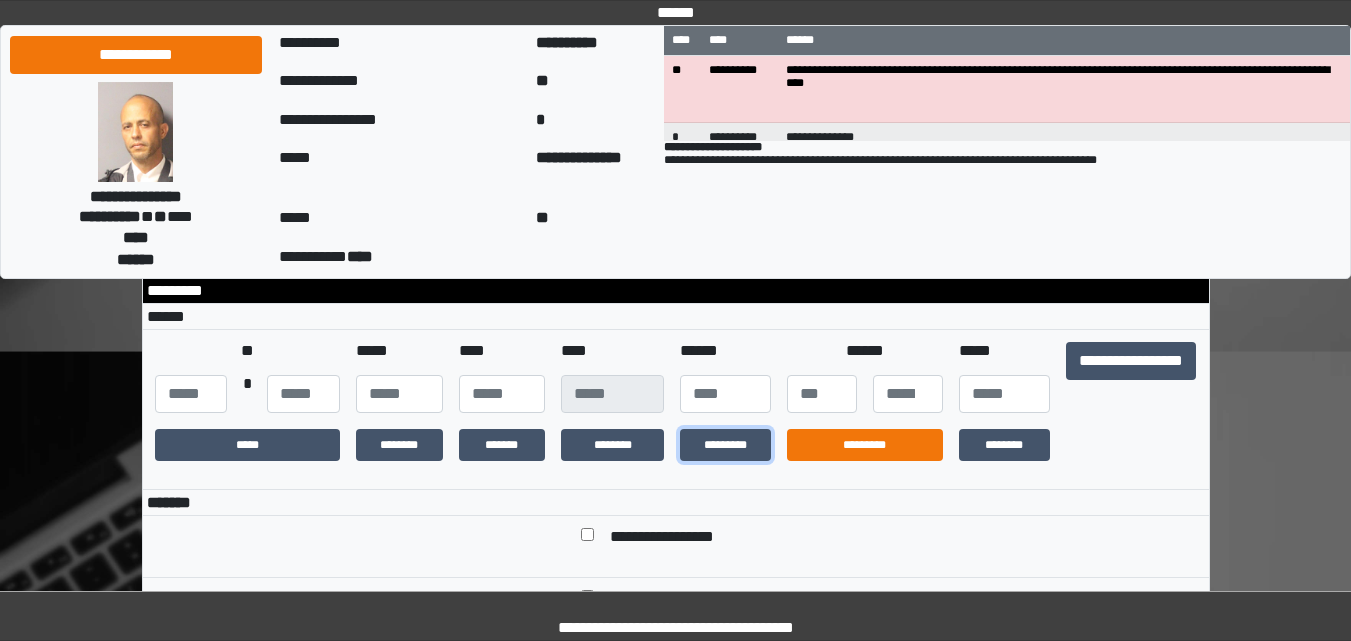 drag, startPoint x: 716, startPoint y: 473, endPoint x: 914, endPoint y: 471, distance: 198.0101 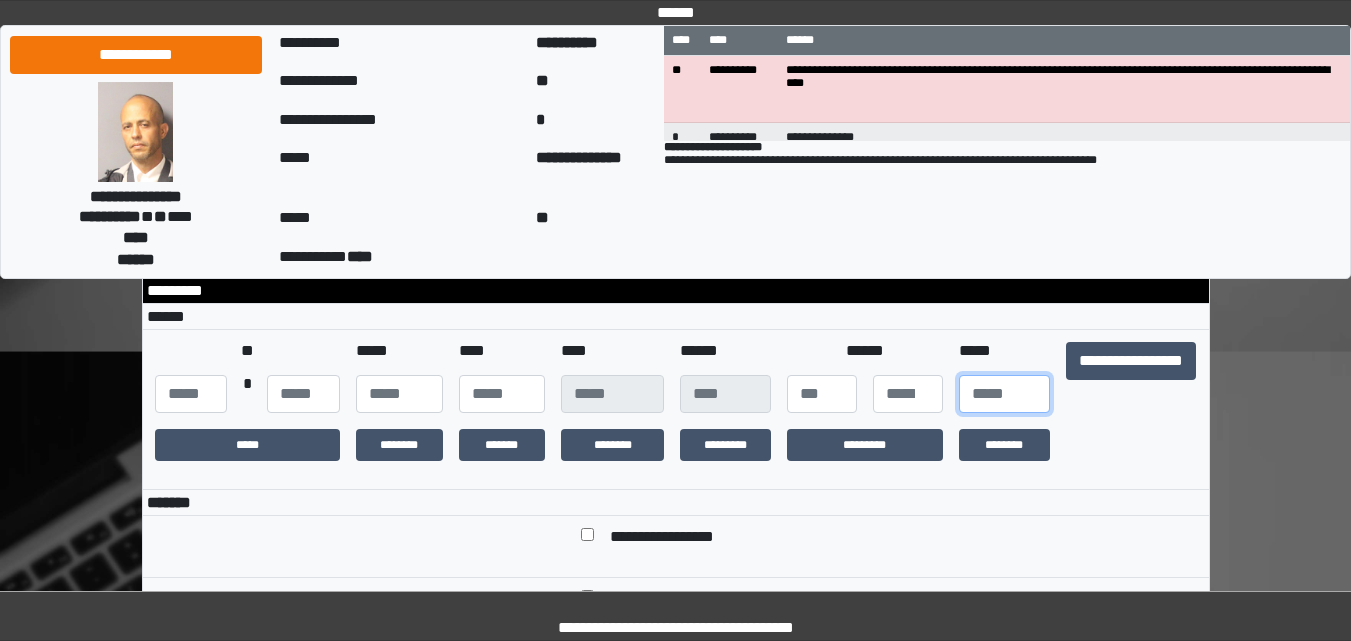 click at bounding box center [1004, 394] 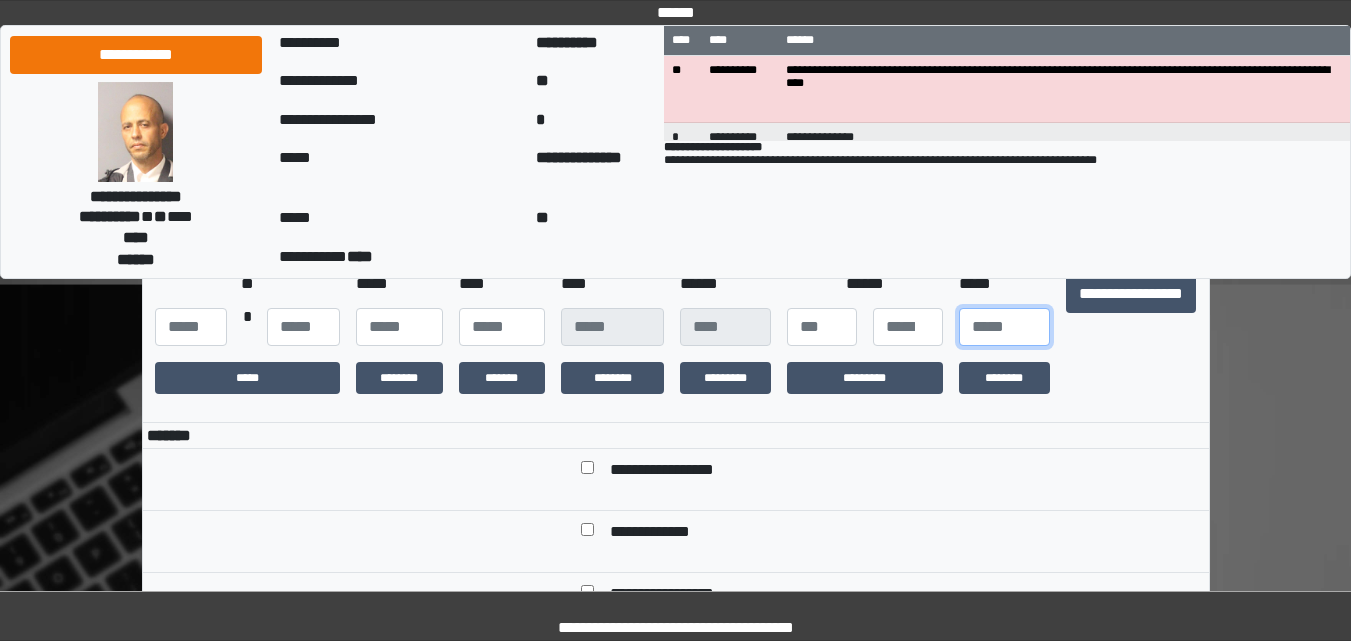 scroll, scrollTop: 500, scrollLeft: 0, axis: vertical 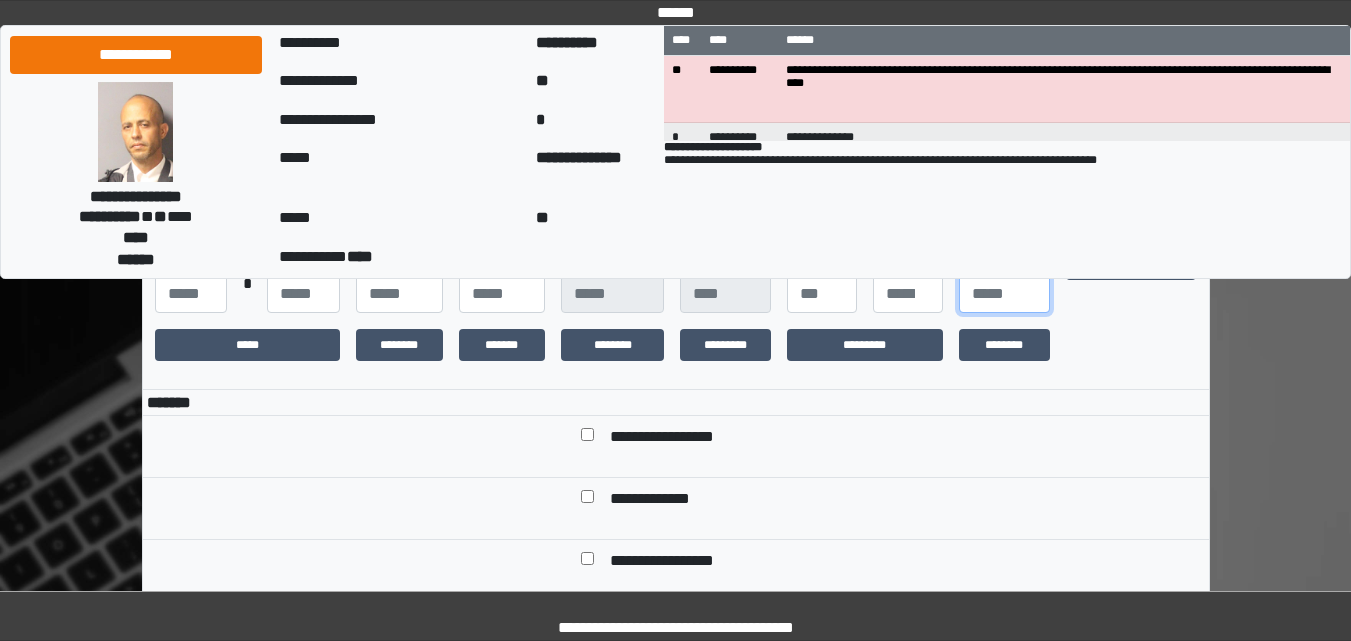 type on "**" 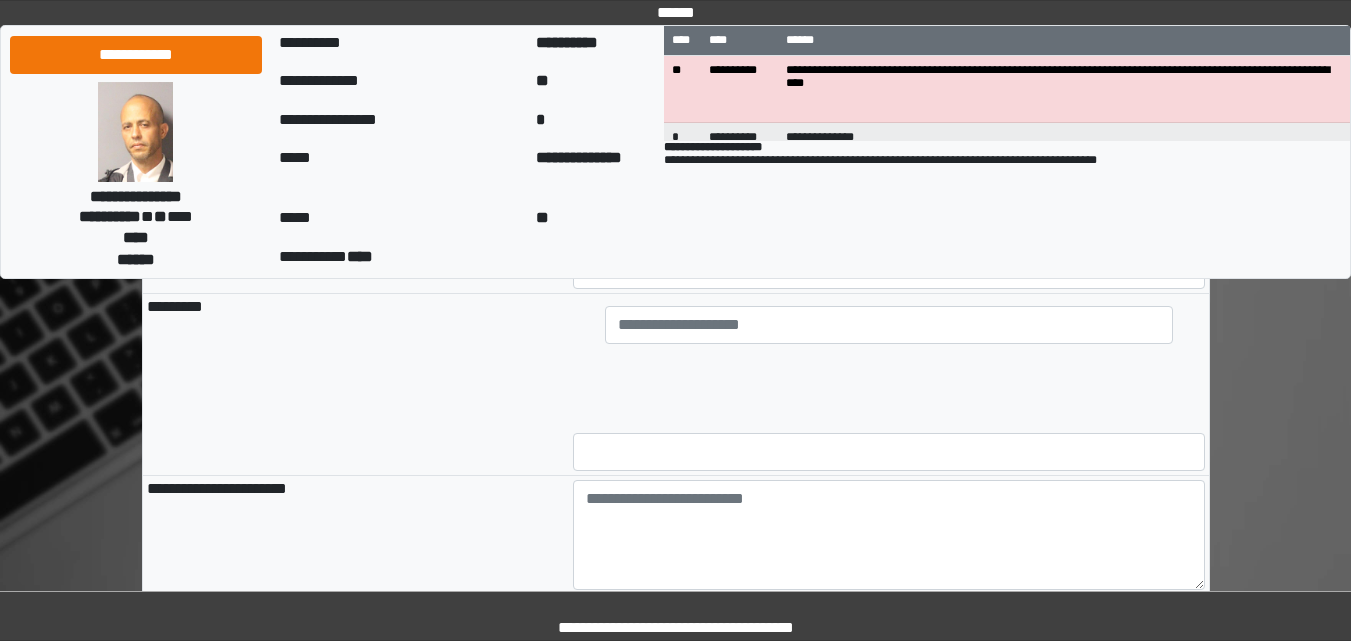 scroll, scrollTop: 1700, scrollLeft: 0, axis: vertical 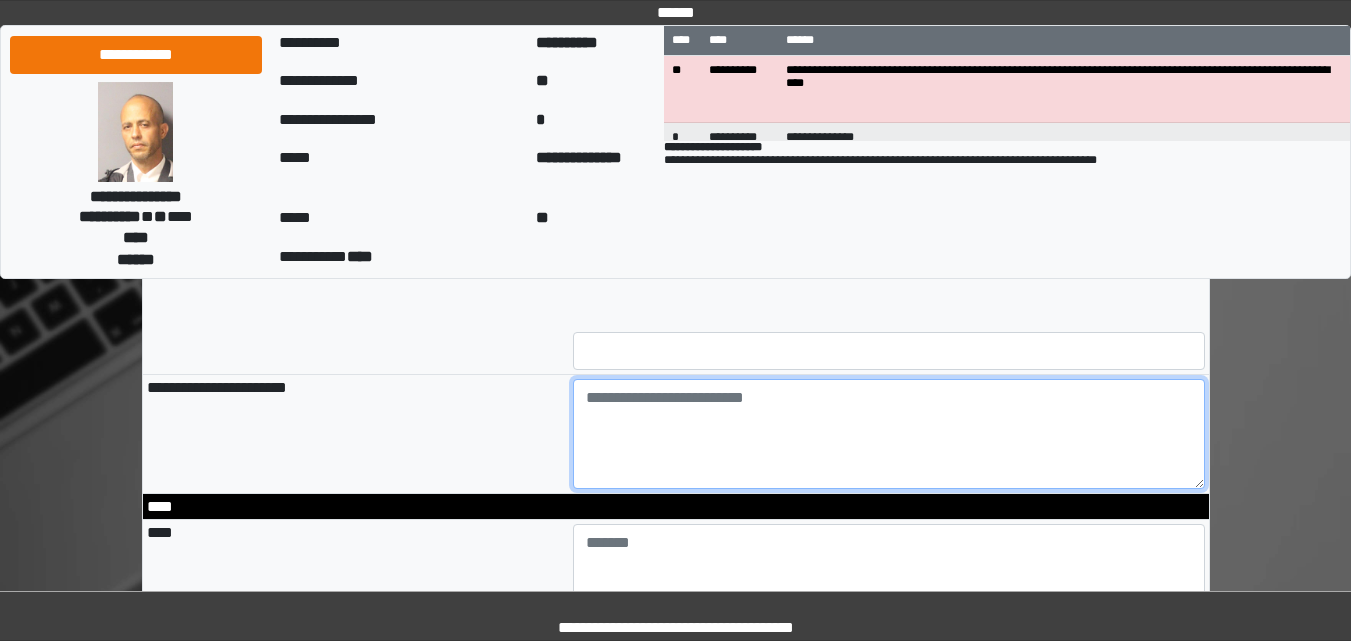 click at bounding box center (889, 434) 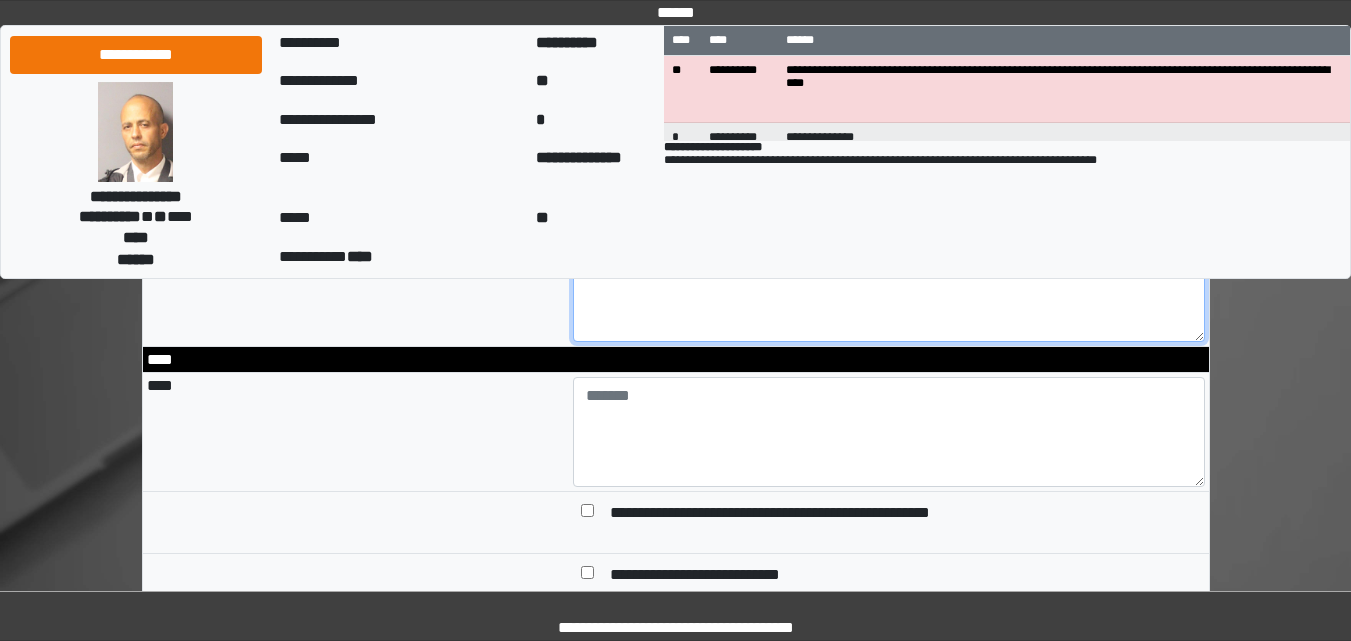 scroll, scrollTop: 1900, scrollLeft: 0, axis: vertical 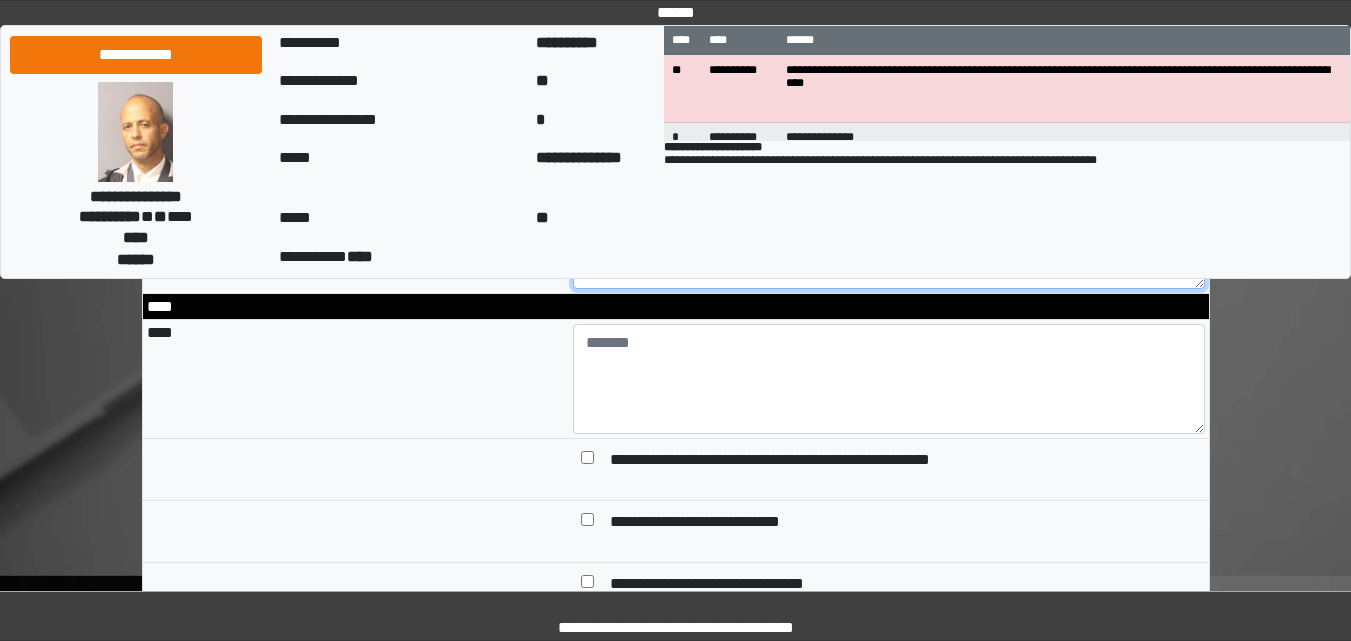 type on "**********" 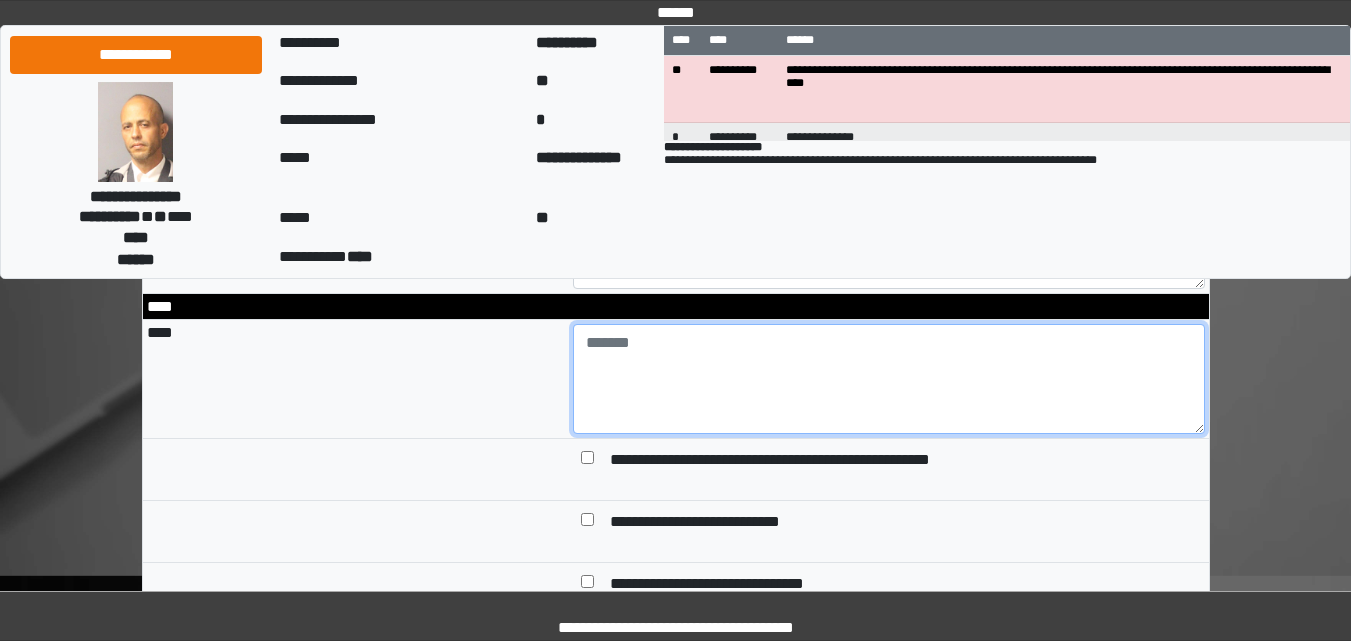 click at bounding box center [889, 379] 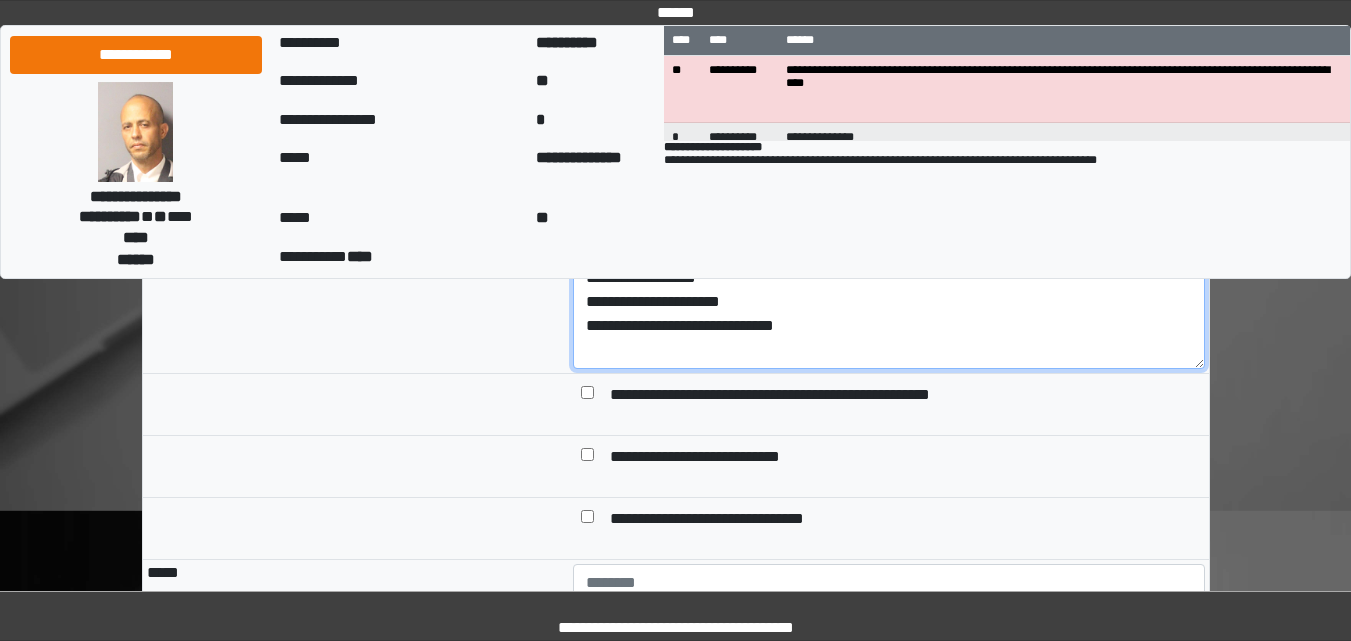 scroll, scrollTop: 2000, scrollLeft: 0, axis: vertical 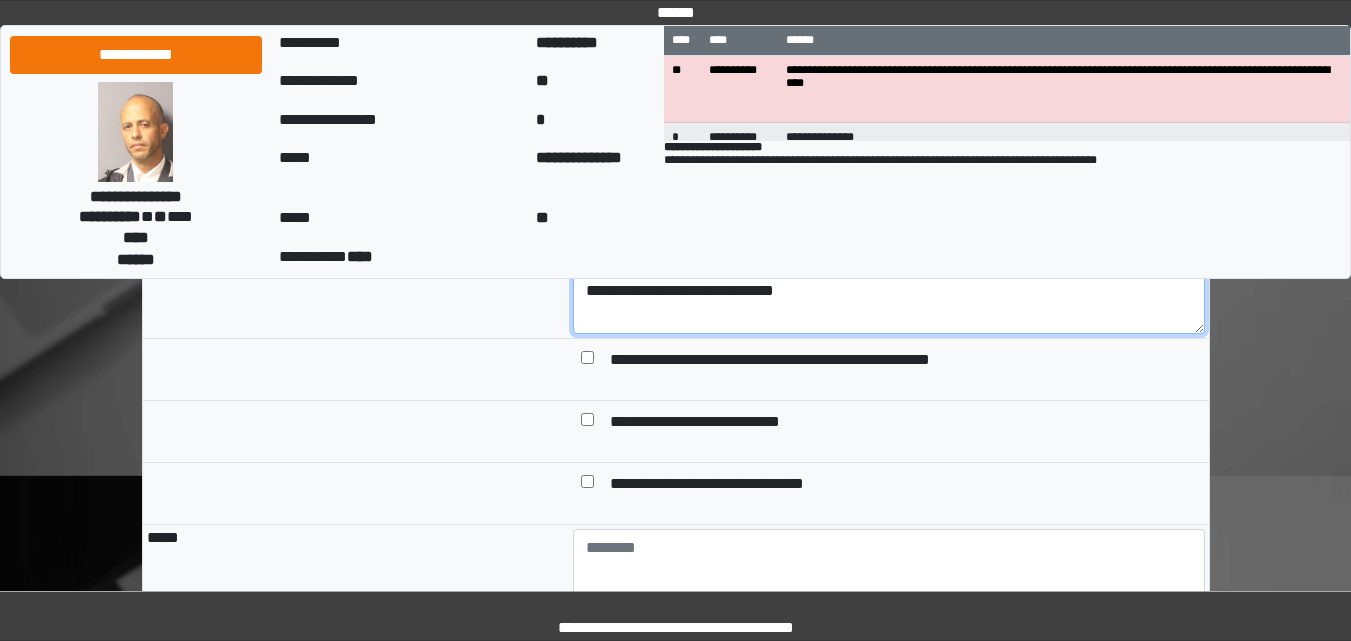 type on "**********" 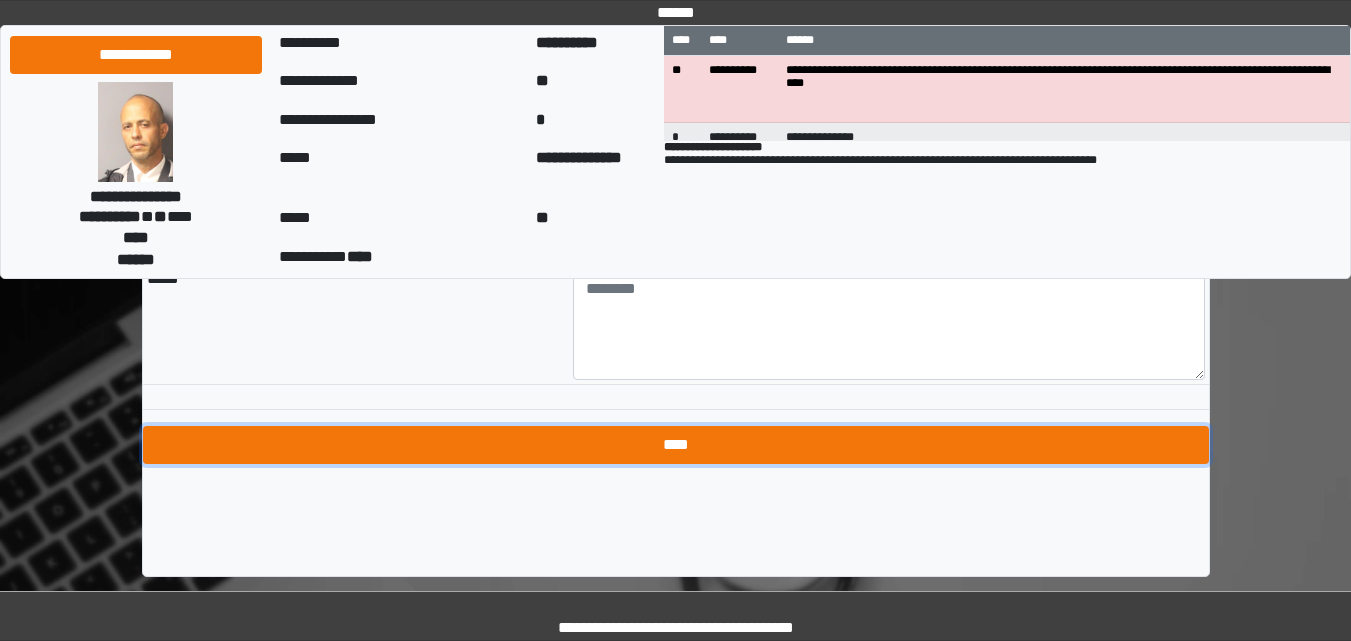 click on "****" at bounding box center [676, 445] 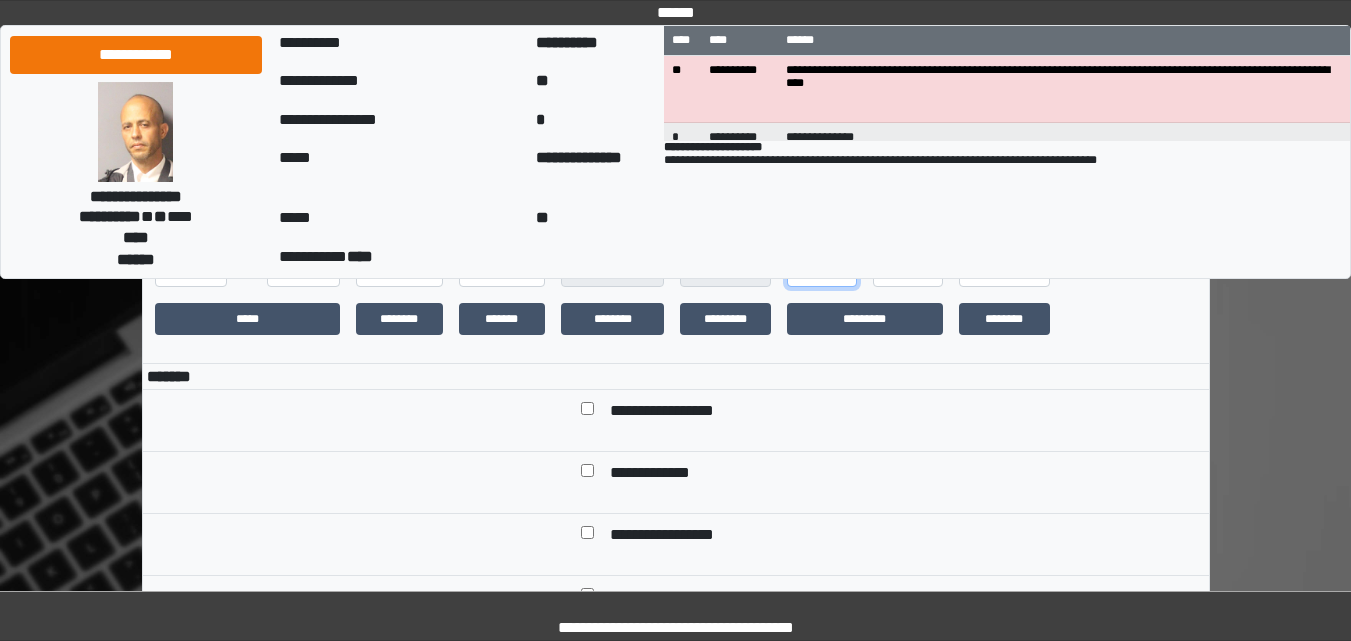 scroll, scrollTop: 498, scrollLeft: 0, axis: vertical 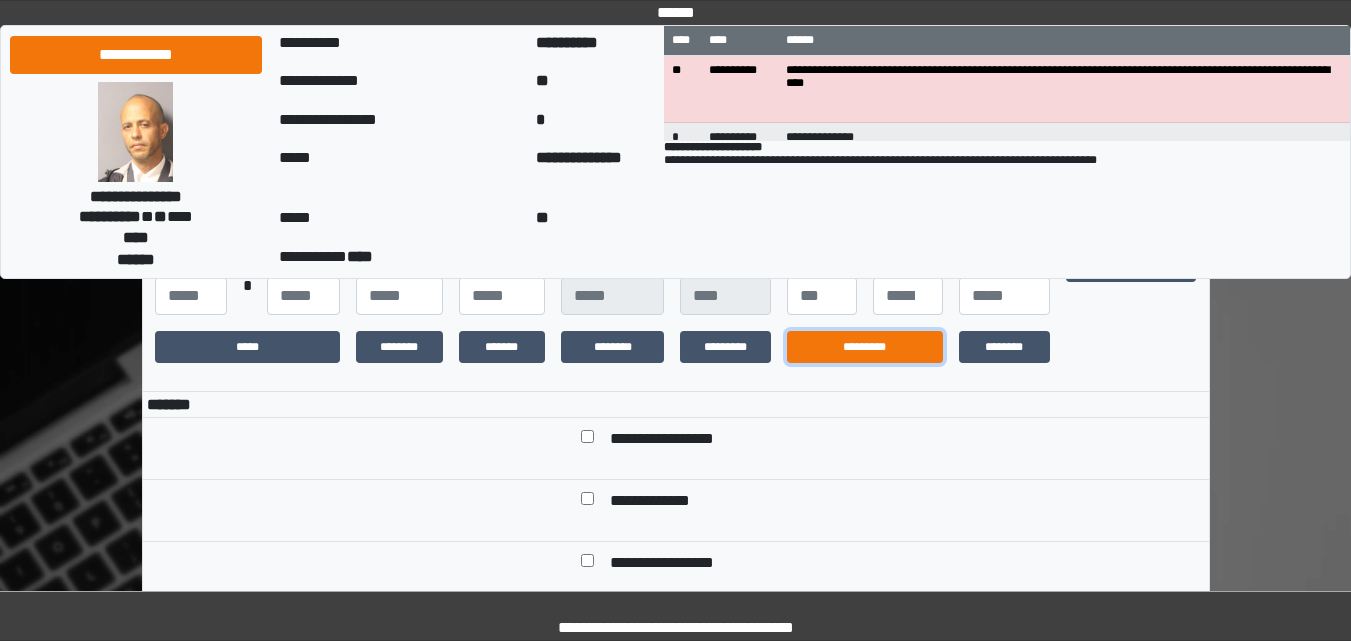 click on "*********" at bounding box center (865, 347) 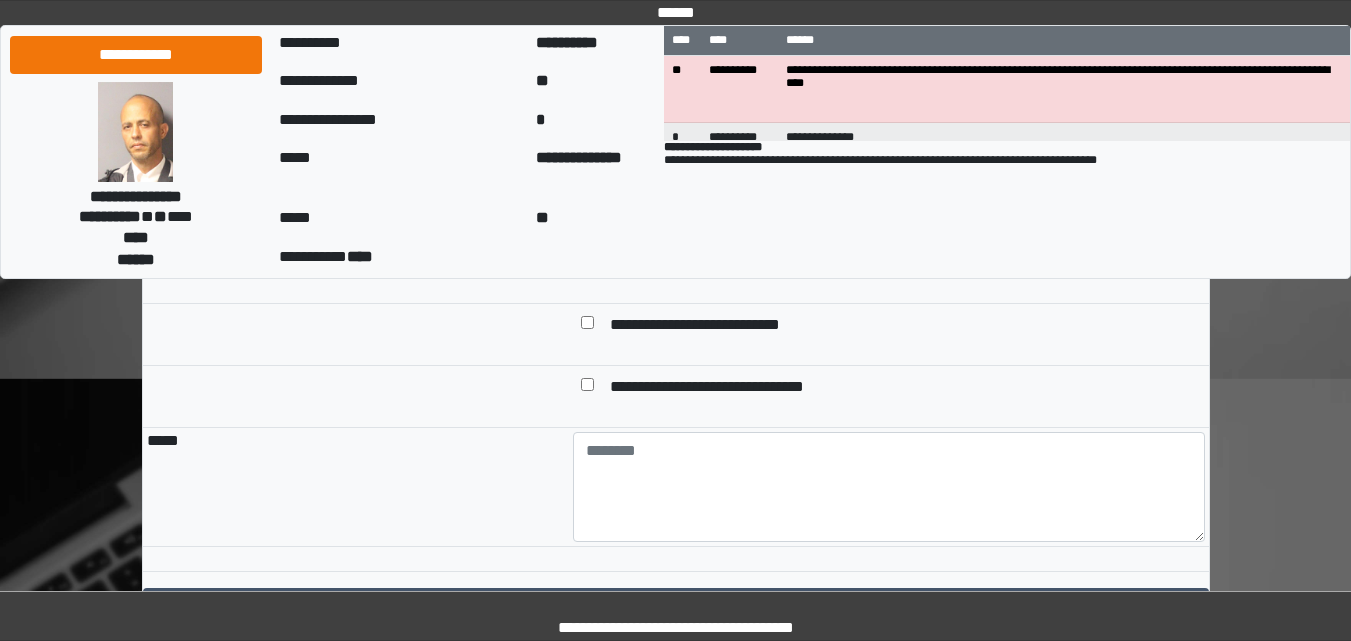 scroll, scrollTop: 2259, scrollLeft: 0, axis: vertical 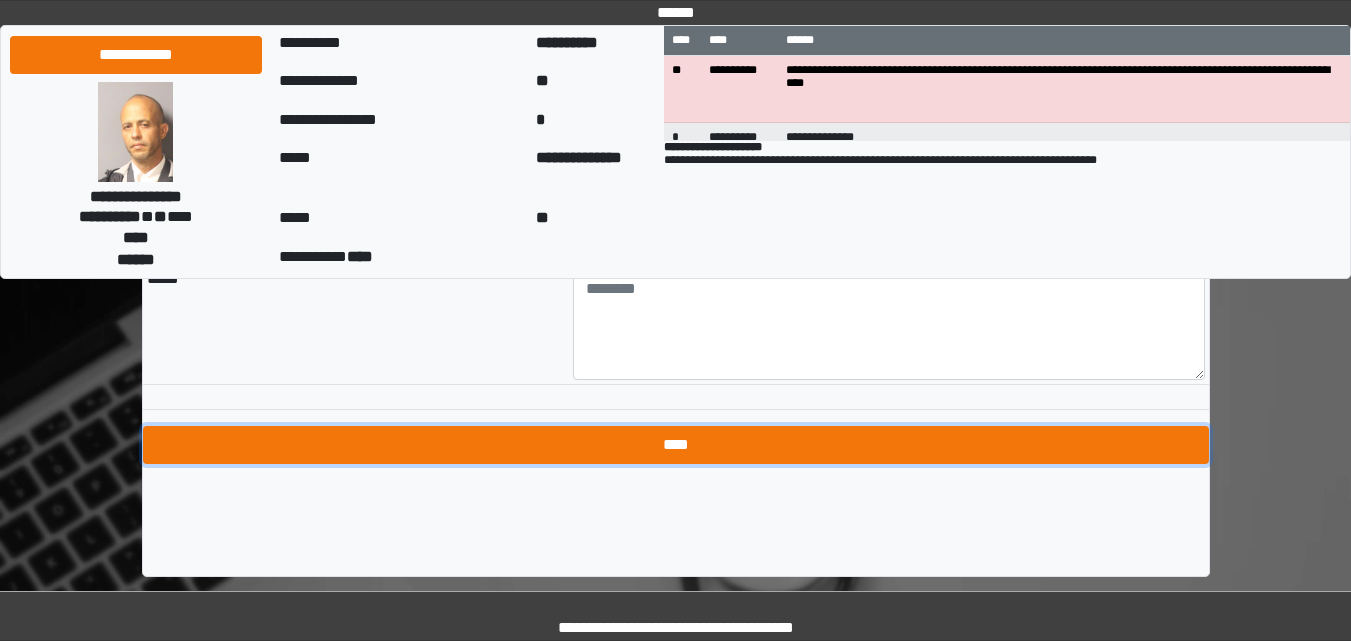 click on "****" at bounding box center (676, 445) 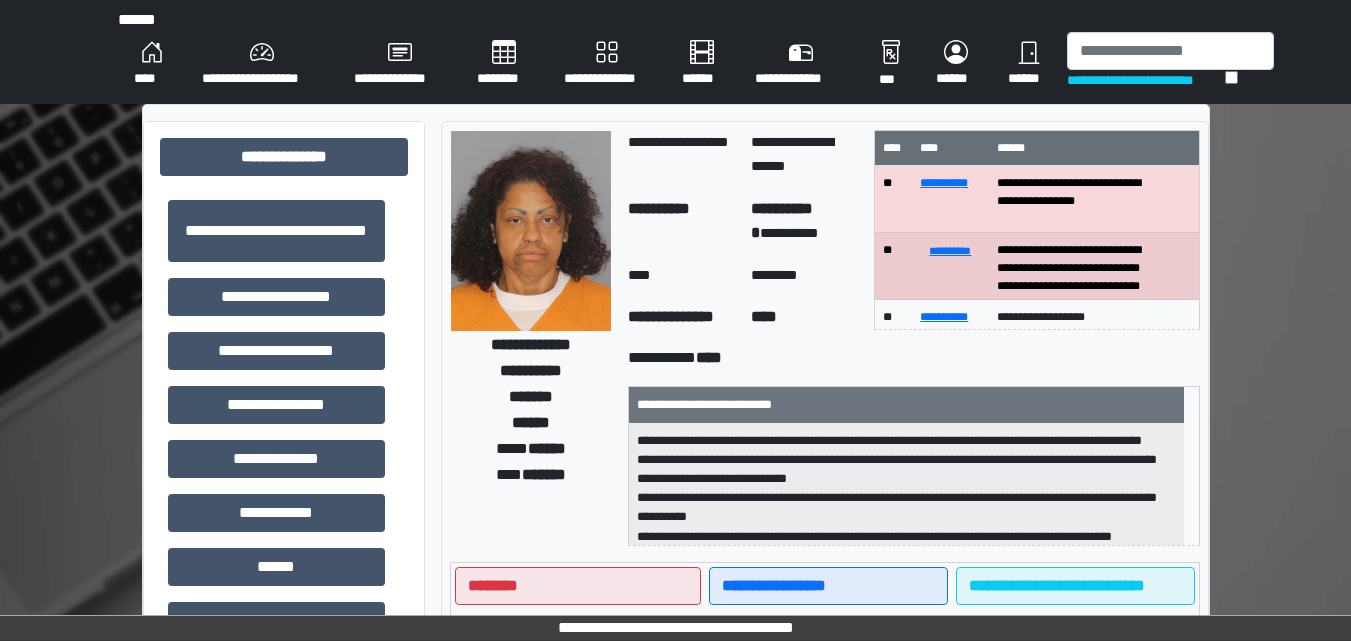 scroll, scrollTop: 900, scrollLeft: 0, axis: vertical 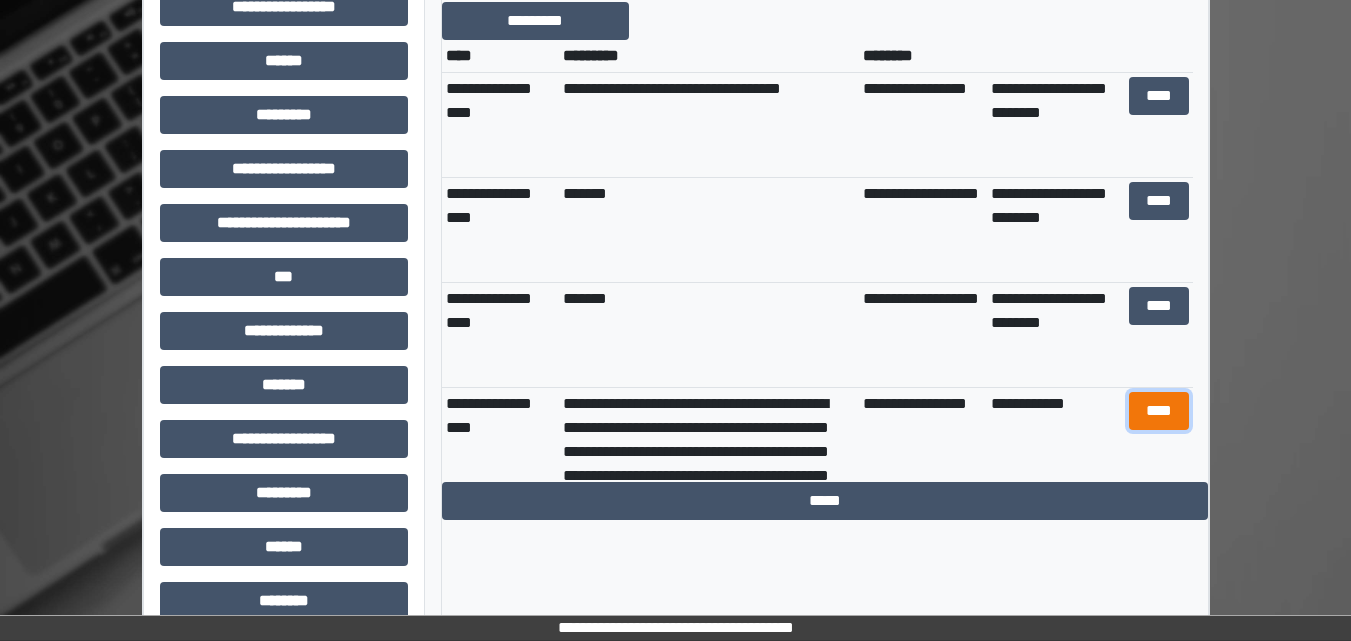 click on "****" at bounding box center [1159, 411] 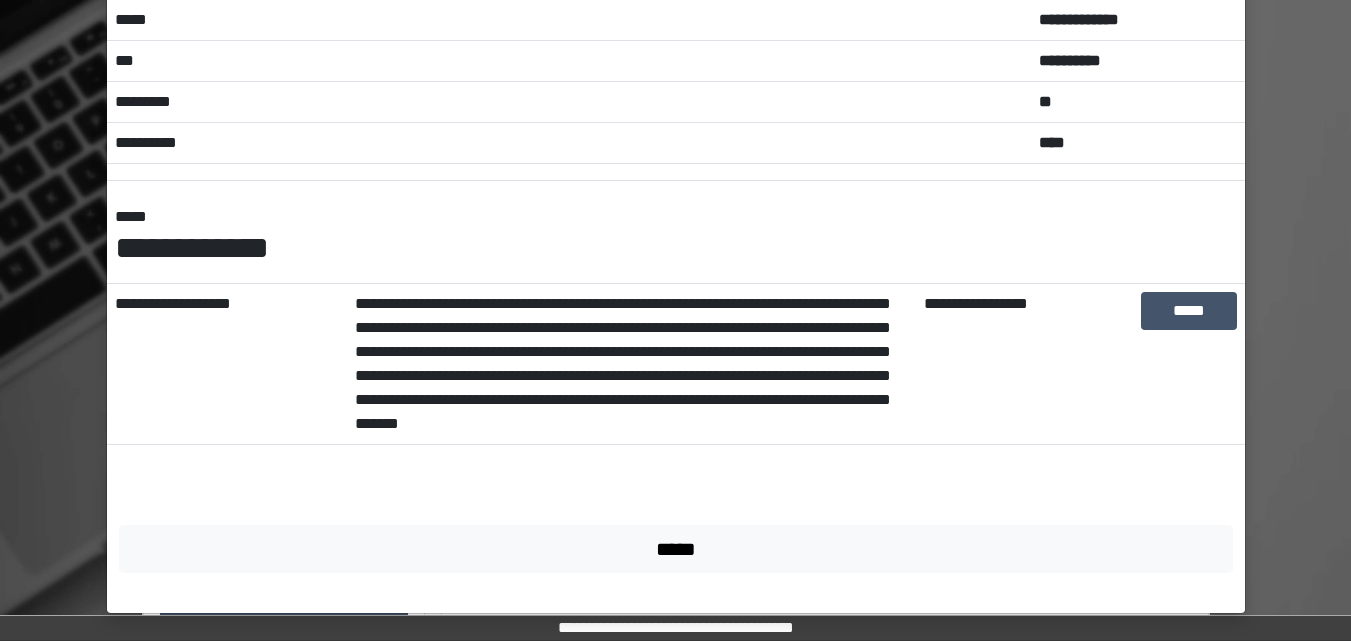 scroll, scrollTop: 98, scrollLeft: 0, axis: vertical 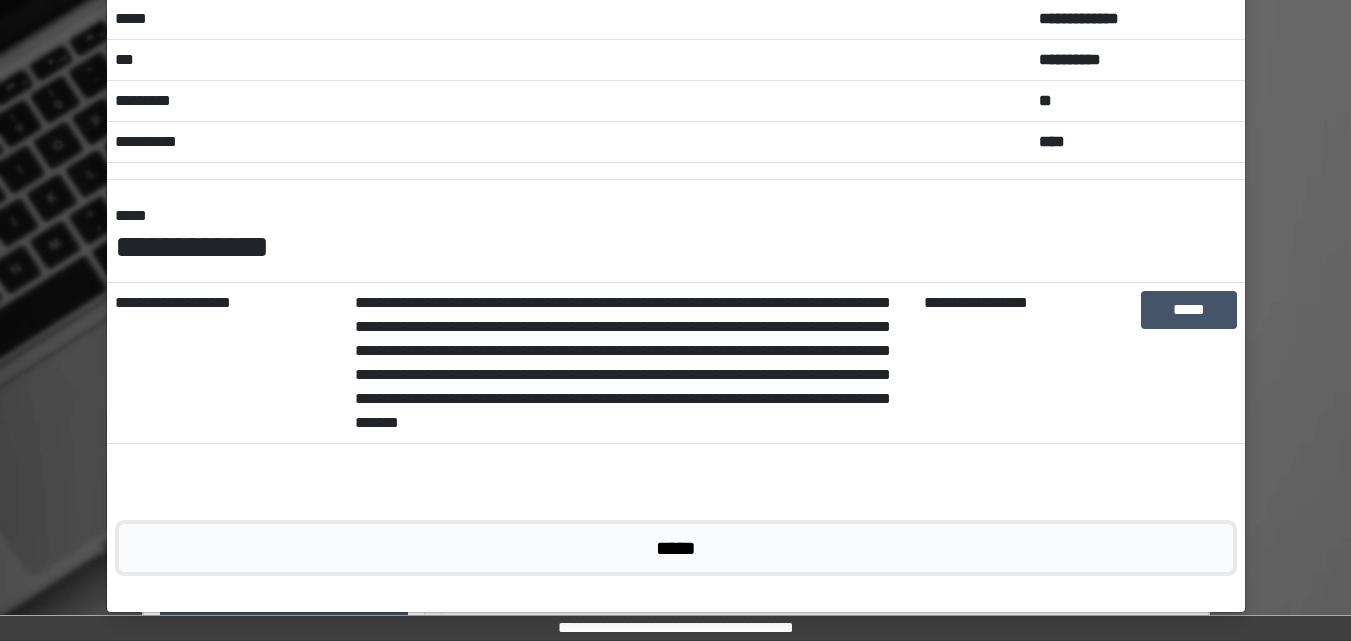 click on "*****" at bounding box center [676, 548] 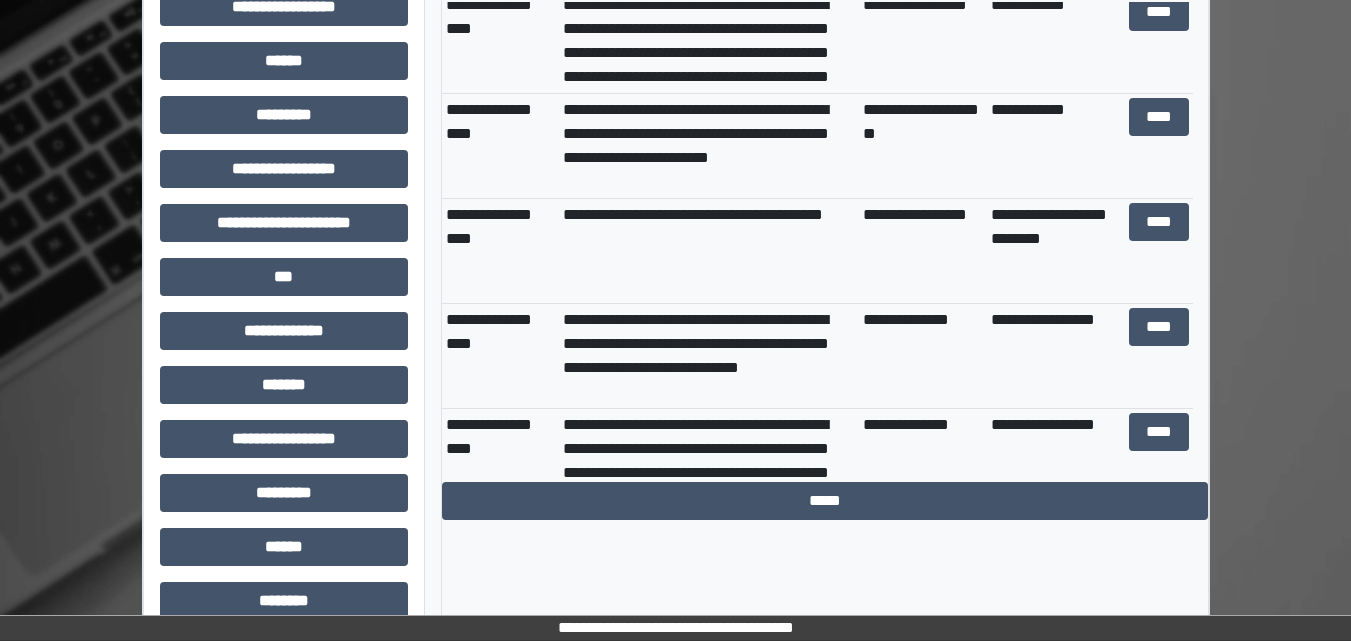 scroll, scrollTop: 400, scrollLeft: 0, axis: vertical 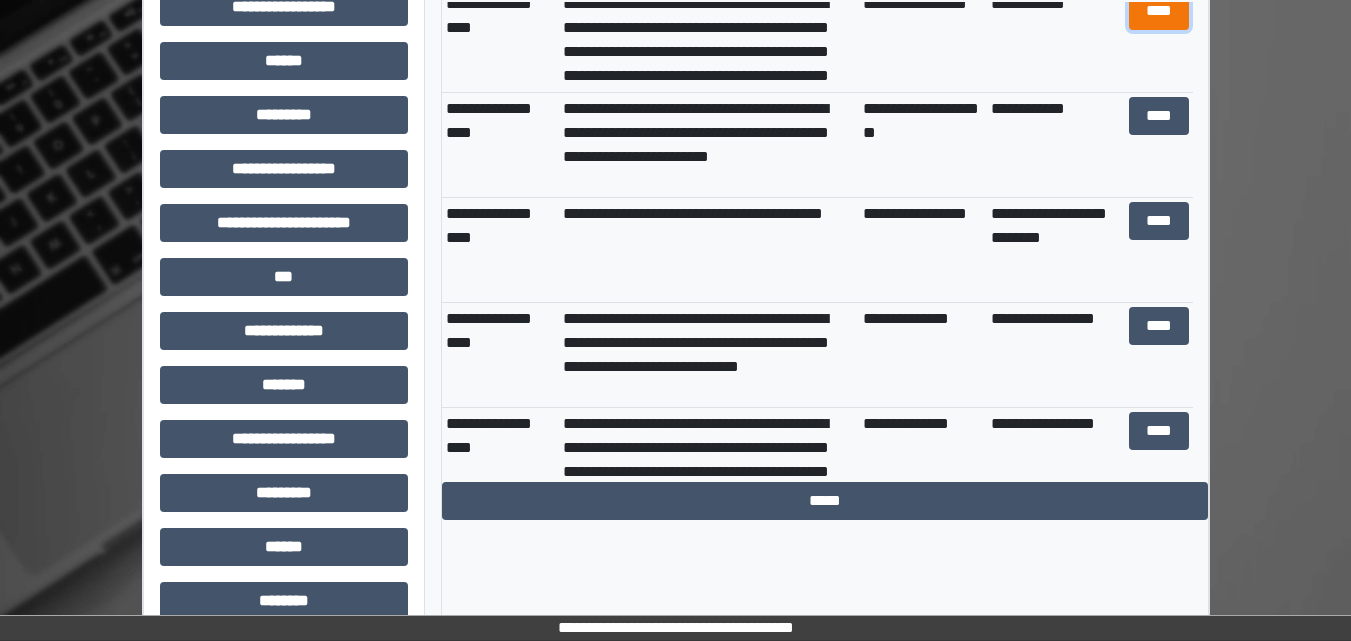 click on "****" at bounding box center [1159, 11] 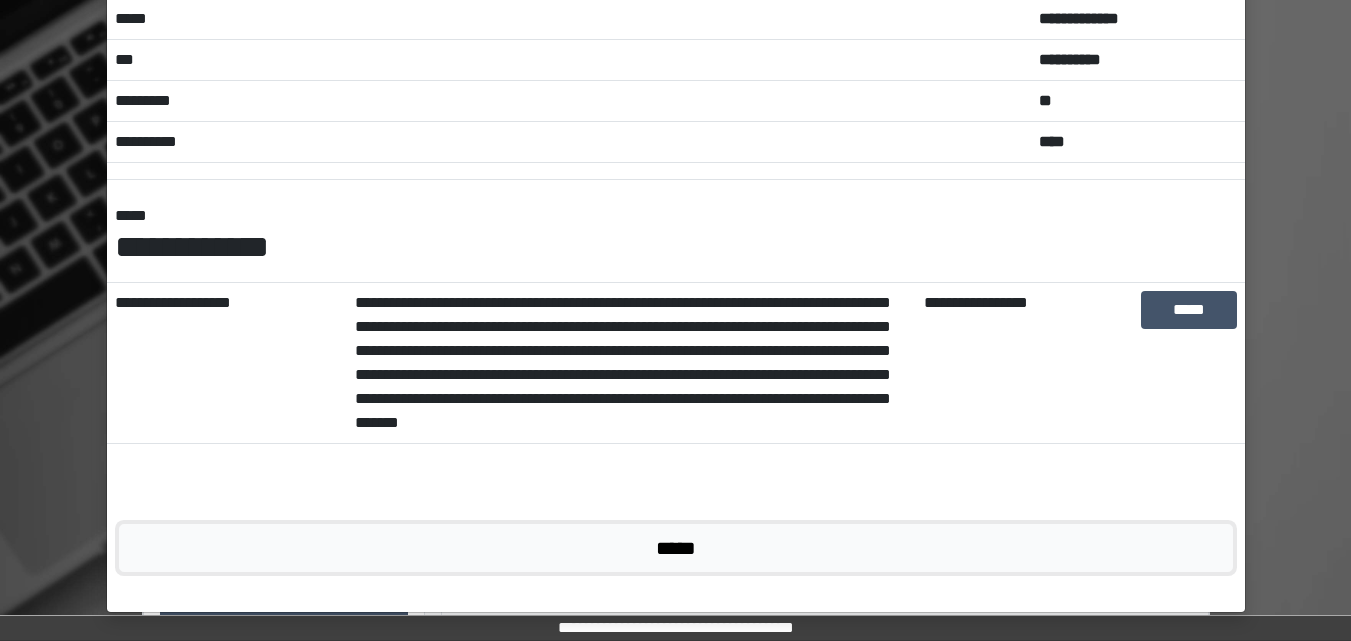 click on "*****" at bounding box center (676, 548) 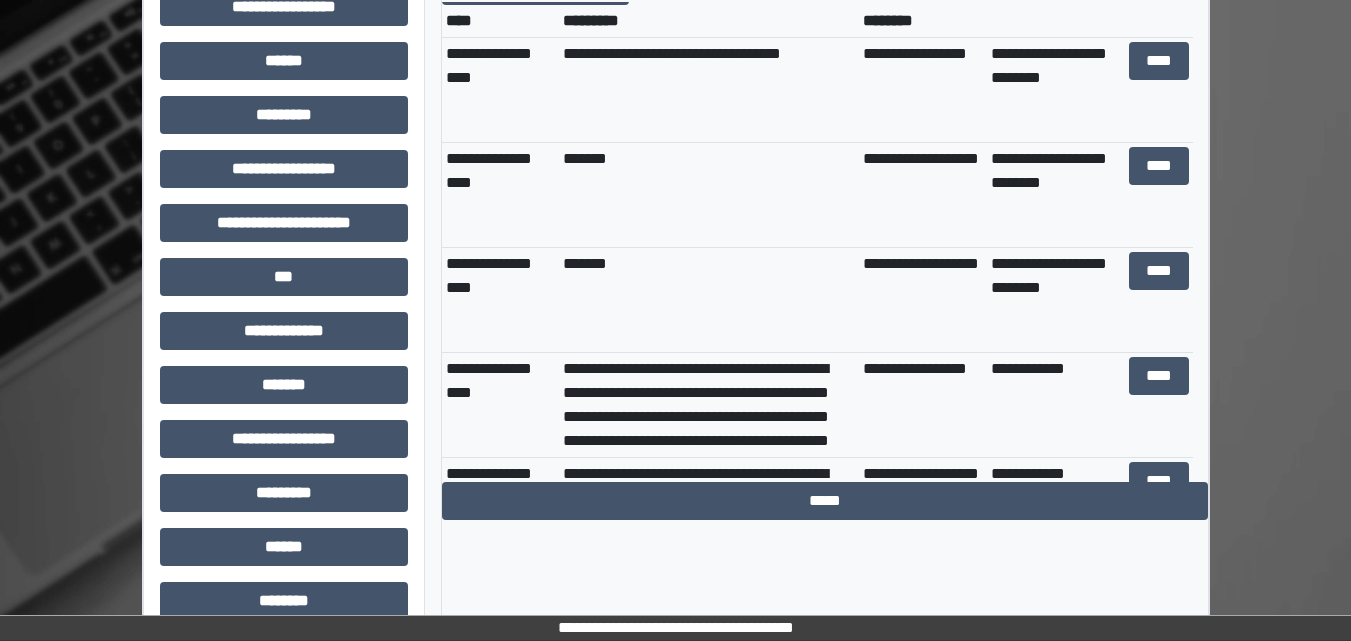 scroll, scrollTop: 0, scrollLeft: 0, axis: both 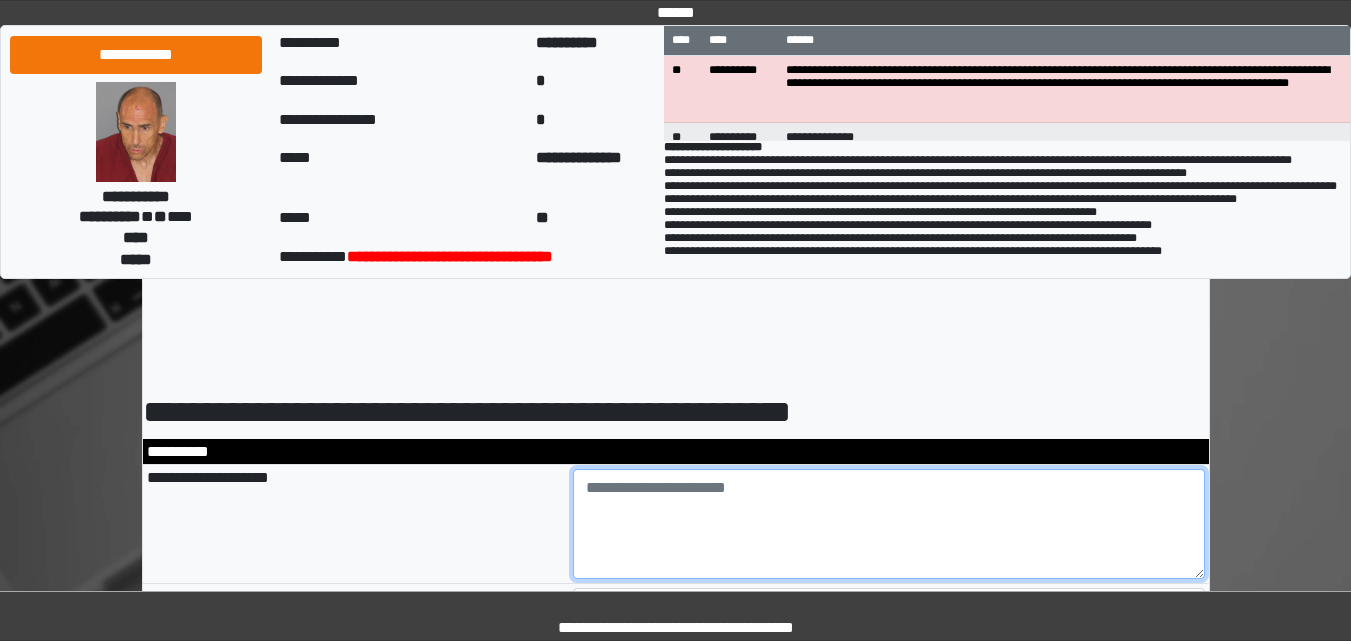 click at bounding box center [889, 524] 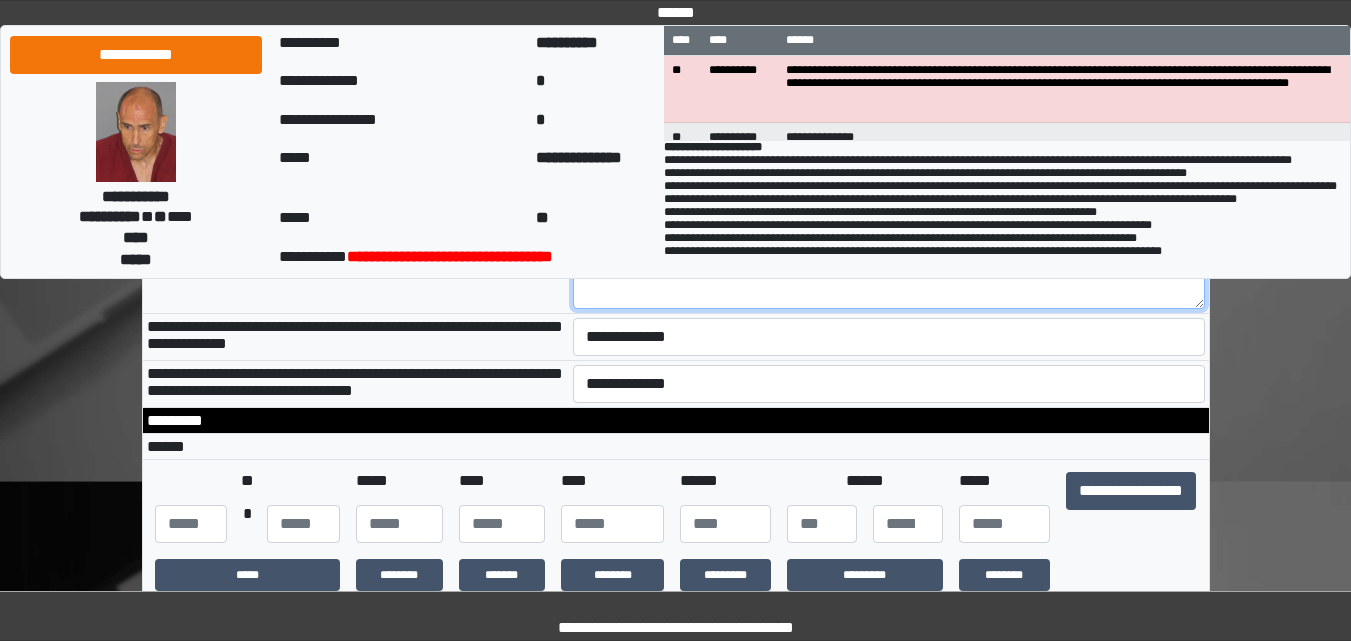 scroll, scrollTop: 300, scrollLeft: 0, axis: vertical 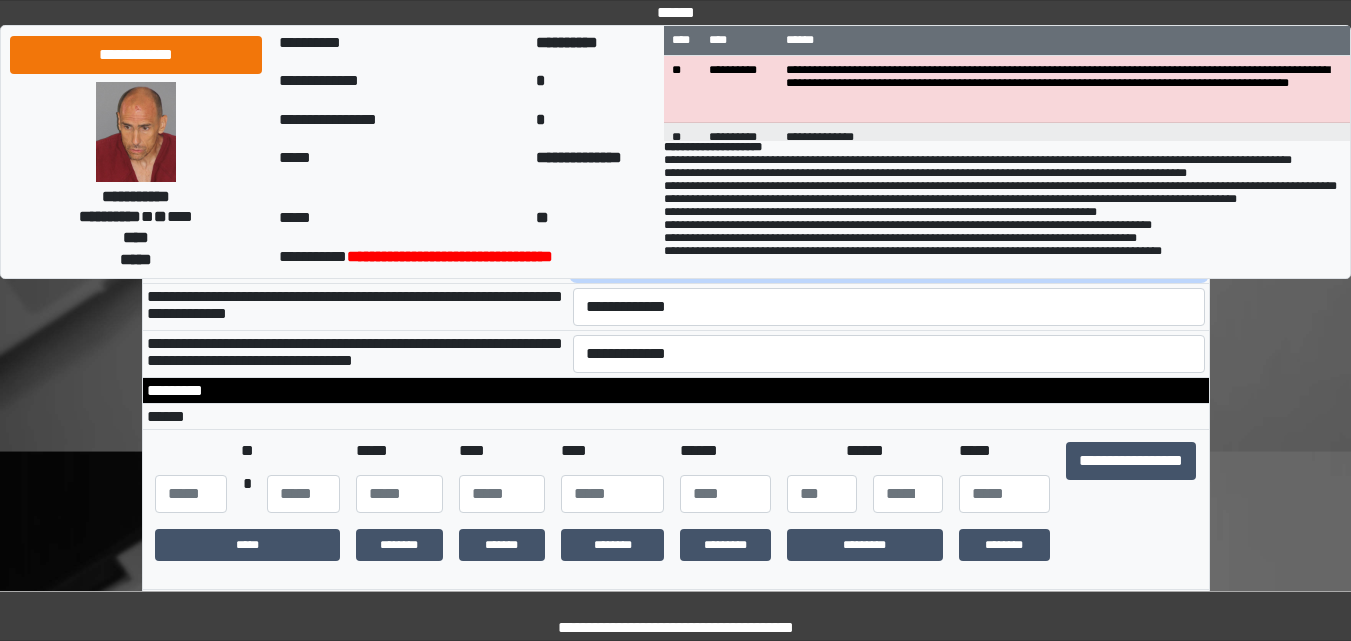 type on "**********" 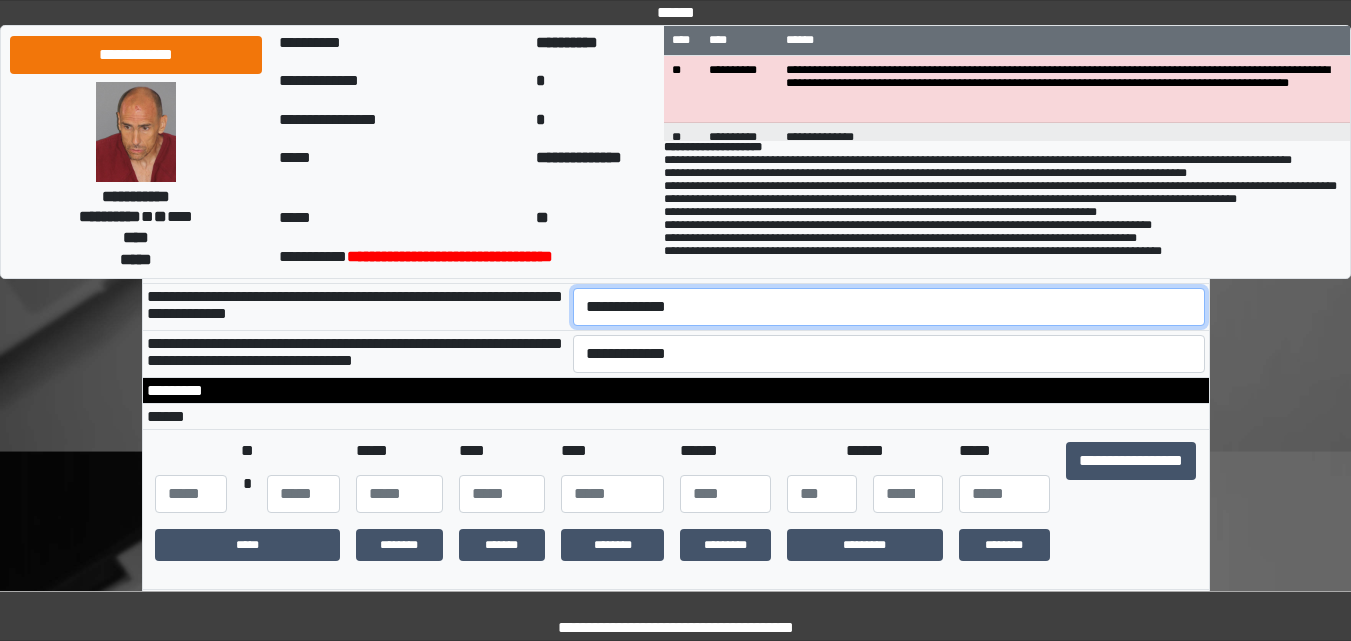 click on "**********" at bounding box center [889, 307] 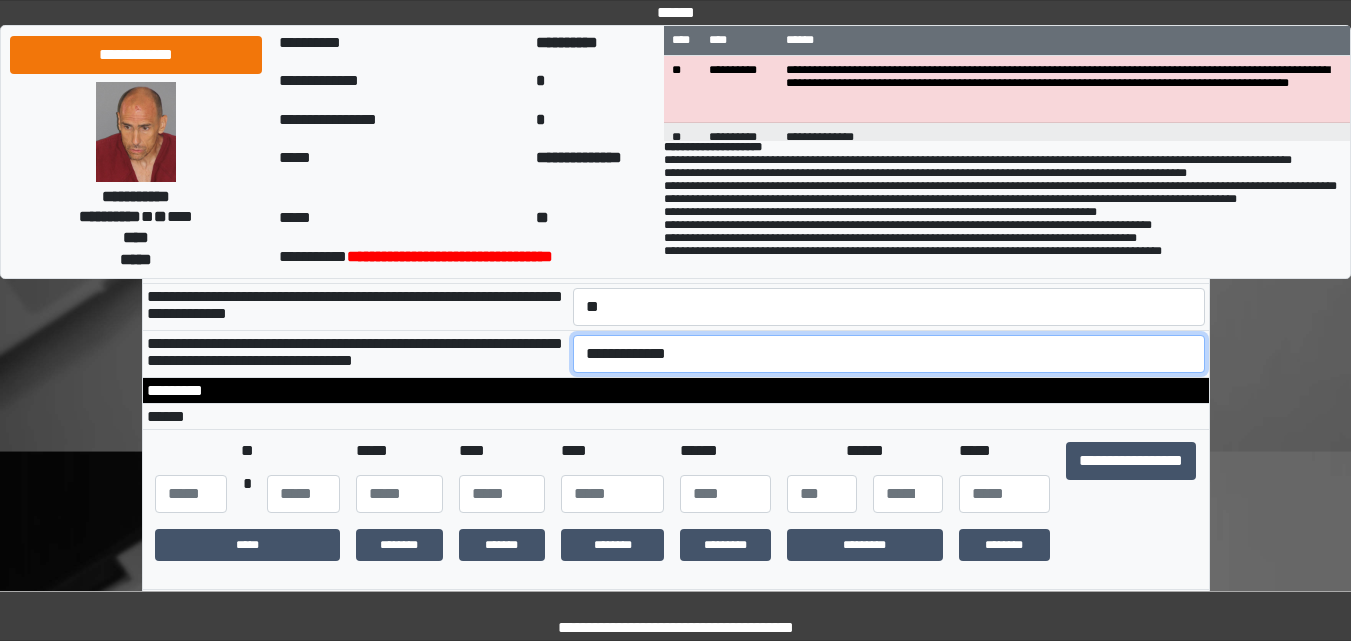 click on "**********" at bounding box center (889, 354) 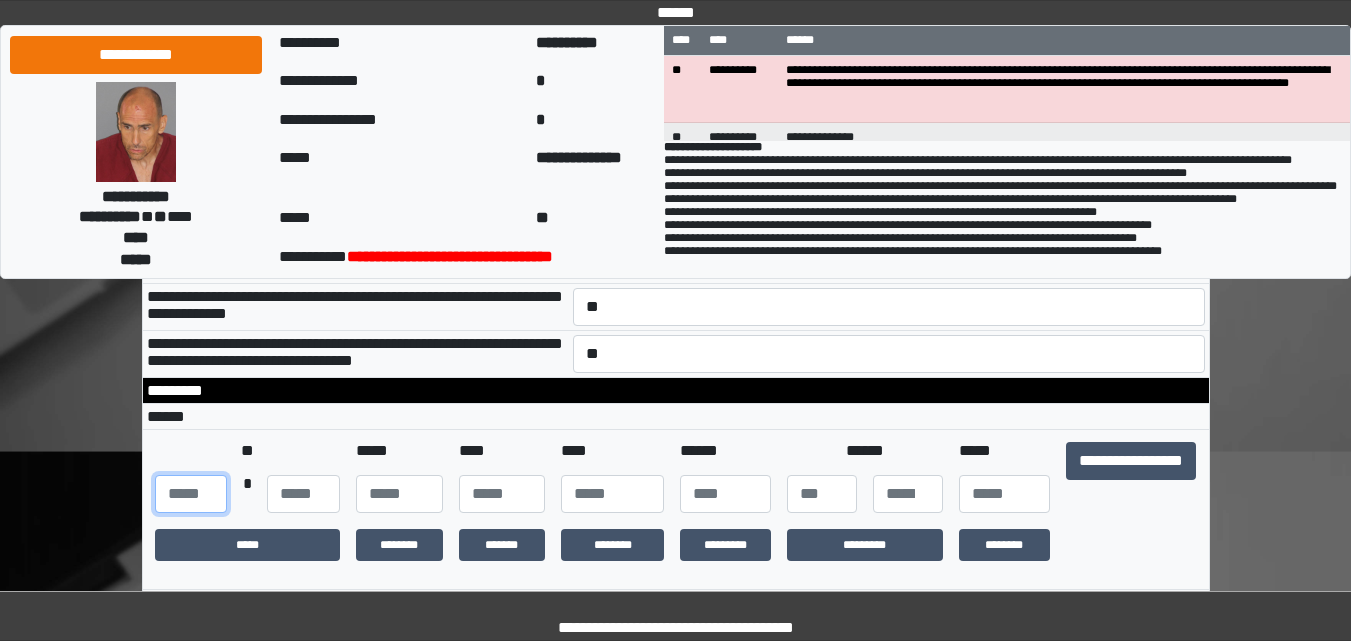 click at bounding box center (191, 494) 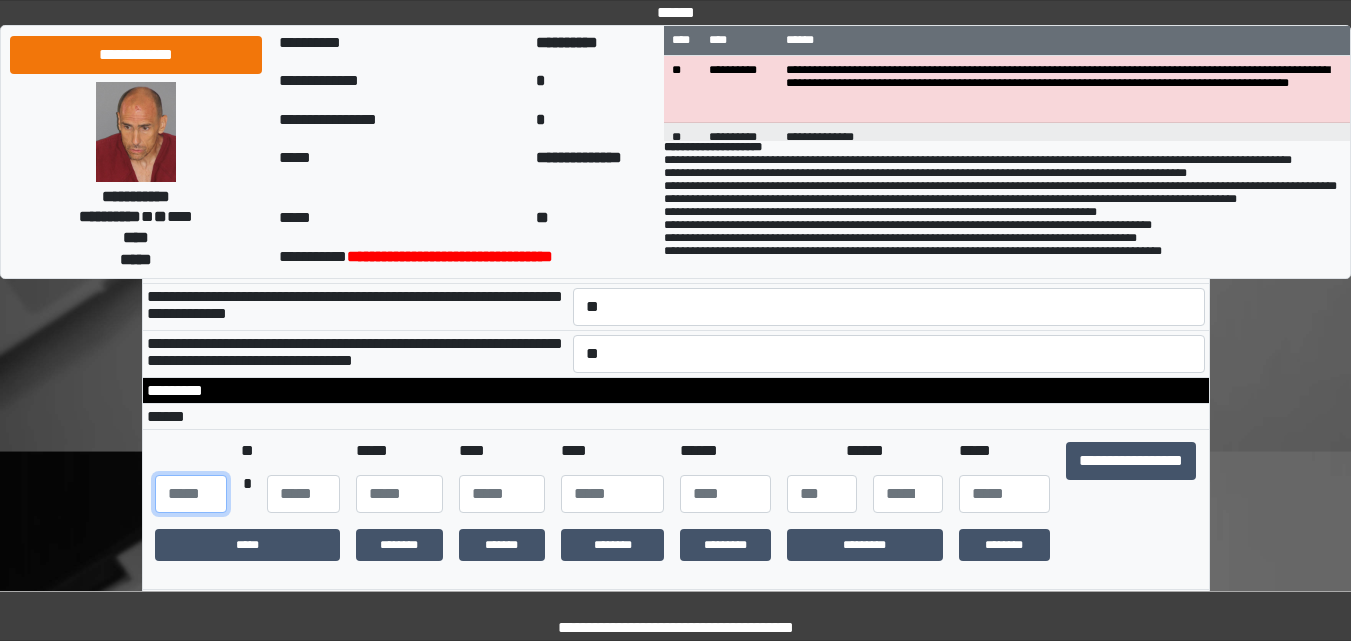 type on "***" 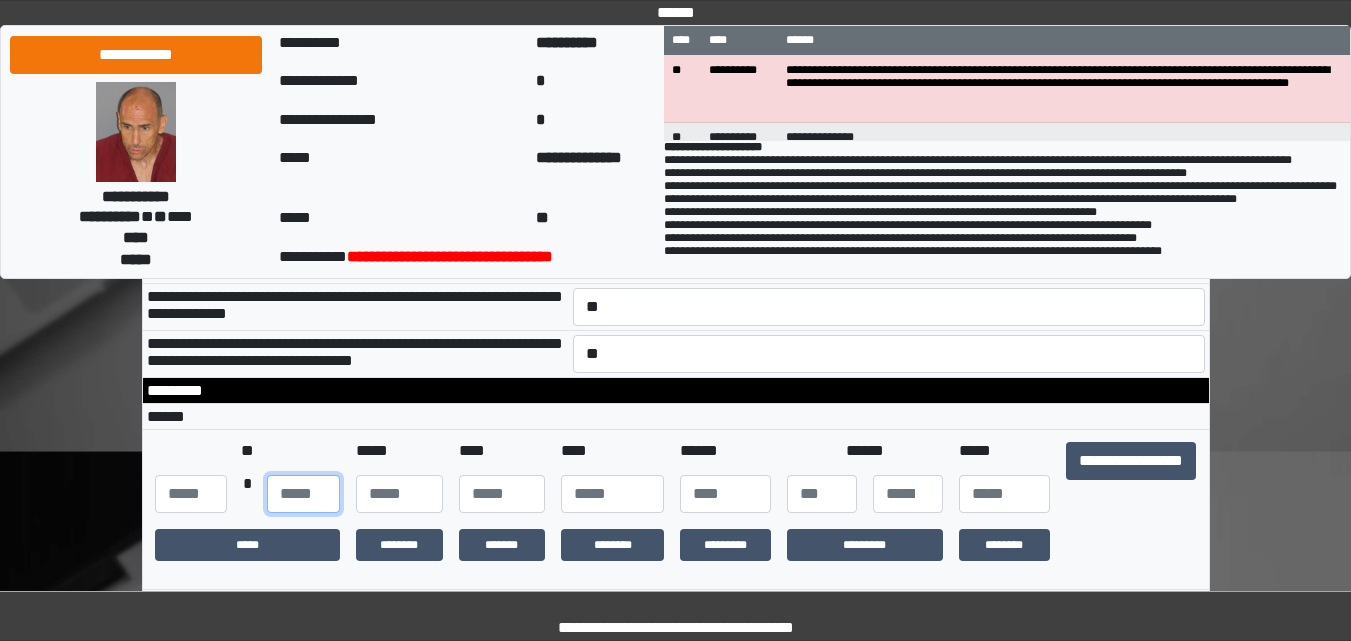 type on "**" 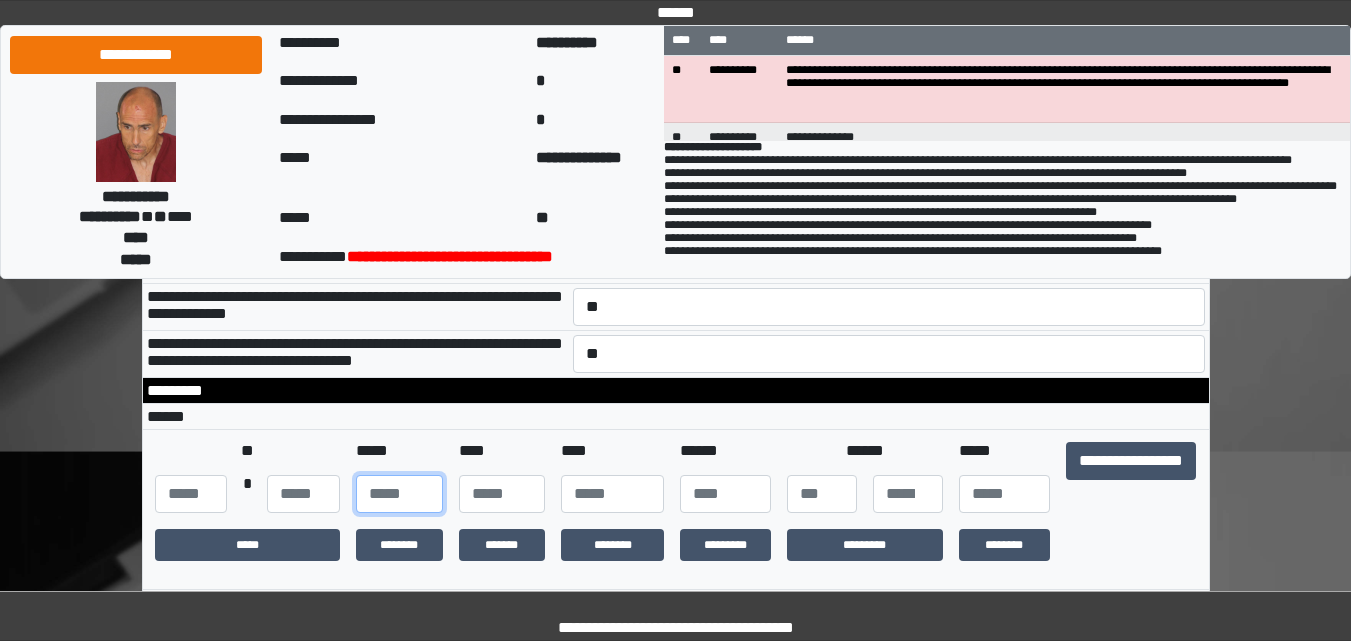click on "**" at bounding box center (399, 494) 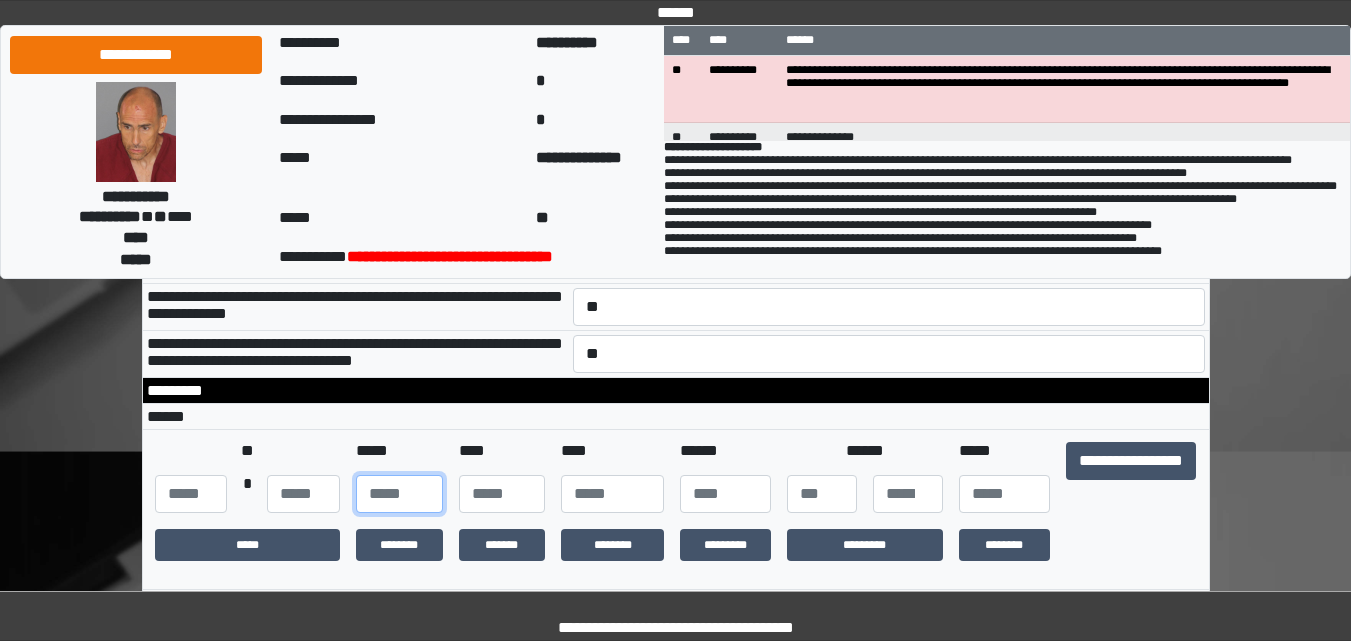 type on "*" 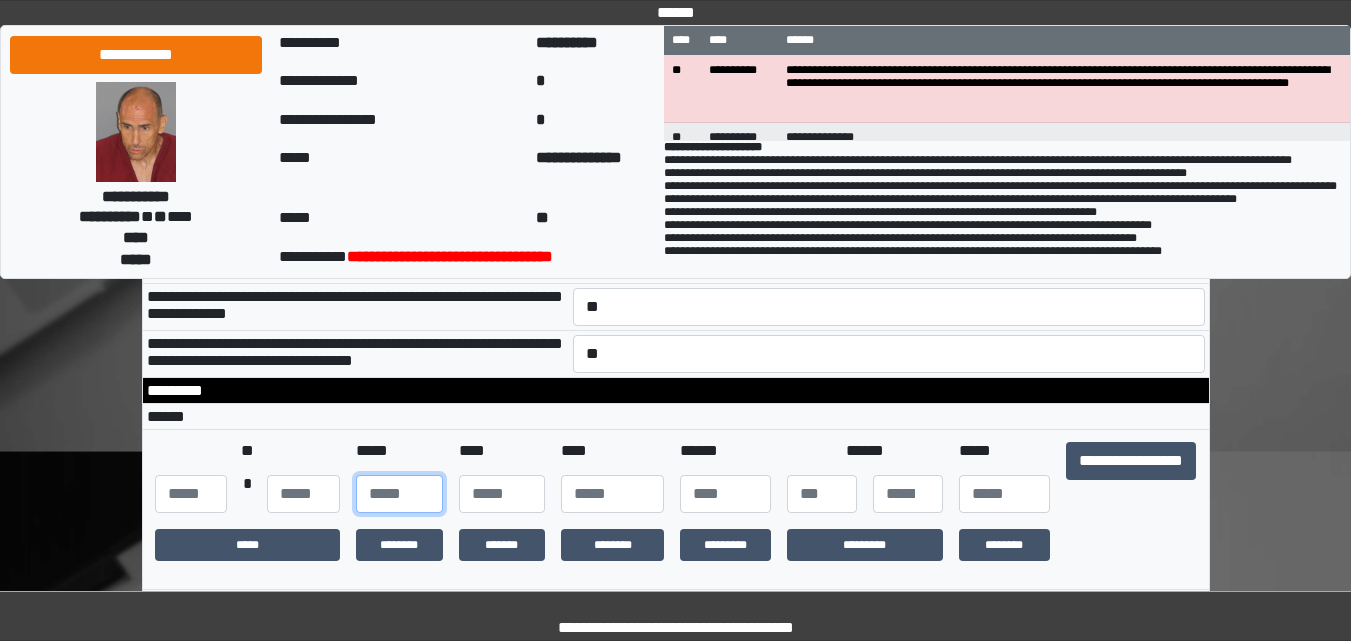 type on "**" 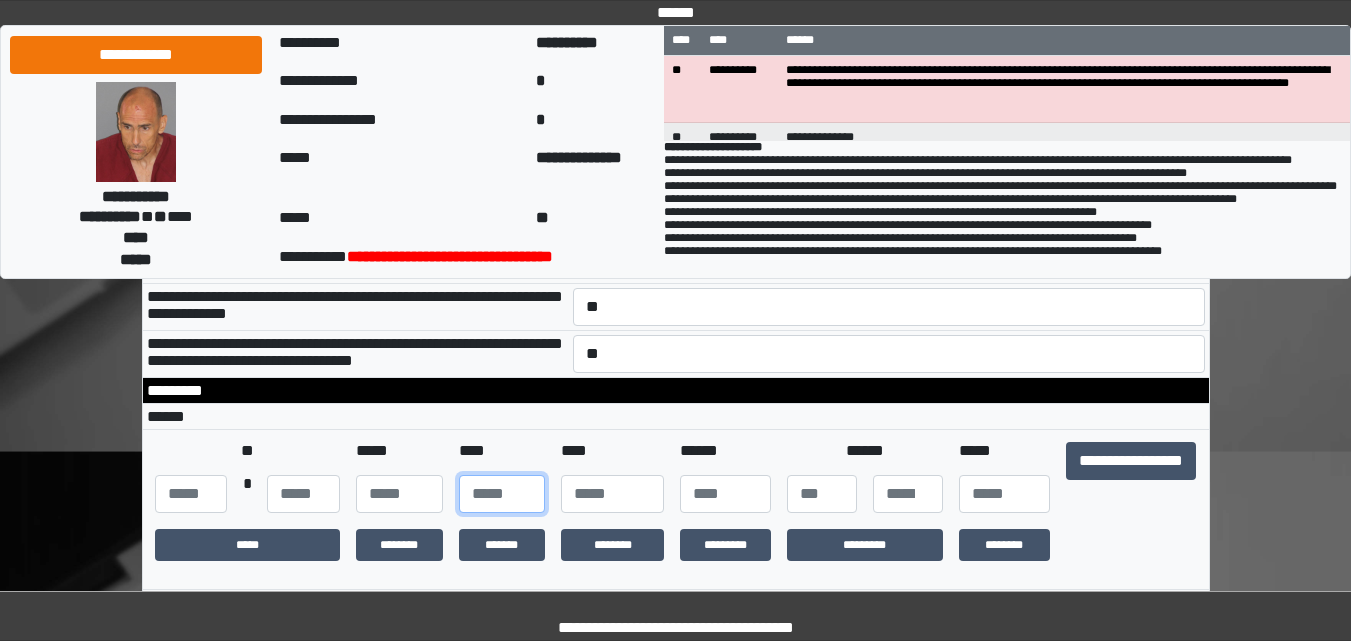 type on "**" 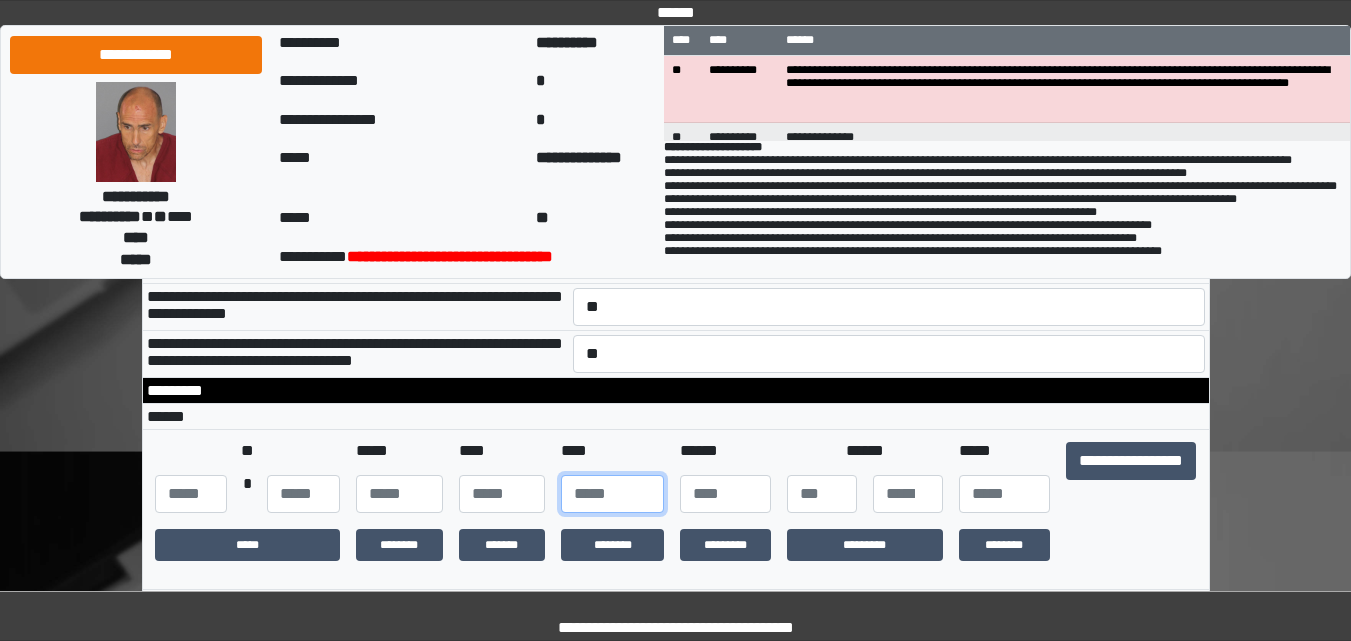 type on "****" 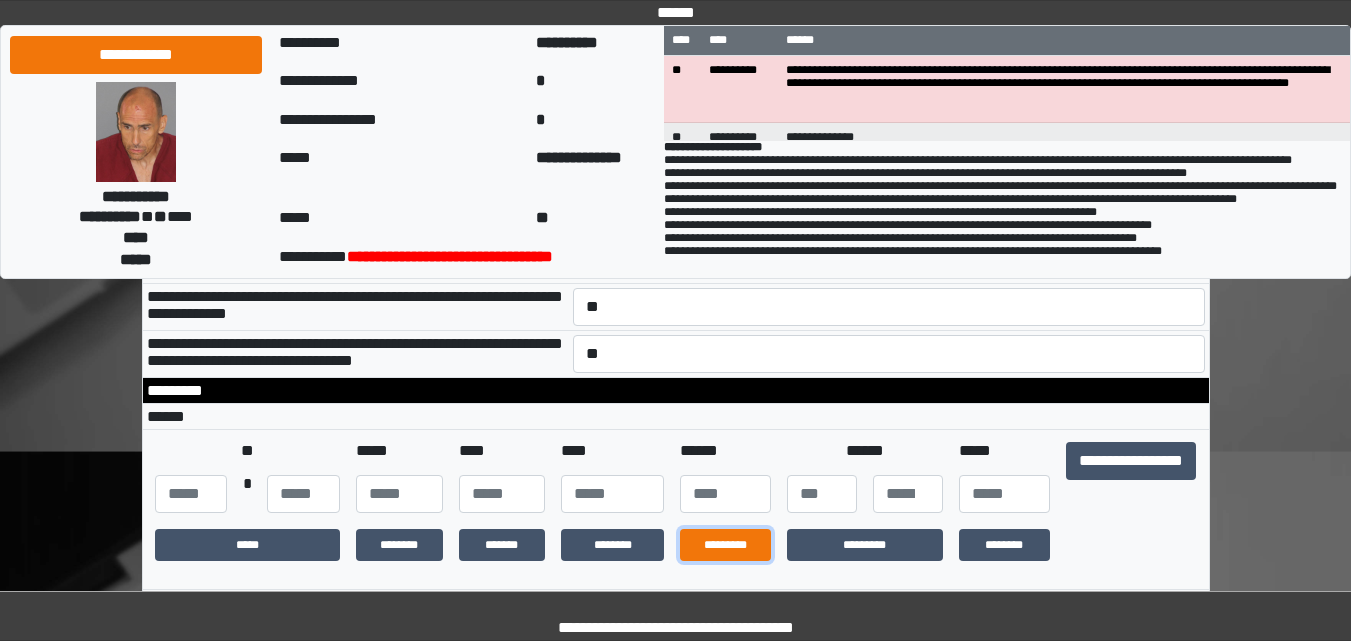 click on "*********" at bounding box center [725, 545] 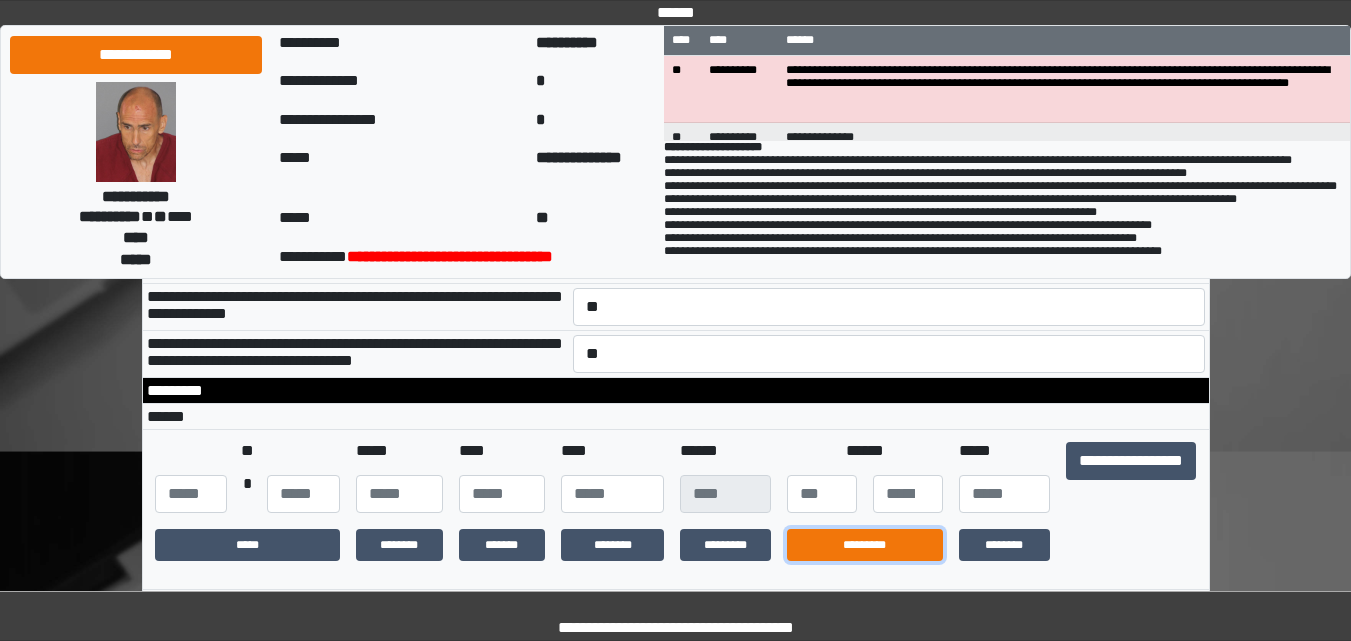 click on "*********" at bounding box center [865, 545] 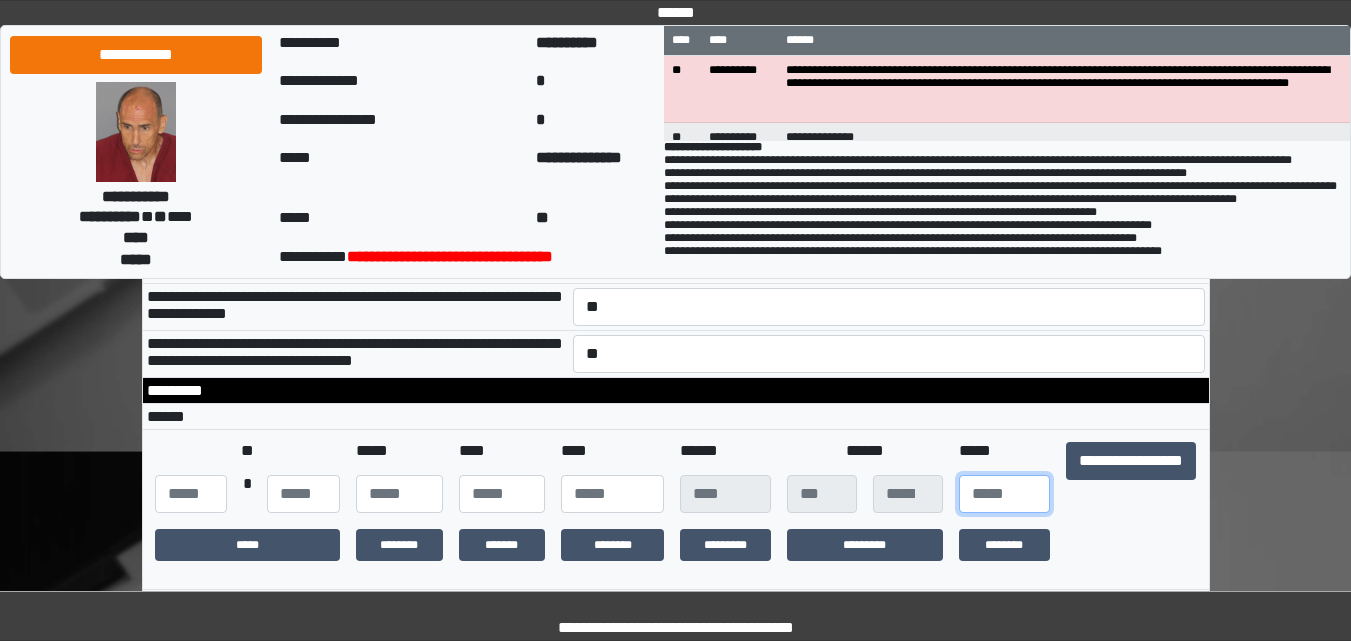 click at bounding box center [1004, 494] 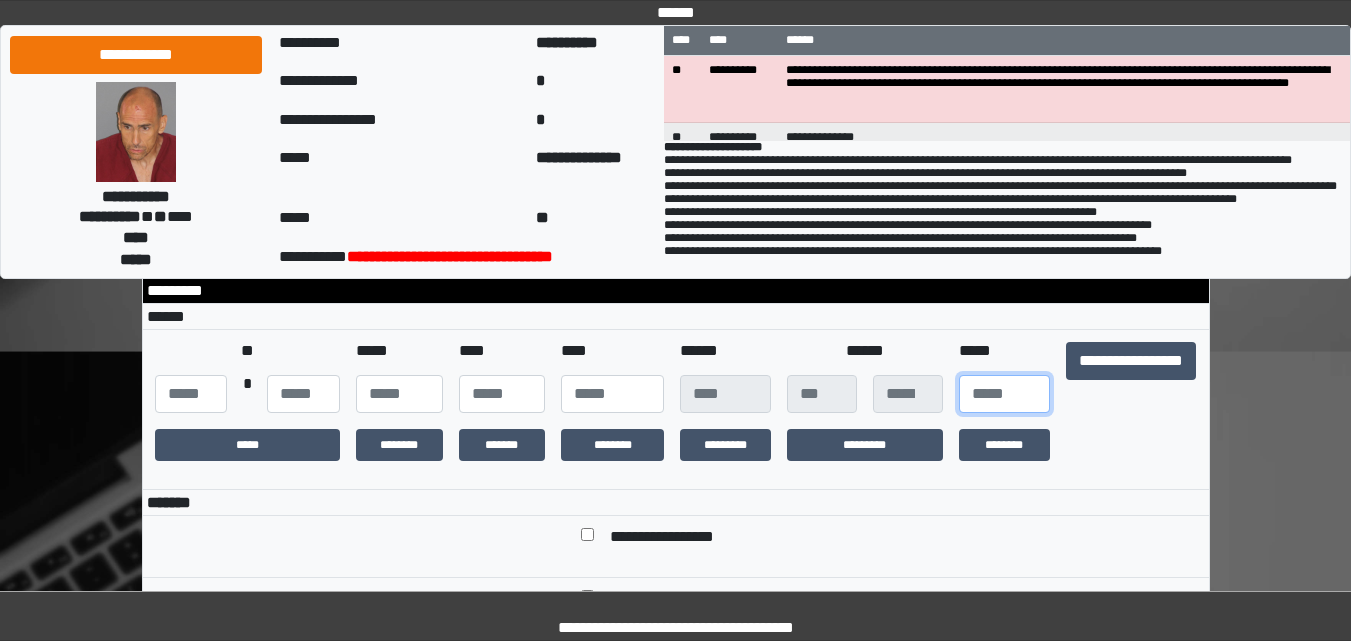 scroll, scrollTop: 500, scrollLeft: 0, axis: vertical 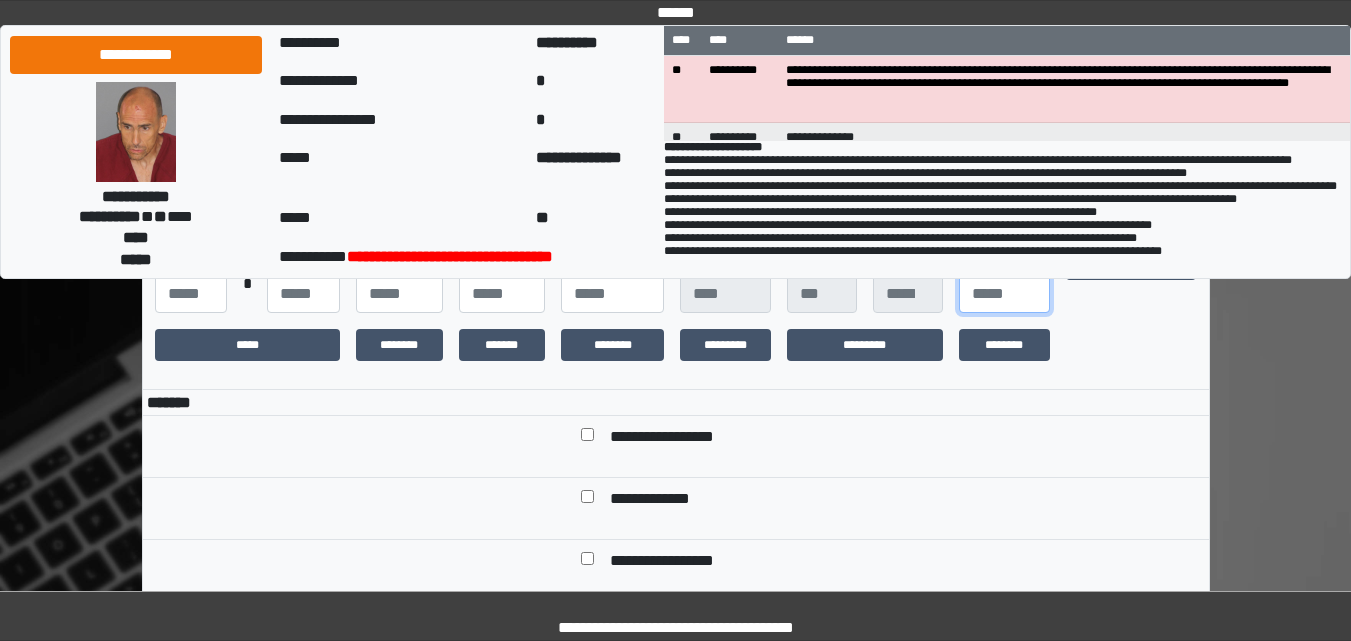 type on "***" 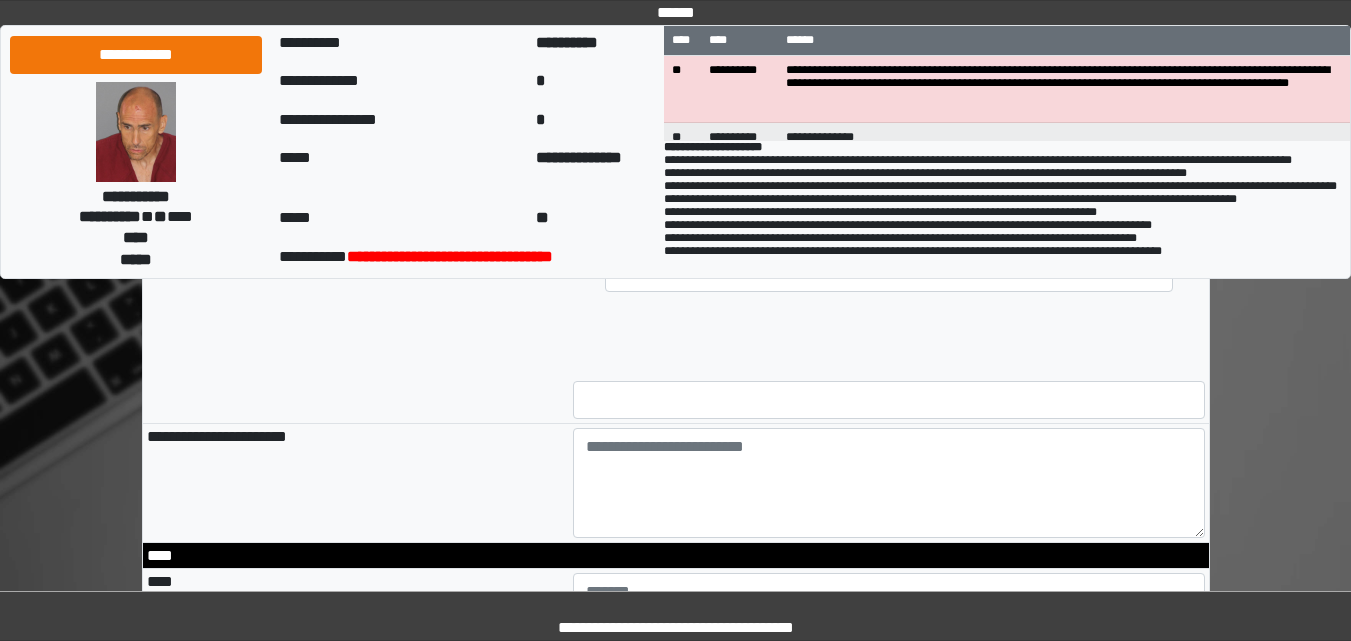 scroll, scrollTop: 1700, scrollLeft: 0, axis: vertical 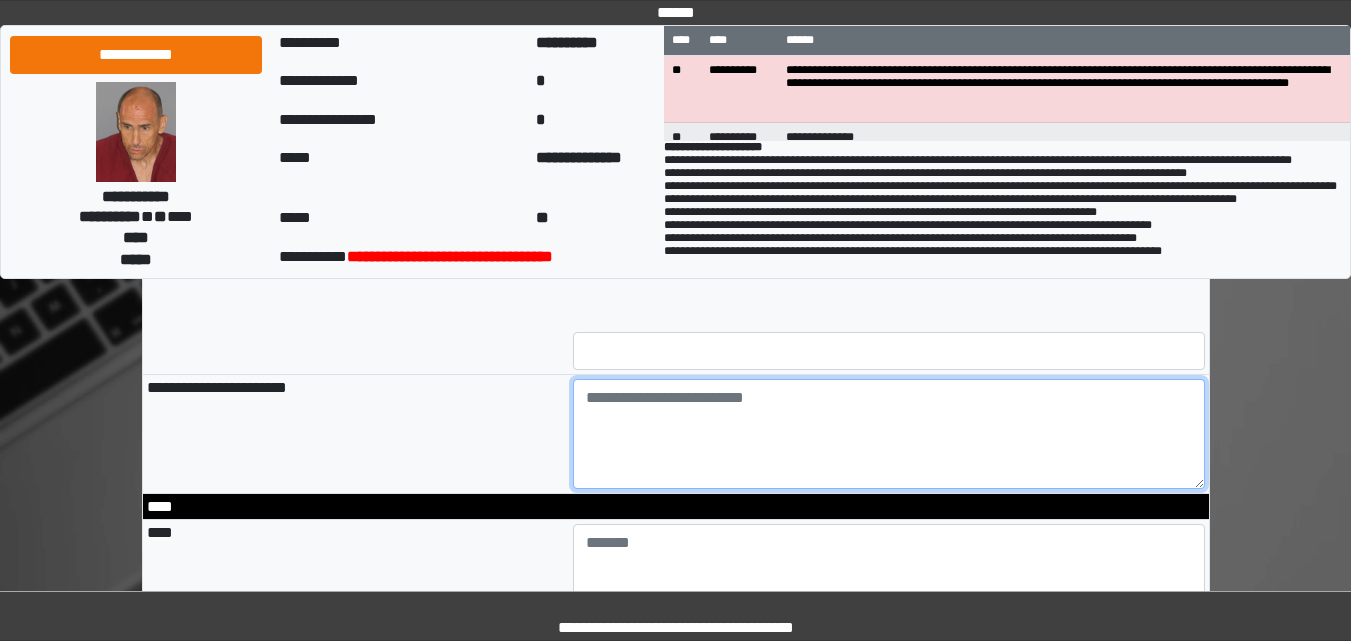 click at bounding box center (889, 434) 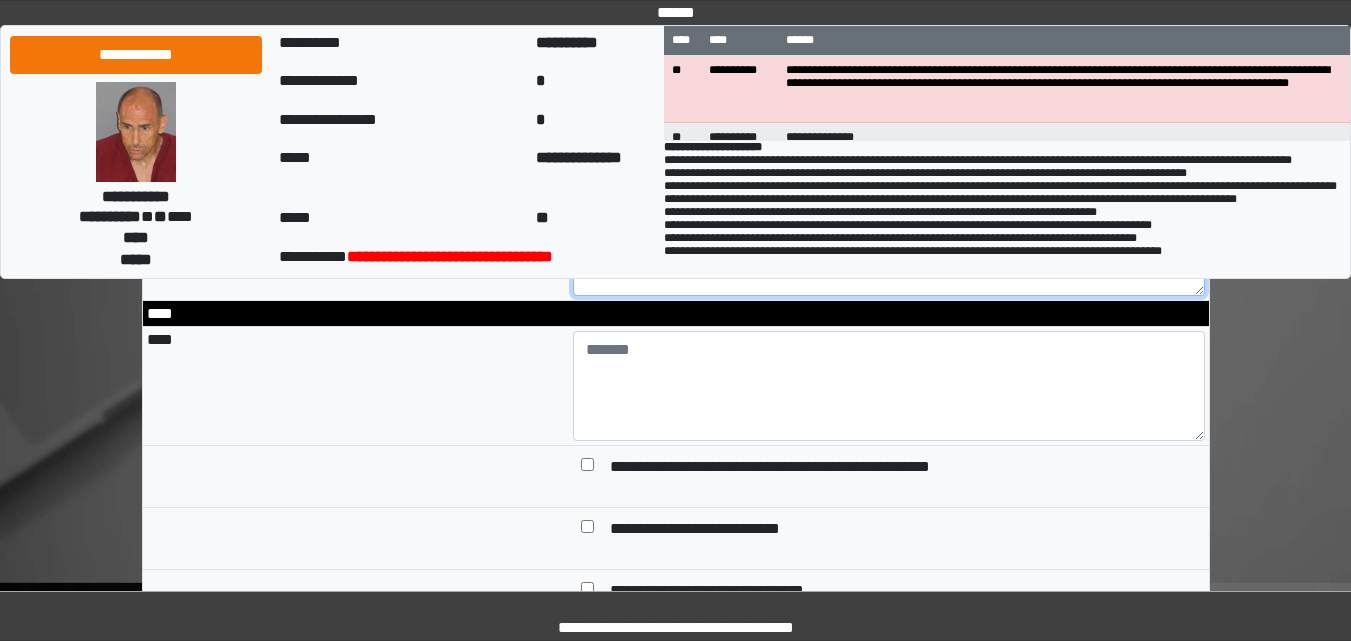 scroll, scrollTop: 1900, scrollLeft: 0, axis: vertical 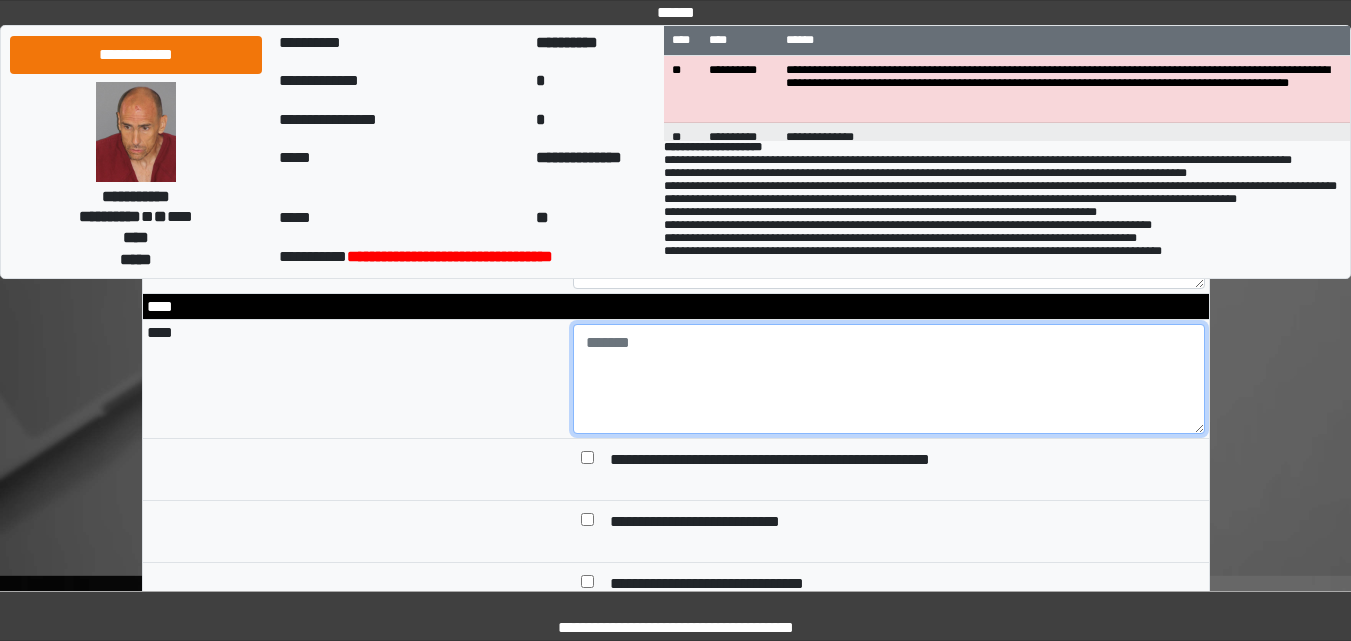 click at bounding box center (889, 379) 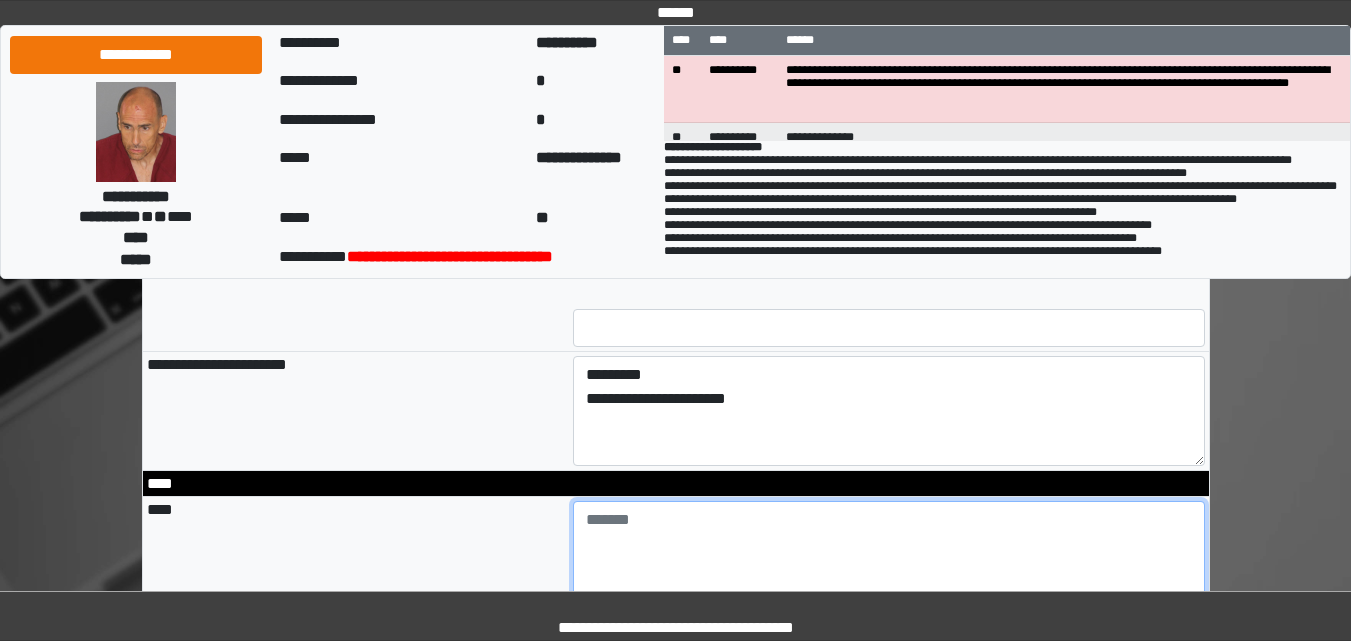 scroll, scrollTop: 1700, scrollLeft: 0, axis: vertical 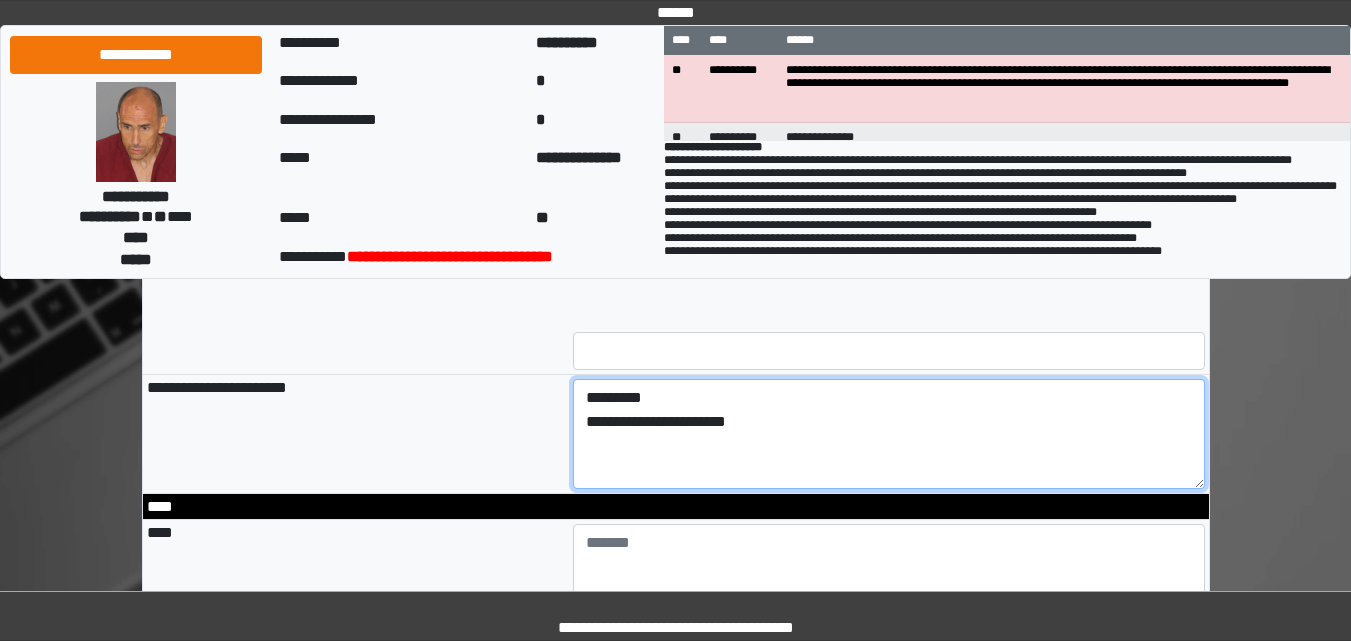 click on "**********" at bounding box center [889, 434] 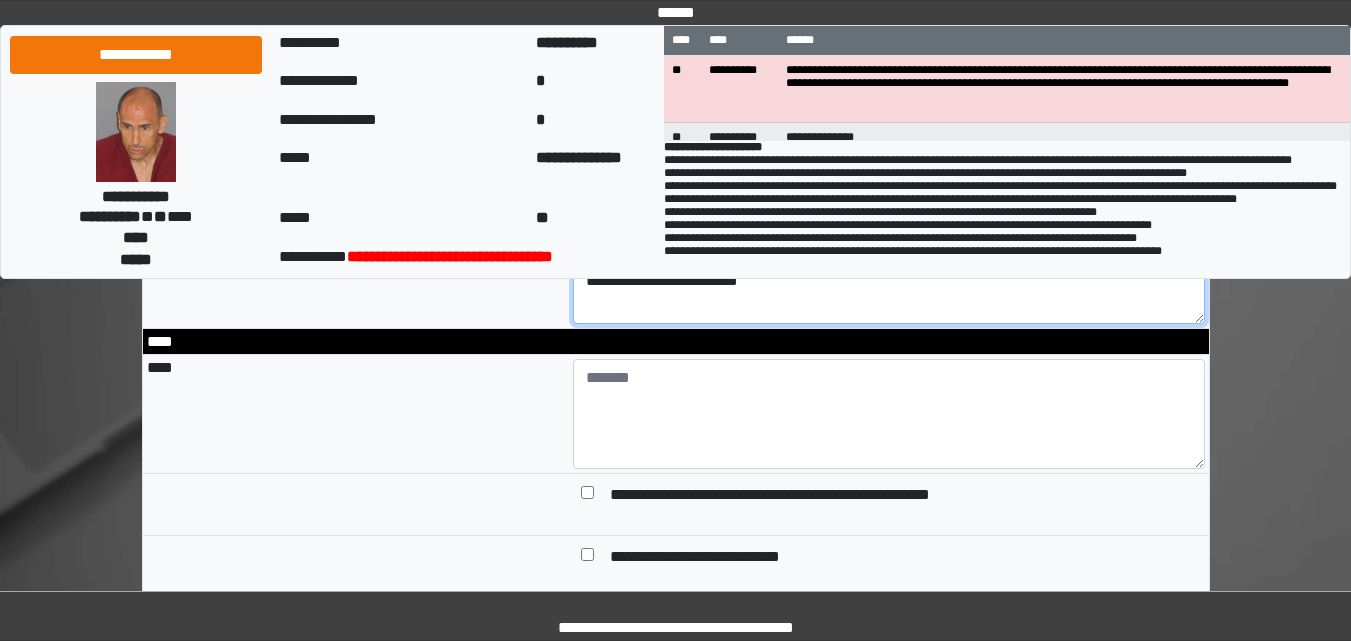 scroll, scrollTop: 1900, scrollLeft: 0, axis: vertical 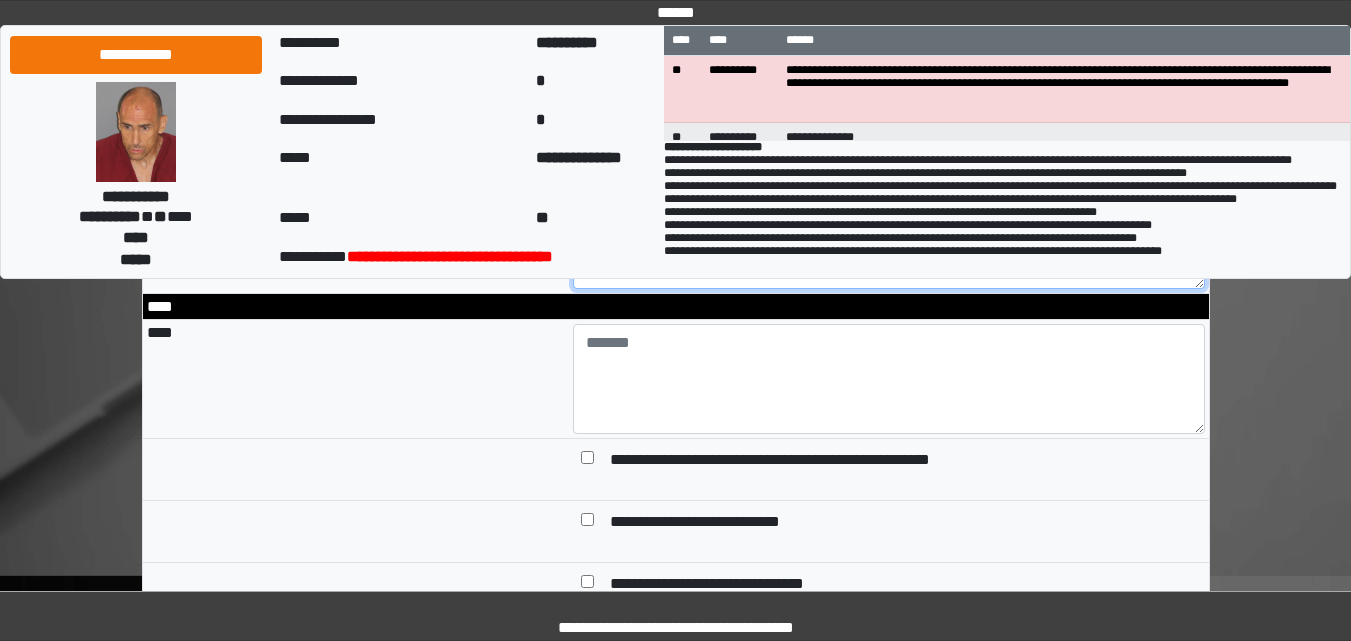 type on "**********" 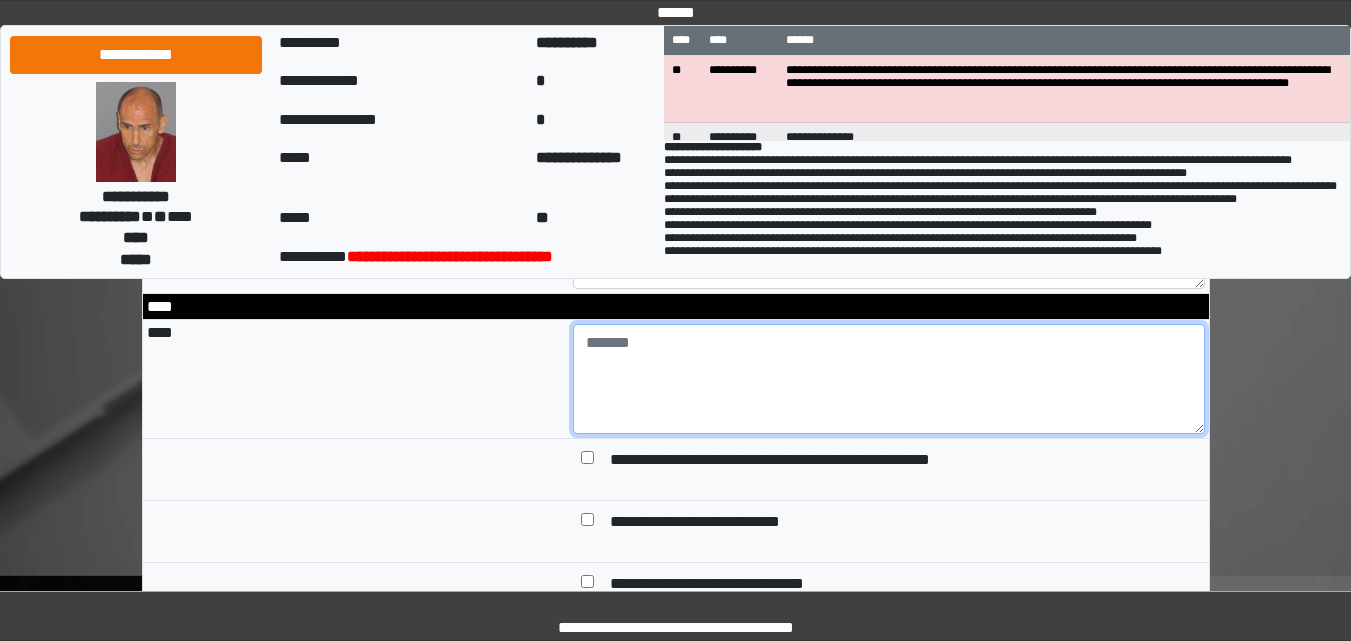 click at bounding box center (889, 379) 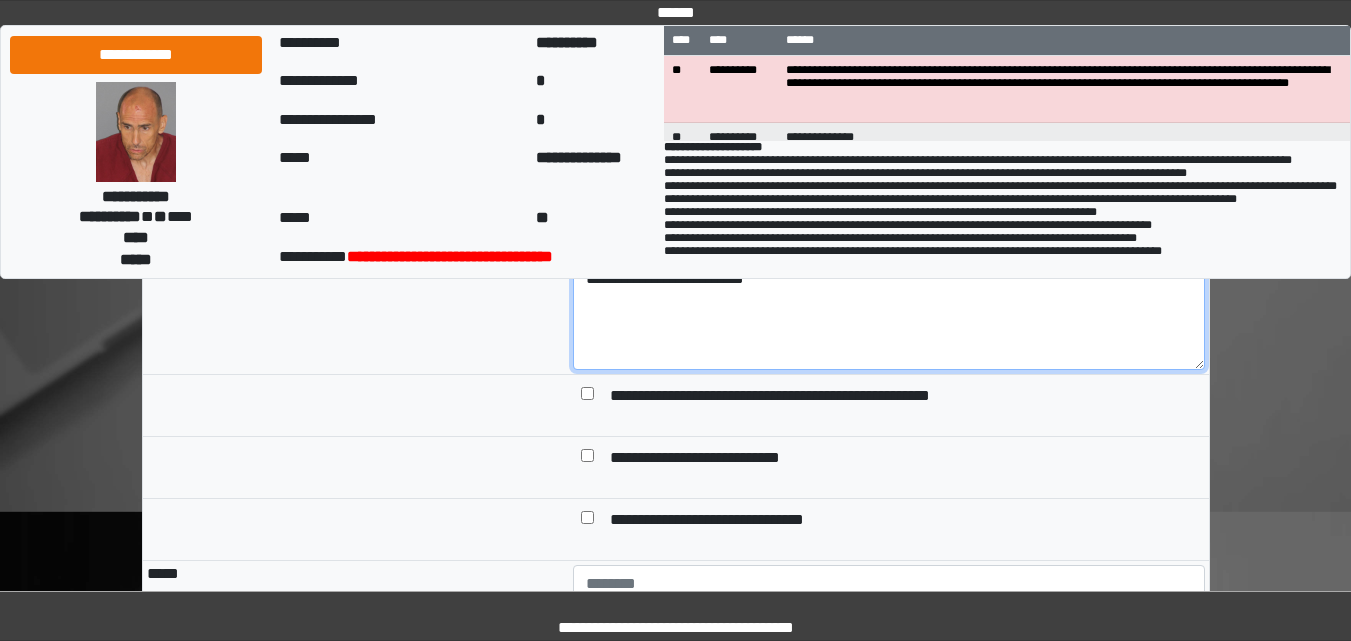 scroll, scrollTop: 2000, scrollLeft: 0, axis: vertical 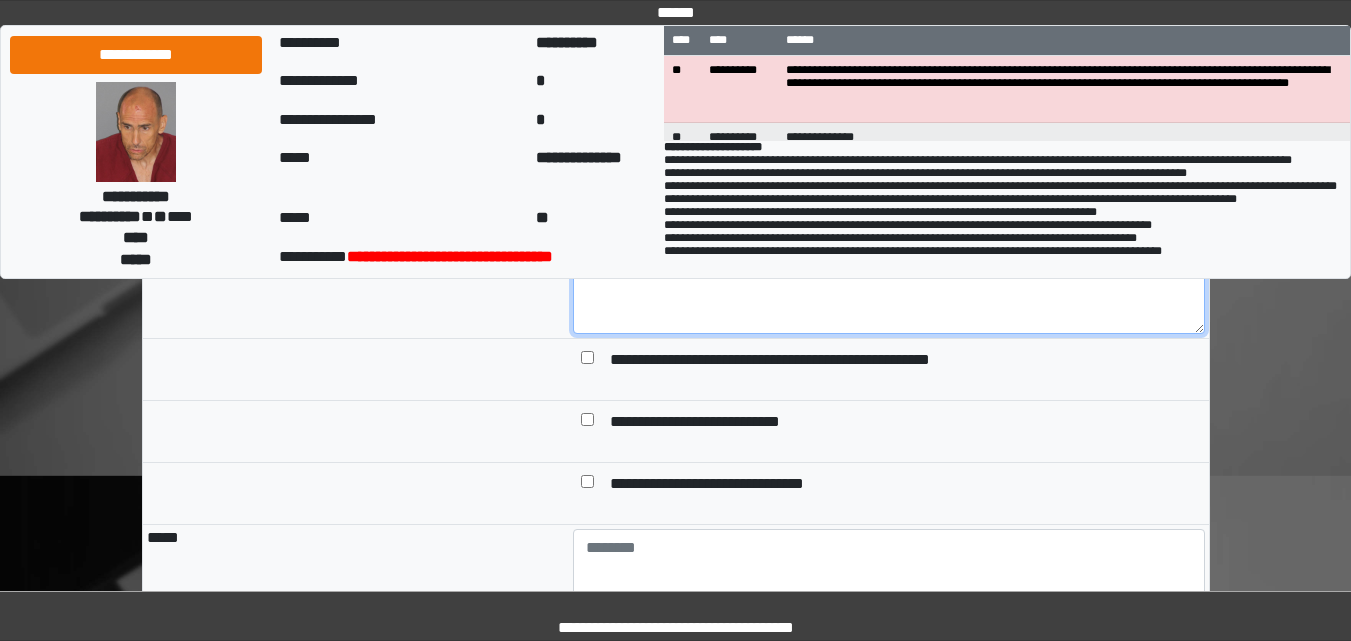type on "**********" 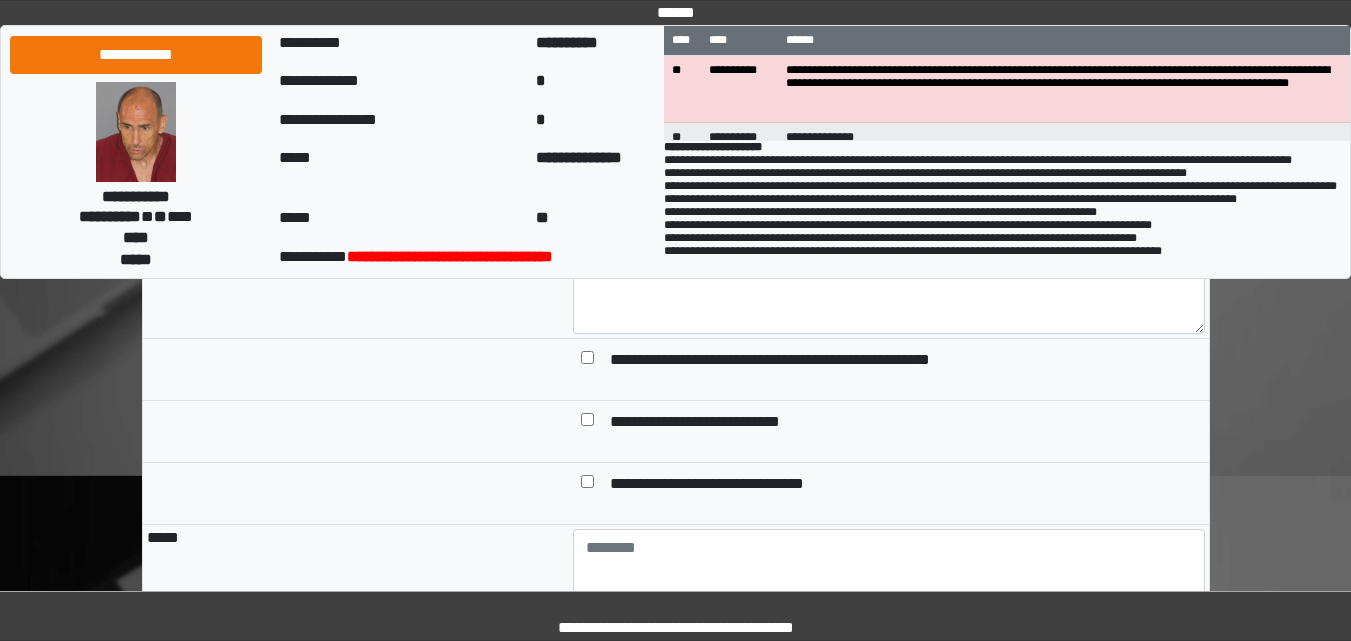 click at bounding box center [587, 423] 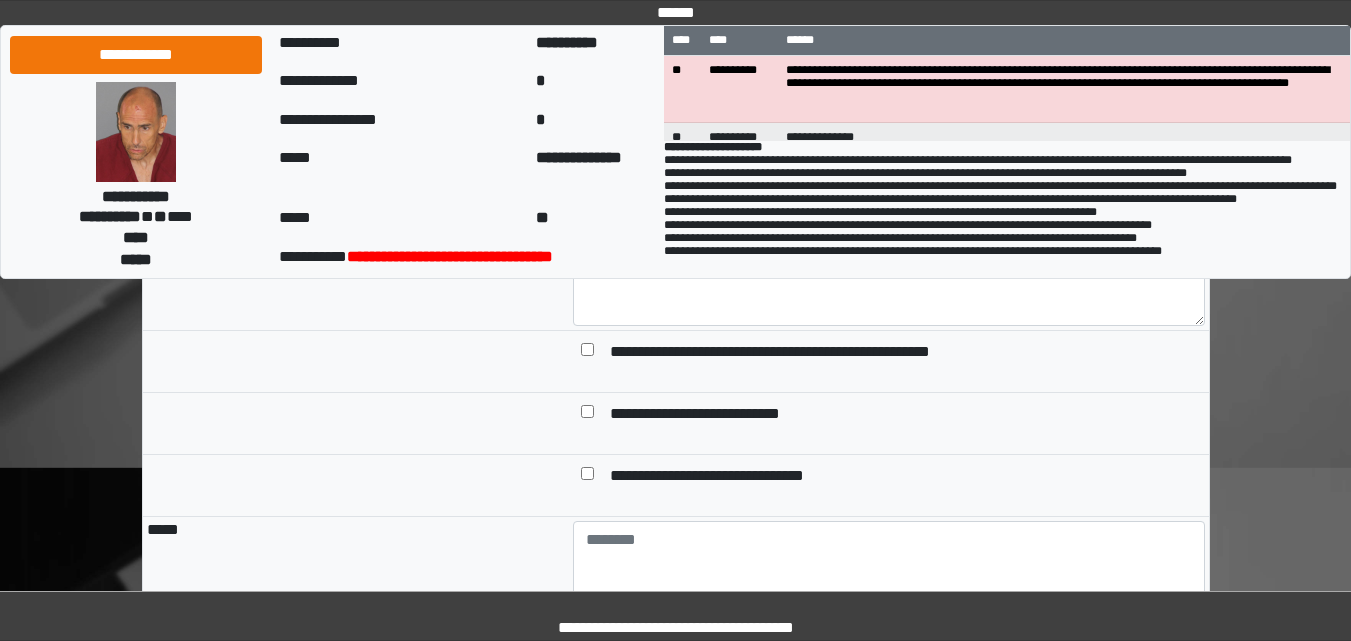 scroll, scrollTop: 2000, scrollLeft: 0, axis: vertical 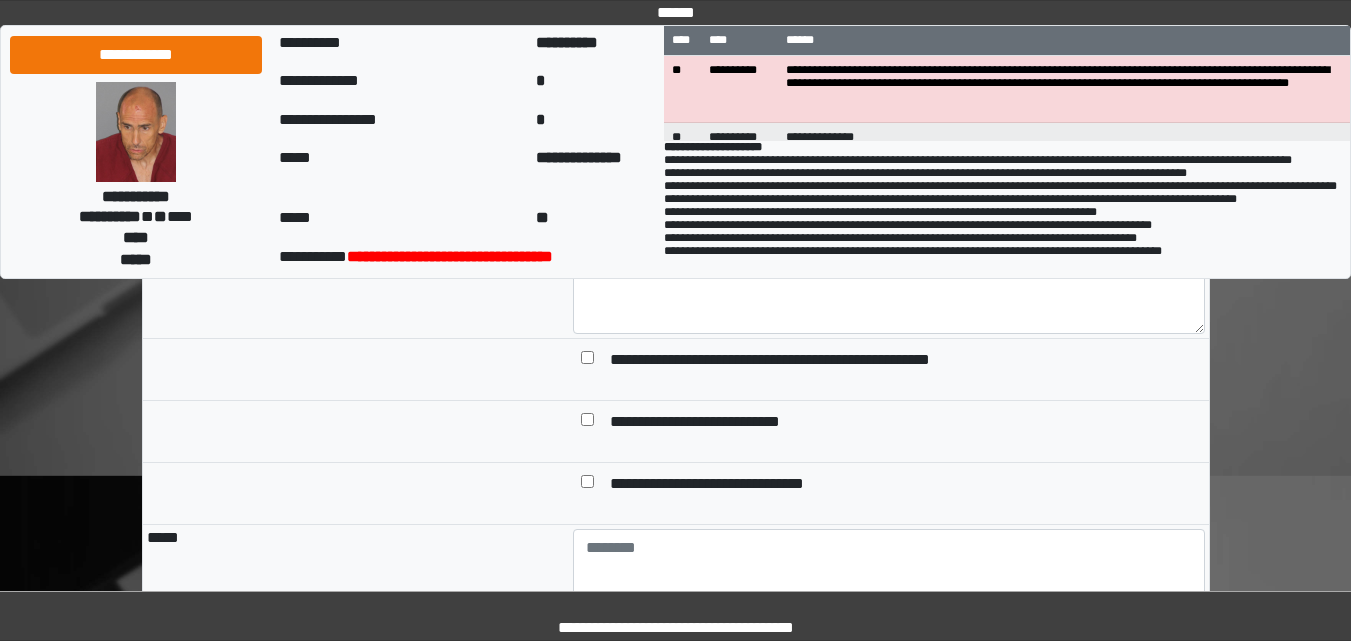 click at bounding box center (587, 423) 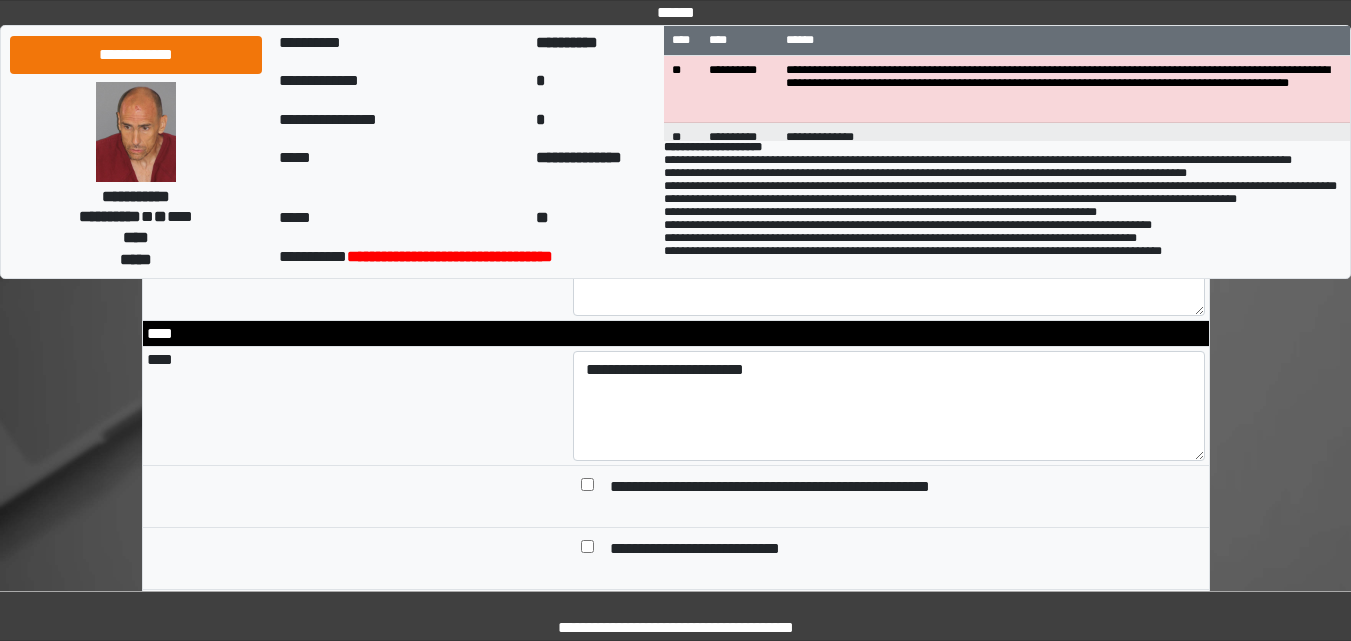 scroll, scrollTop: 1859, scrollLeft: 0, axis: vertical 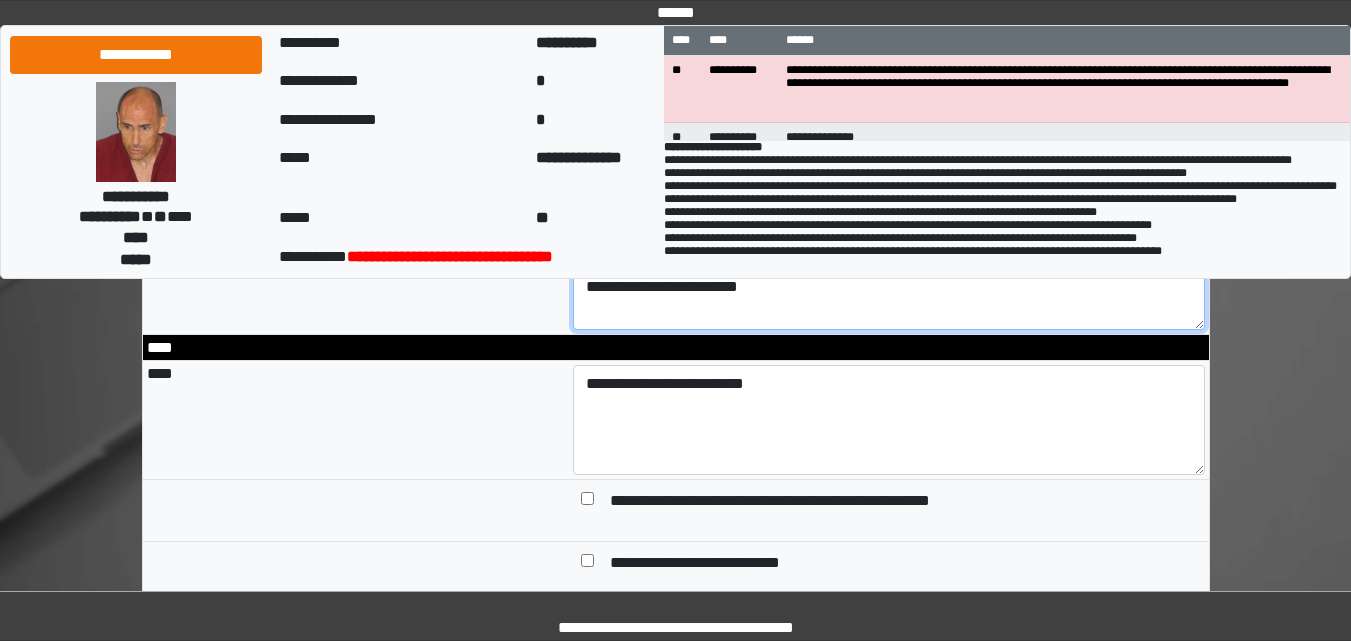 click on "**********" at bounding box center (889, 275) 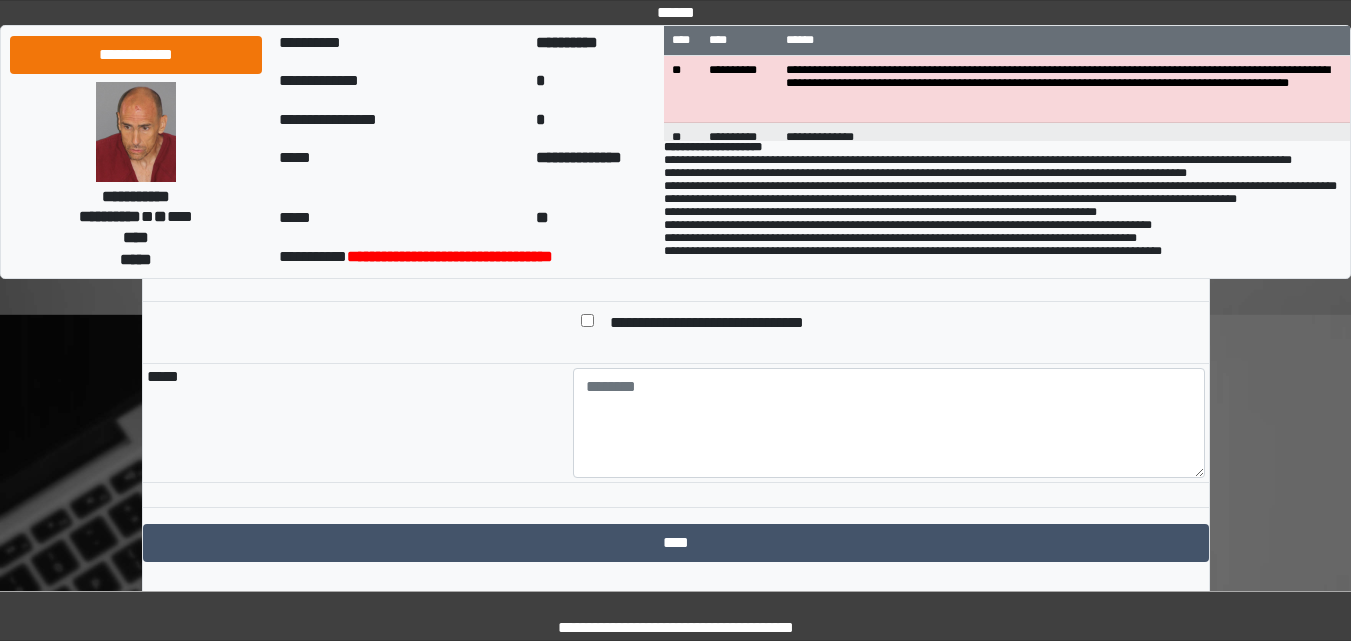 scroll, scrollTop: 2259, scrollLeft: 0, axis: vertical 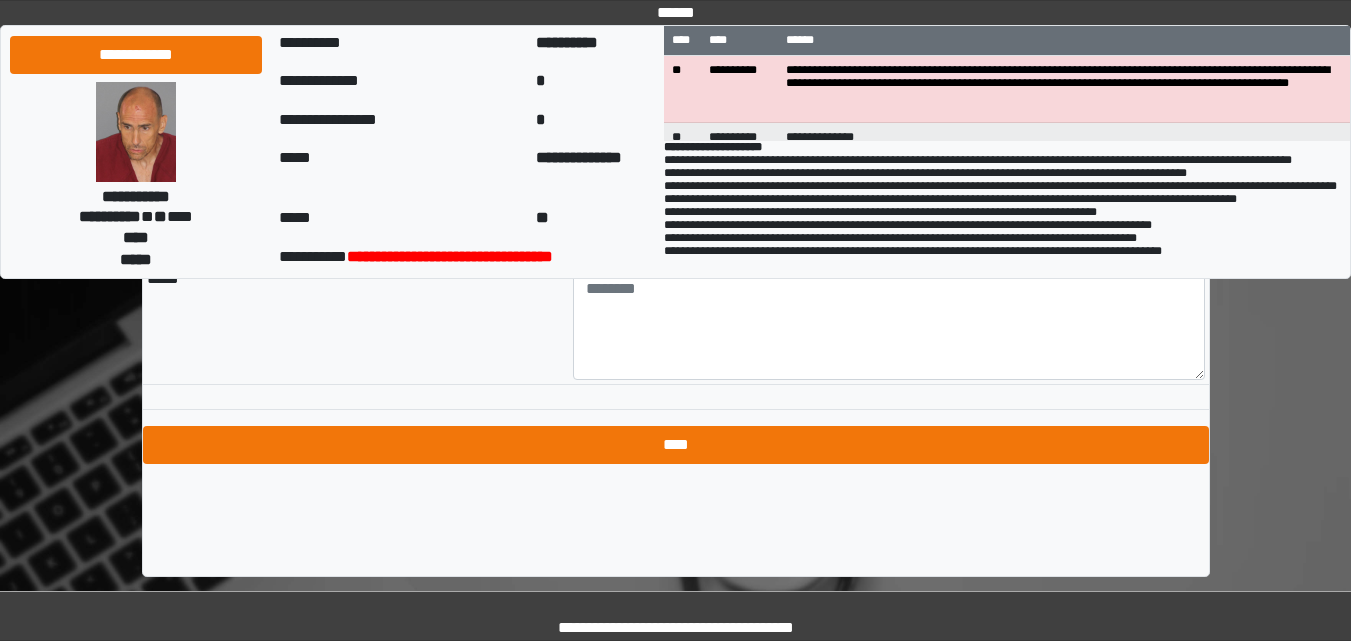 type on "**********" 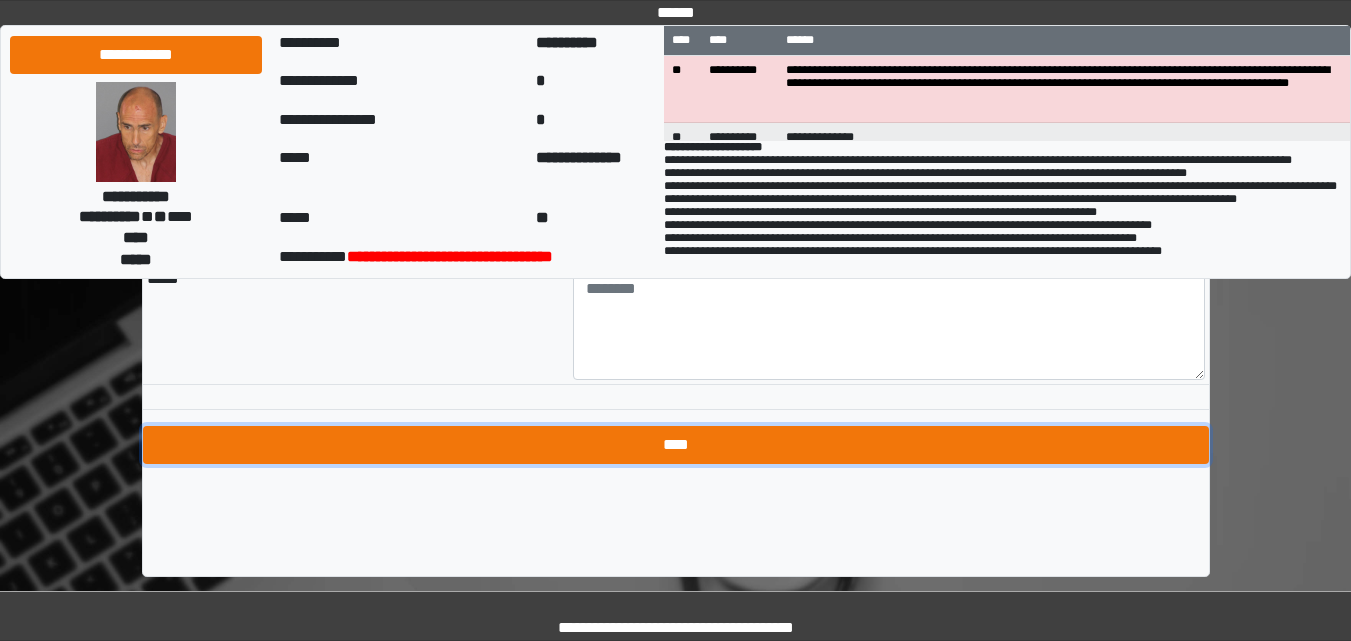 click on "****" at bounding box center [676, 445] 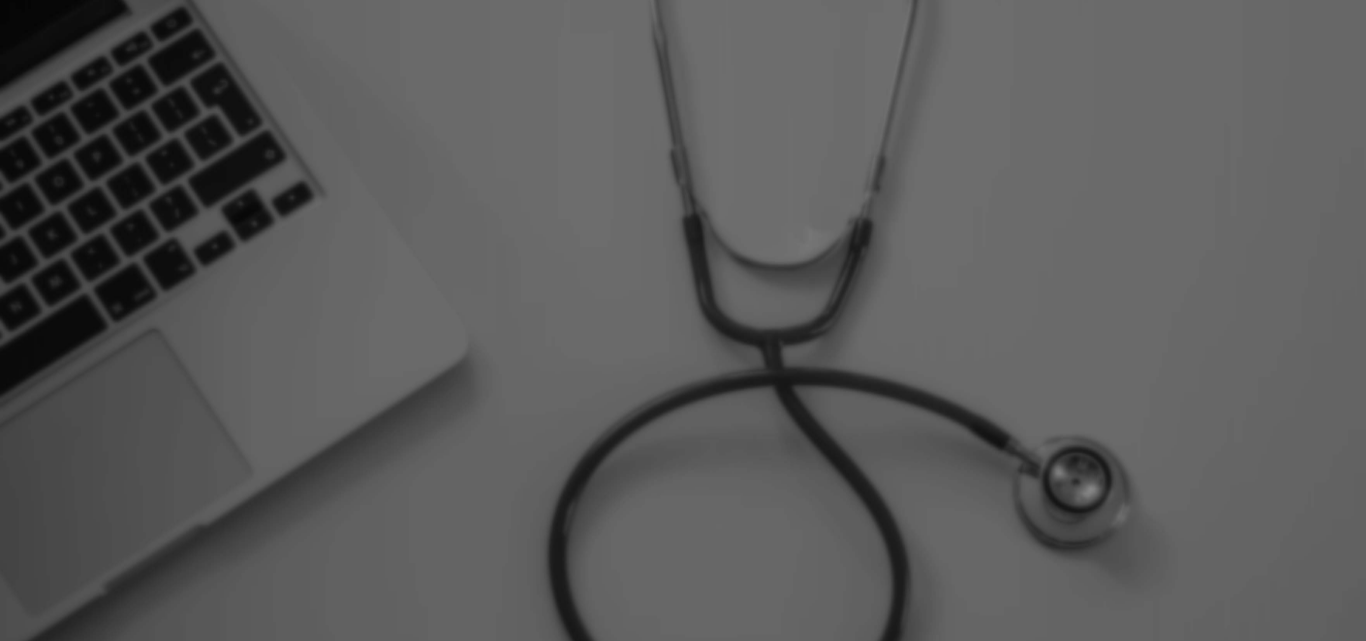 scroll, scrollTop: 0, scrollLeft: 0, axis: both 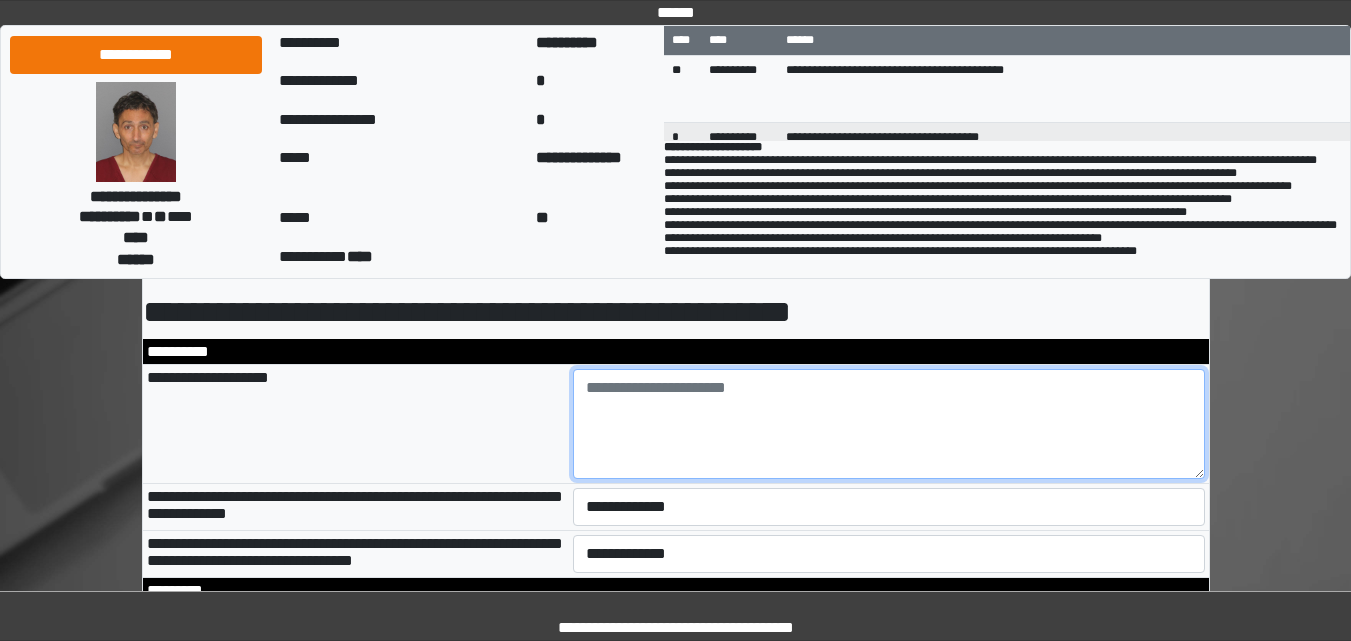 drag, startPoint x: 610, startPoint y: 408, endPoint x: 566, endPoint y: 277, distance: 138.1919 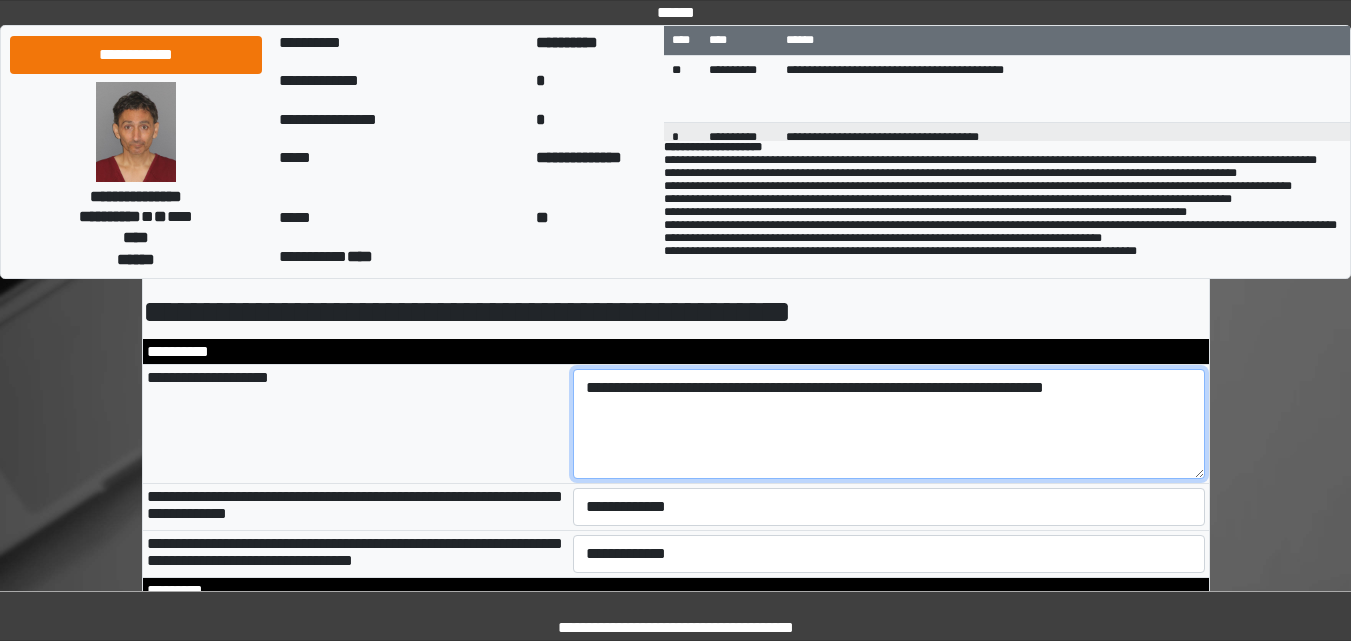 type on "**********" 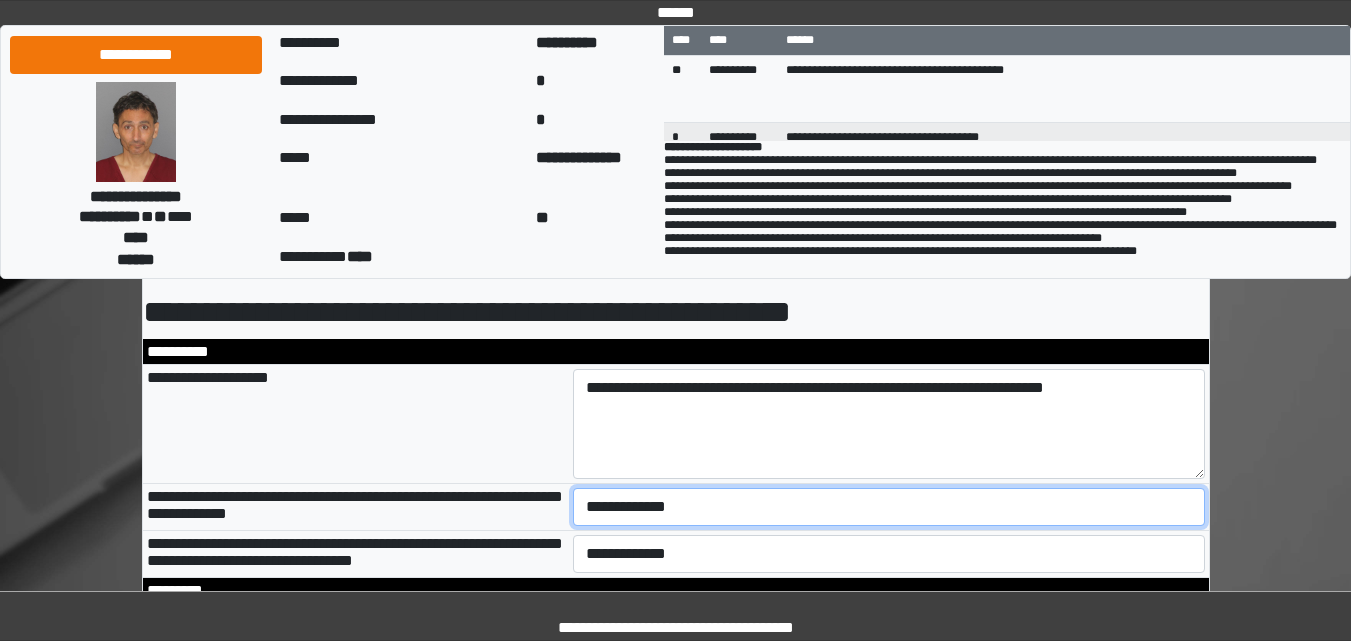 click on "**********" at bounding box center [889, 507] 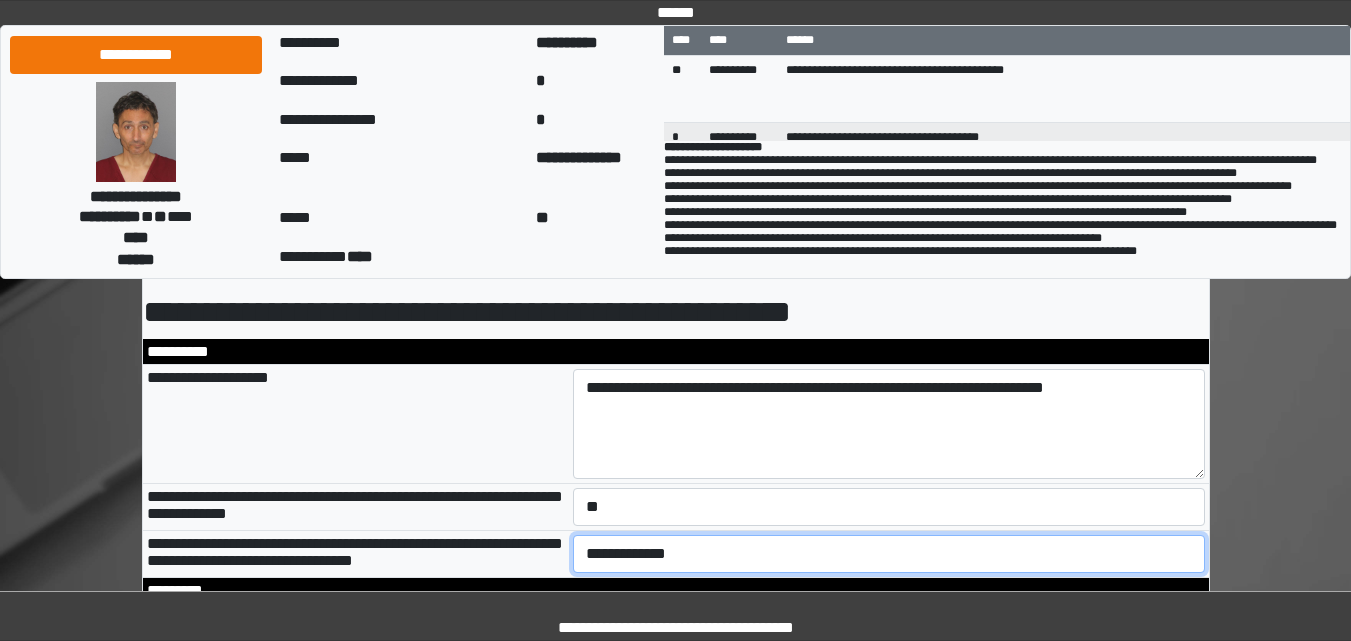 click on "**********" at bounding box center [889, 554] 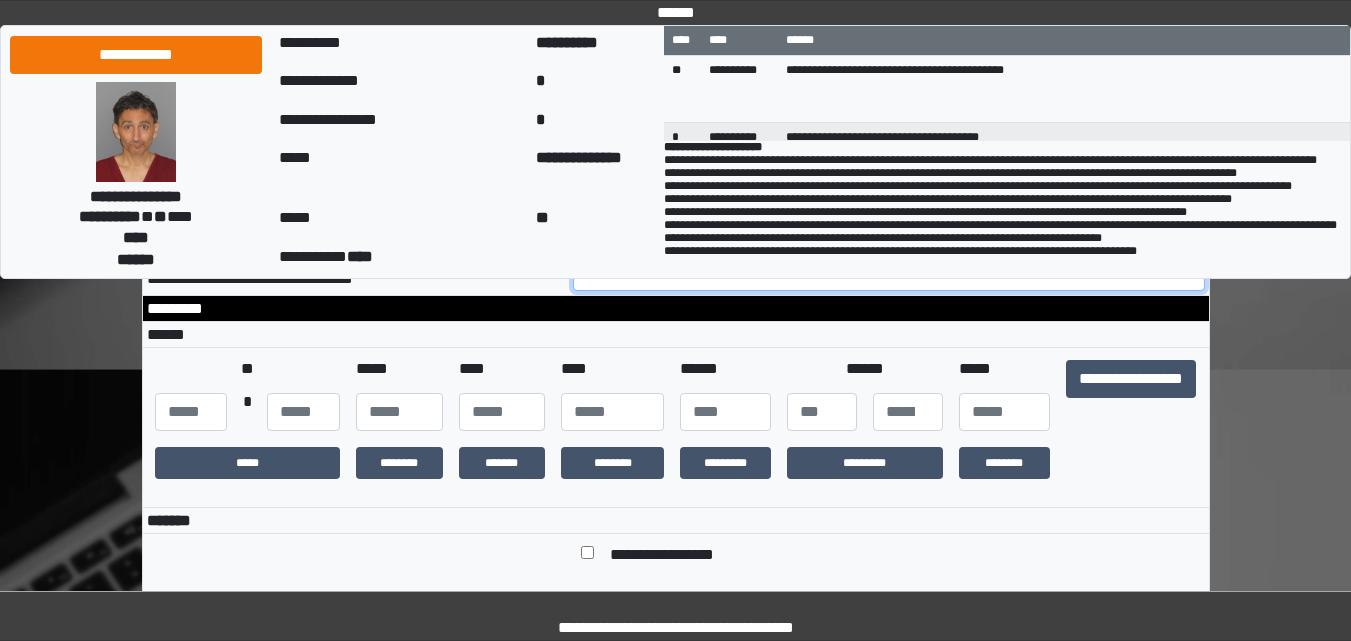 scroll, scrollTop: 400, scrollLeft: 0, axis: vertical 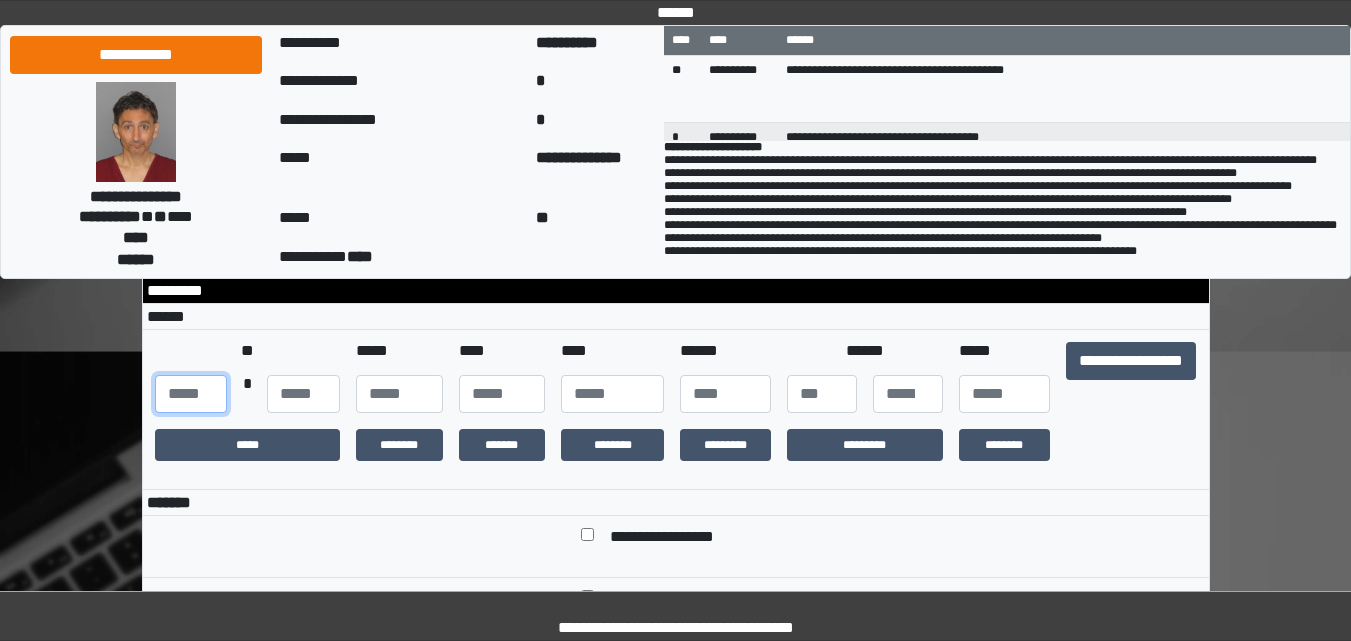 click at bounding box center (191, 394) 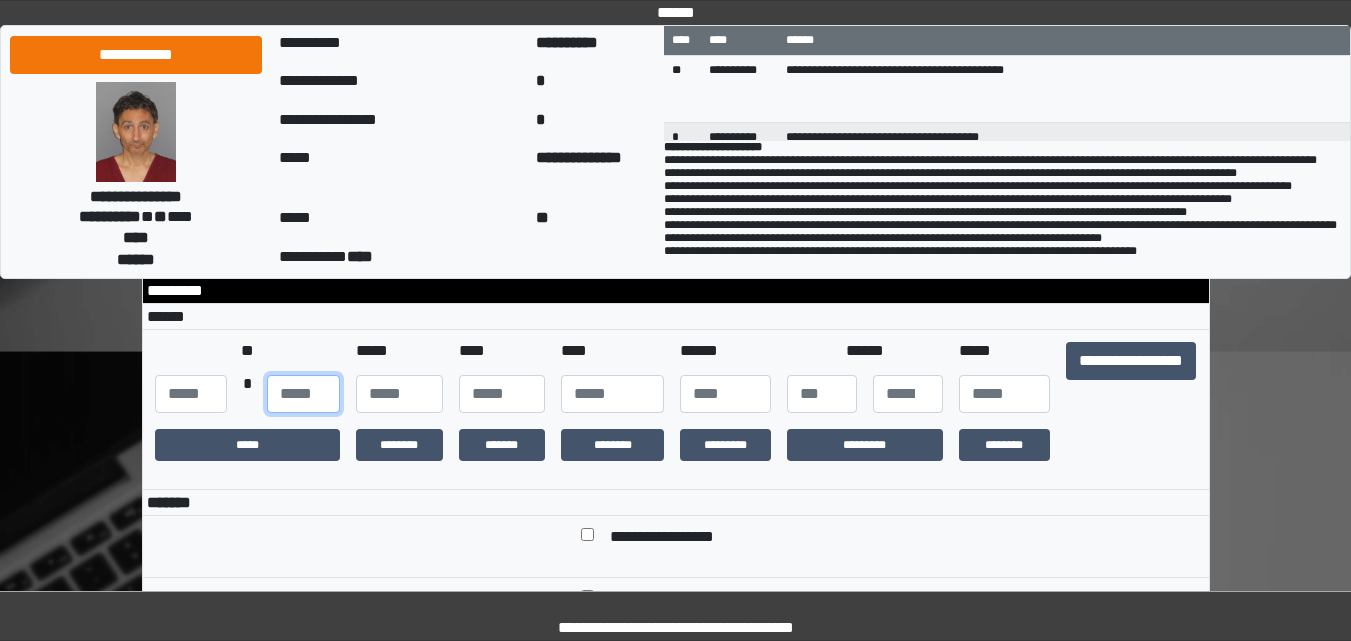 type on "**" 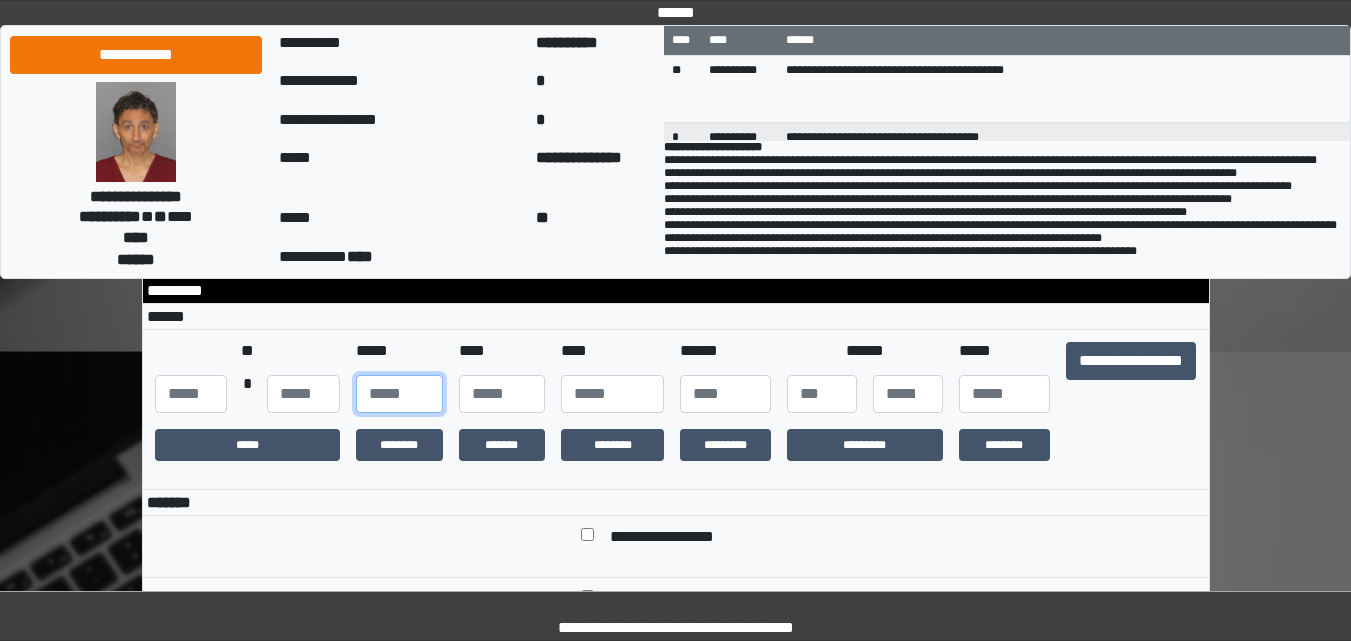 type on "**" 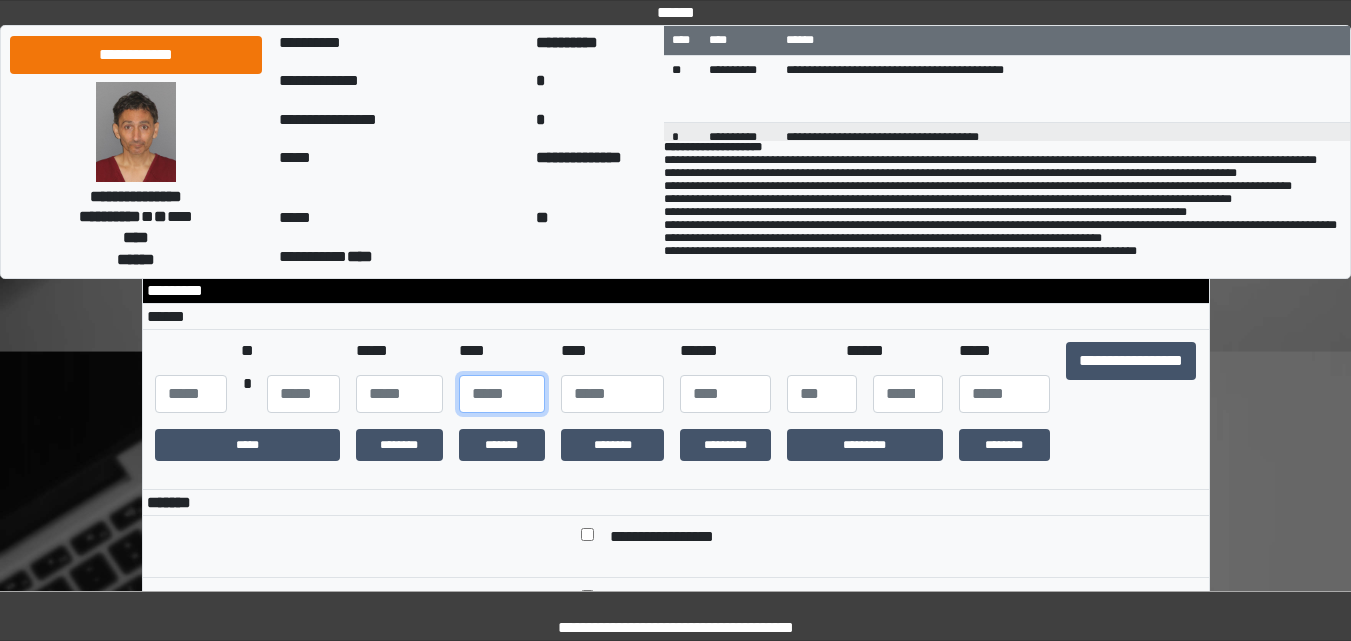 type on "**" 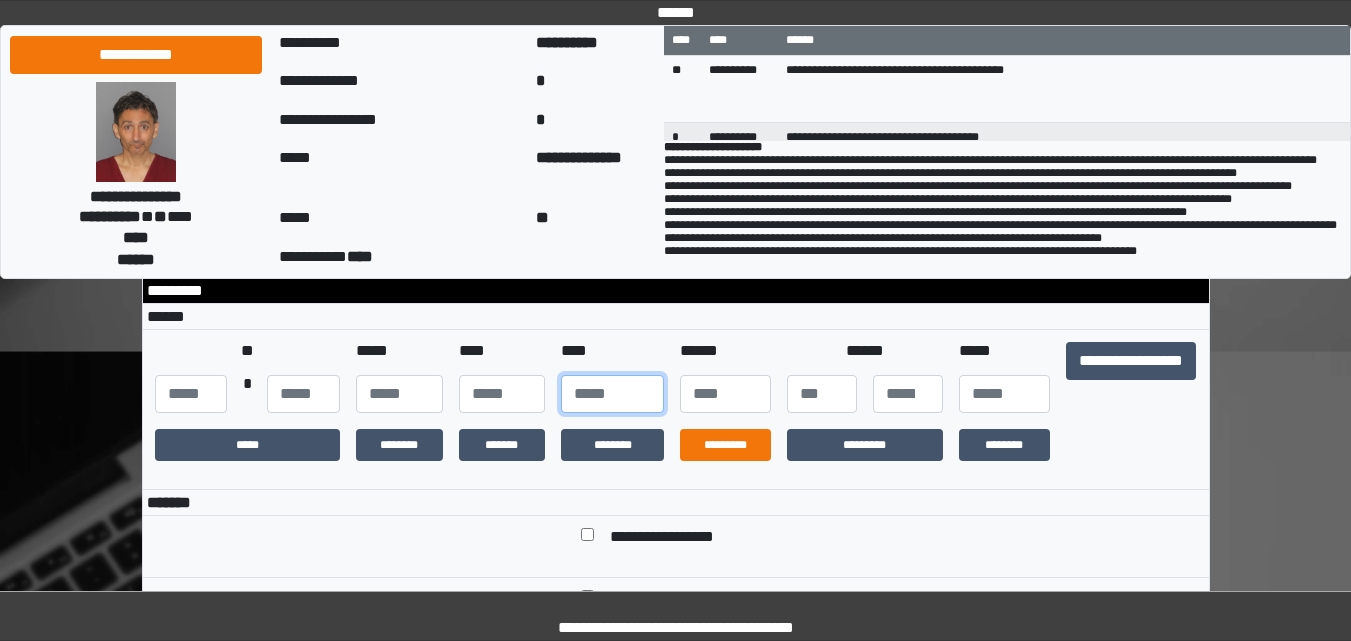 type on "****" 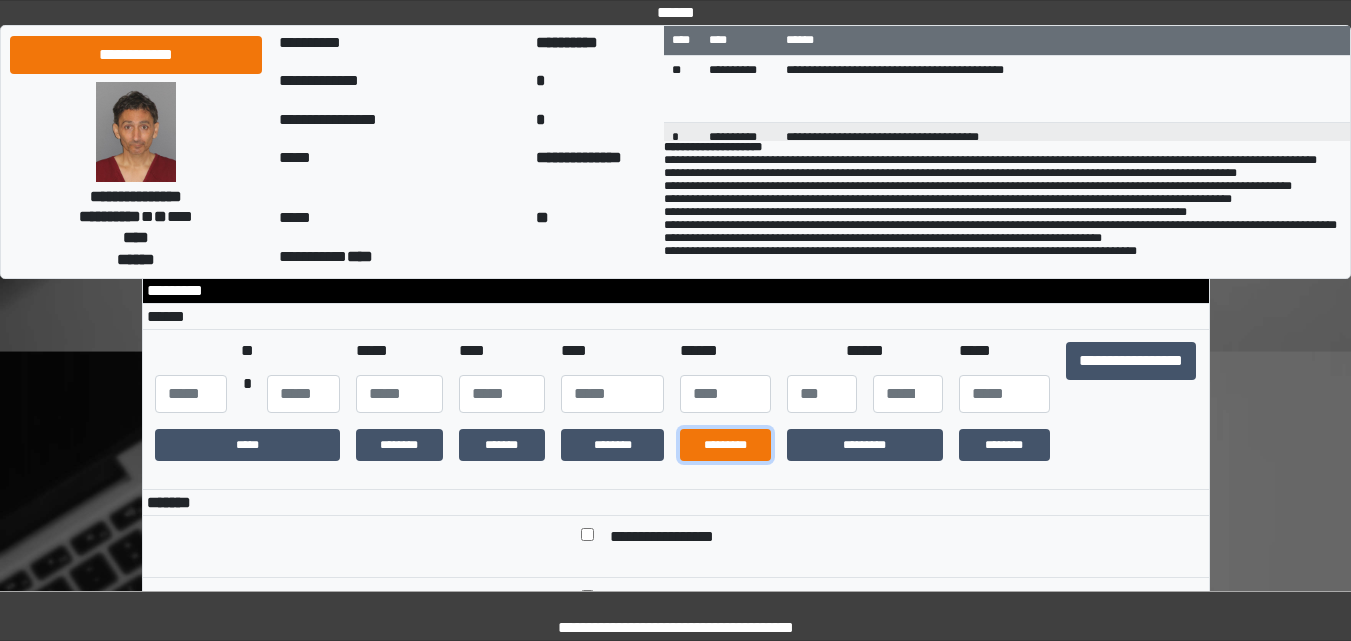 click on "*********" at bounding box center (725, 445) 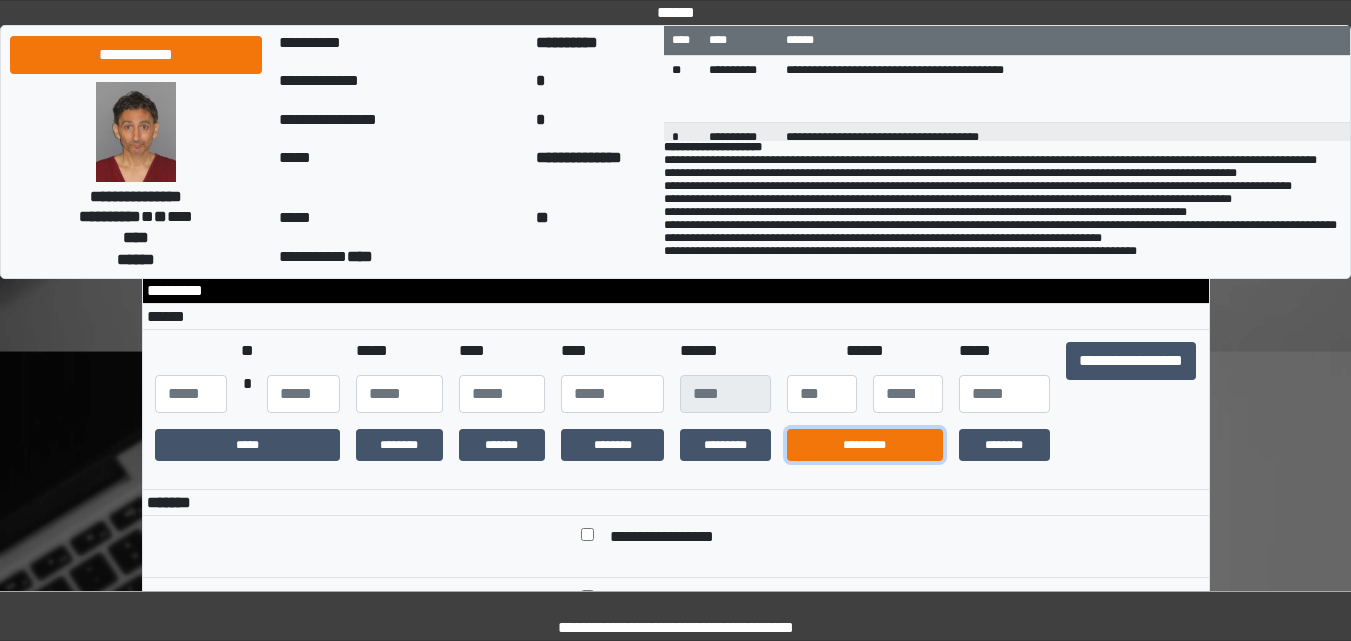 click on "*********" at bounding box center [865, 445] 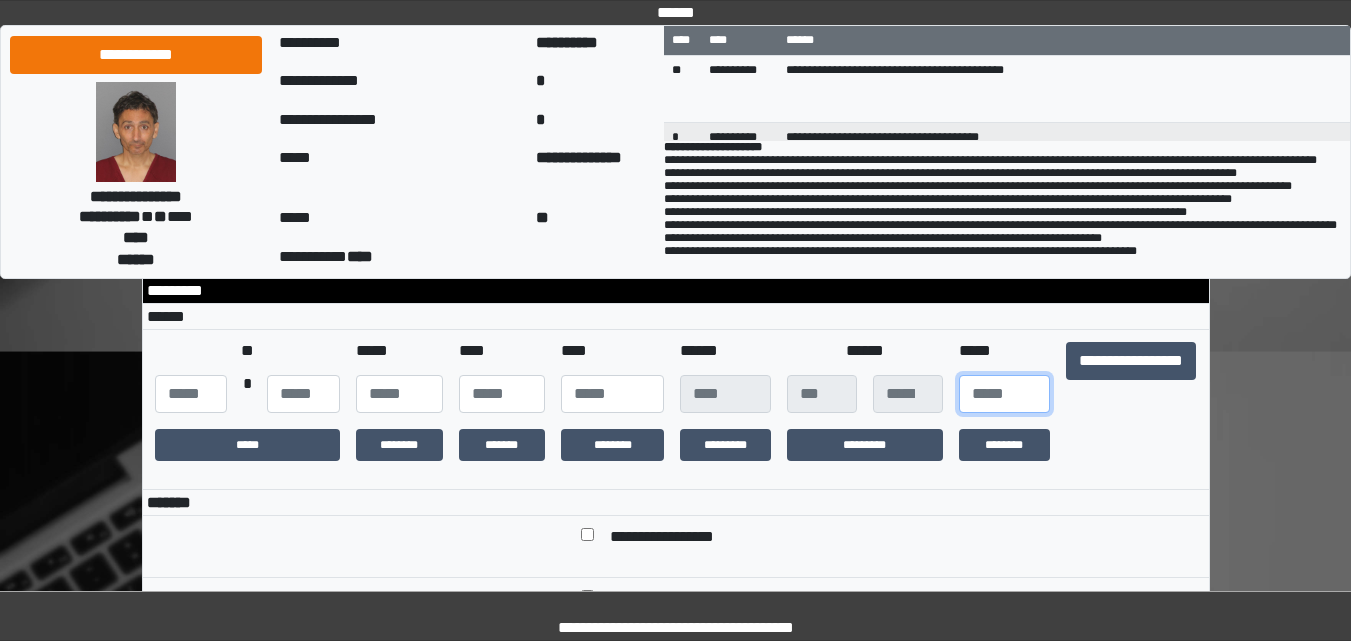 click at bounding box center [1004, 394] 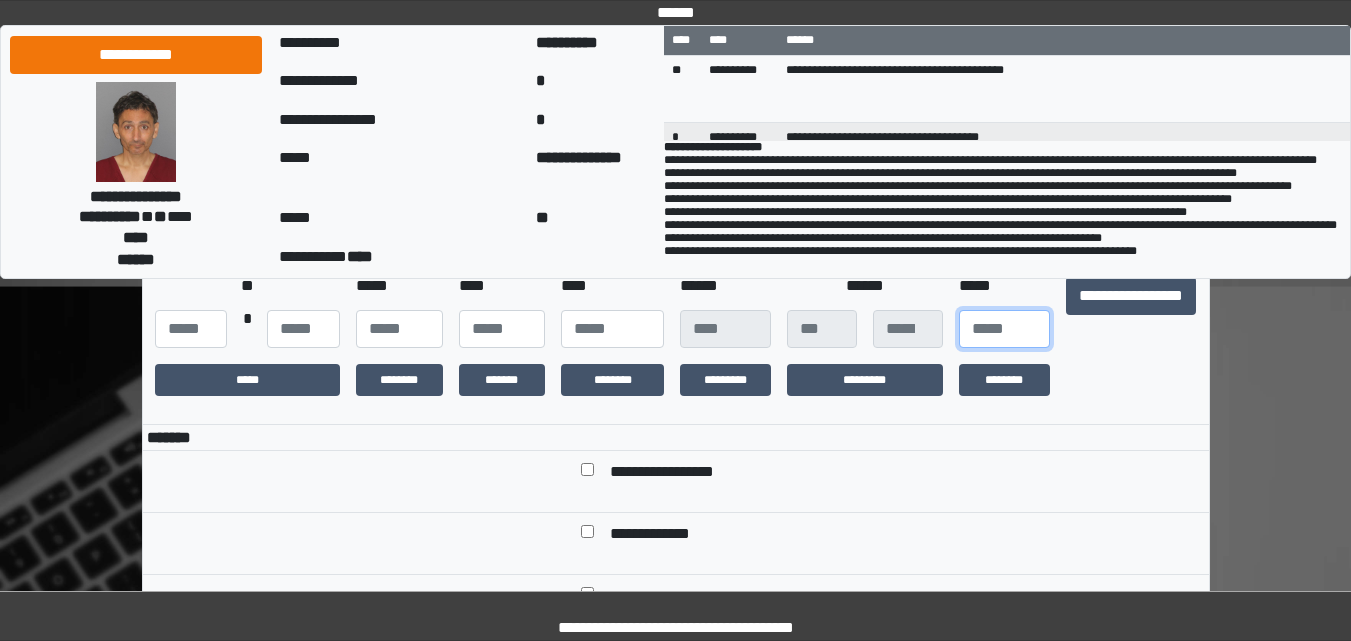 scroll, scrollTop: 500, scrollLeft: 0, axis: vertical 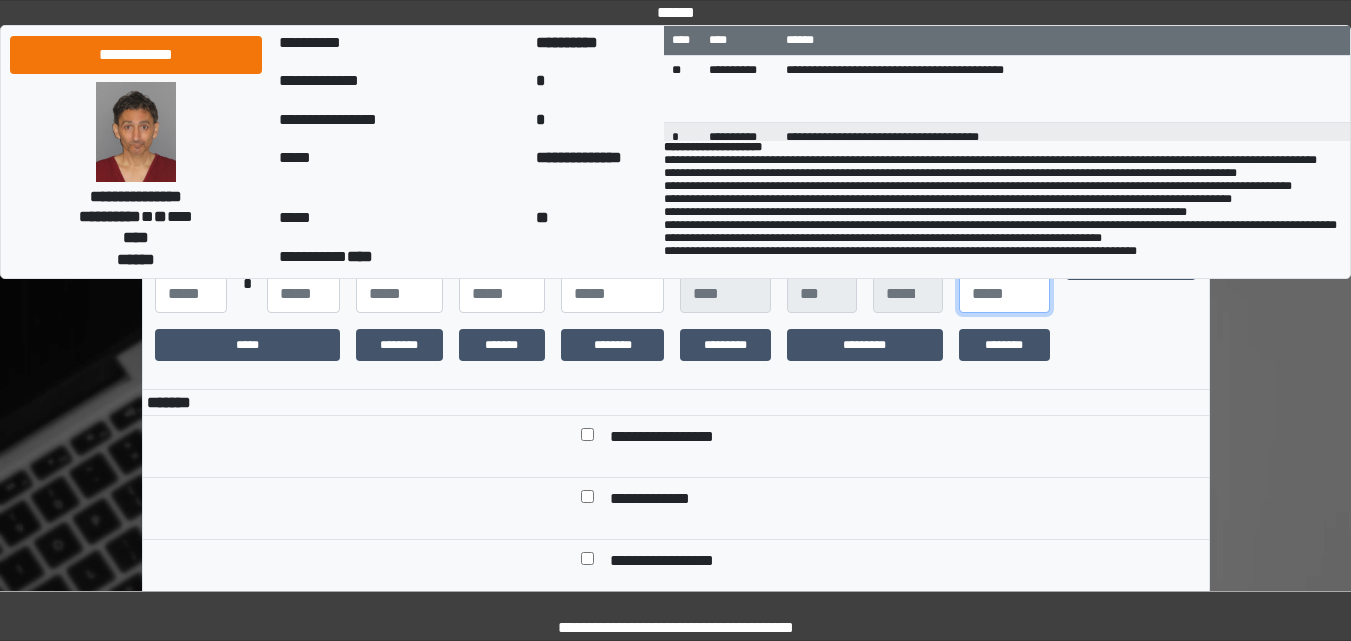 type on "**" 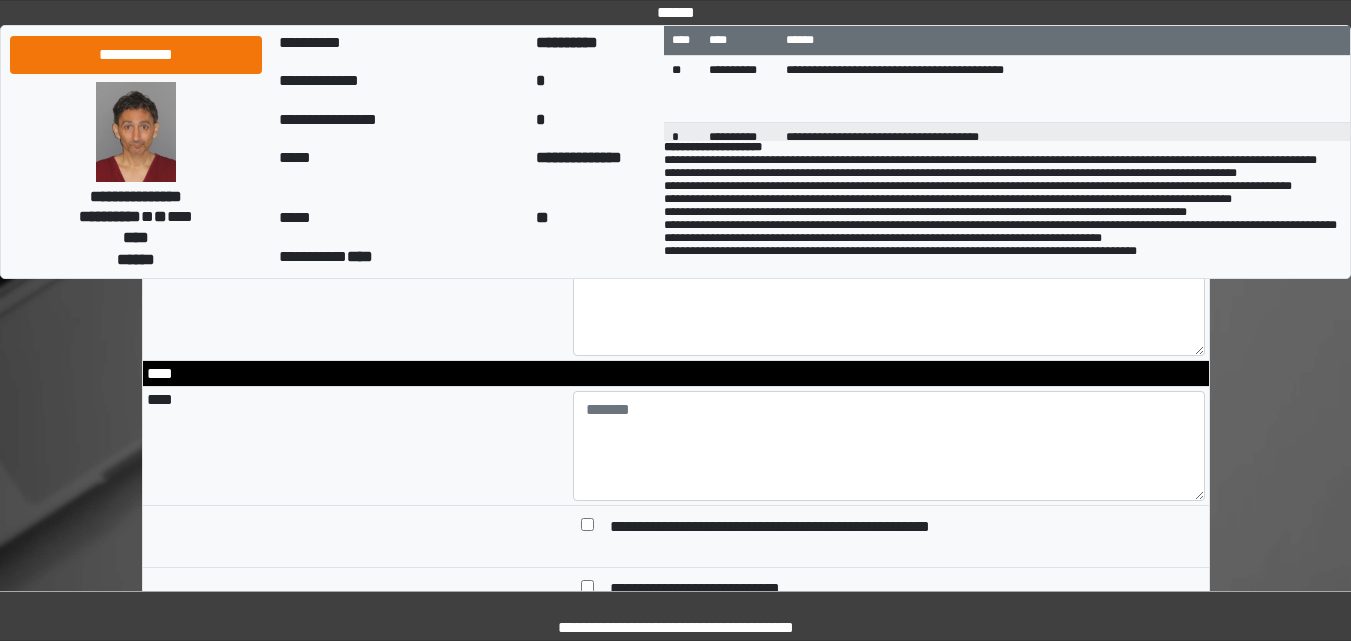 scroll, scrollTop: 1800, scrollLeft: 0, axis: vertical 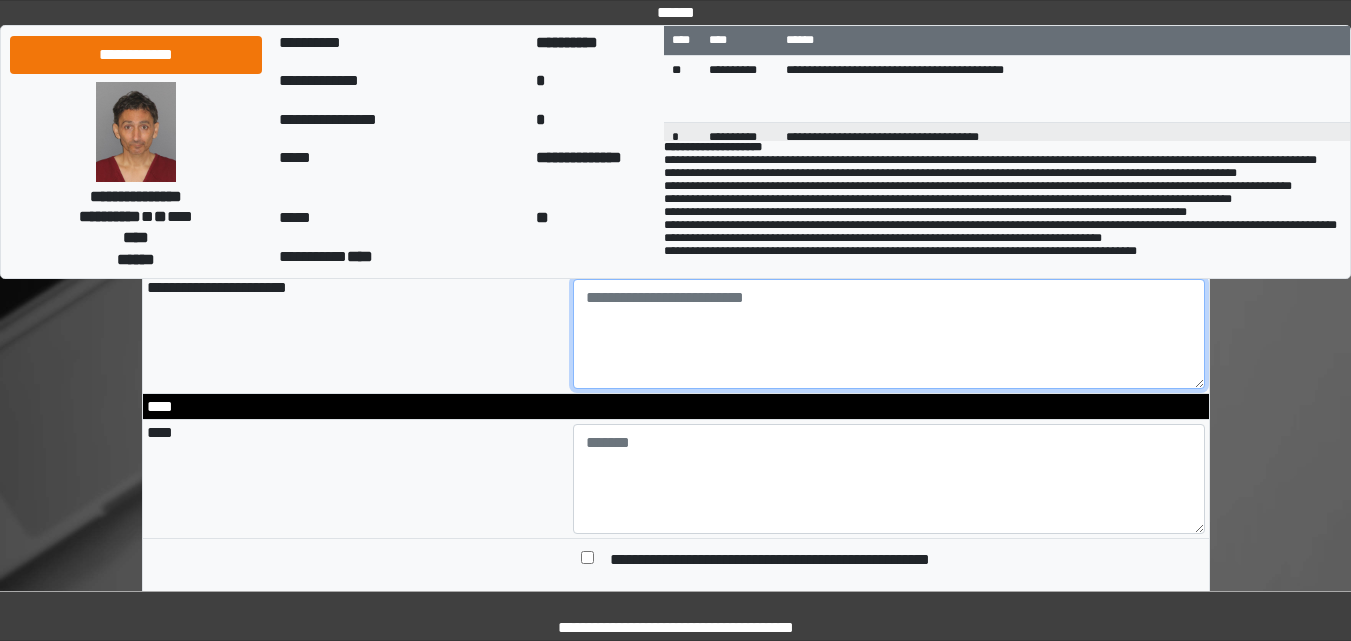 click at bounding box center [889, 334] 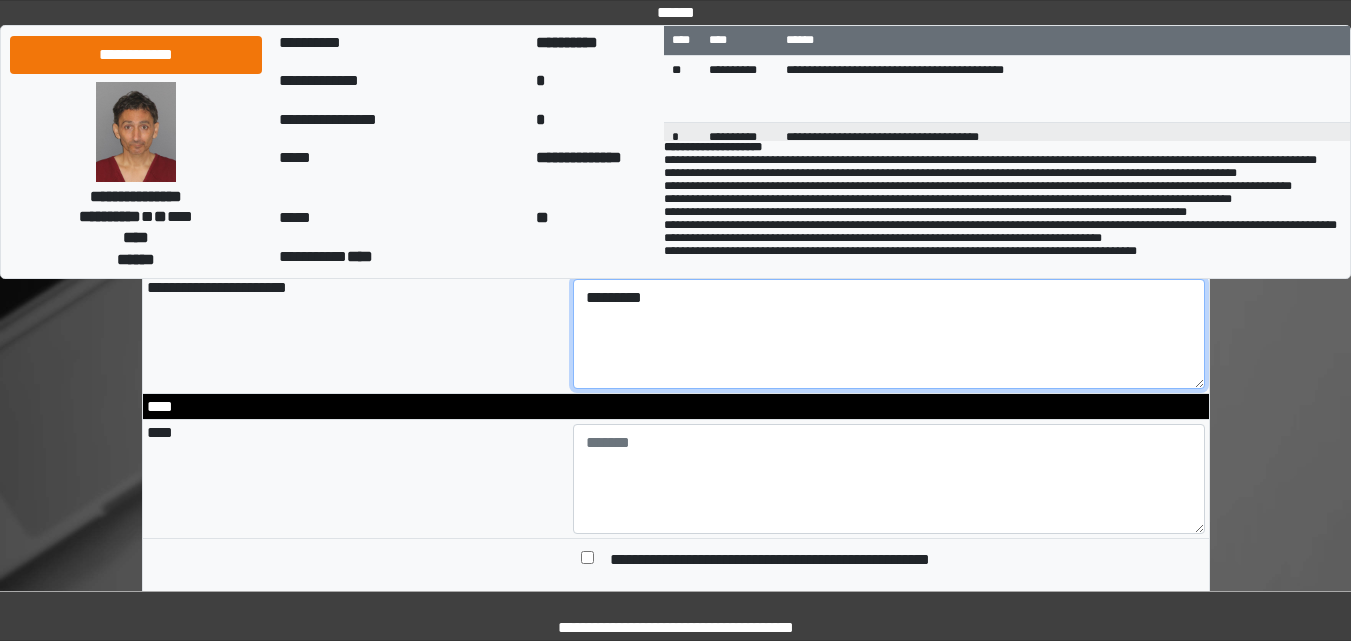 type on "********" 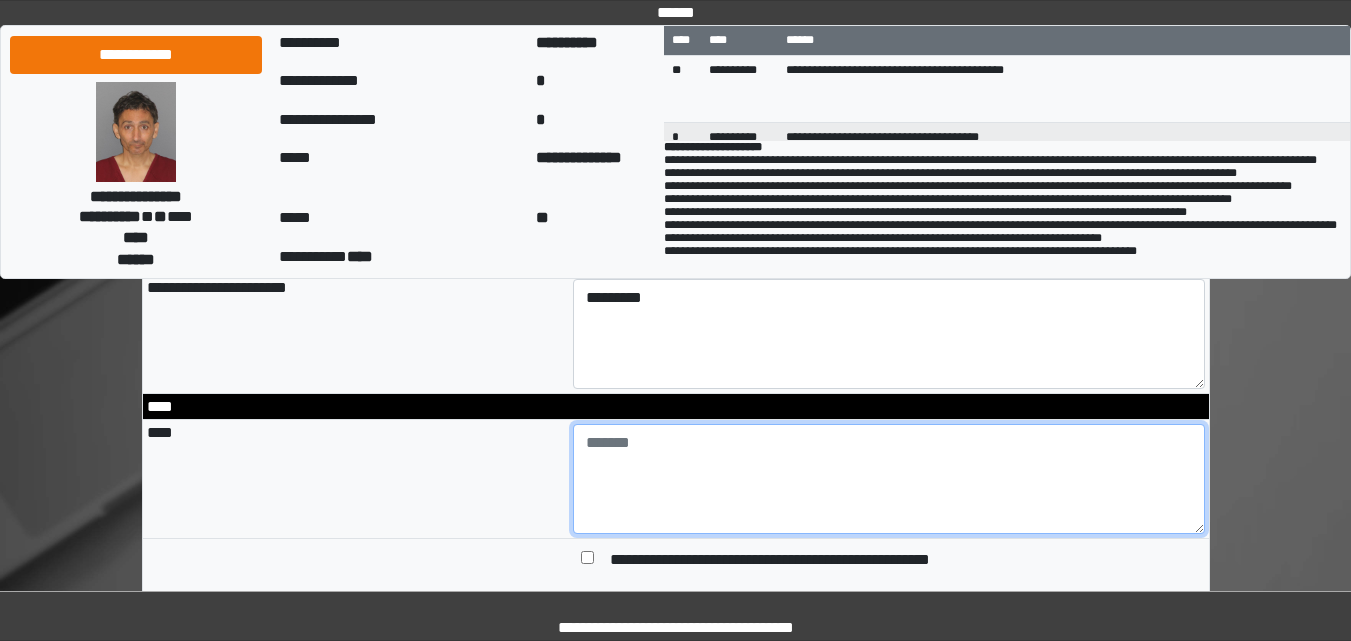 click at bounding box center (889, 479) 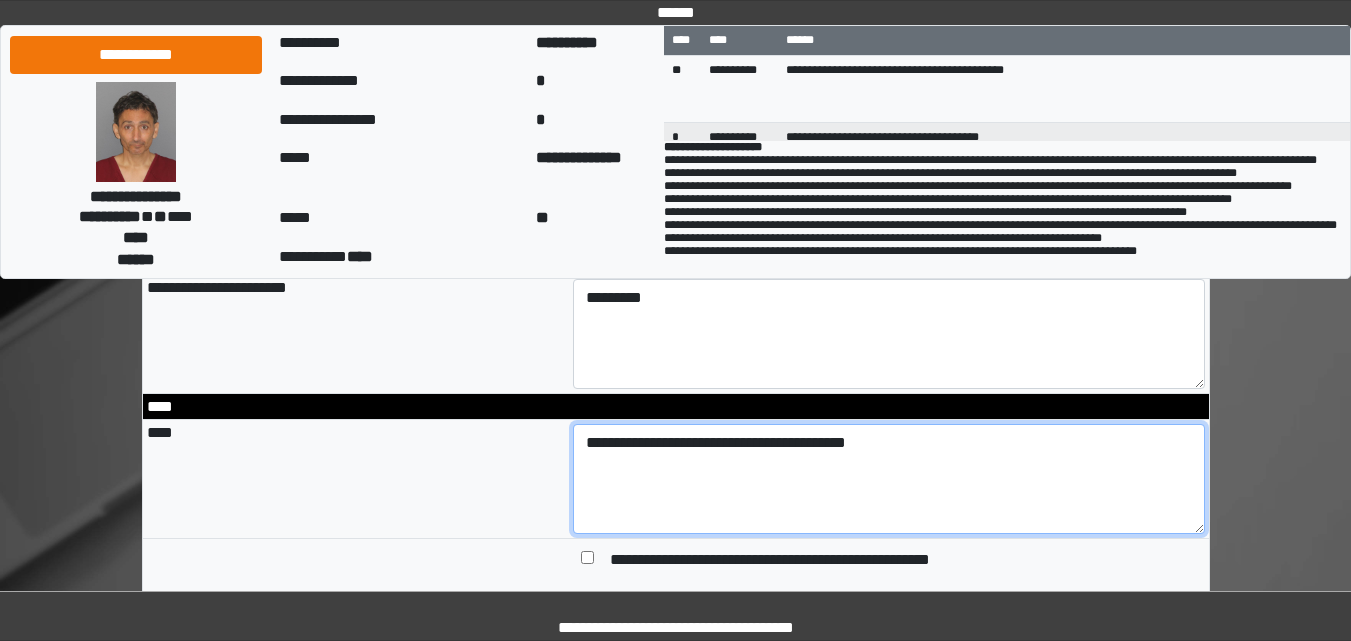 scroll, scrollTop: 2000, scrollLeft: 0, axis: vertical 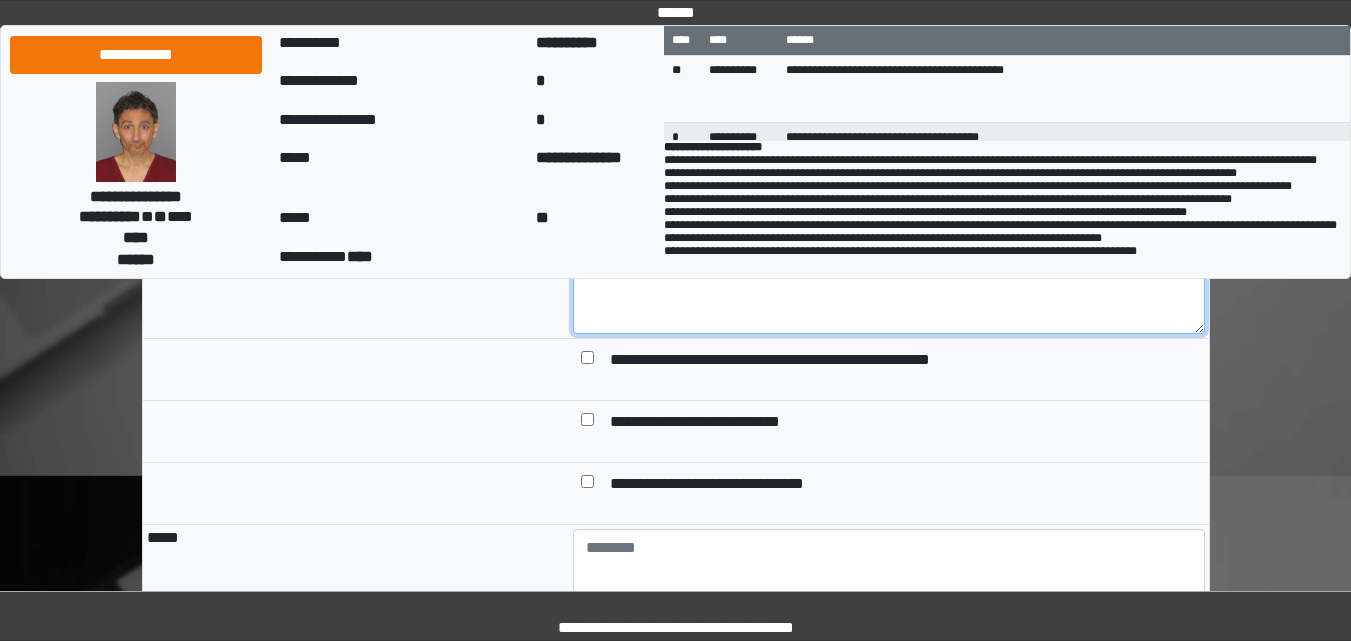 type on "**********" 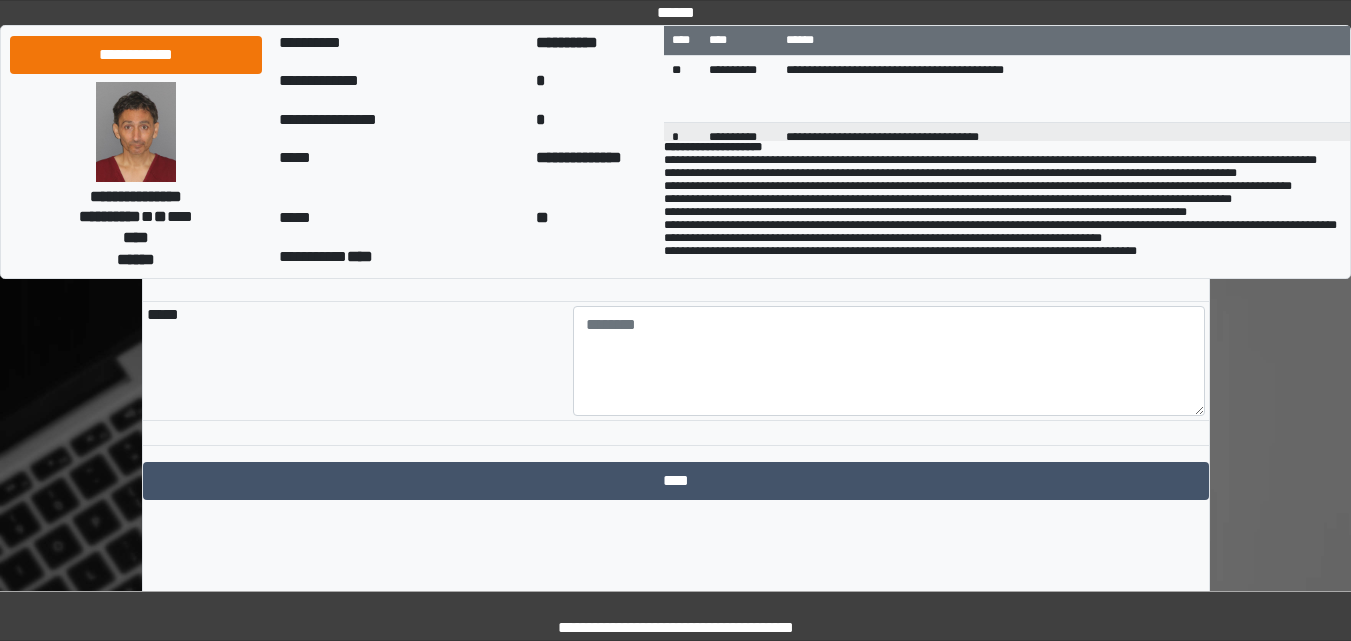 scroll, scrollTop: 2259, scrollLeft: 0, axis: vertical 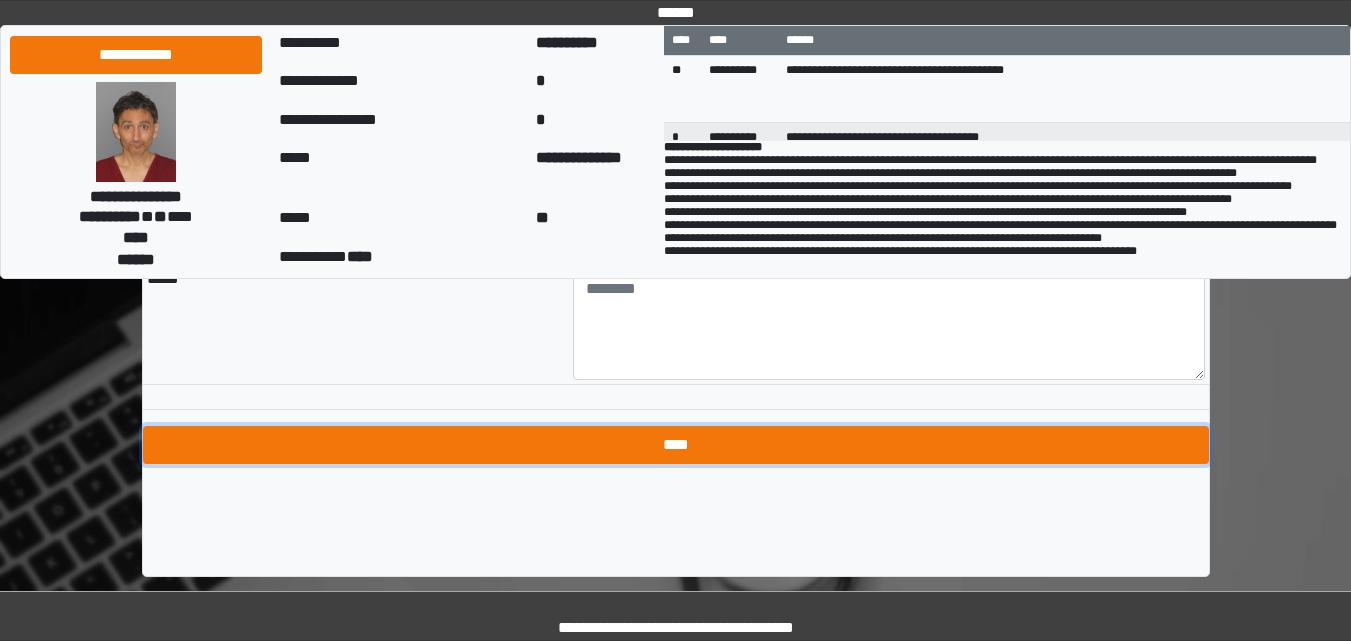 click on "****" at bounding box center [676, 445] 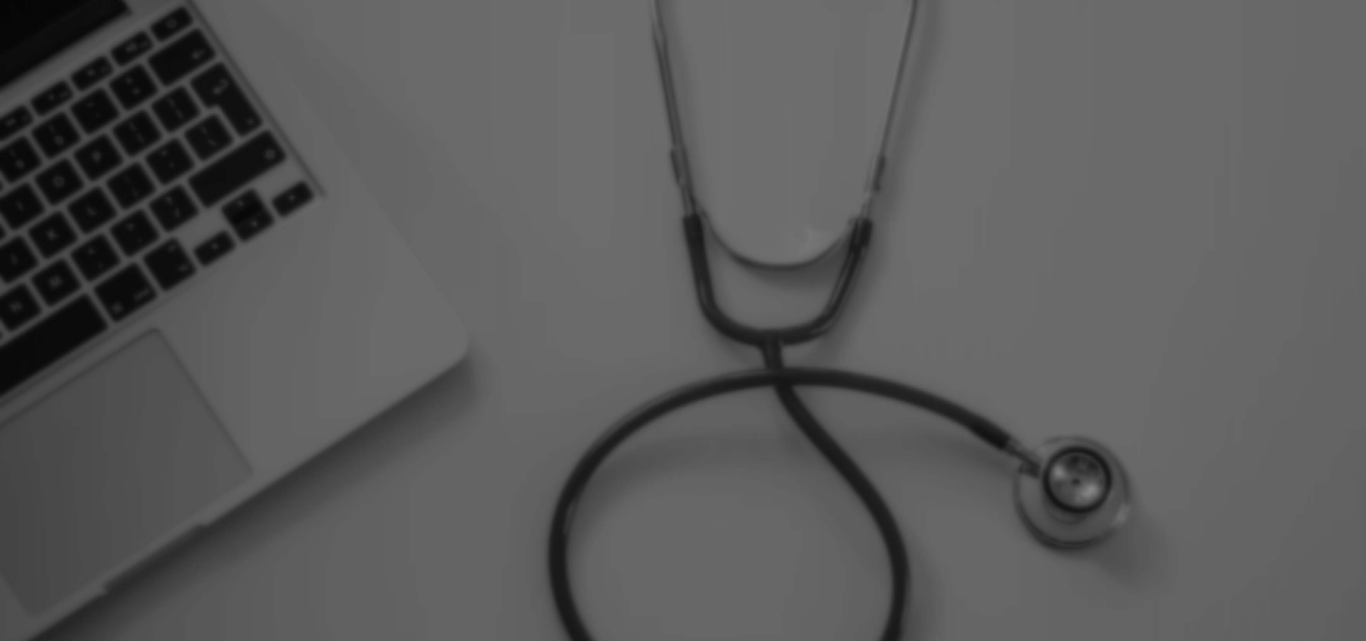 scroll, scrollTop: 0, scrollLeft: 0, axis: both 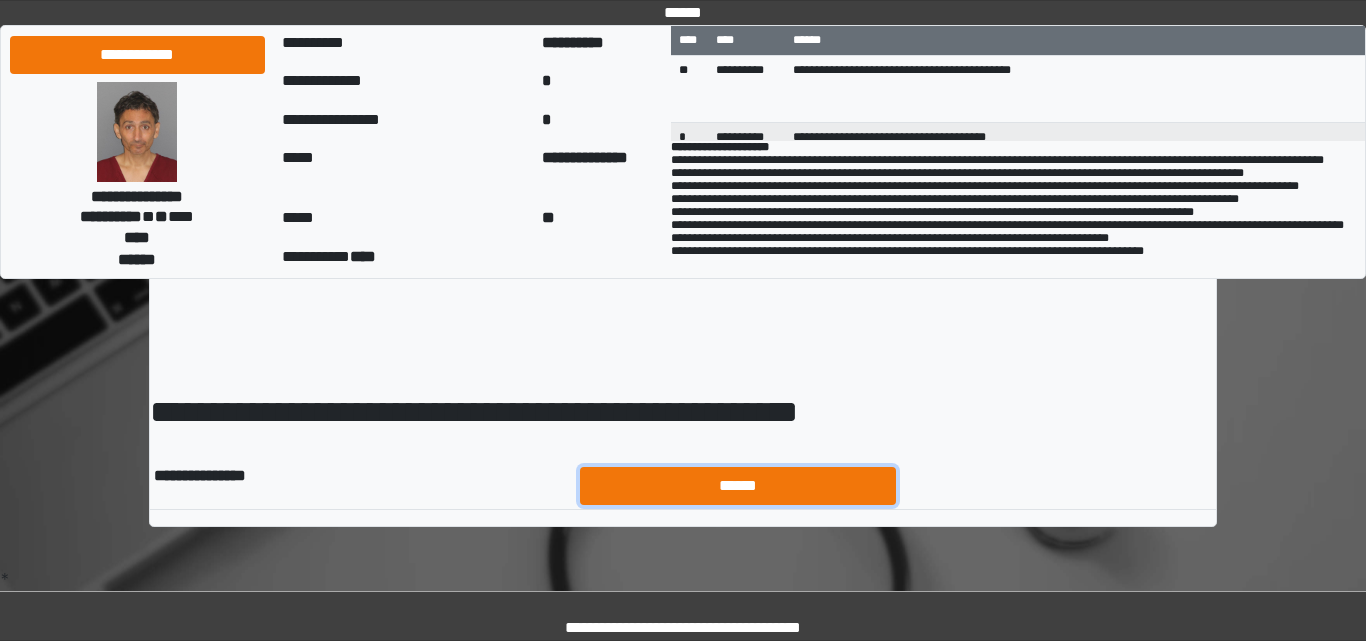 click on "******" at bounding box center (738, 486) 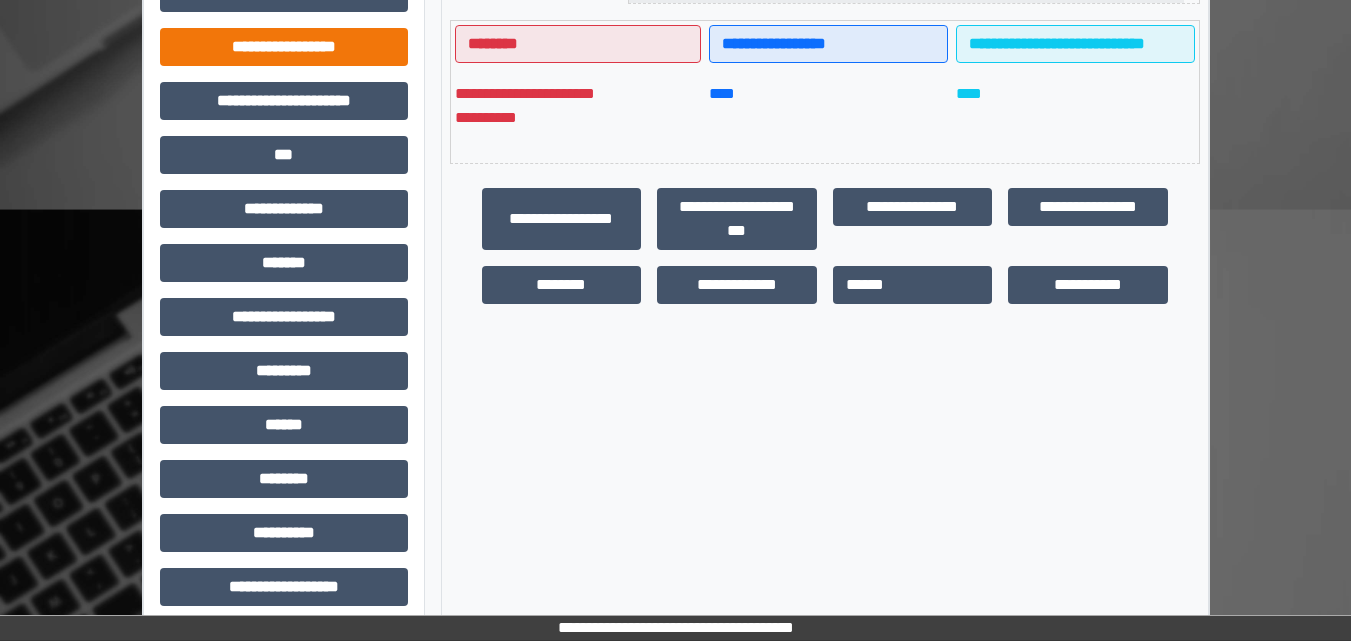 scroll, scrollTop: 557, scrollLeft: 0, axis: vertical 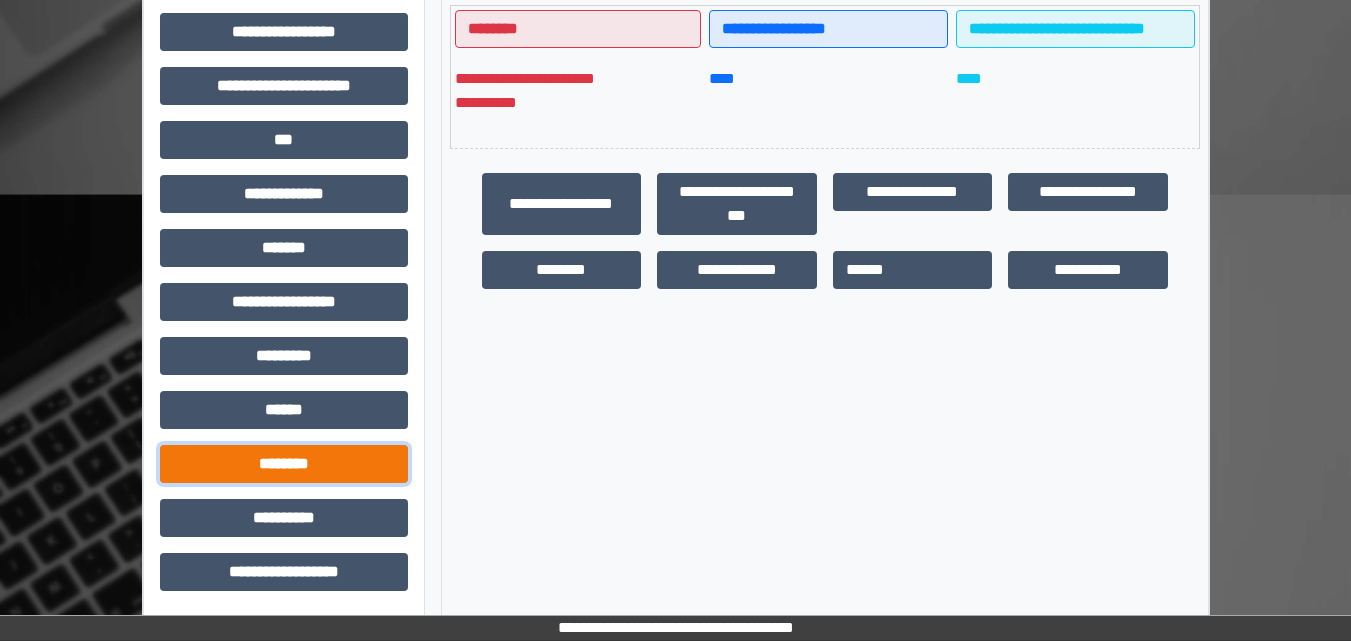 click on "********" at bounding box center (284, 464) 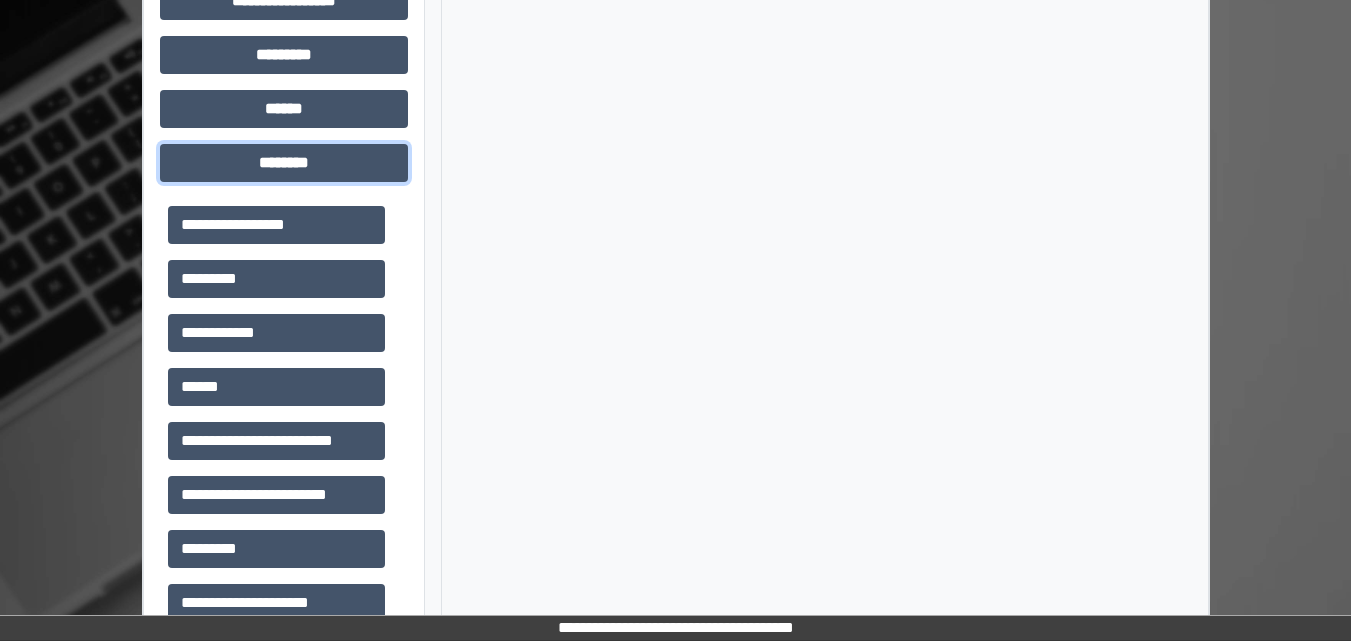 scroll, scrollTop: 957, scrollLeft: 0, axis: vertical 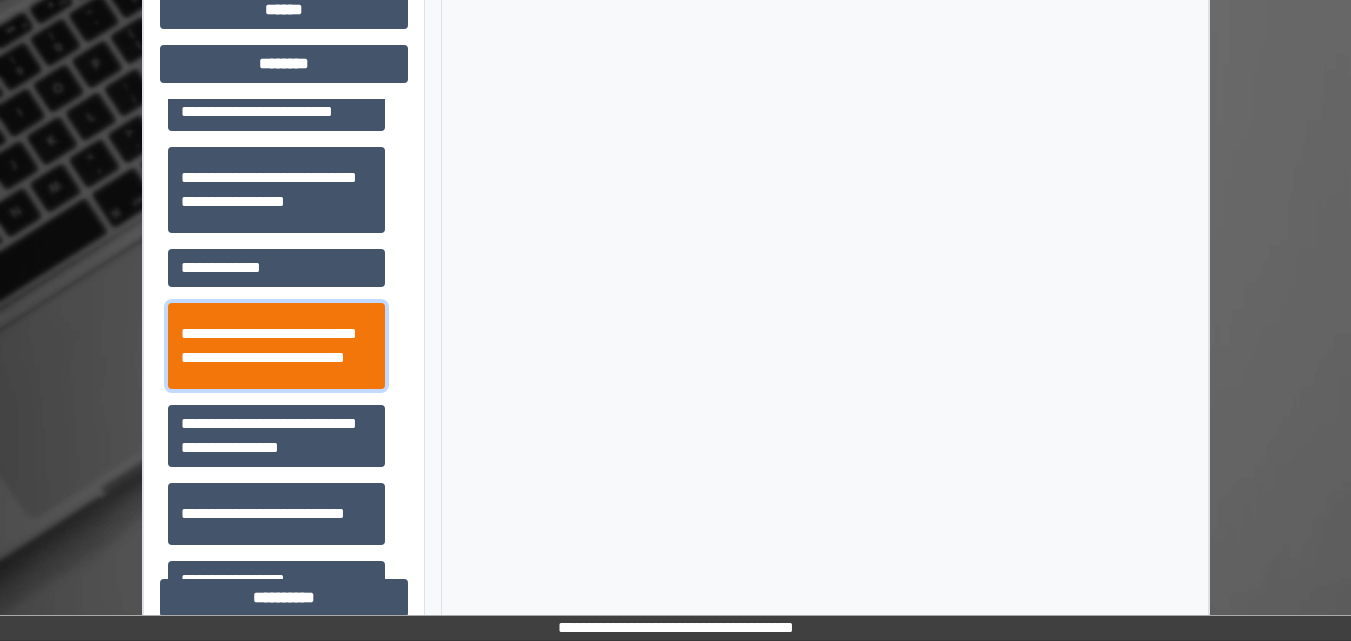 click on "**********" at bounding box center (276, 346) 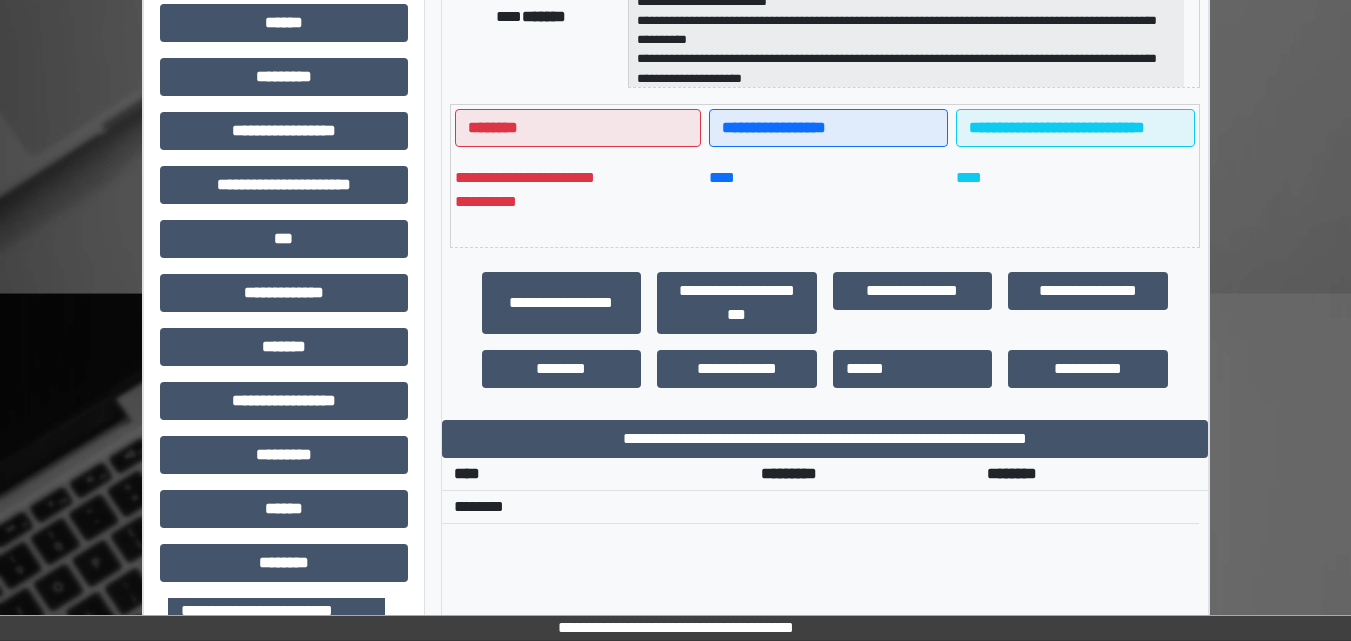 scroll, scrollTop: 457, scrollLeft: 0, axis: vertical 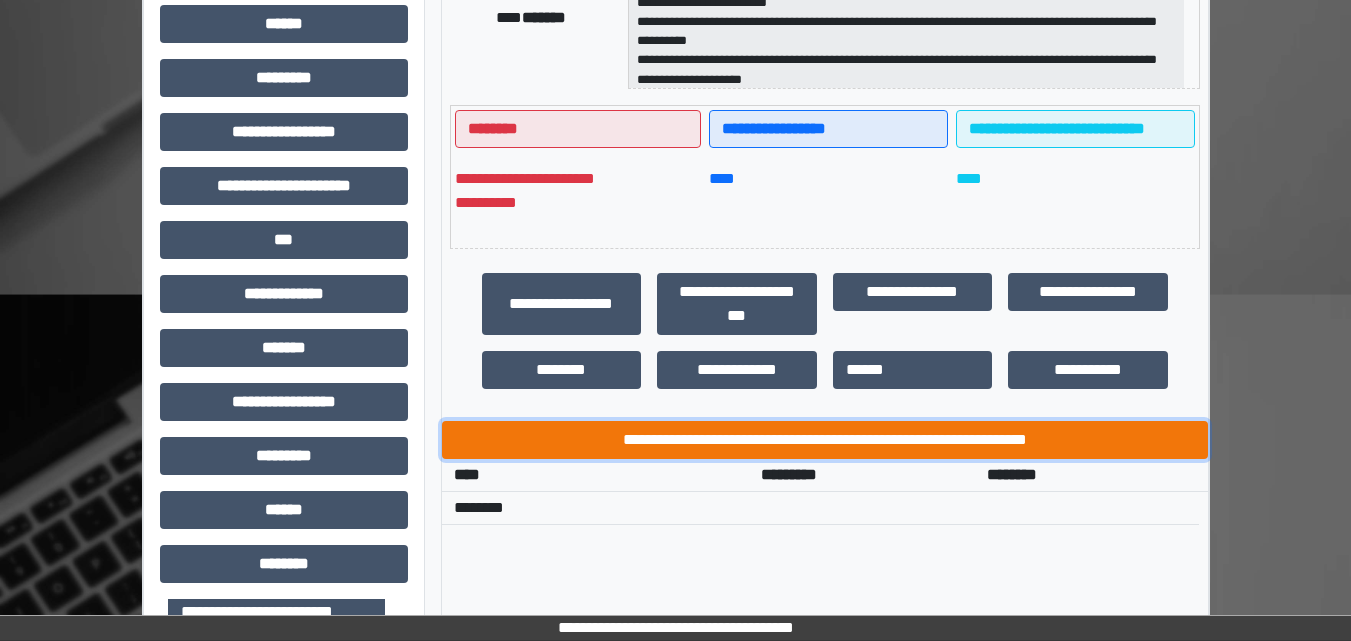 click on "**********" at bounding box center (825, 440) 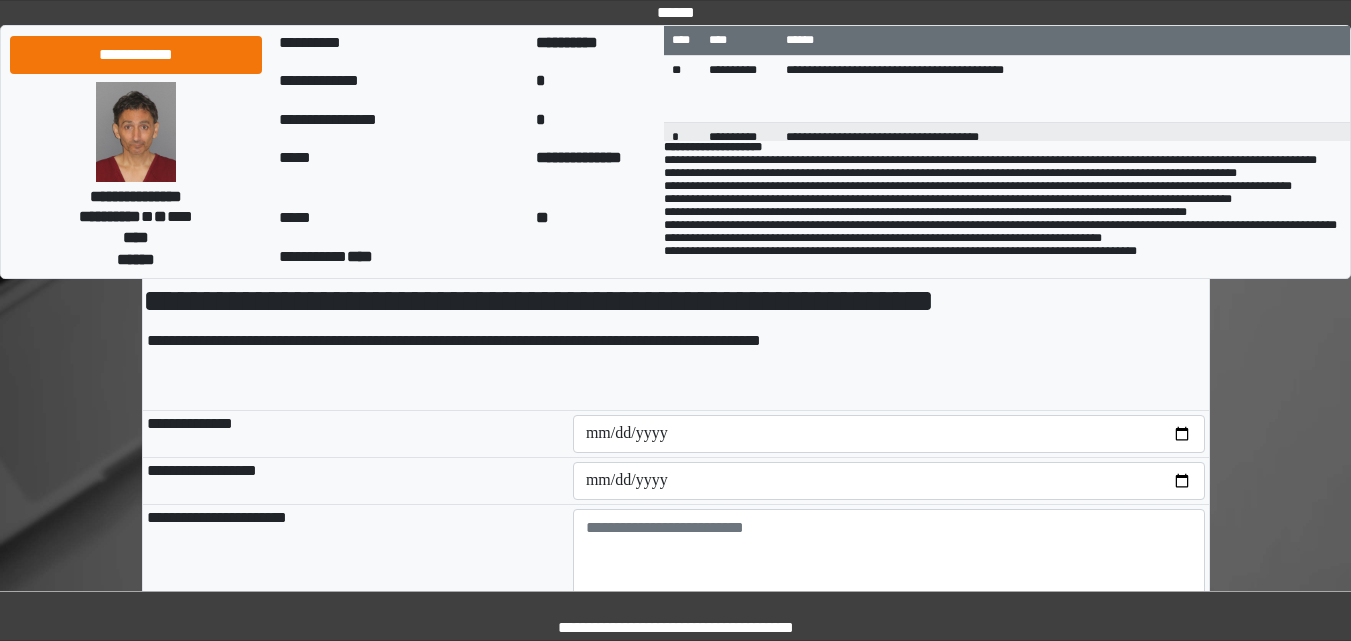 scroll, scrollTop: 100, scrollLeft: 0, axis: vertical 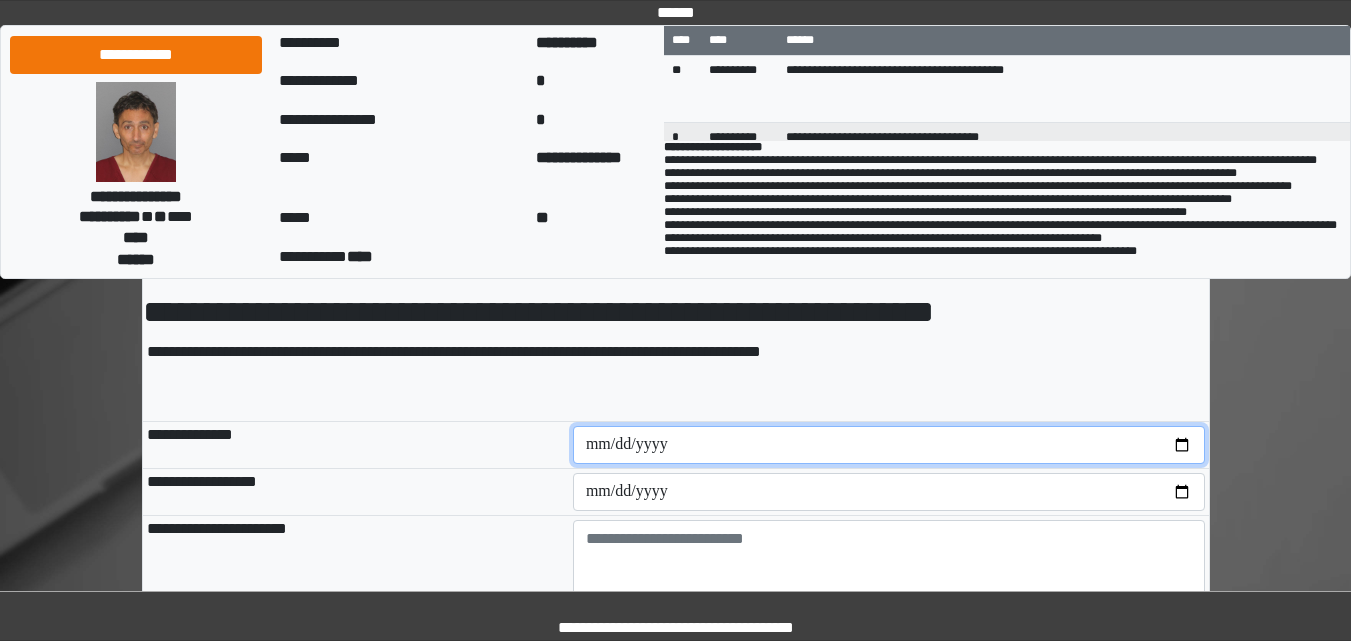 click at bounding box center (889, 445) 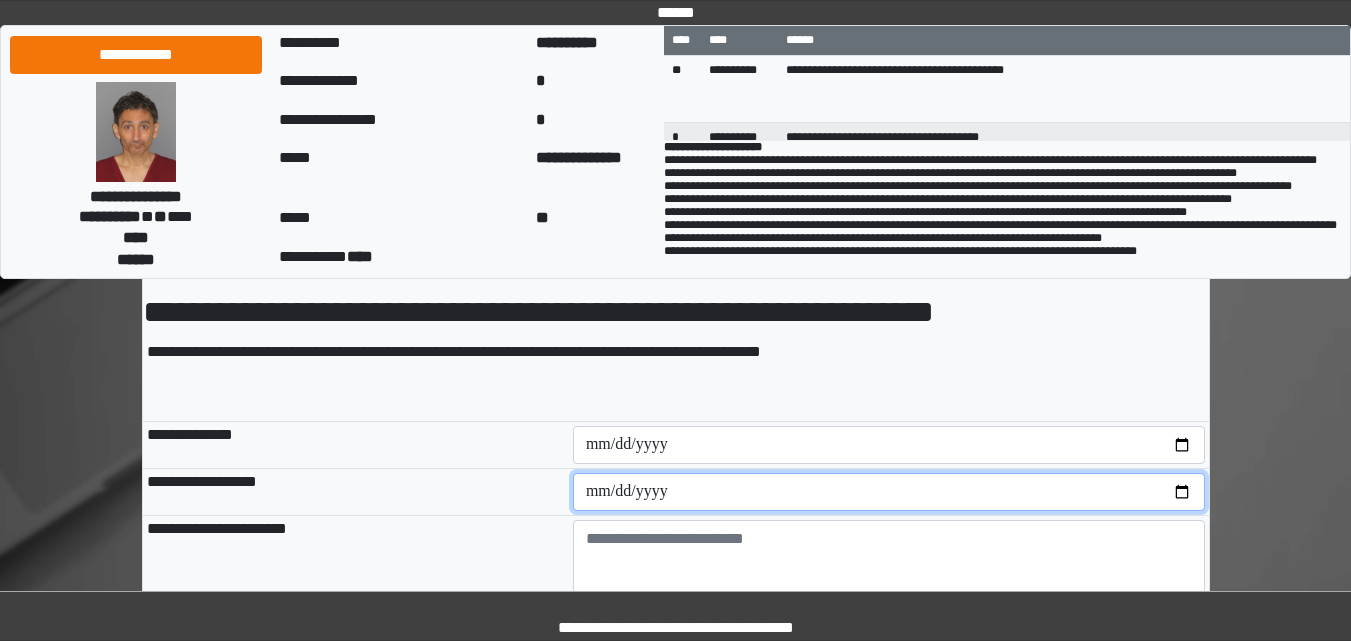 click at bounding box center [889, 492] 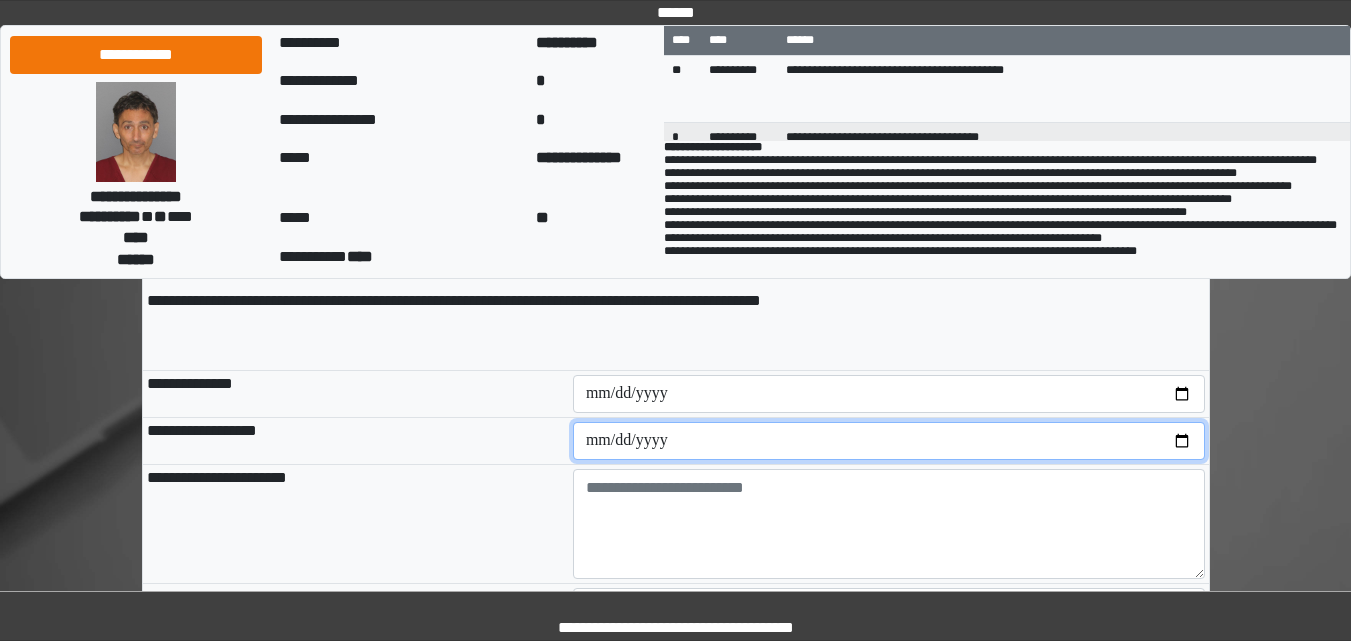 scroll, scrollTop: 200, scrollLeft: 0, axis: vertical 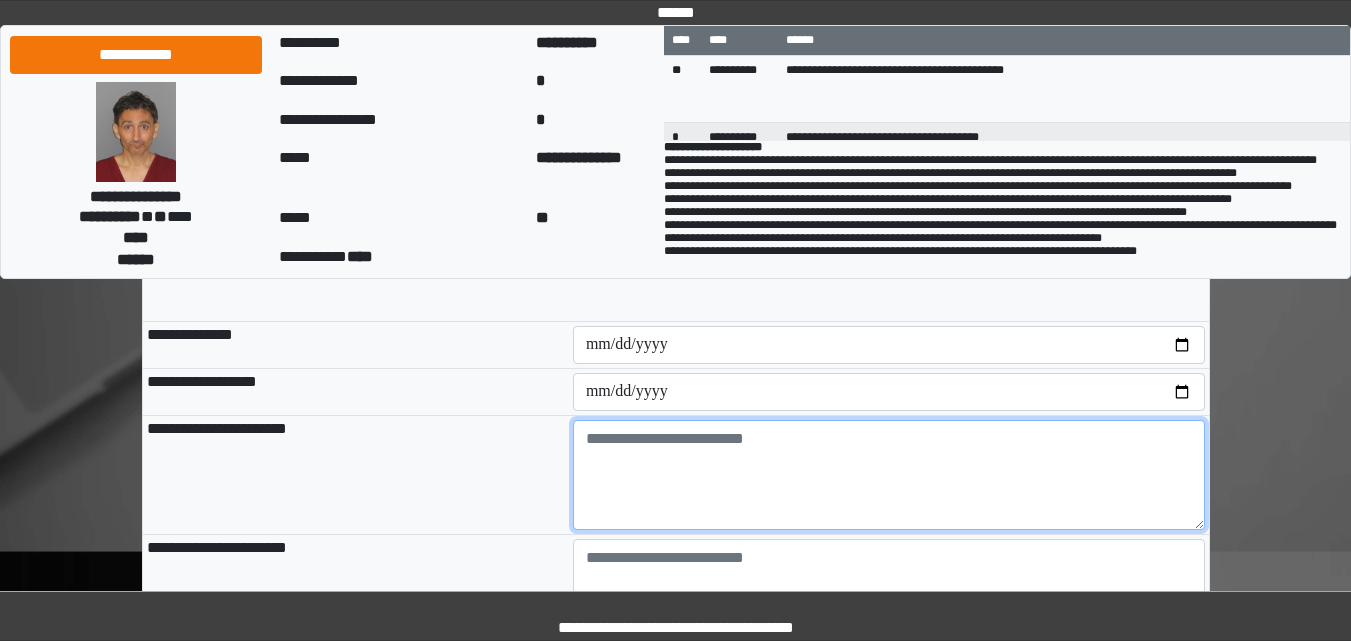 click at bounding box center (889, 475) 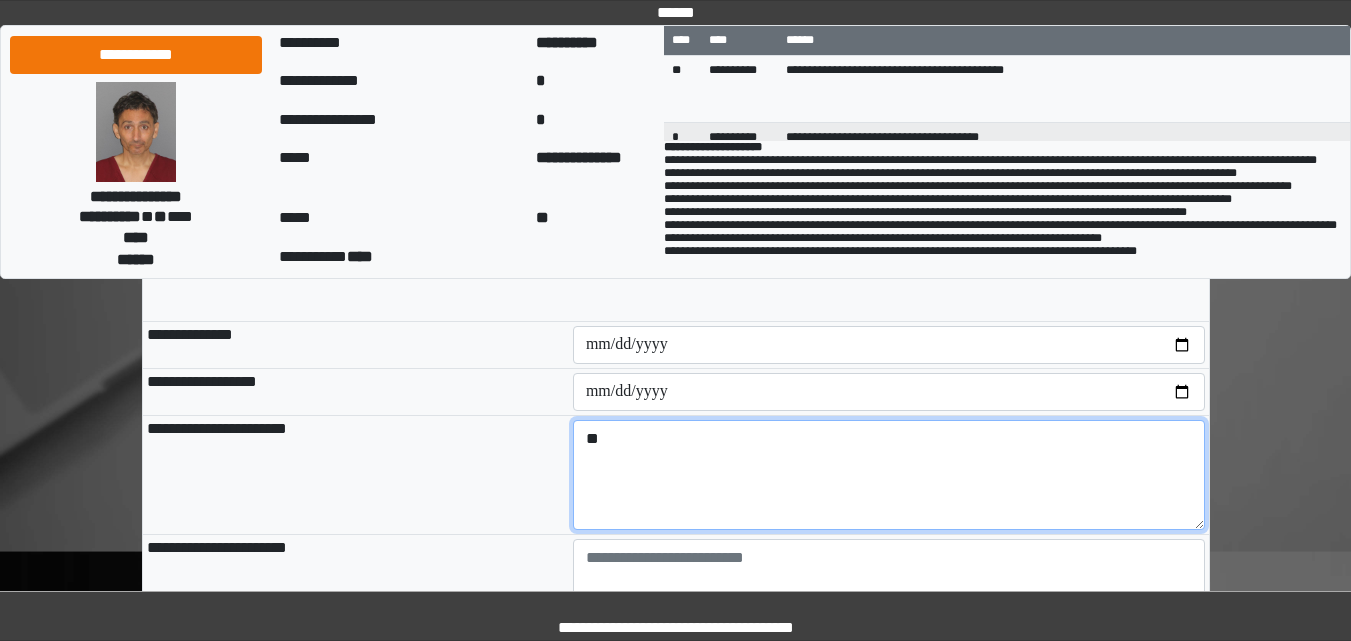 type on "*" 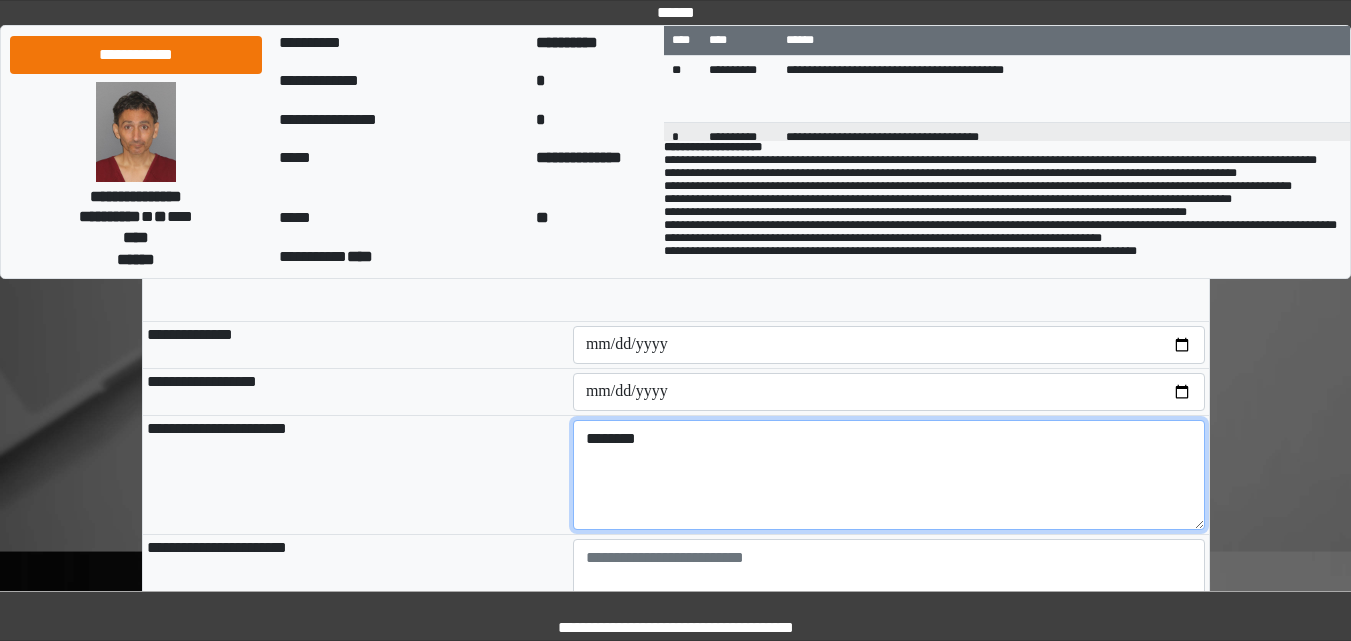 type on "********" 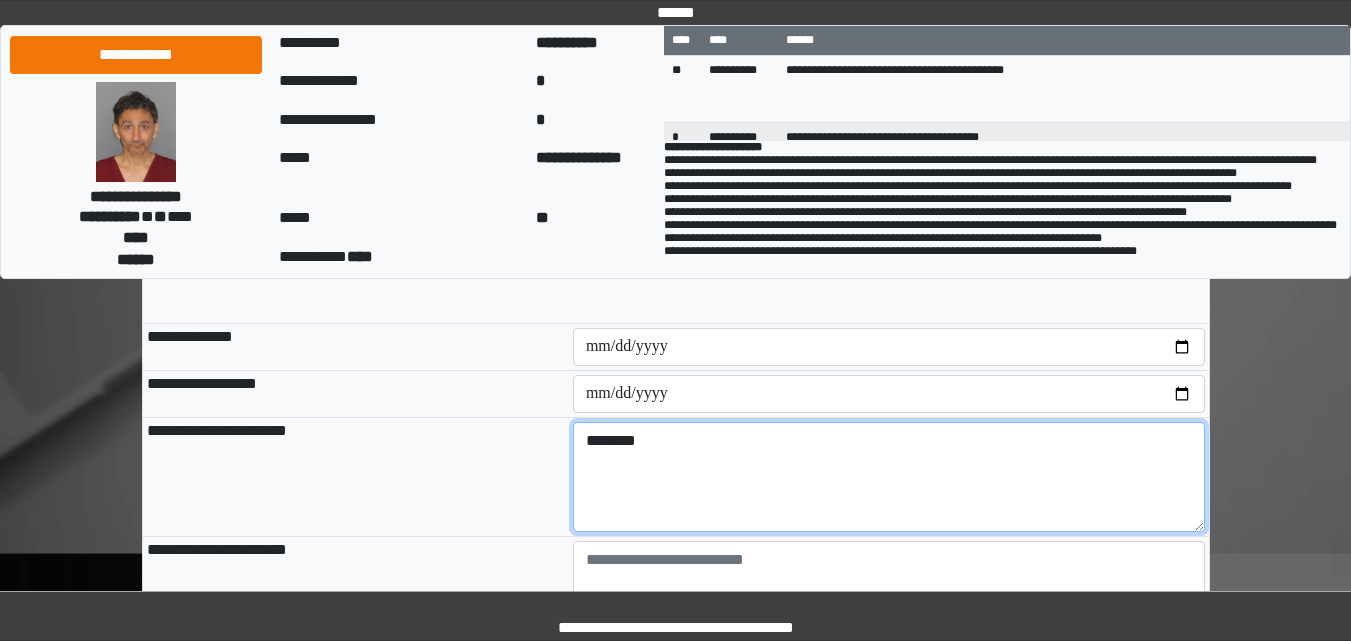 scroll, scrollTop: 200, scrollLeft: 0, axis: vertical 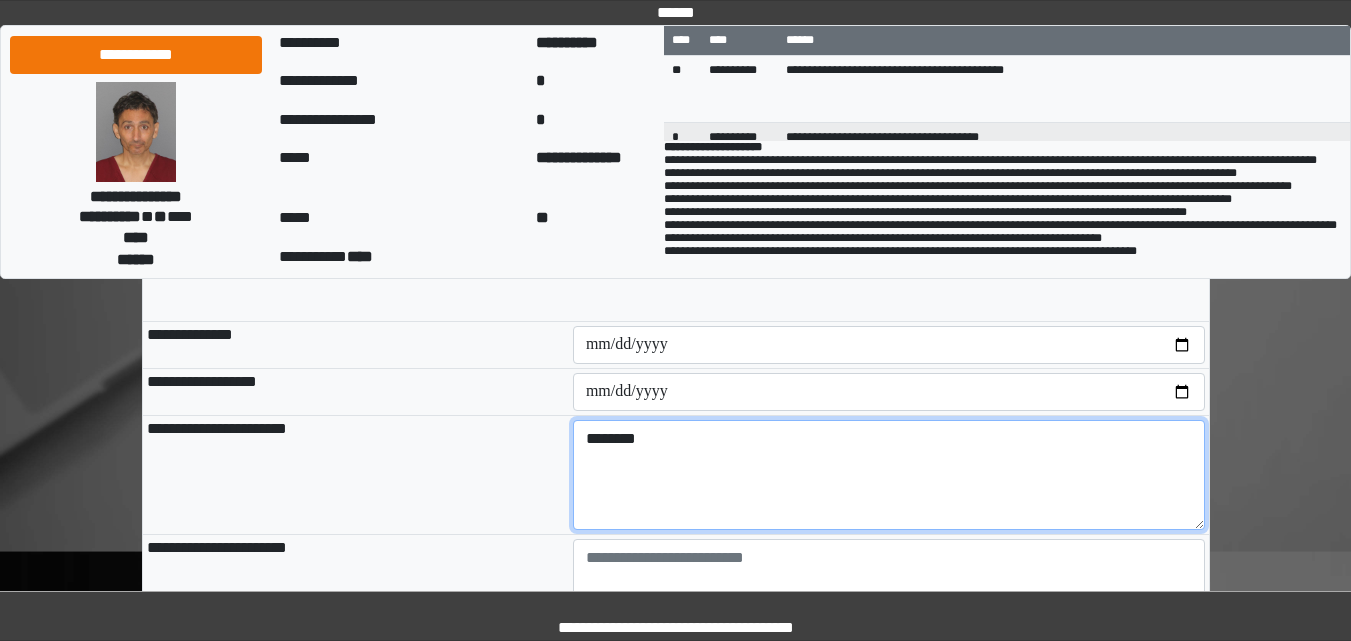 drag, startPoint x: 651, startPoint y: 446, endPoint x: 561, endPoint y: 446, distance: 90 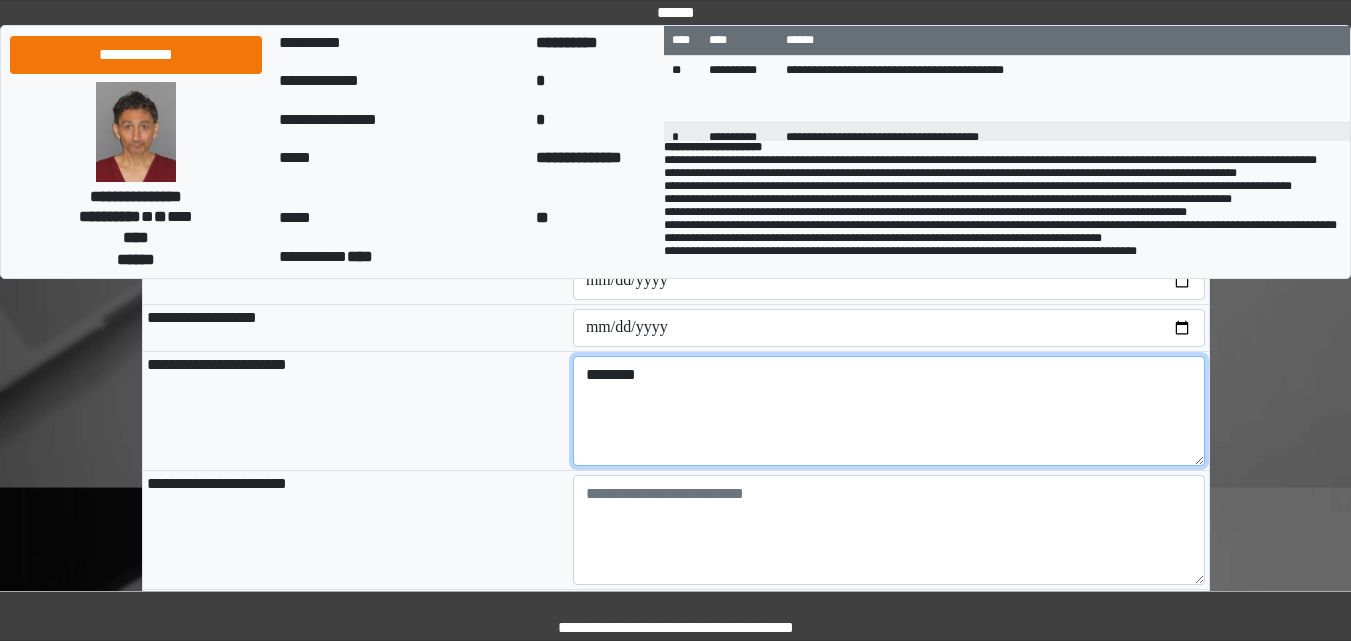 scroll, scrollTop: 300, scrollLeft: 0, axis: vertical 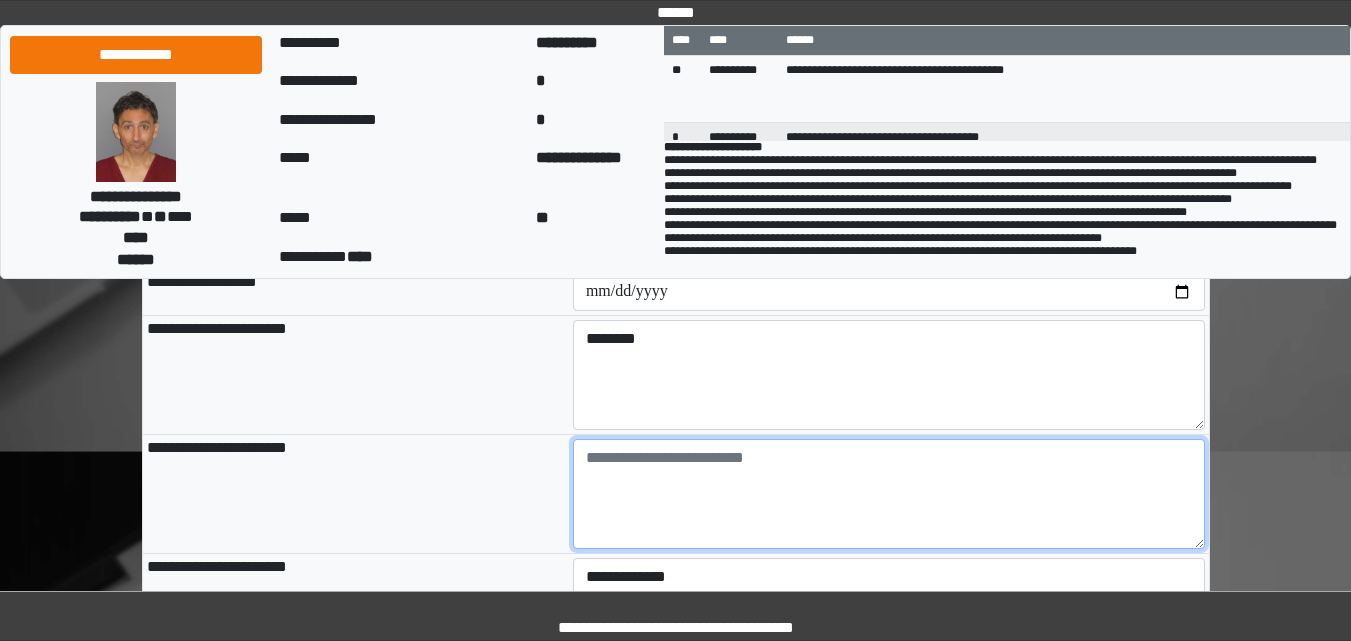 click at bounding box center [889, 494] 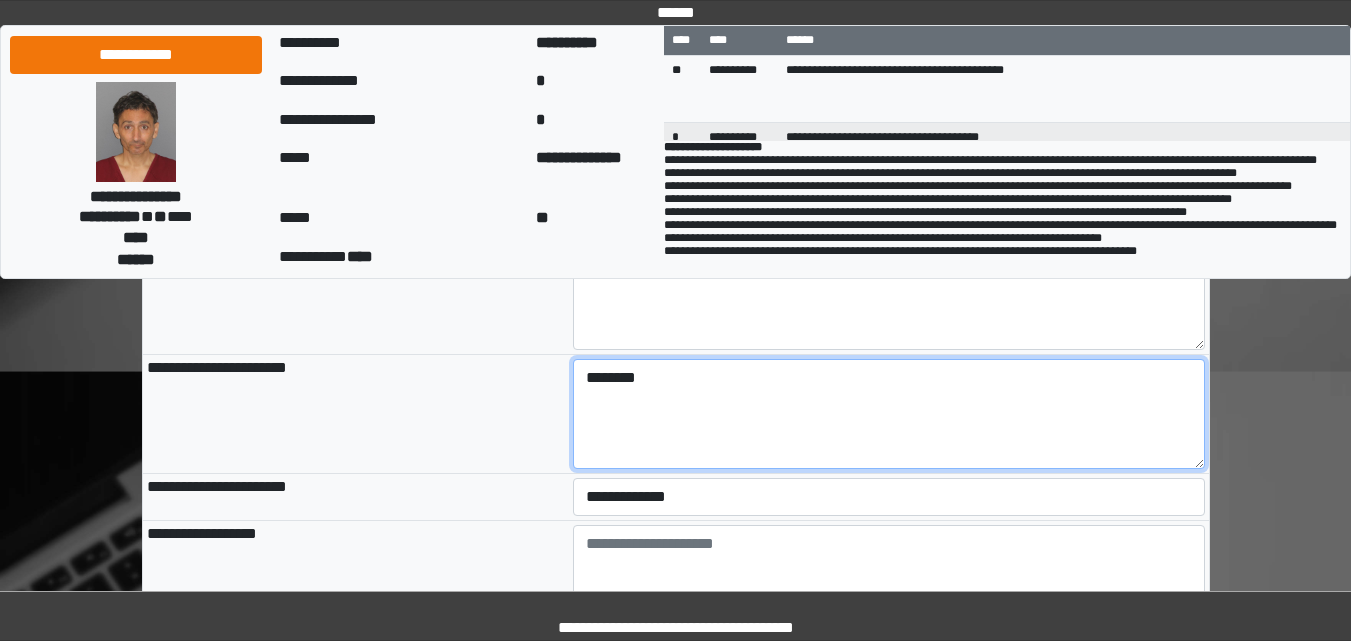 scroll, scrollTop: 500, scrollLeft: 0, axis: vertical 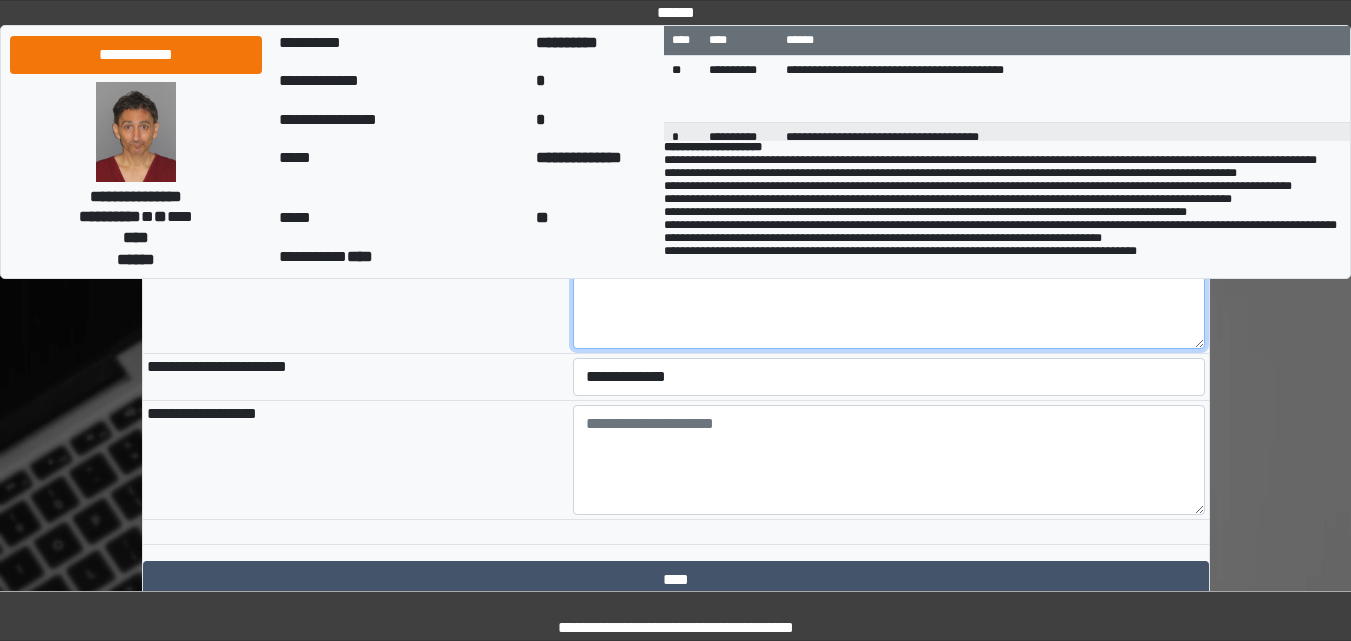 type on "********" 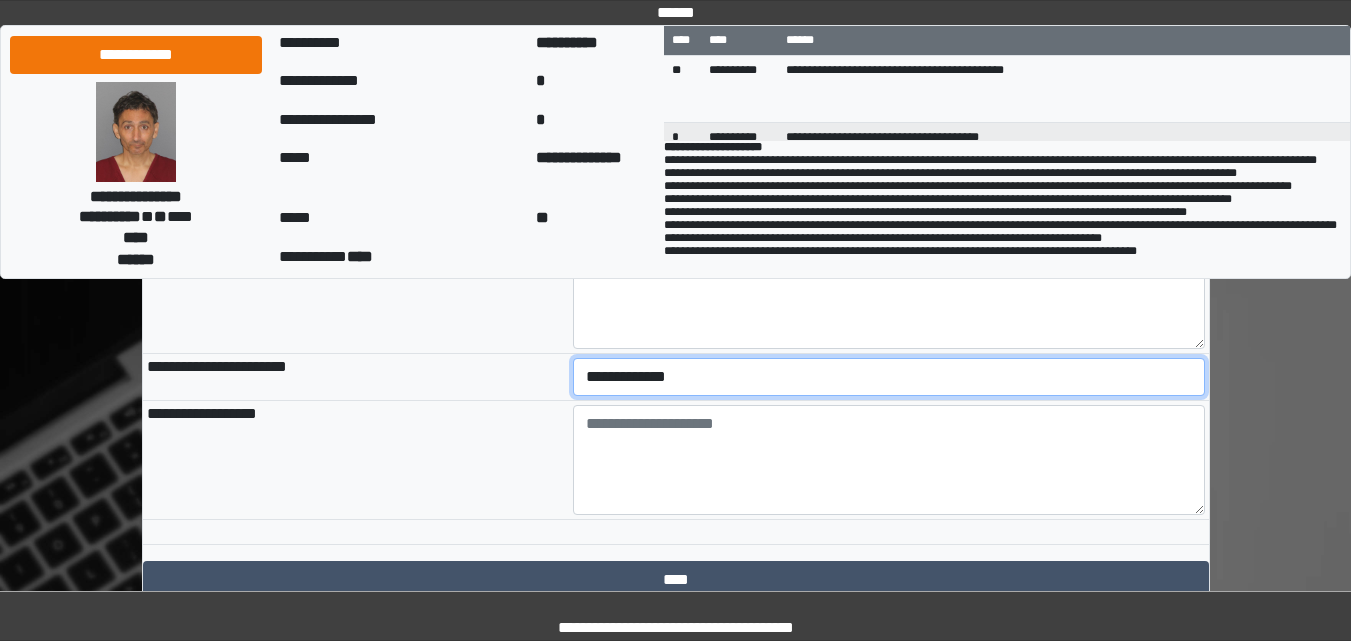 click on "**********" at bounding box center [889, 377] 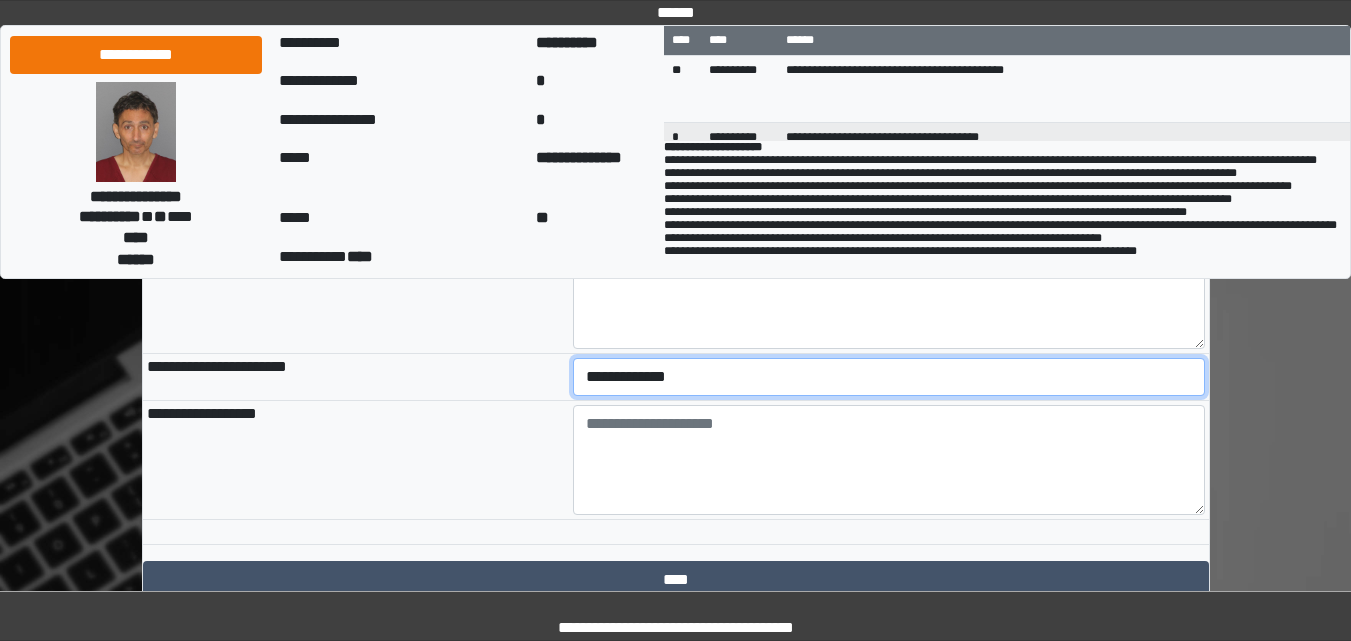 select on "***" 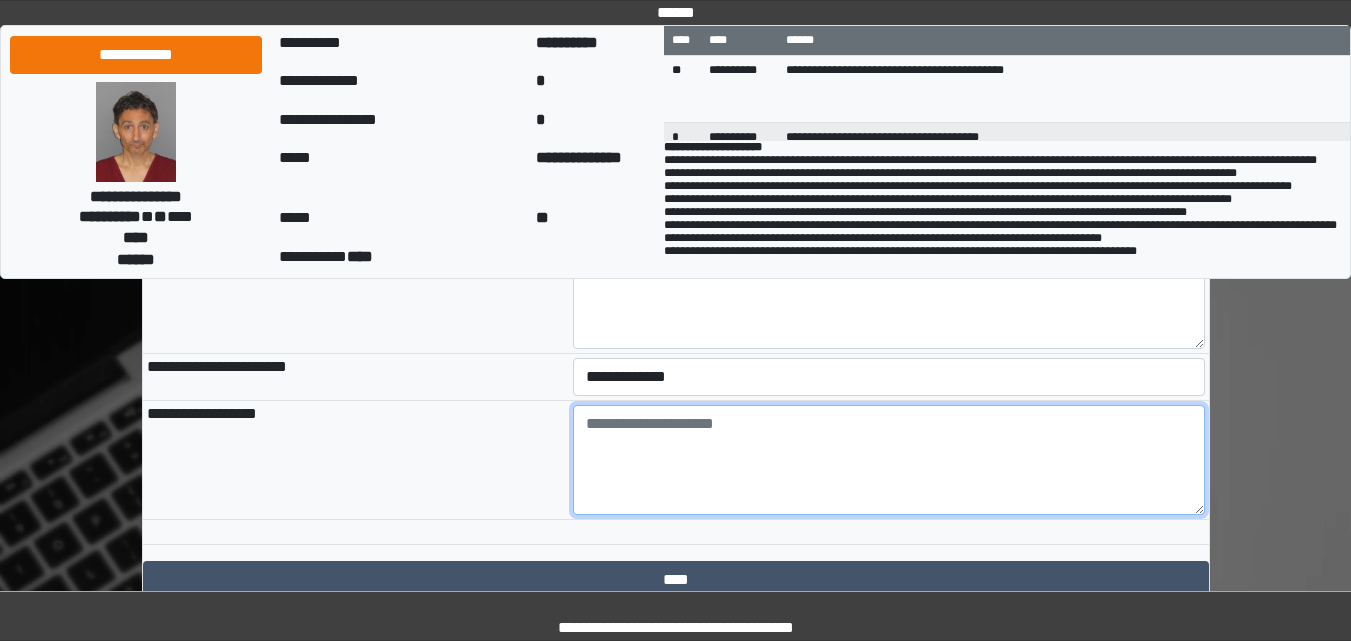 click at bounding box center (889, 460) 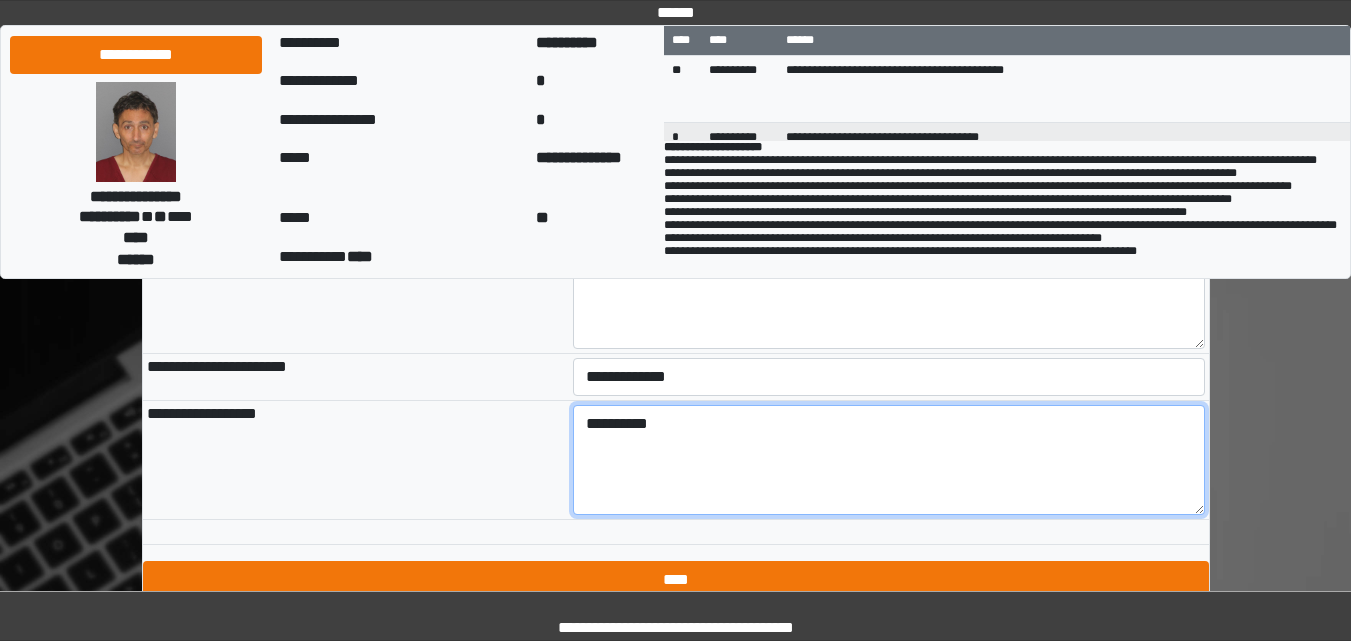 type on "**********" 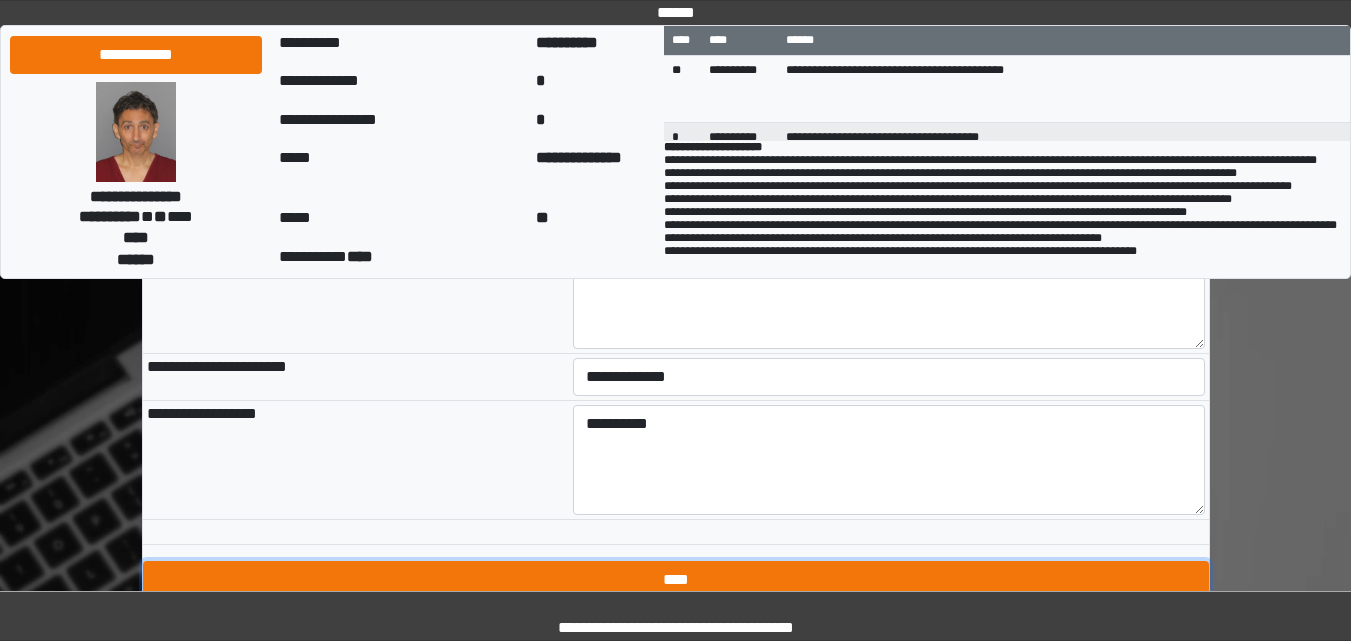 click on "****" at bounding box center (676, 580) 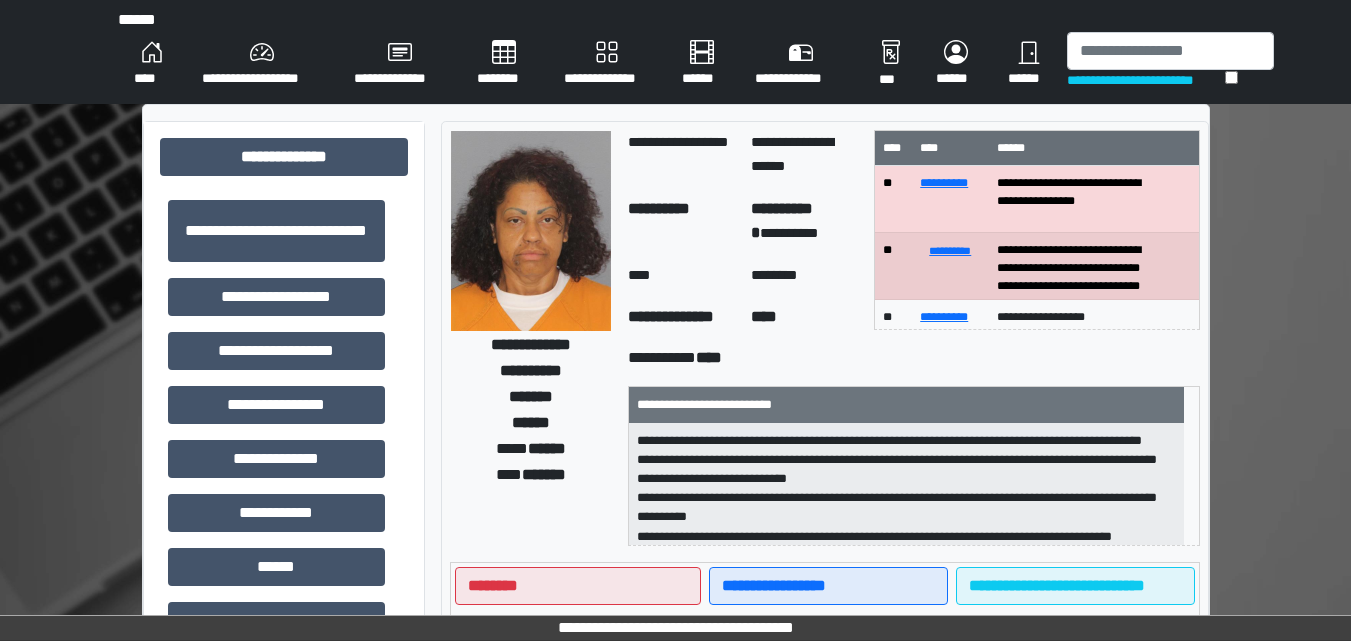 scroll, scrollTop: 0, scrollLeft: 0, axis: both 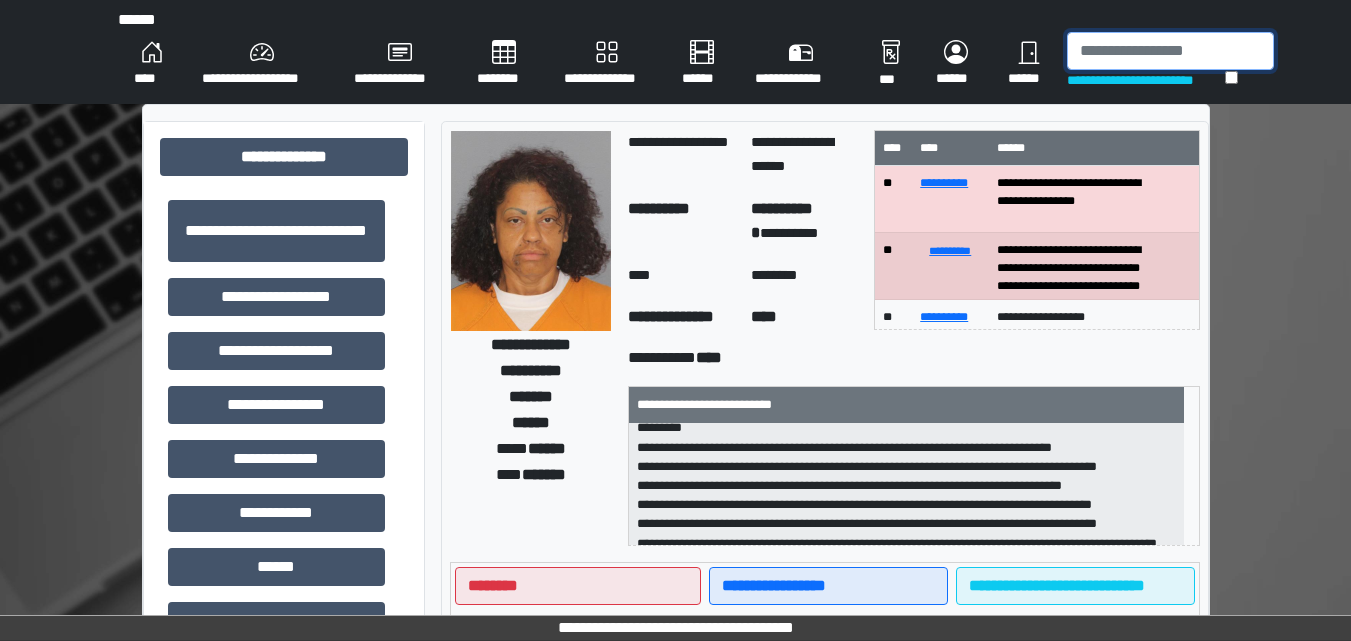 click at bounding box center (1170, 51) 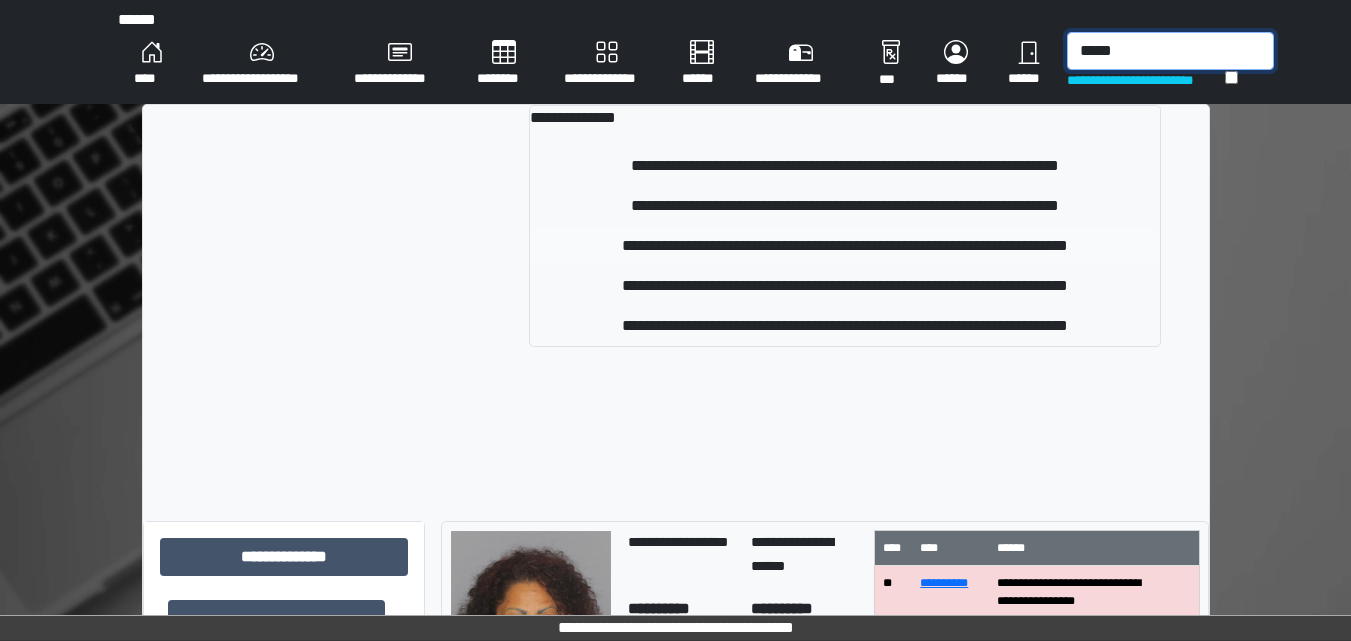 type on "*****" 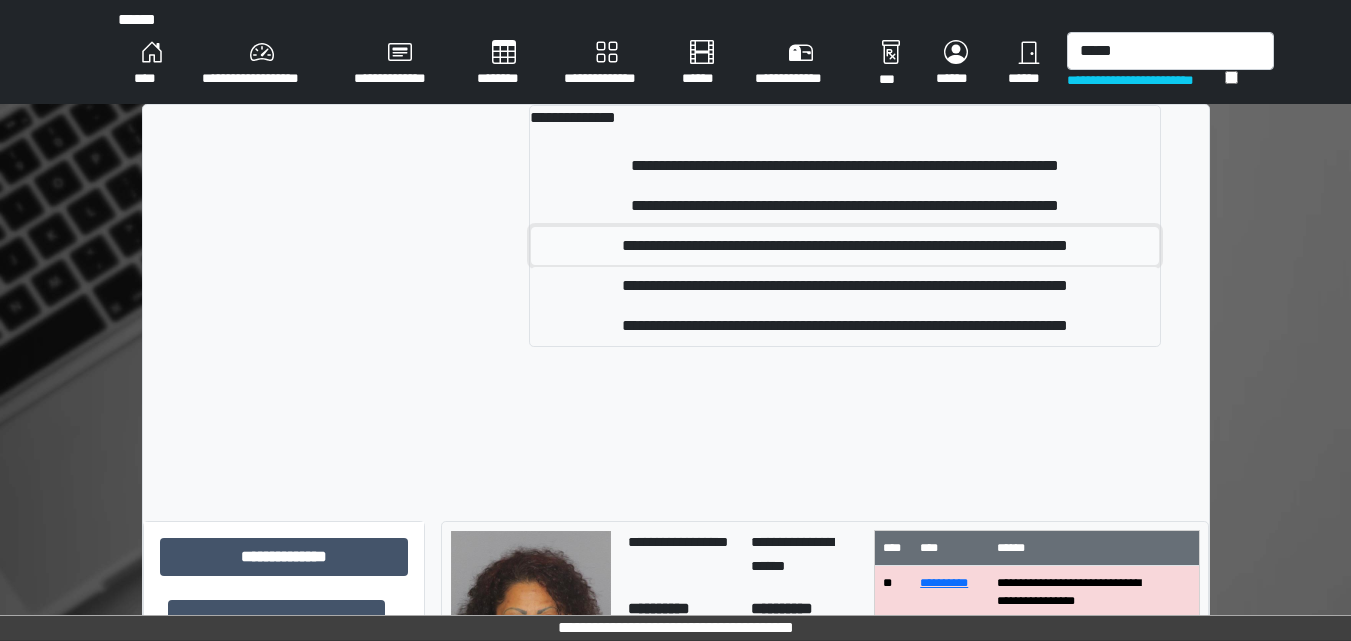 click on "**********" at bounding box center (844, 246) 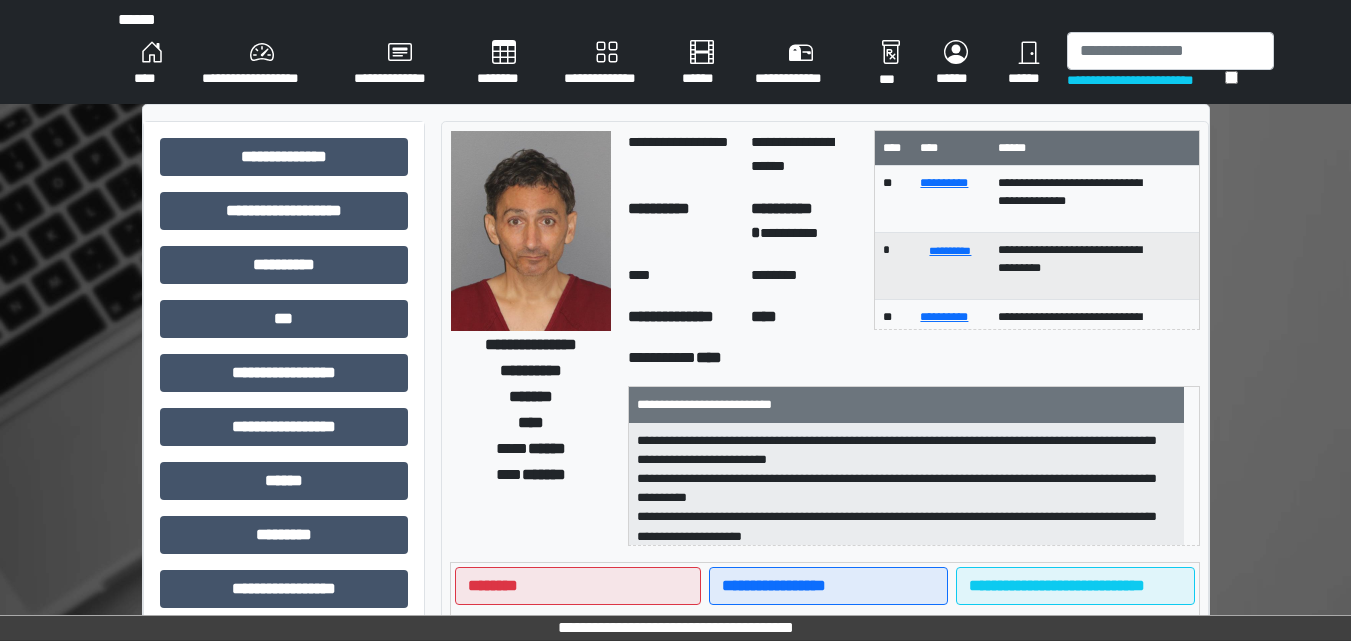 drag, startPoint x: 844, startPoint y: 250, endPoint x: 451, endPoint y: 554, distance: 496.8551 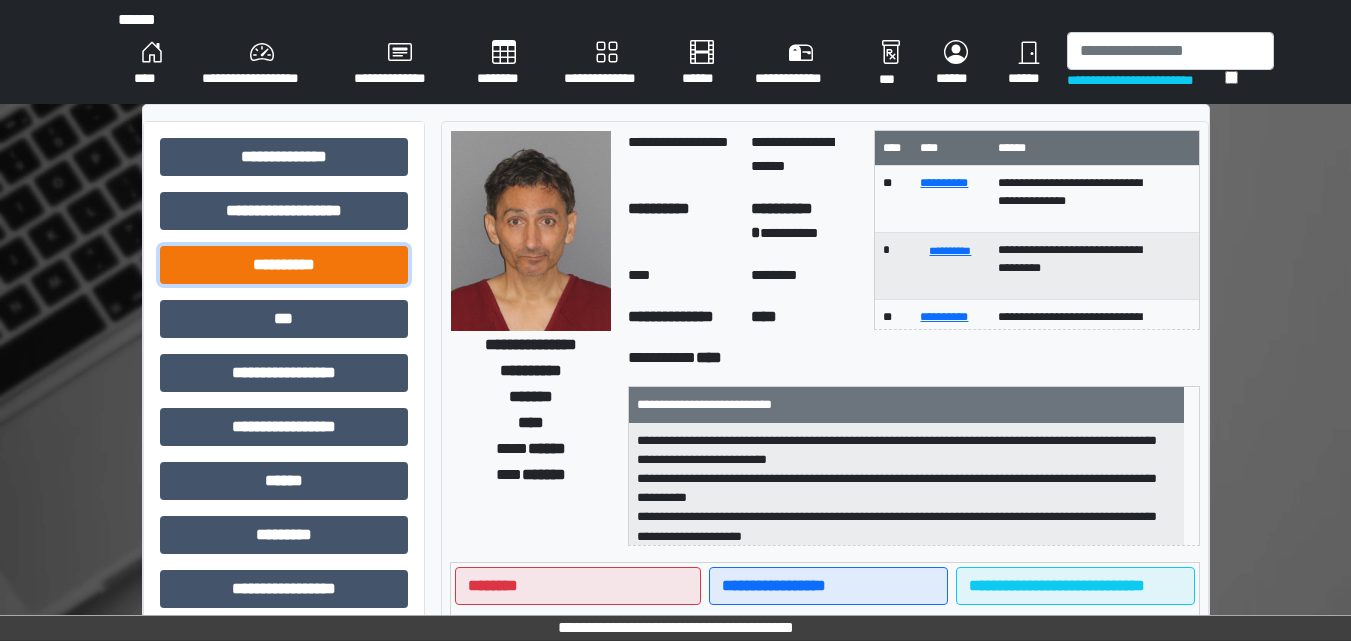 click on "**********" at bounding box center (284, 265) 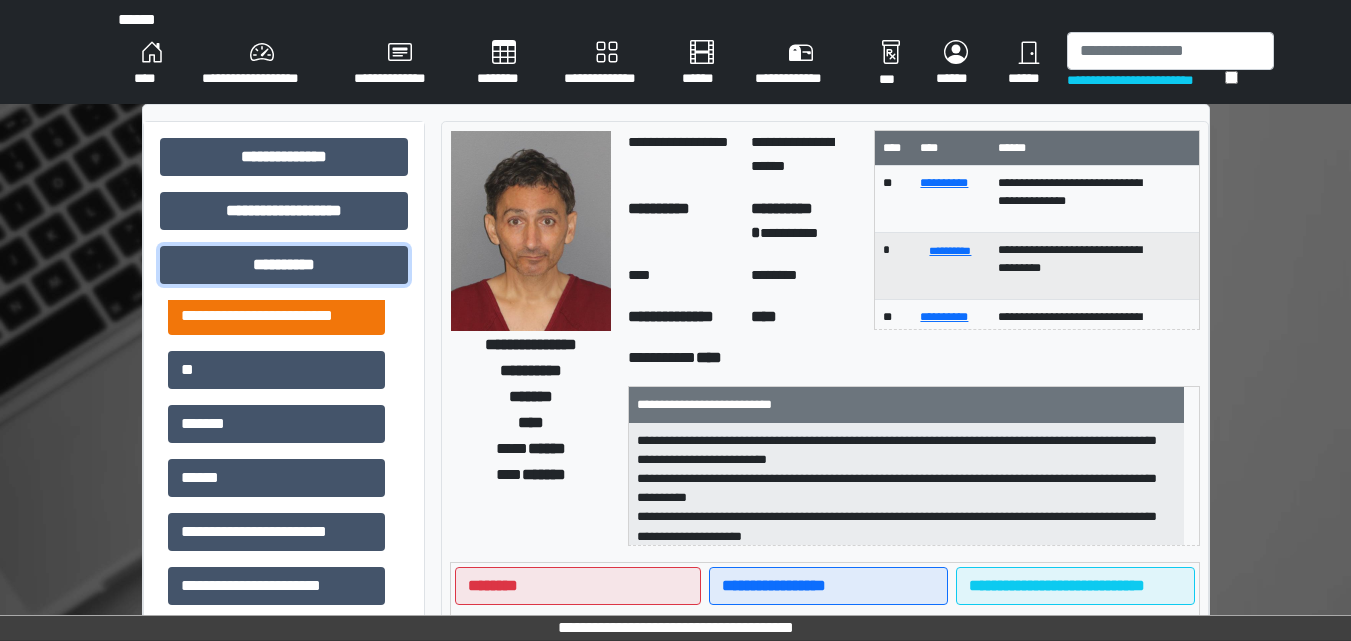 scroll, scrollTop: 100, scrollLeft: 0, axis: vertical 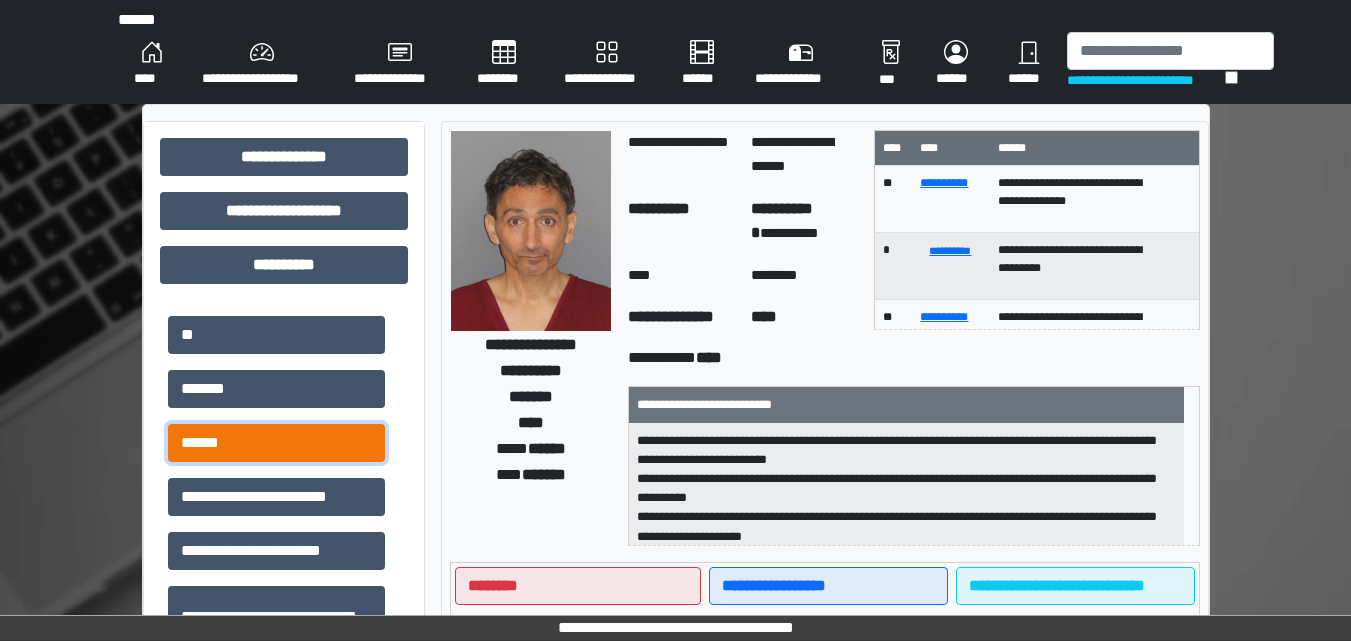 click on "******" at bounding box center (276, 443) 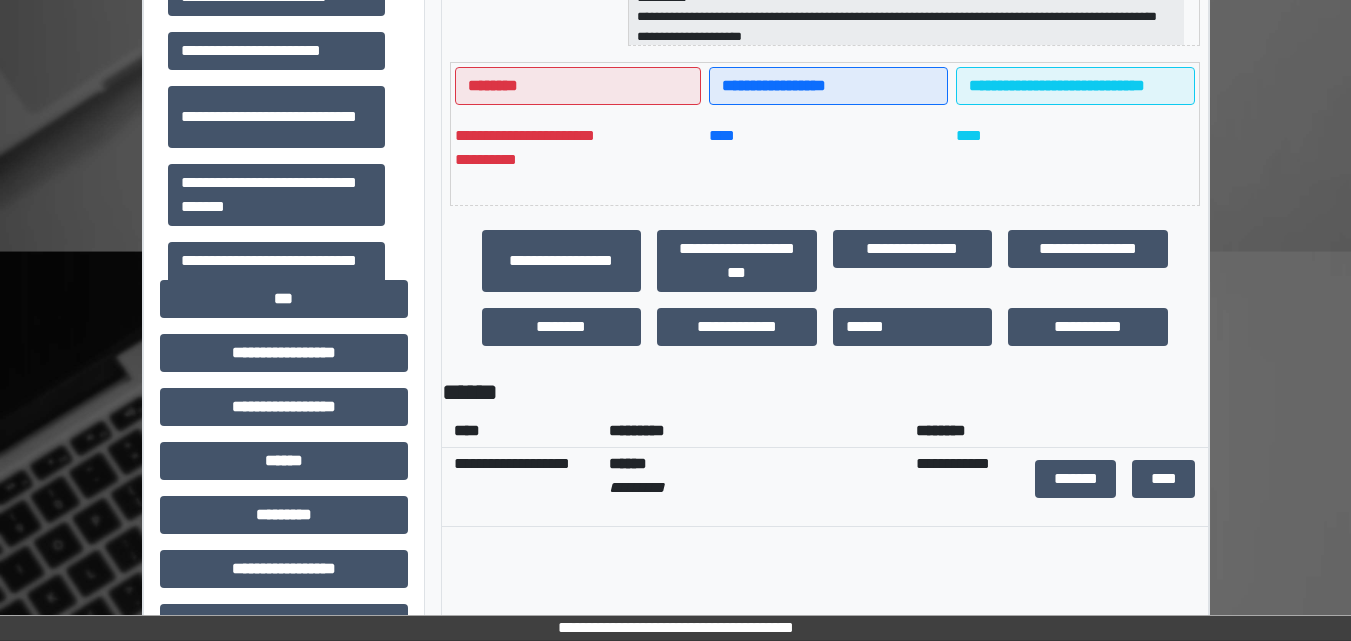 scroll, scrollTop: 600, scrollLeft: 0, axis: vertical 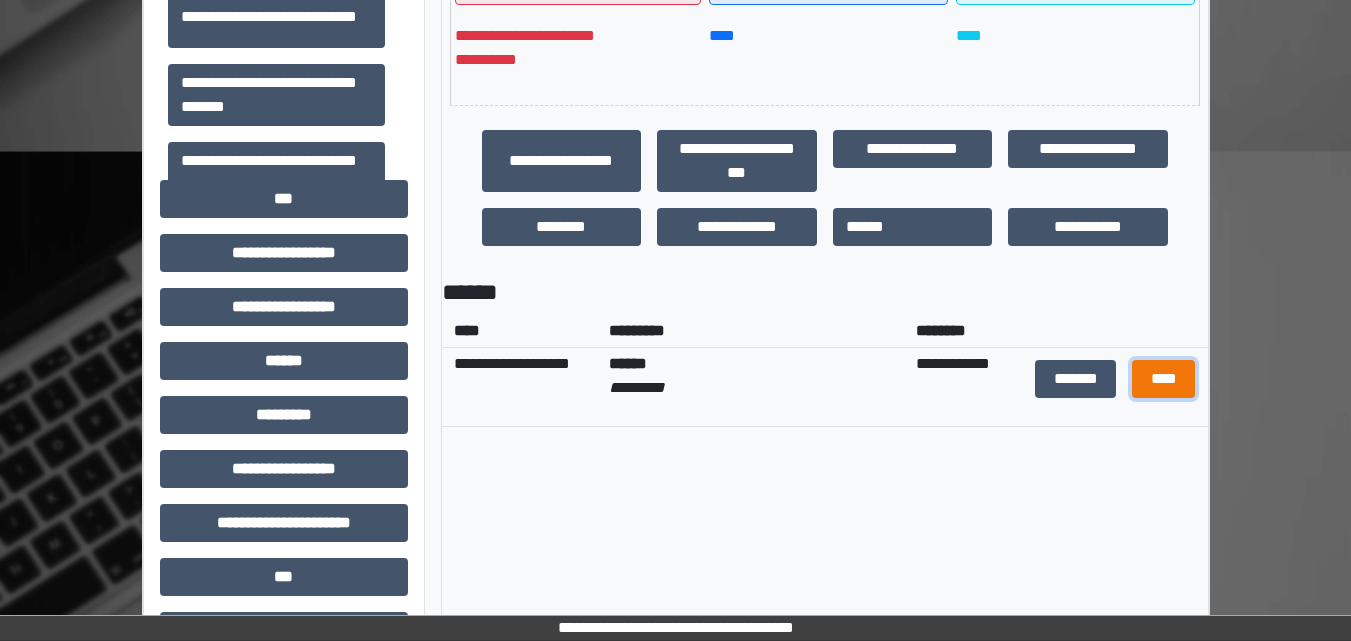 click on "****" at bounding box center [1164, 379] 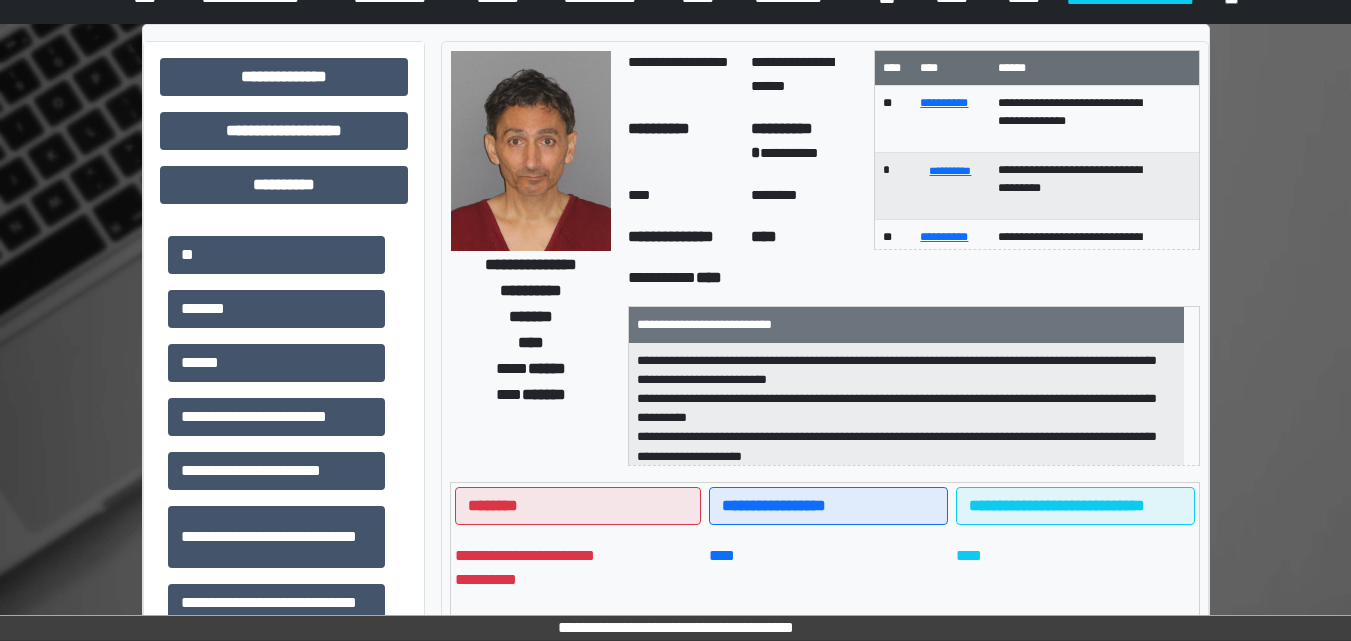 scroll, scrollTop: 0, scrollLeft: 0, axis: both 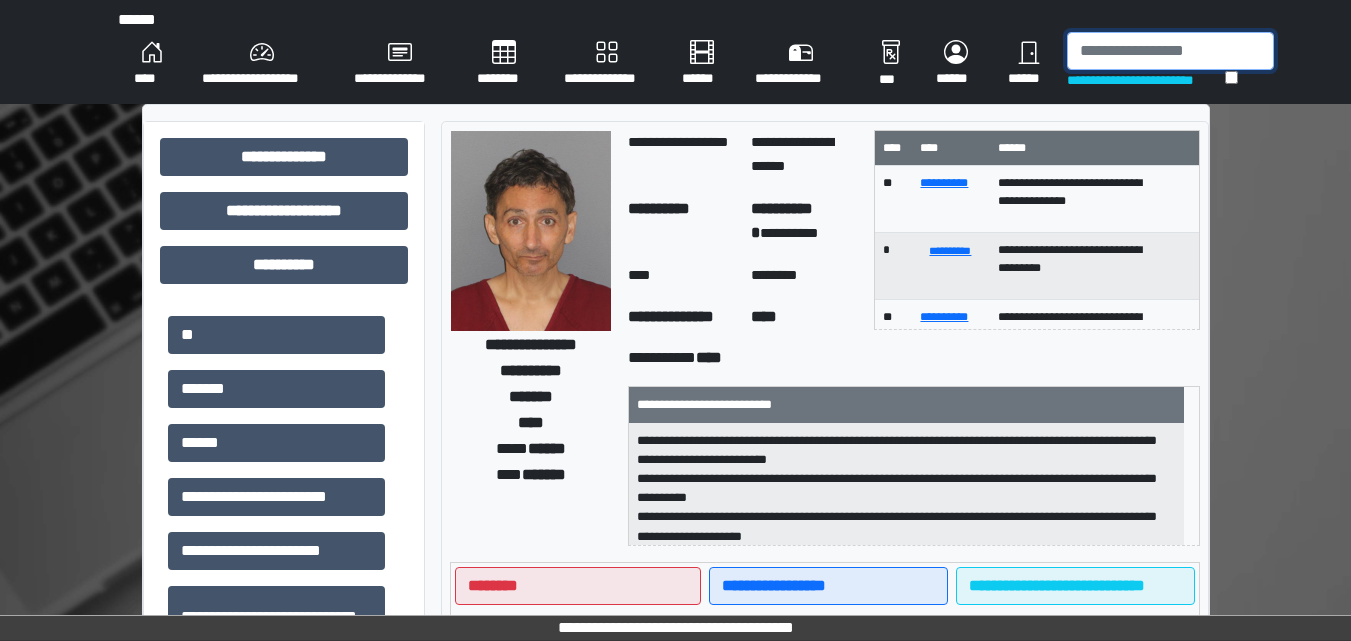 click at bounding box center (1170, 51) 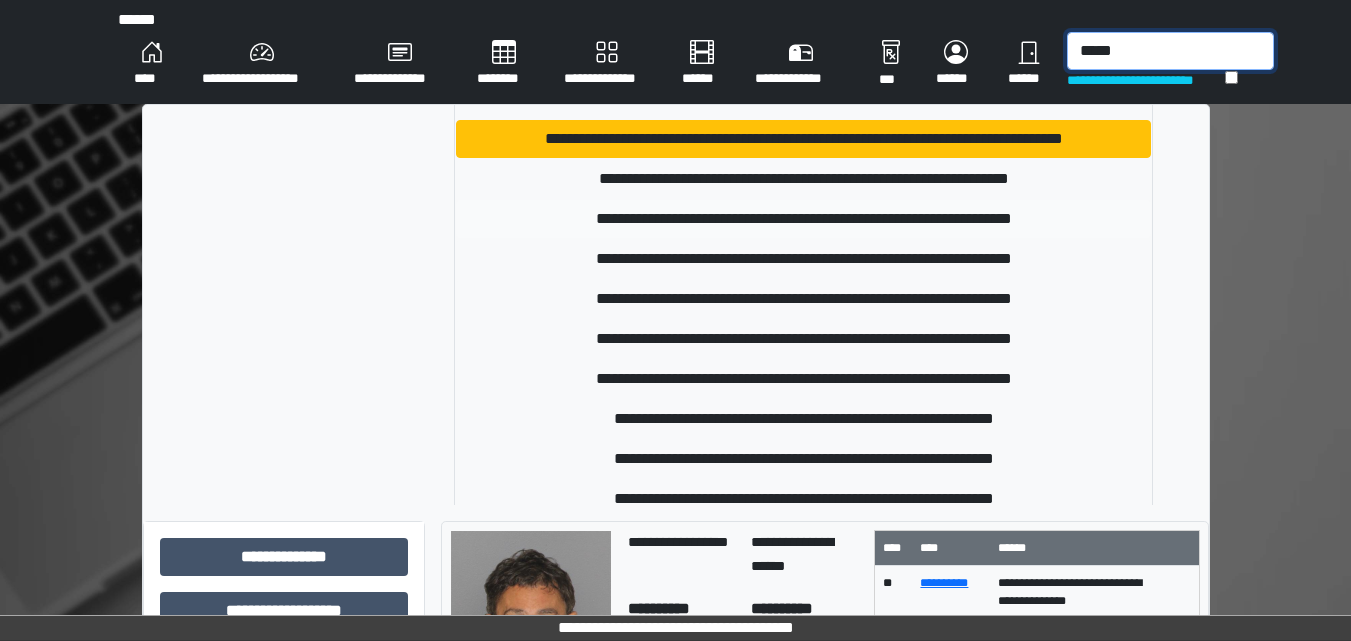 scroll, scrollTop: 298, scrollLeft: 0, axis: vertical 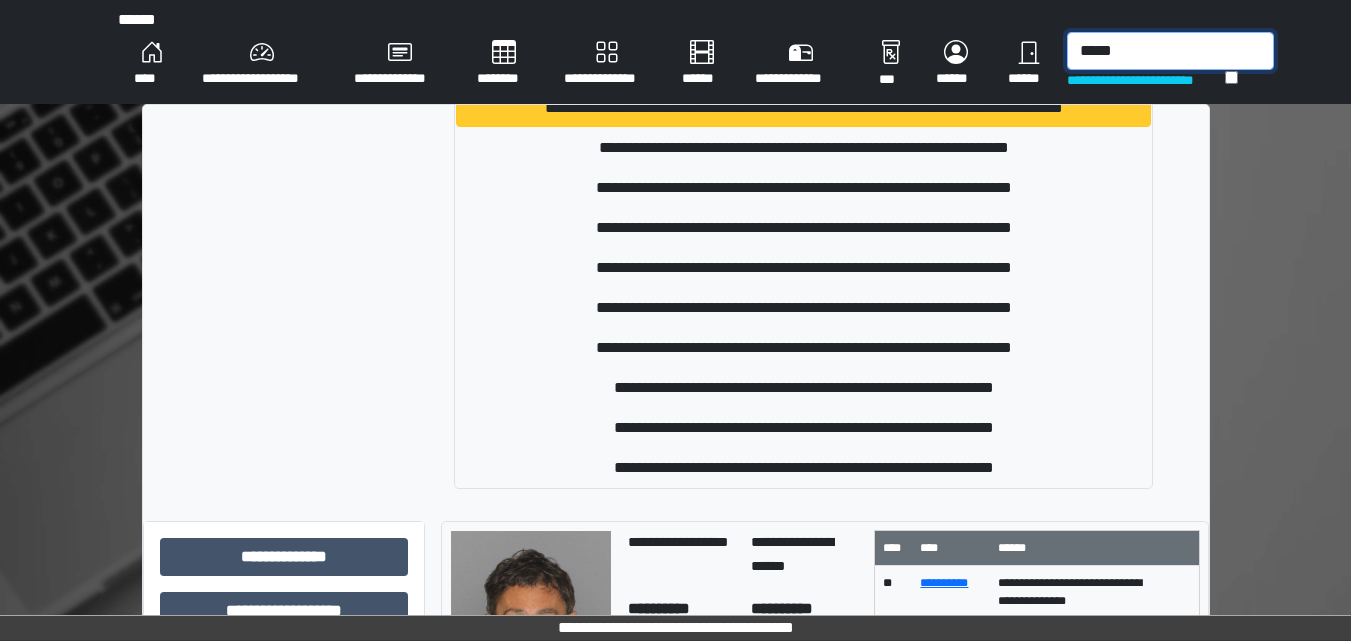 type on "*****" 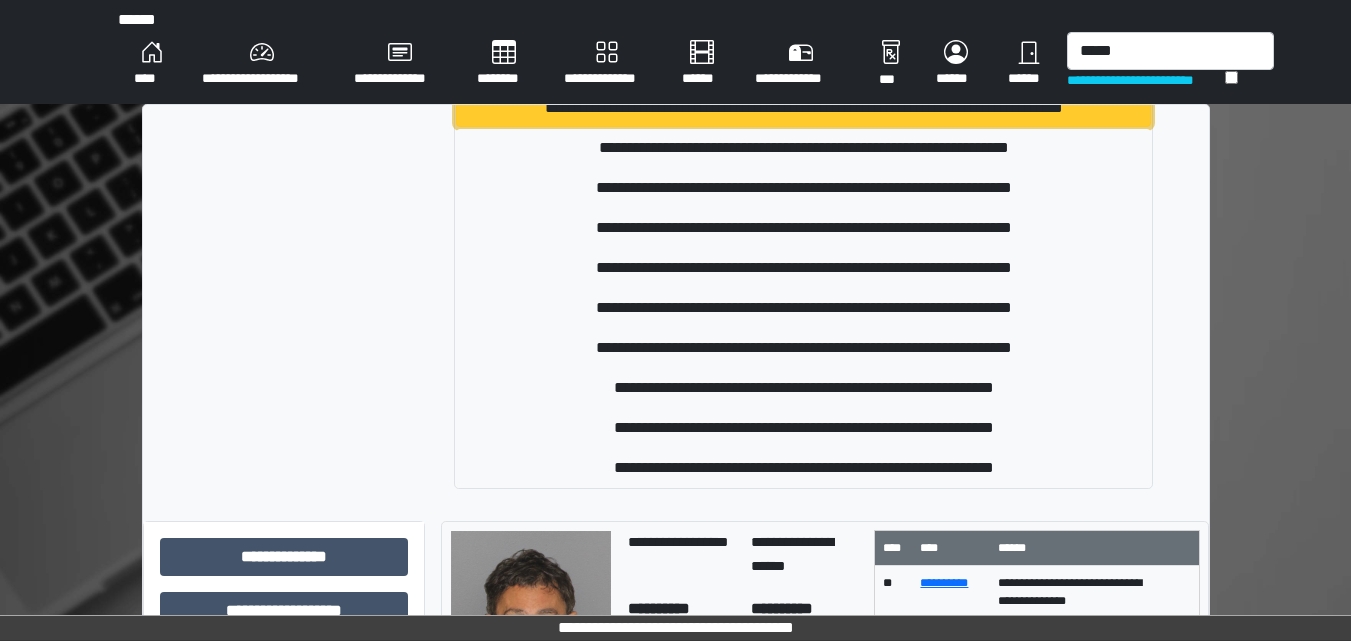 click on "**********" at bounding box center (803, 108) 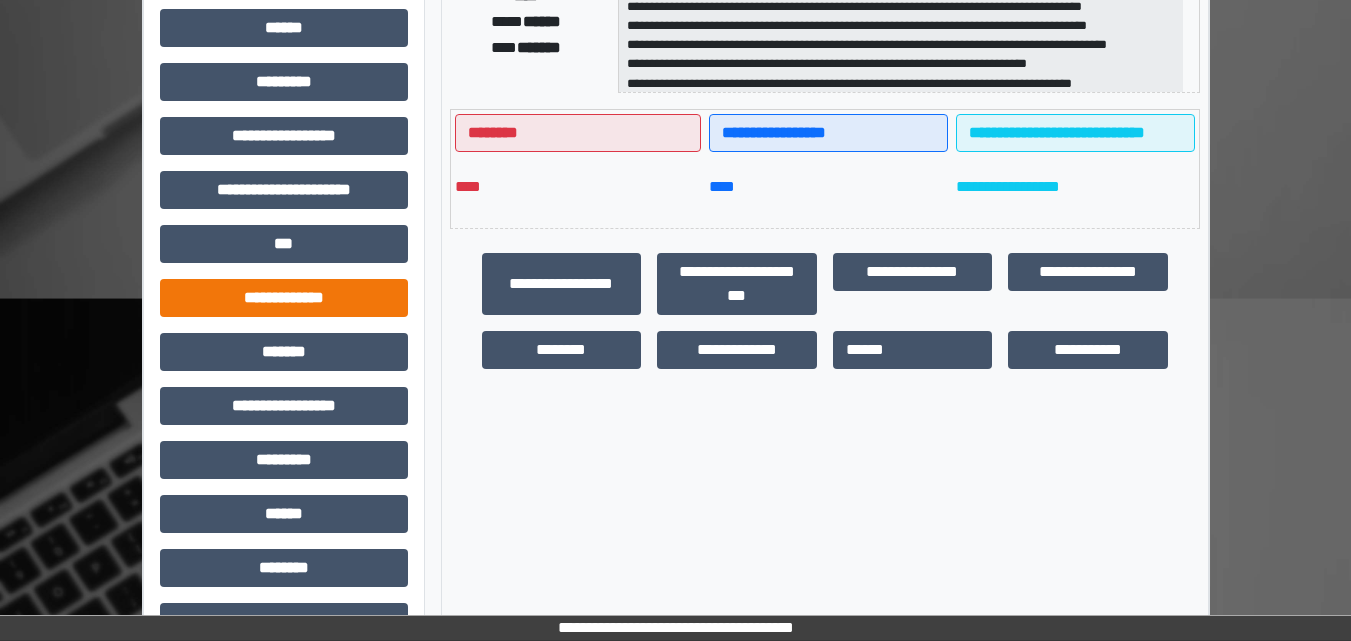 scroll, scrollTop: 500, scrollLeft: 0, axis: vertical 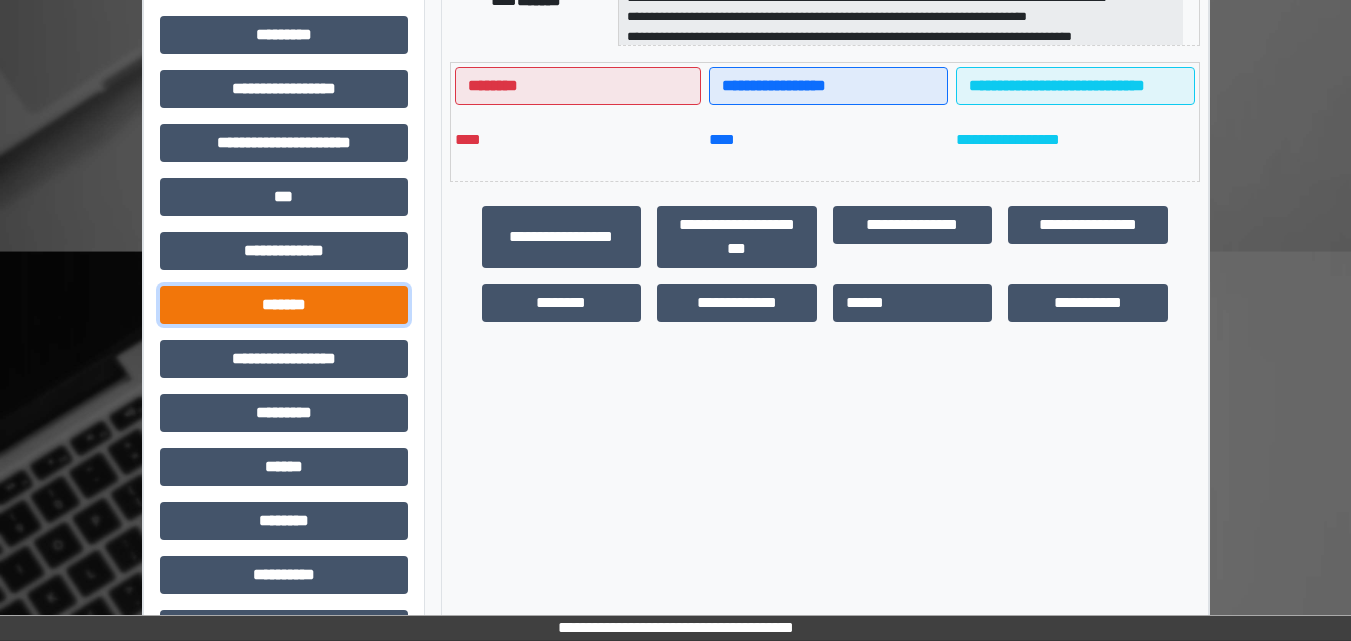 click on "*******" at bounding box center [284, 305] 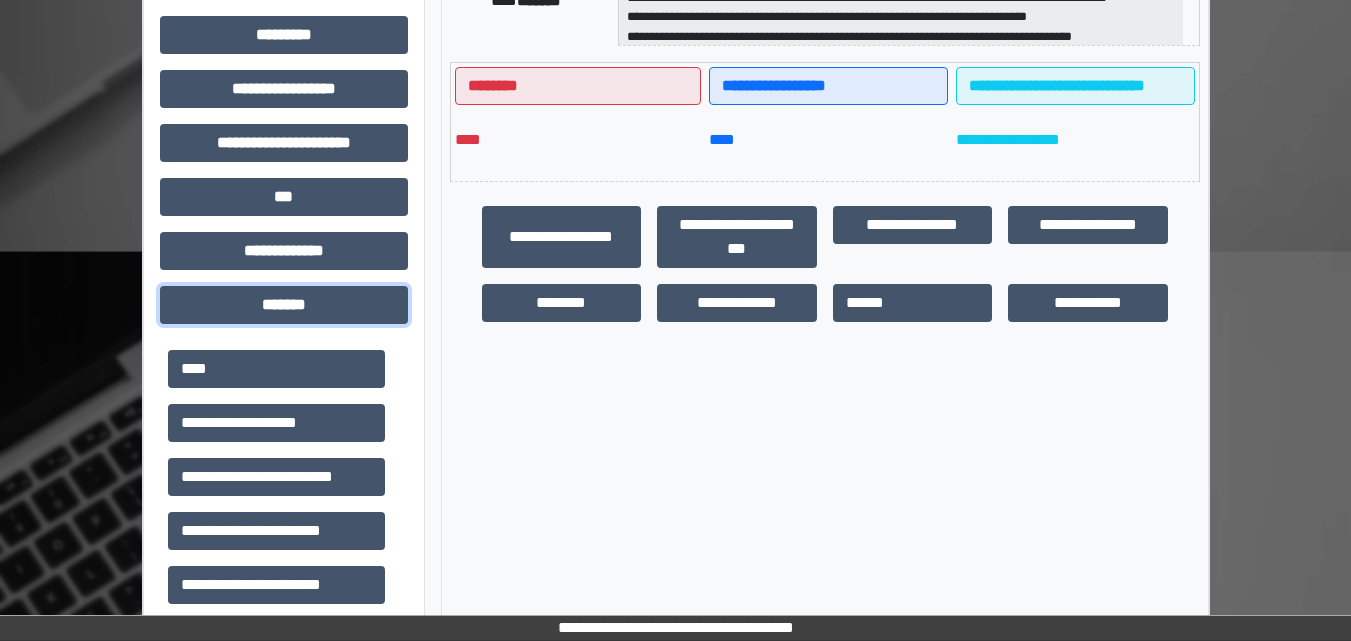 scroll, scrollTop: 300, scrollLeft: 0, axis: vertical 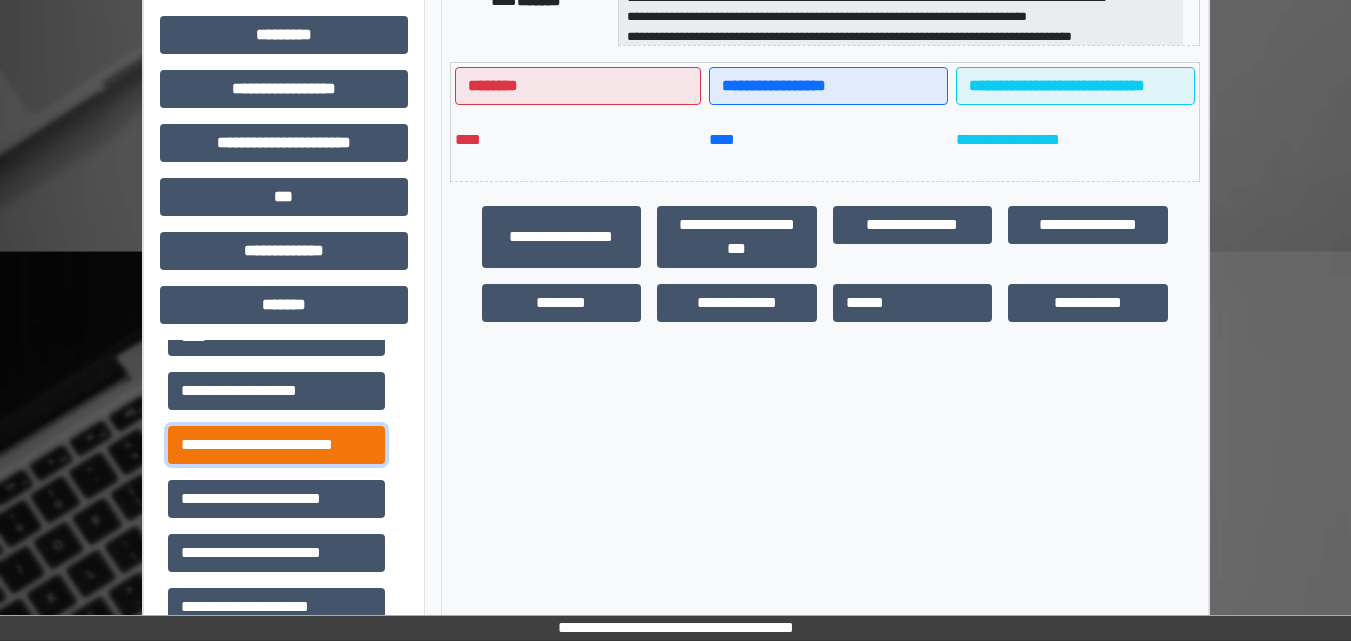 click on "**********" at bounding box center [276, 445] 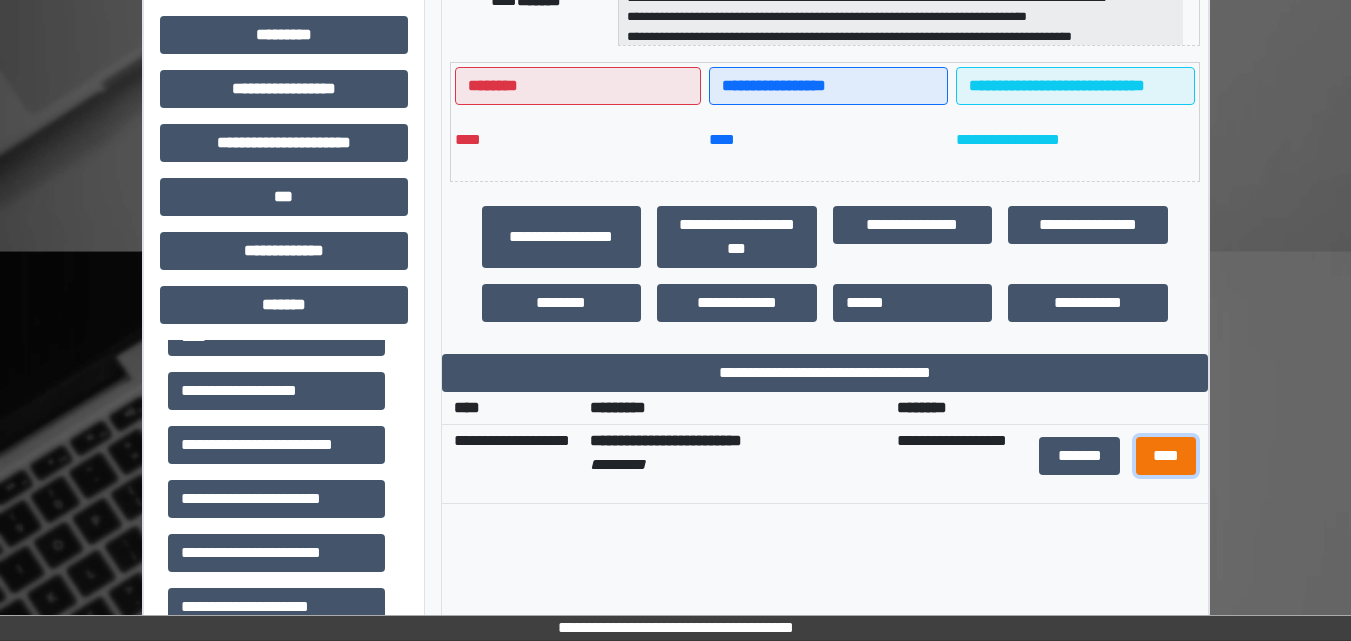 click on "****" at bounding box center [1166, 456] 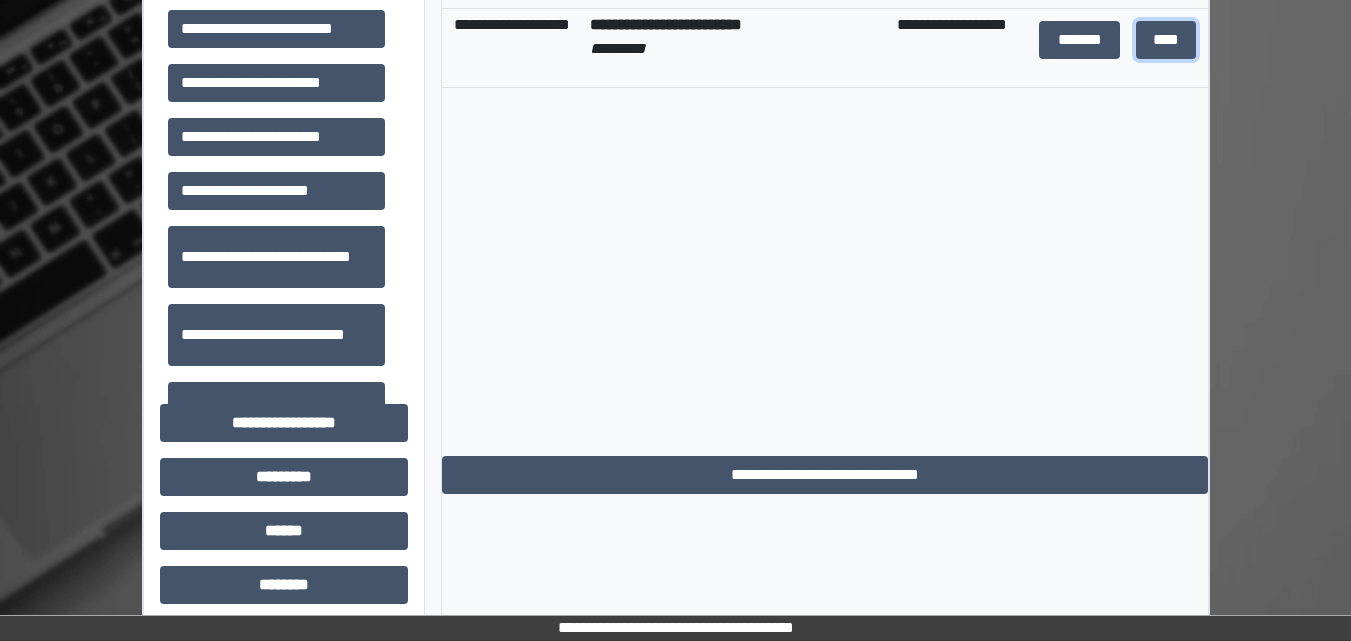 scroll, scrollTop: 1000, scrollLeft: 0, axis: vertical 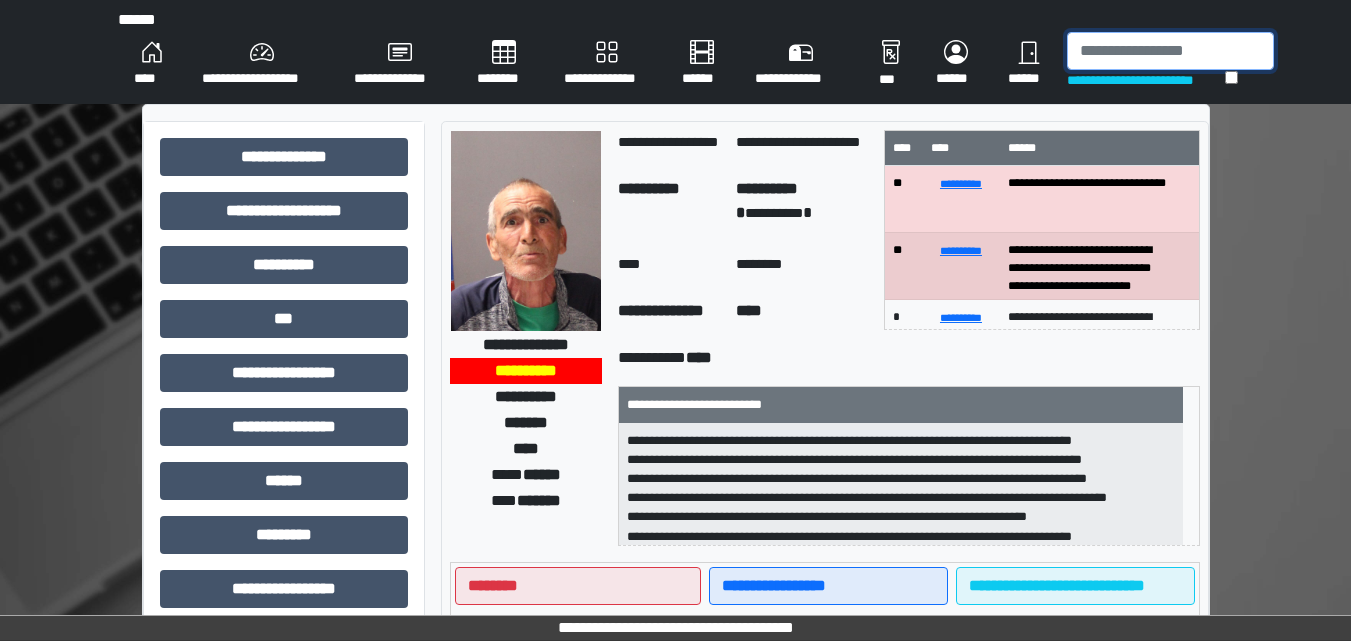 click at bounding box center (1170, 51) 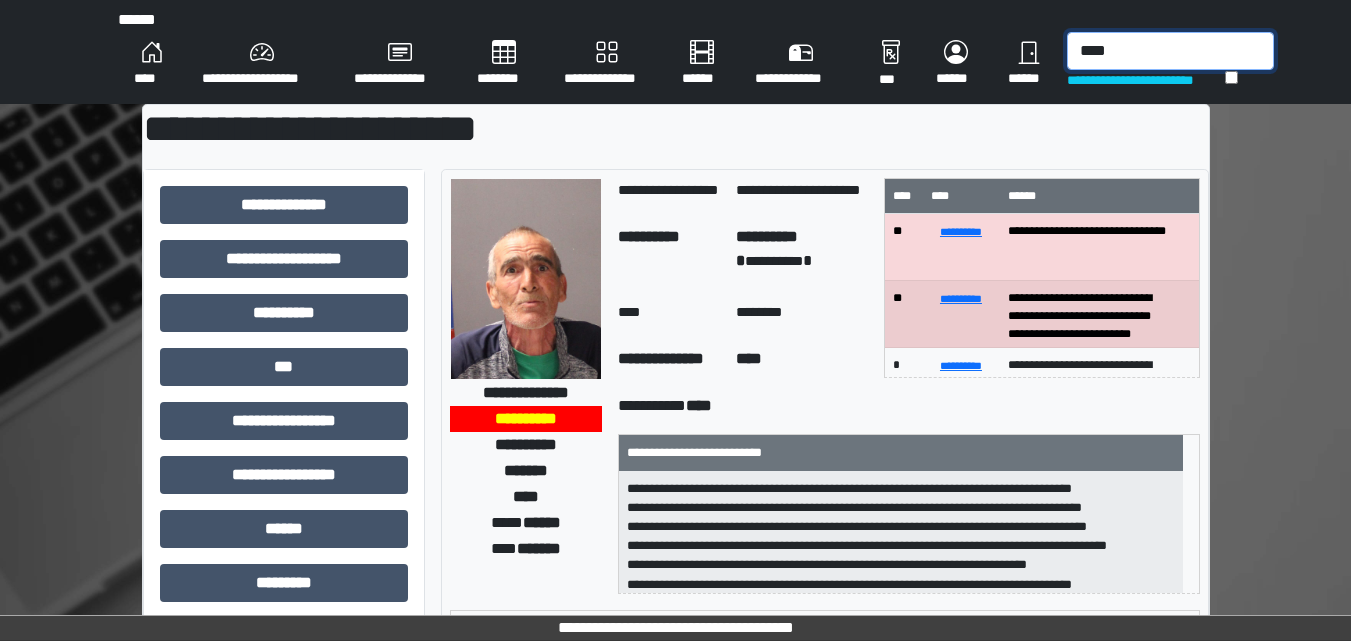 click on "****" at bounding box center [1170, 51] 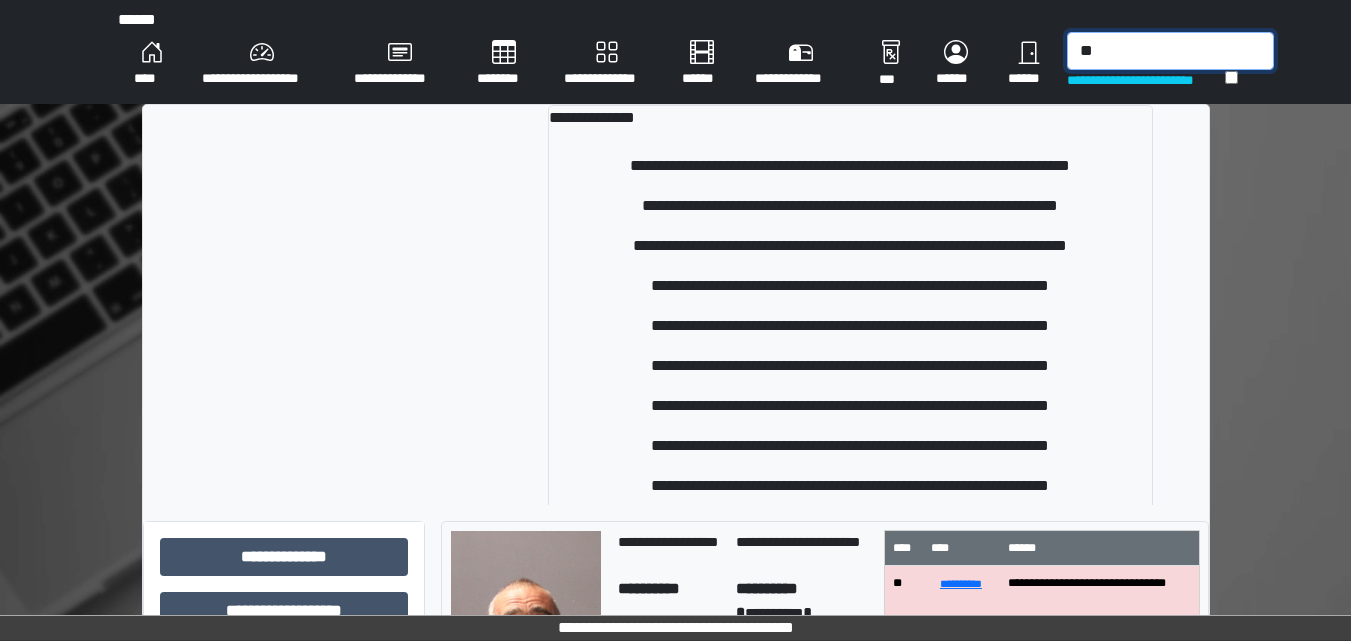 type on "*" 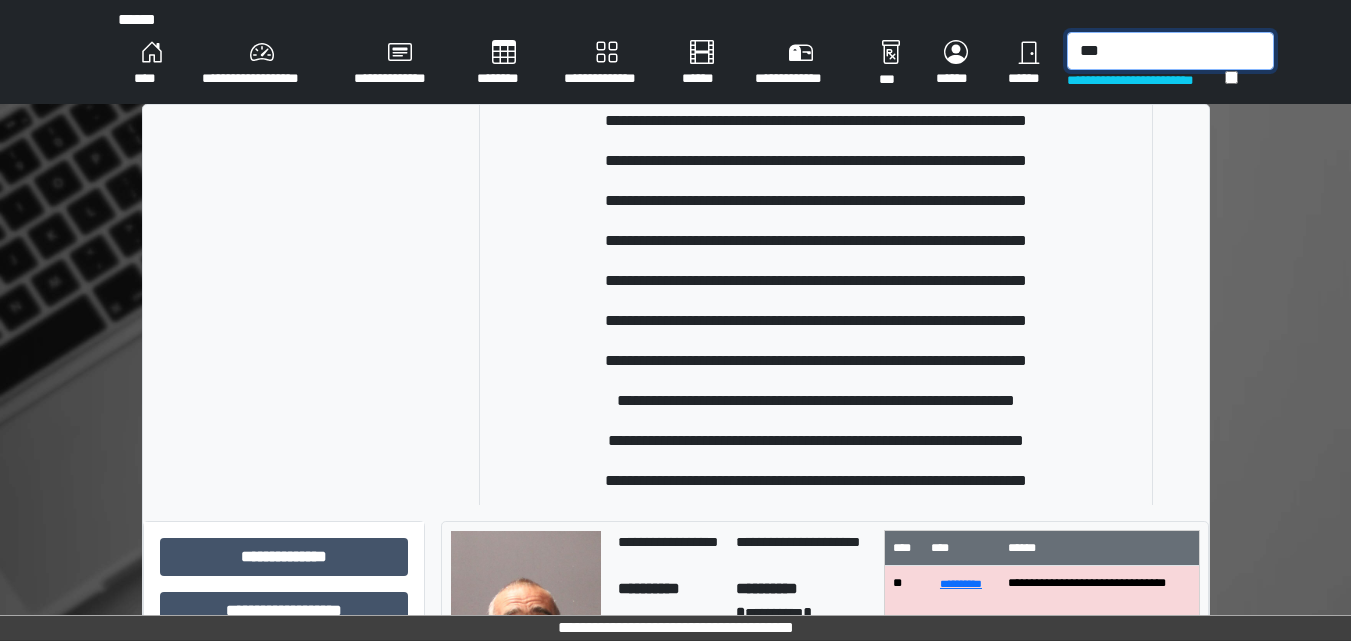 scroll, scrollTop: 200, scrollLeft: 0, axis: vertical 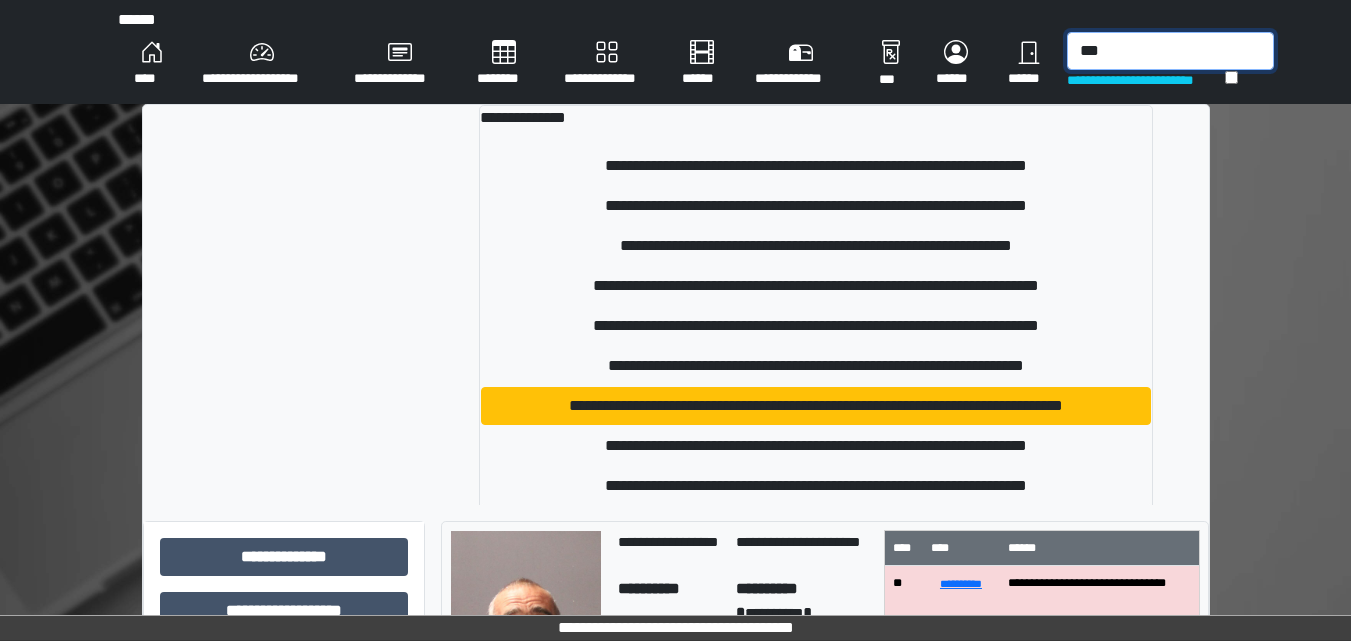 drag, startPoint x: 1164, startPoint y: 36, endPoint x: 1084, endPoint y: 67, distance: 85.79627 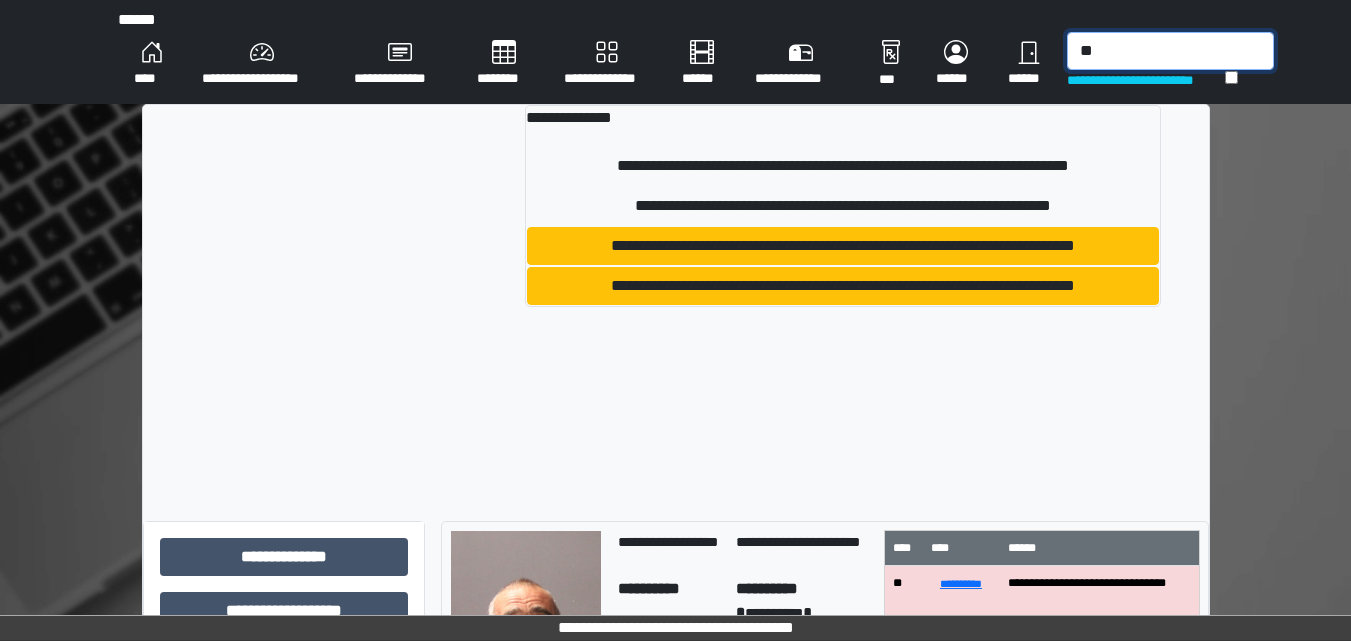 type on "*" 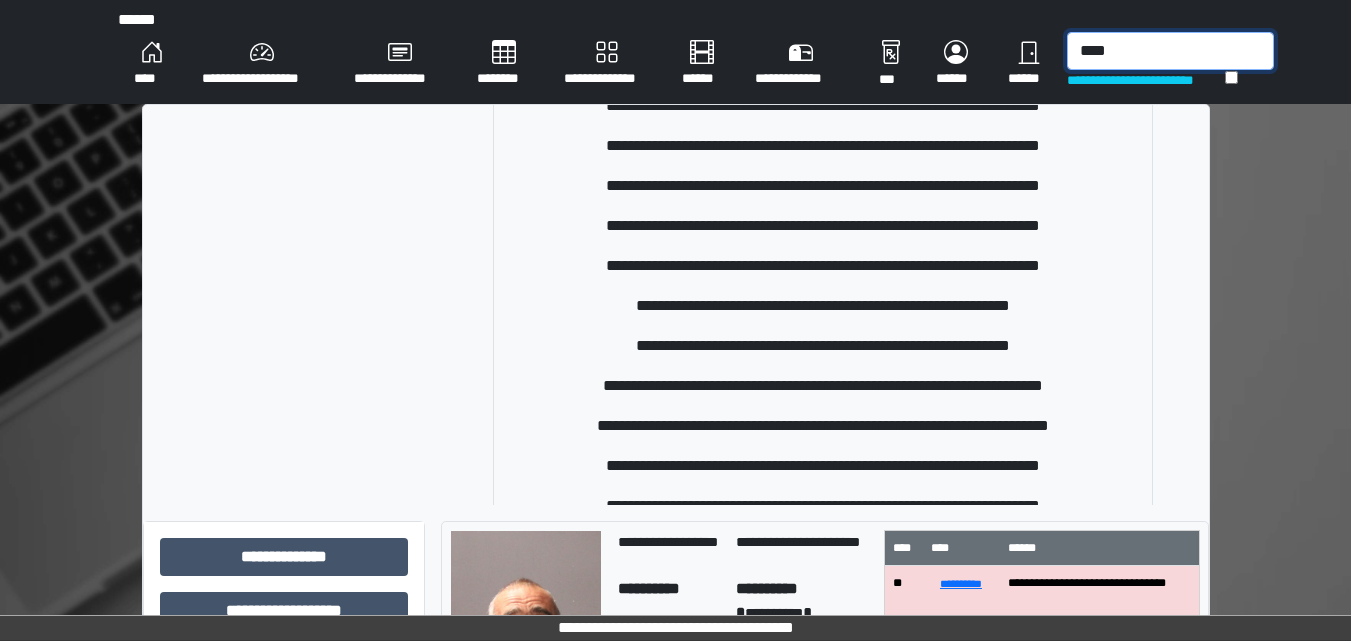 scroll, scrollTop: 400, scrollLeft: 0, axis: vertical 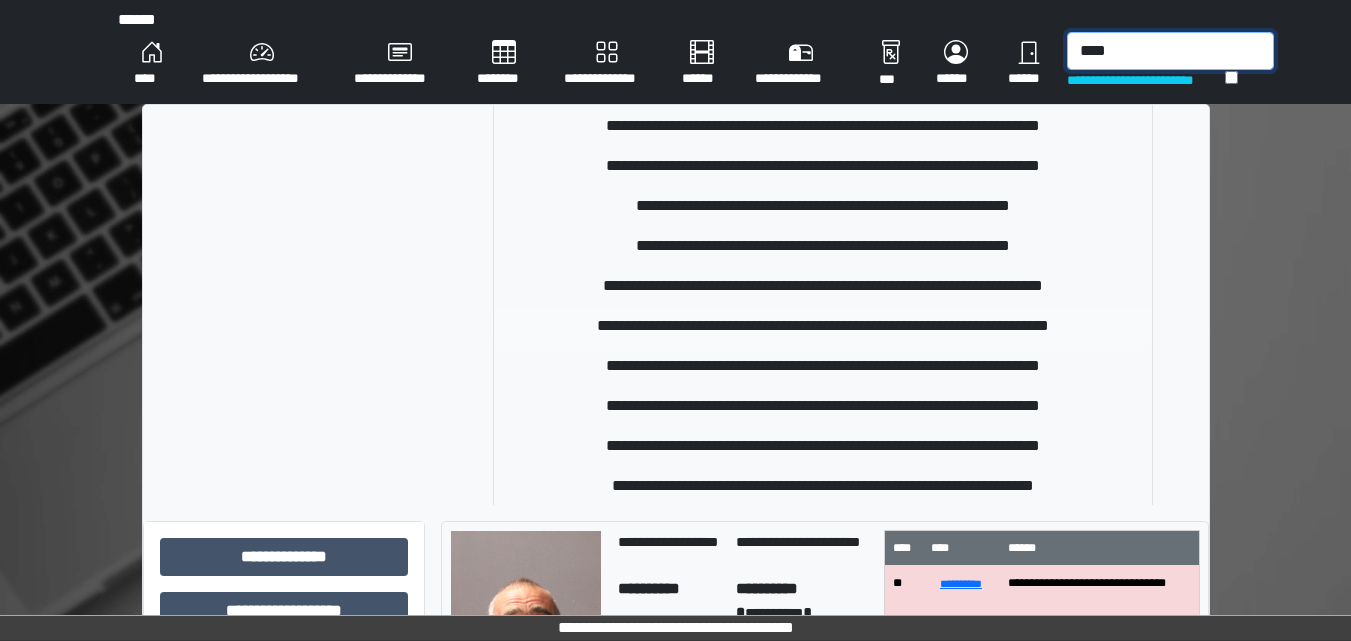 type on "****" 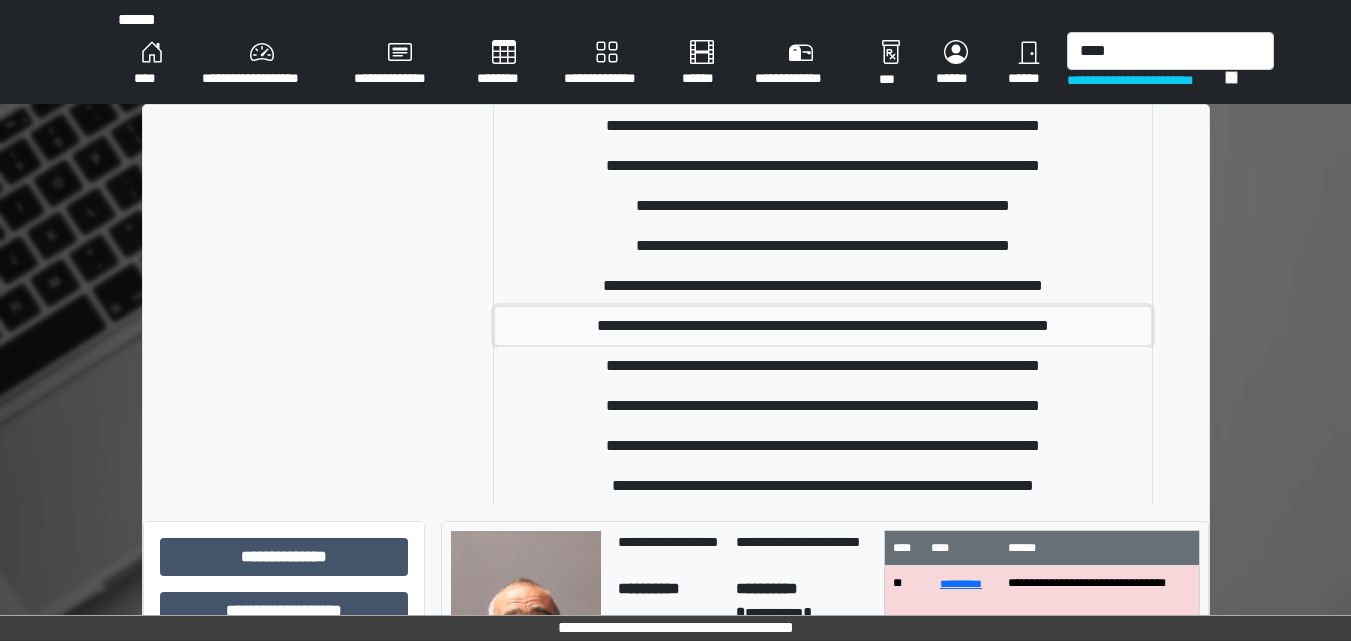 click on "**********" at bounding box center (823, 326) 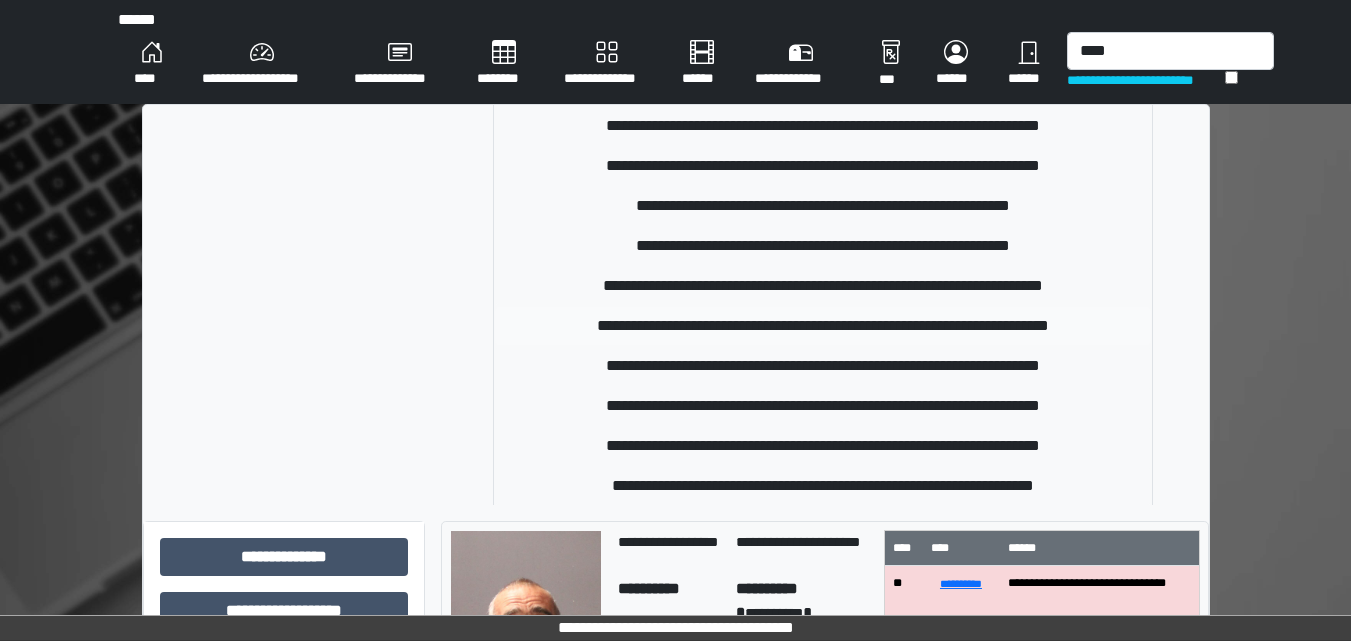 type 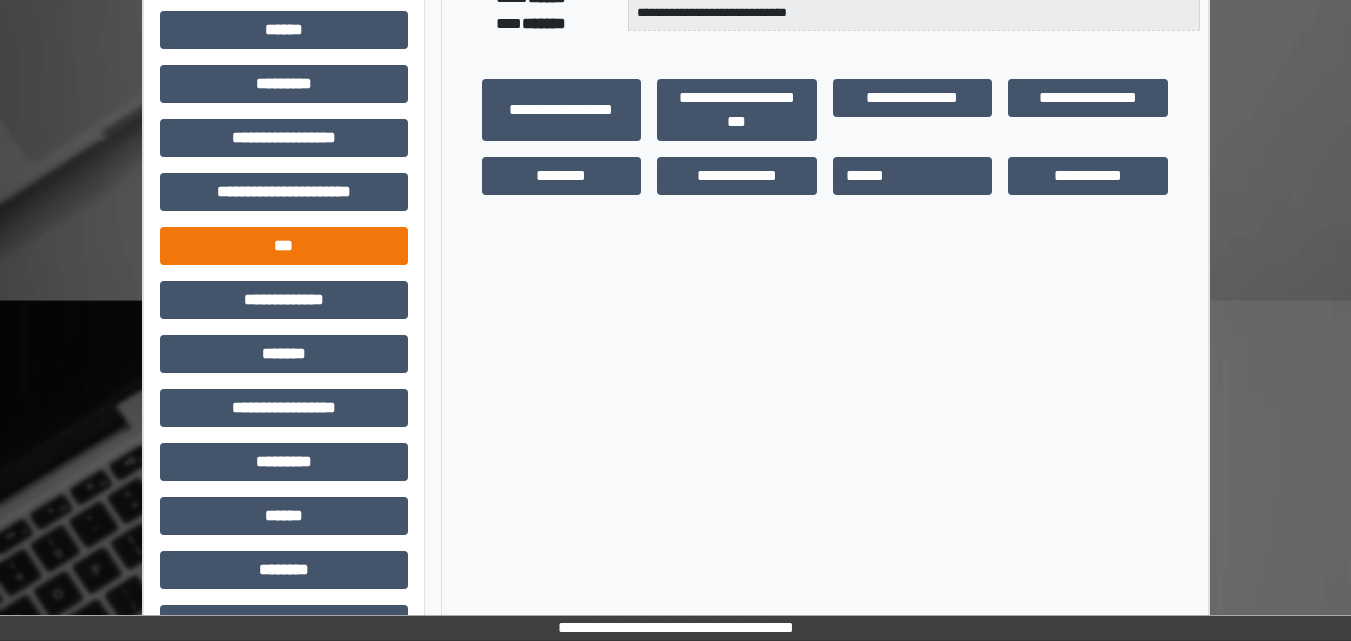 scroll, scrollTop: 500, scrollLeft: 0, axis: vertical 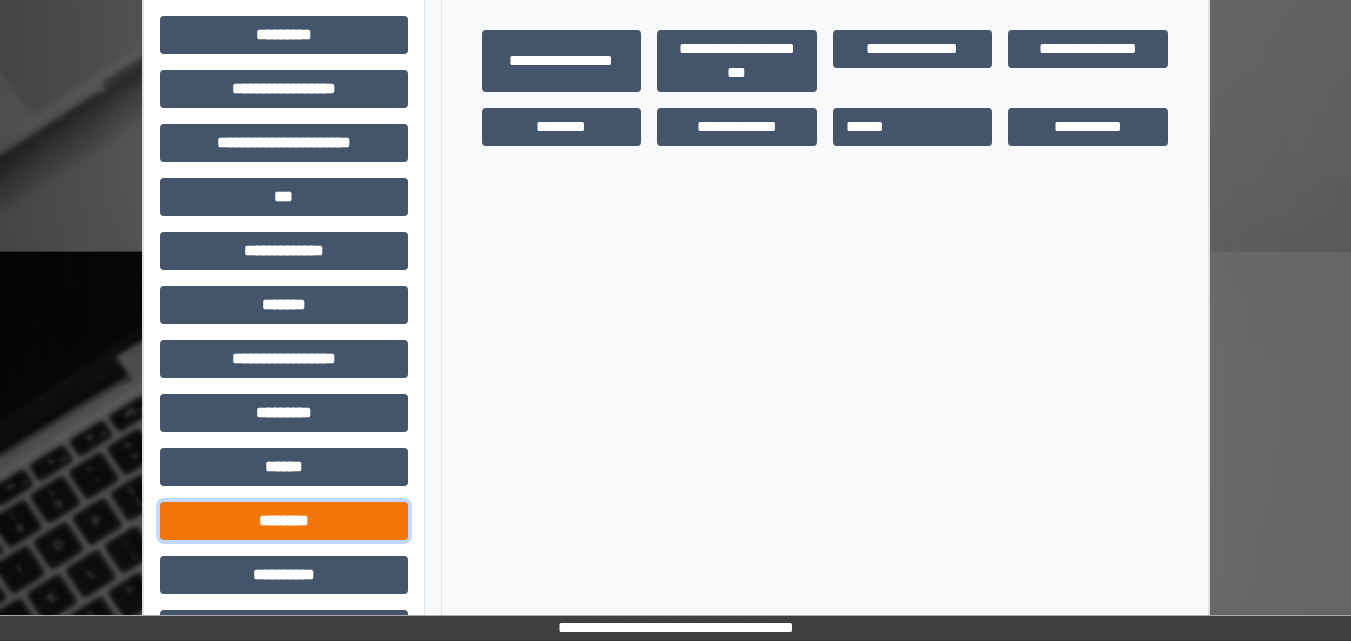 click on "********" at bounding box center (284, 521) 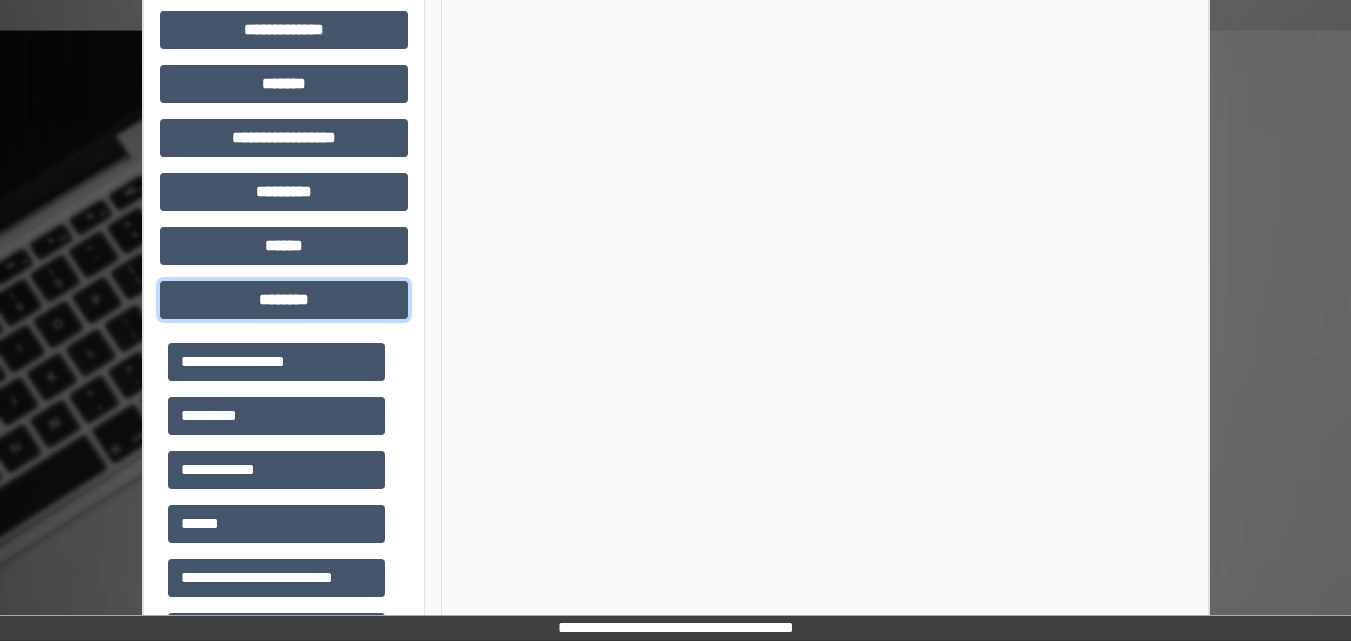 scroll, scrollTop: 800, scrollLeft: 0, axis: vertical 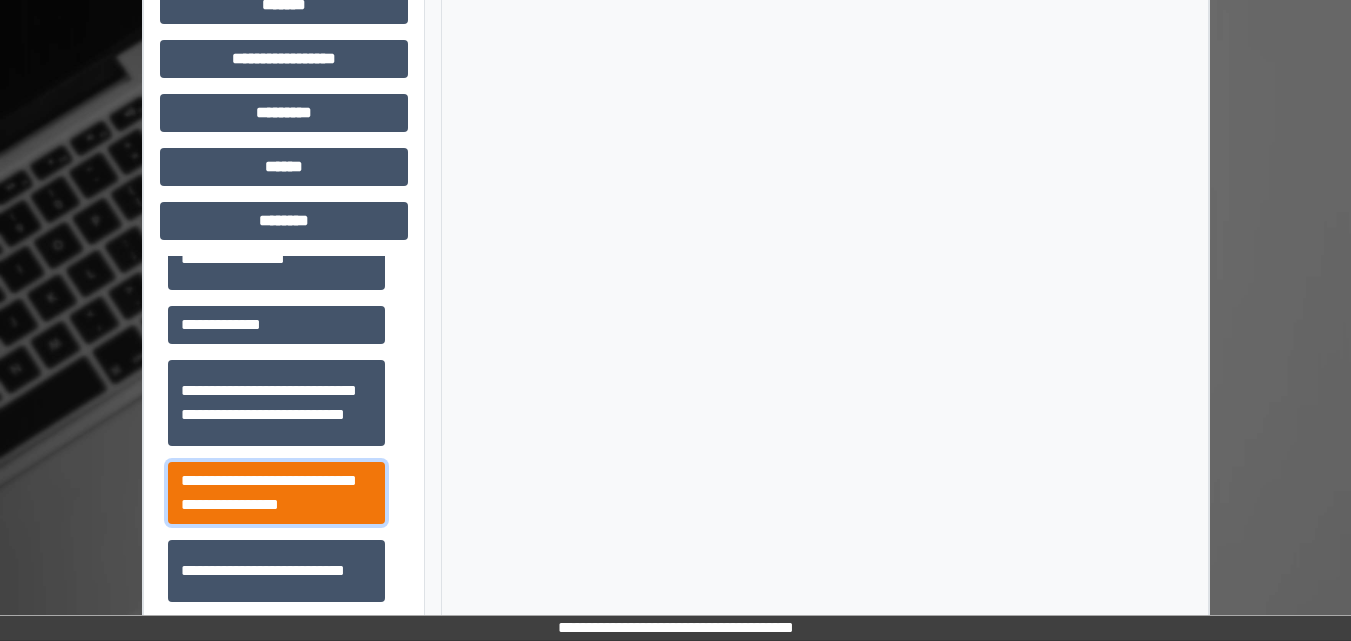 drag, startPoint x: 300, startPoint y: 495, endPoint x: 314, endPoint y: 492, distance: 14.3178215 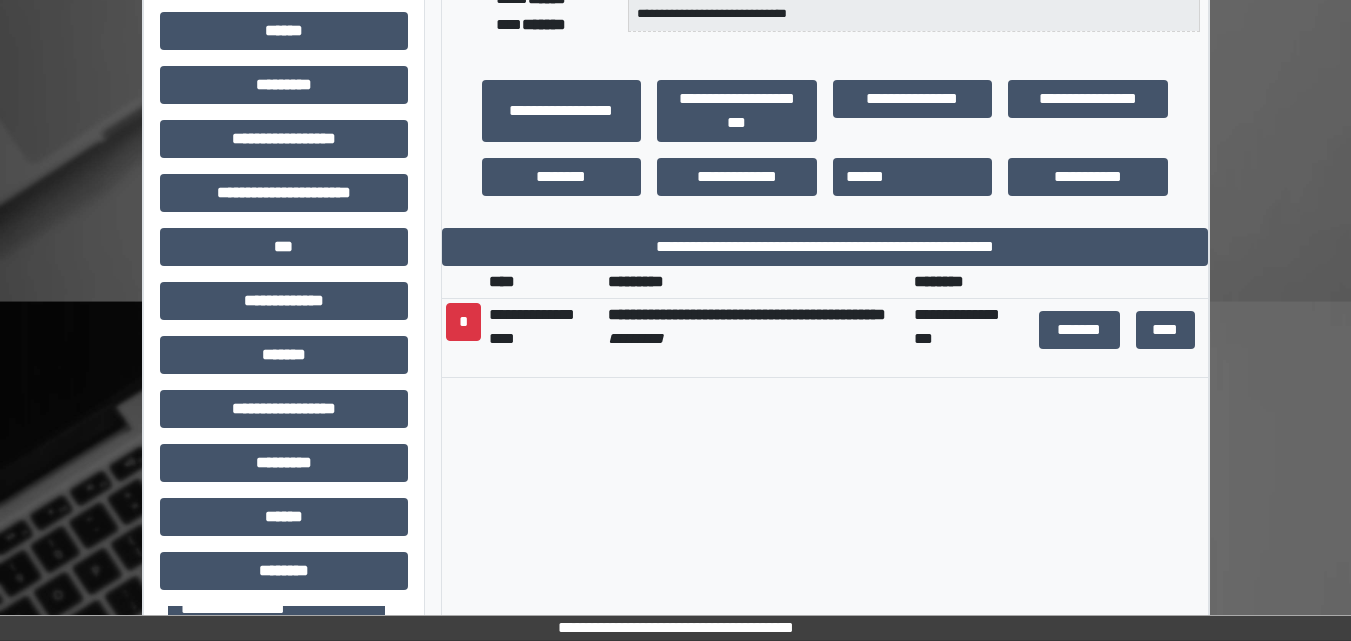 scroll, scrollTop: 400, scrollLeft: 0, axis: vertical 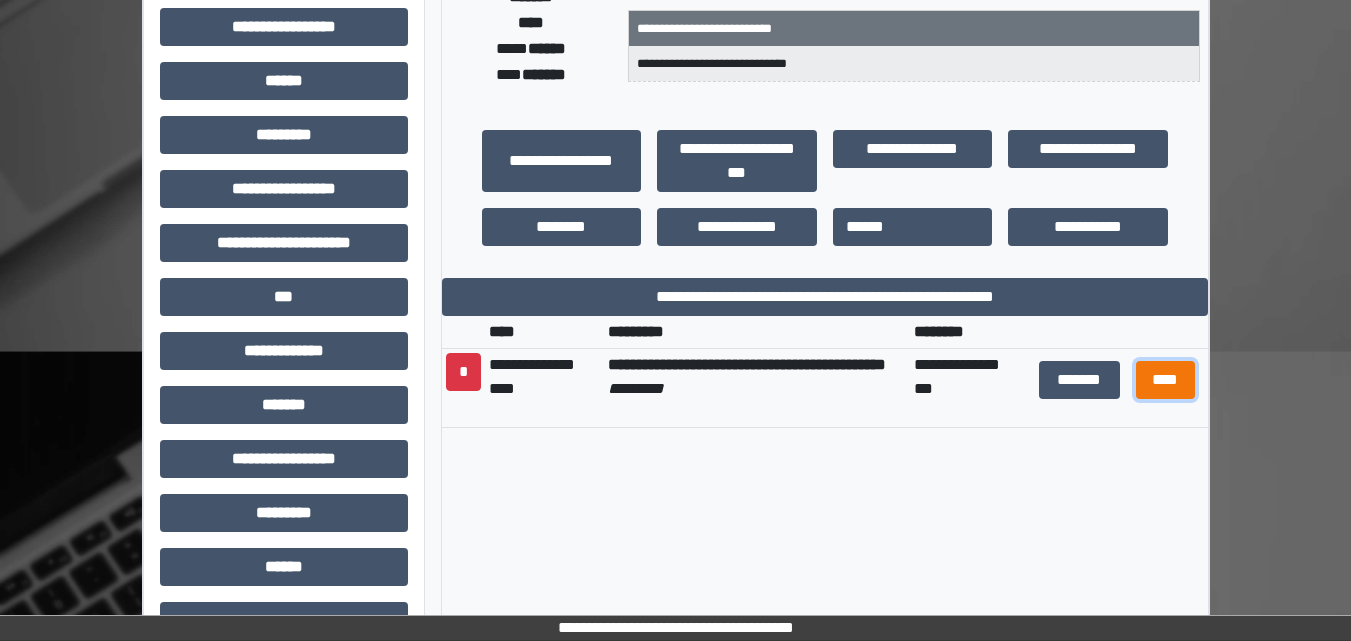click on "****" at bounding box center (1166, 380) 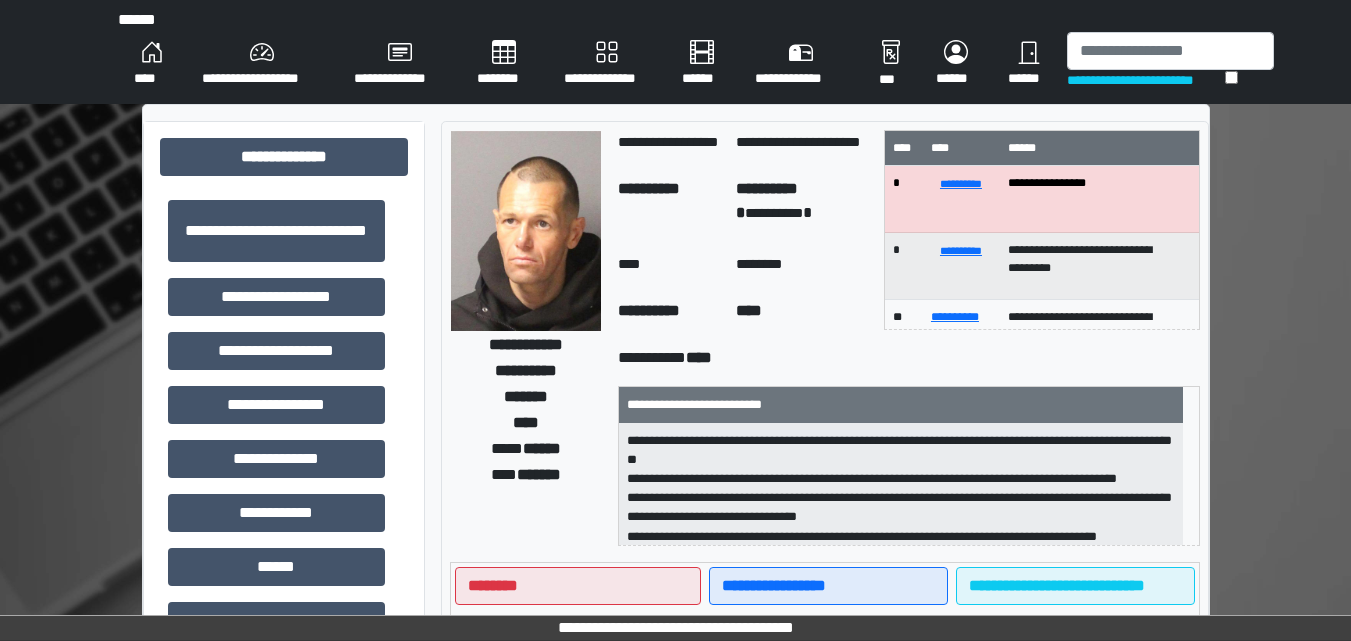 scroll, scrollTop: 0, scrollLeft: 0, axis: both 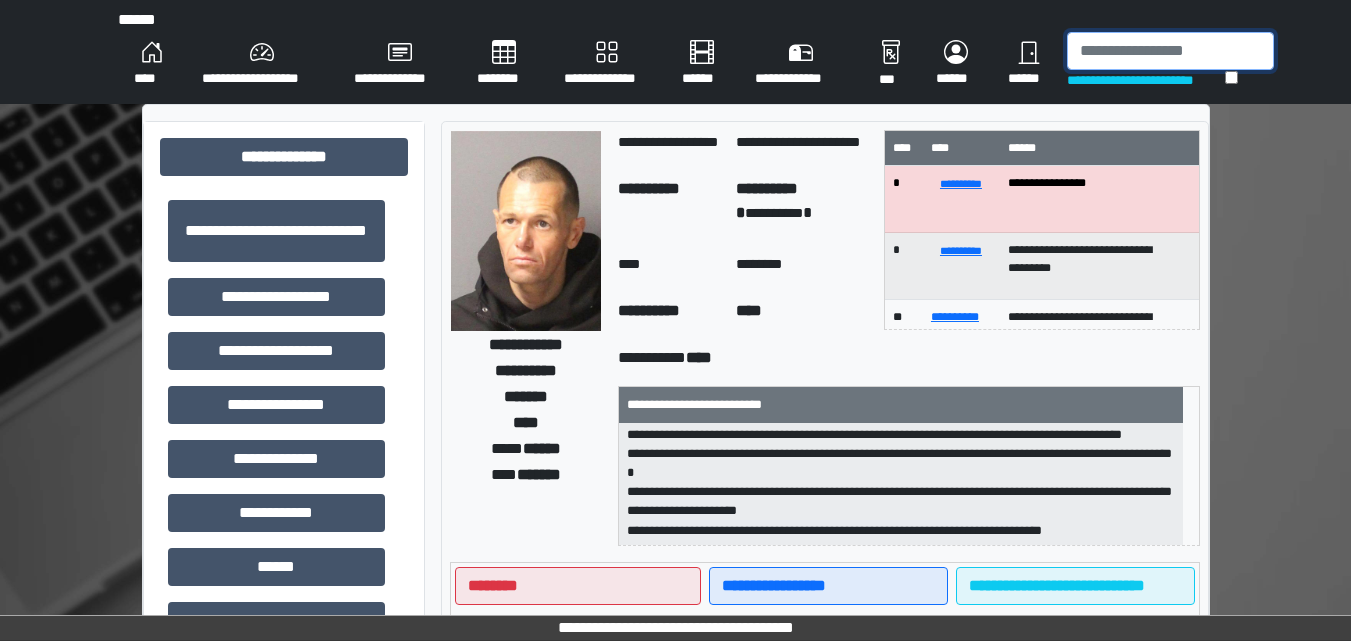 click at bounding box center (1170, 51) 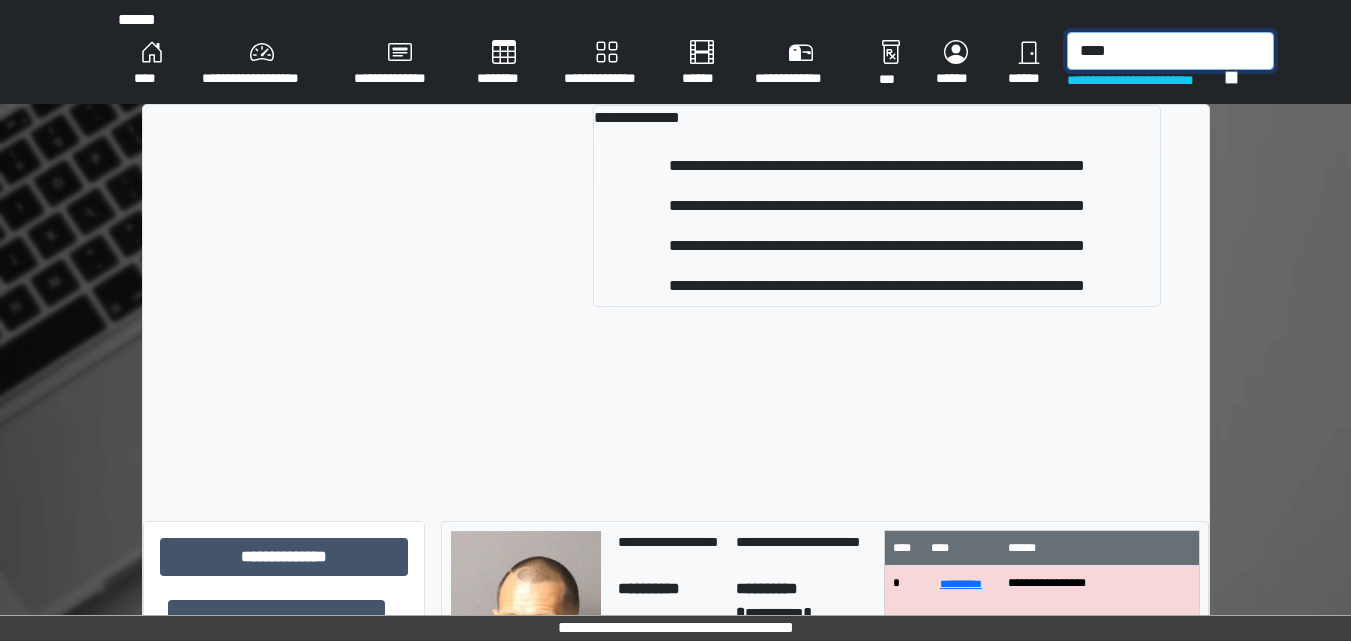 type on "****" 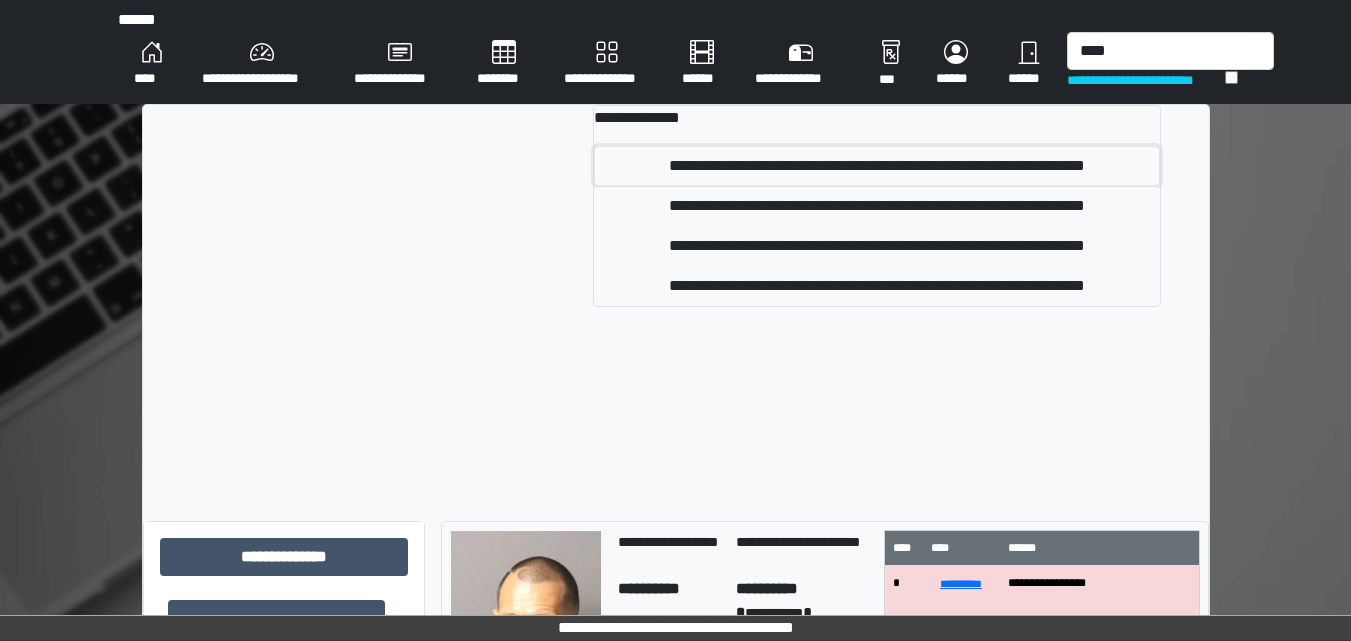 click on "**********" at bounding box center [876, 166] 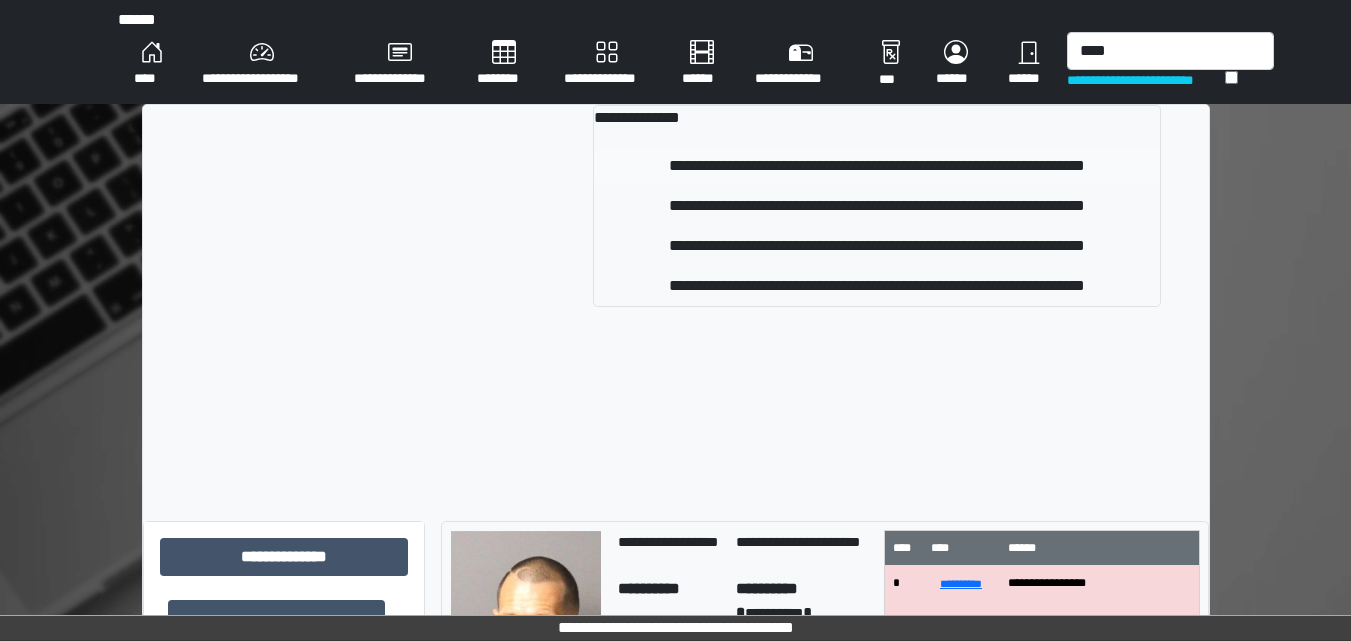 type 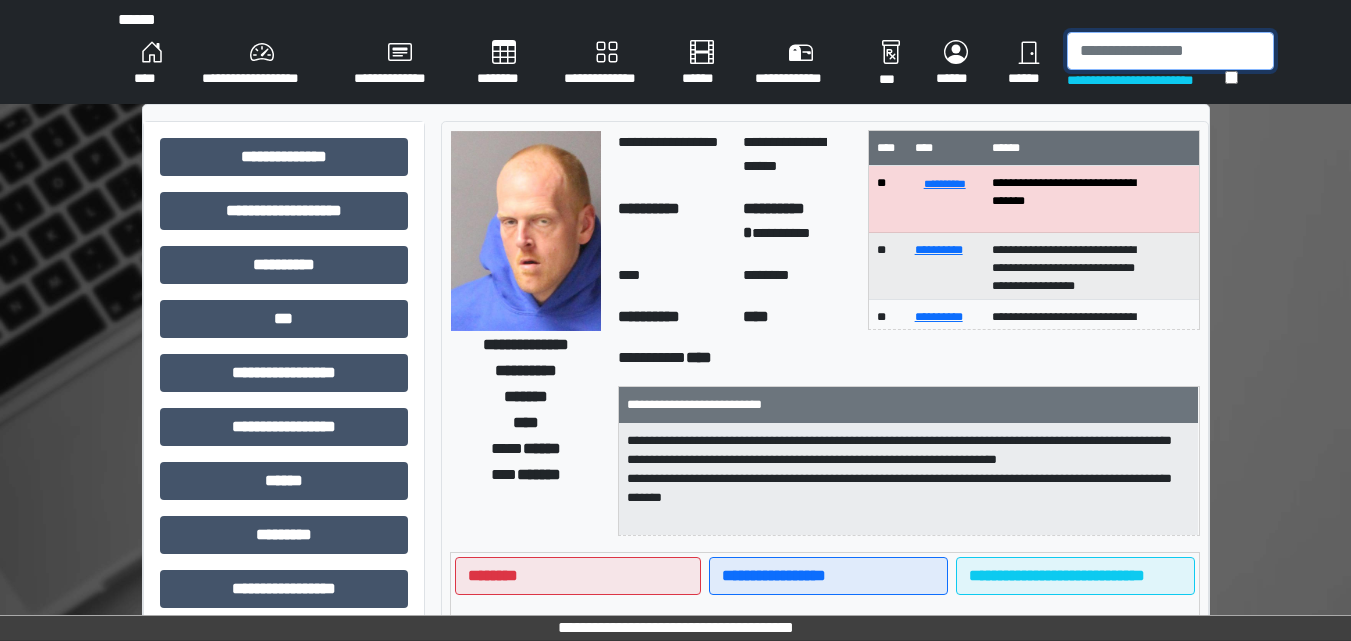 click at bounding box center (1170, 51) 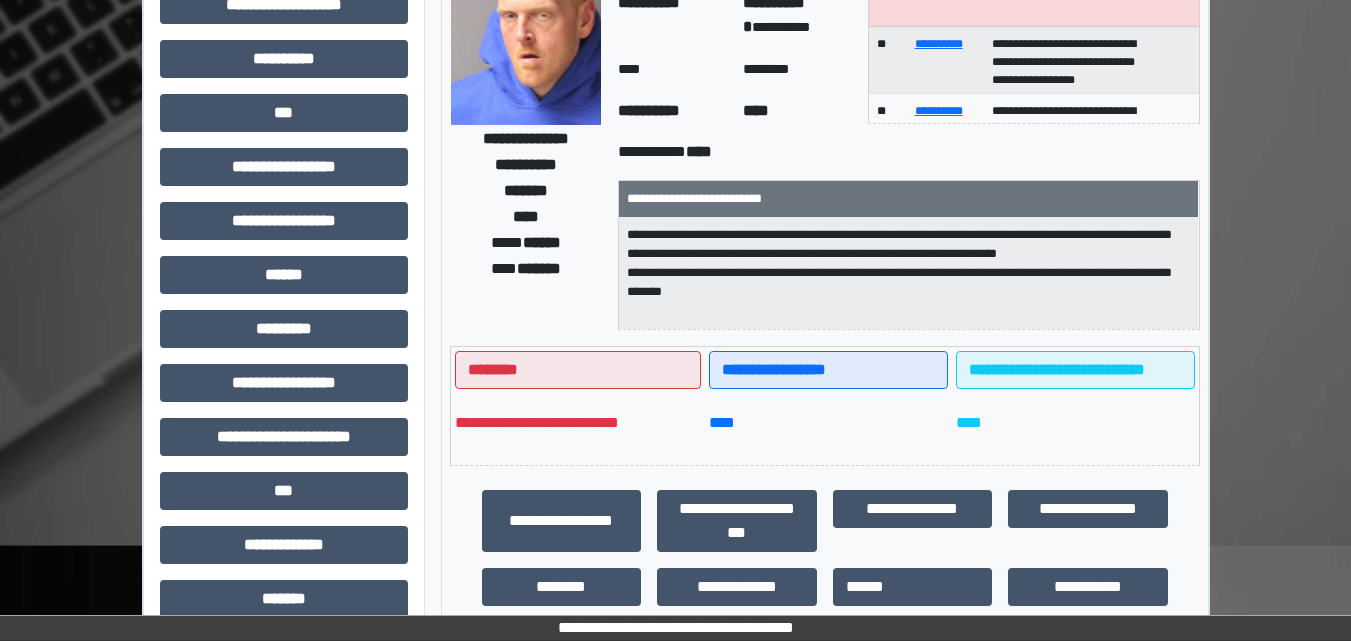 scroll, scrollTop: 300, scrollLeft: 0, axis: vertical 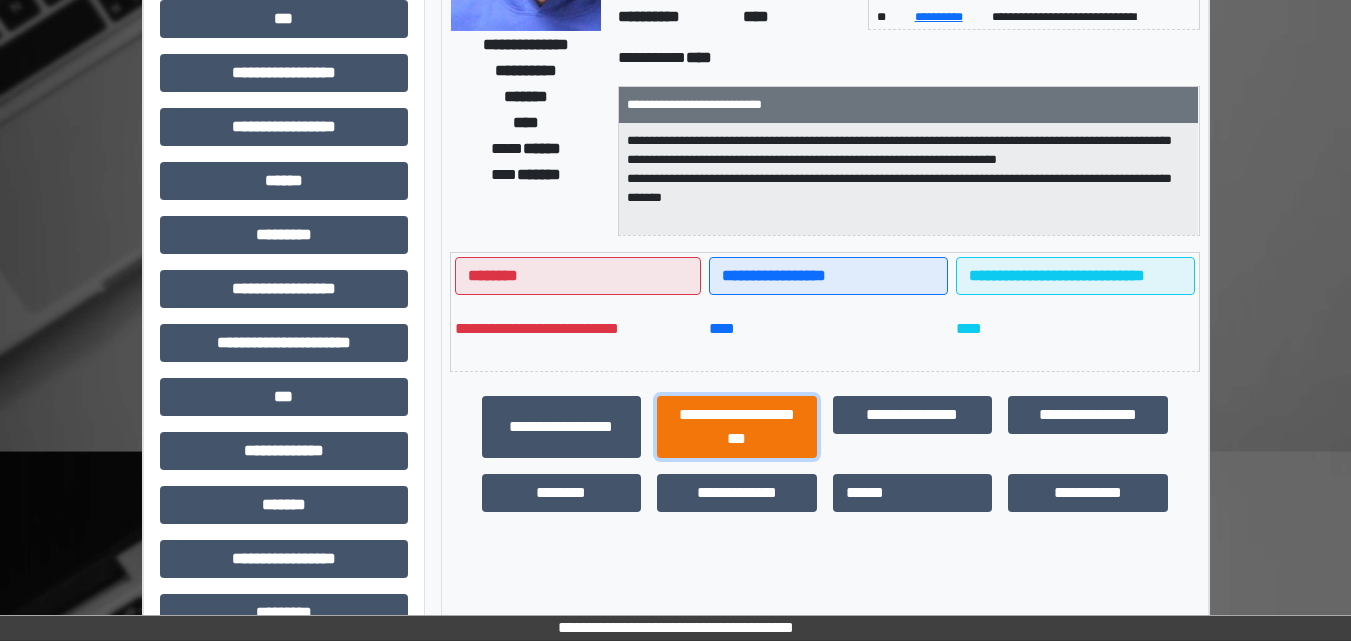 click on "**********" at bounding box center [737, 427] 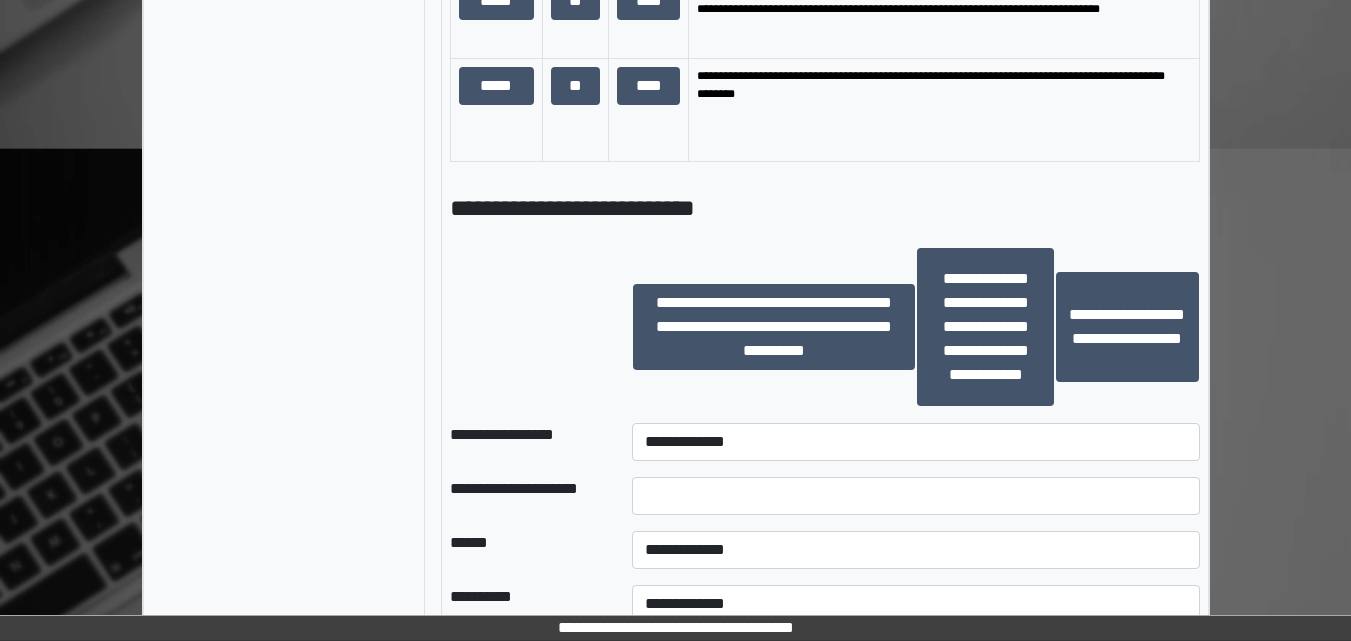 scroll, scrollTop: 1500, scrollLeft: 0, axis: vertical 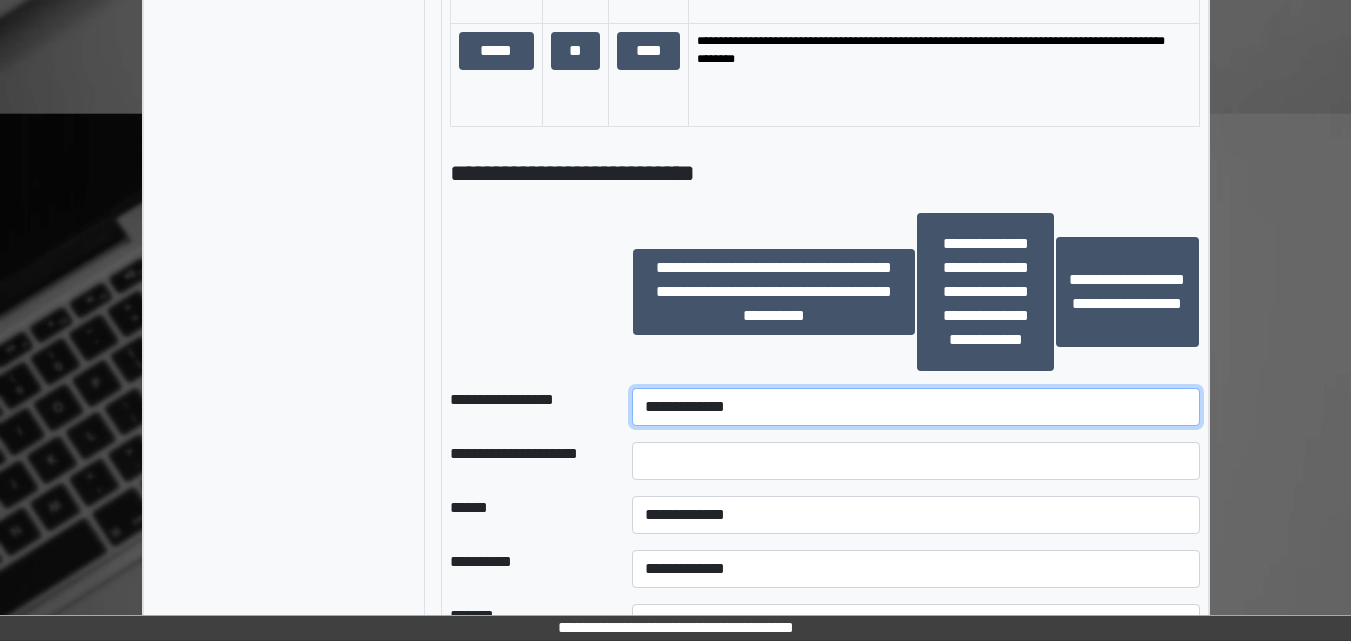 click on "**********" at bounding box center (915, 407) 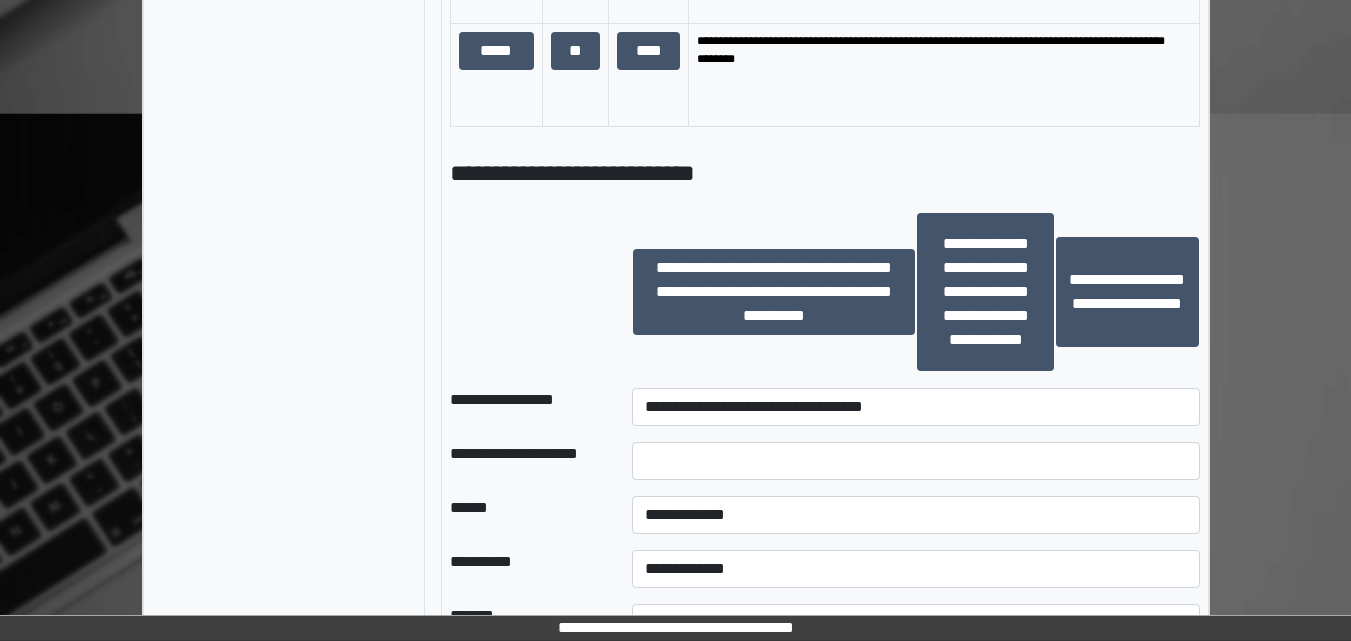 click on "**********" at bounding box center (284, -174) 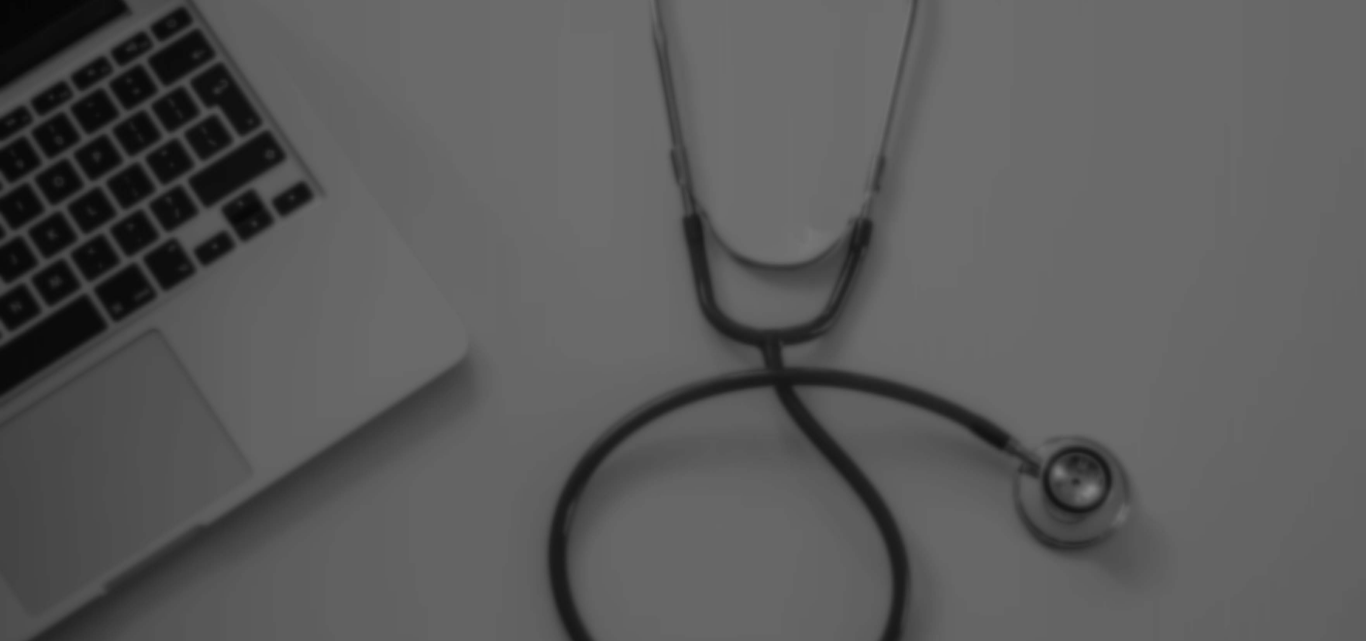 scroll, scrollTop: 0, scrollLeft: 0, axis: both 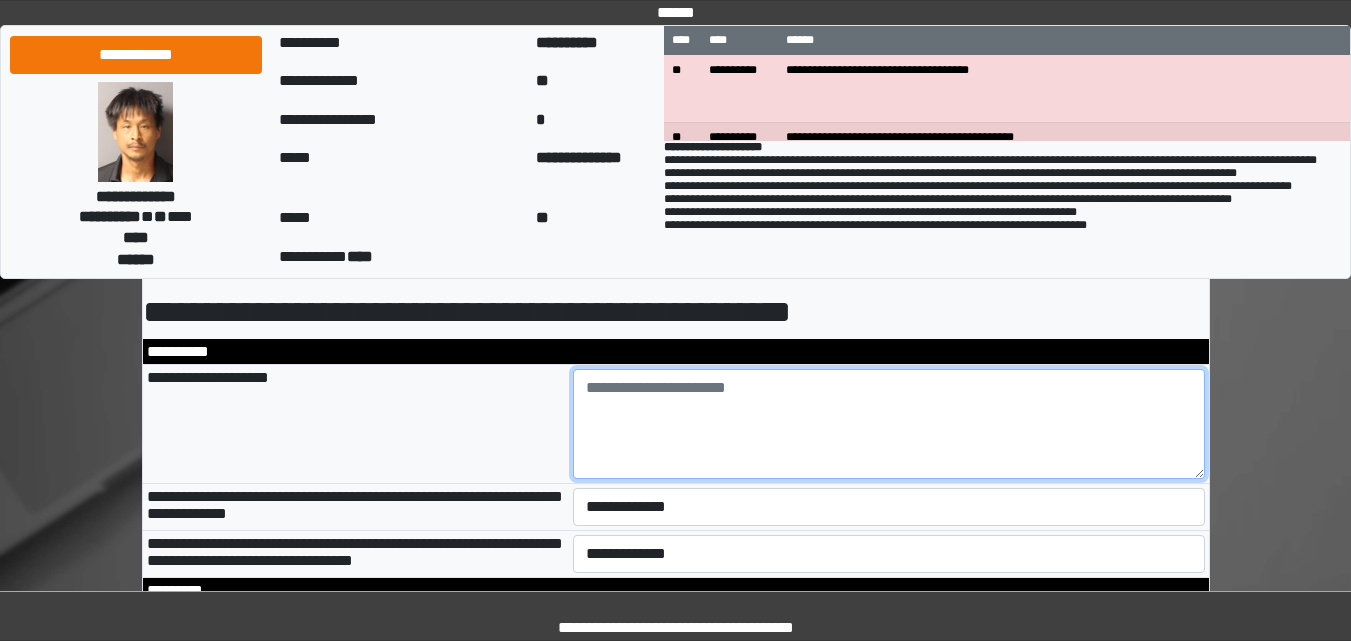 click at bounding box center [889, 424] 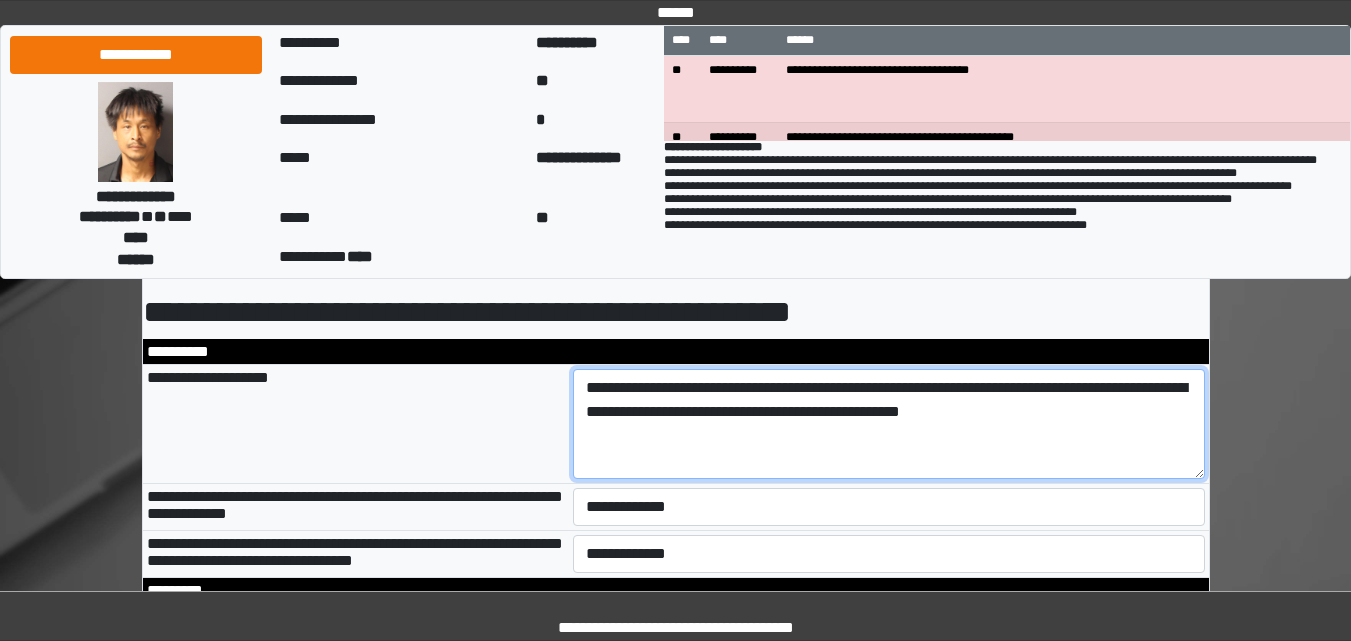click on "**********" at bounding box center [889, 424] 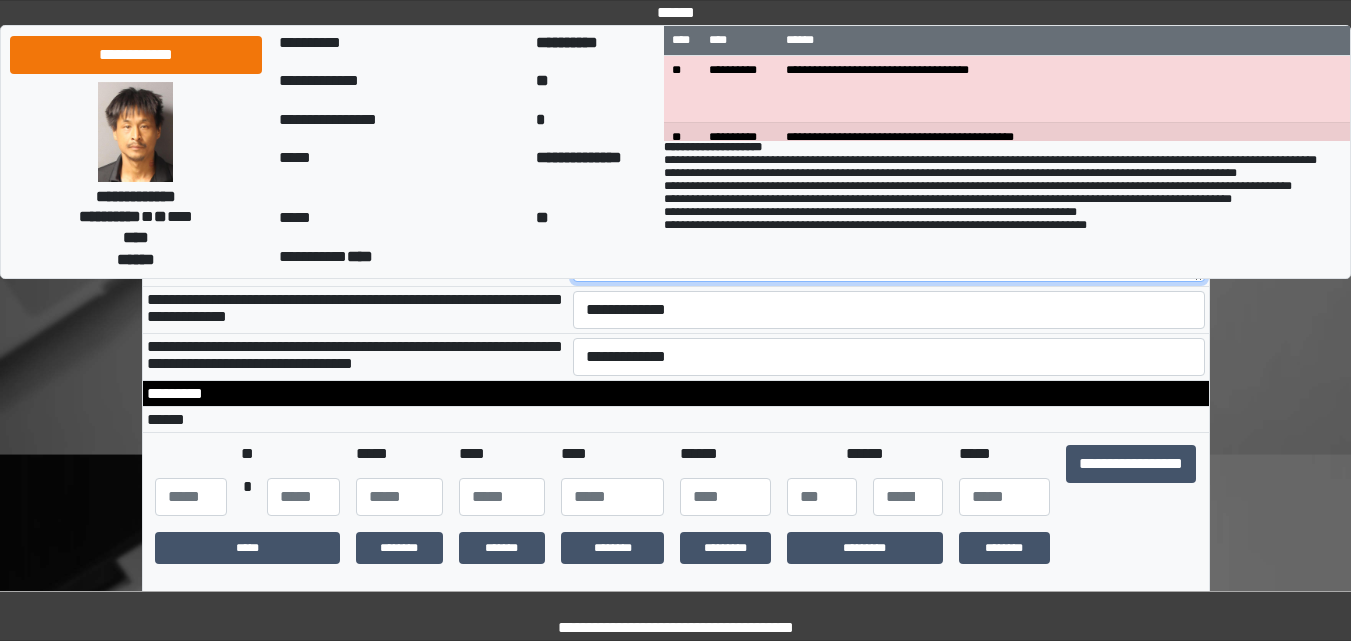 scroll, scrollTop: 300, scrollLeft: 0, axis: vertical 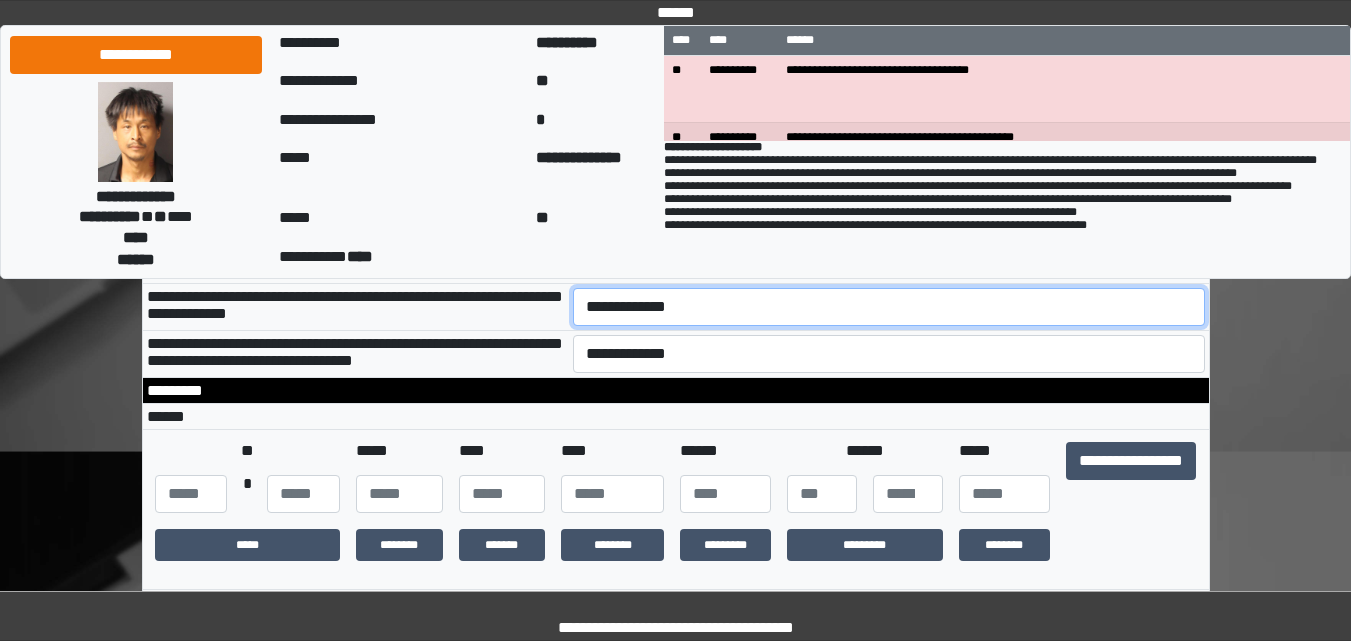 click on "**********" at bounding box center (889, 307) 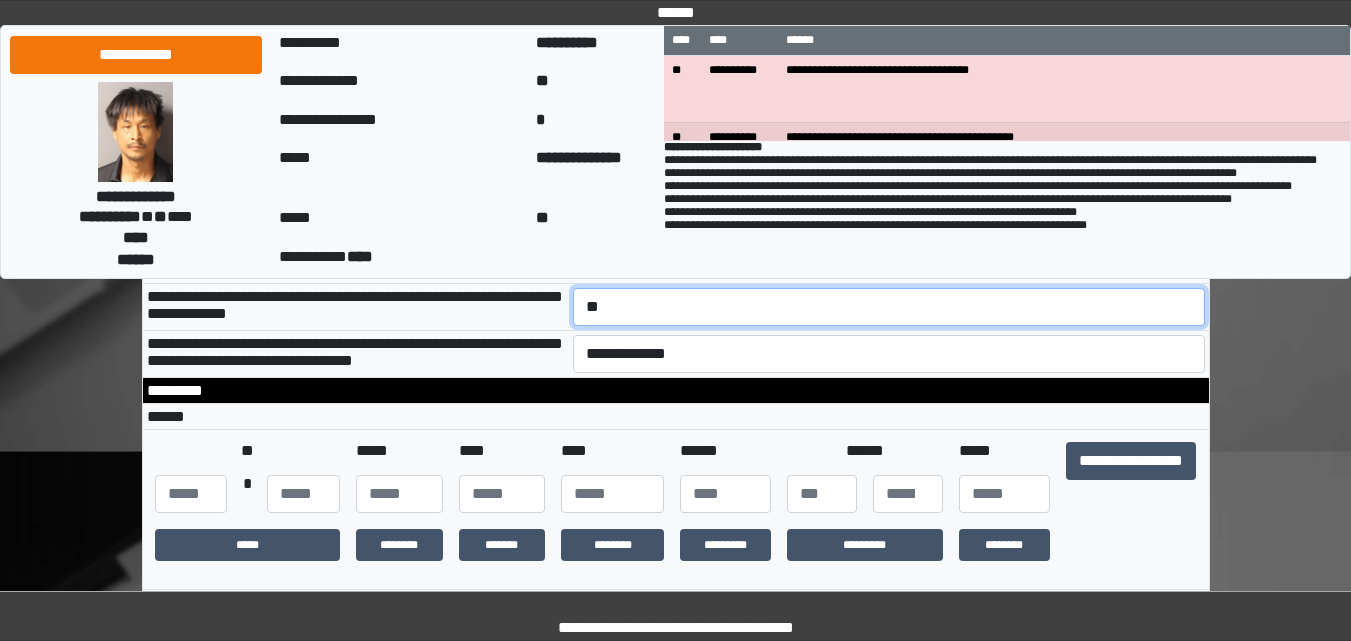 click on "**********" at bounding box center (889, 307) 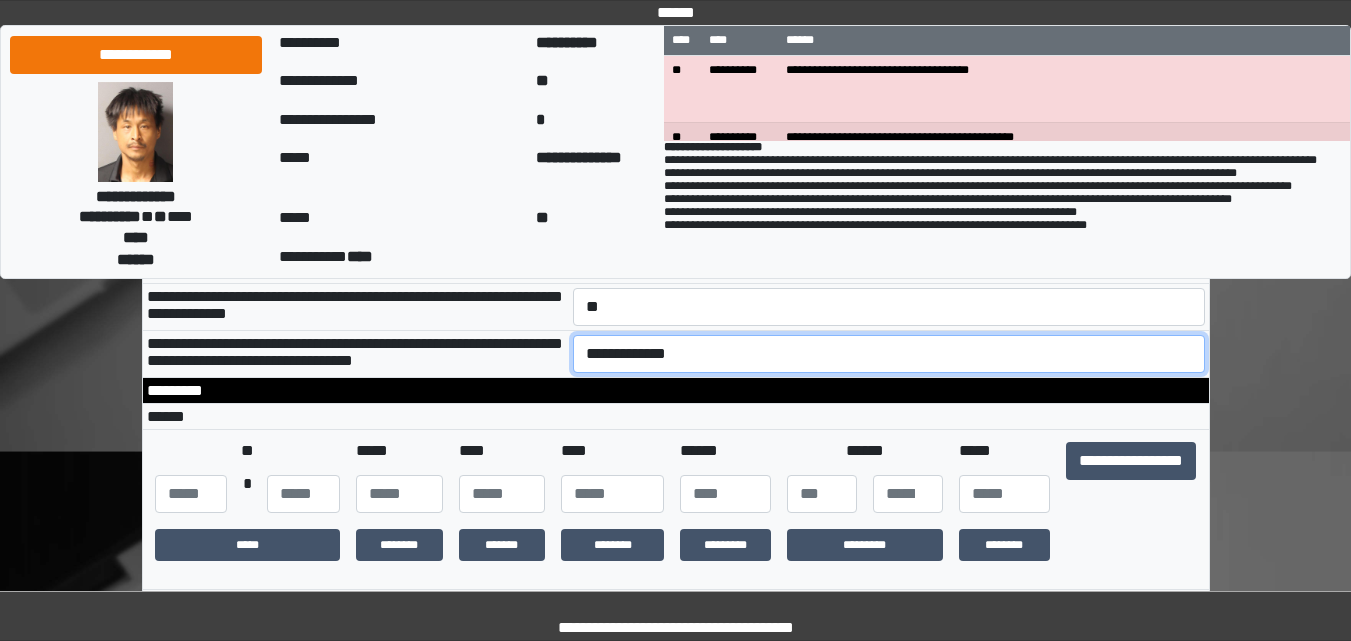 click on "**********" at bounding box center (889, 354) 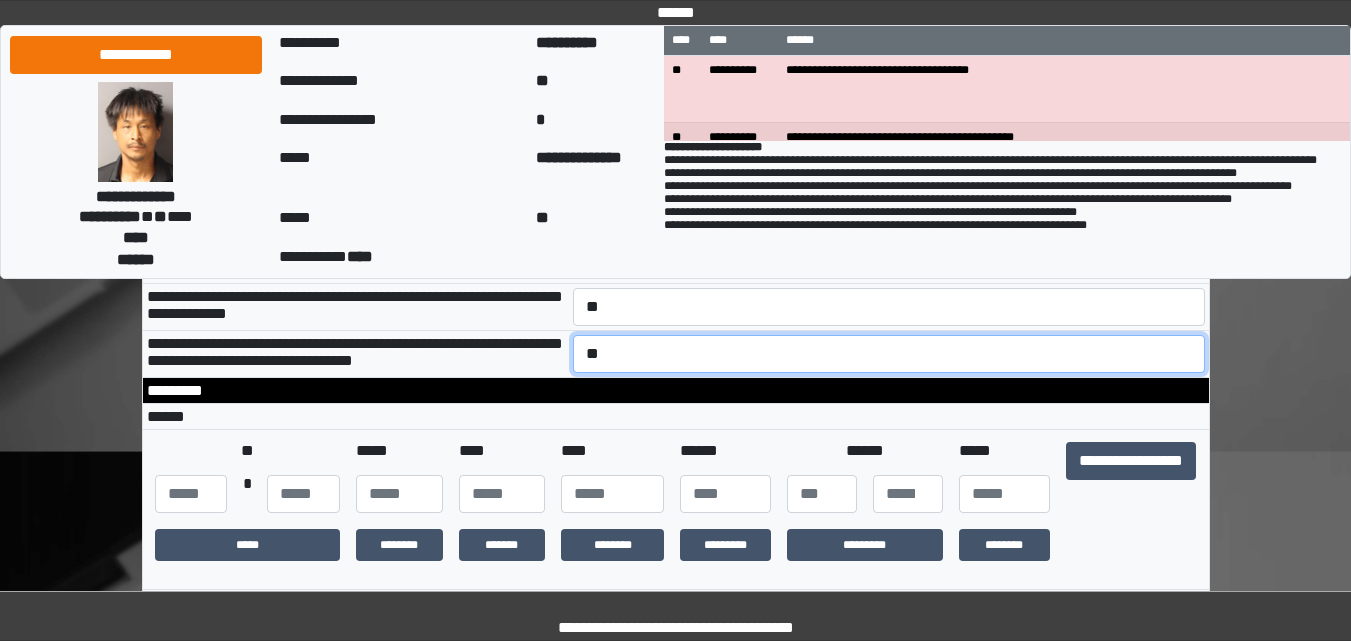 click on "**********" at bounding box center [889, 354] 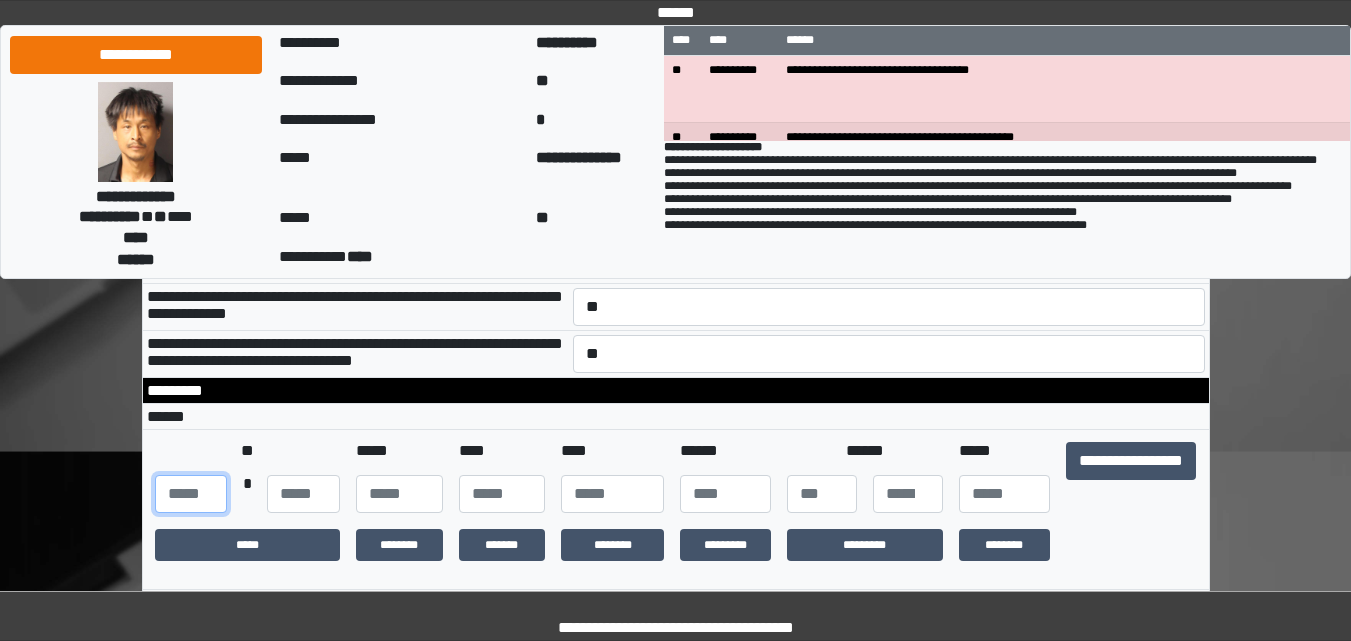 click at bounding box center [191, 494] 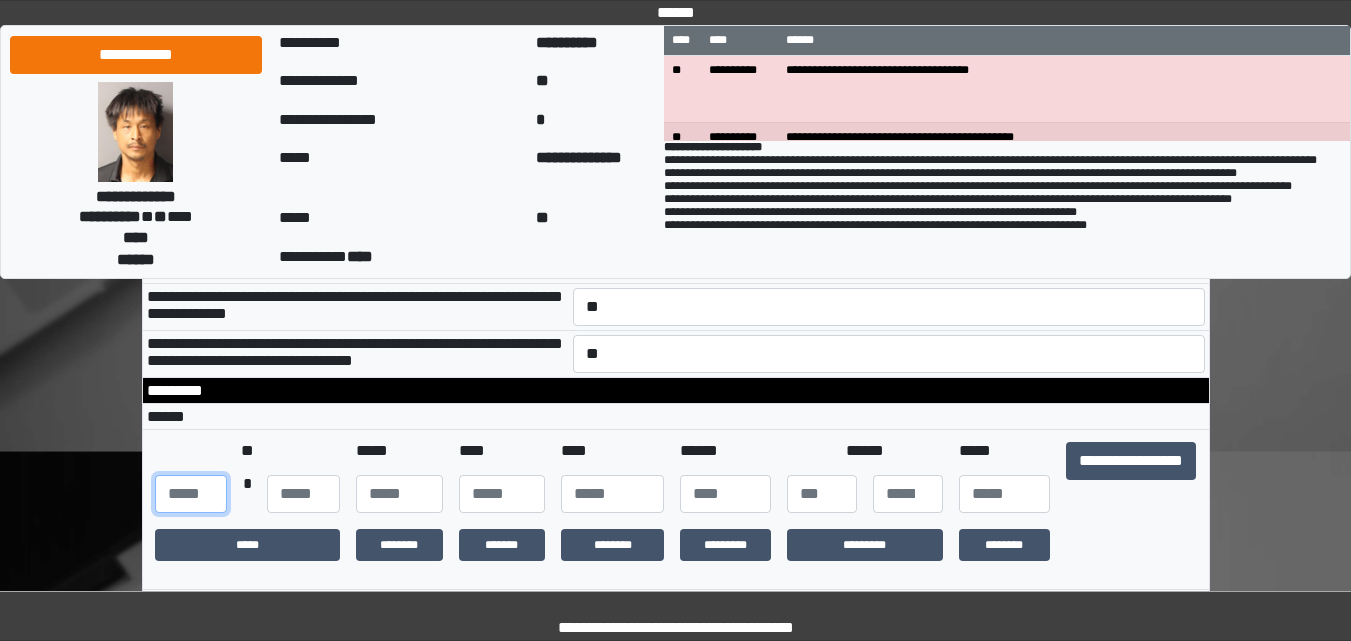 type on "***" 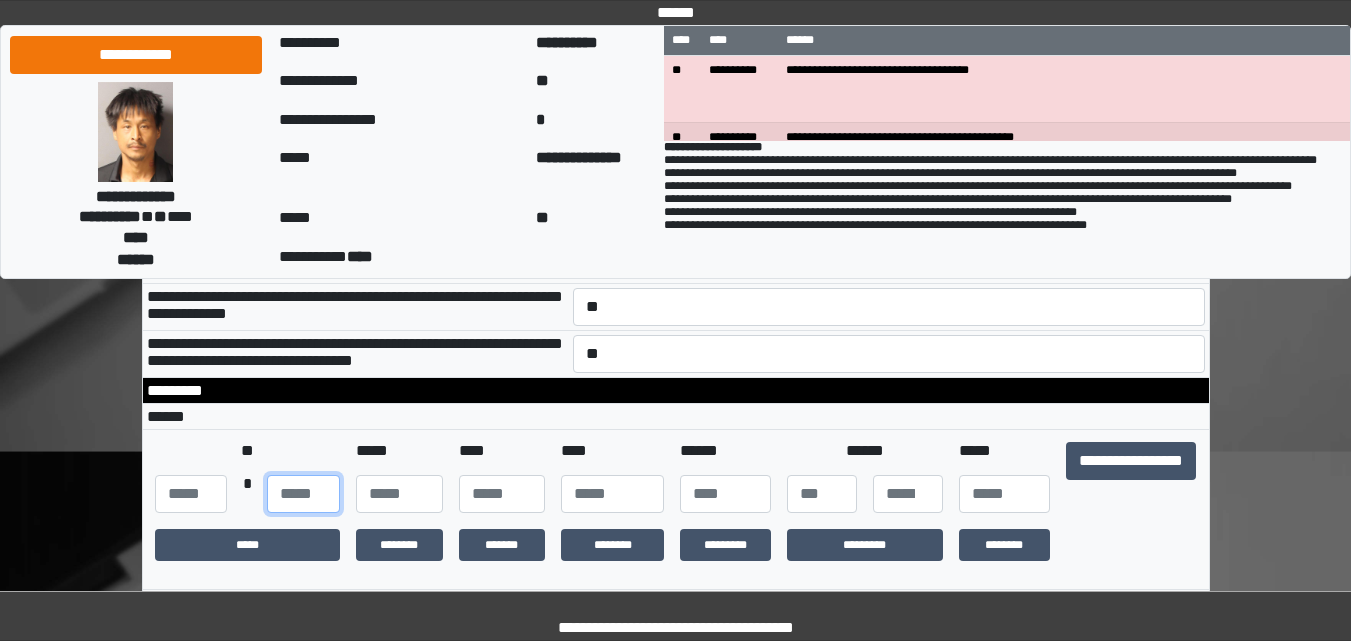 type on "**" 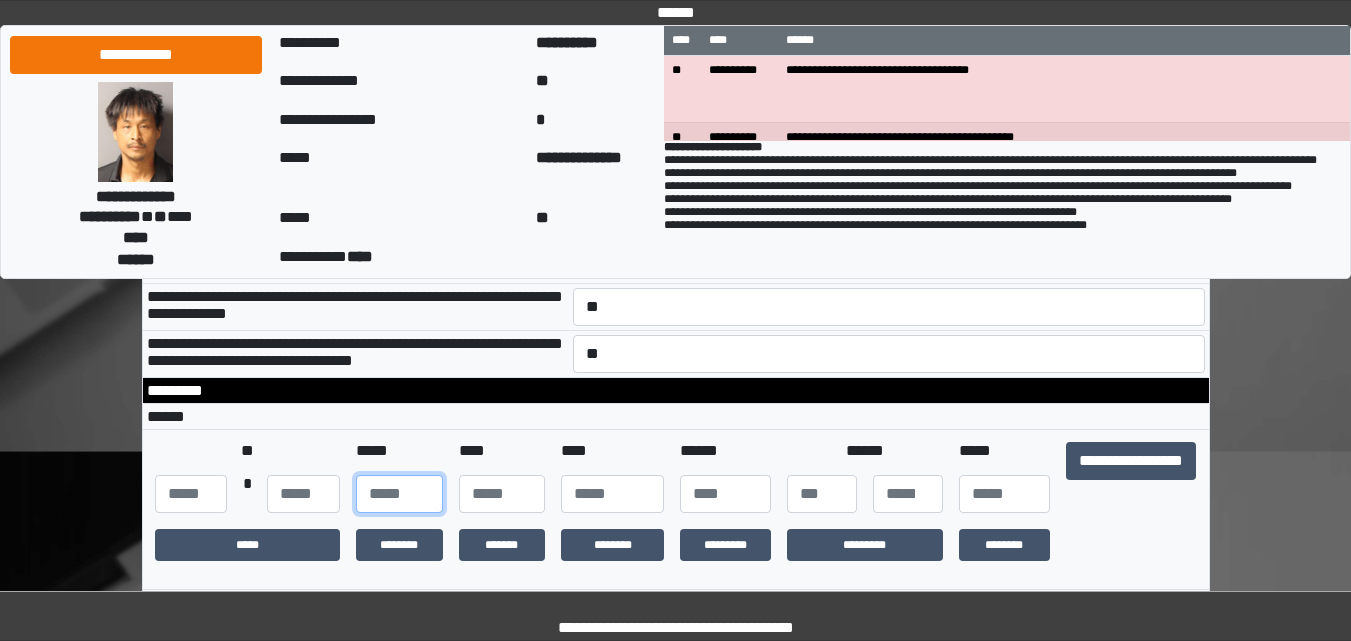 type on "***" 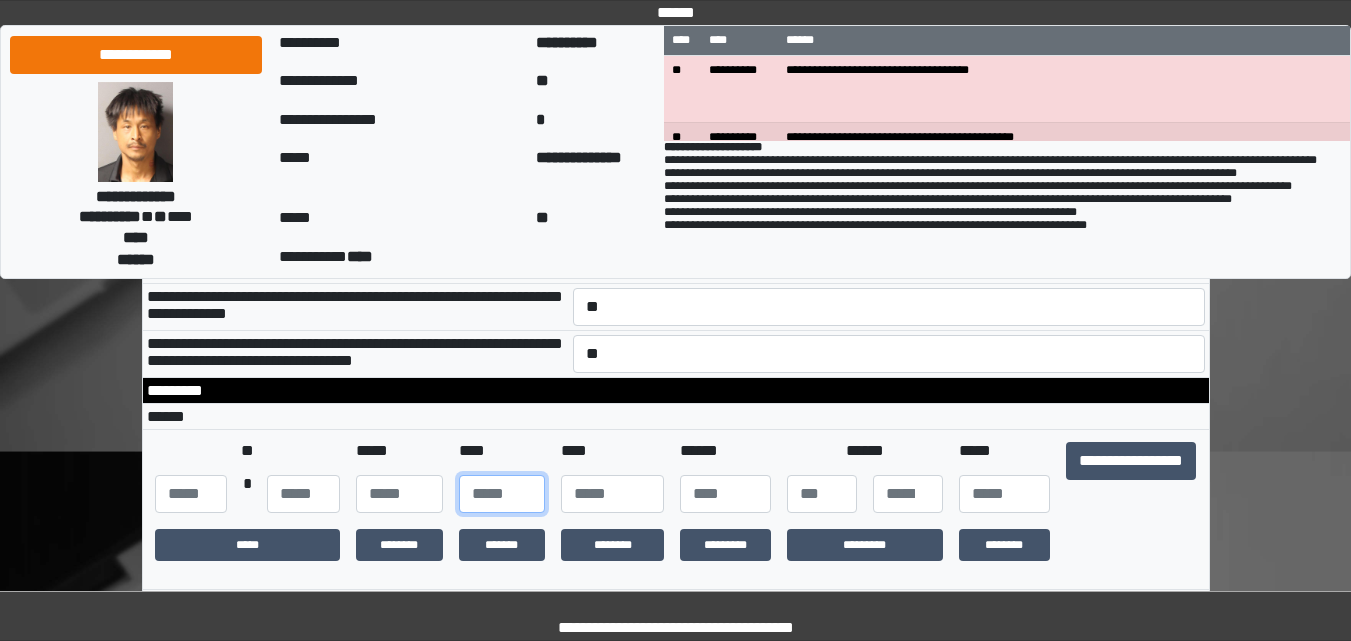 type on "**" 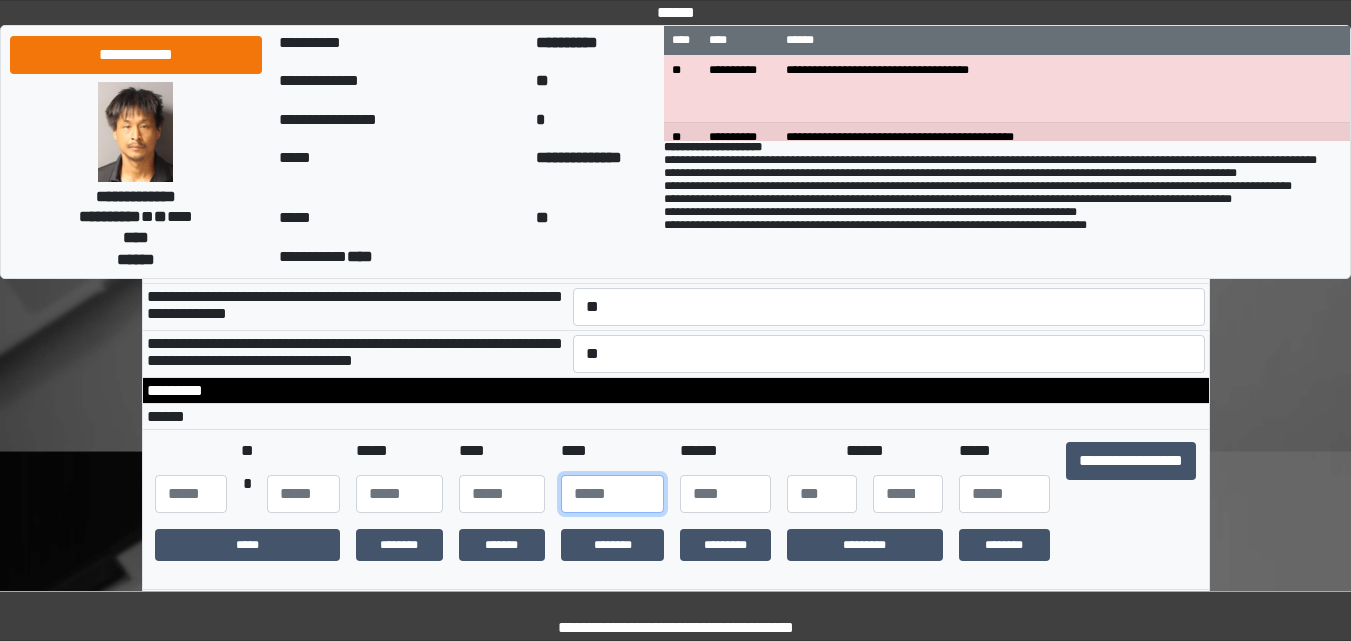 type on "****" 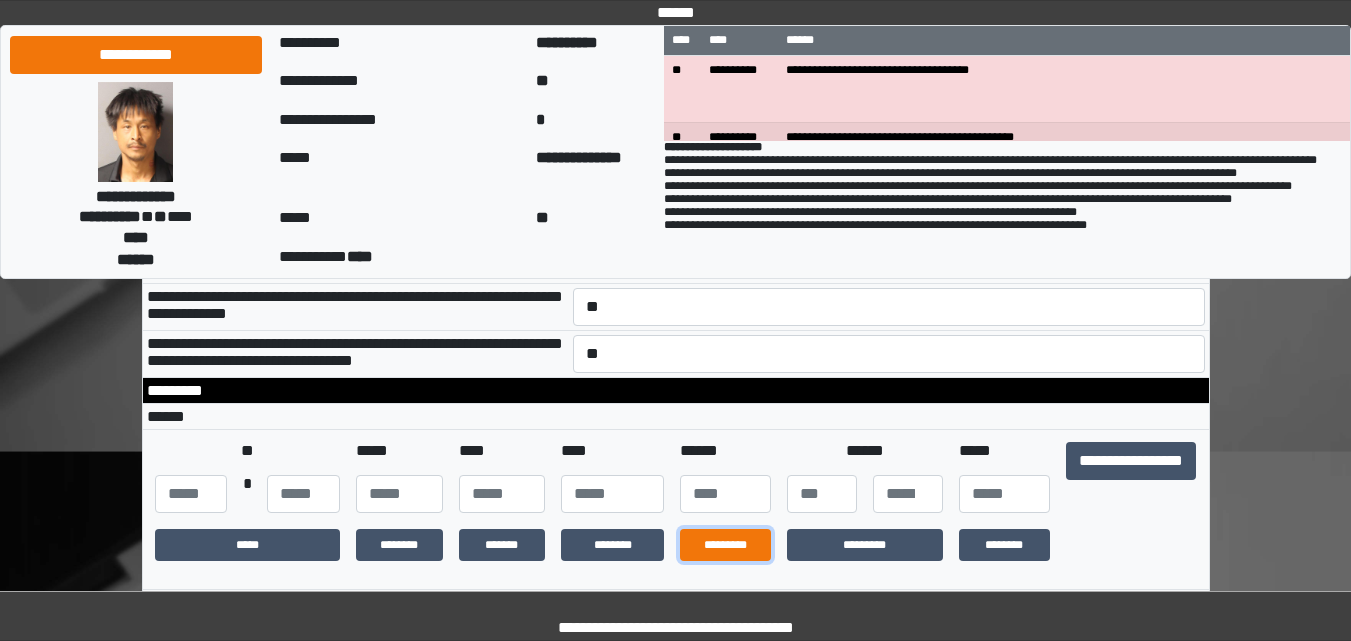 click on "*********" at bounding box center (725, 545) 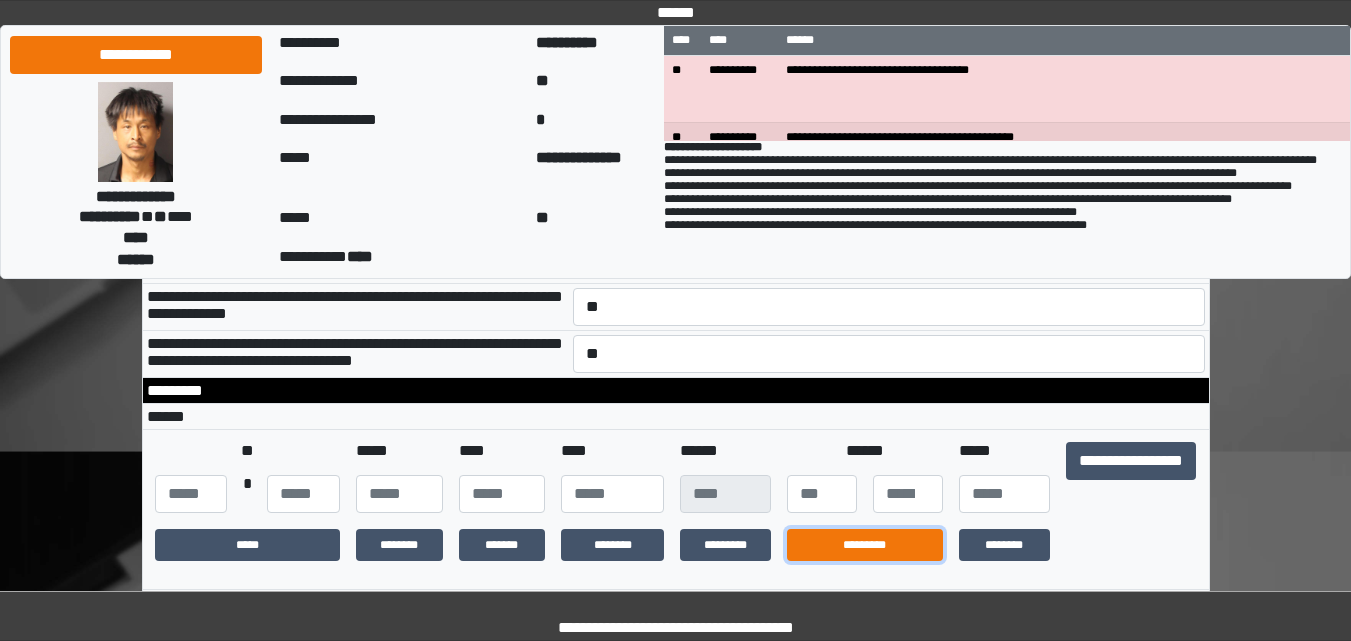 drag, startPoint x: 835, startPoint y: 568, endPoint x: 999, endPoint y: 533, distance: 167.69318 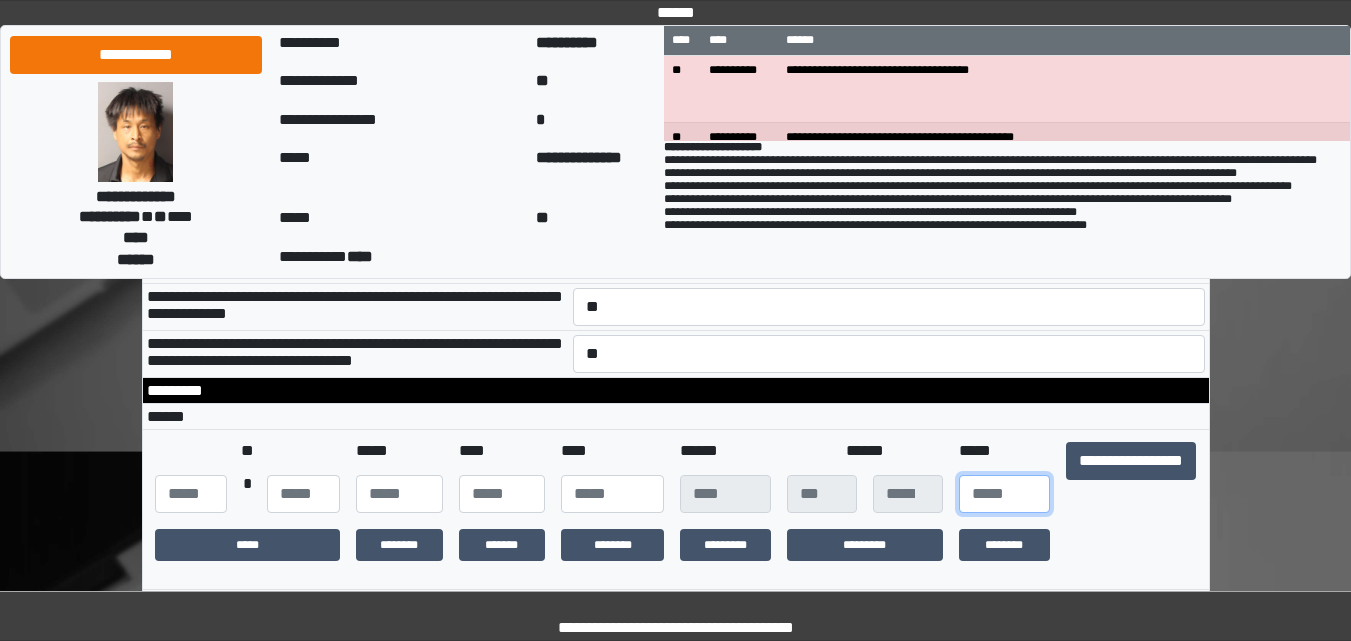 click at bounding box center [1004, 494] 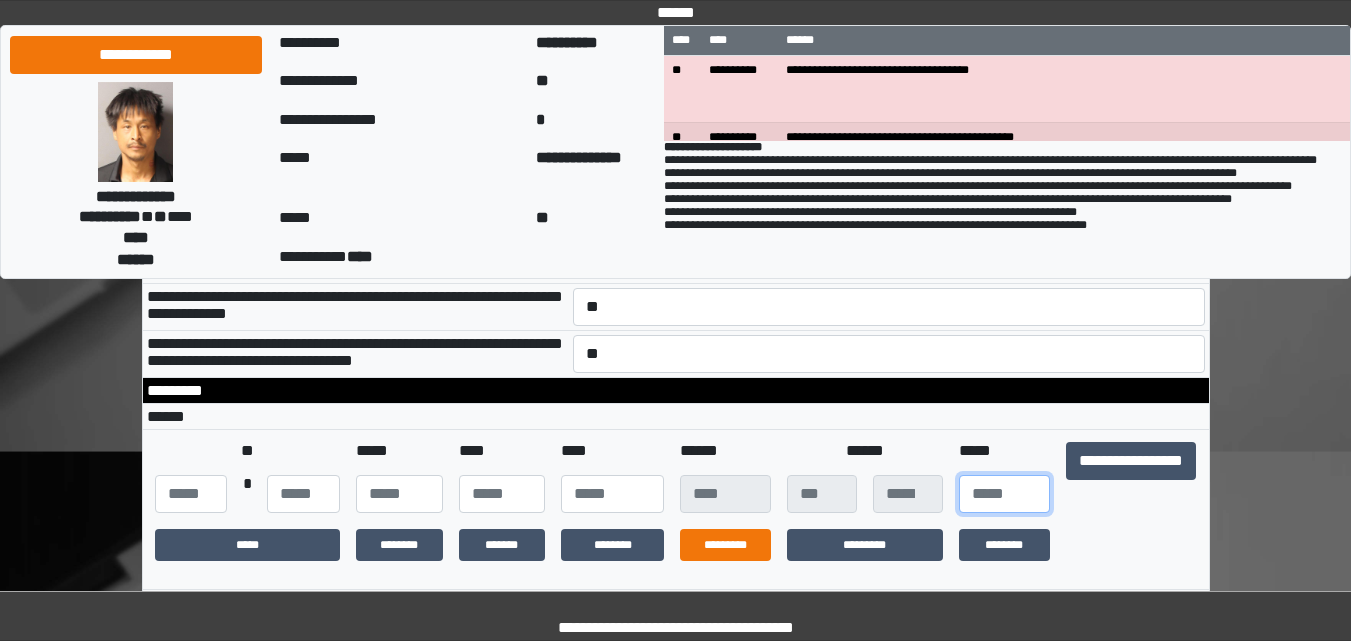 type on "**" 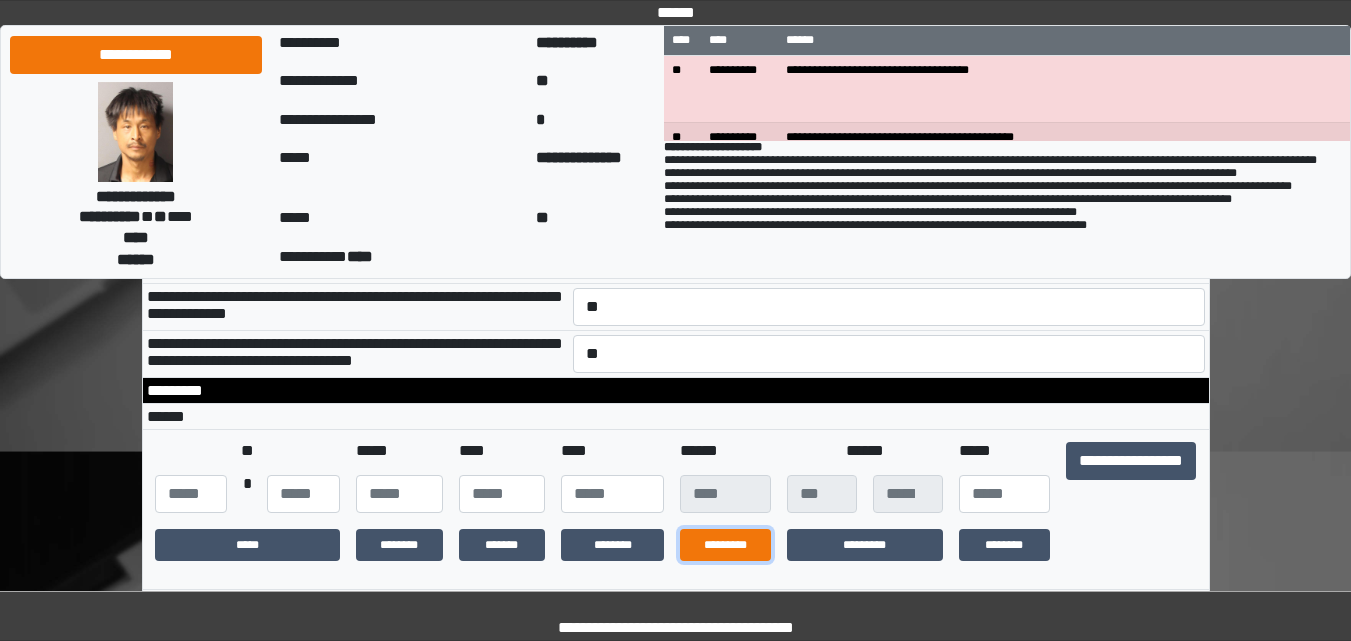 click on "*********" at bounding box center [725, 545] 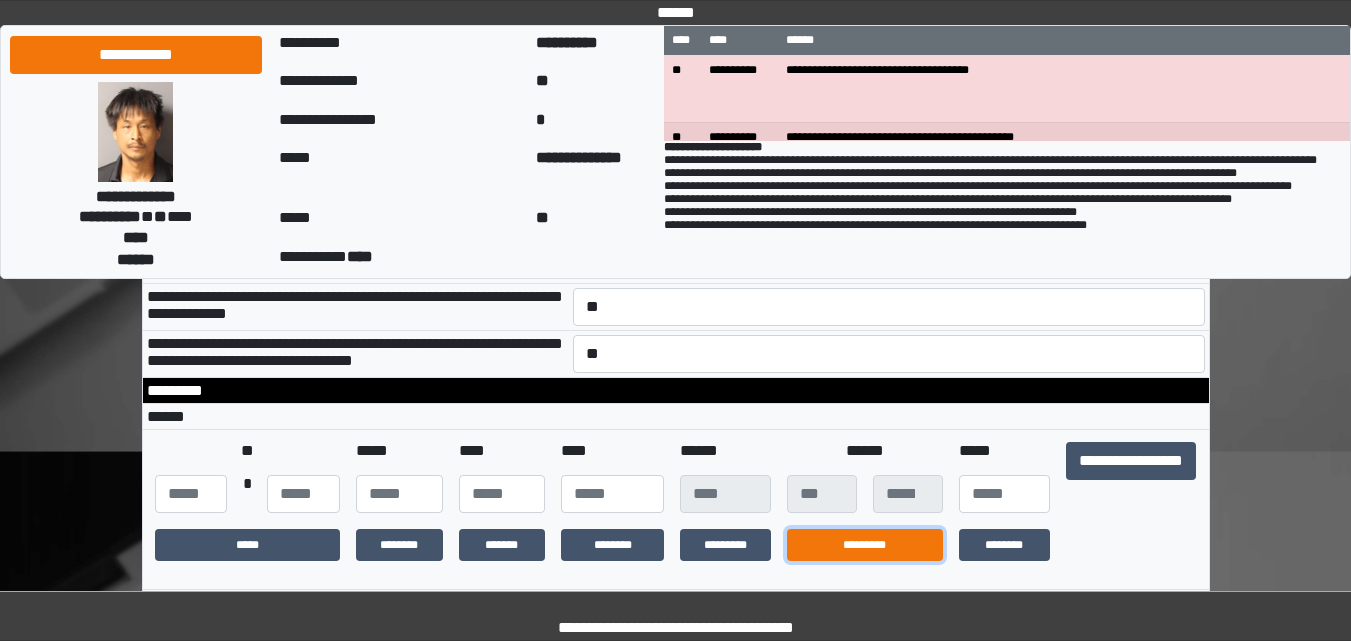 click on "*********" at bounding box center [865, 545] 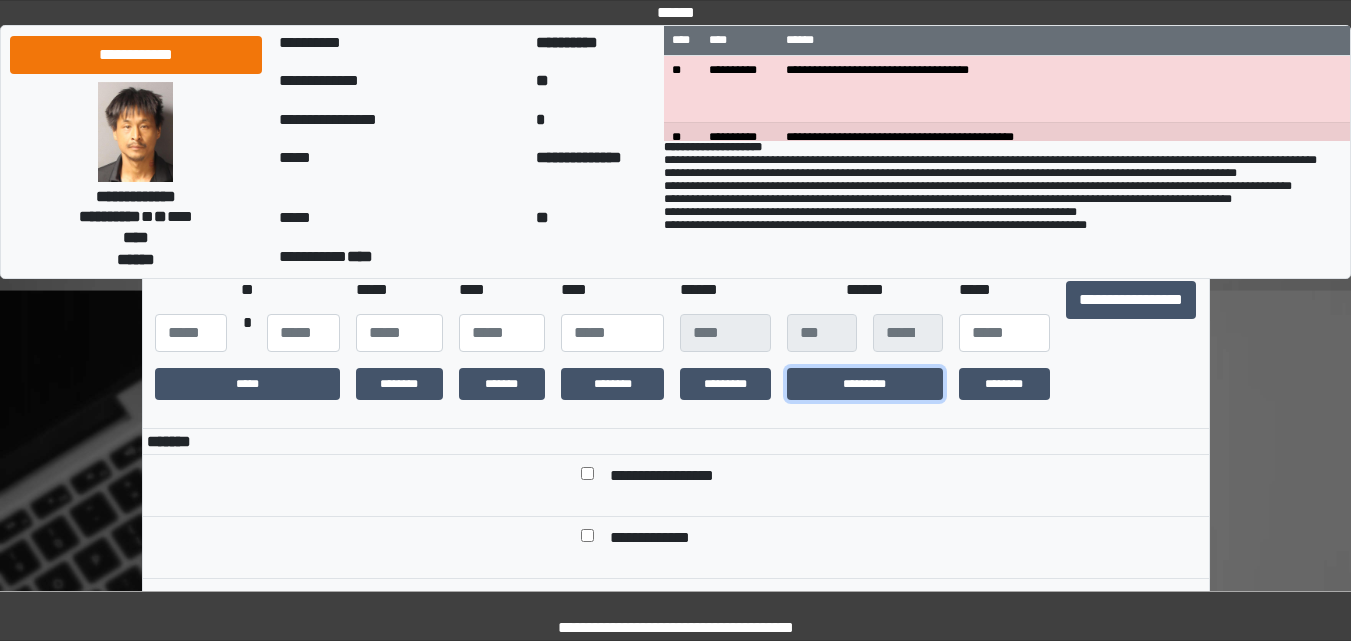 scroll, scrollTop: 500, scrollLeft: 0, axis: vertical 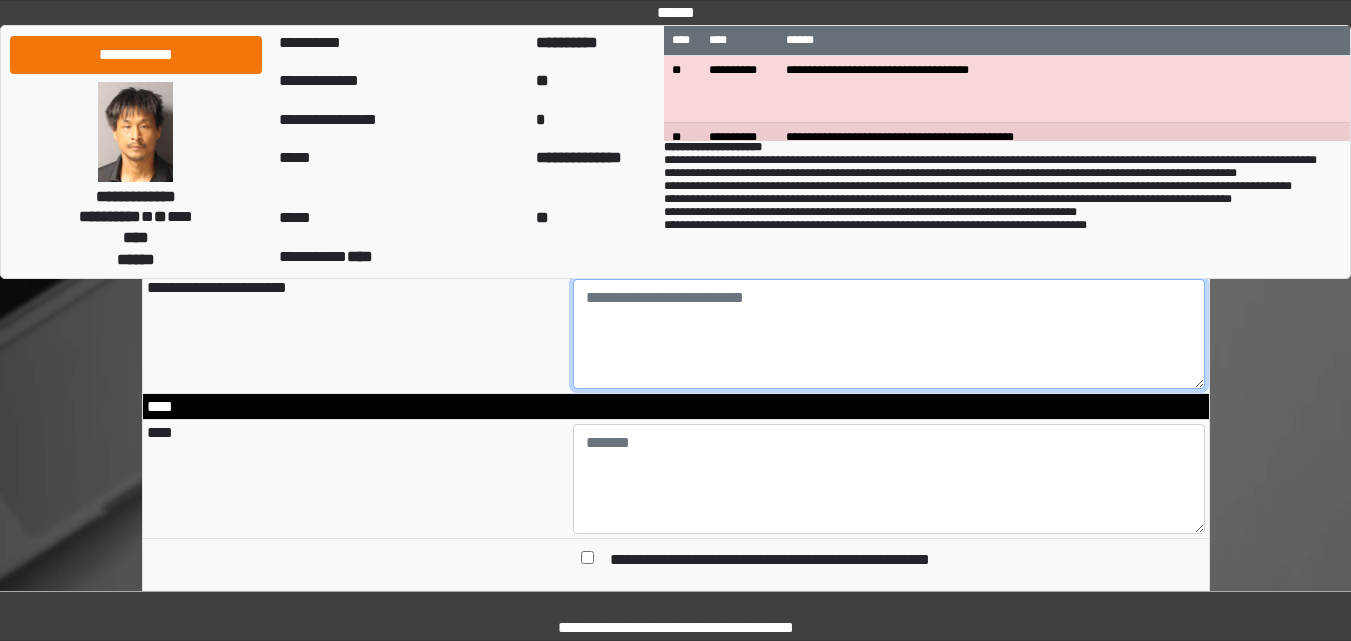 click at bounding box center (889, 334) 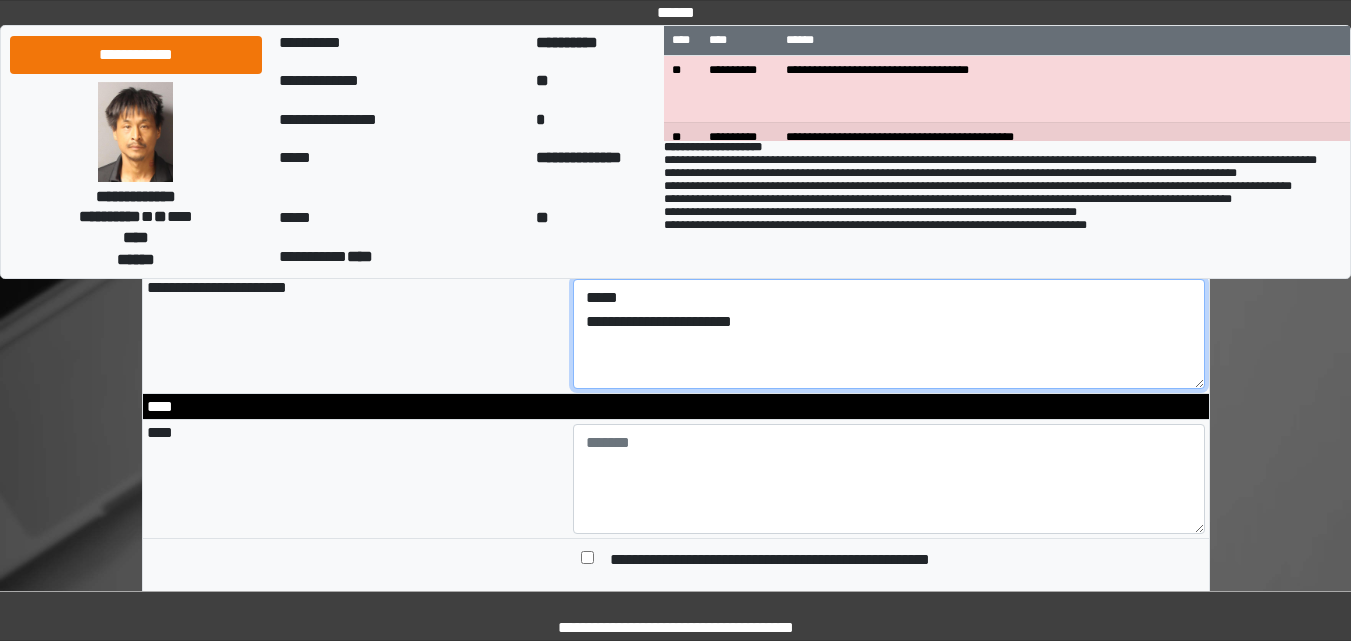 click on "**********" at bounding box center (889, 334) 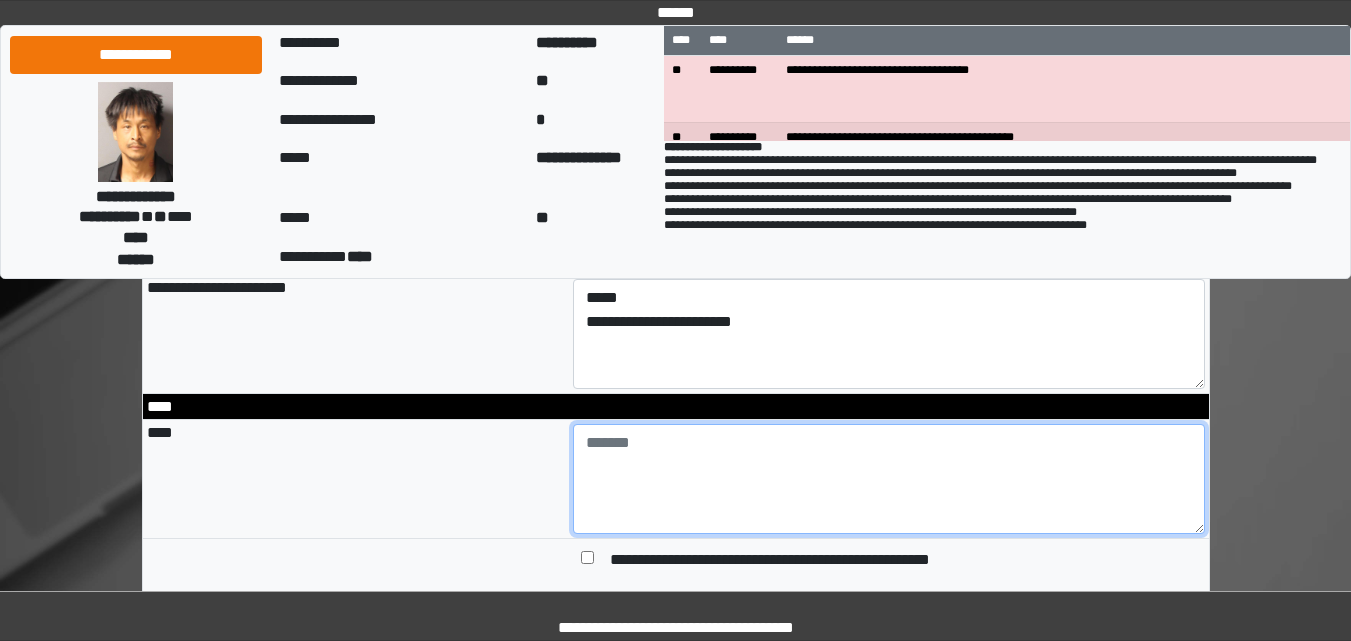 click at bounding box center [889, 479] 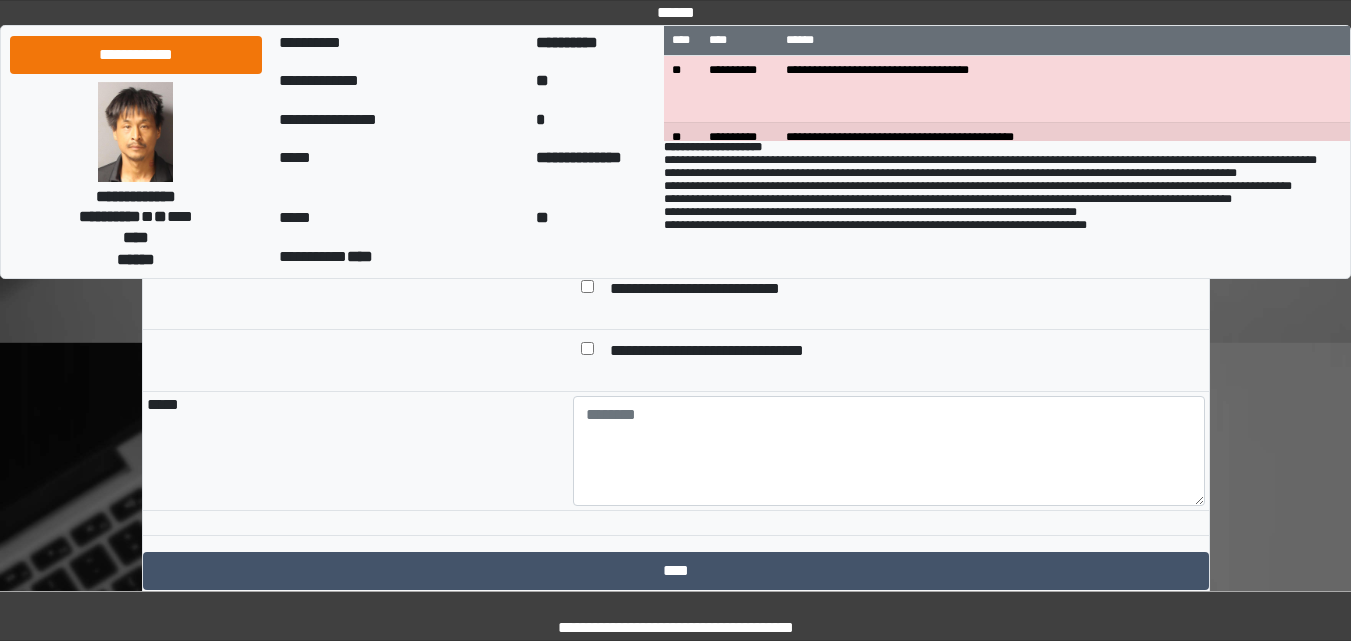 scroll, scrollTop: 2000, scrollLeft: 0, axis: vertical 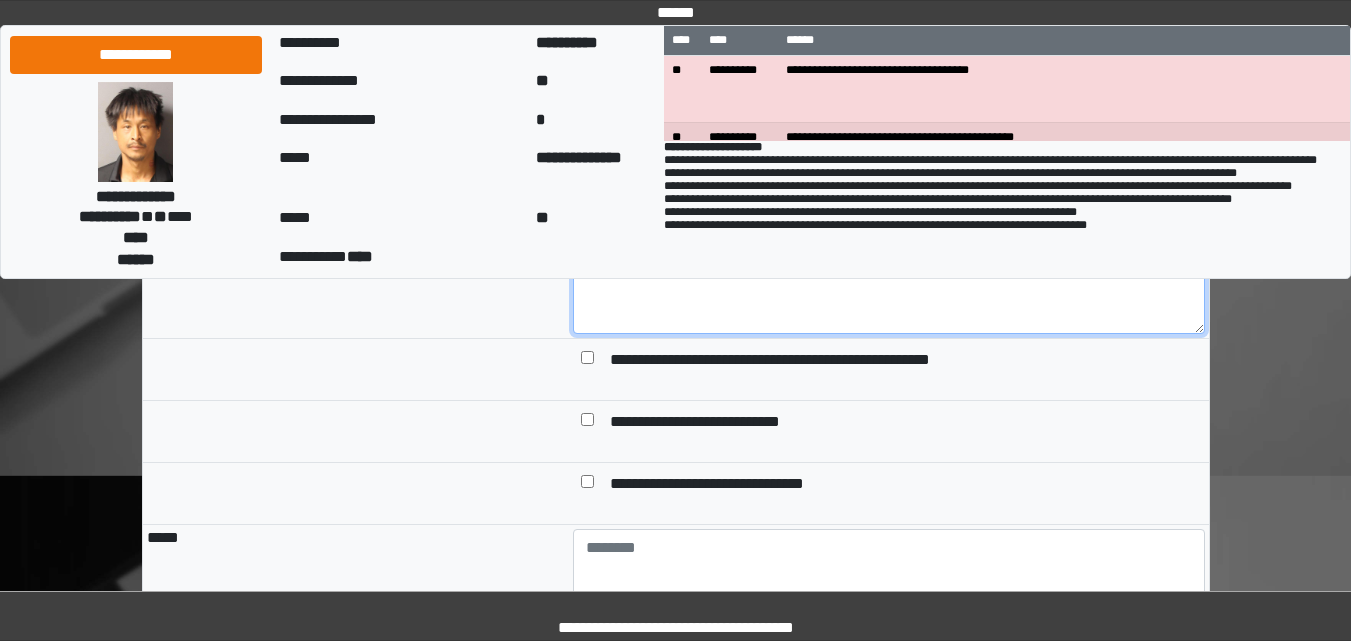 type on "**********" 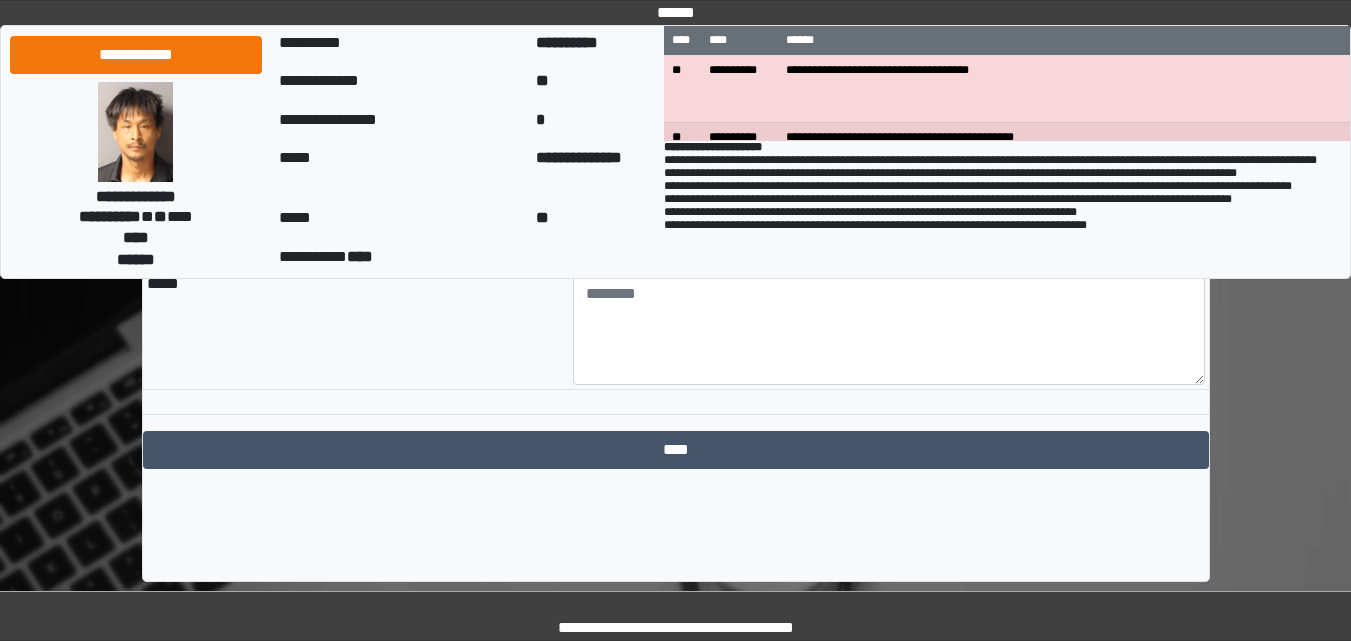 scroll, scrollTop: 2259, scrollLeft: 0, axis: vertical 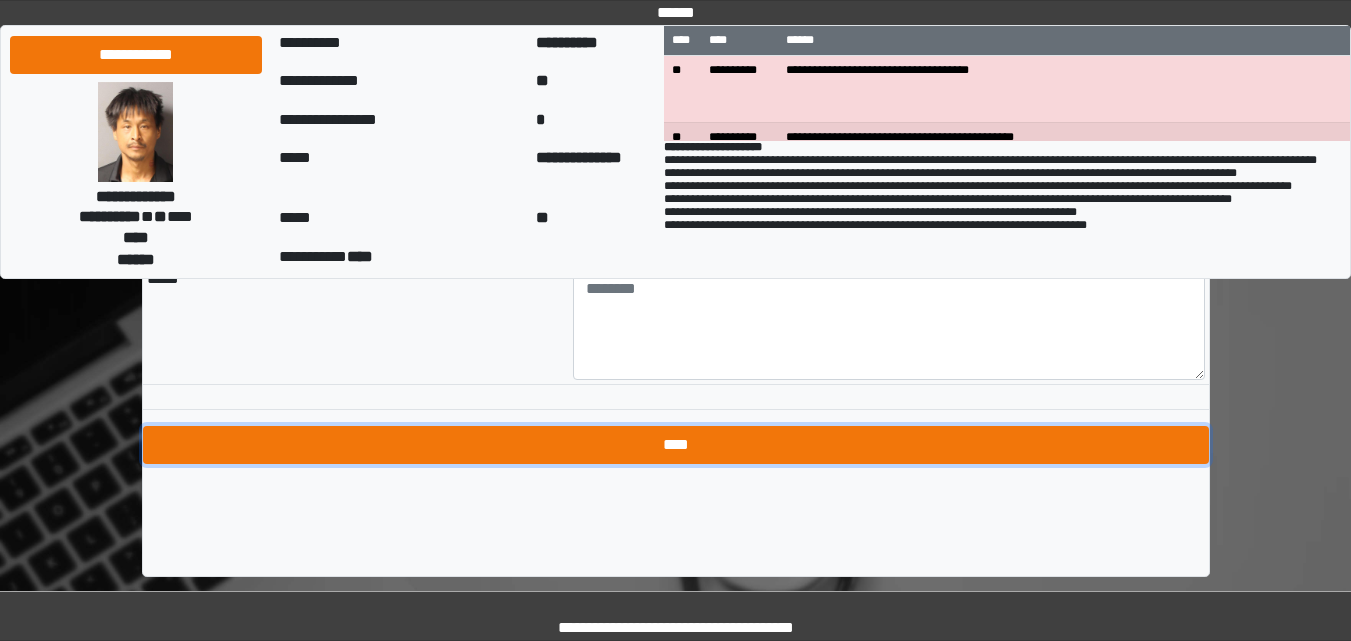 click on "****" at bounding box center (676, 445) 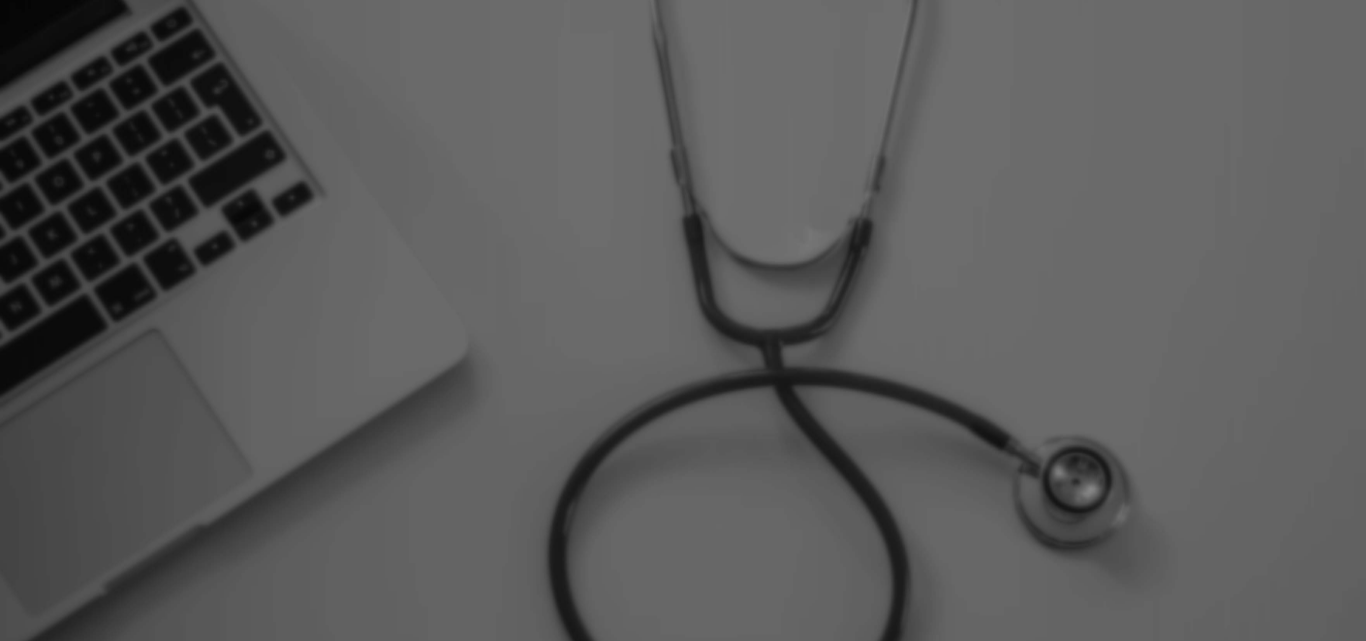 scroll, scrollTop: 0, scrollLeft: 0, axis: both 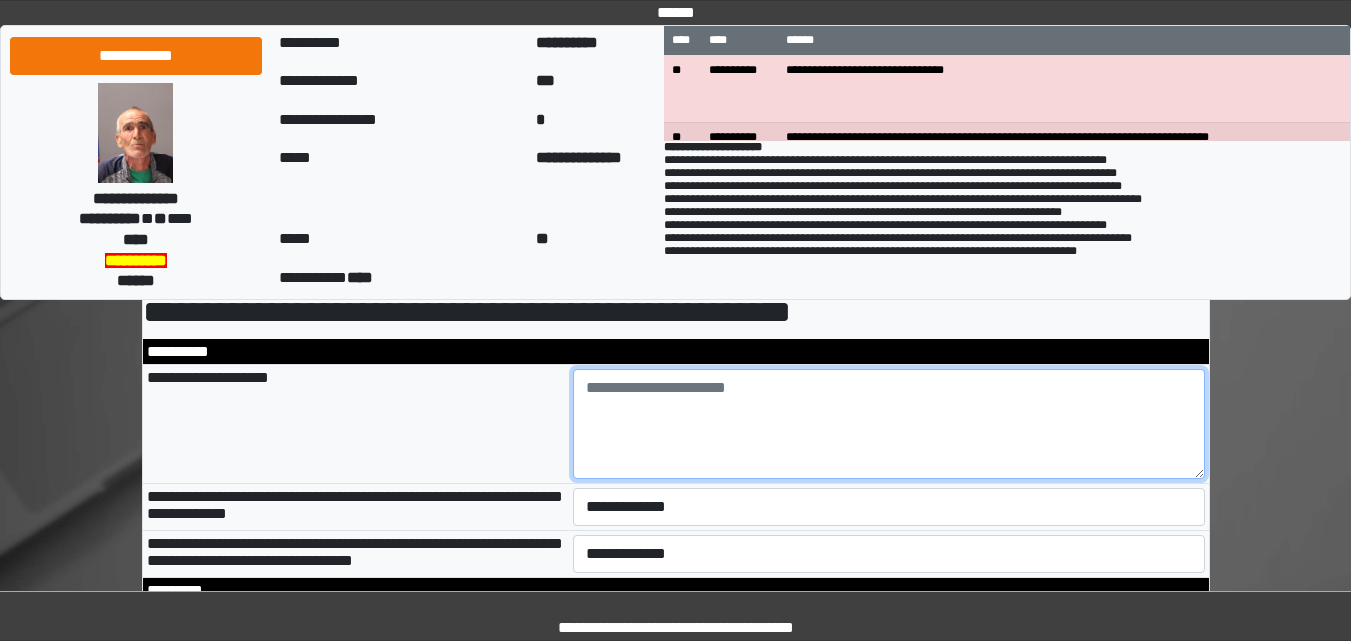 click at bounding box center [889, 424] 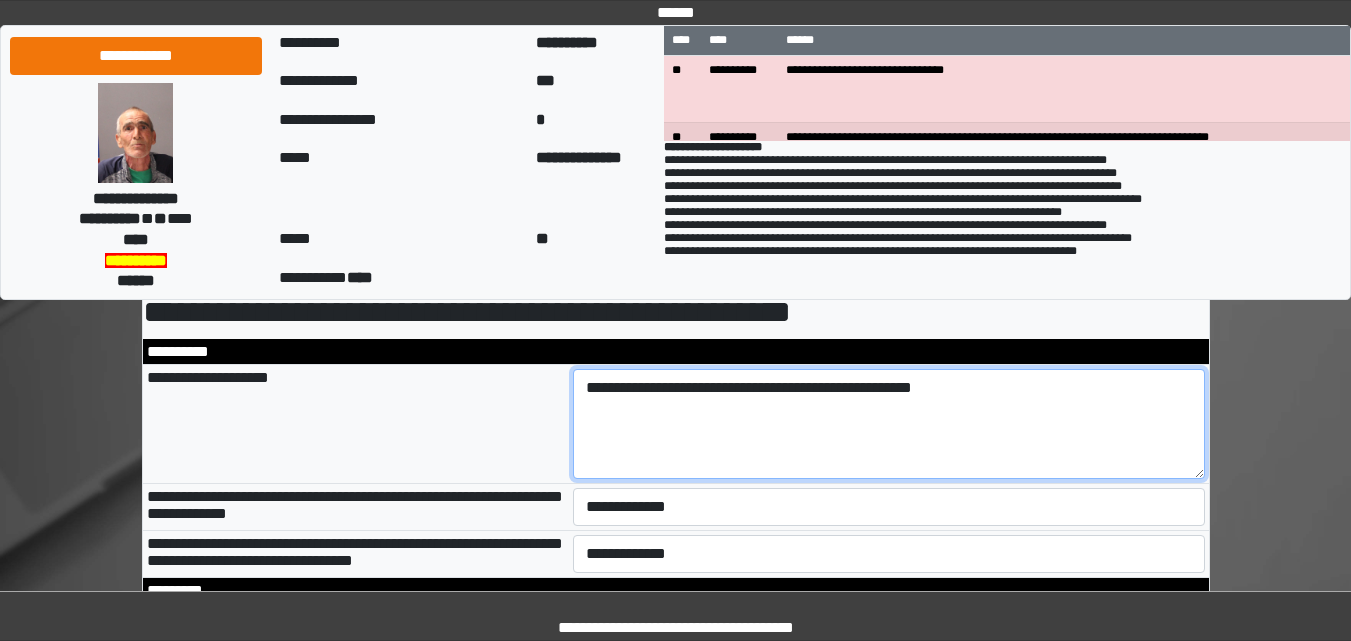 click on "**********" at bounding box center (889, 424) 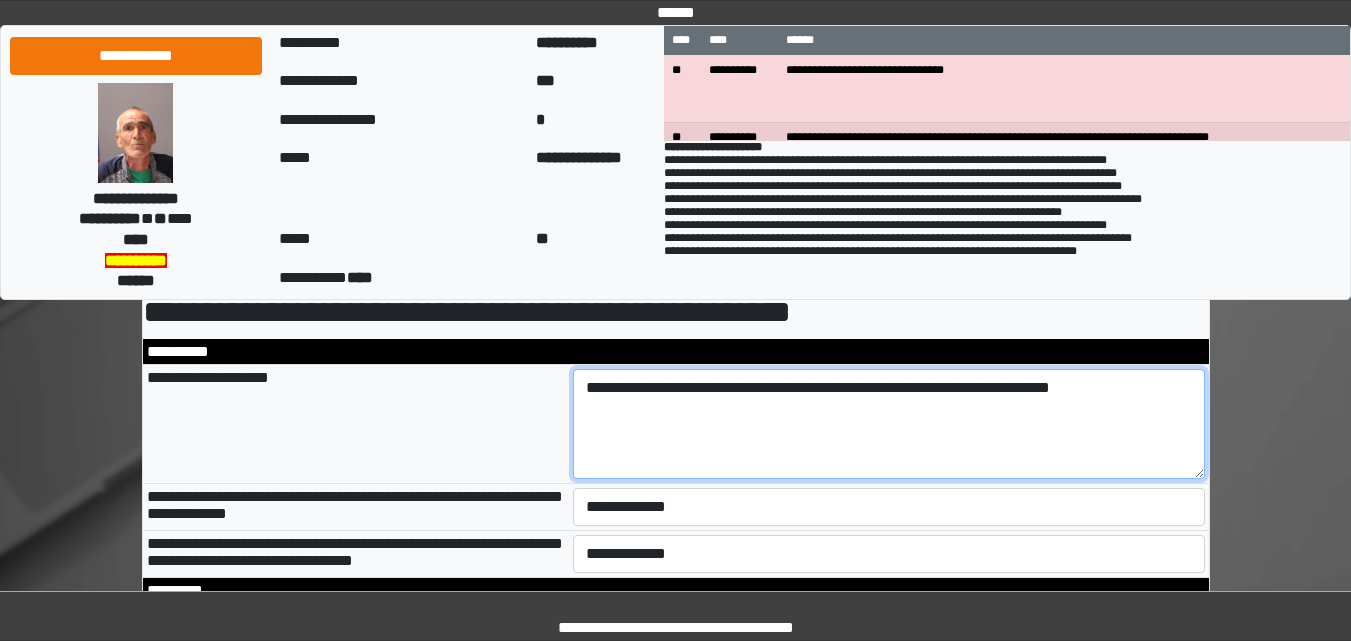click on "**********" at bounding box center (889, 424) 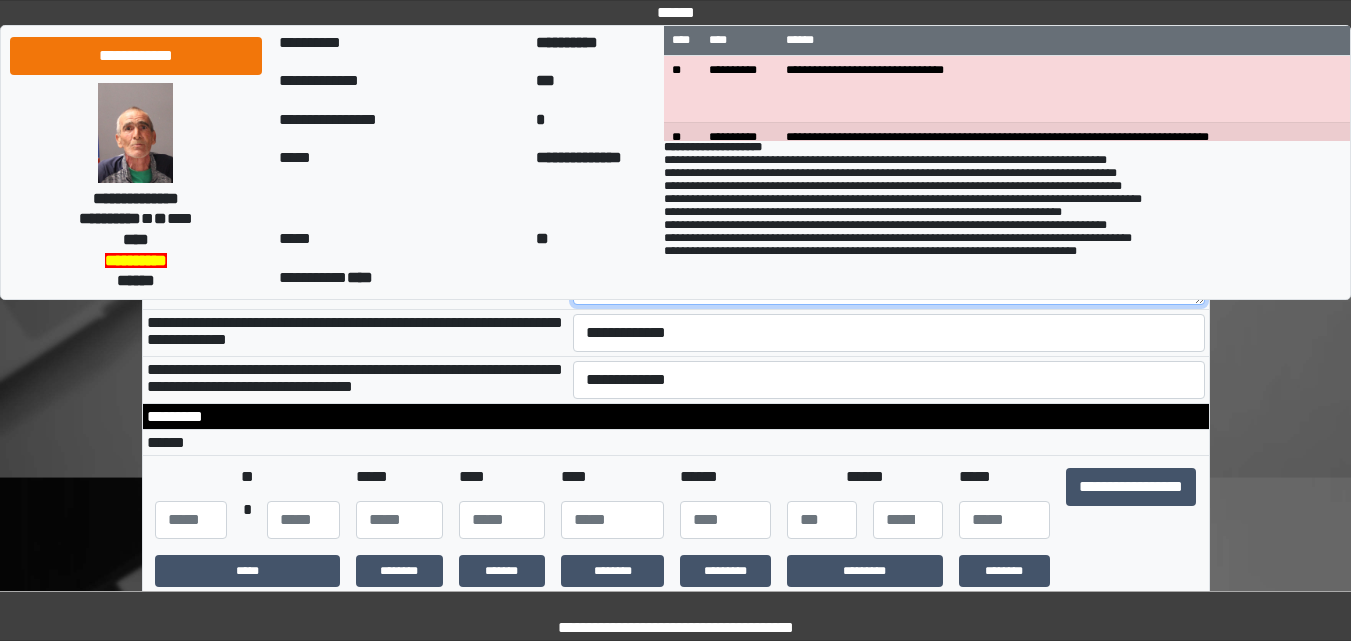 scroll, scrollTop: 300, scrollLeft: 0, axis: vertical 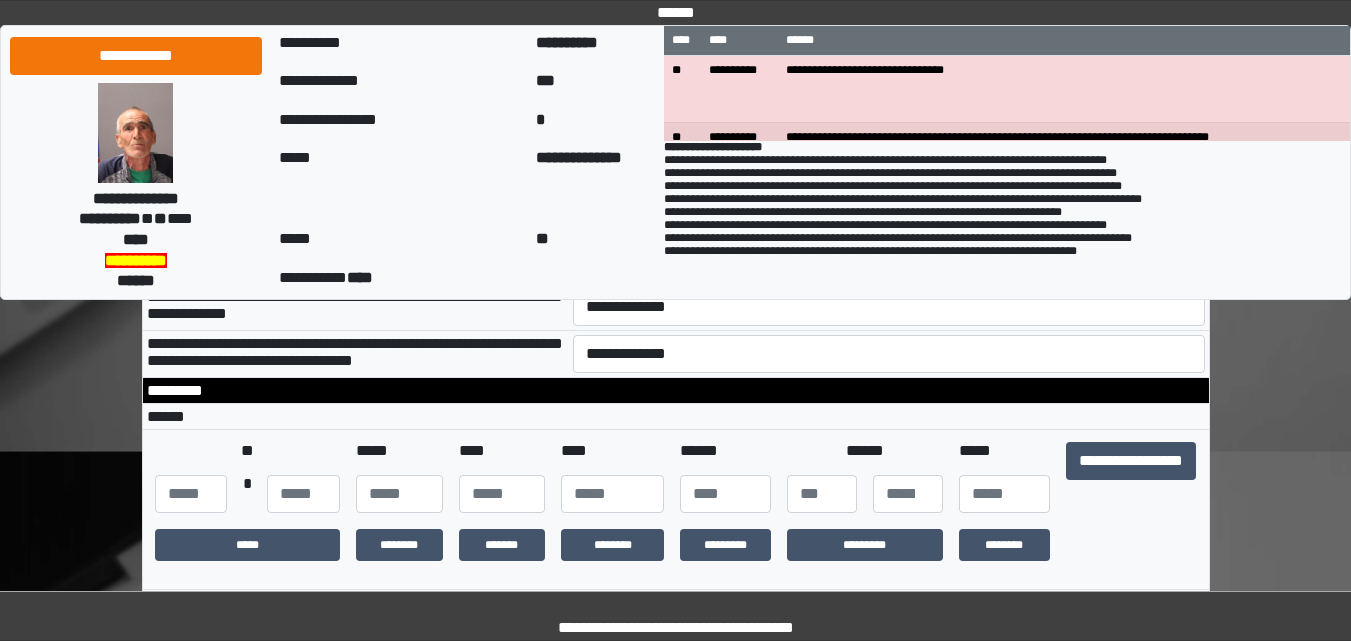 type on "**********" 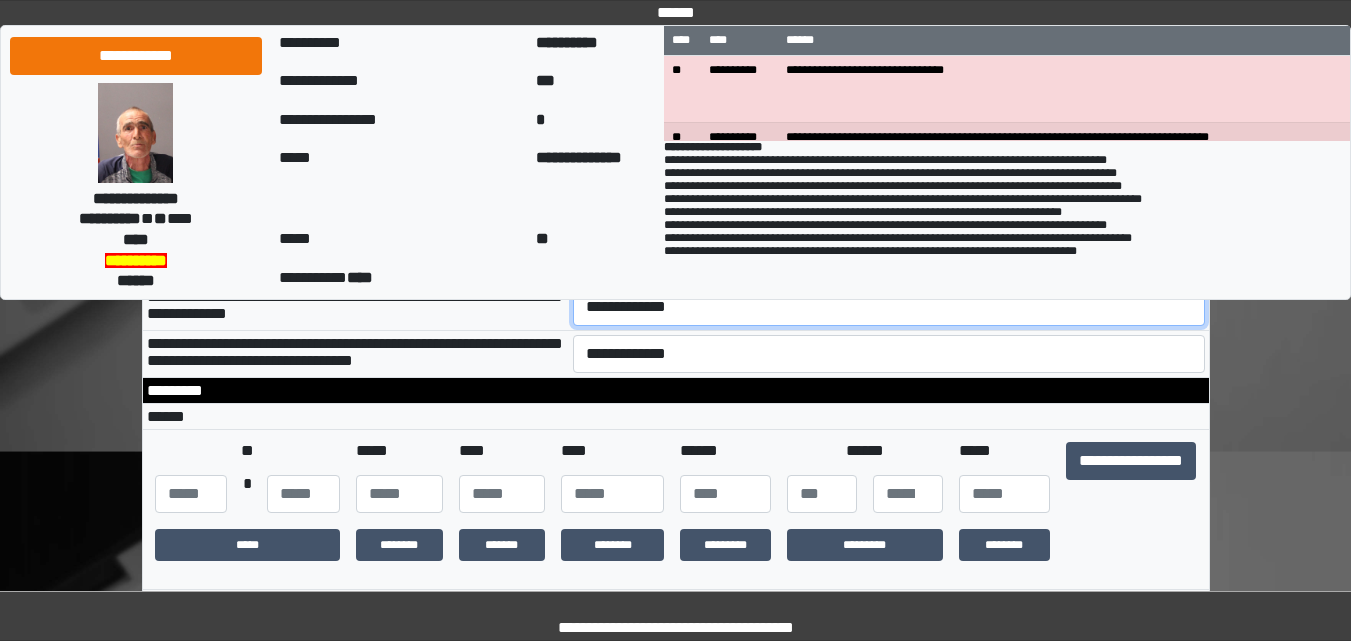click on "**********" at bounding box center [889, 307] 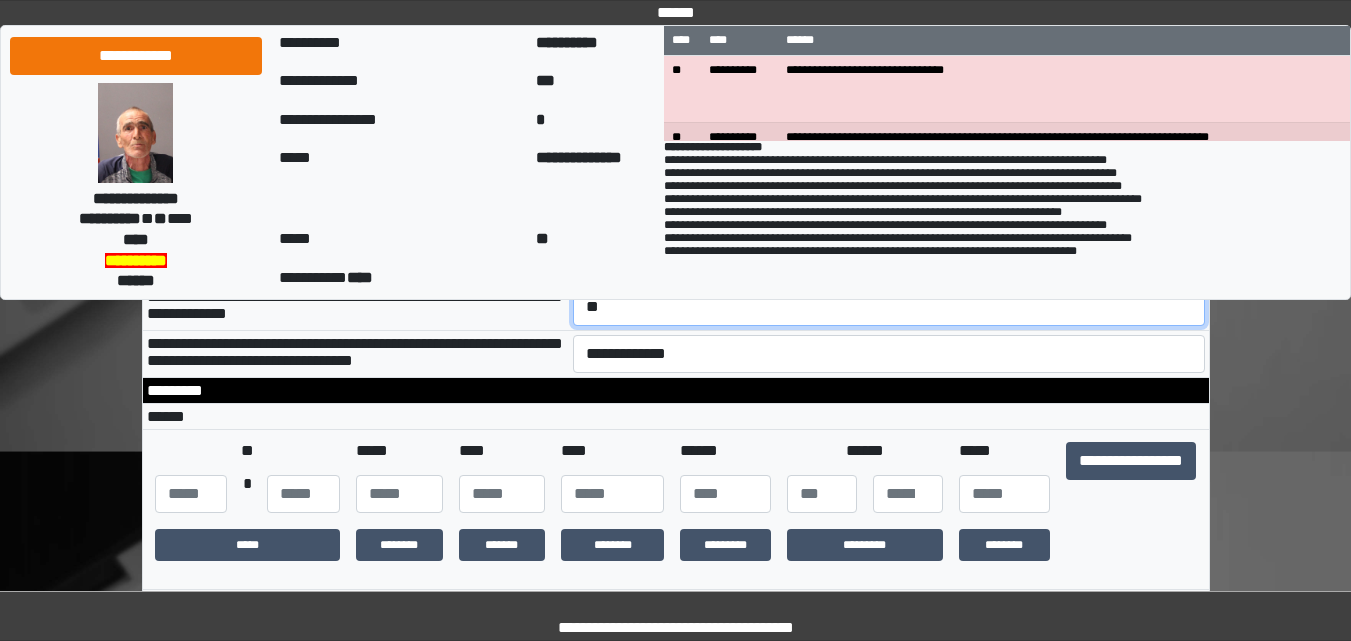 click on "**********" at bounding box center [889, 307] 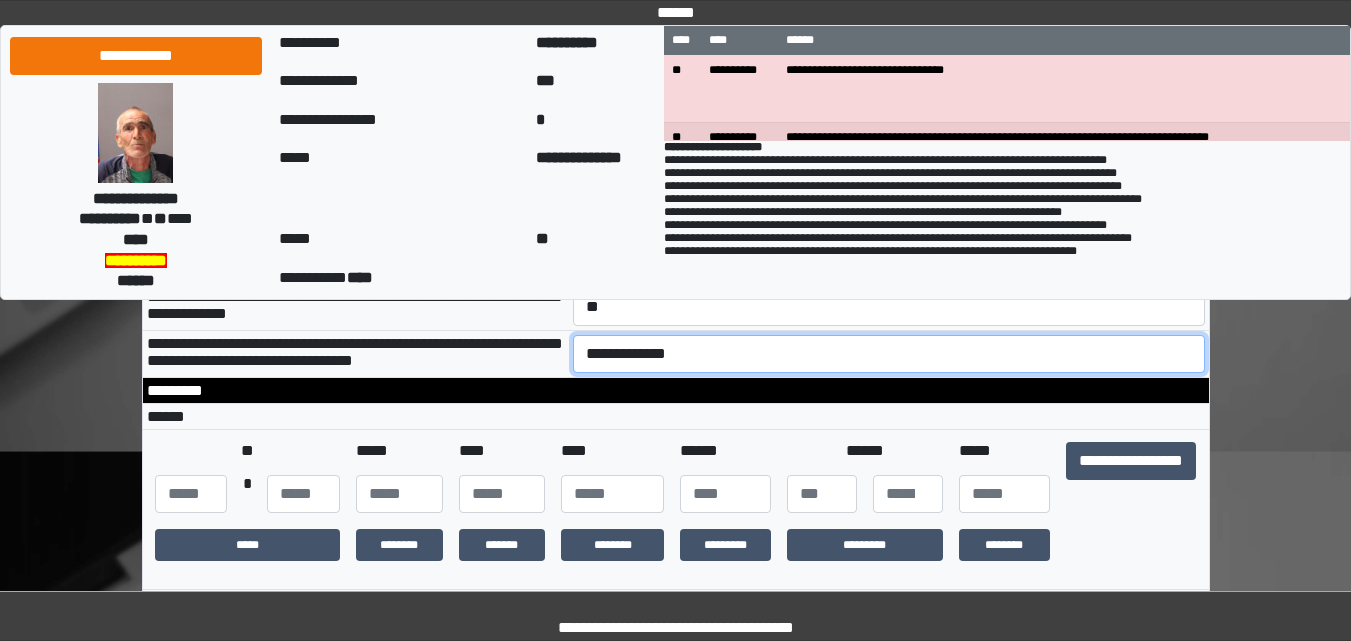 click on "**********" at bounding box center [889, 354] 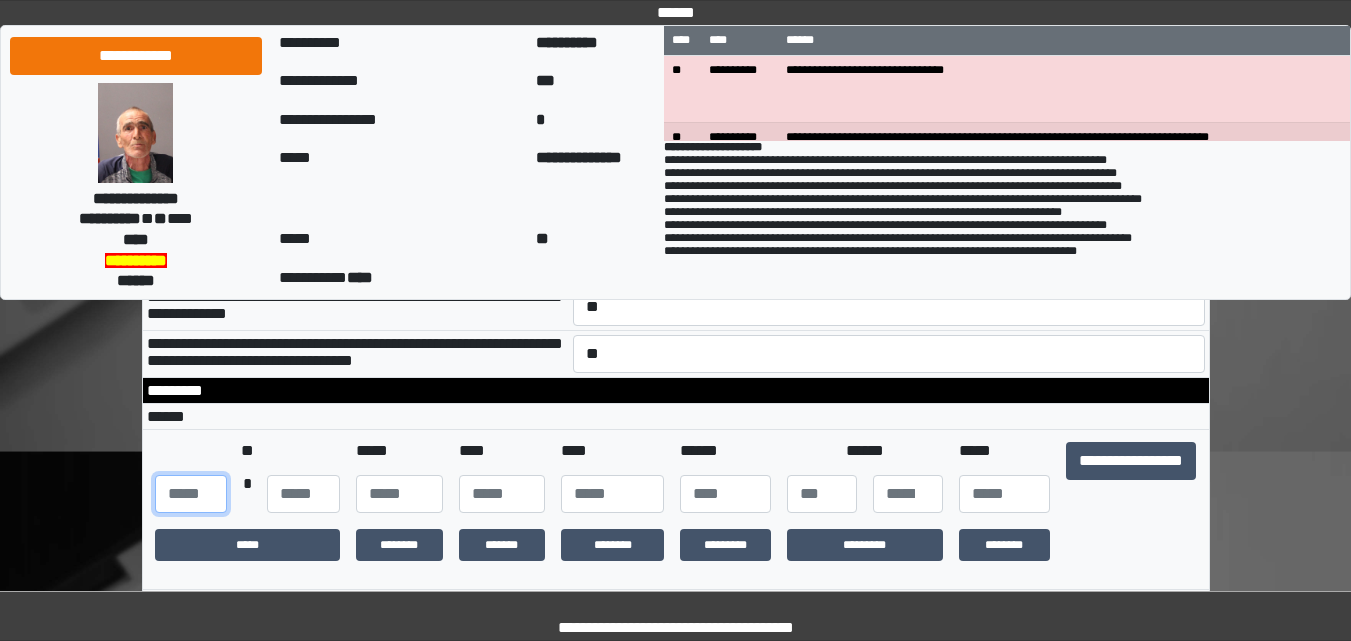 click at bounding box center [191, 494] 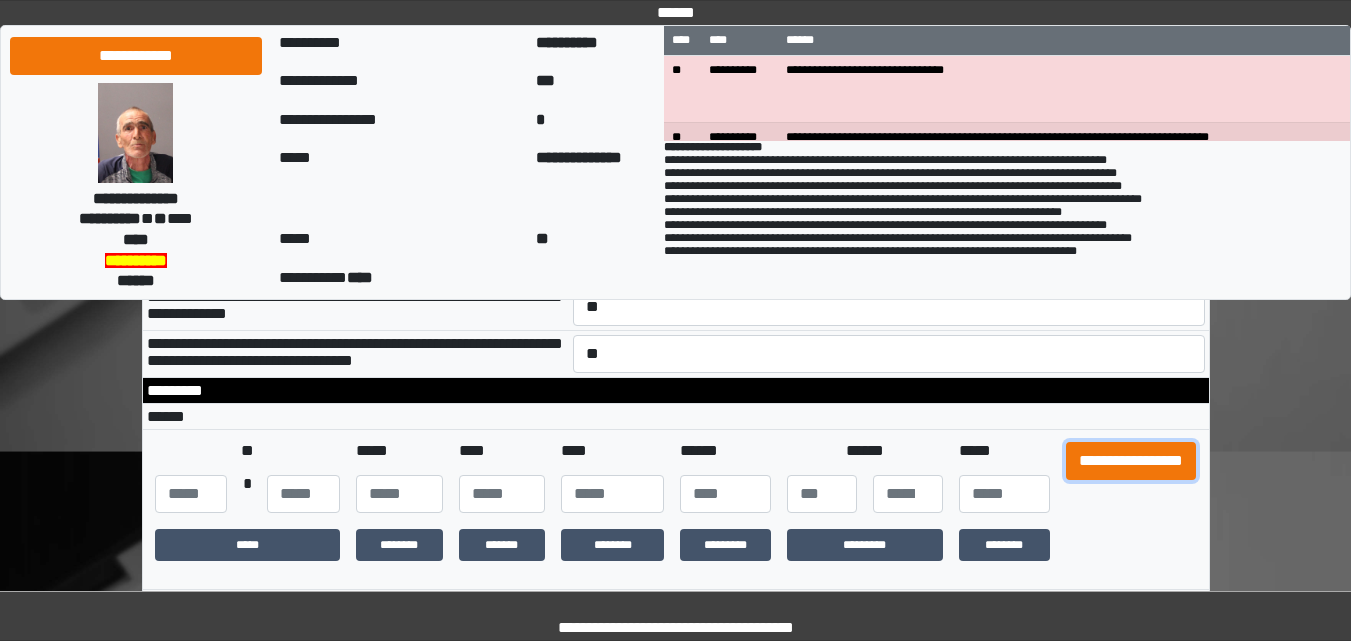 click on "**********" at bounding box center [1131, 461] 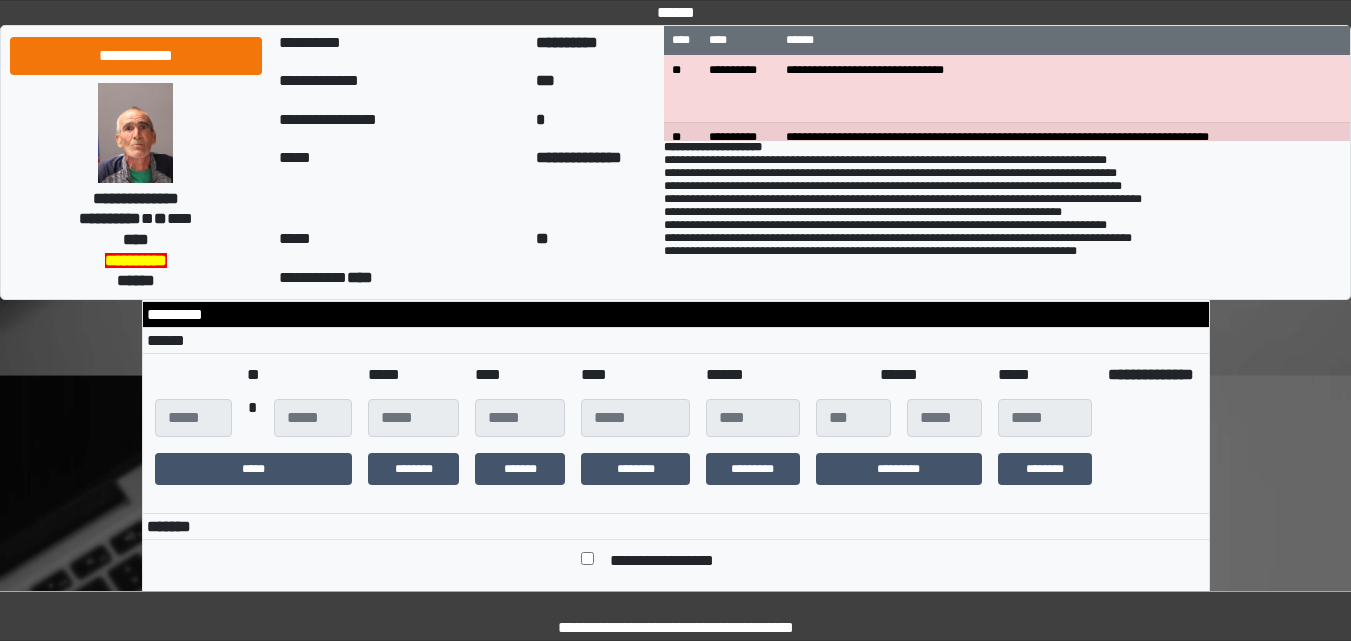 scroll, scrollTop: 500, scrollLeft: 0, axis: vertical 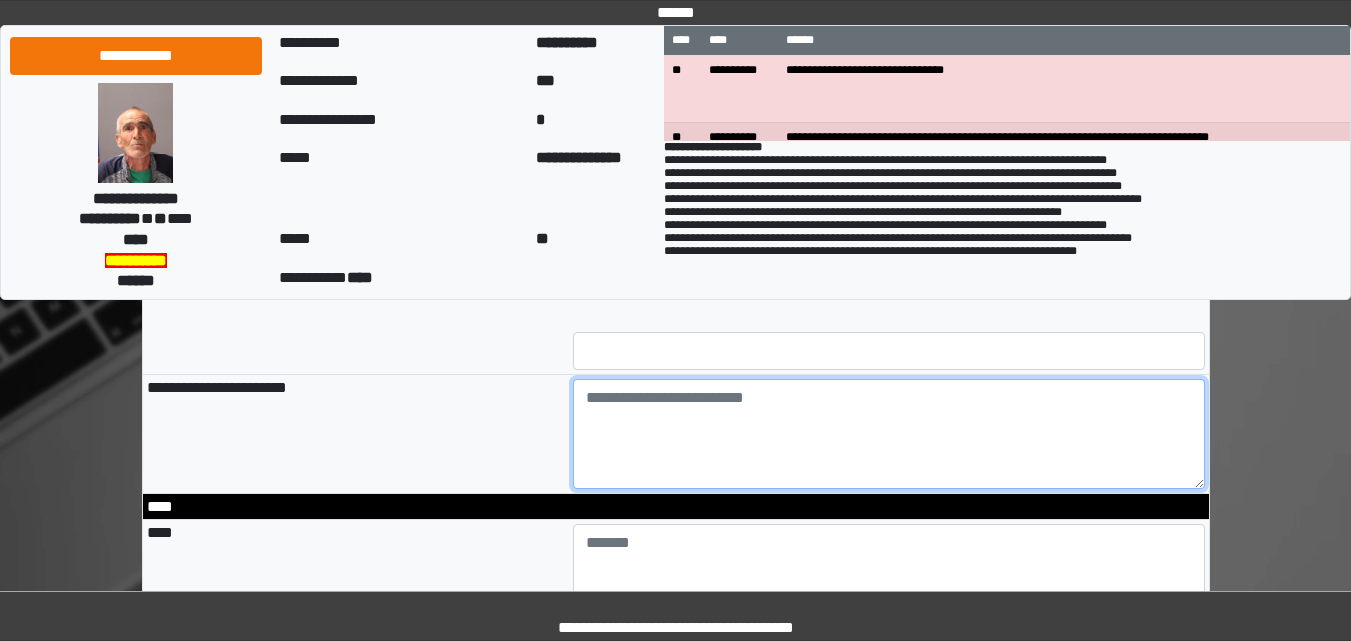 click at bounding box center [889, 434] 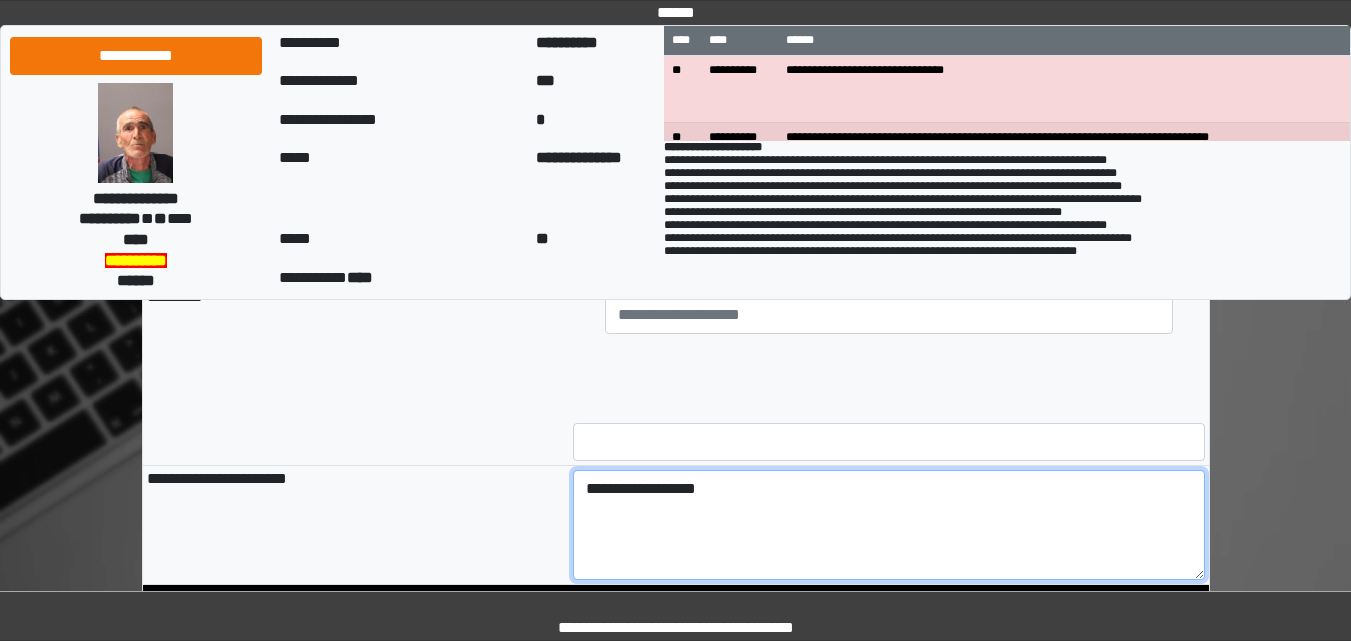 scroll, scrollTop: 1500, scrollLeft: 0, axis: vertical 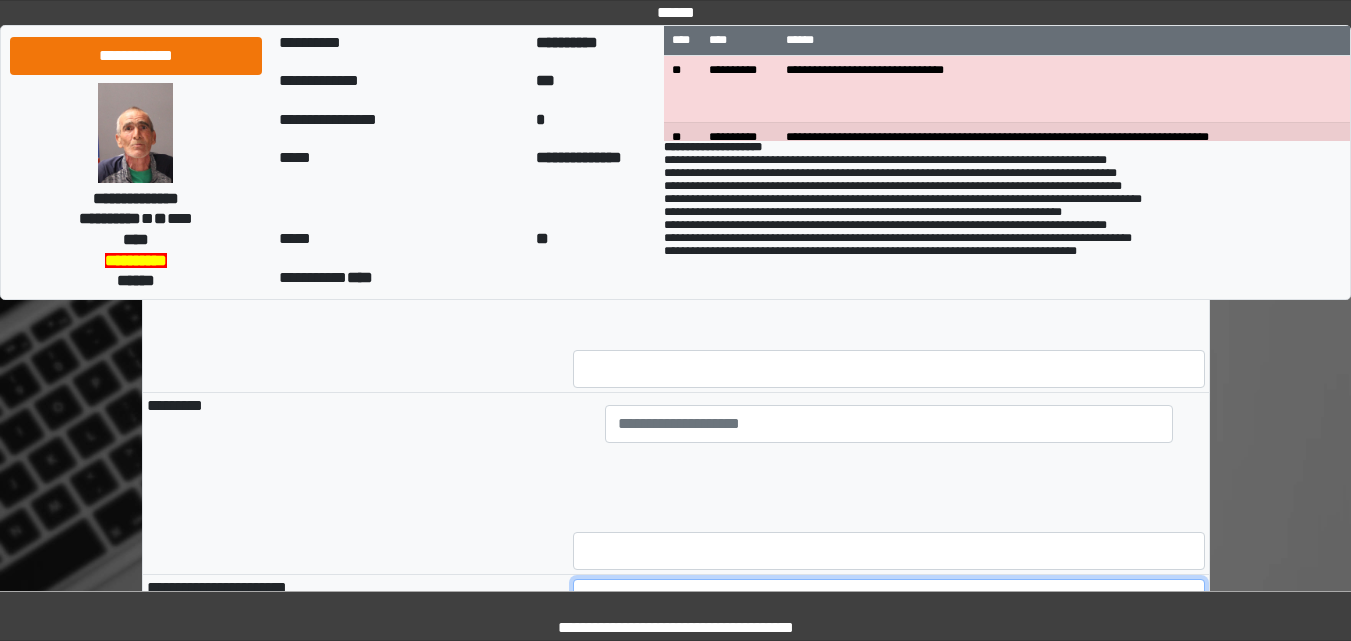 type on "**********" 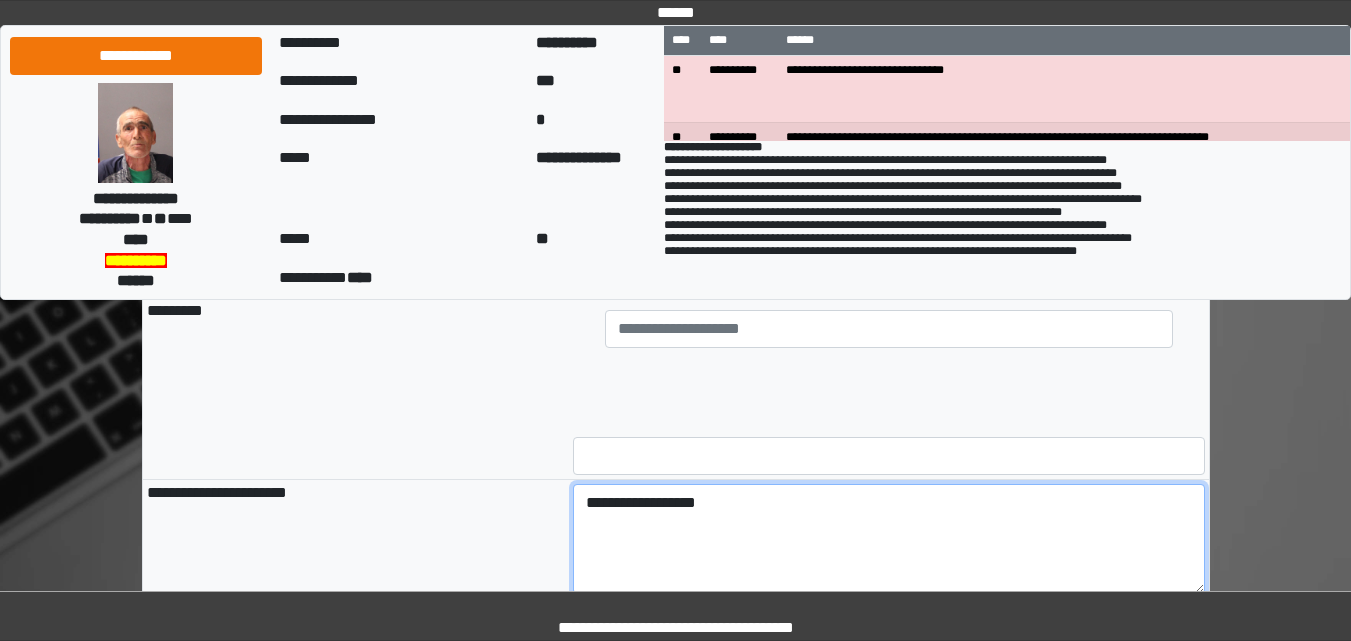 scroll, scrollTop: 1600, scrollLeft: 0, axis: vertical 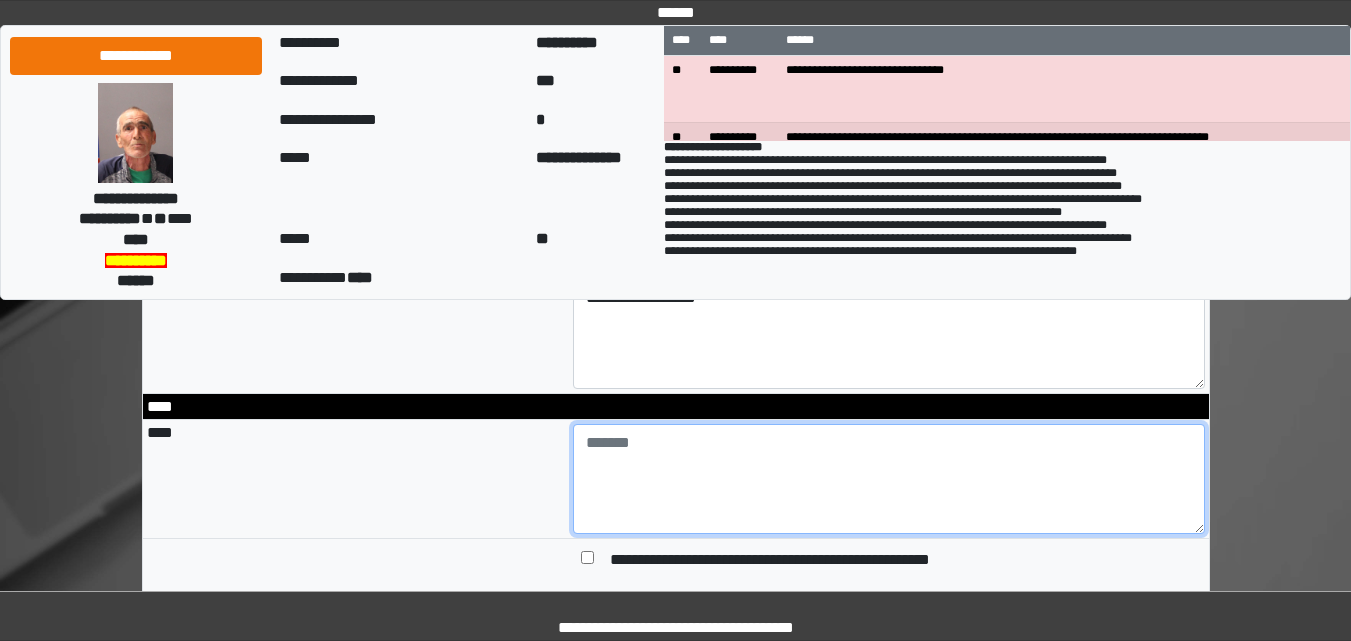 click at bounding box center (889, 479) 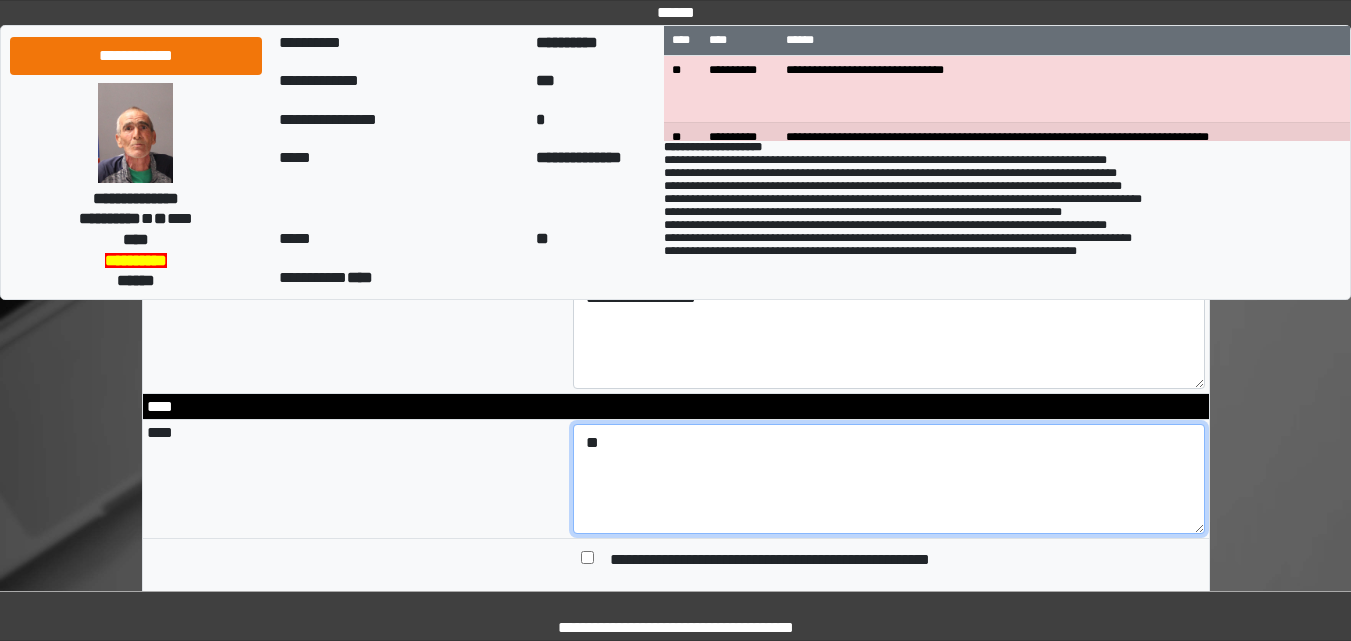 type on "*" 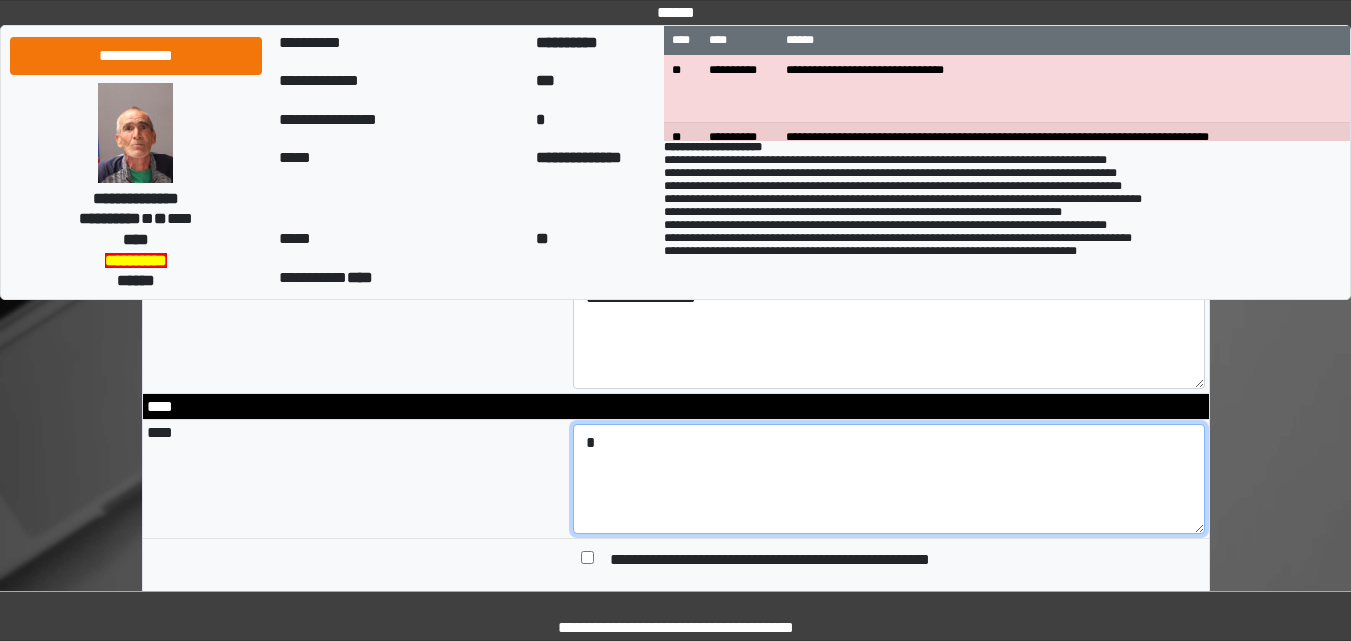 type 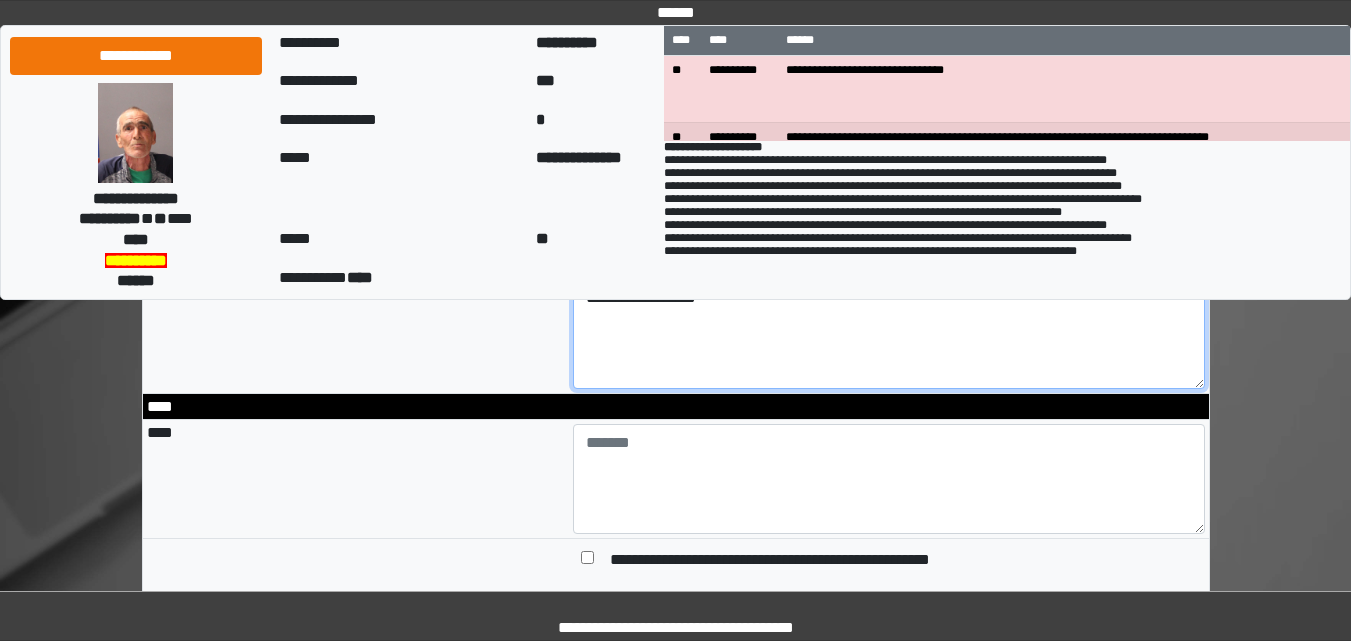 click on "**********" at bounding box center (889, 334) 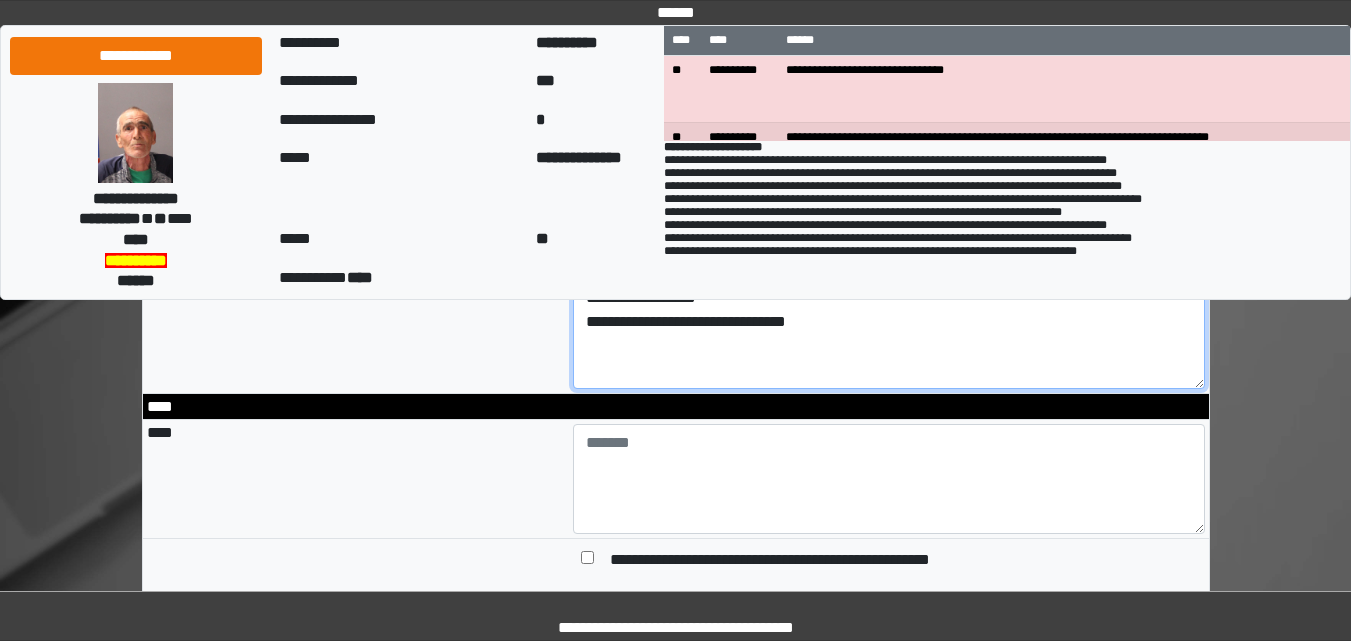 click on "**********" at bounding box center [889, 334] 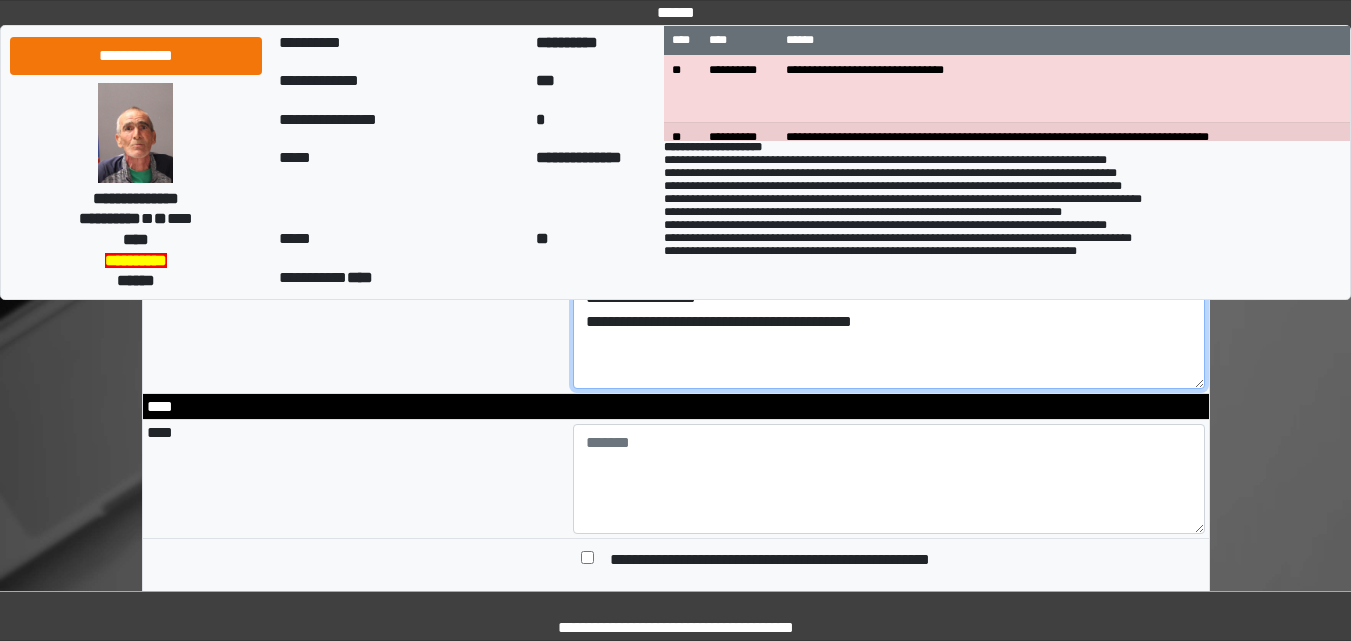 click on "**********" at bounding box center (889, 334) 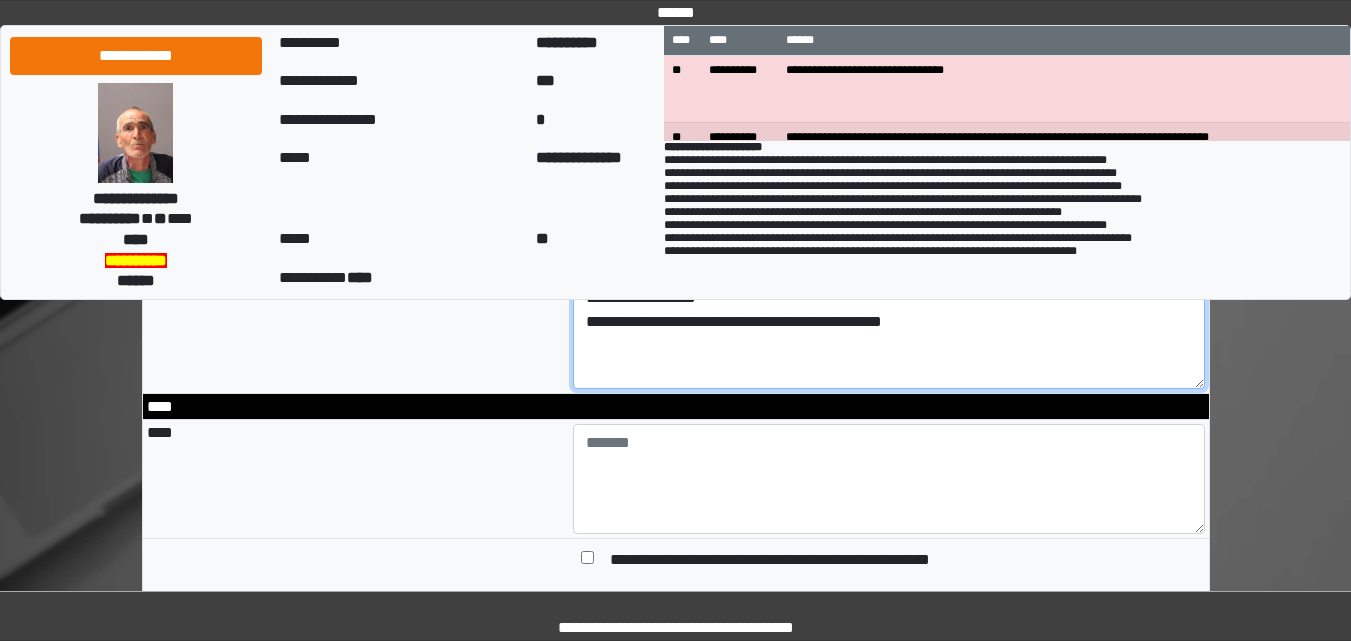 click on "**********" at bounding box center [889, 334] 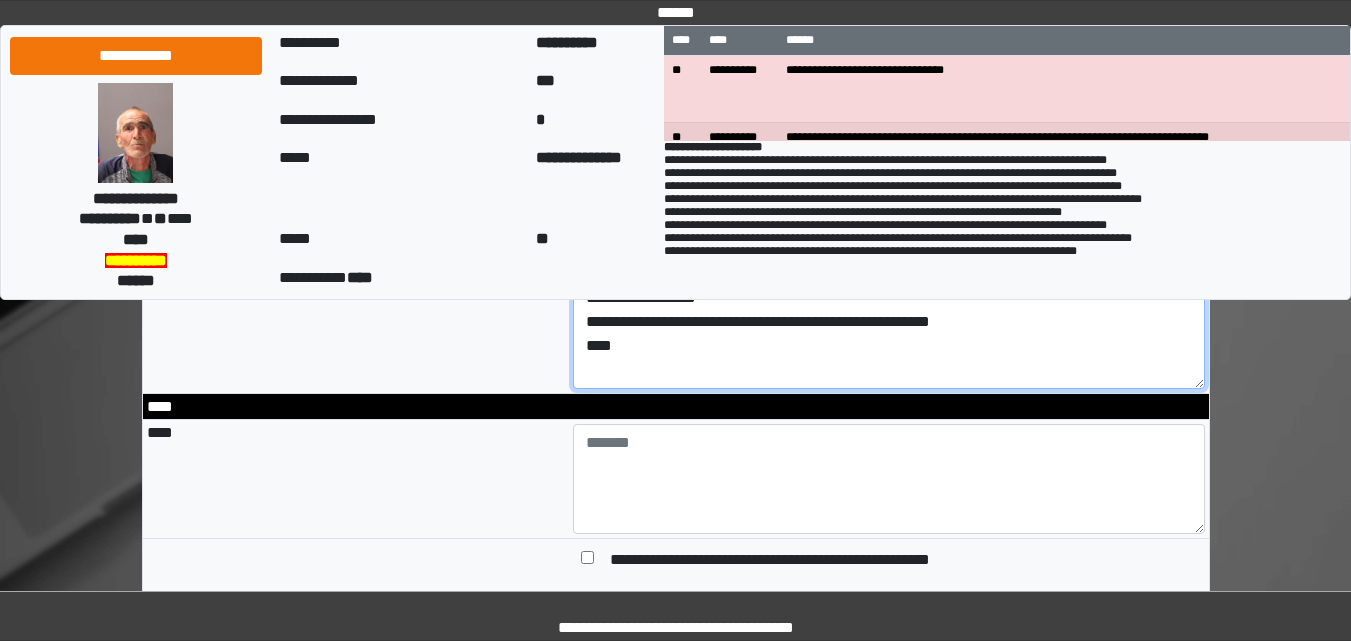 drag, startPoint x: 582, startPoint y: 369, endPoint x: 593, endPoint y: 365, distance: 11.7046995 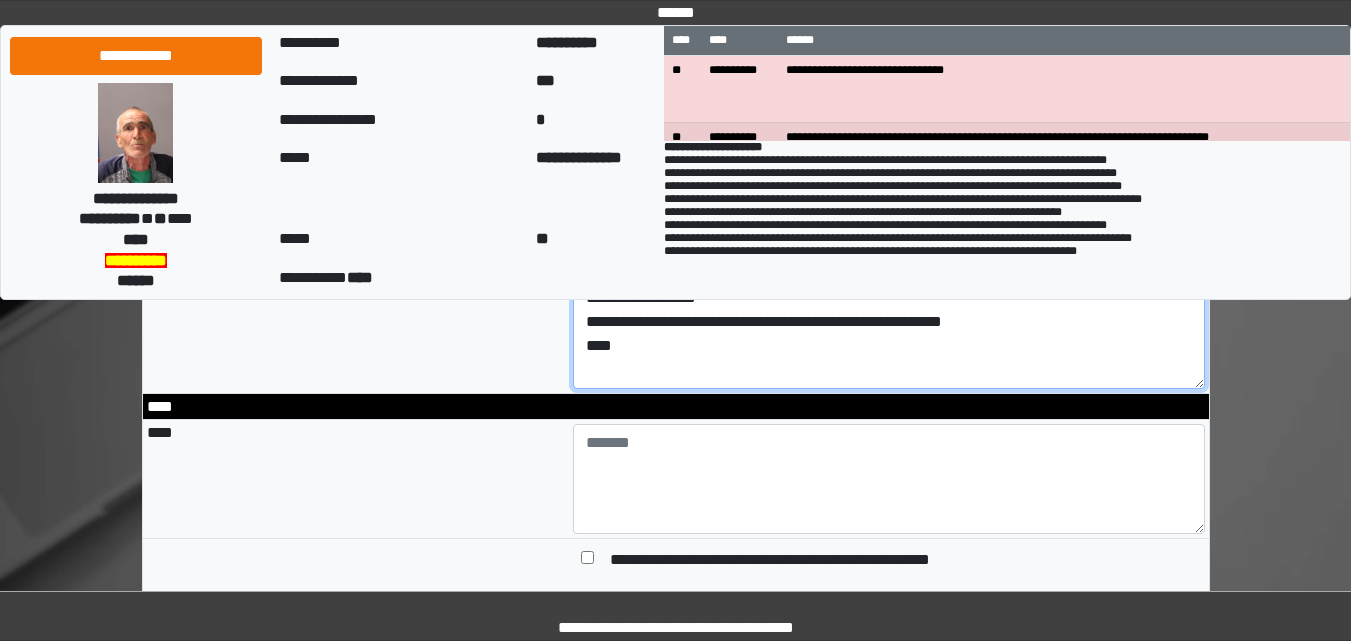 click on "**********" at bounding box center [889, 334] 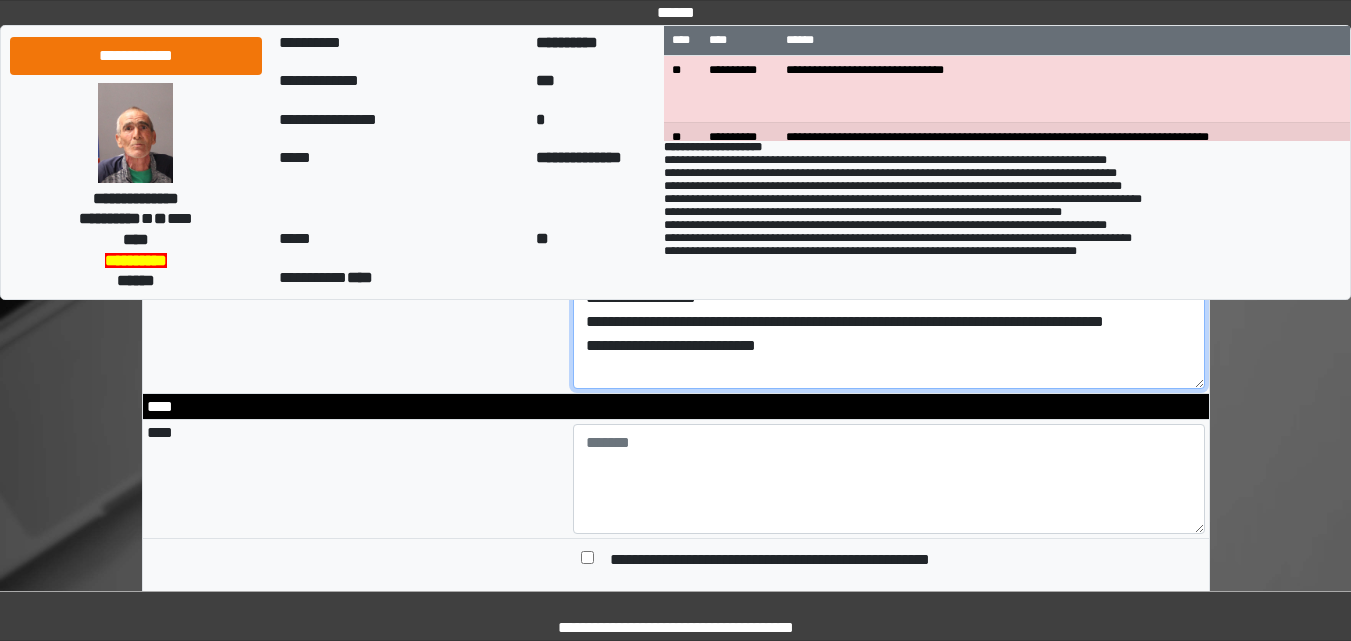 type on "**********" 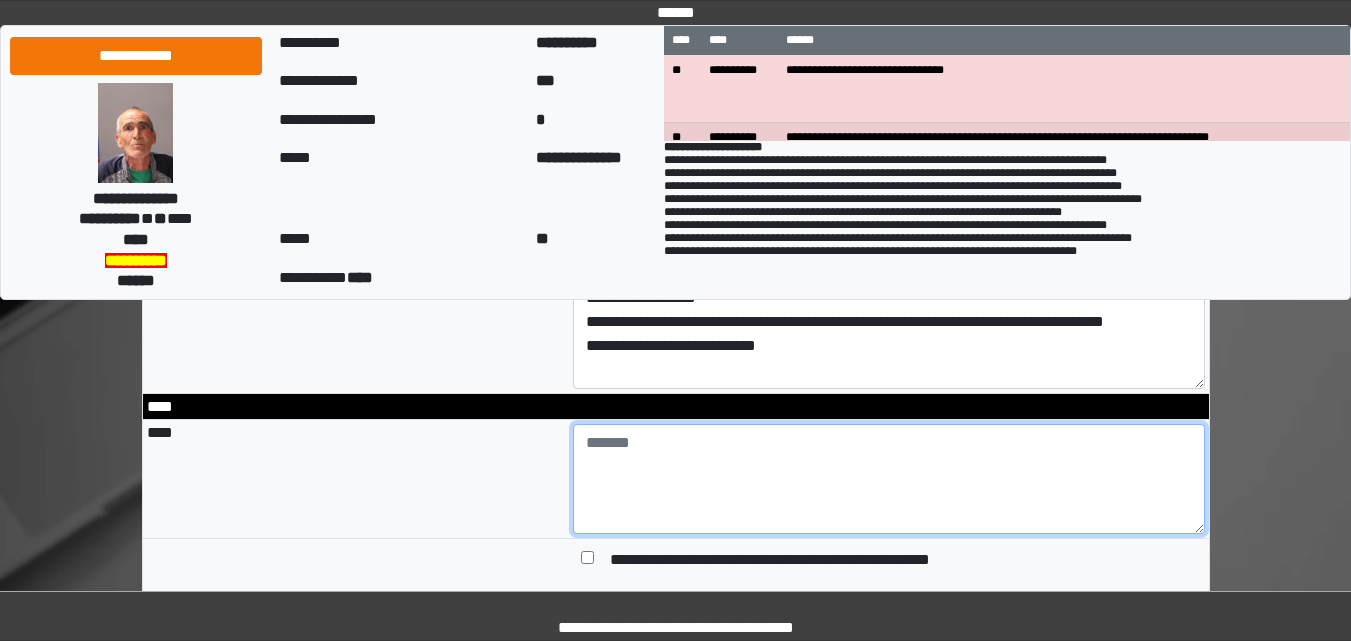 click at bounding box center (889, 479) 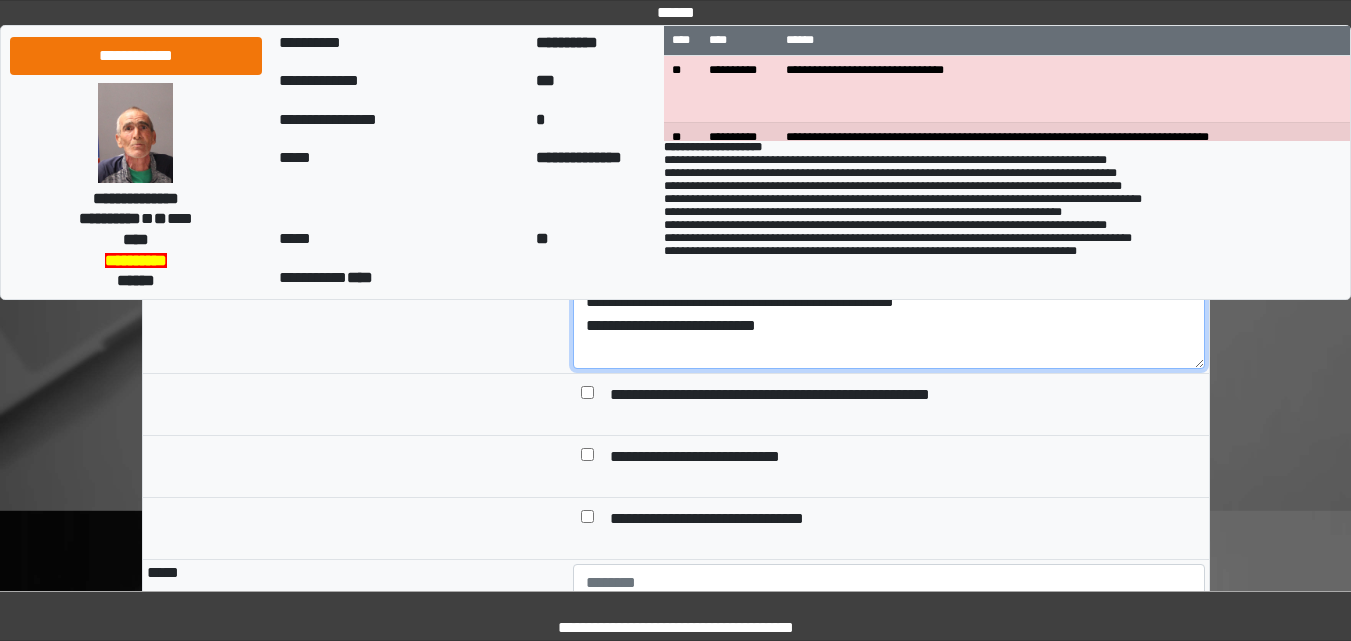 scroll, scrollTop: 2000, scrollLeft: 0, axis: vertical 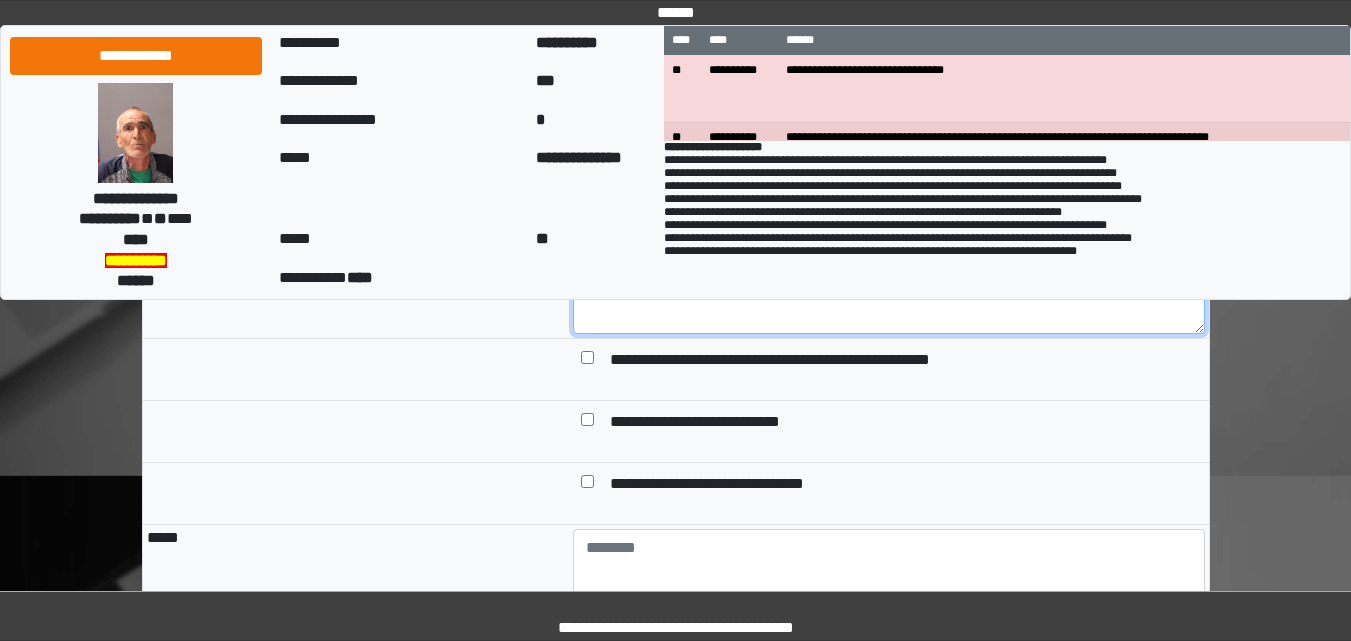 click on "**********" at bounding box center (889, 279) 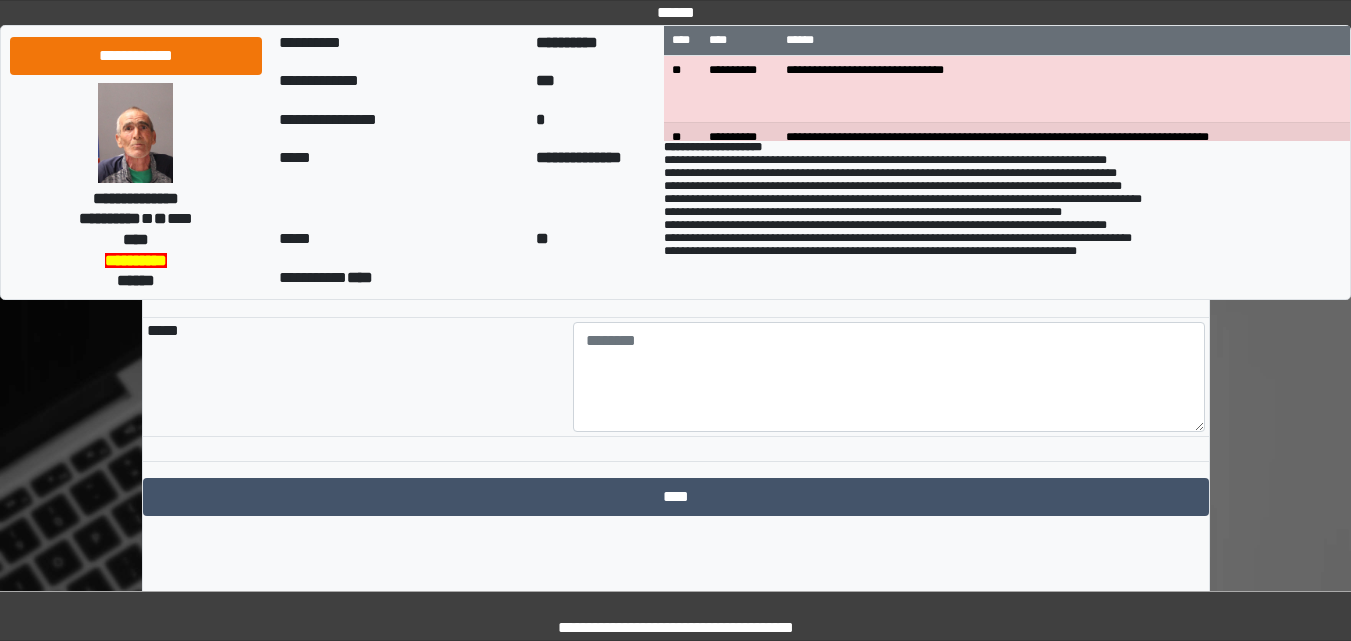 scroll, scrollTop: 2259, scrollLeft: 0, axis: vertical 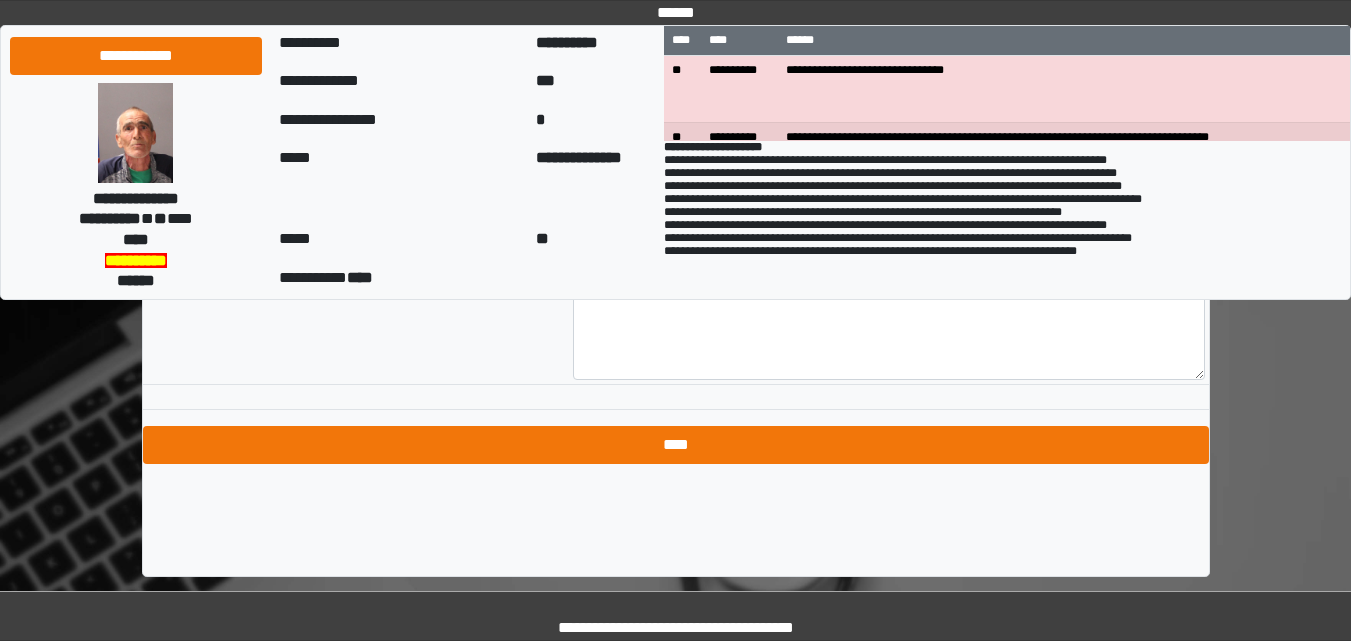 type on "**********" 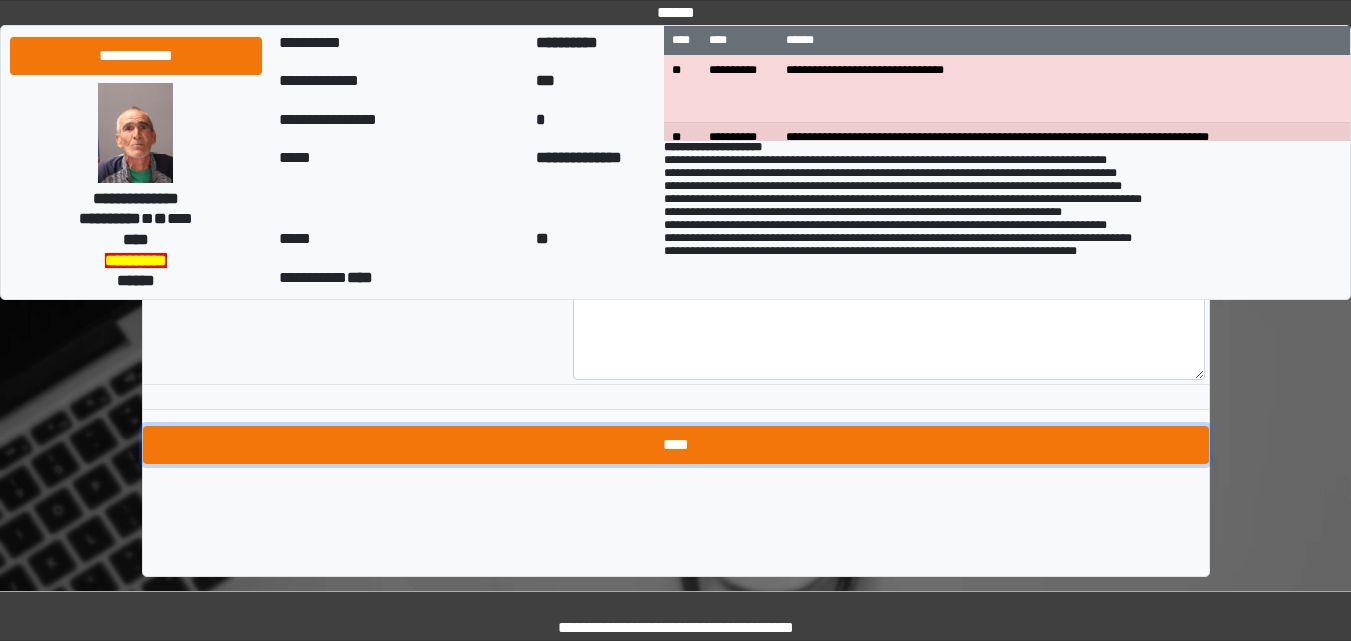 click on "****" at bounding box center [676, 445] 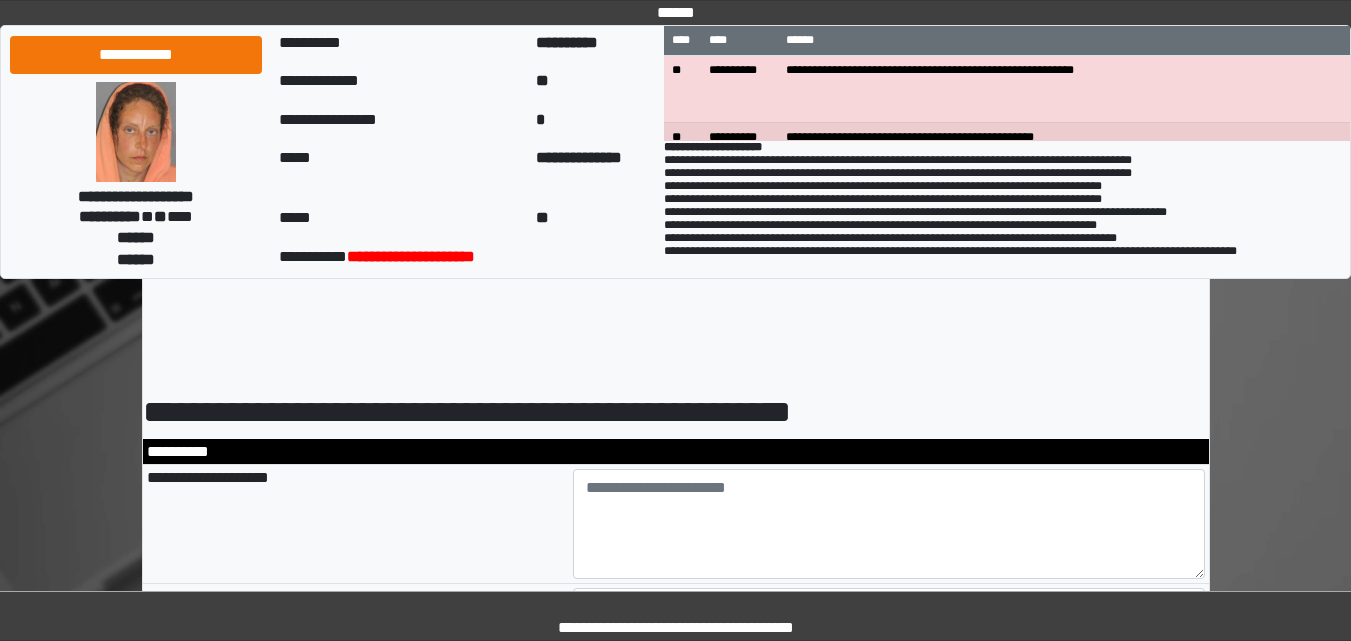 scroll, scrollTop: 200, scrollLeft: 0, axis: vertical 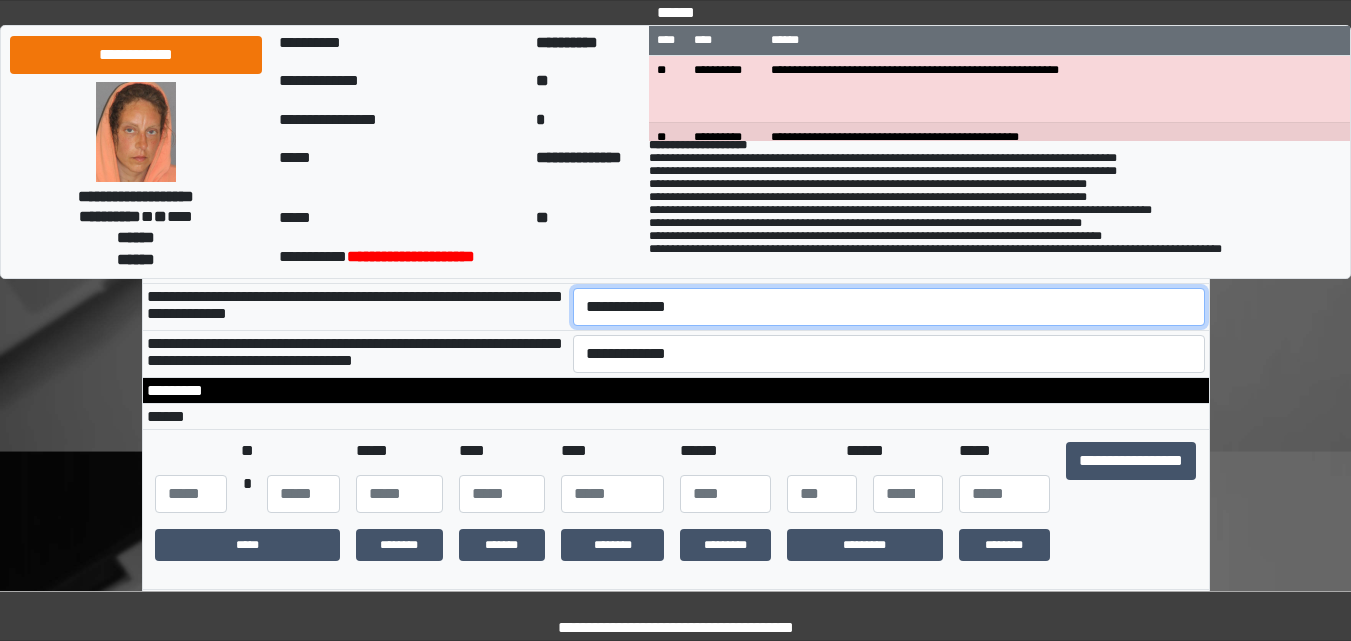 click on "**********" at bounding box center [889, 307] 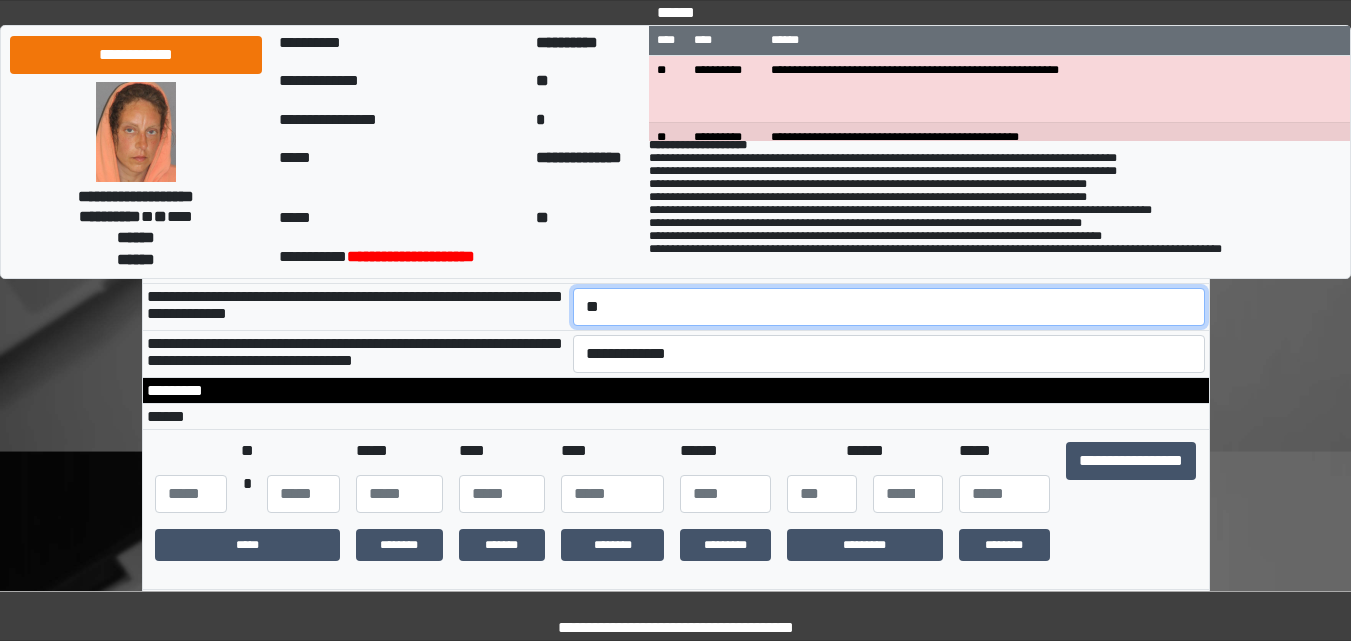 click on "**********" at bounding box center [889, 307] 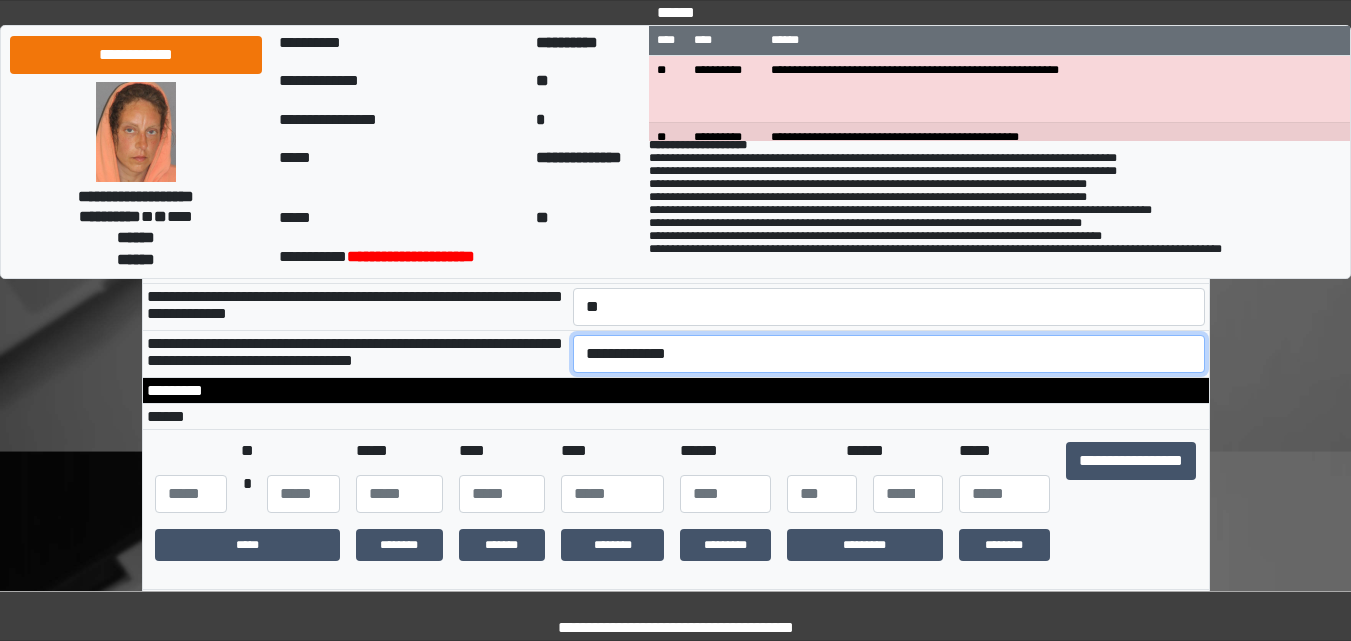 click on "**********" at bounding box center (889, 354) 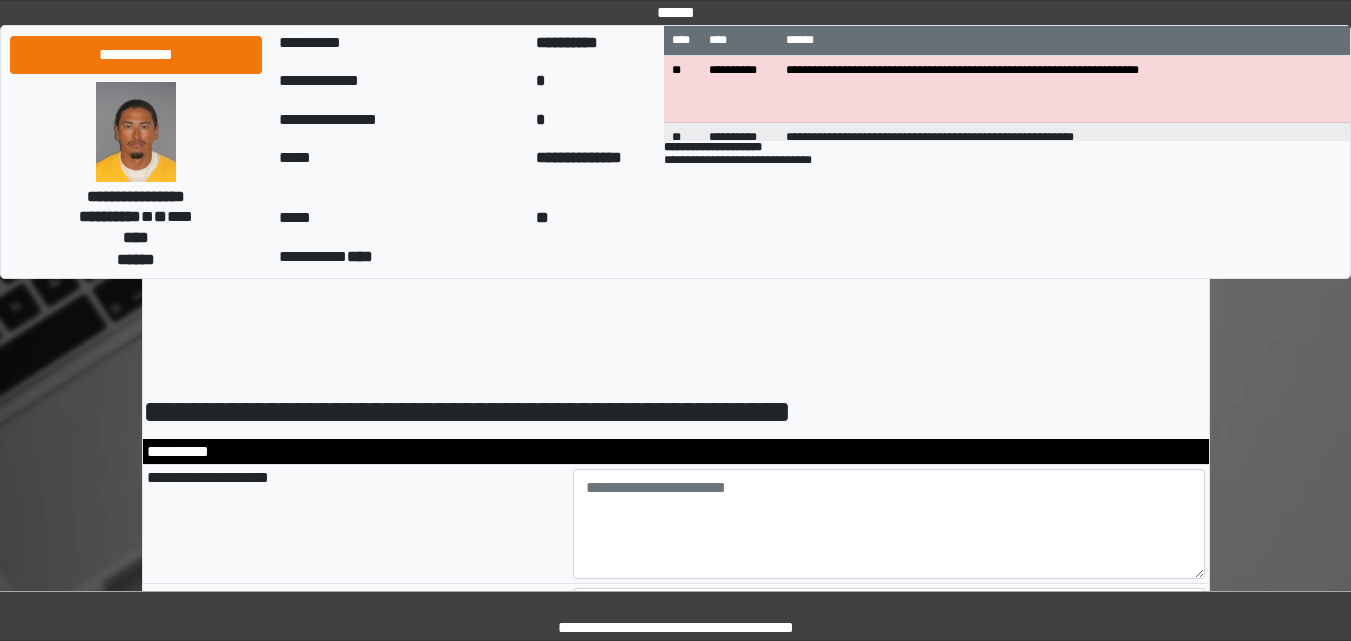 scroll, scrollTop: 0, scrollLeft: 0, axis: both 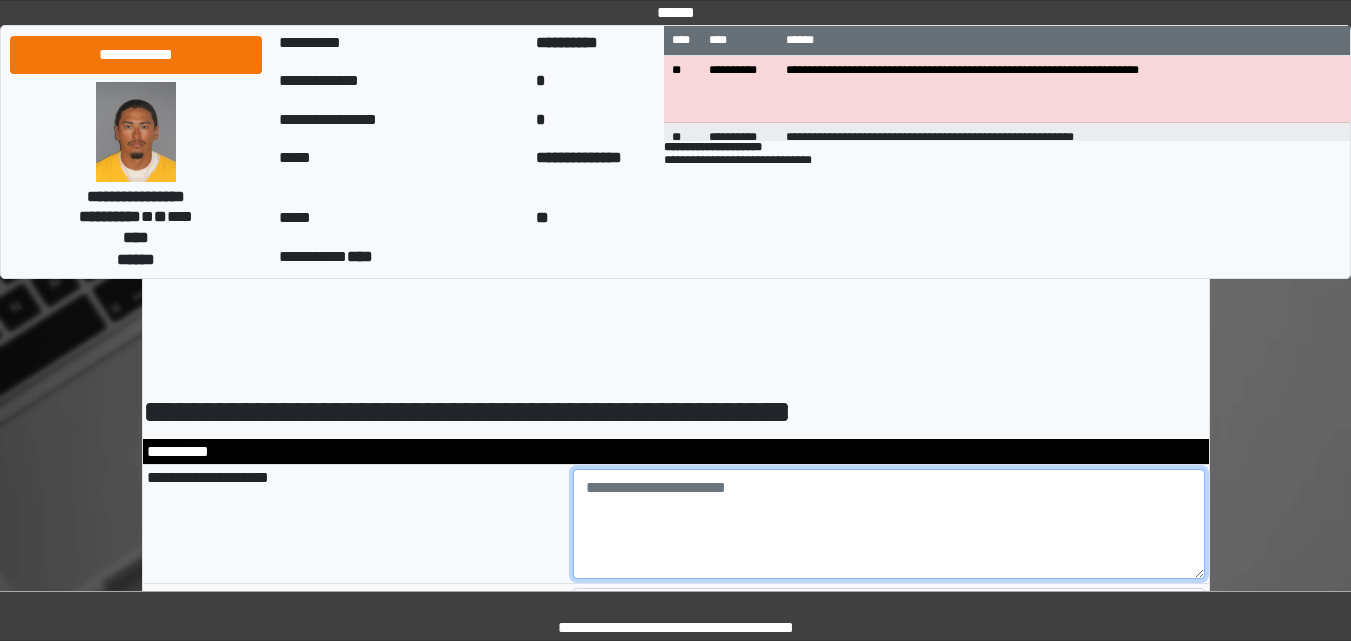 click at bounding box center (889, 524) 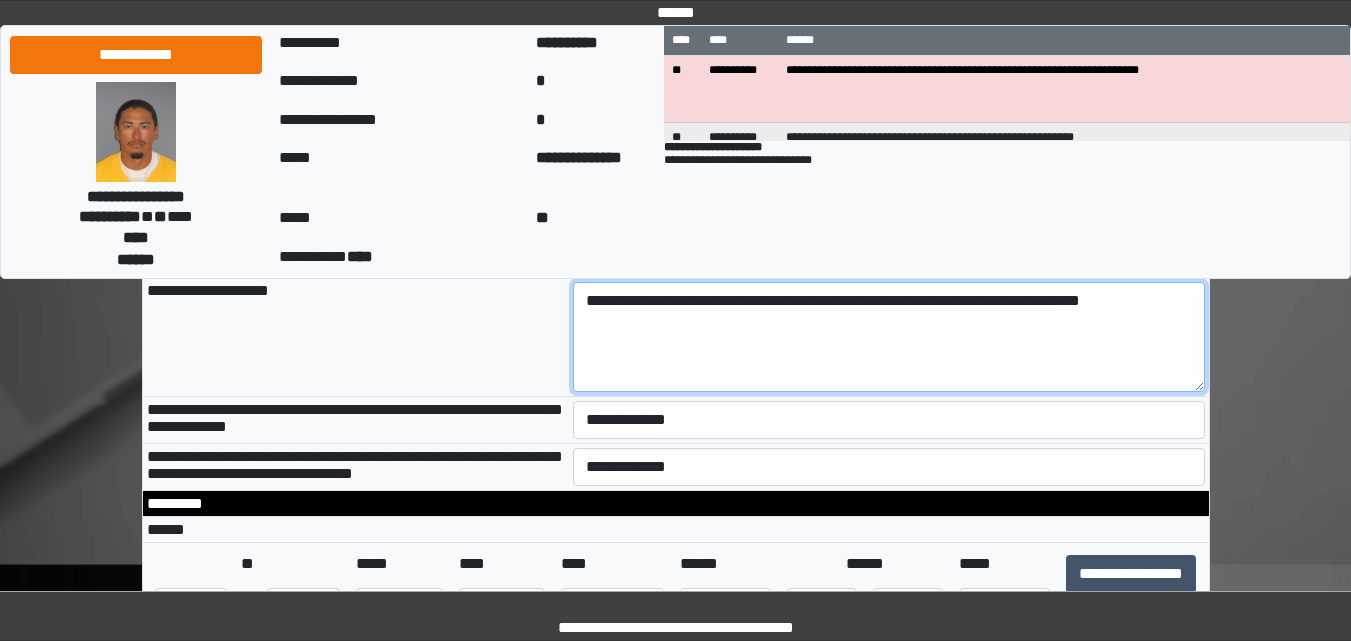 scroll, scrollTop: 200, scrollLeft: 0, axis: vertical 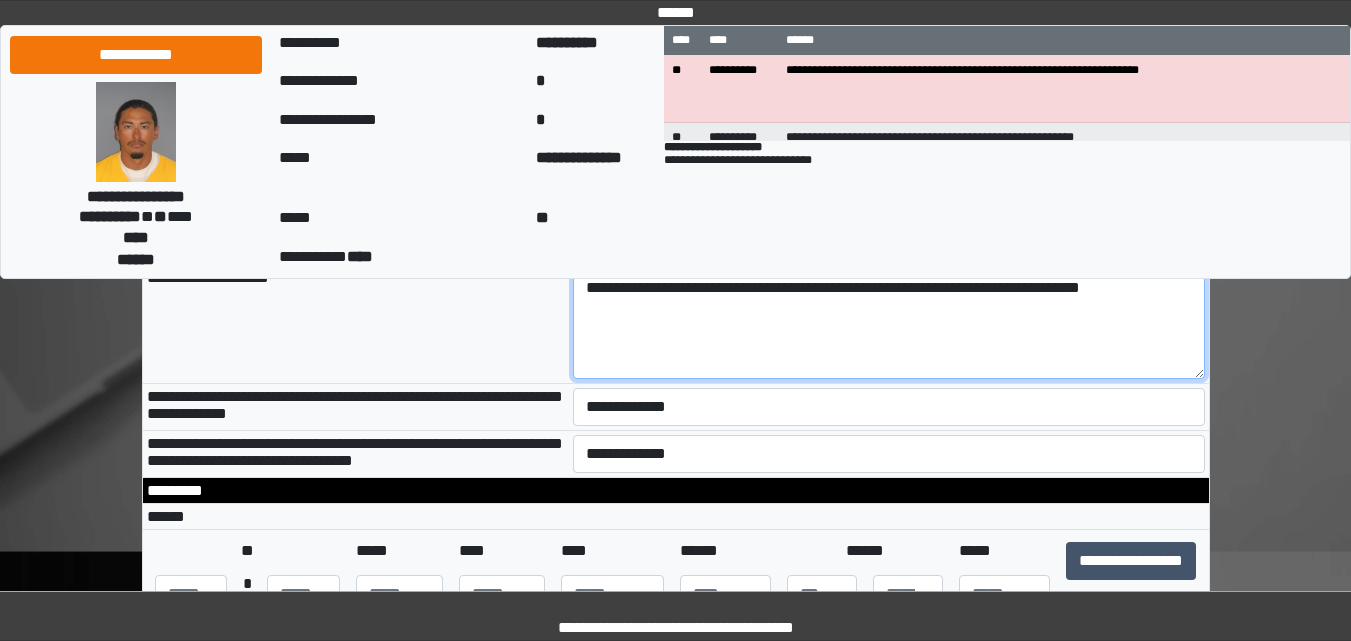 type on "**********" 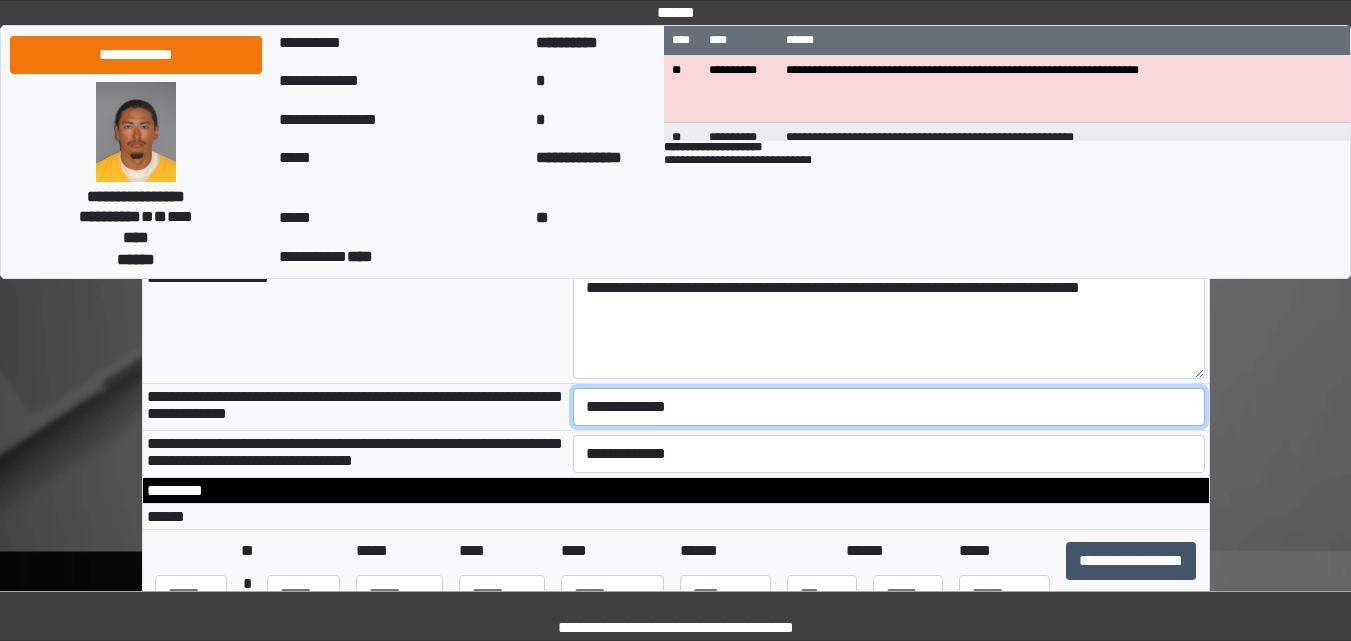 click on "**********" at bounding box center (889, 407) 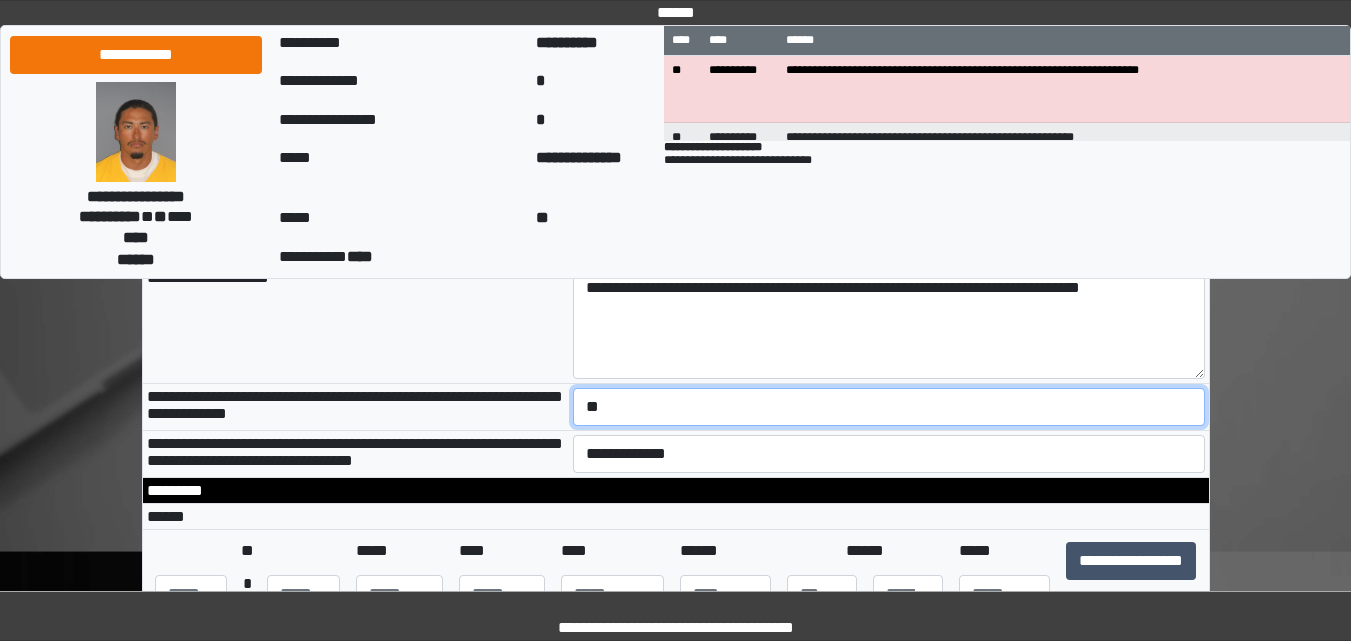 click on "**********" at bounding box center [889, 407] 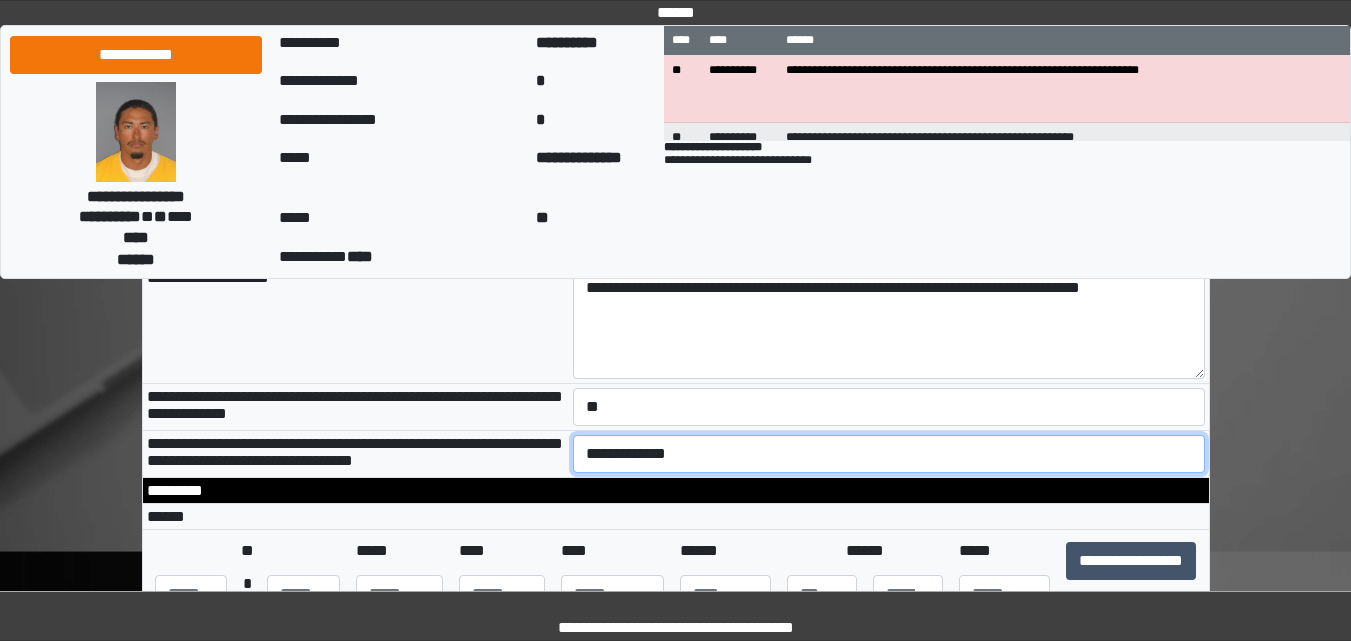 click on "**********" at bounding box center (889, 454) 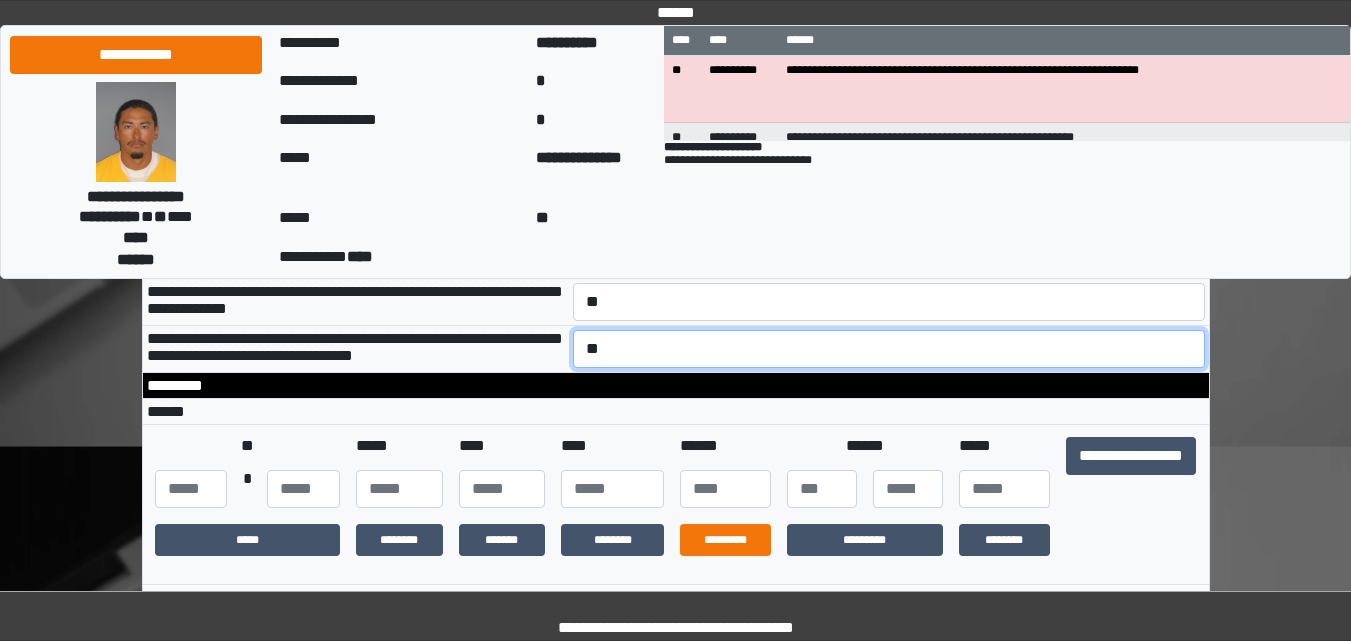 scroll, scrollTop: 400, scrollLeft: 0, axis: vertical 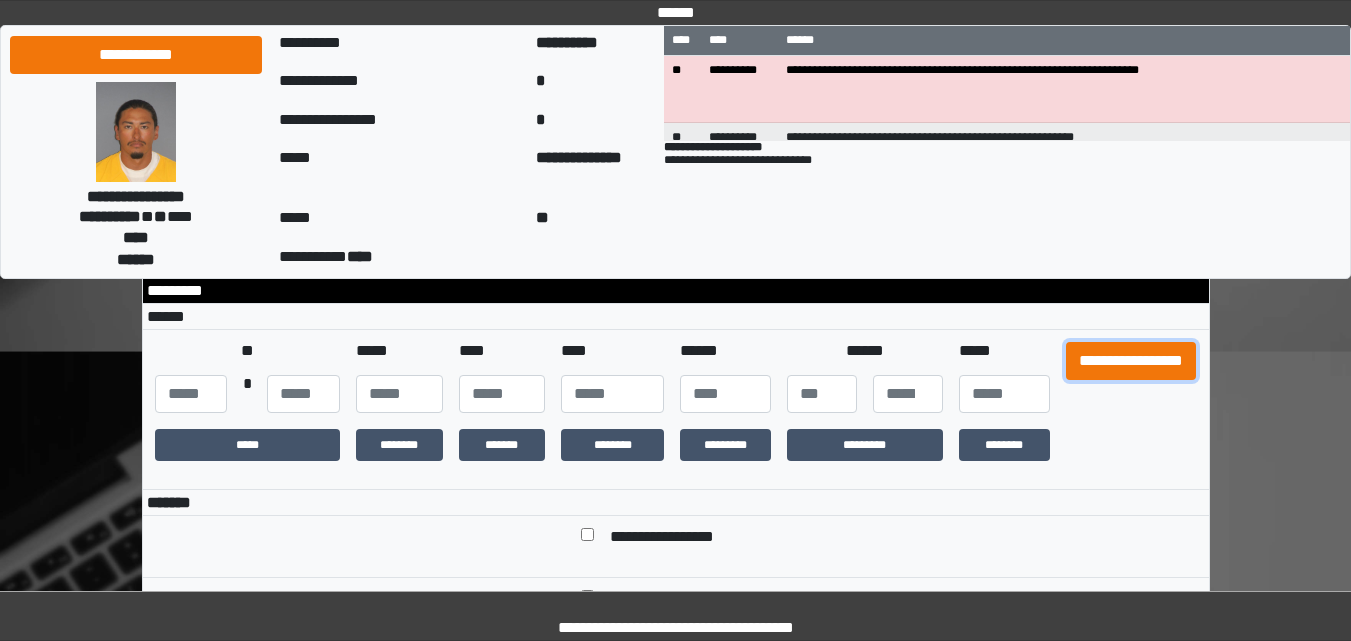 click on "**********" at bounding box center [1131, 361] 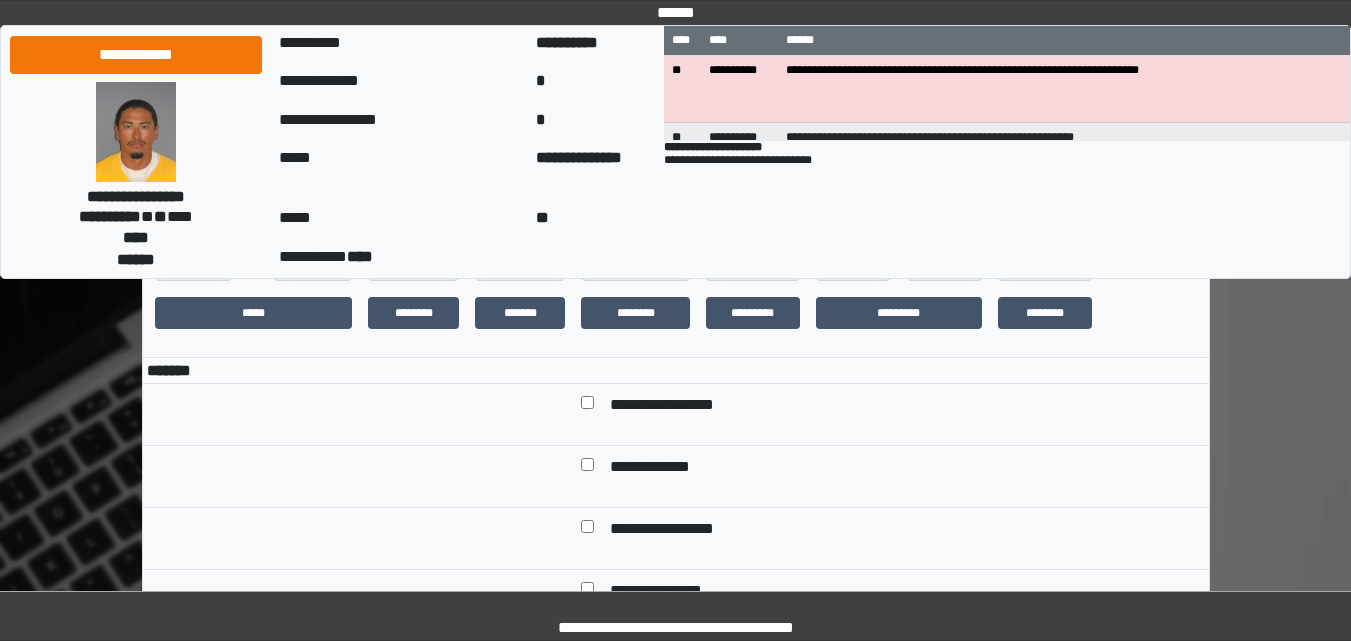 scroll, scrollTop: 600, scrollLeft: 0, axis: vertical 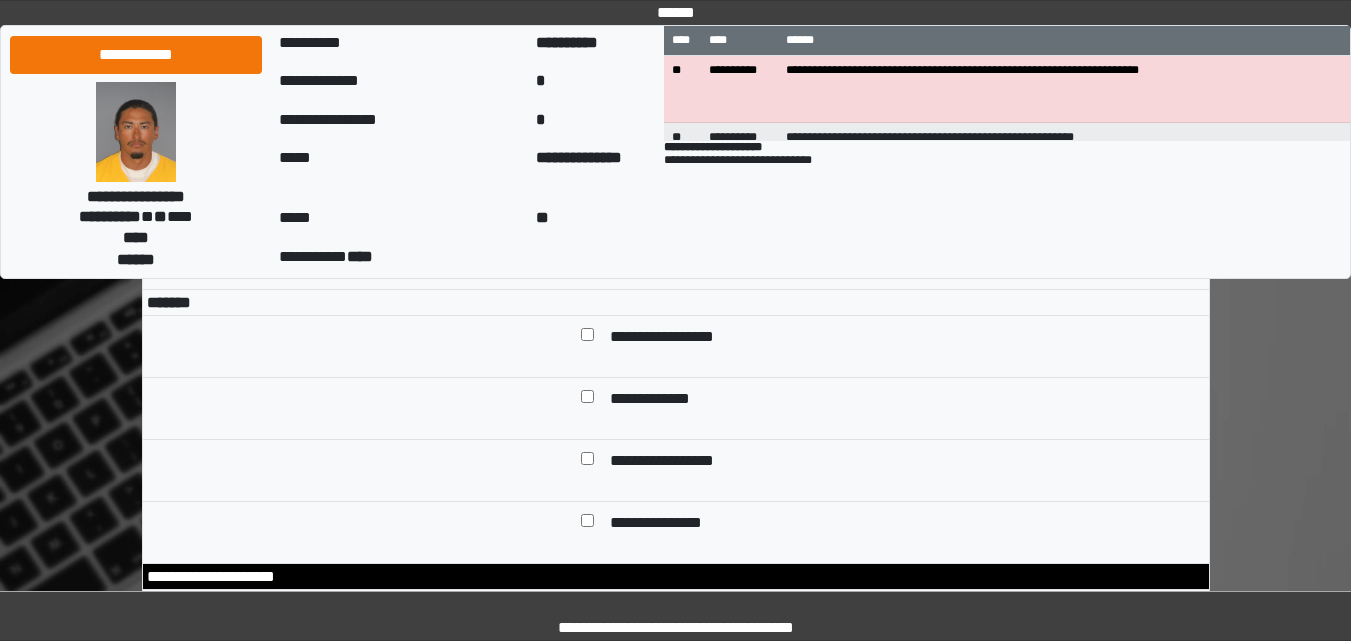 click at bounding box center (587, 338) 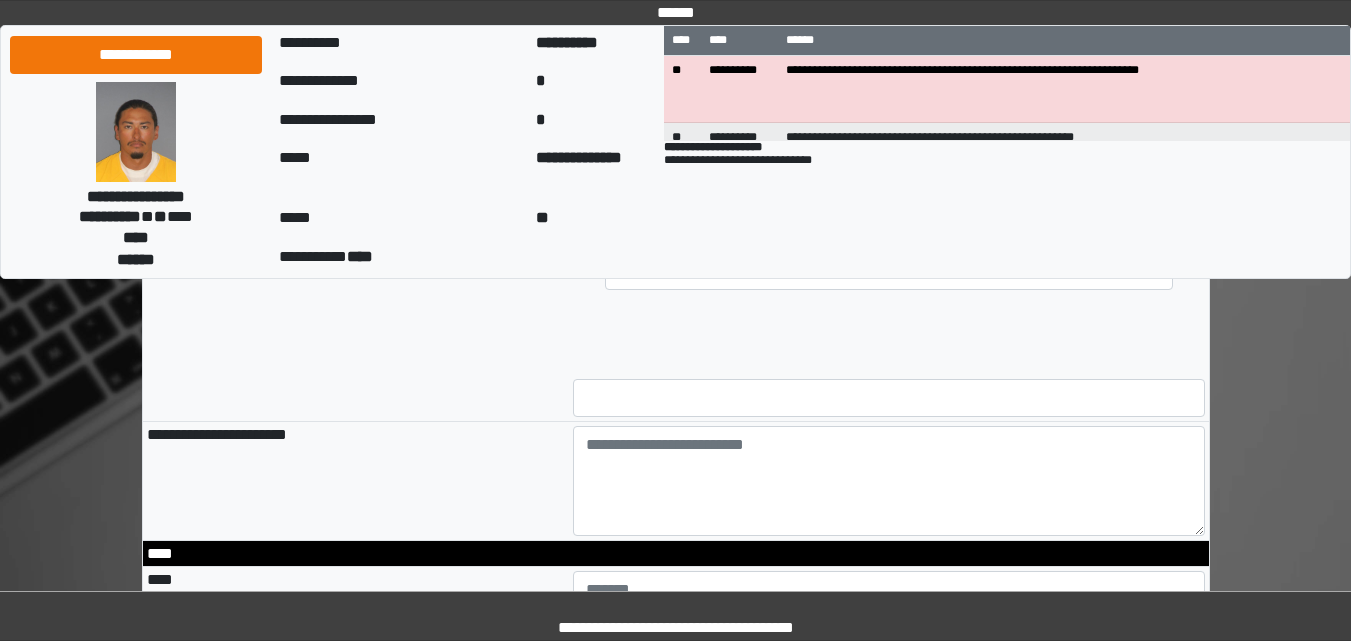 scroll, scrollTop: 1700, scrollLeft: 0, axis: vertical 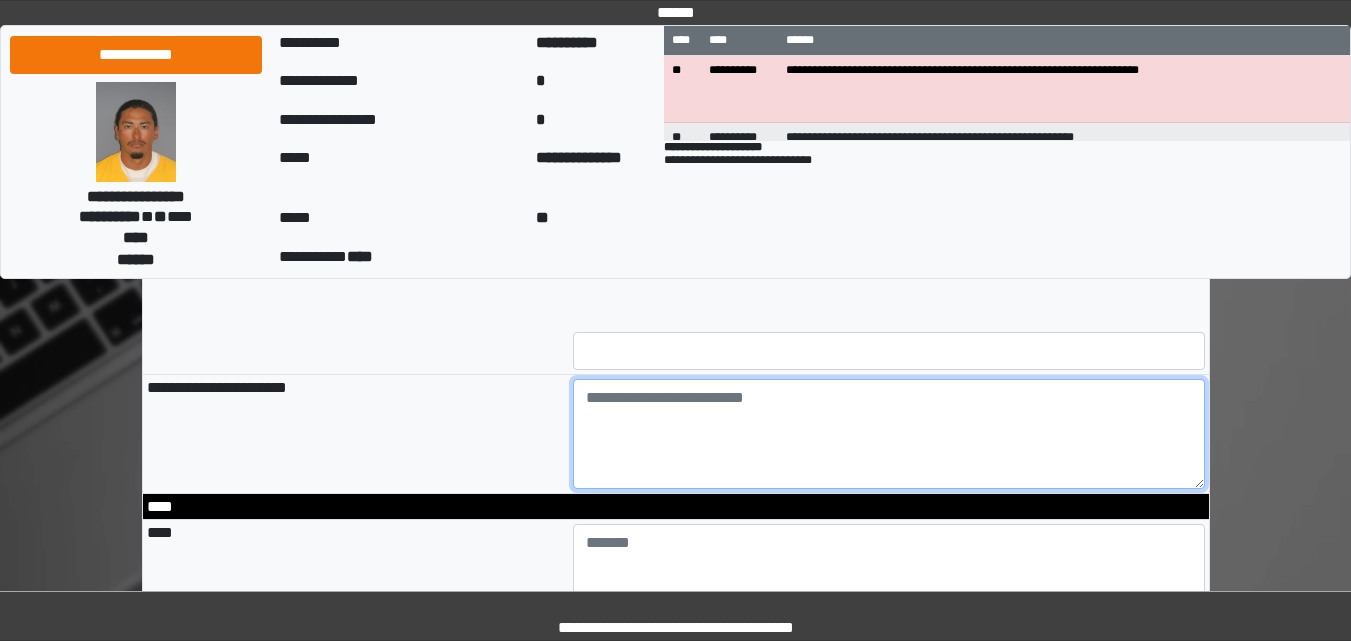 click at bounding box center [889, 434] 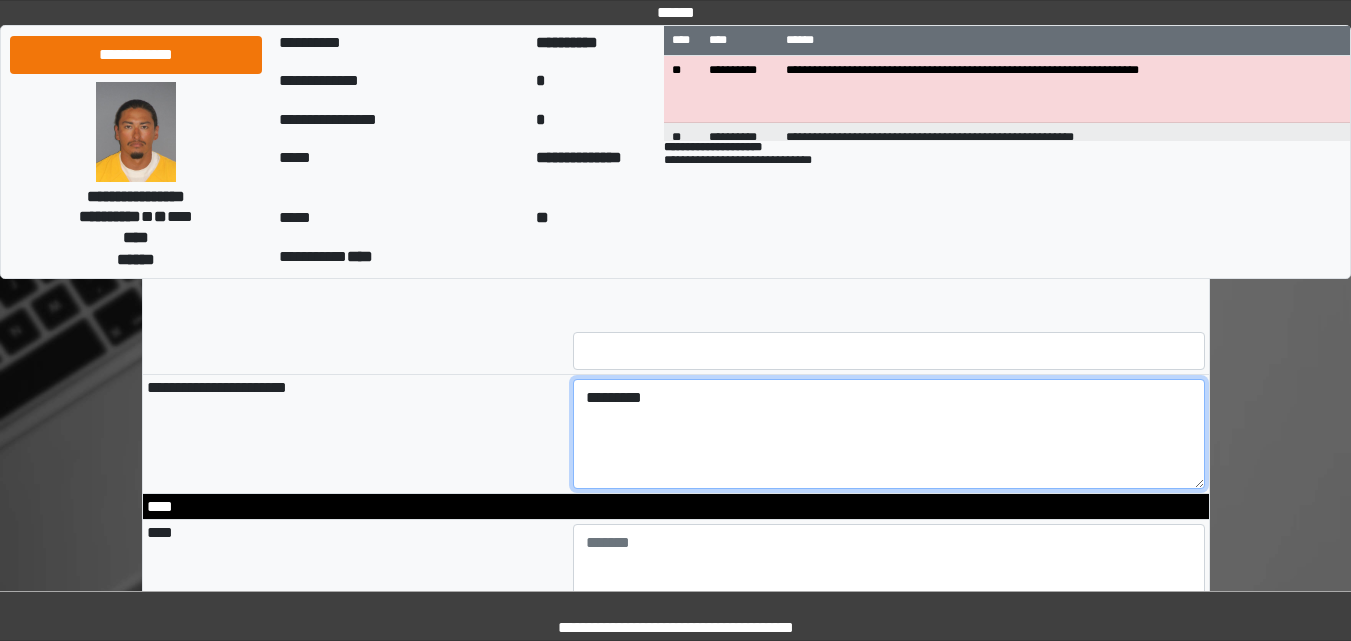 drag, startPoint x: 727, startPoint y: 452, endPoint x: 477, endPoint y: 435, distance: 250.57733 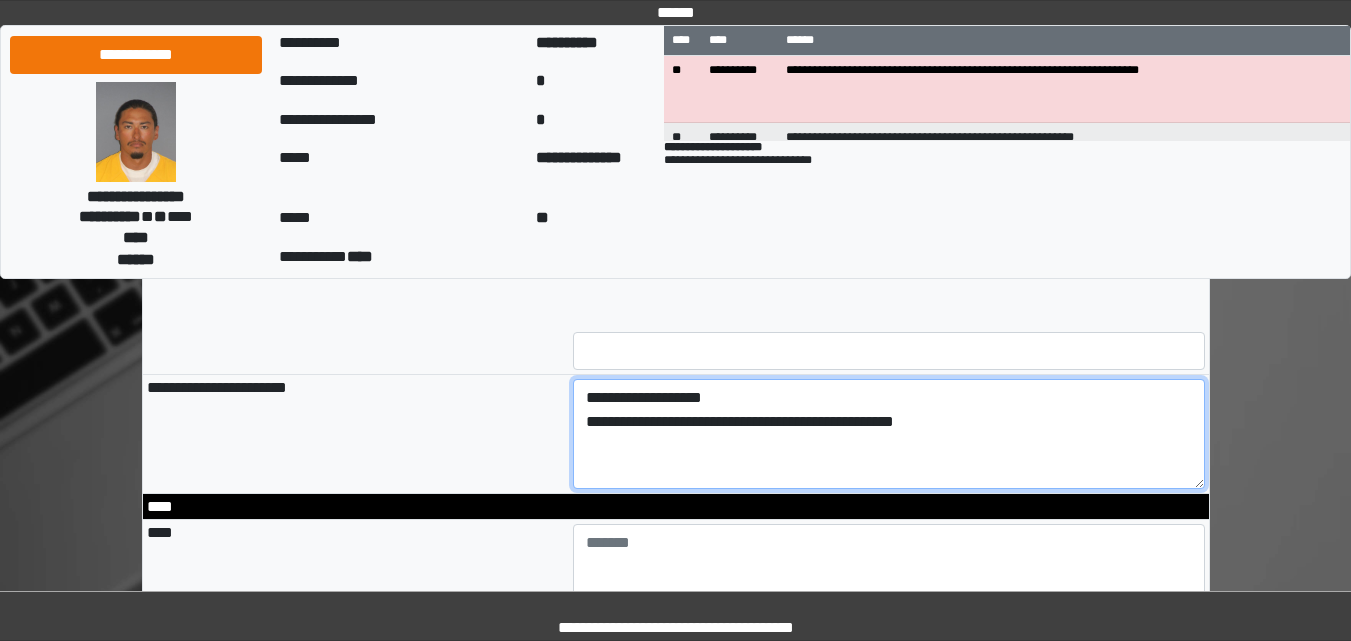 click on "**********" at bounding box center (889, 434) 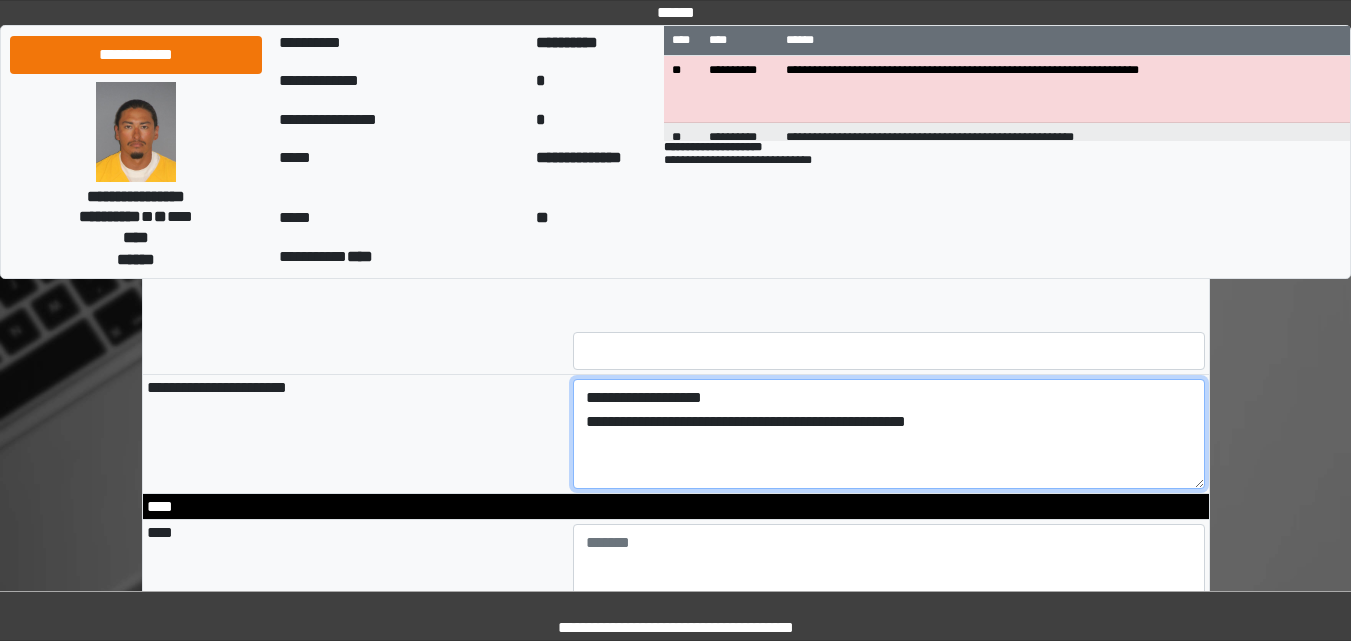 click on "**********" at bounding box center [889, 434] 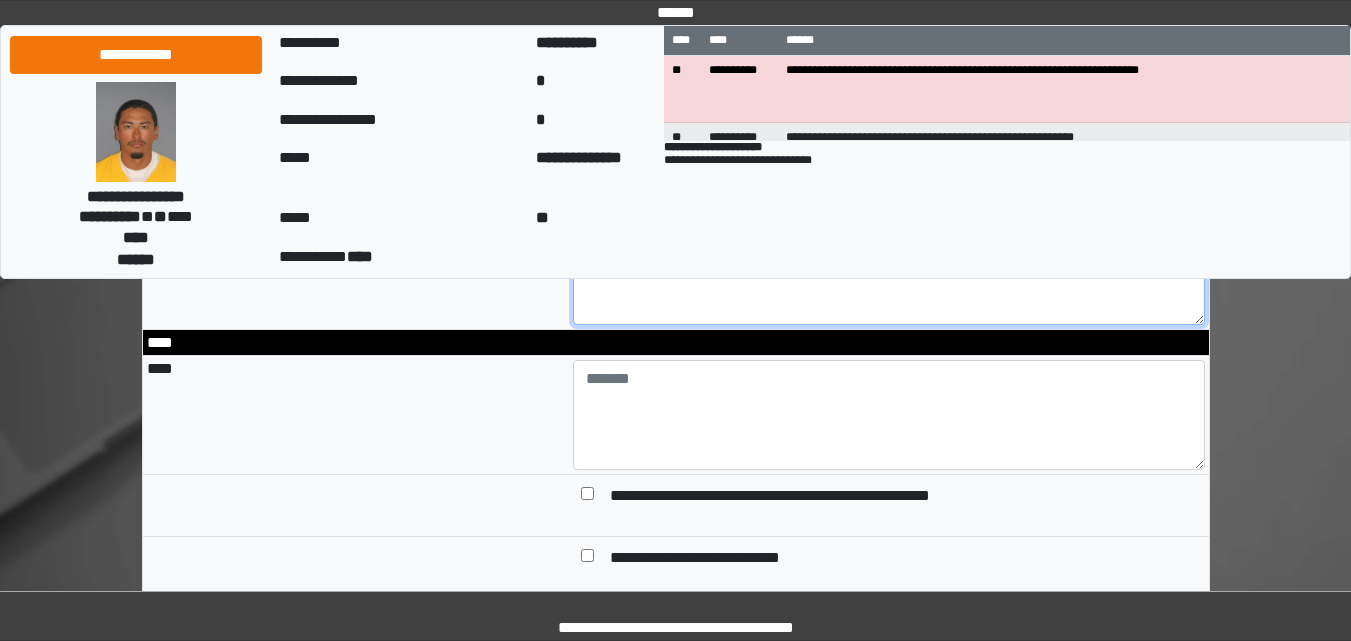 scroll, scrollTop: 1900, scrollLeft: 0, axis: vertical 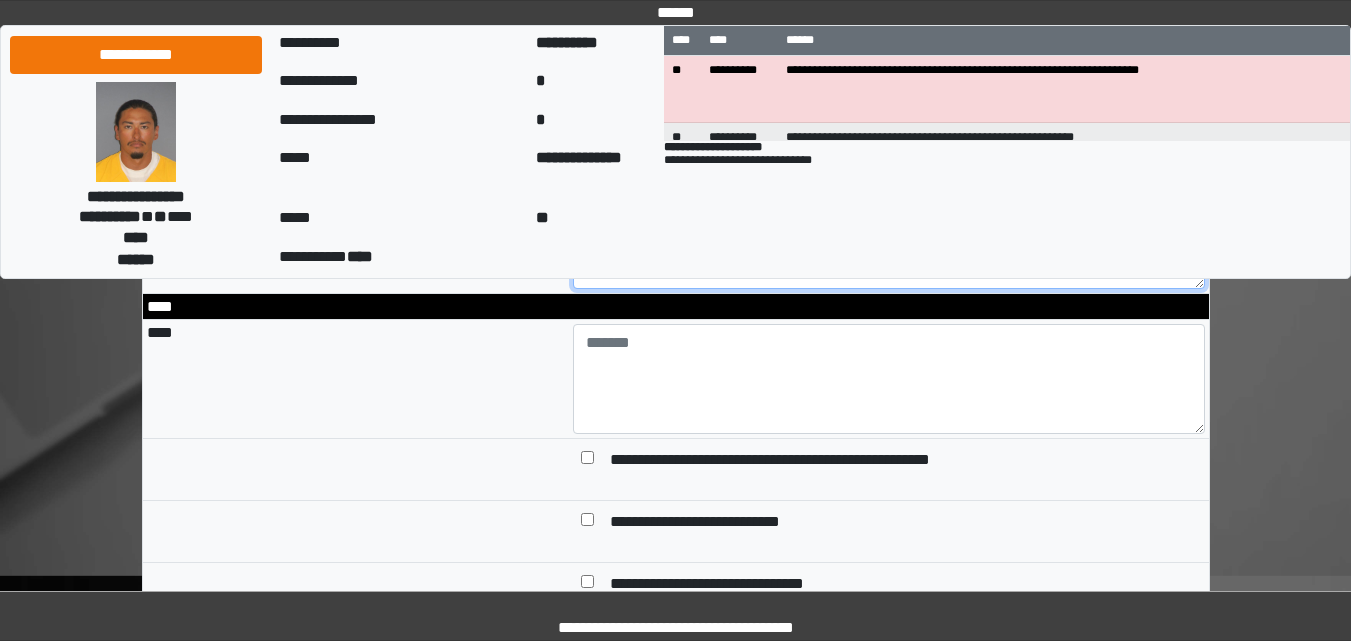 type on "**********" 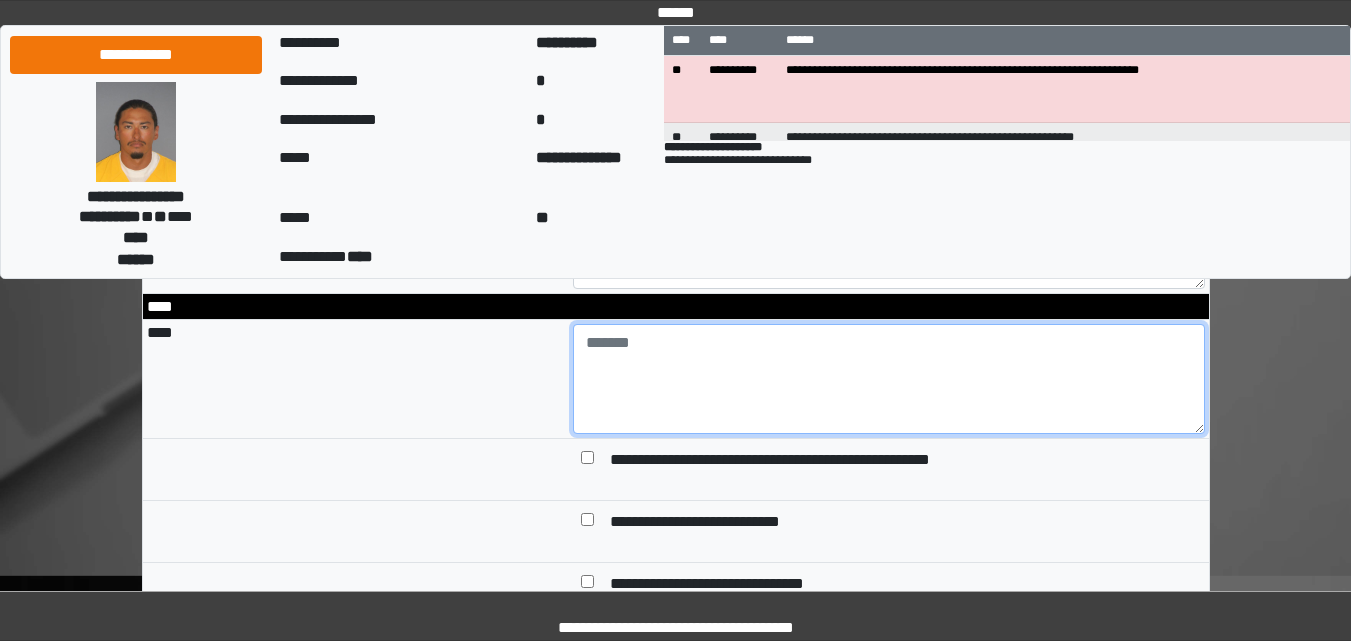 click at bounding box center (889, 379) 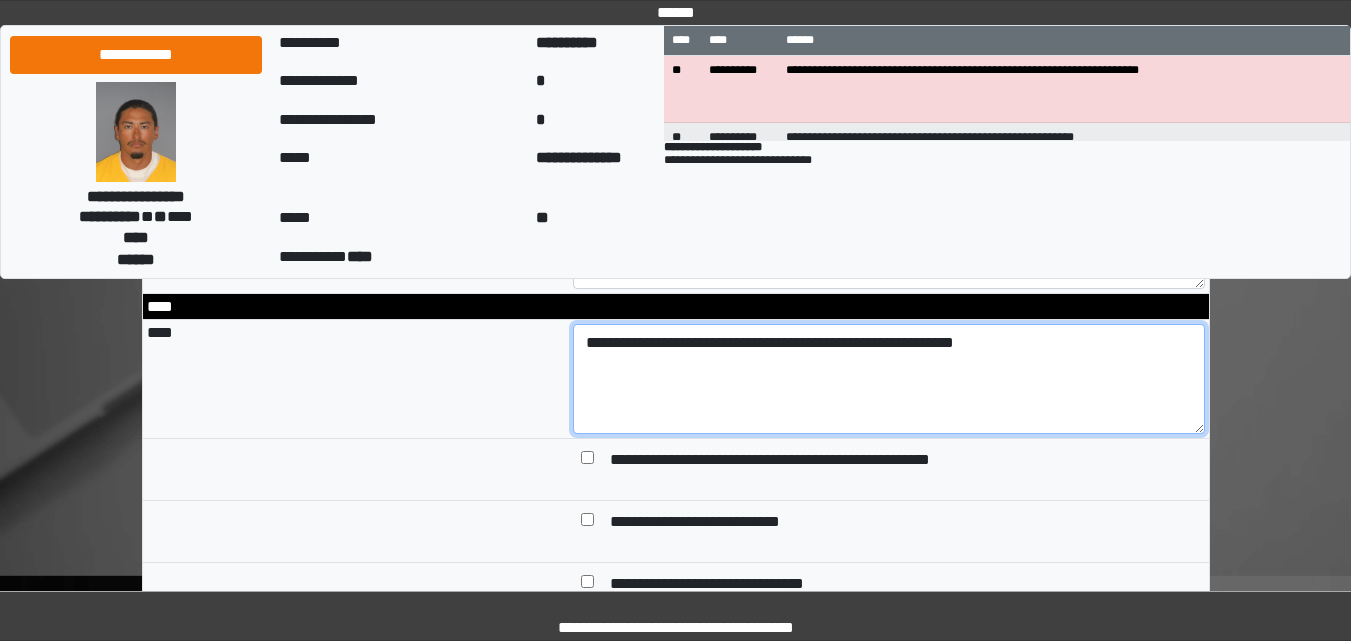 type on "**********" 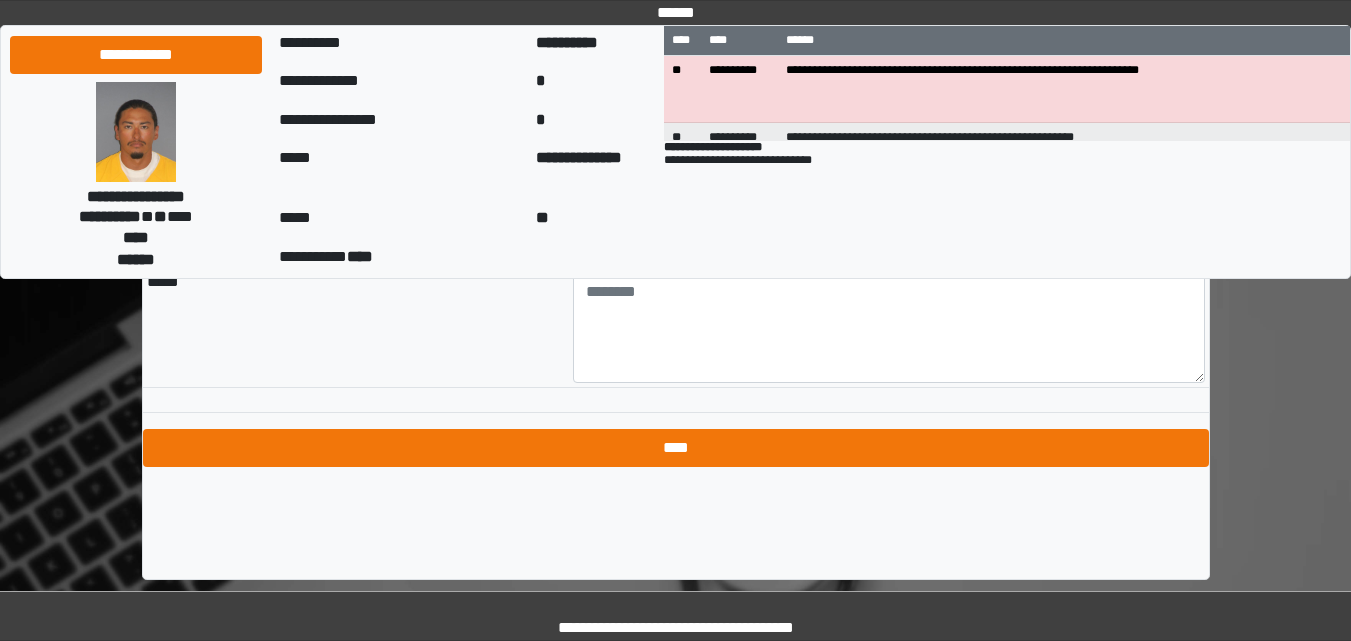 scroll, scrollTop: 2259, scrollLeft: 0, axis: vertical 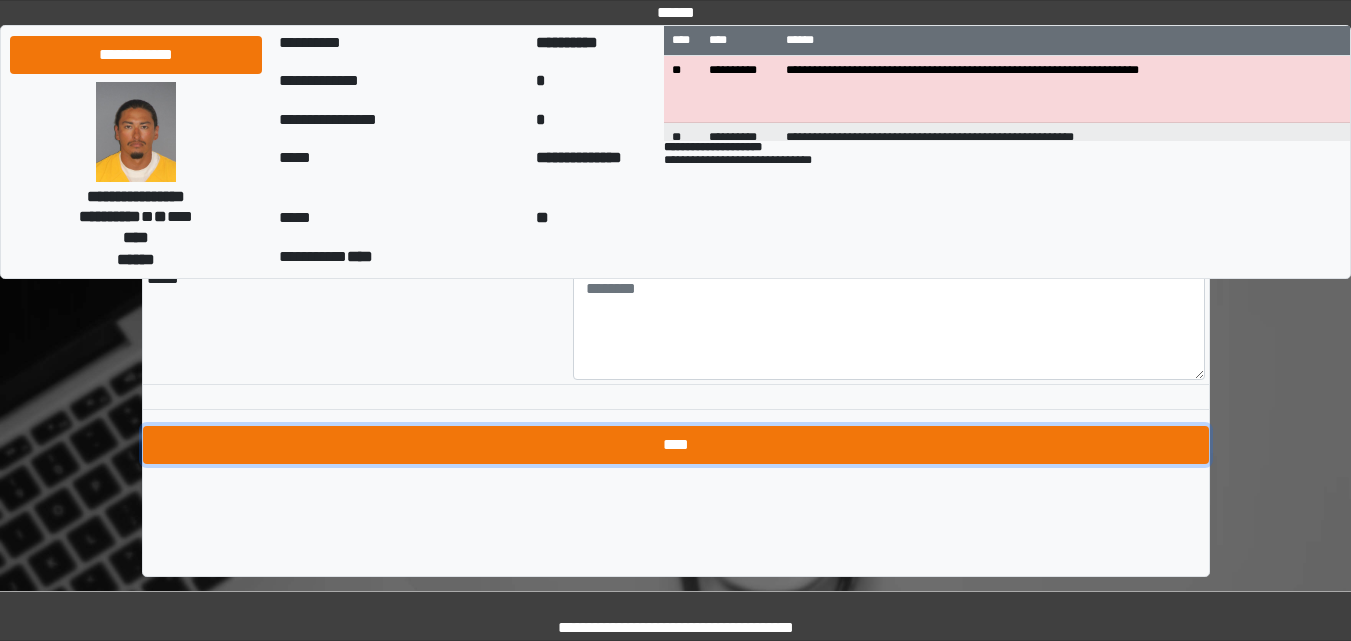 click on "****" at bounding box center [676, 445] 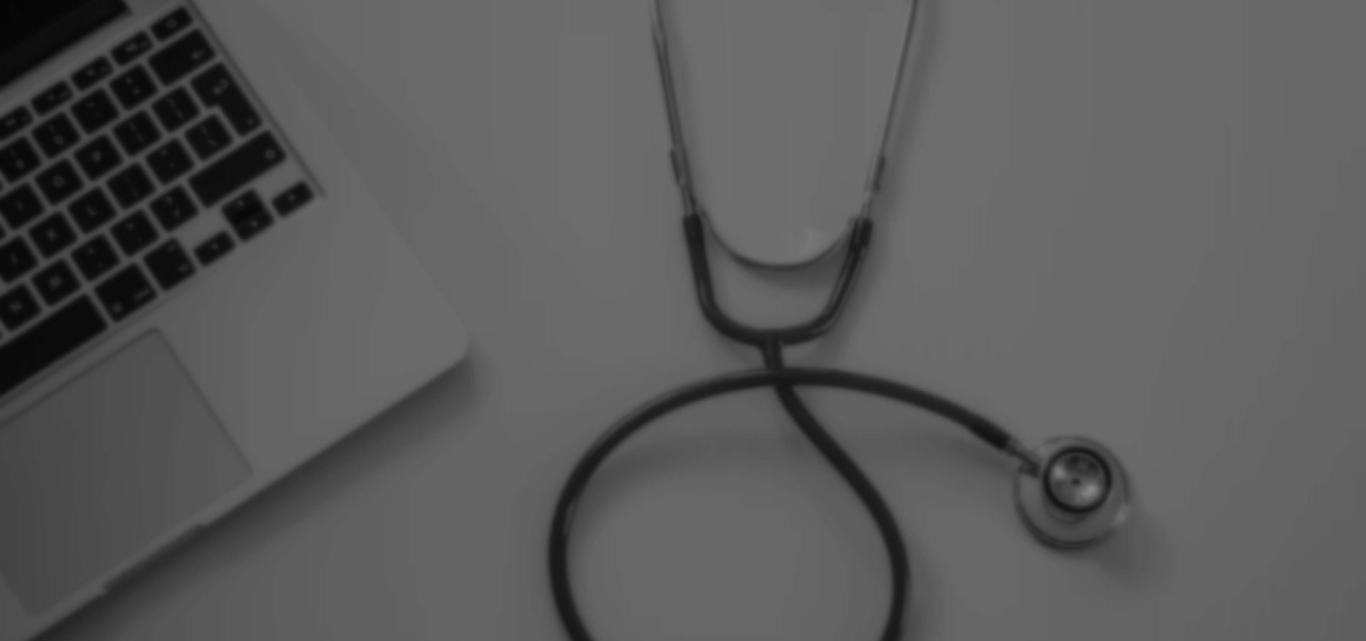 scroll, scrollTop: 0, scrollLeft: 0, axis: both 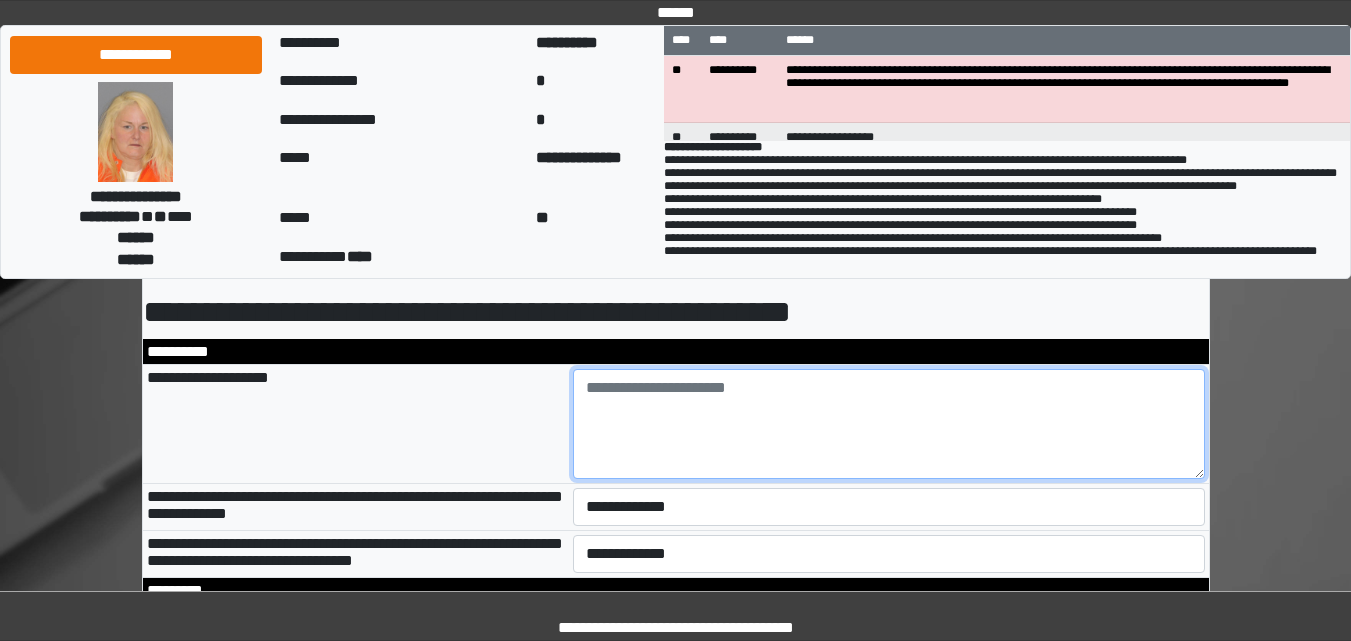 click at bounding box center [889, 424] 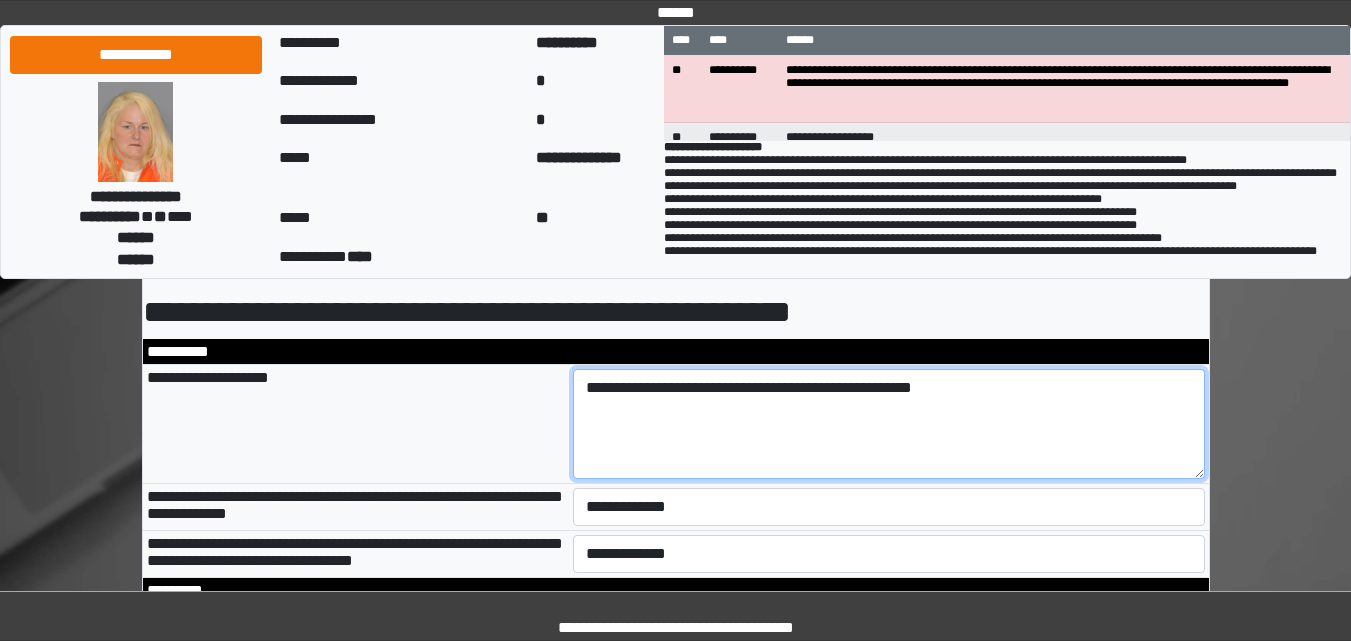 type on "**********" 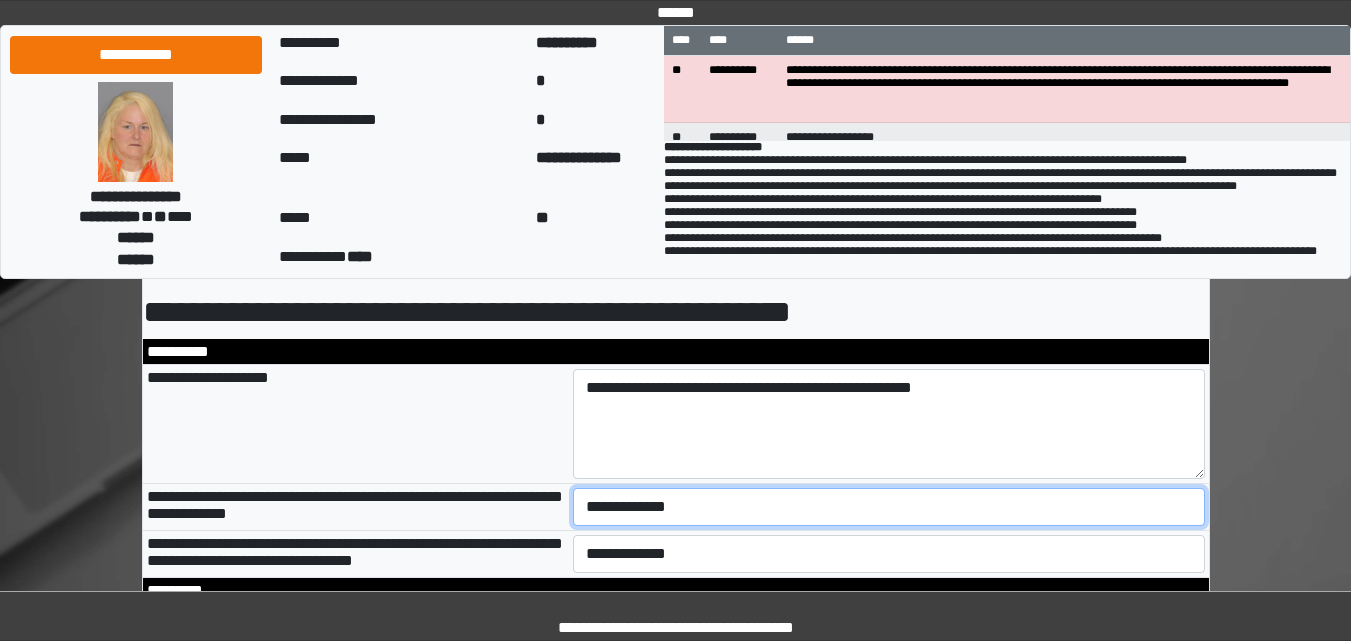 click on "**********" at bounding box center (889, 507) 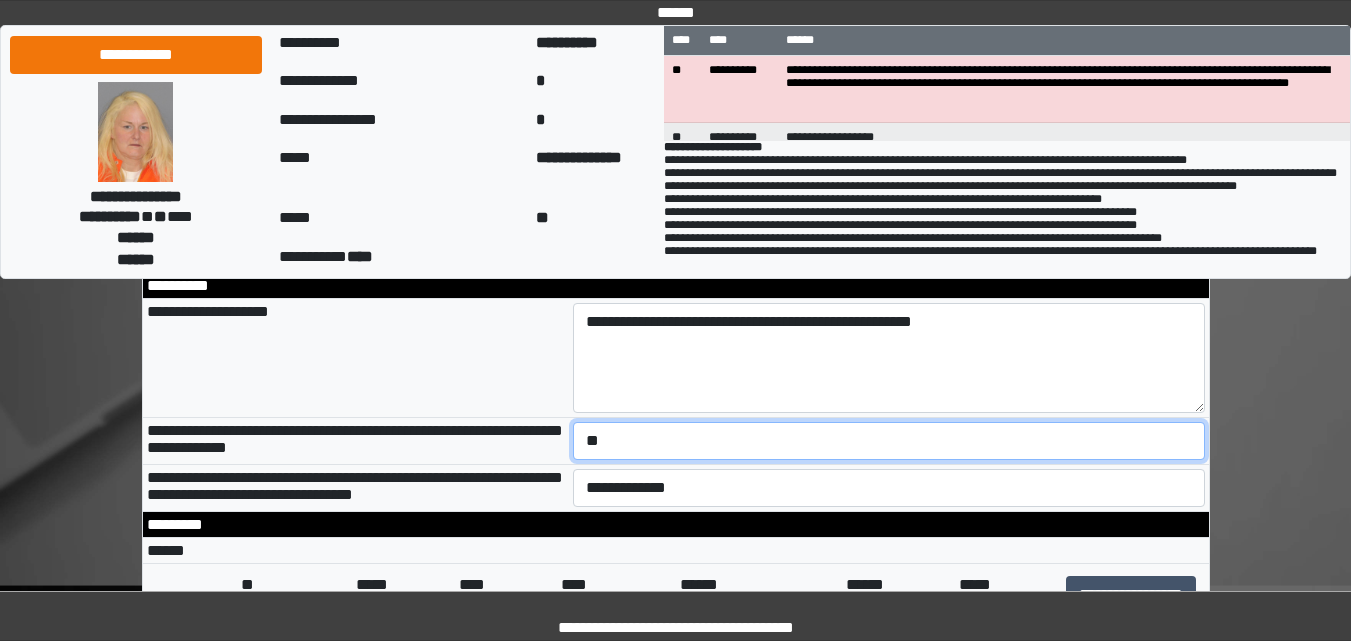 scroll, scrollTop: 200, scrollLeft: 0, axis: vertical 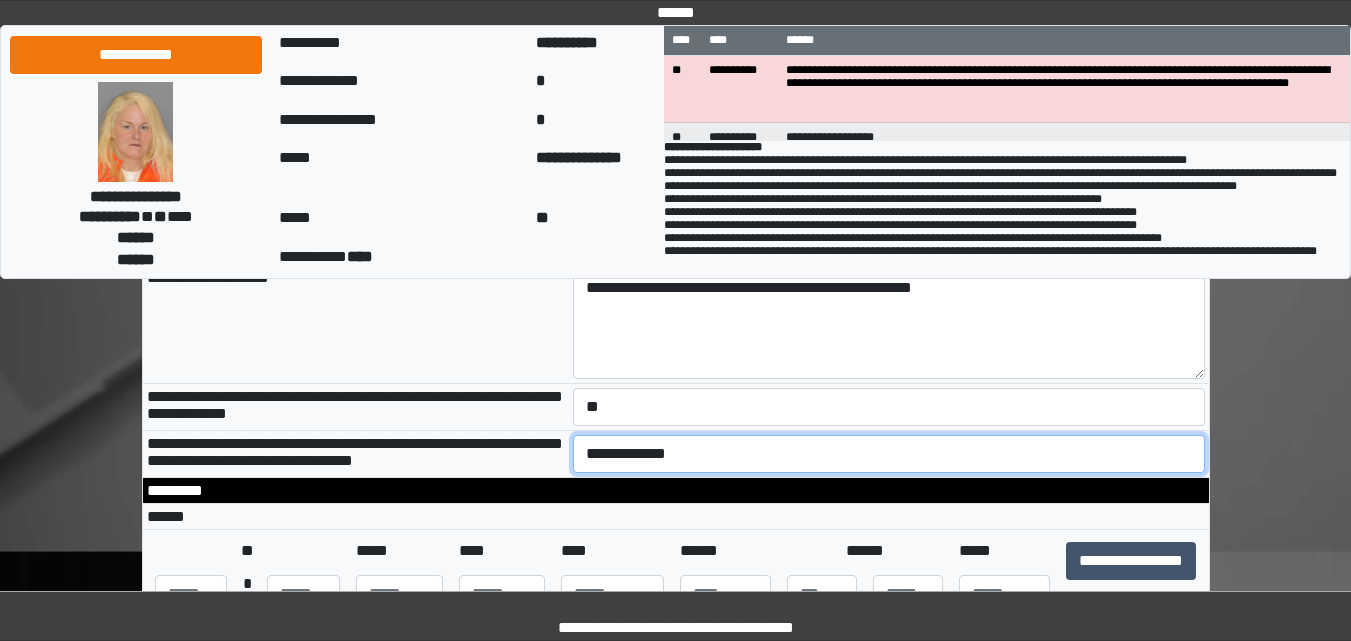 click on "**********" at bounding box center [889, 454] 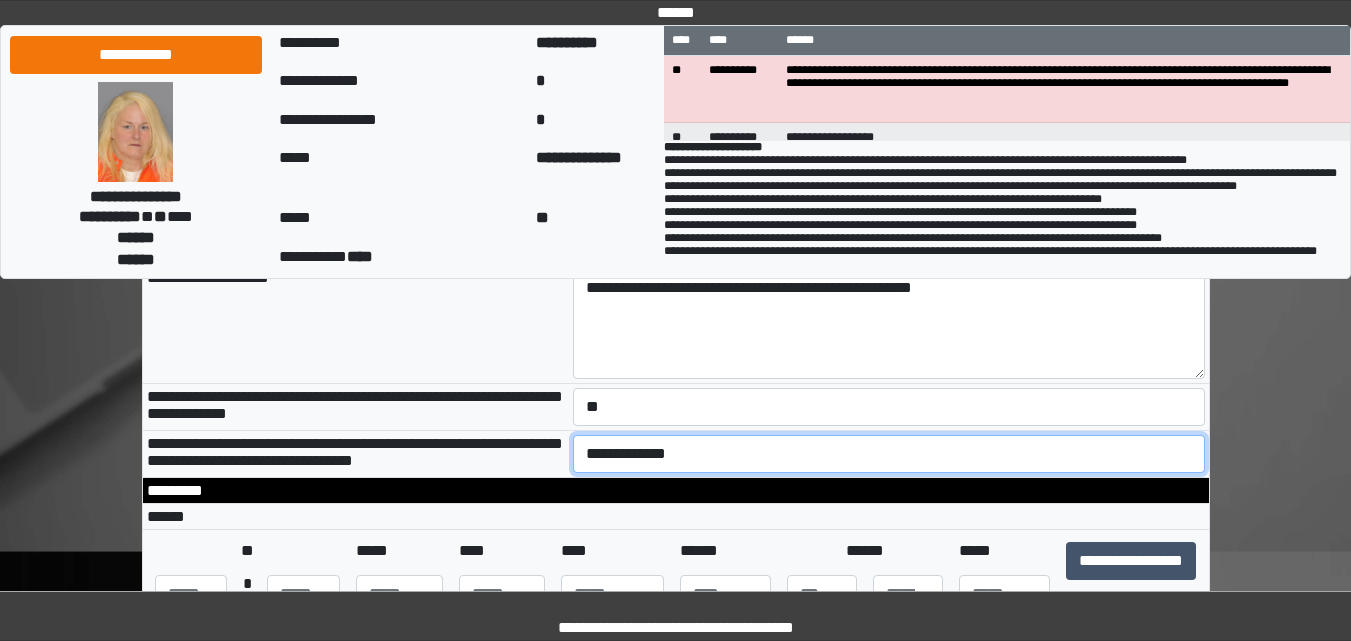 select on "*" 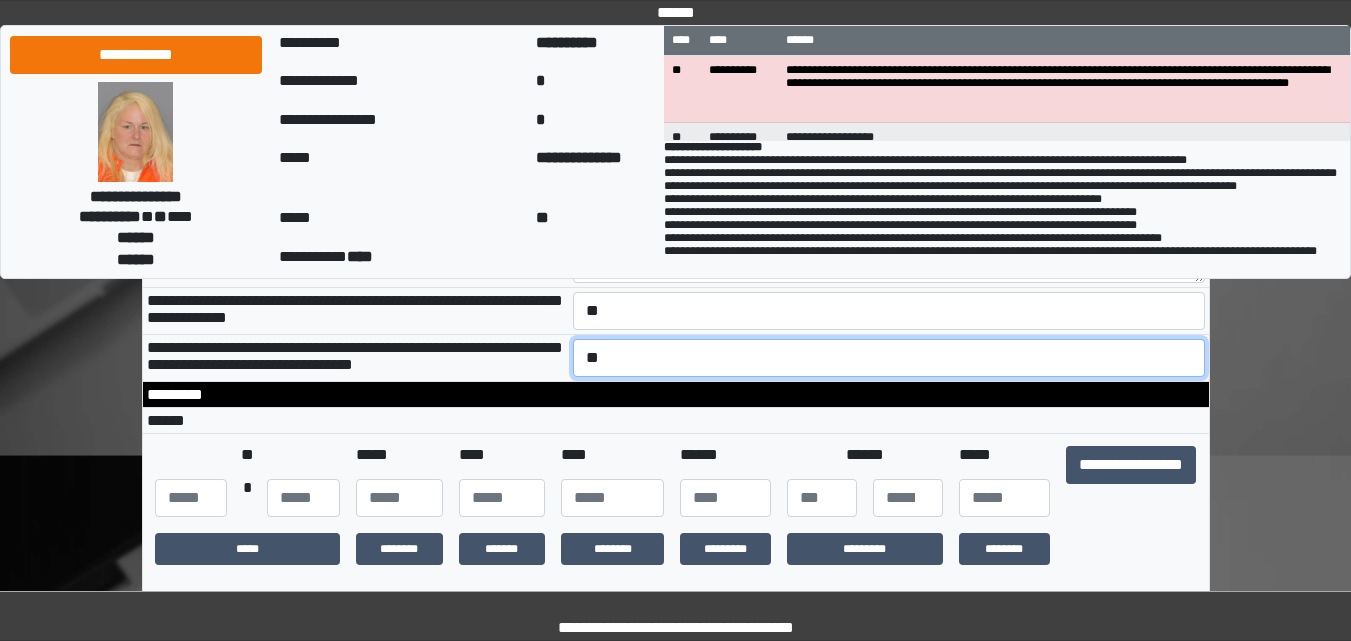 scroll, scrollTop: 400, scrollLeft: 0, axis: vertical 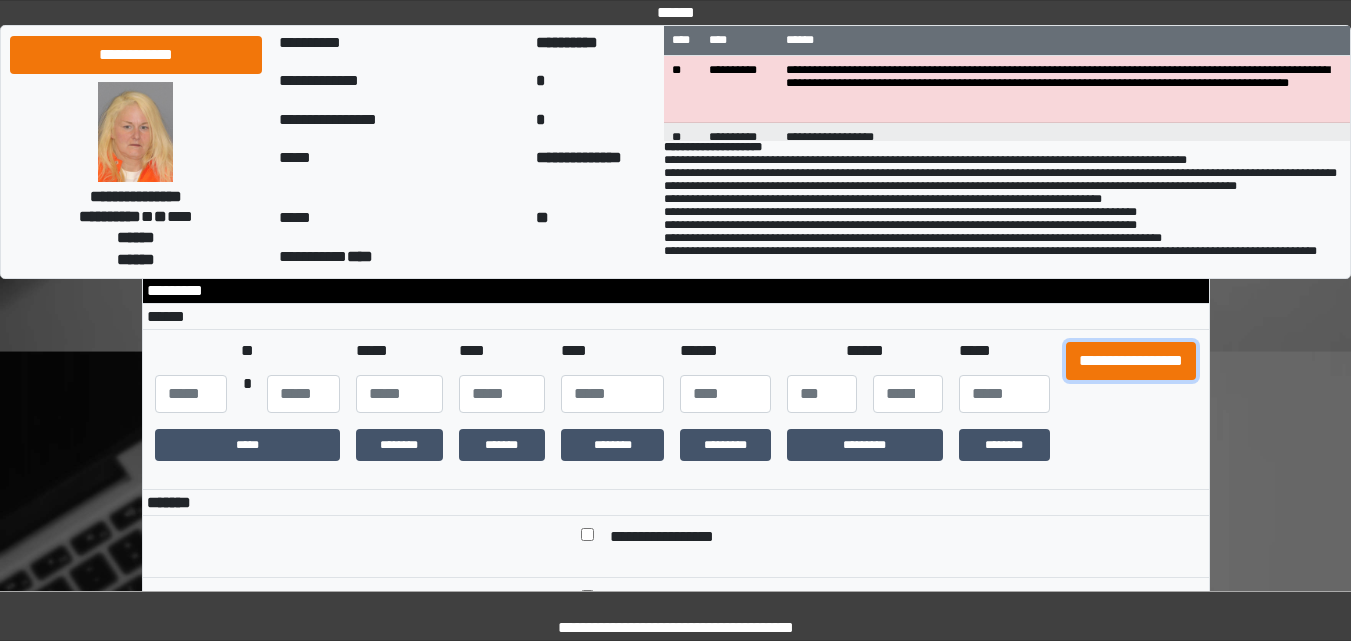click on "**********" at bounding box center (1131, 361) 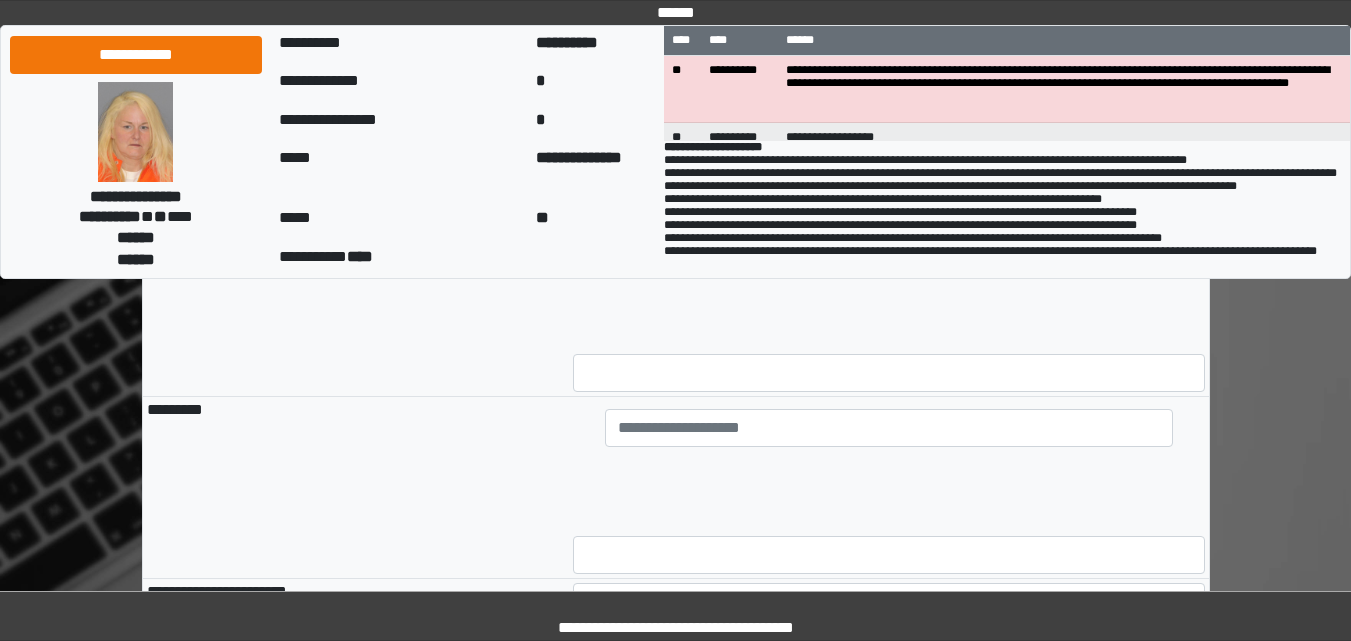 scroll, scrollTop: 1600, scrollLeft: 0, axis: vertical 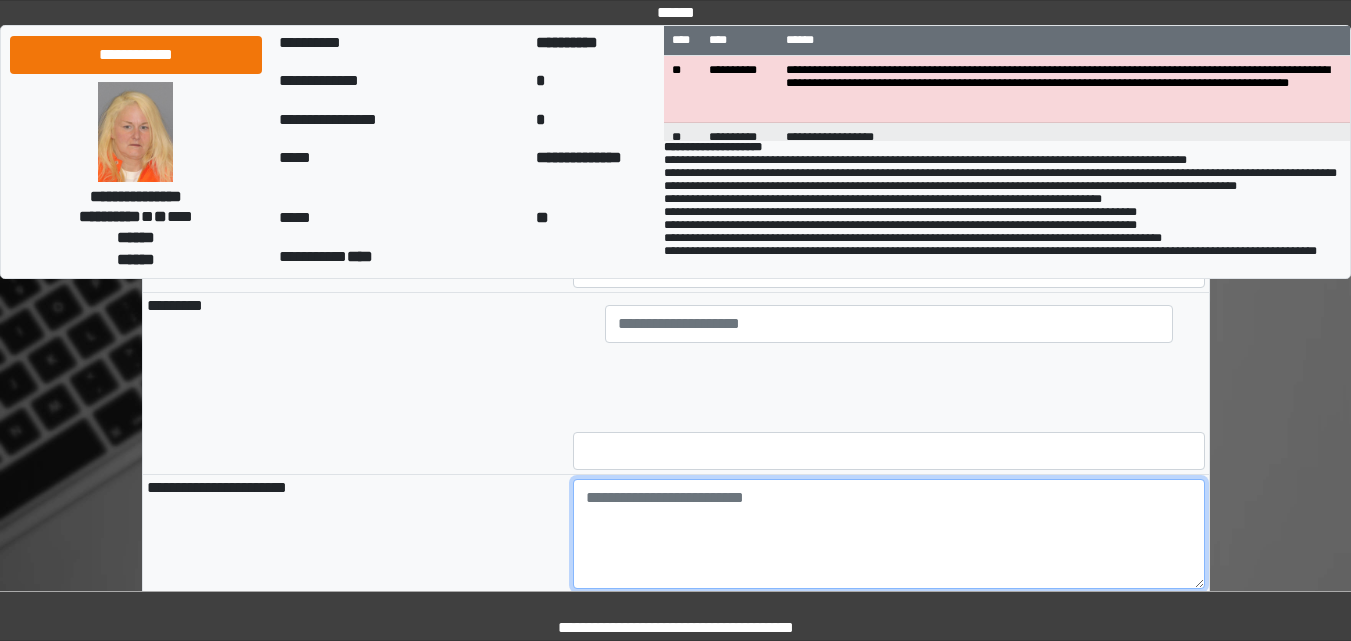 click at bounding box center [889, 534] 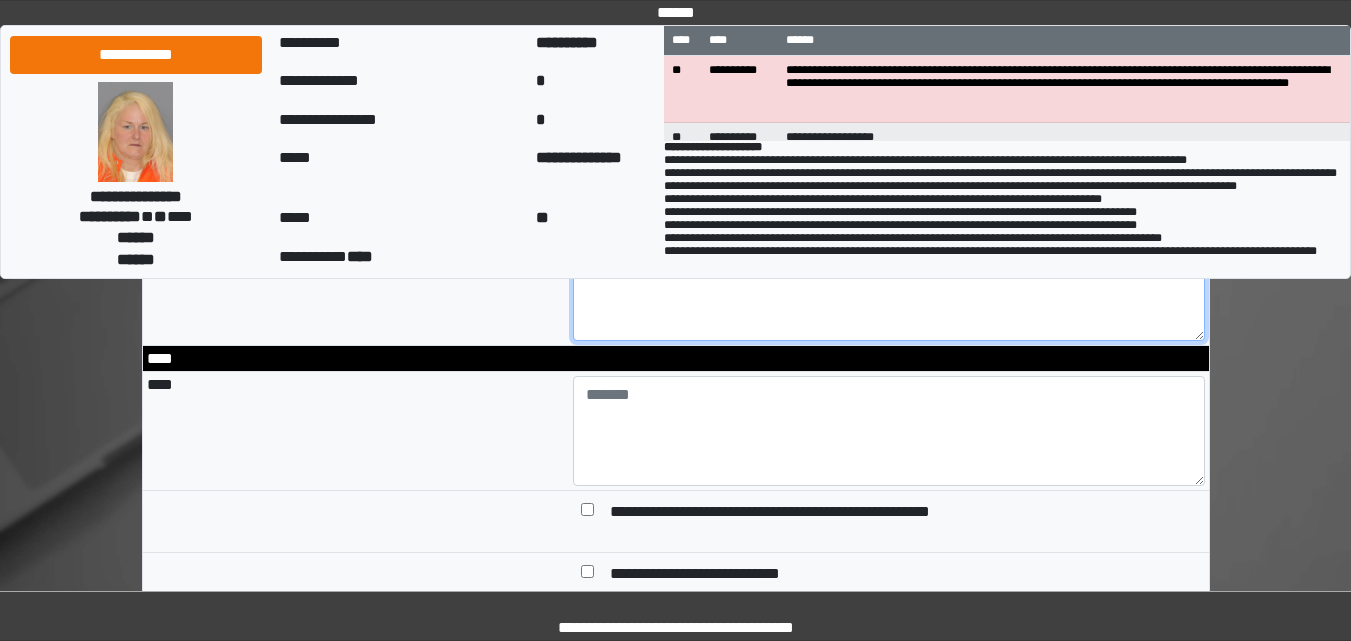 scroll, scrollTop: 1900, scrollLeft: 0, axis: vertical 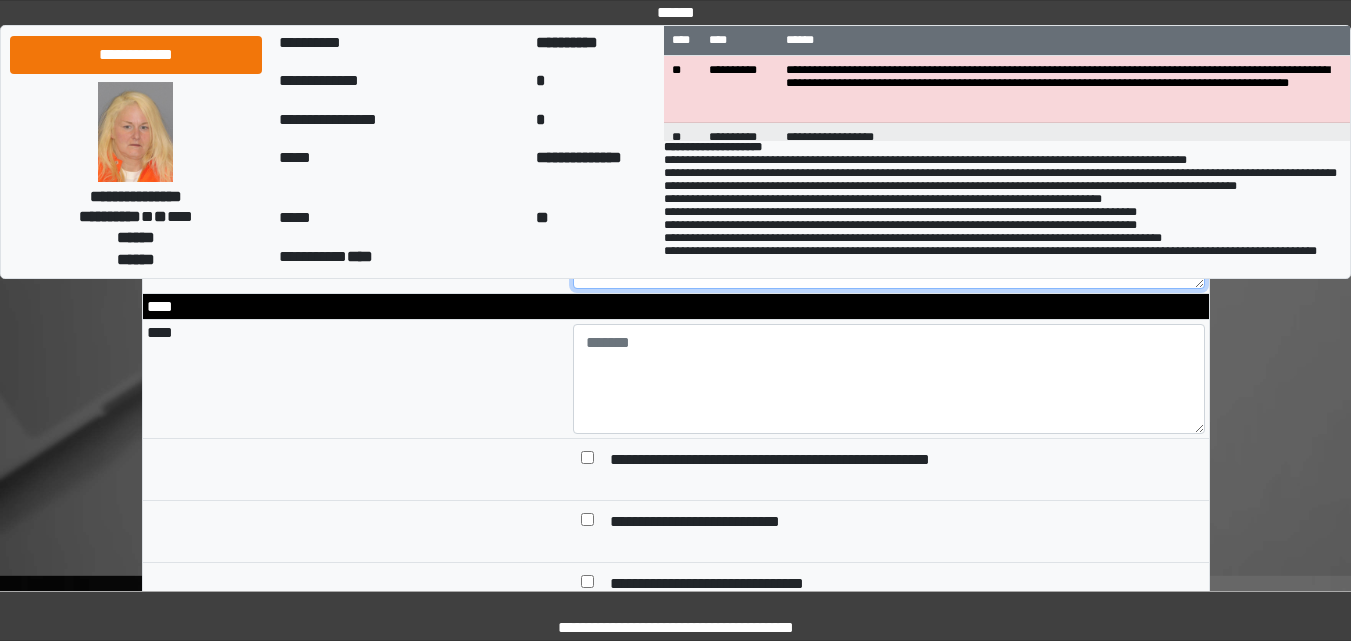 type on "**********" 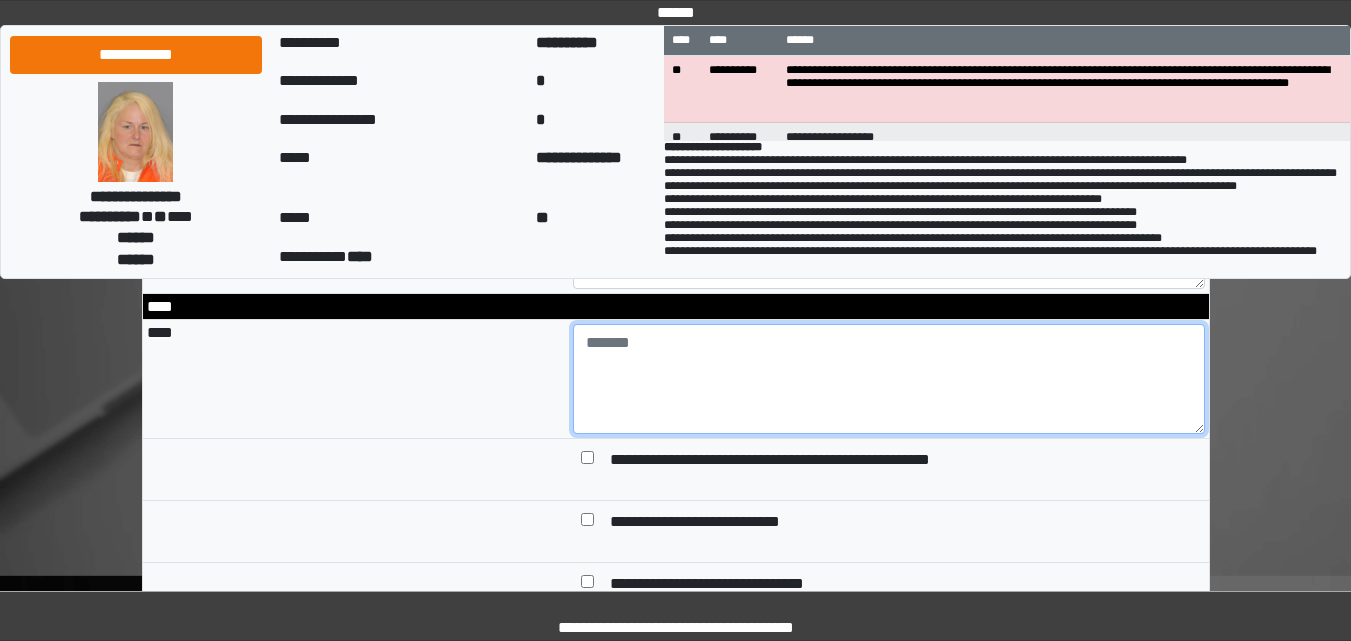 click at bounding box center (889, 379) 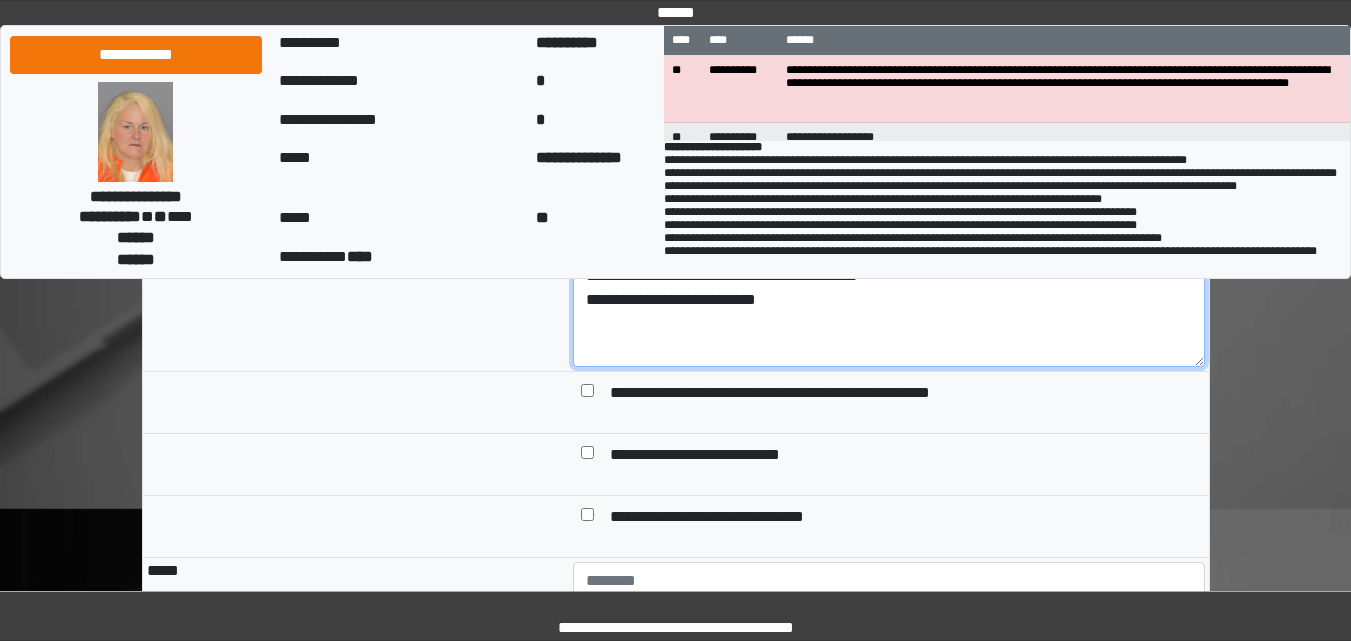scroll, scrollTop: 2000, scrollLeft: 0, axis: vertical 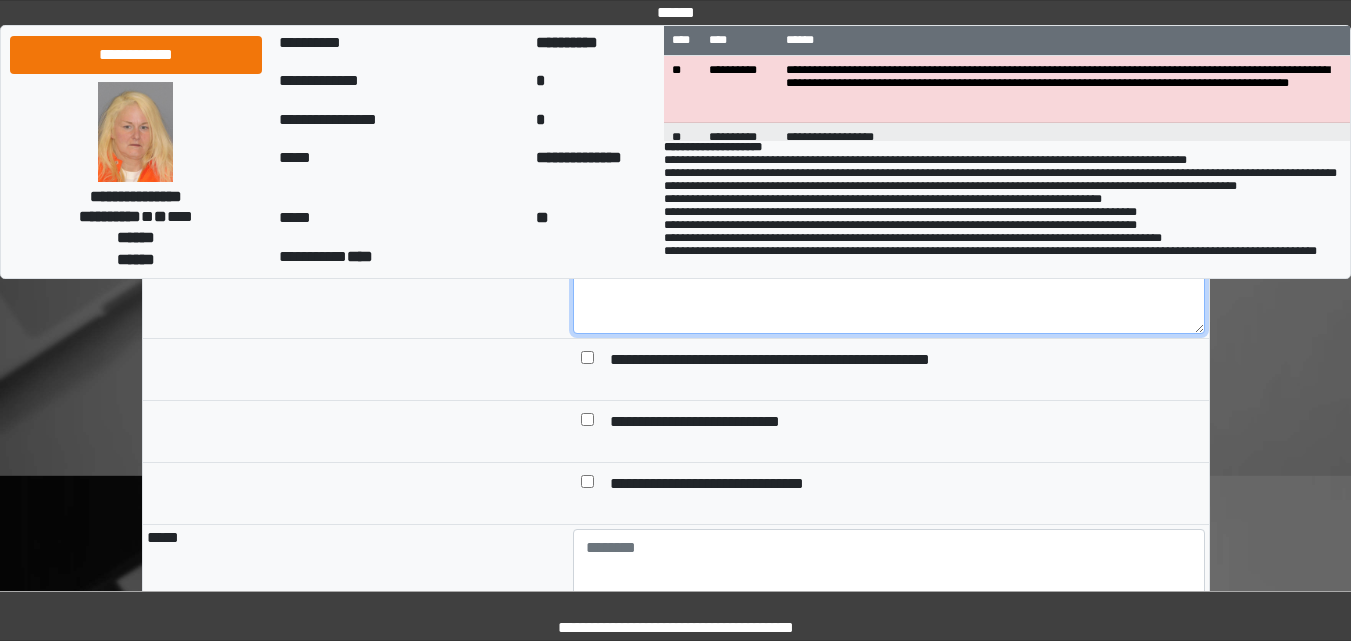 type on "**********" 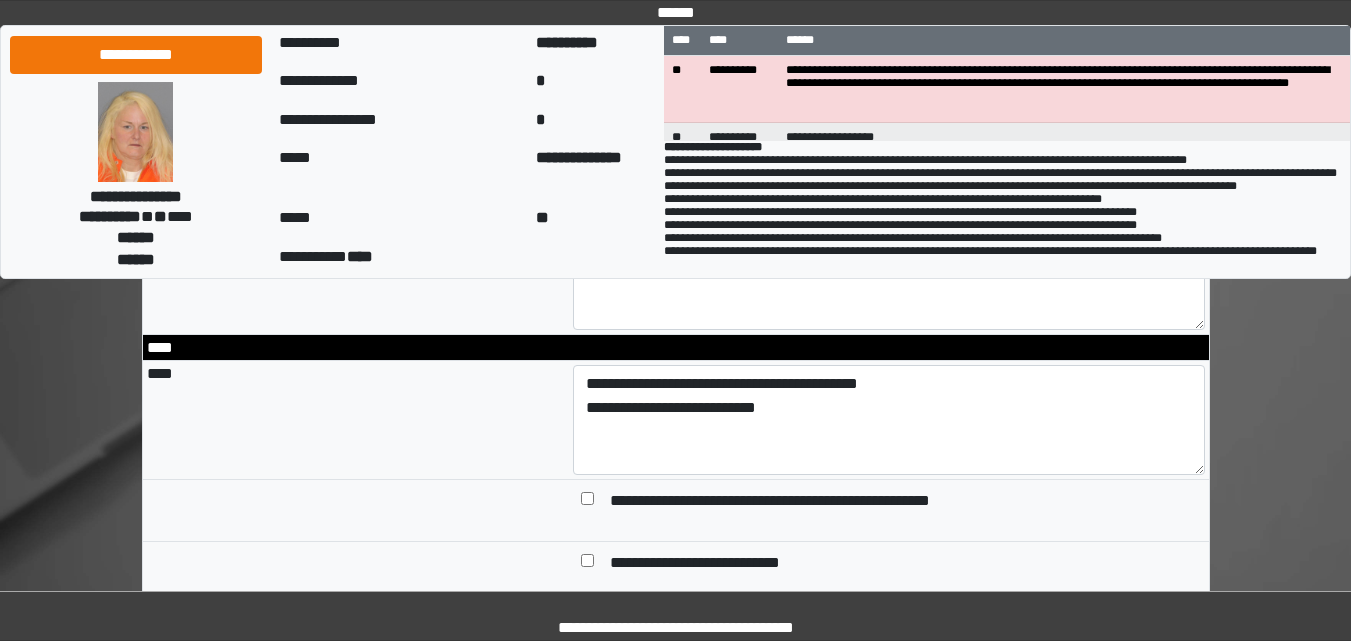 scroll, scrollTop: 1959, scrollLeft: 0, axis: vertical 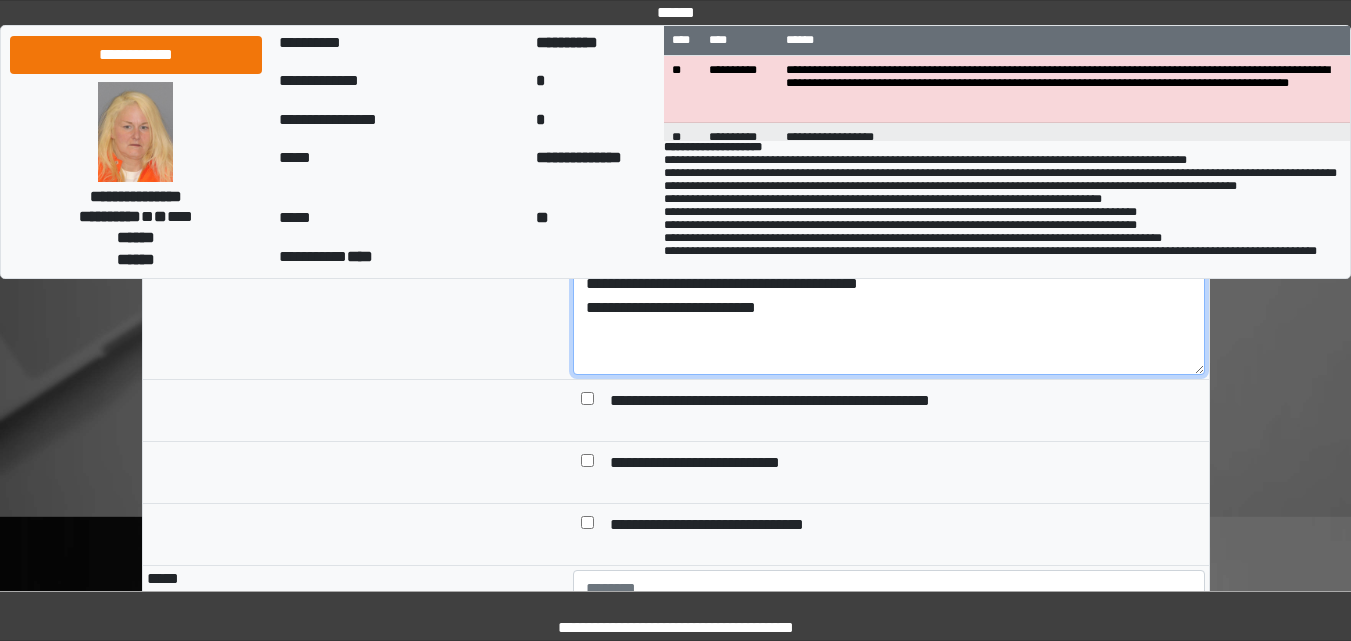 click on "**********" at bounding box center [889, 320] 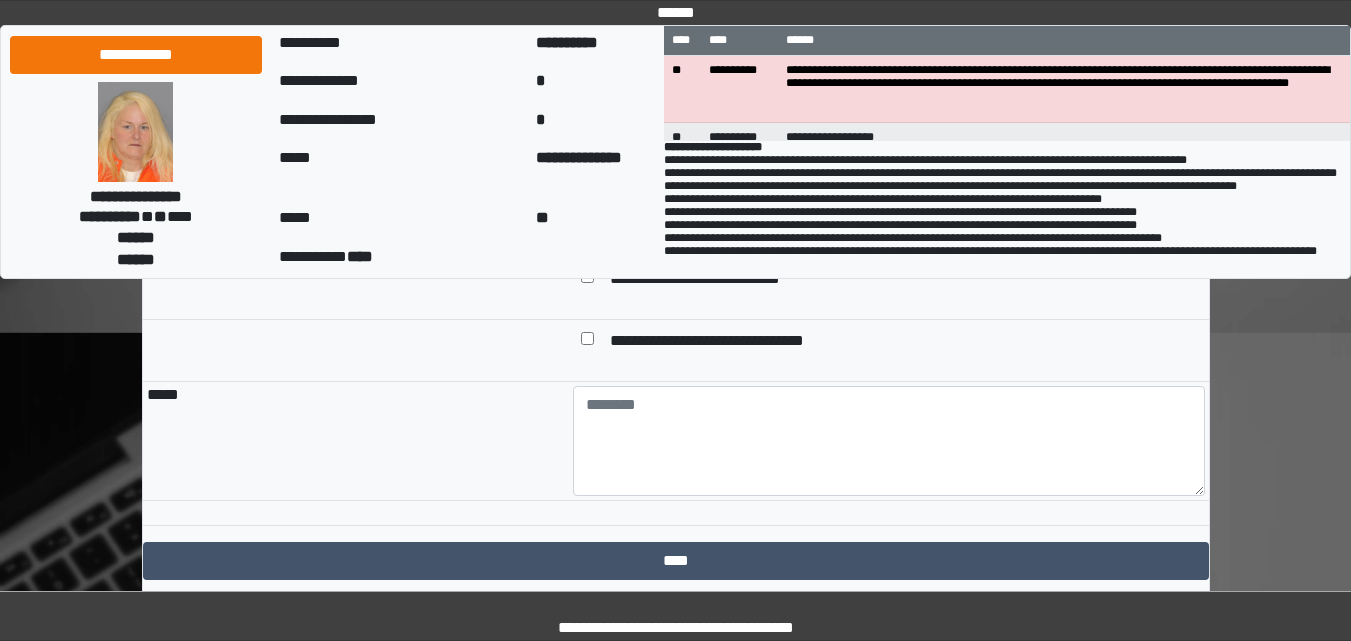 scroll, scrollTop: 2259, scrollLeft: 0, axis: vertical 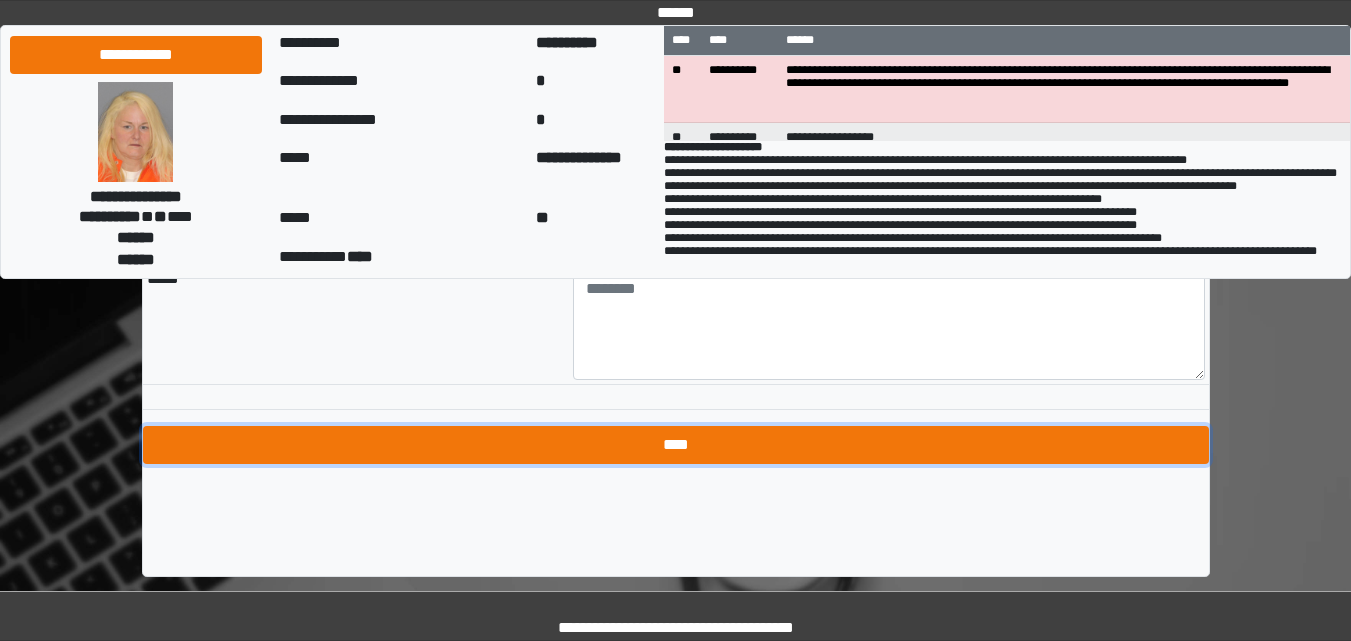 click on "****" at bounding box center (676, 445) 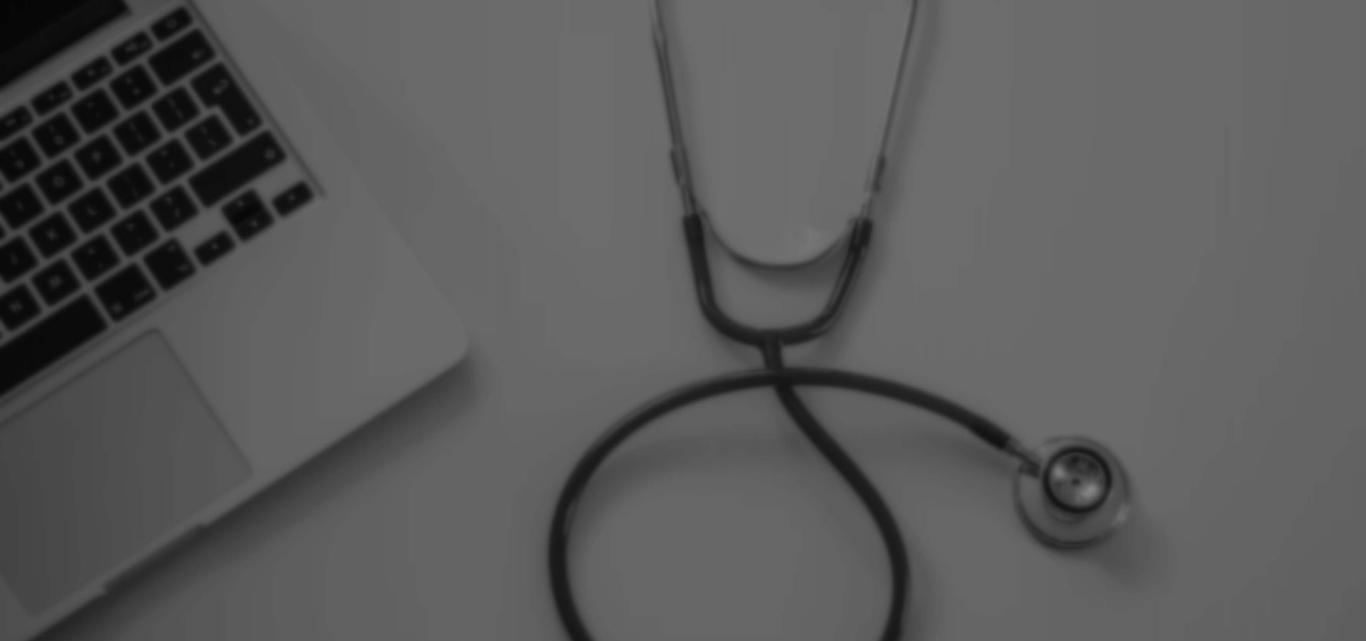 scroll, scrollTop: 0, scrollLeft: 0, axis: both 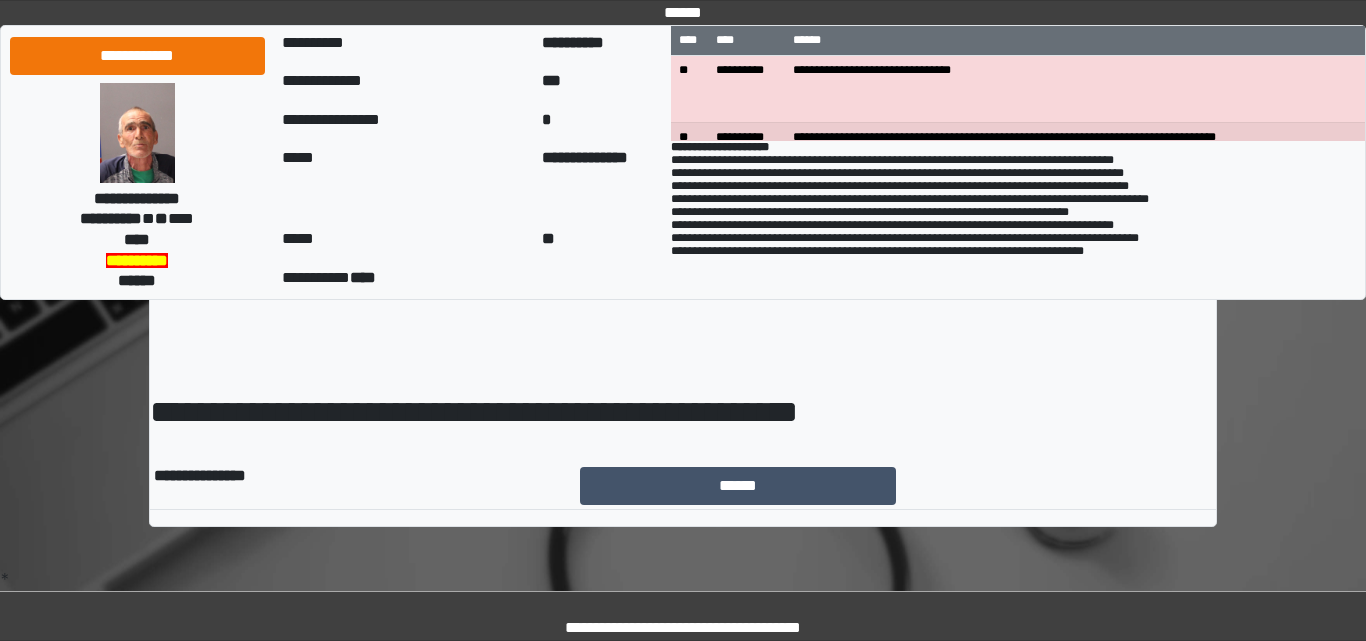 click on "**********" at bounding box center [683, 307] 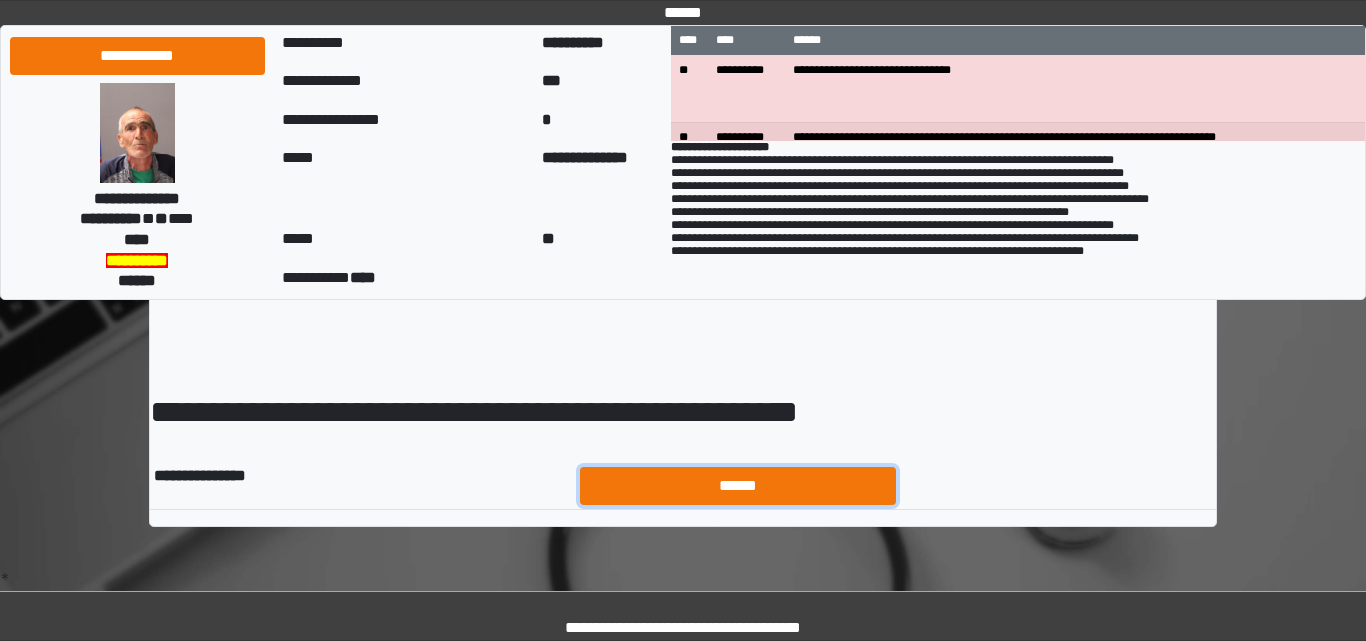 click on "******" at bounding box center [738, 486] 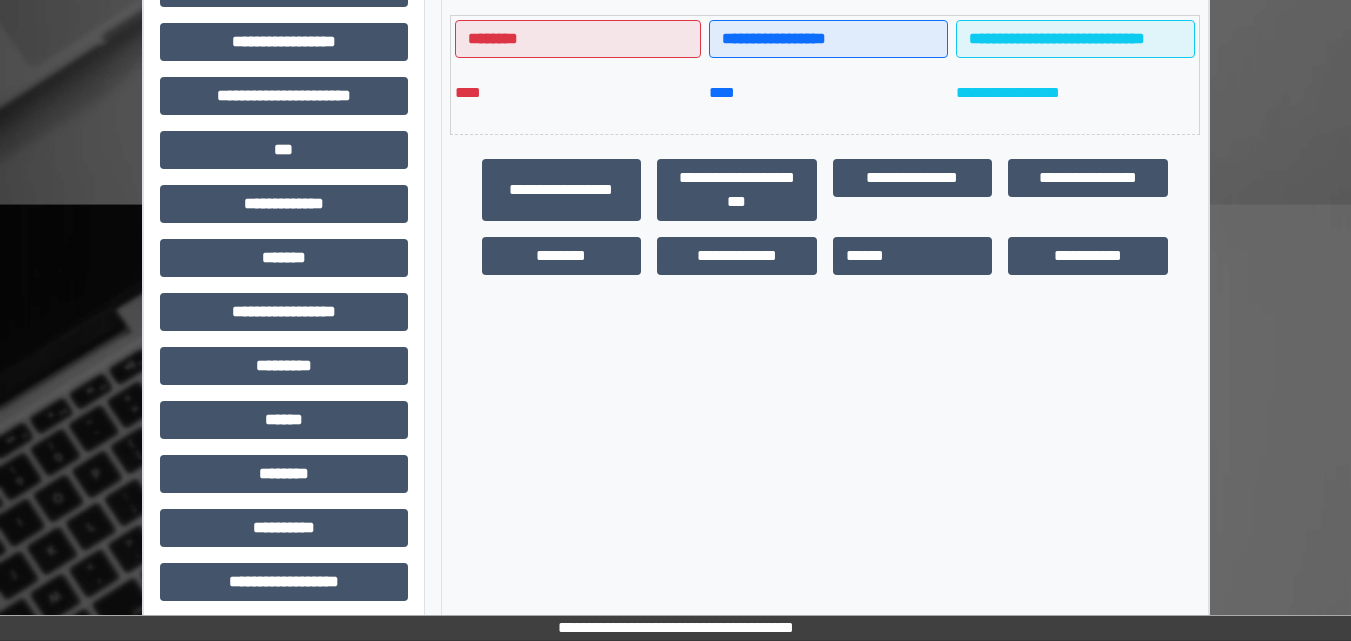 scroll, scrollTop: 557, scrollLeft: 0, axis: vertical 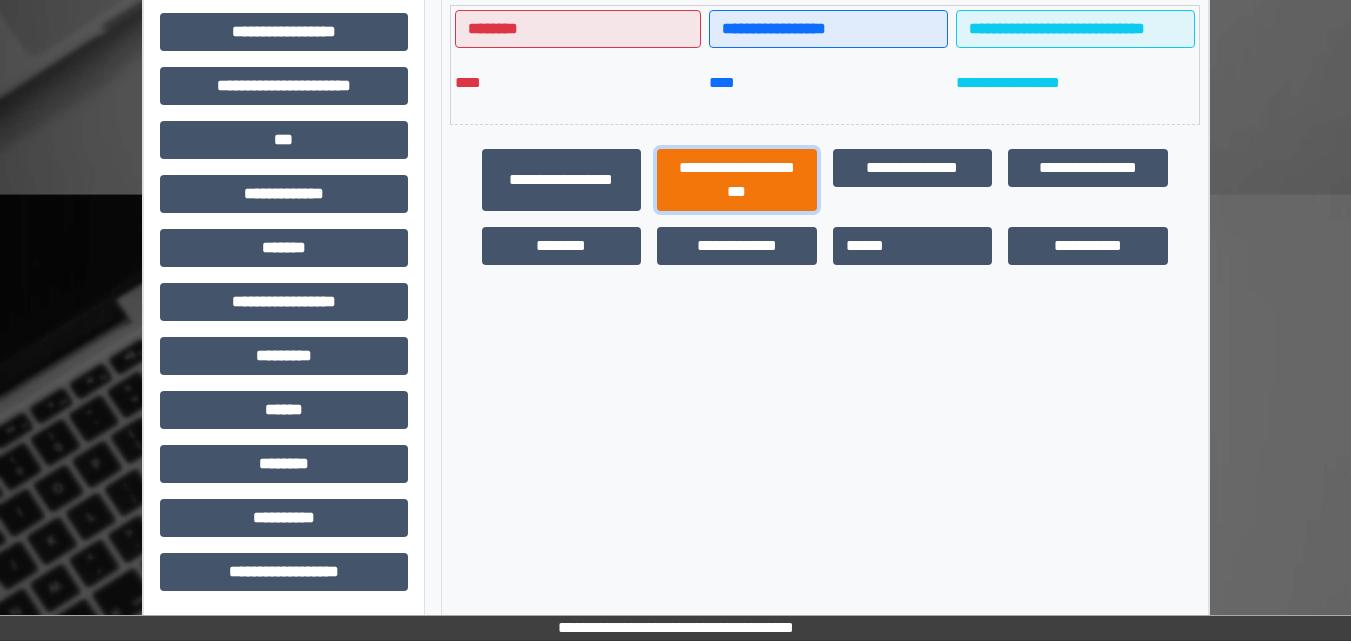 click on "**********" at bounding box center [737, 180] 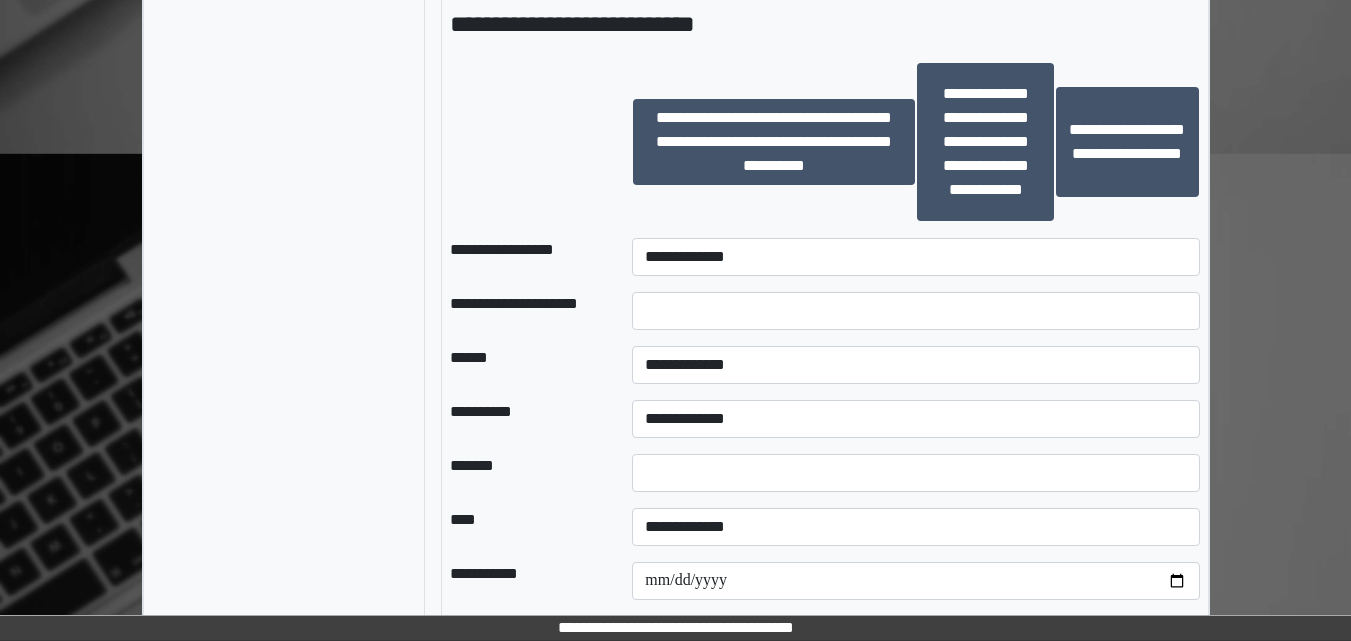 scroll, scrollTop: 2357, scrollLeft: 0, axis: vertical 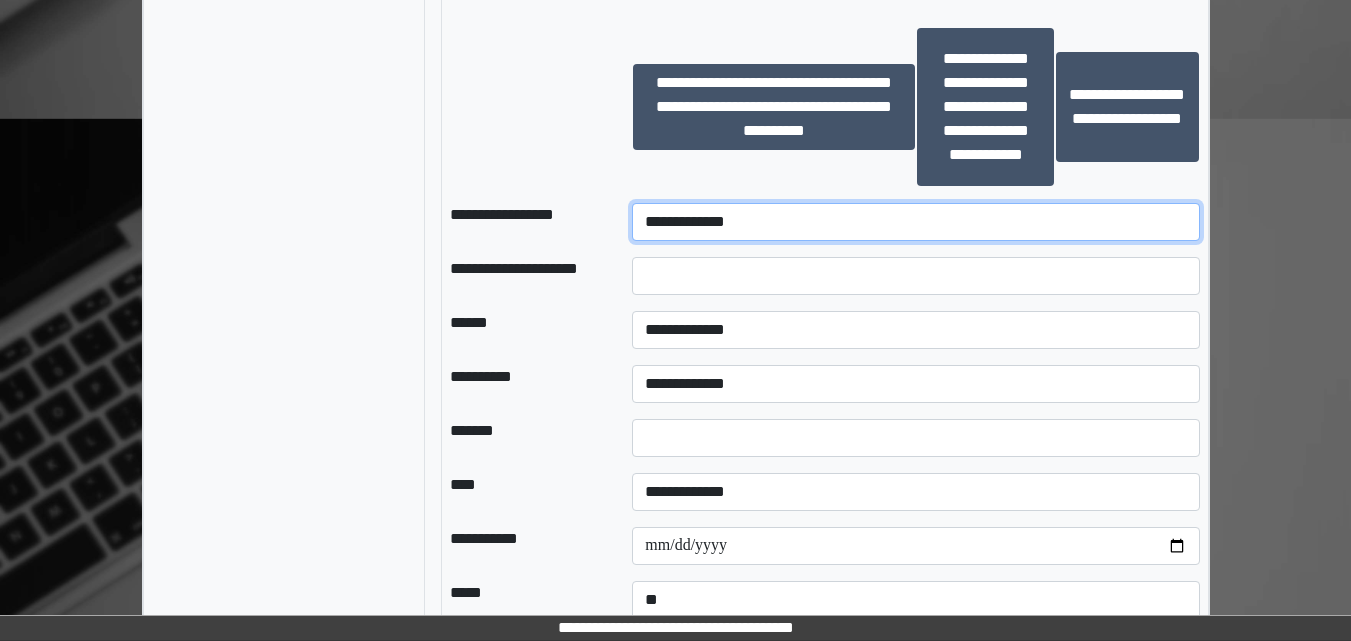 click on "**********" at bounding box center [915, 222] 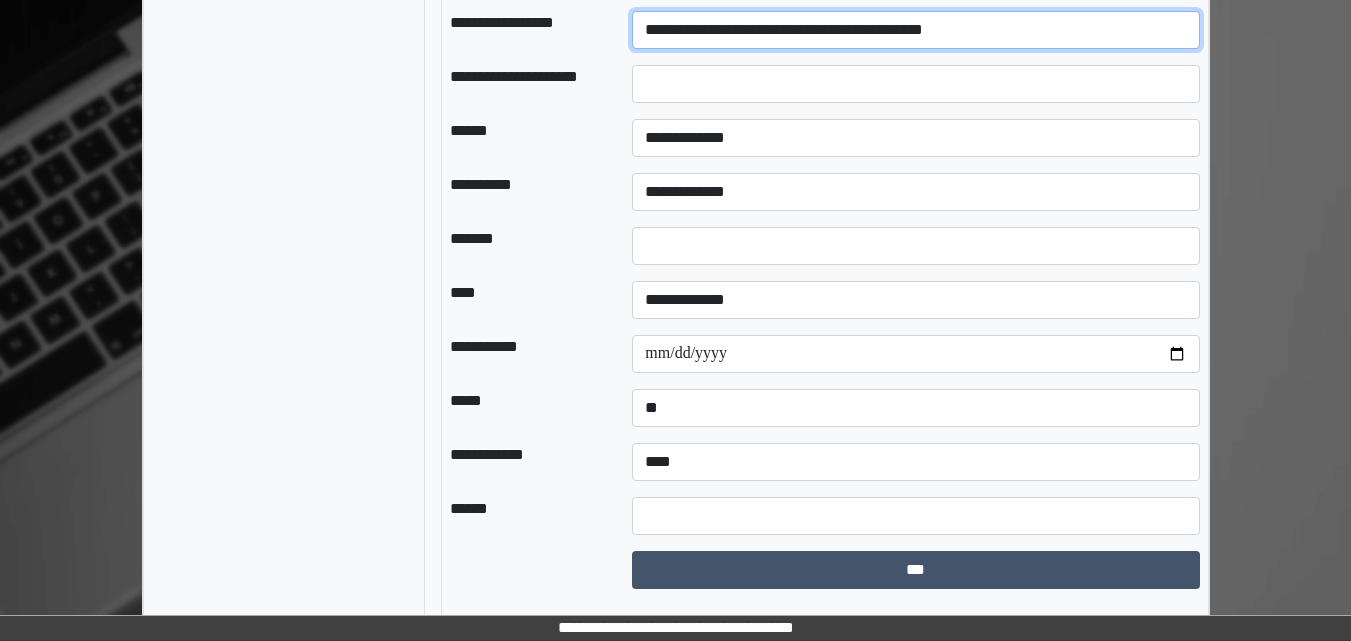 scroll, scrollTop: 2557, scrollLeft: 0, axis: vertical 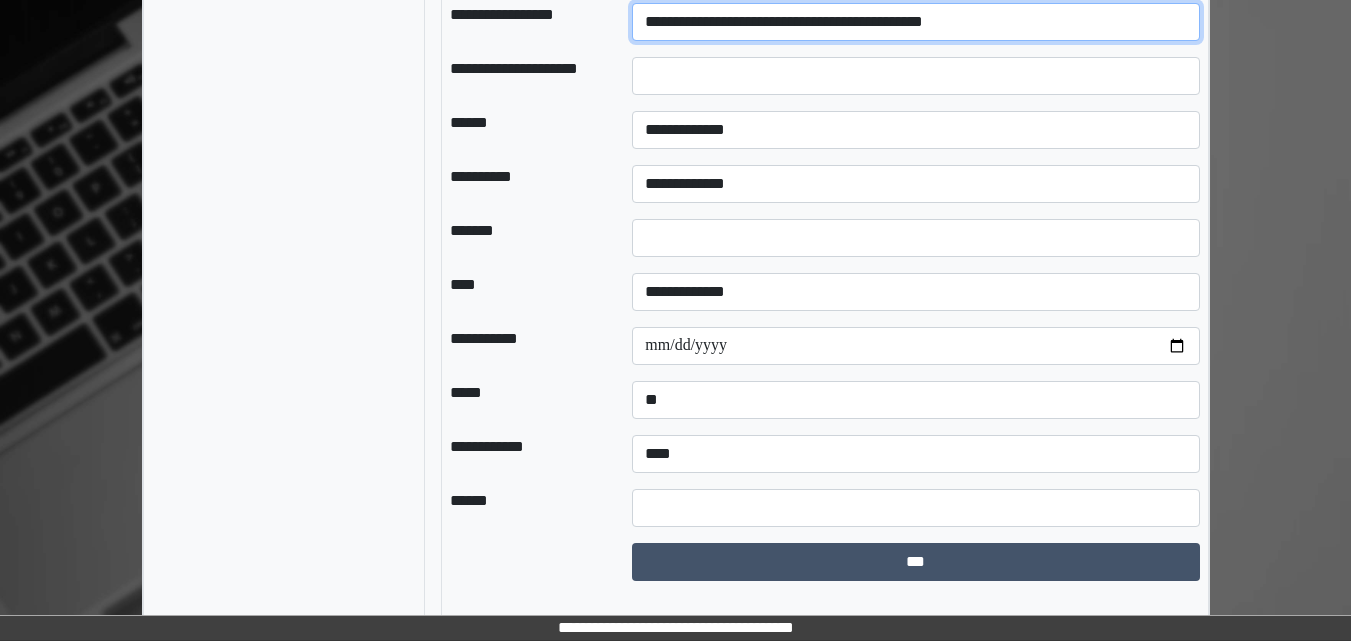 click on "**********" at bounding box center [915, 22] 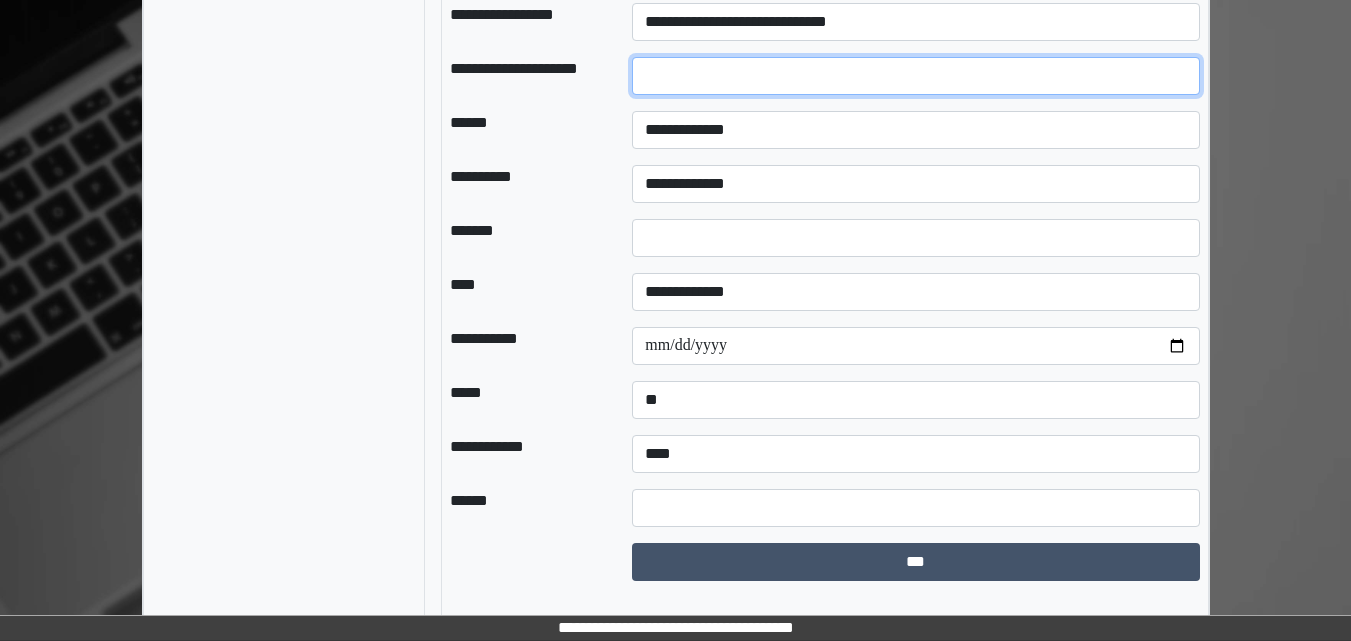 click at bounding box center [915, 76] 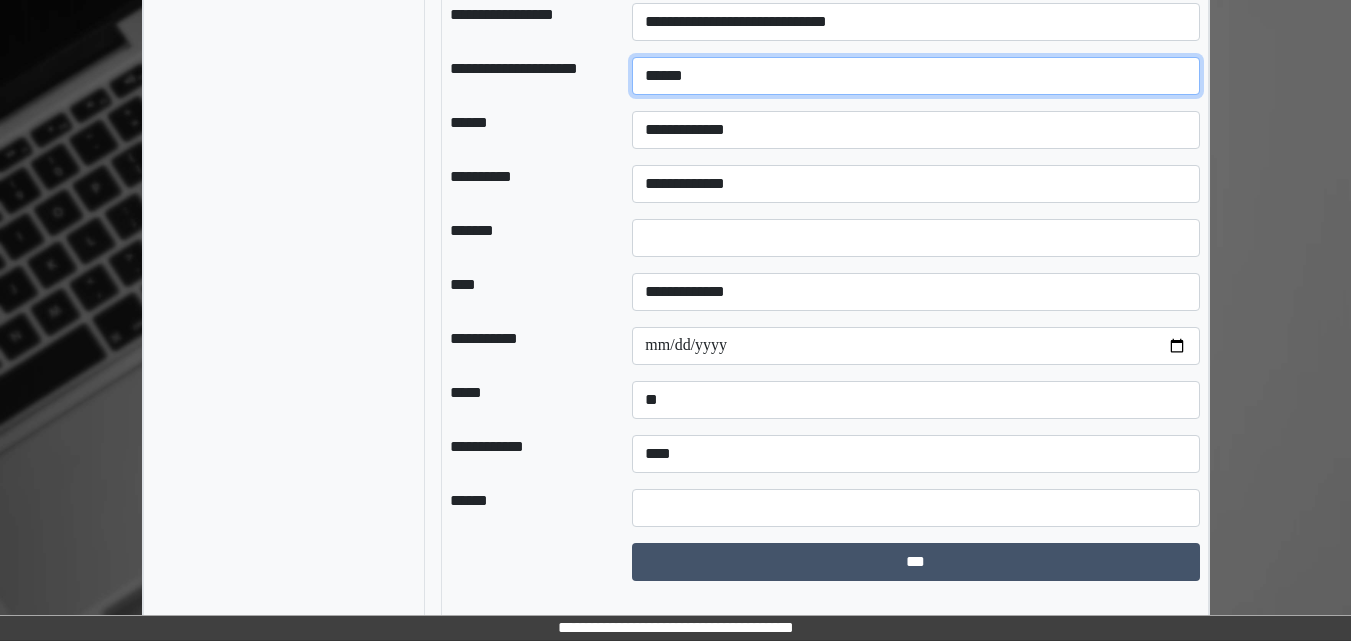 type on "*****" 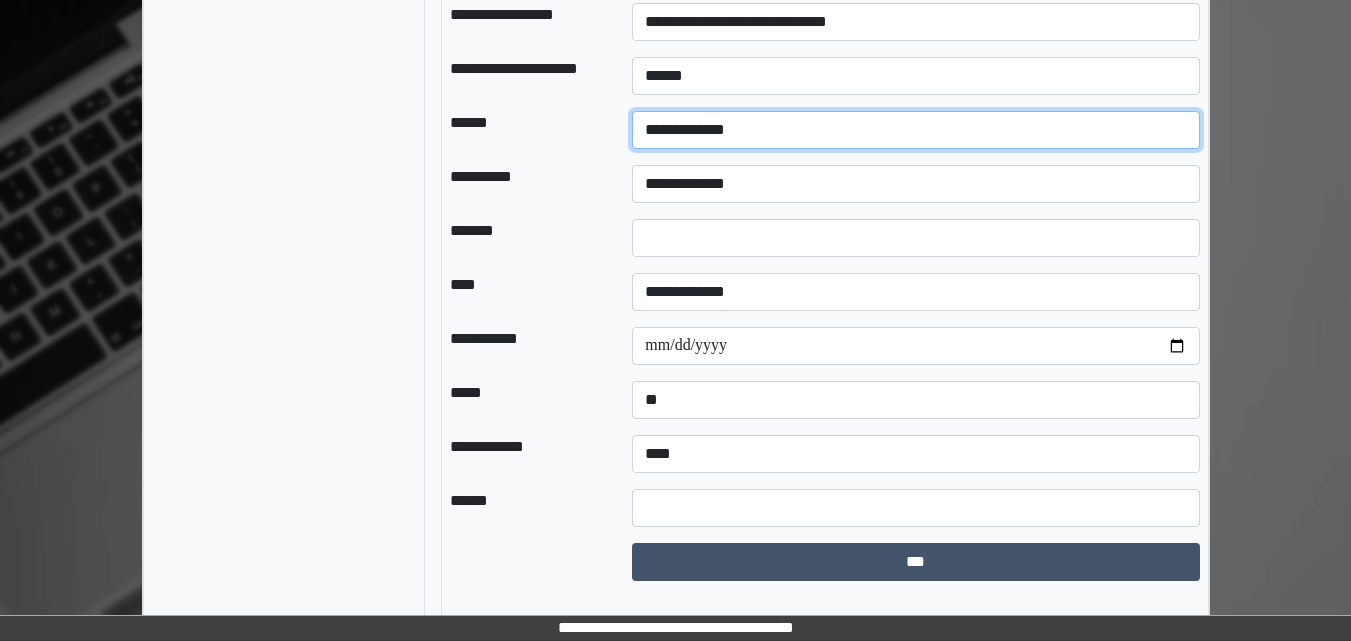 click on "**********" at bounding box center [915, 130] 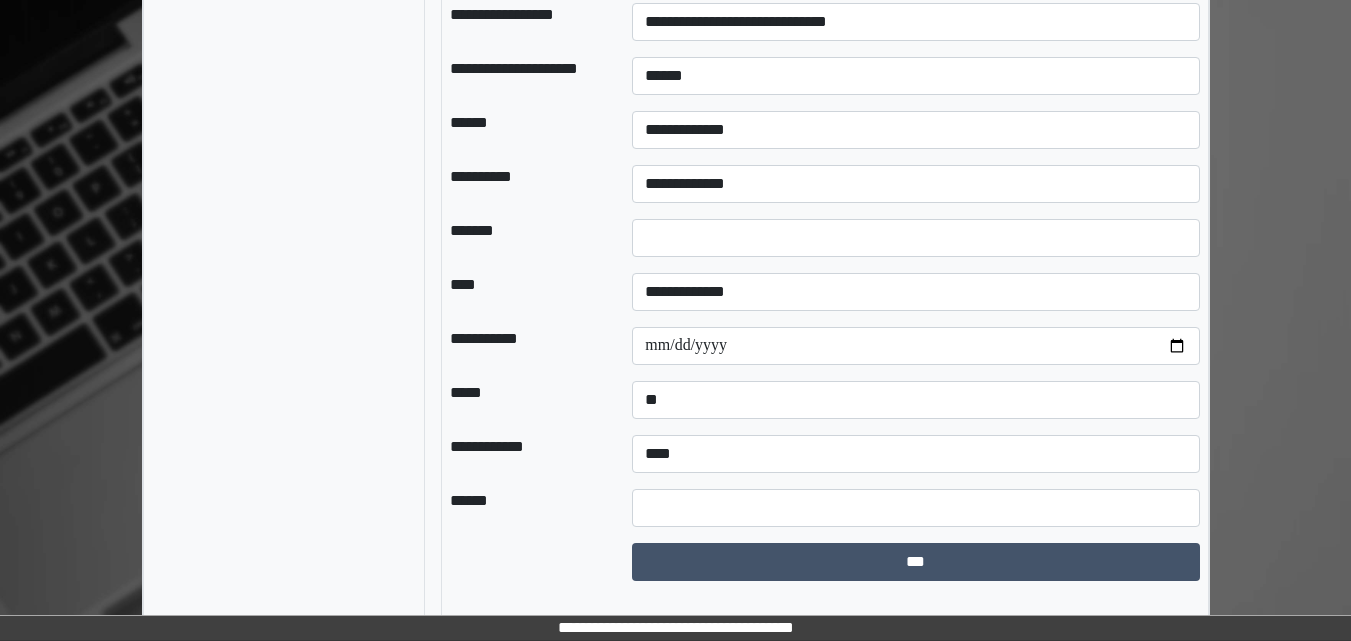 click on "**********" at bounding box center (915, 184) 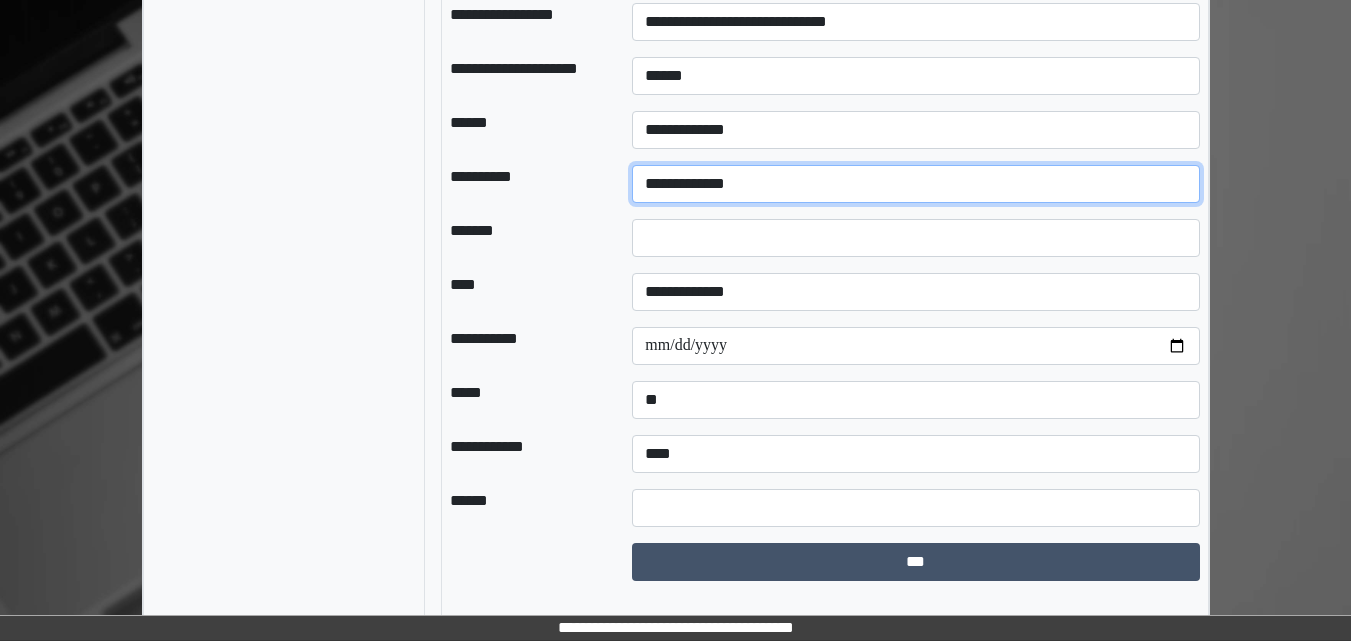 click on "**********" at bounding box center [915, 184] 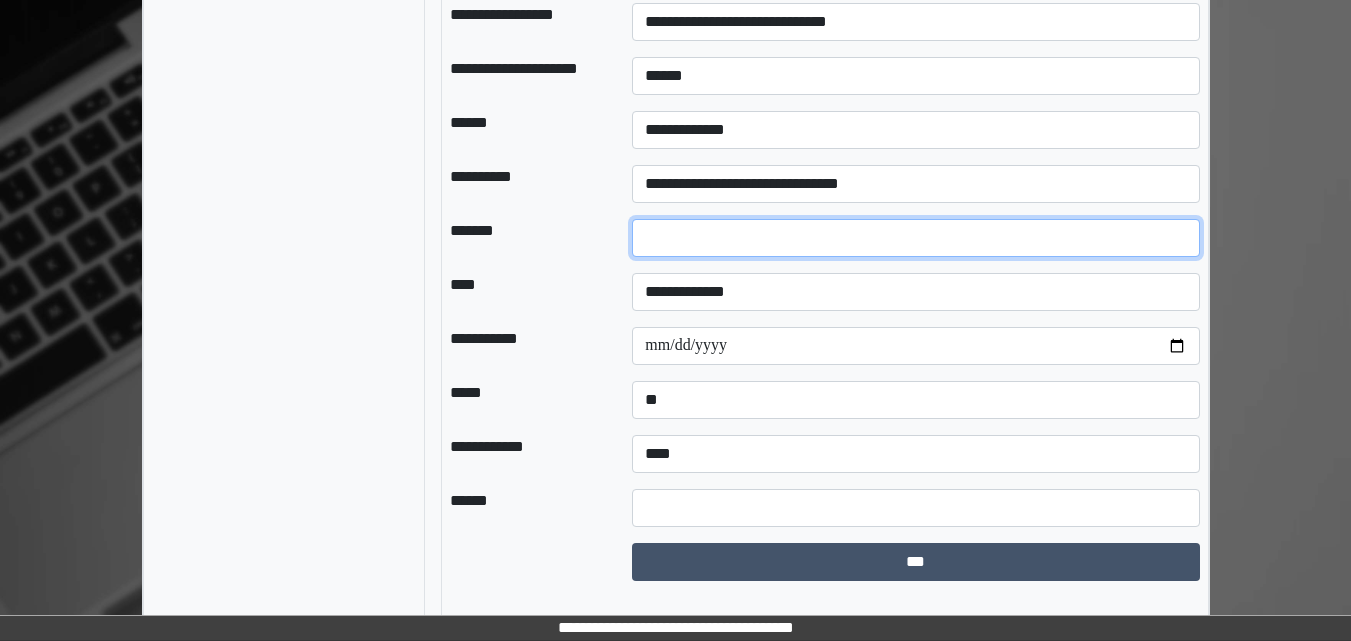click at bounding box center (915, 238) 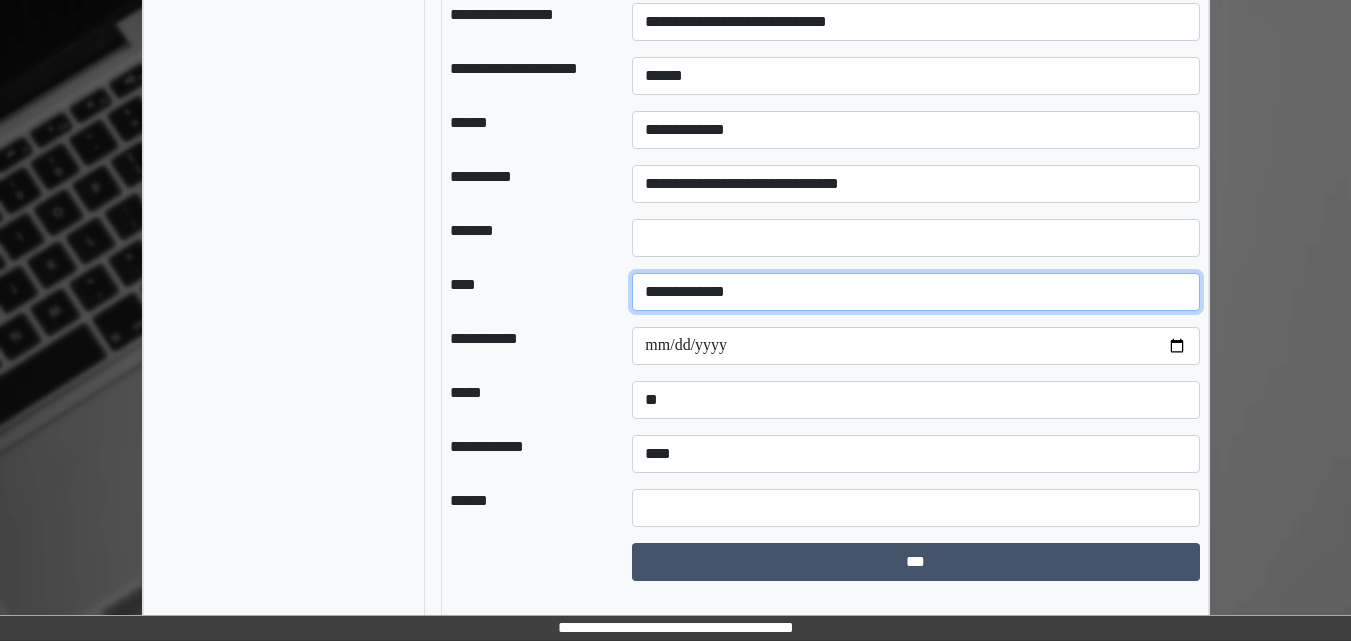 click on "**********" at bounding box center (915, 292) 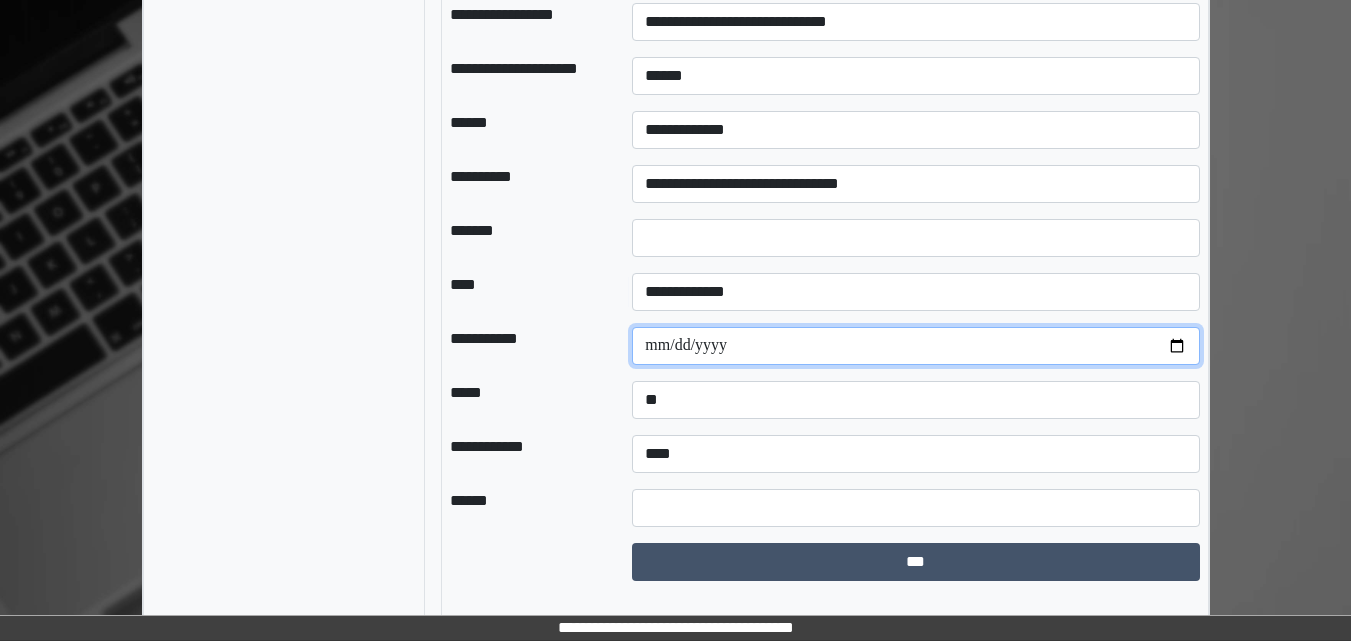 click at bounding box center [915, 346] 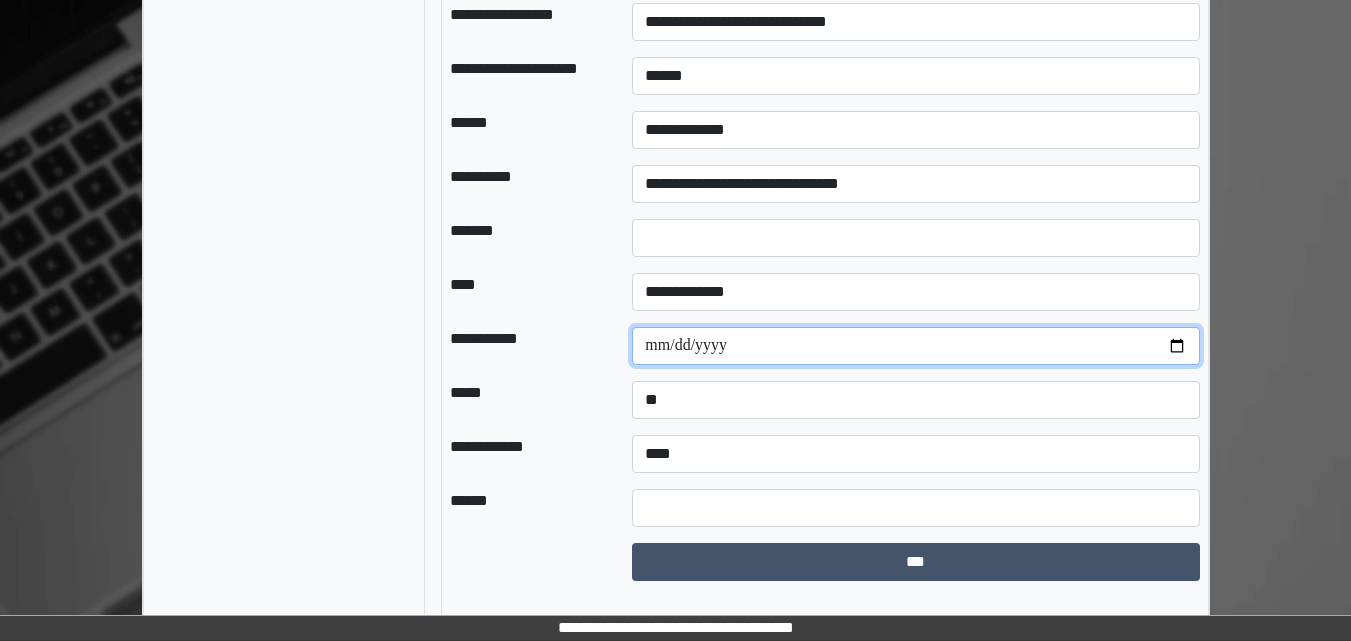 type on "**********" 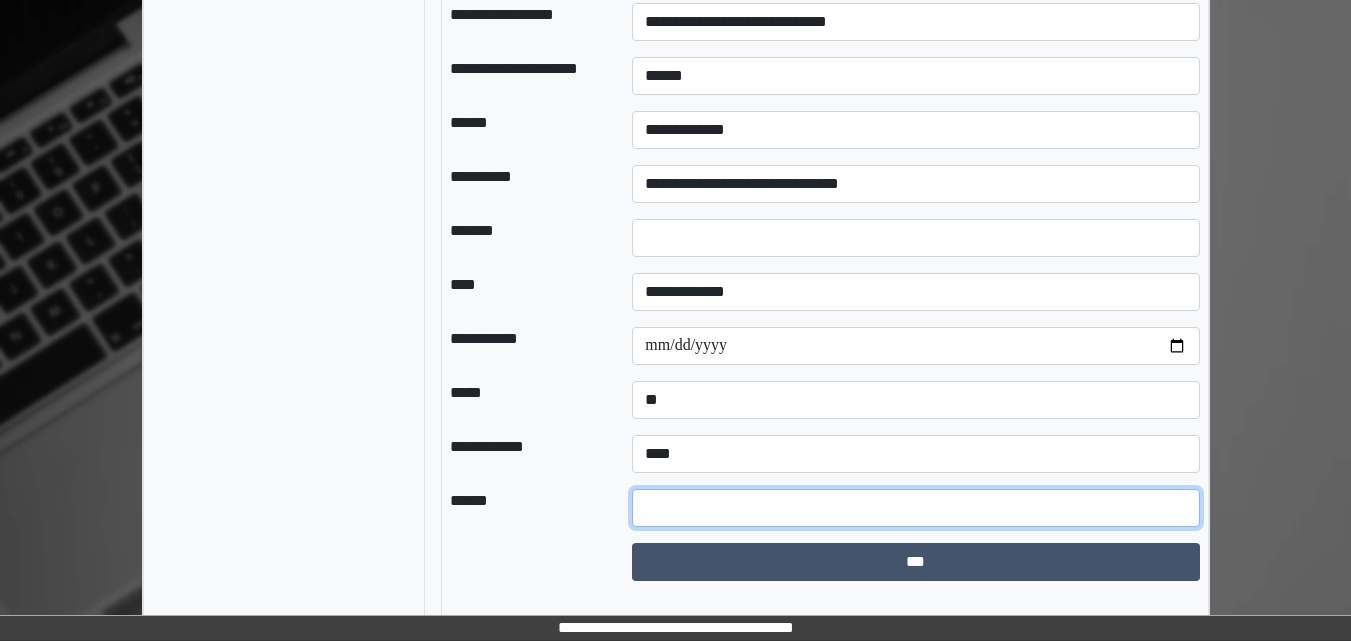 click at bounding box center [915, 508] 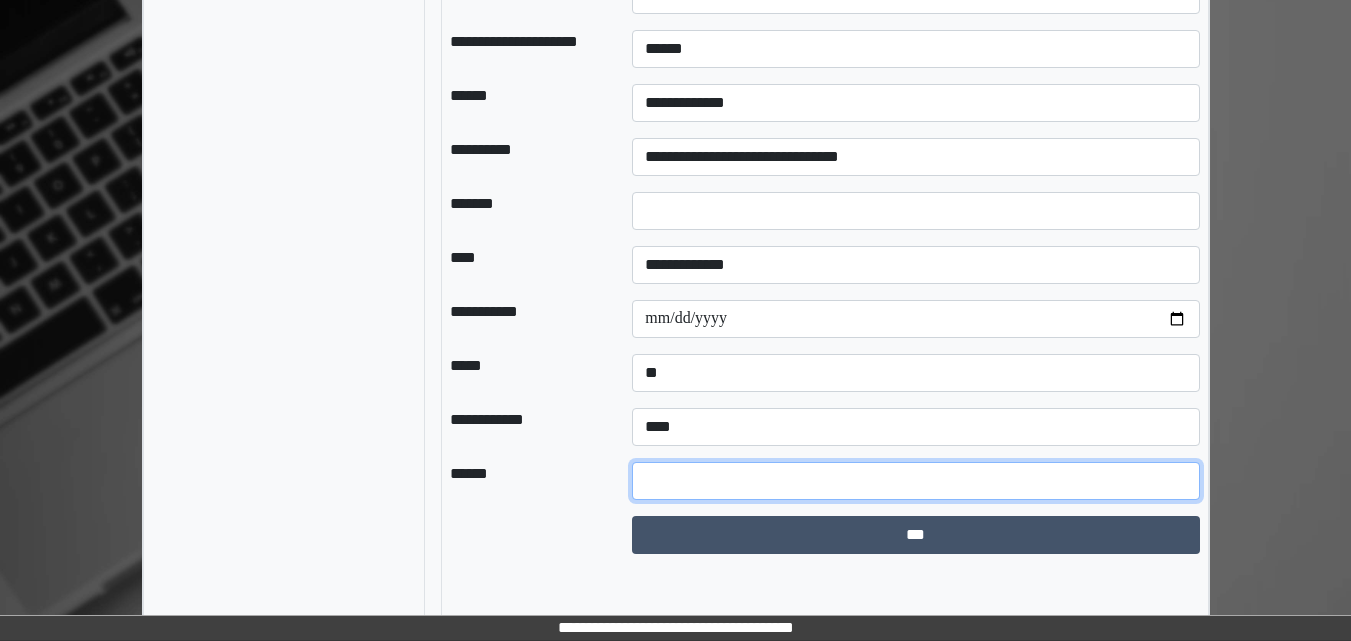 scroll, scrollTop: 2597, scrollLeft: 0, axis: vertical 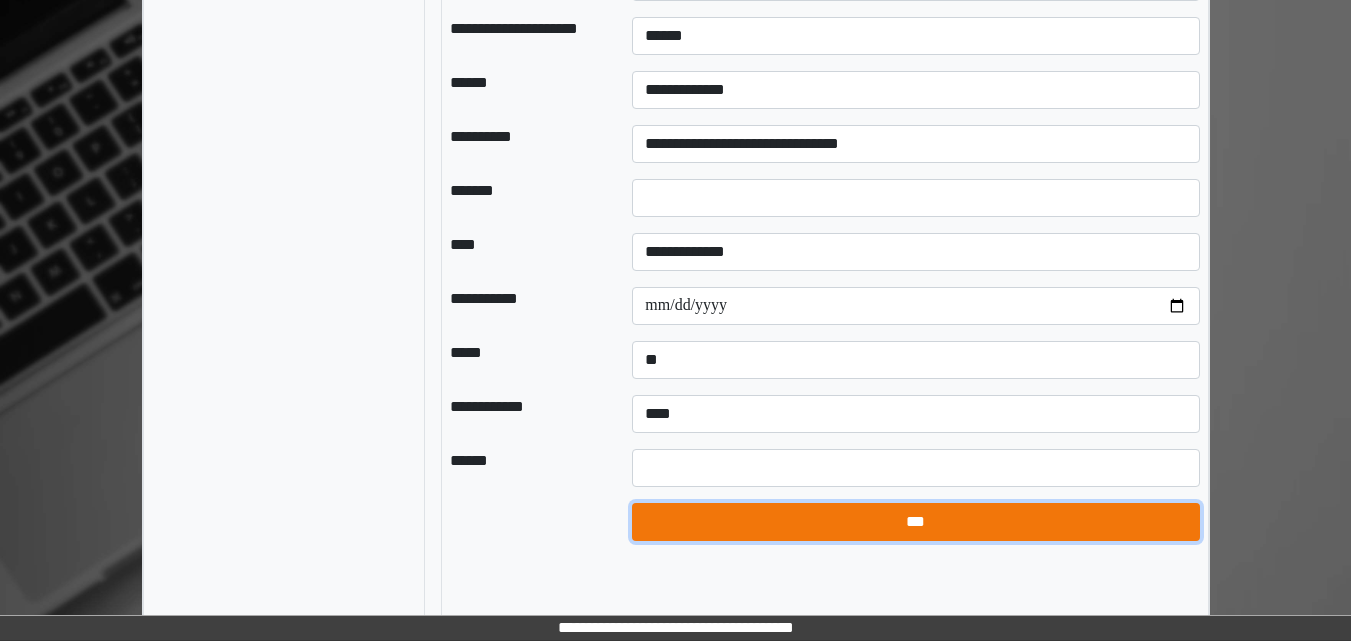 click on "***" at bounding box center [915, 522] 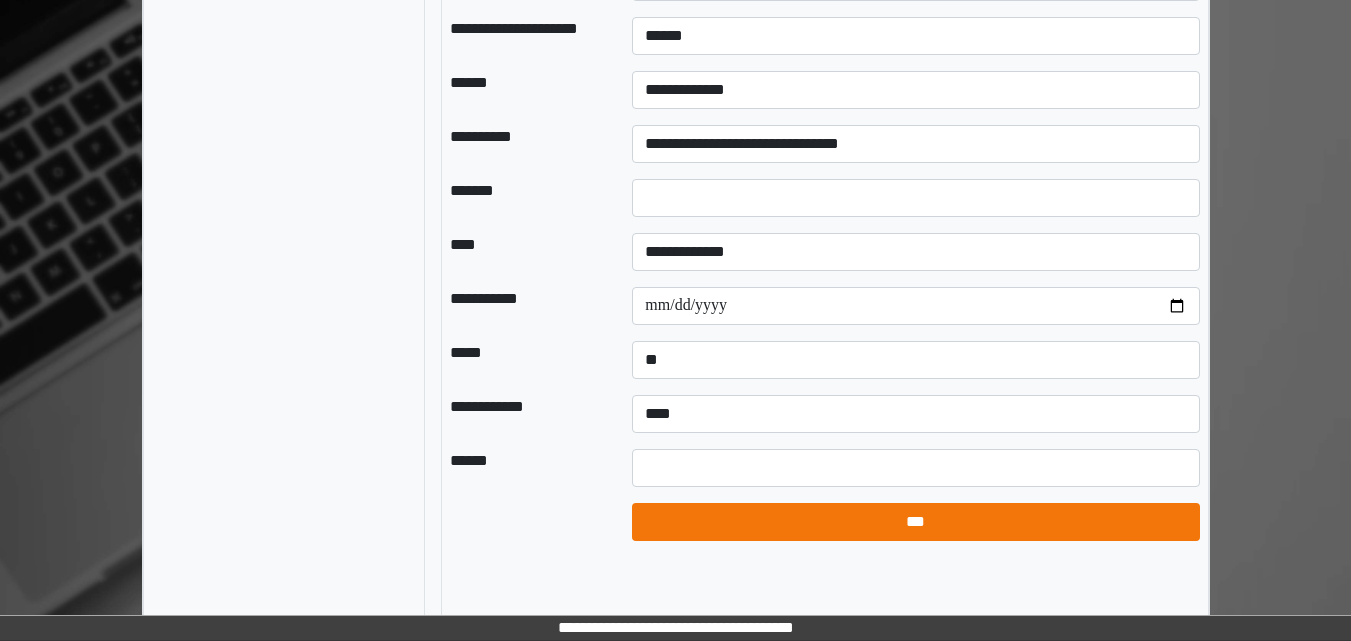 select on "*" 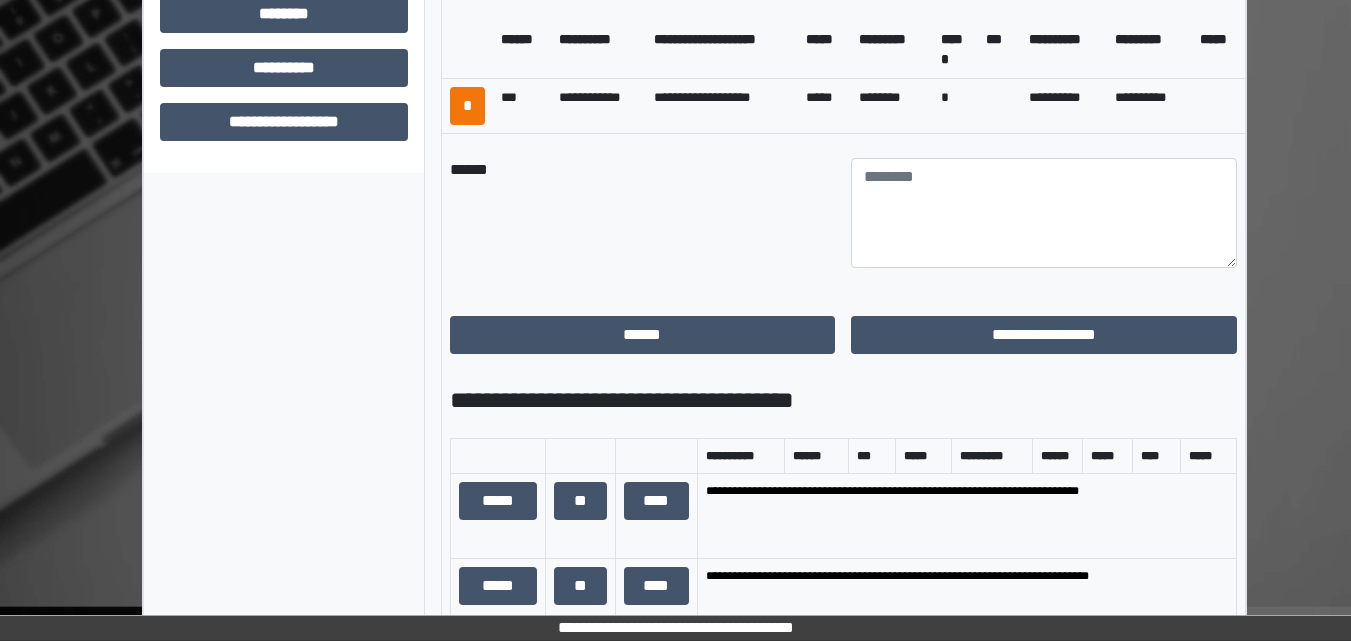 scroll, scrollTop: 965, scrollLeft: 0, axis: vertical 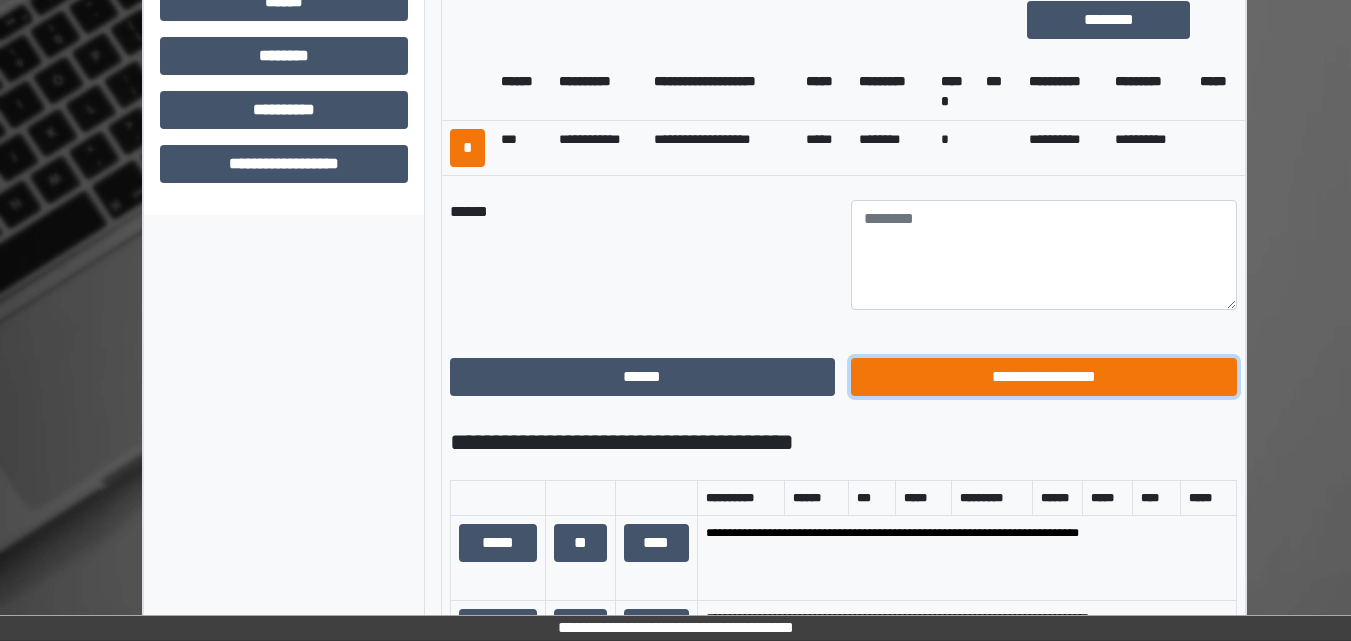 click on "**********" at bounding box center [1044, 377] 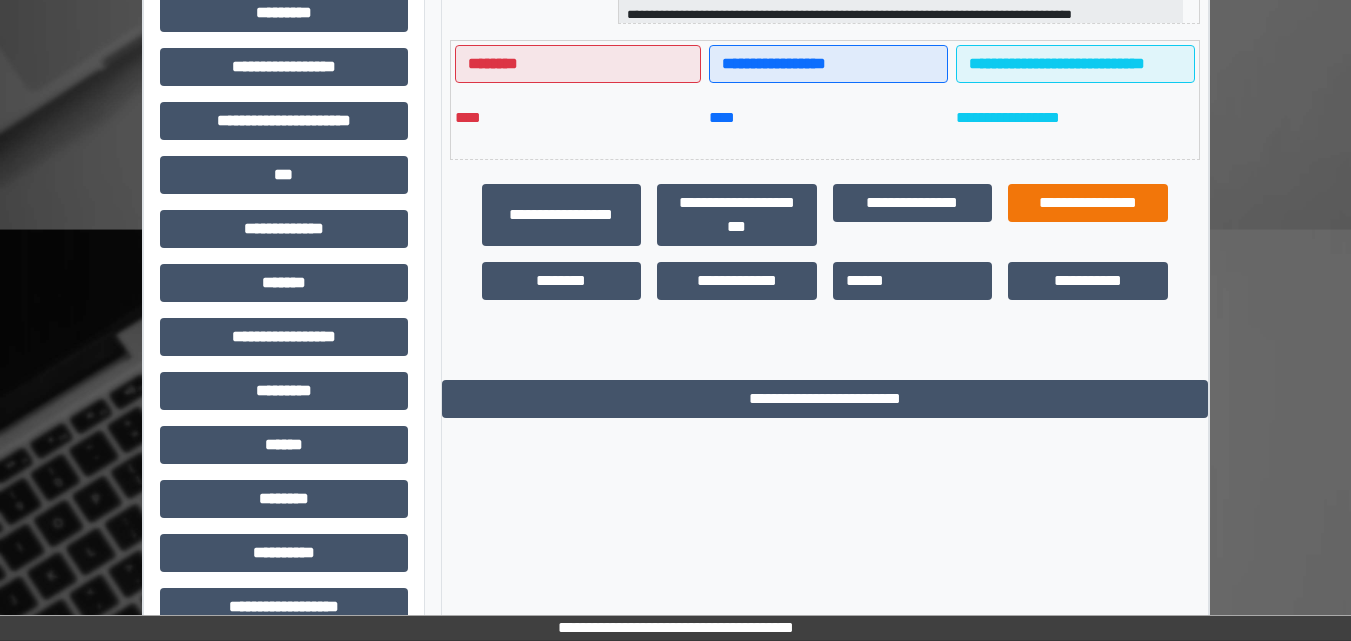 scroll, scrollTop: 557, scrollLeft: 0, axis: vertical 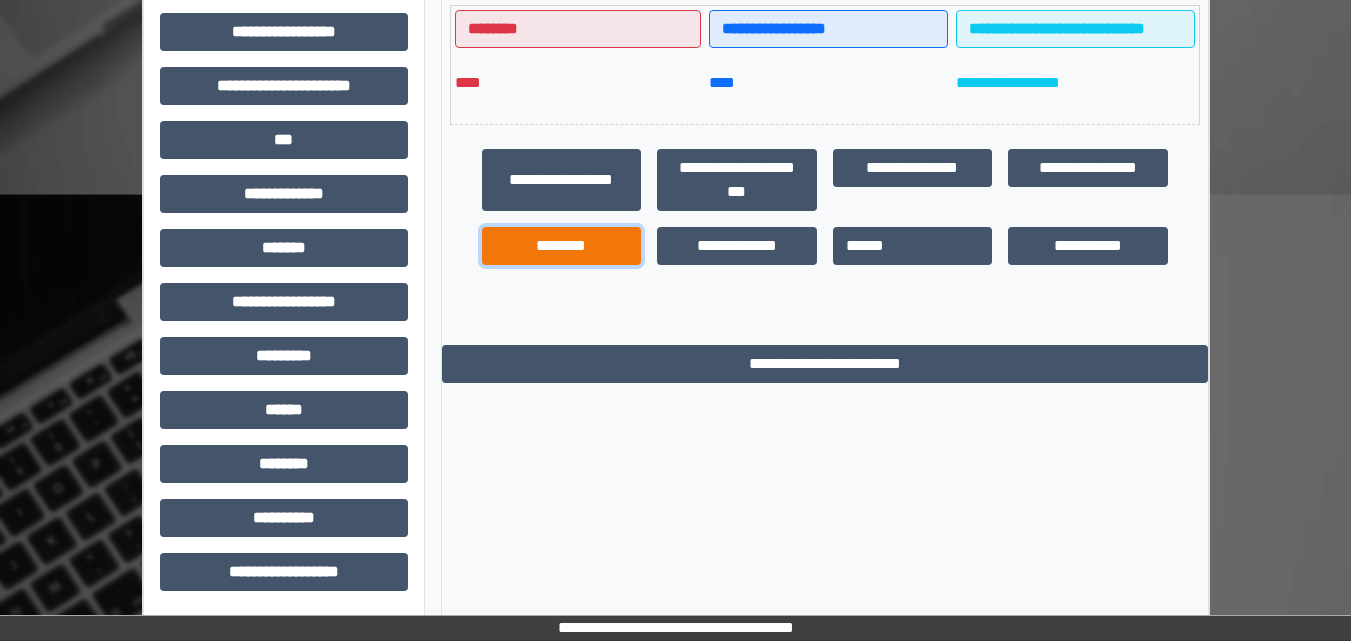 click on "********" at bounding box center (562, 246) 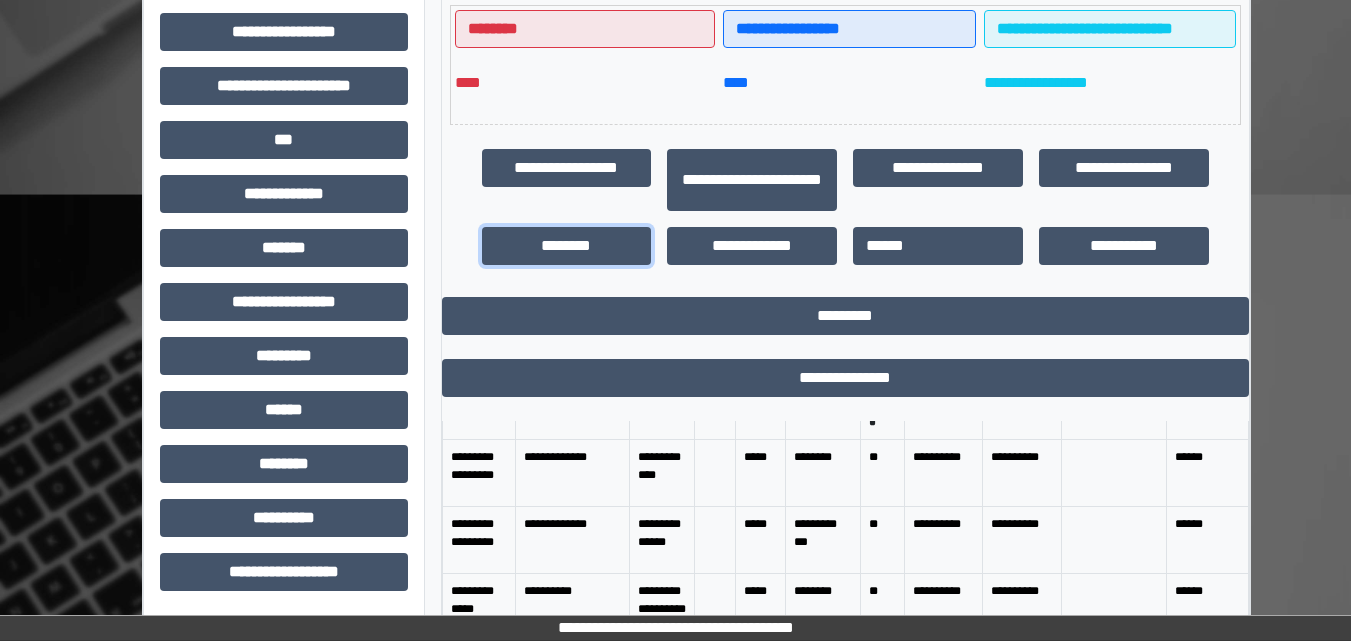 scroll, scrollTop: 0, scrollLeft: 0, axis: both 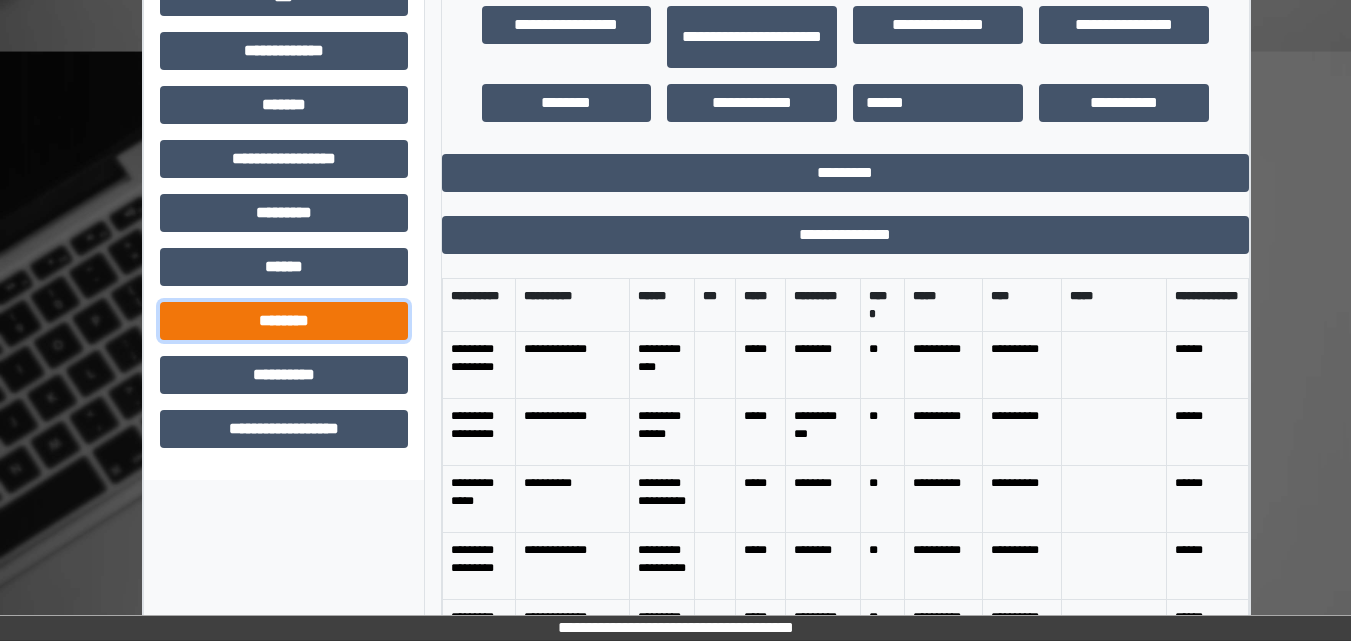 click on "********" at bounding box center (284, 321) 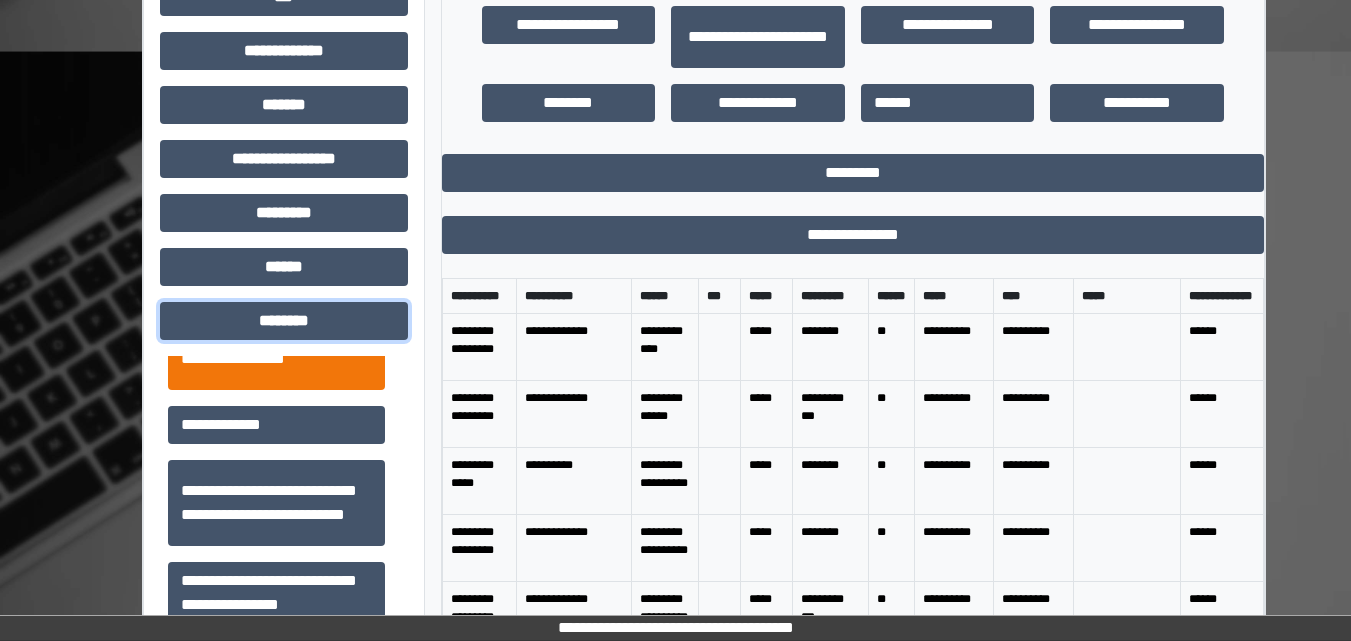 scroll, scrollTop: 700, scrollLeft: 0, axis: vertical 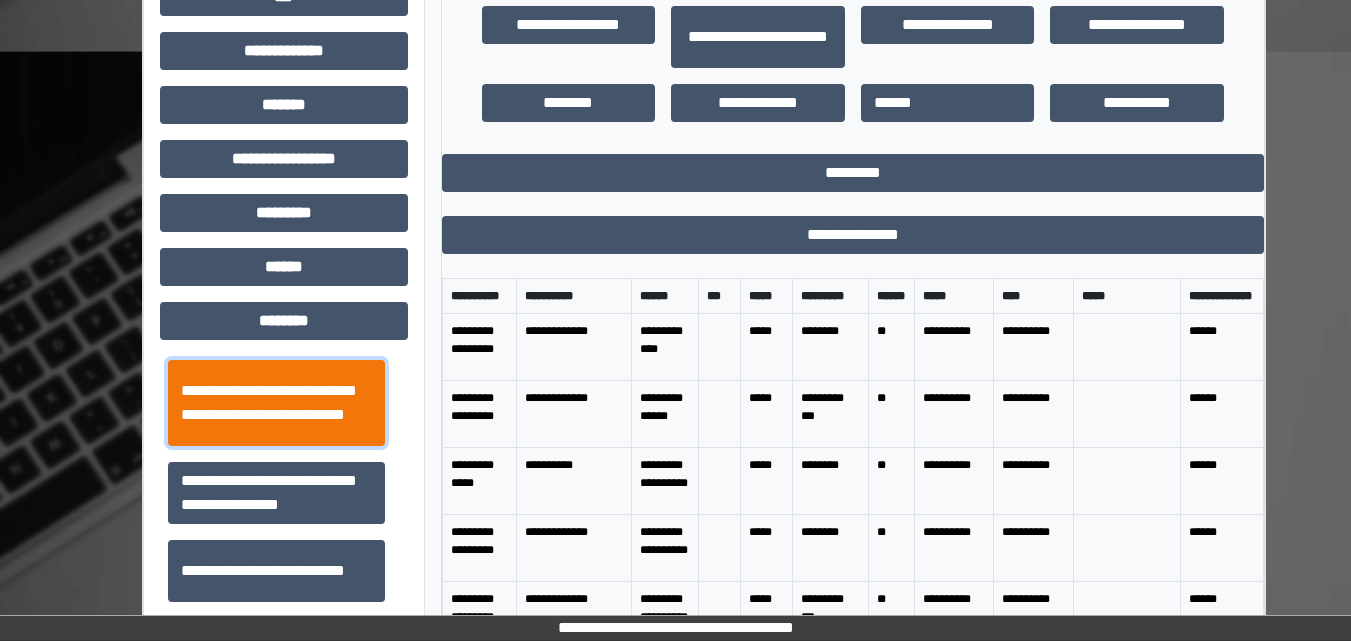 click on "**********" at bounding box center (276, 403) 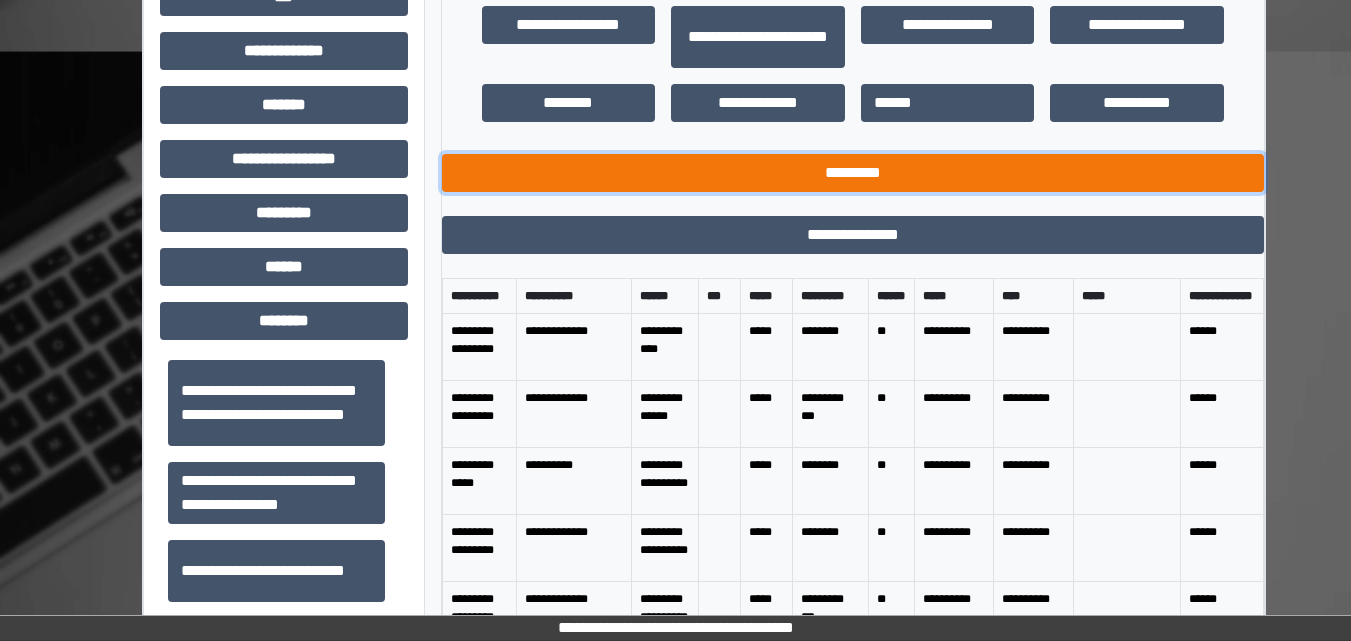 click on "*********" at bounding box center [853, 173] 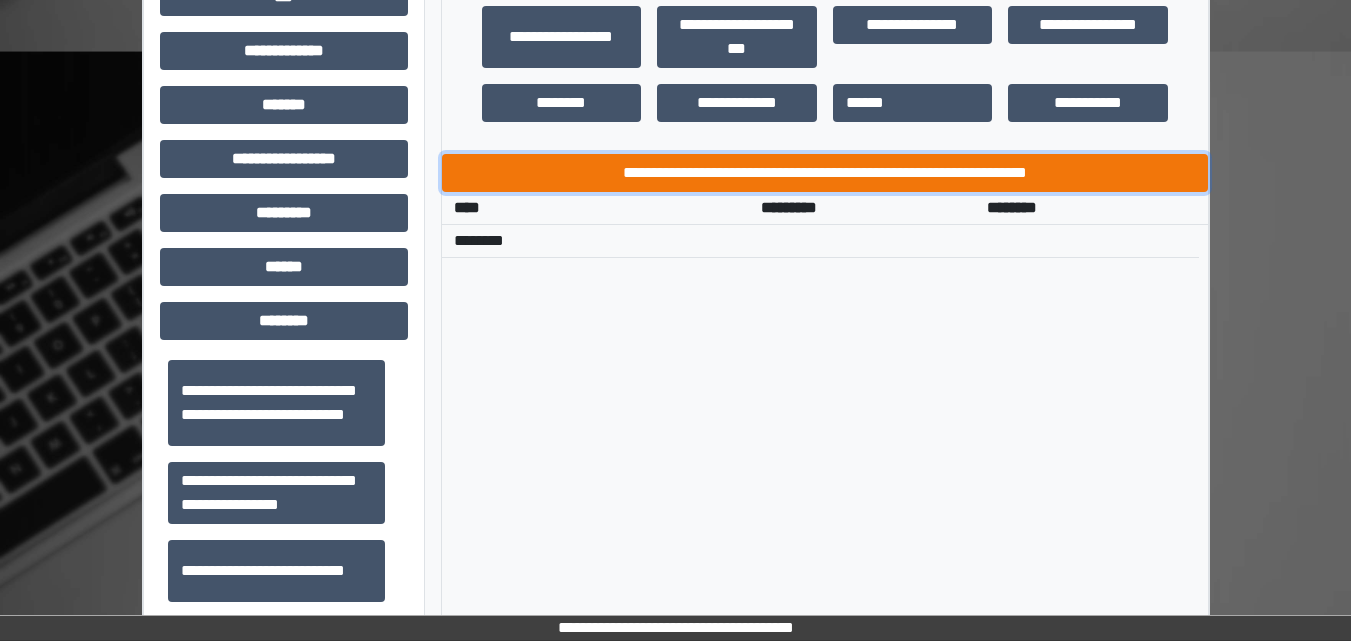 click on "**********" at bounding box center [825, 173] 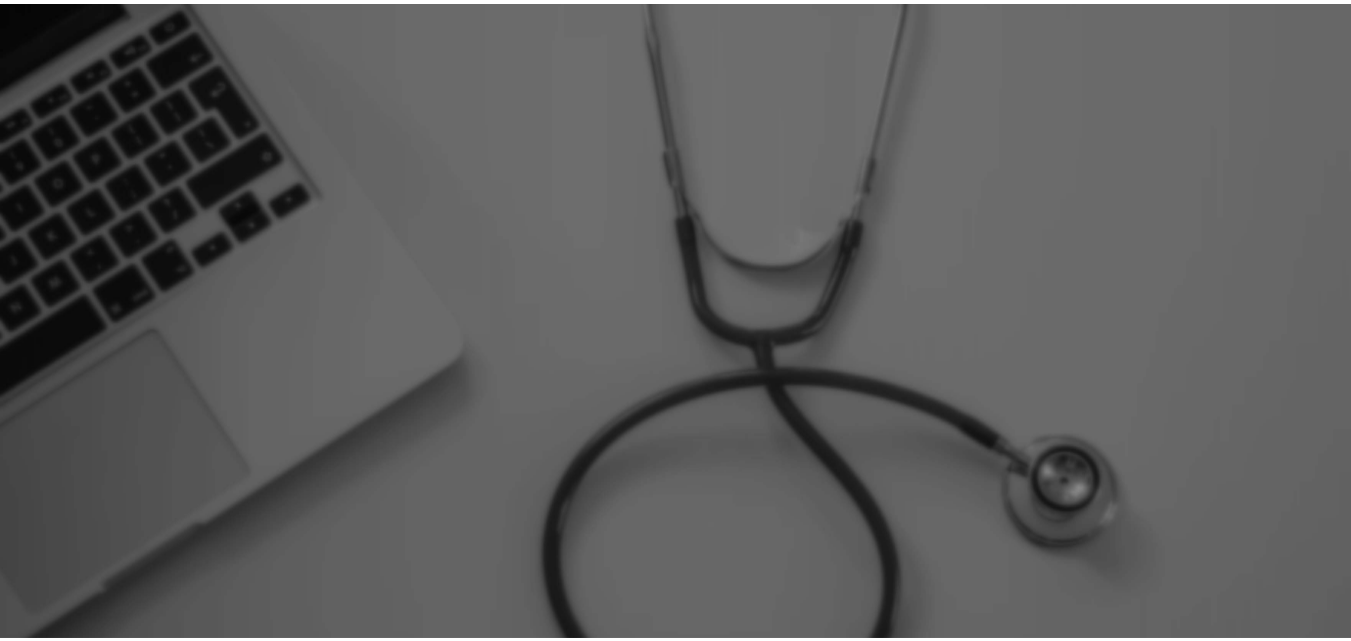 scroll, scrollTop: 0, scrollLeft: 0, axis: both 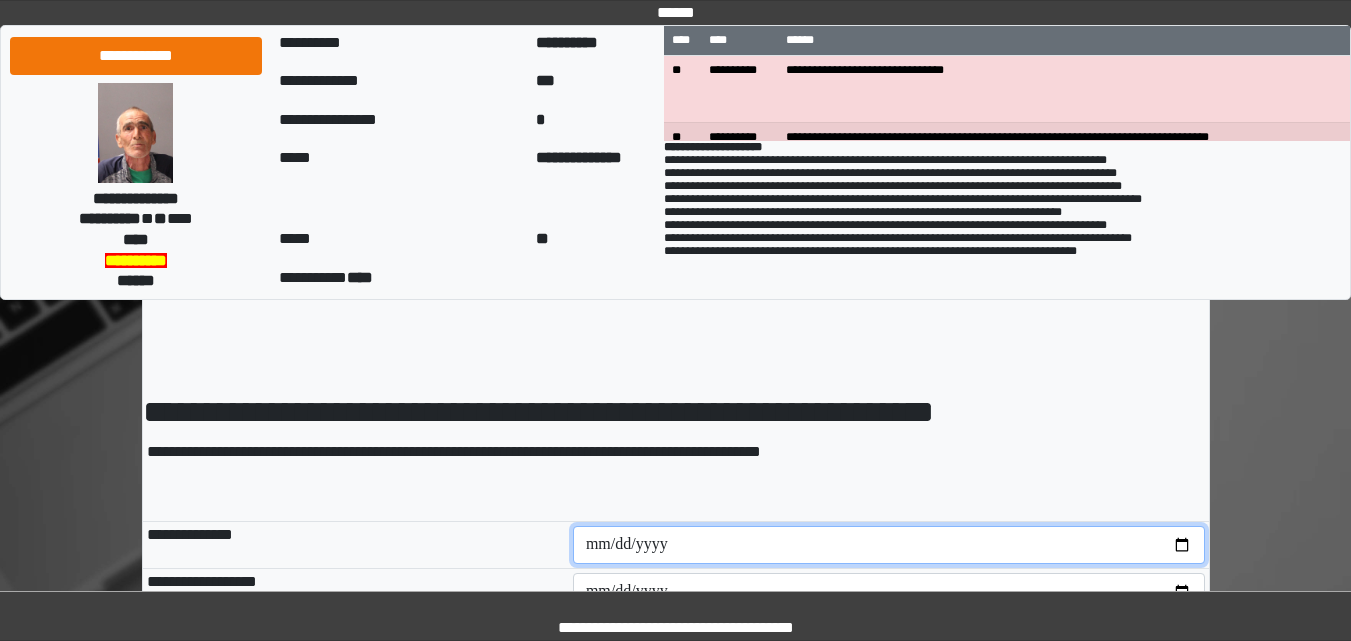 click at bounding box center [889, 545] 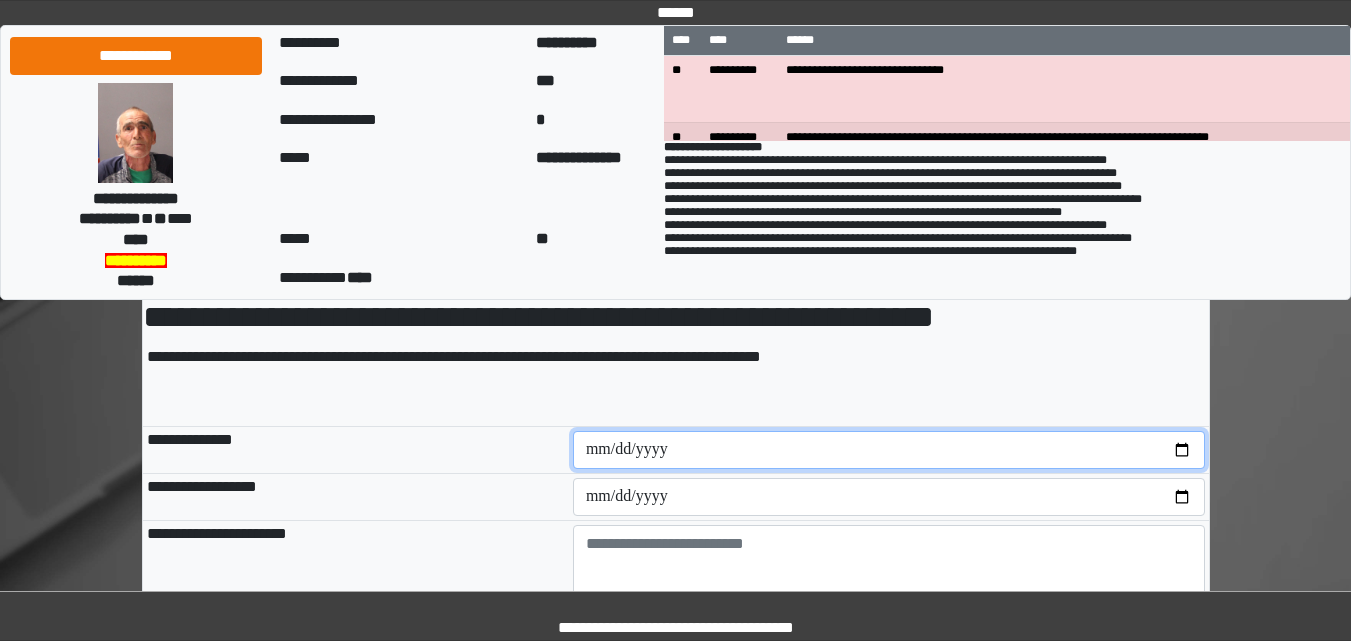 scroll, scrollTop: 100, scrollLeft: 0, axis: vertical 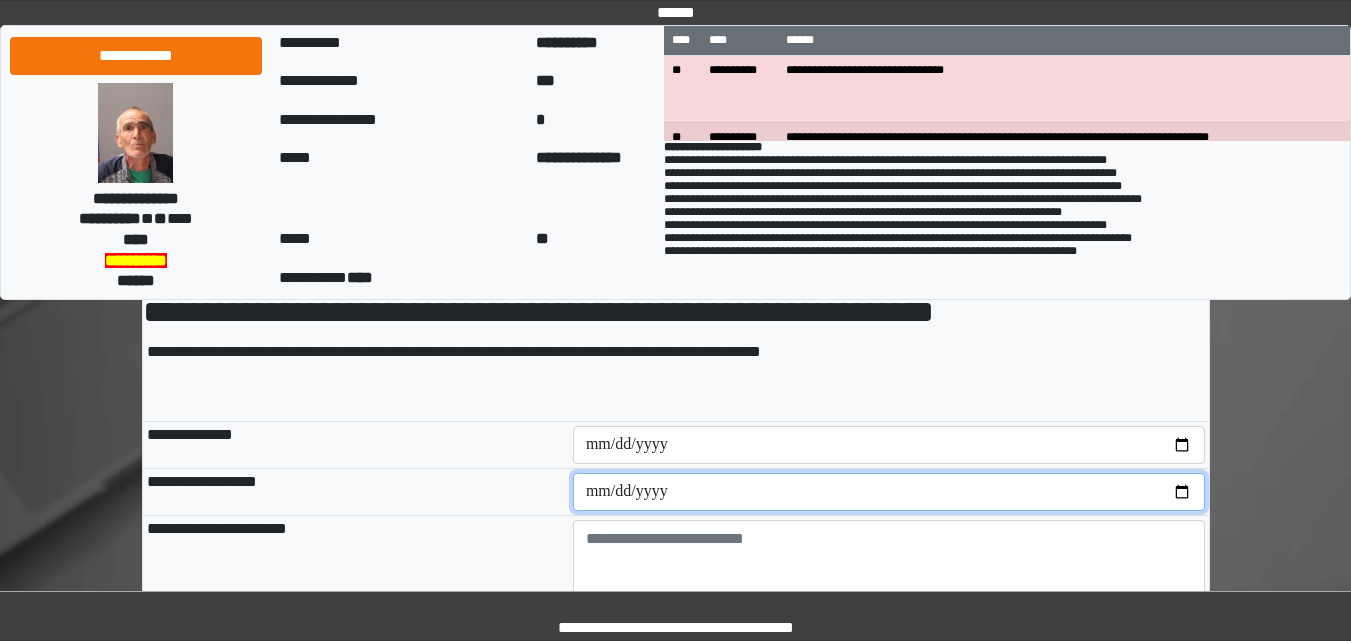 click at bounding box center [889, 492] 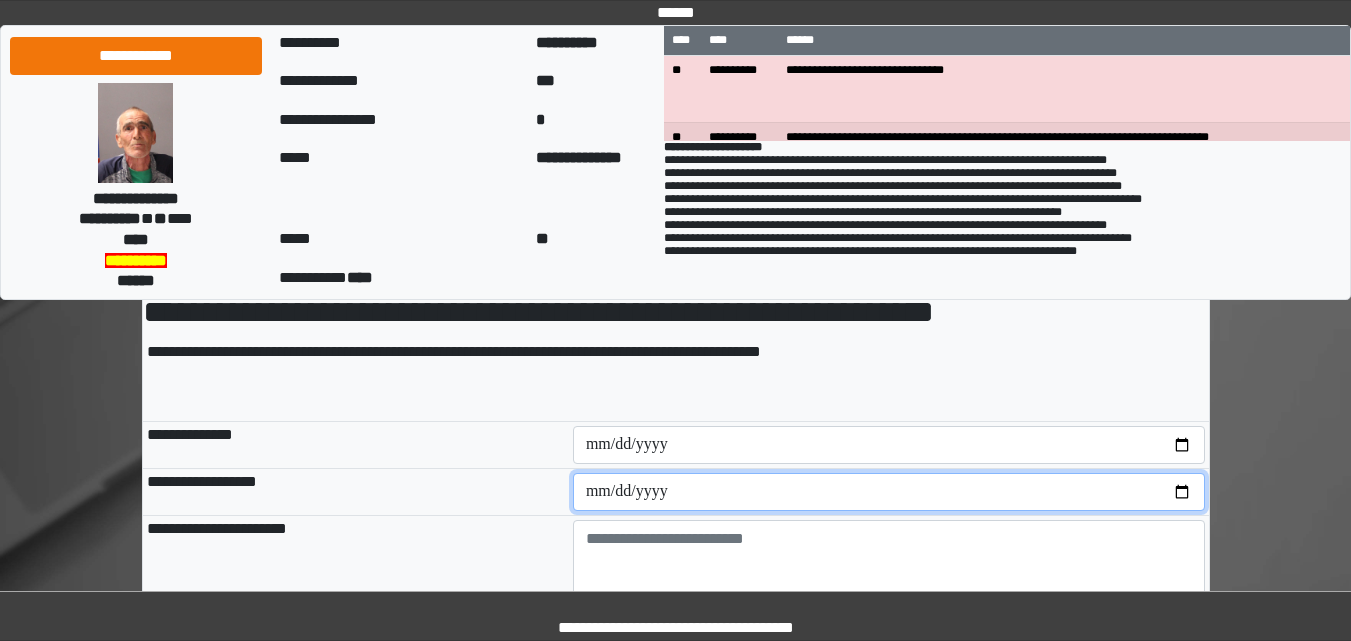 click at bounding box center (889, 492) 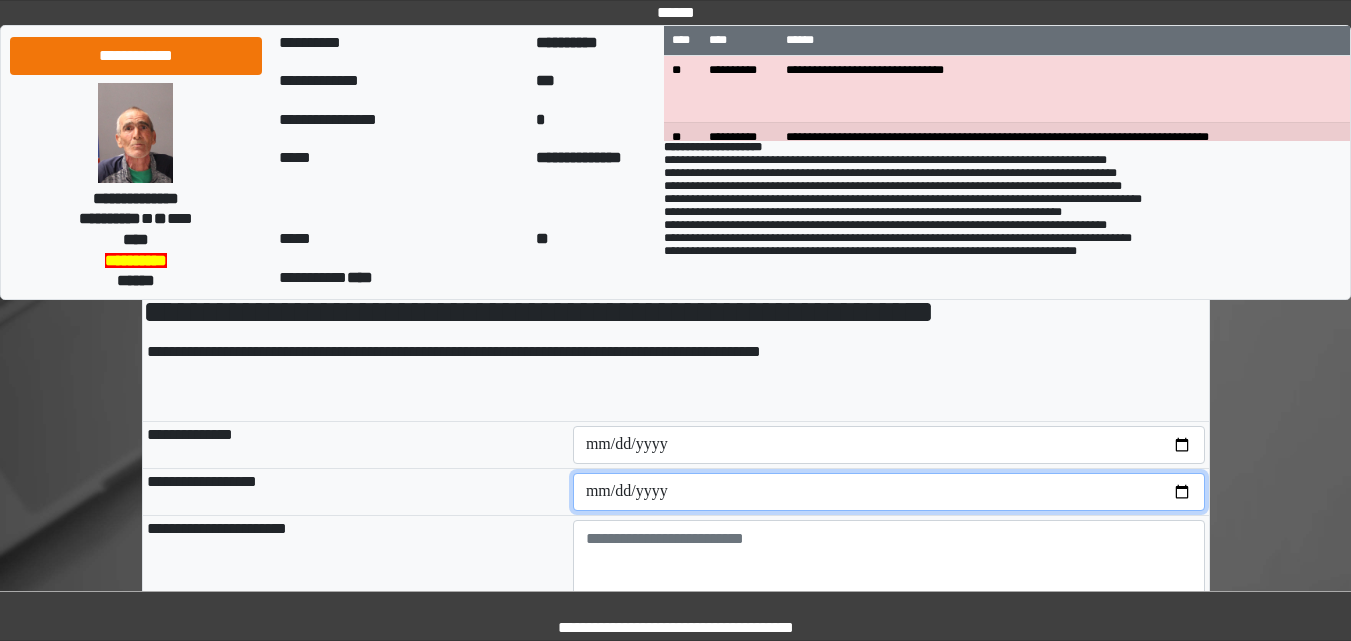 type on "**********" 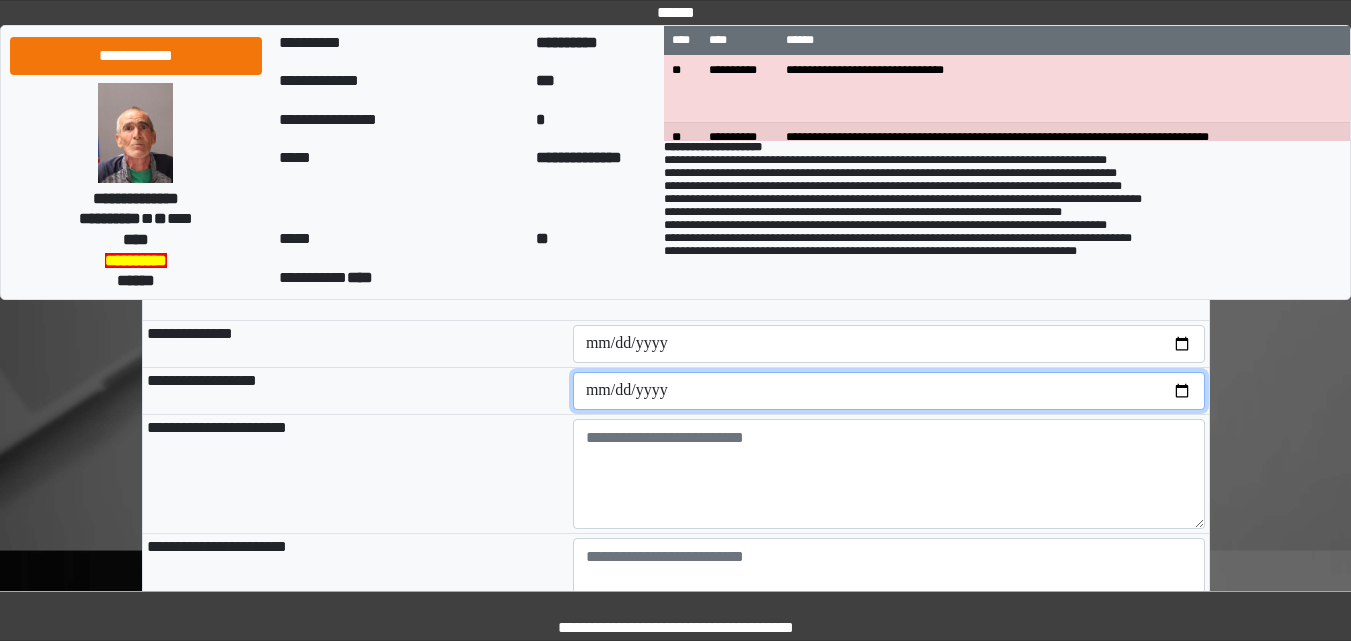 scroll, scrollTop: 300, scrollLeft: 0, axis: vertical 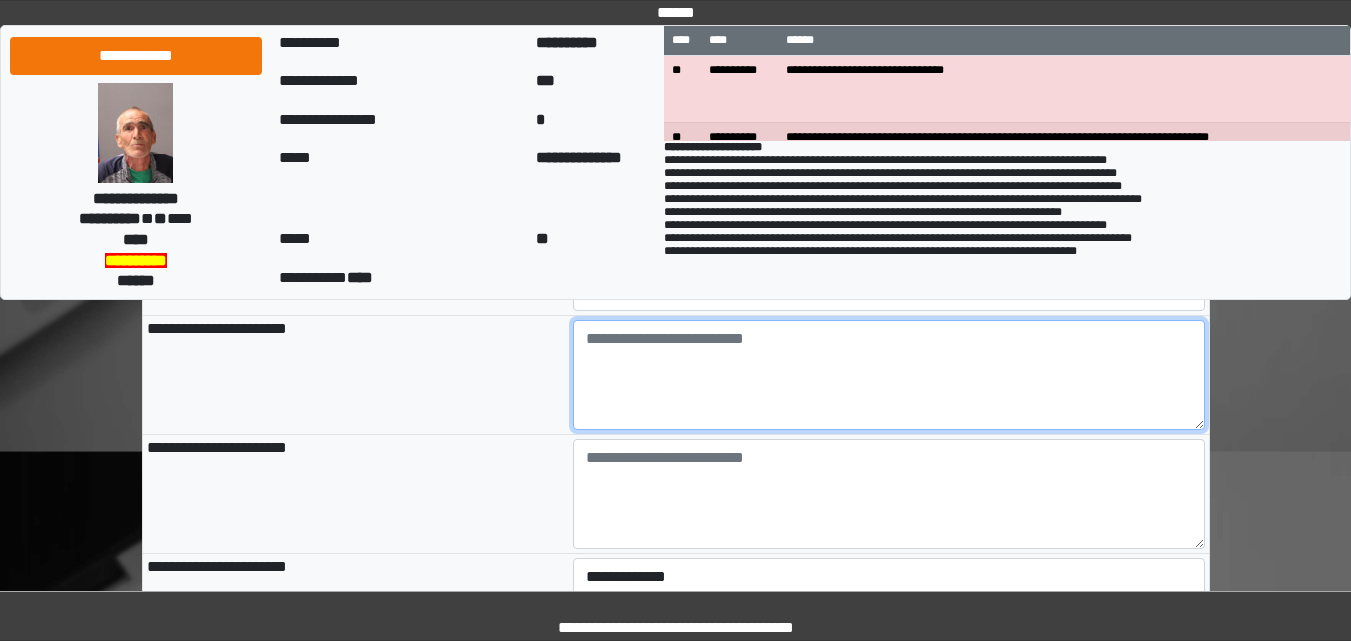 click at bounding box center (889, 375) 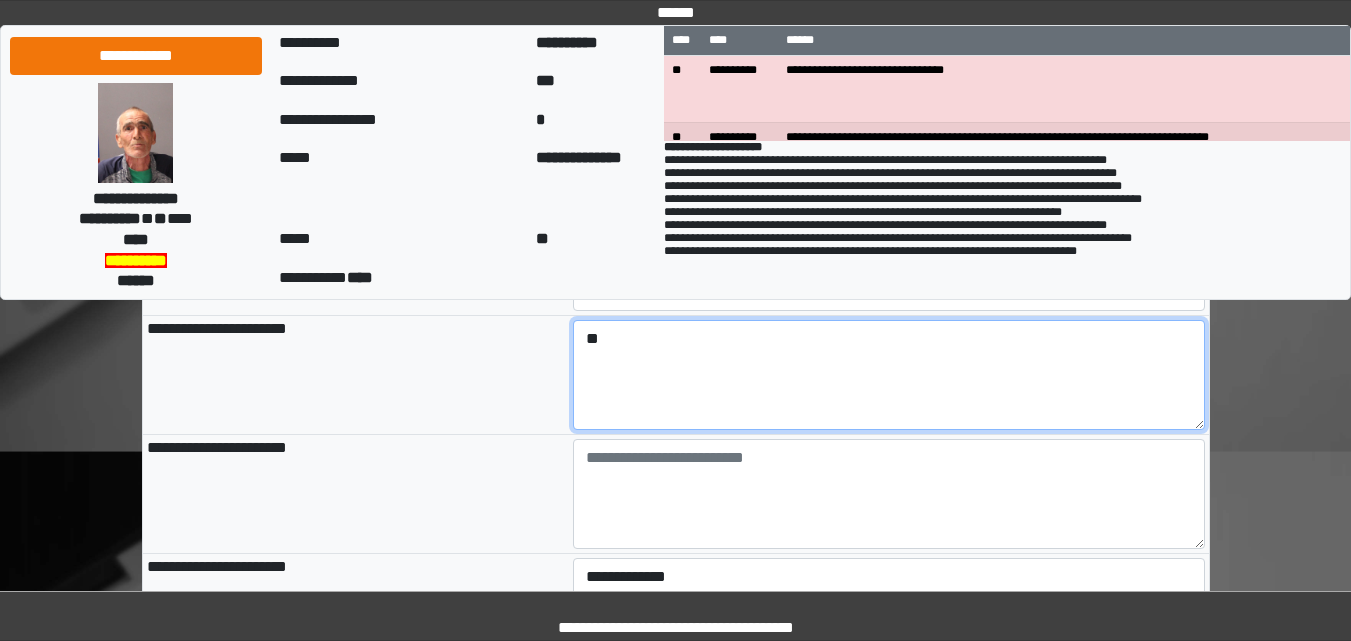 type on "*" 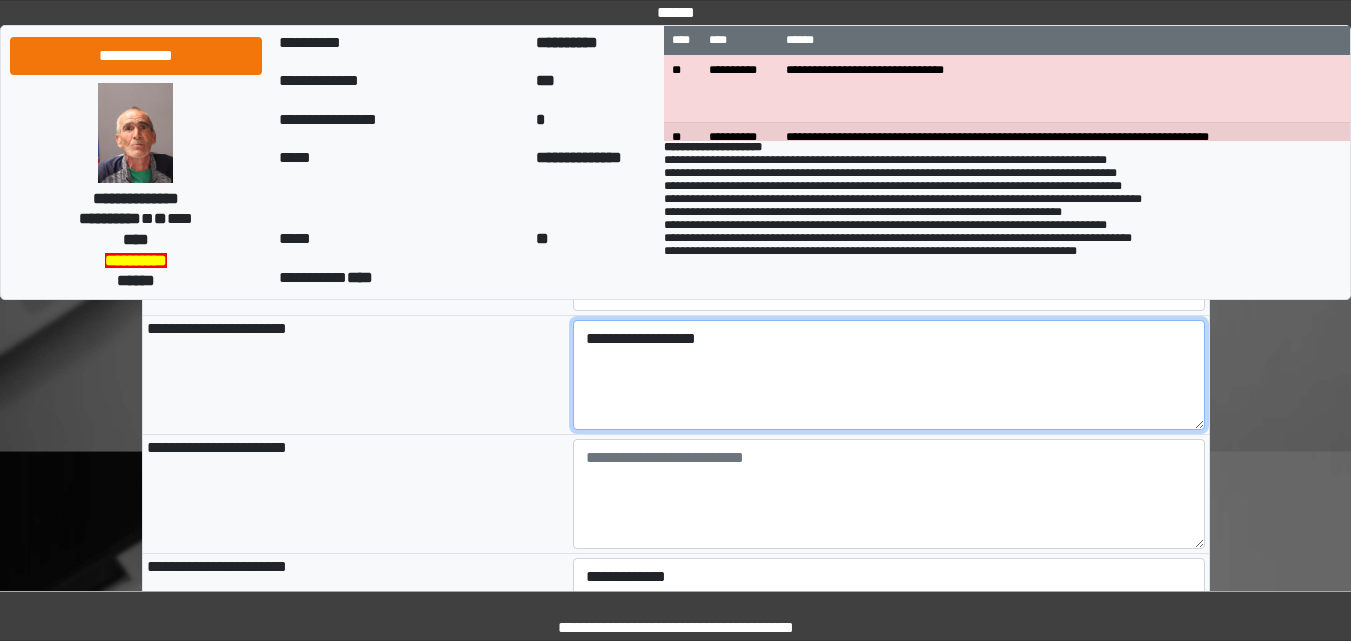 drag, startPoint x: 747, startPoint y: 342, endPoint x: 519, endPoint y: 359, distance: 228.63289 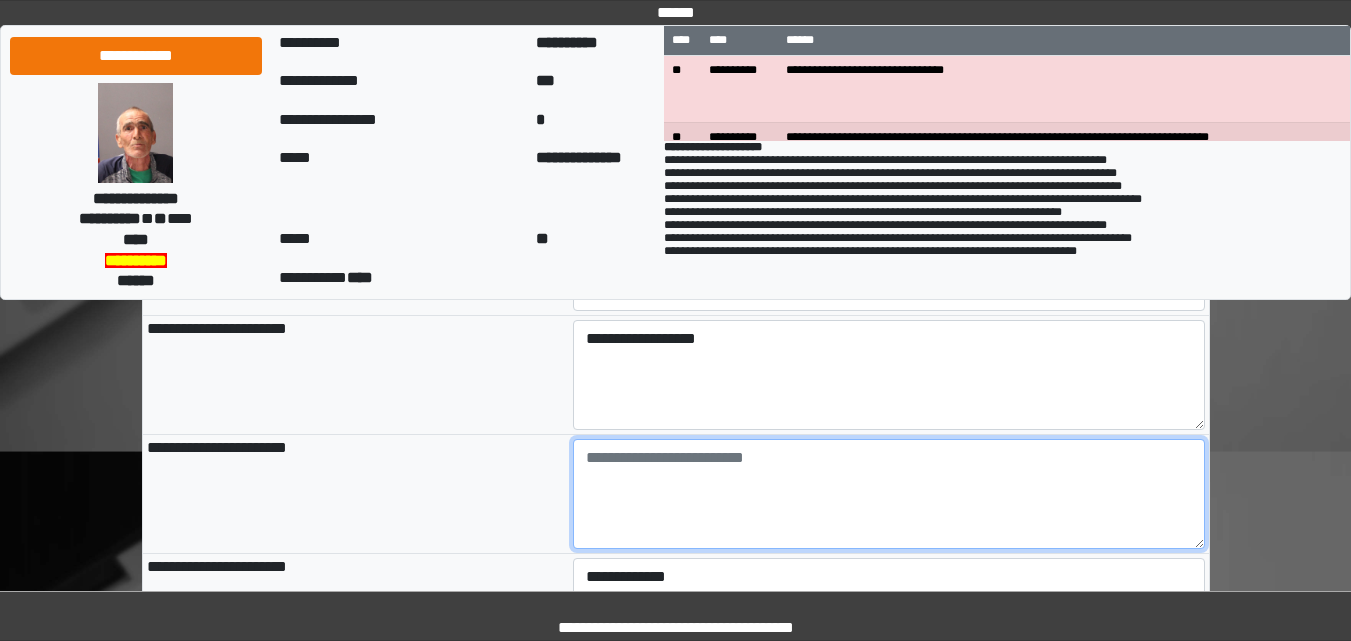 click at bounding box center (889, 494) 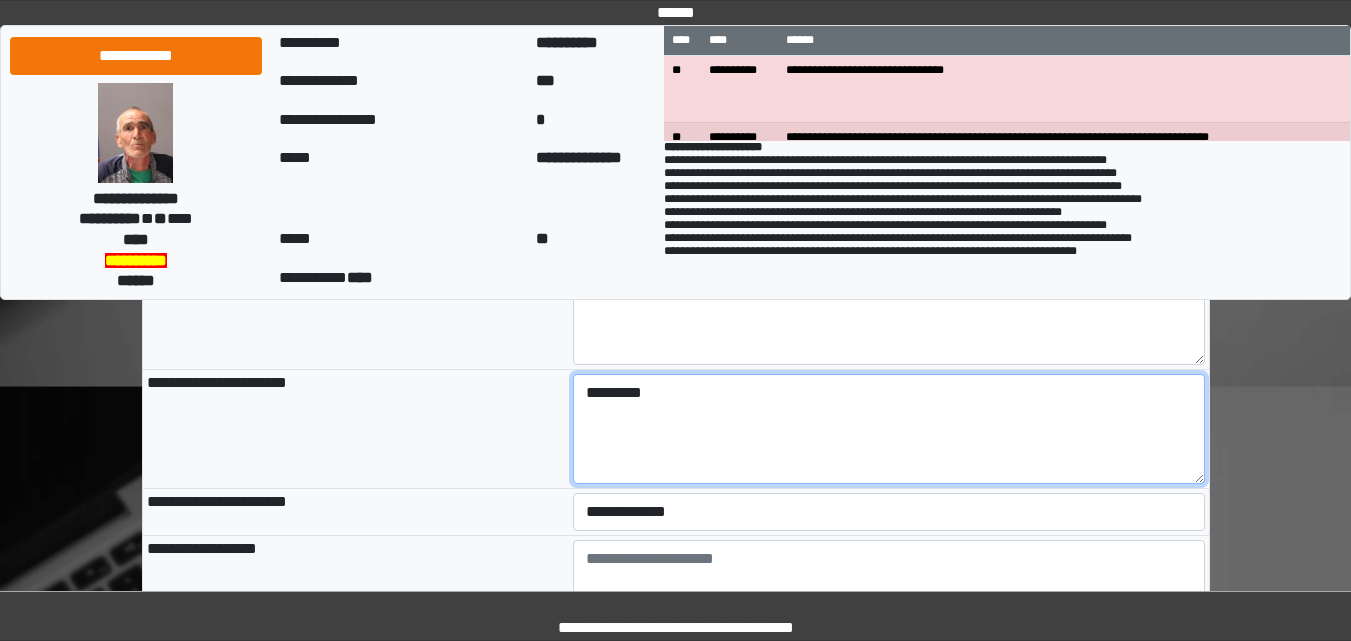 scroll, scrollTop: 400, scrollLeft: 0, axis: vertical 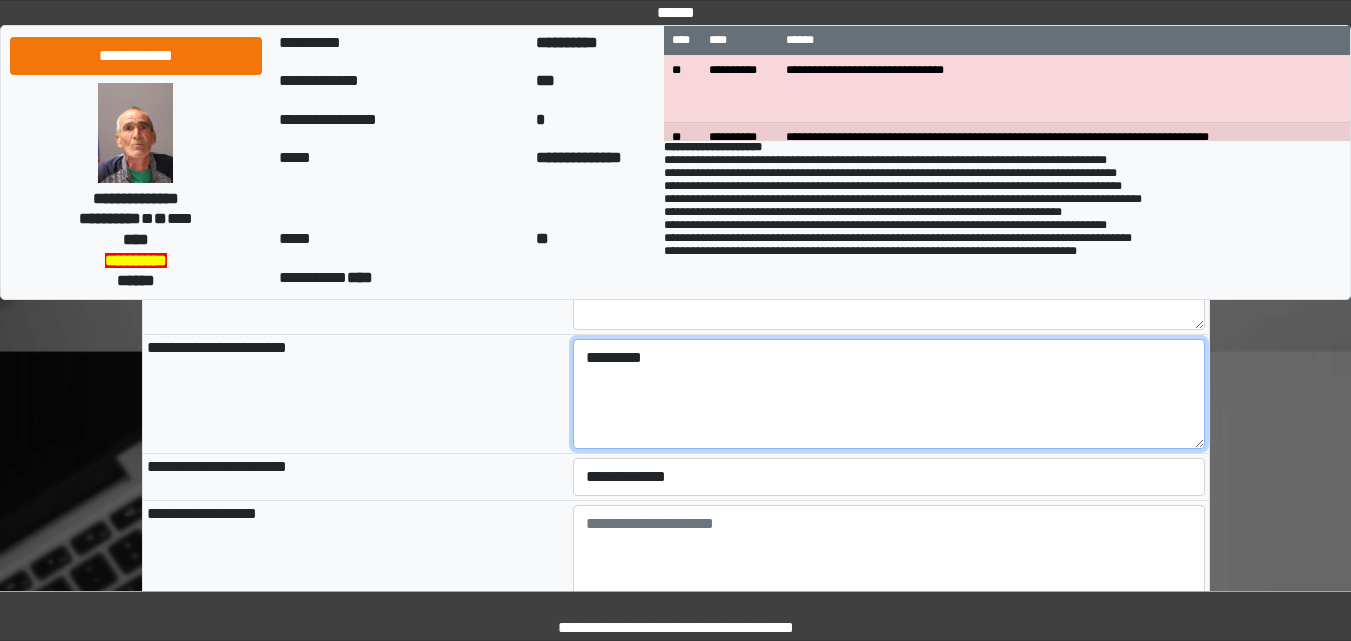 type on "*********" 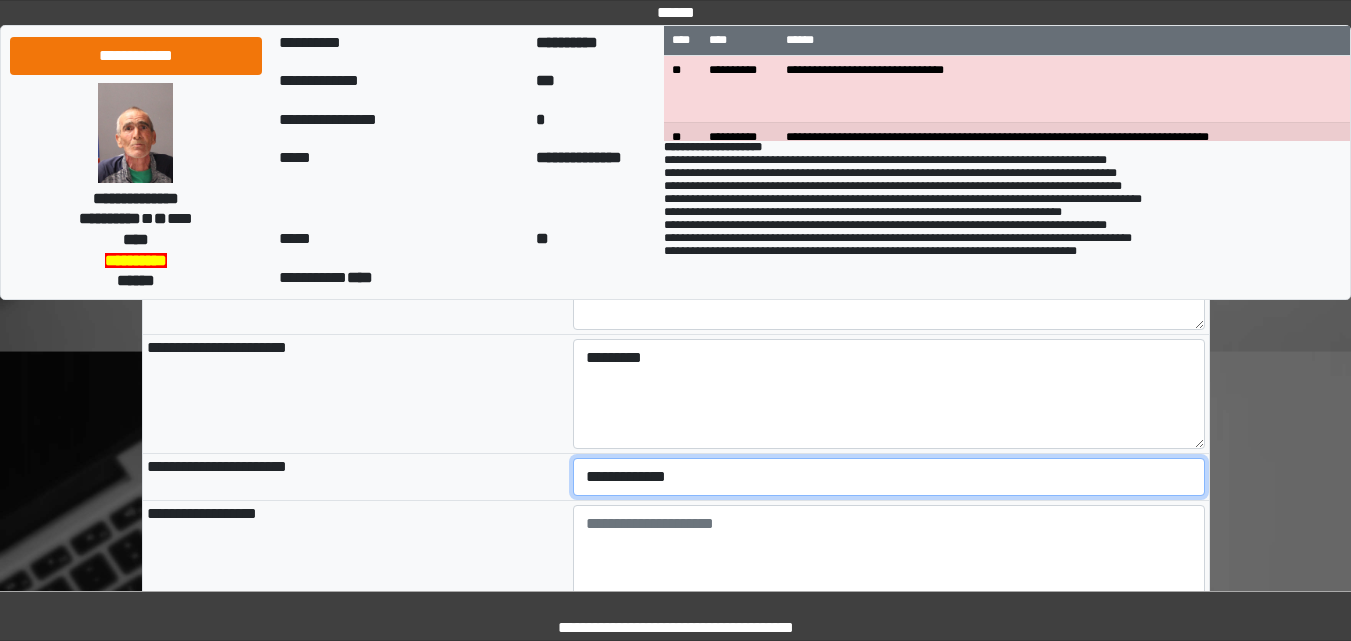 click on "**********" at bounding box center [889, 477] 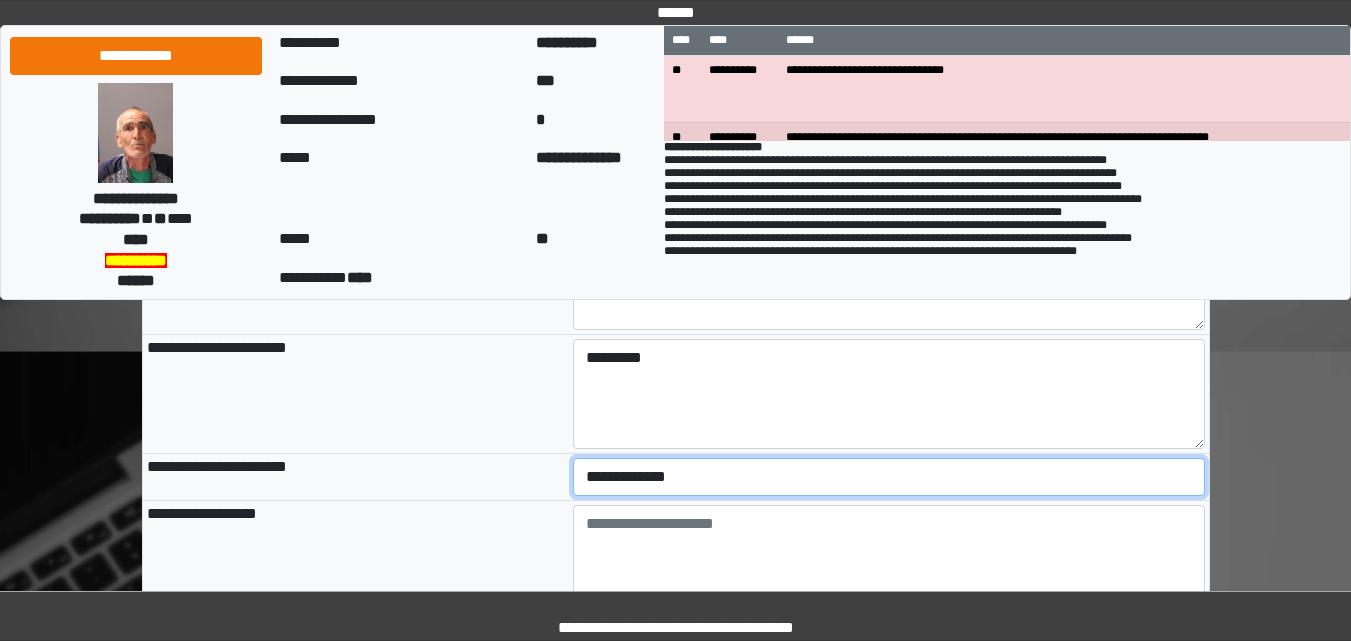 select on "***" 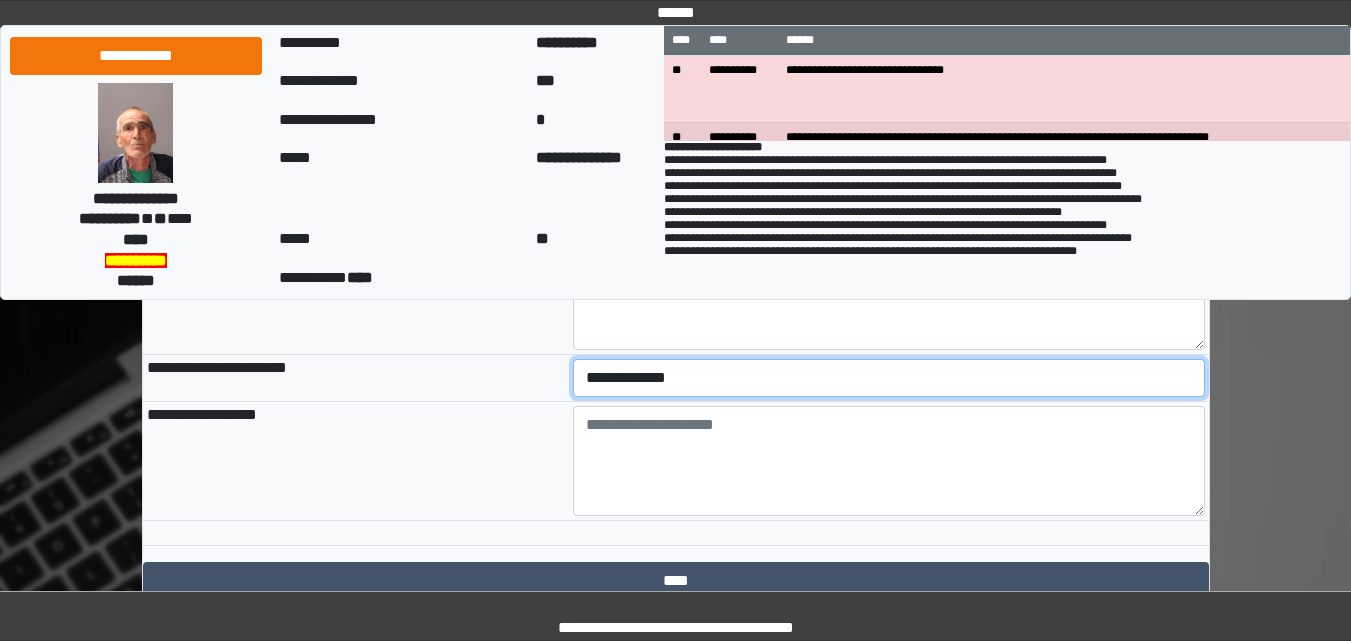 scroll, scrollTop: 500, scrollLeft: 0, axis: vertical 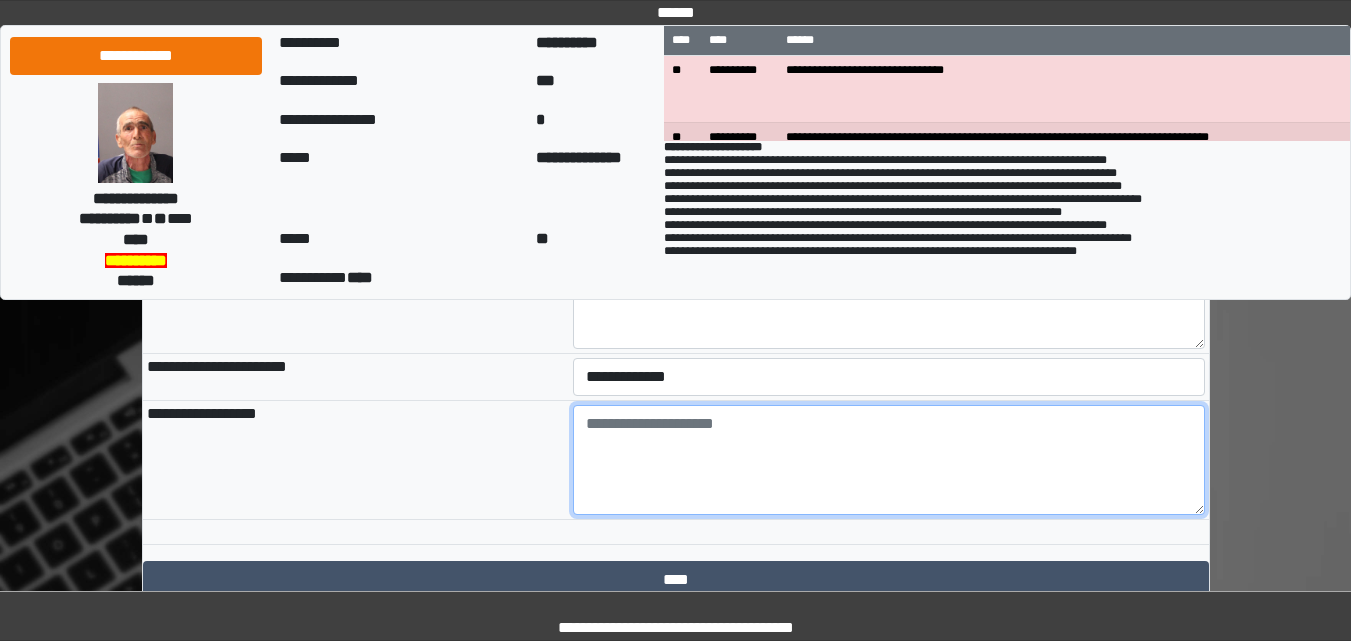 click at bounding box center (889, 460) 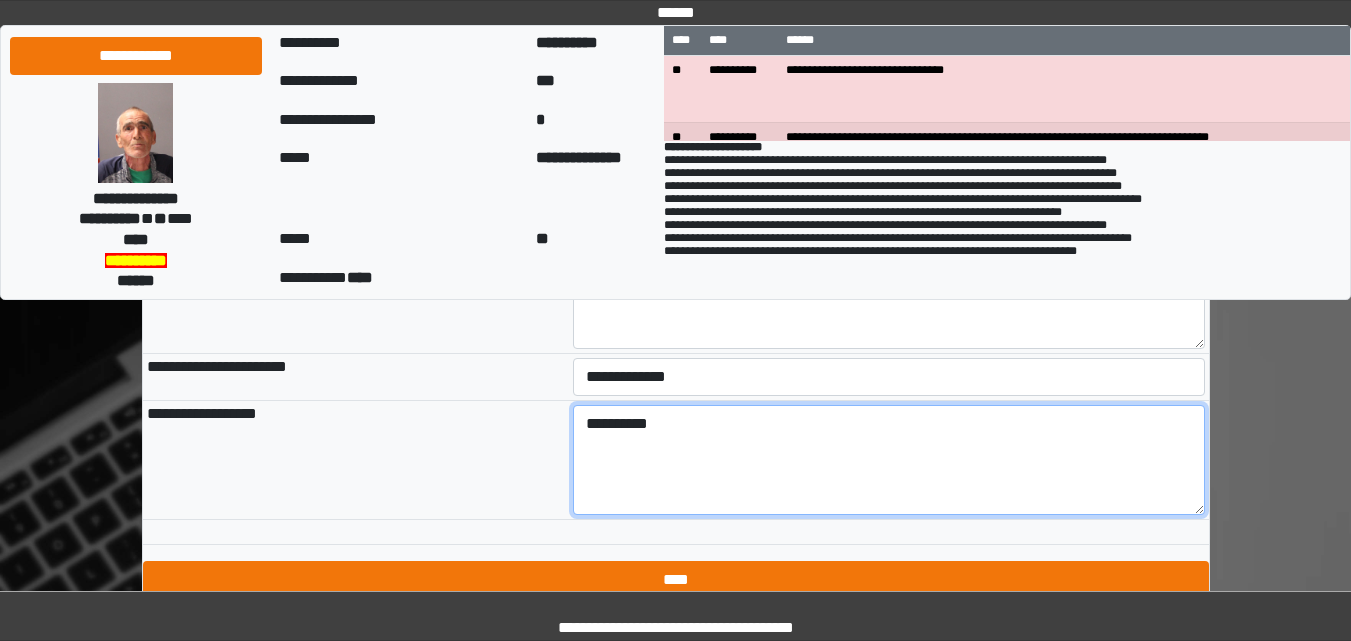 type on "**********" 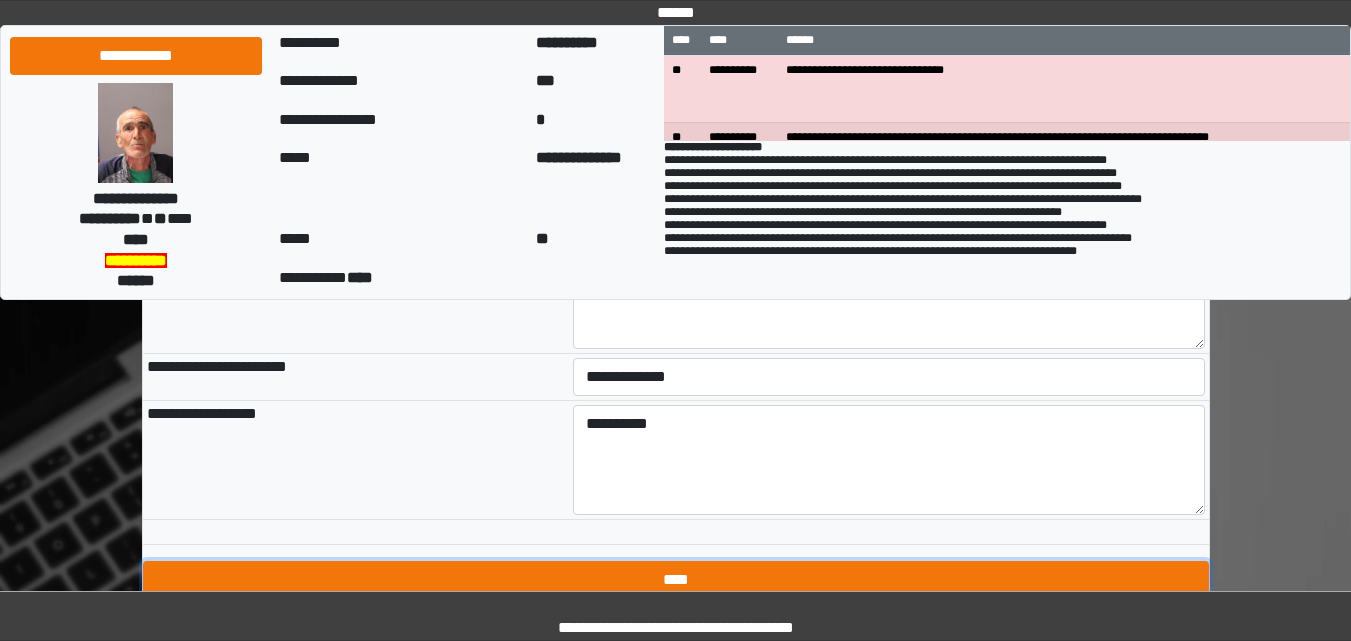 click on "****" at bounding box center [676, 580] 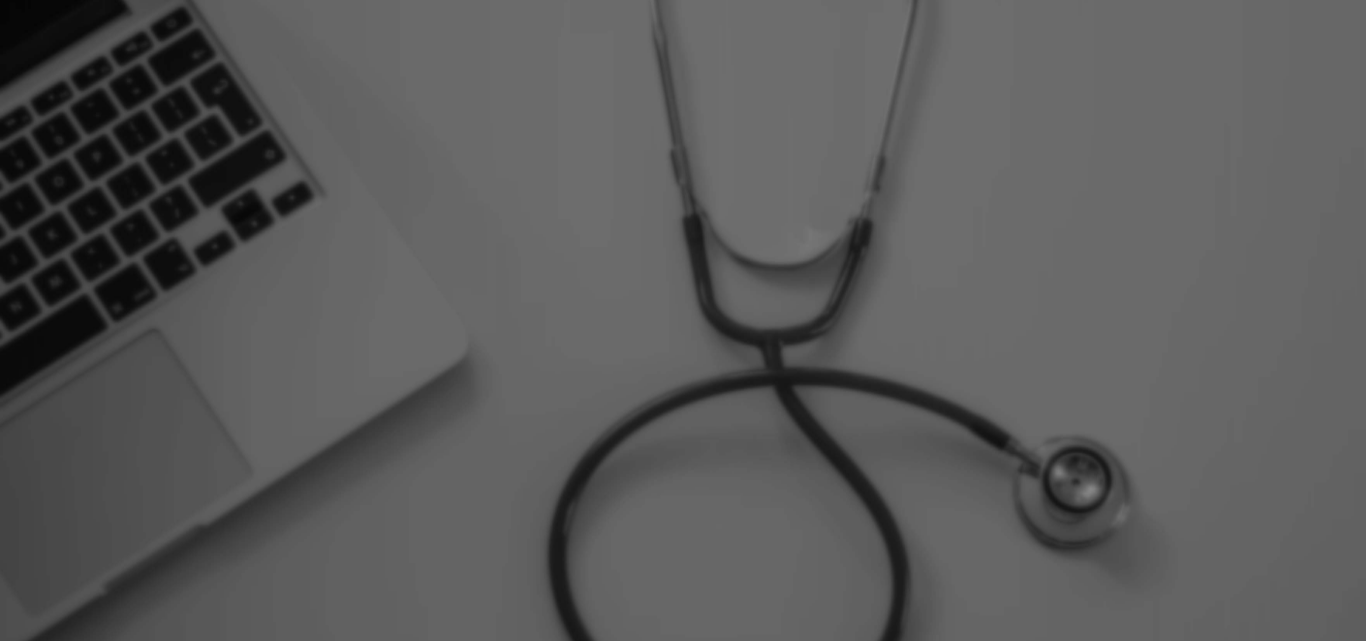 scroll, scrollTop: 0, scrollLeft: 0, axis: both 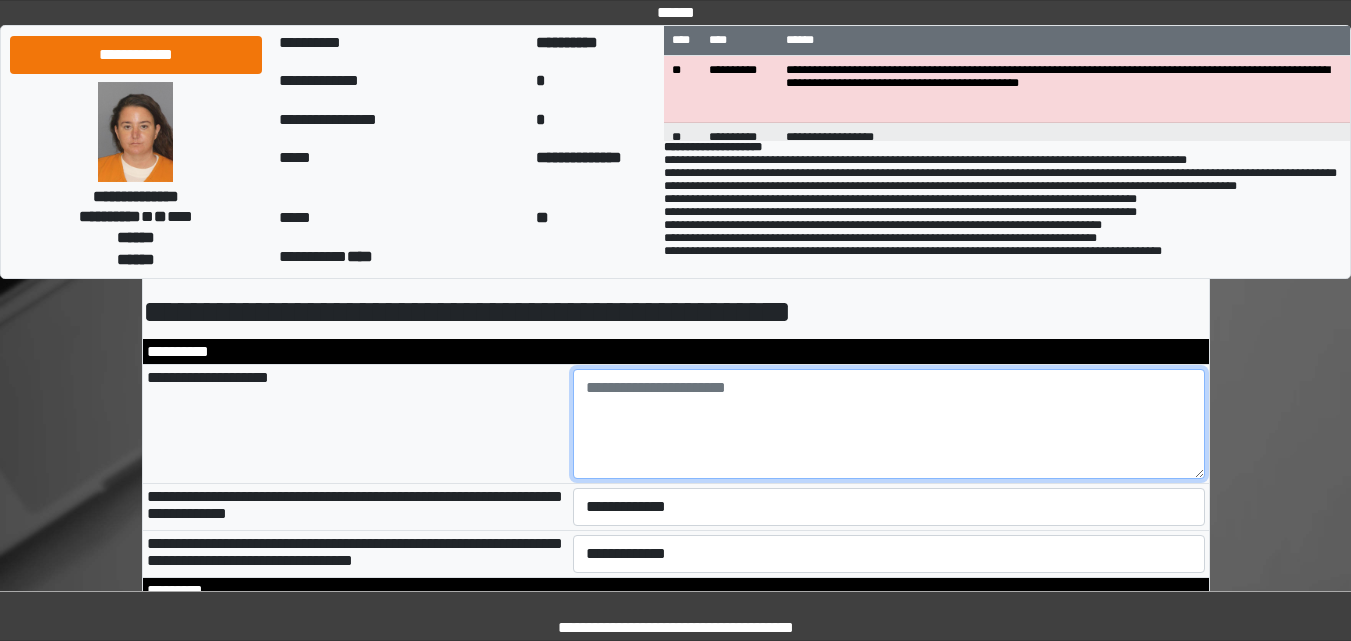 click at bounding box center (889, 424) 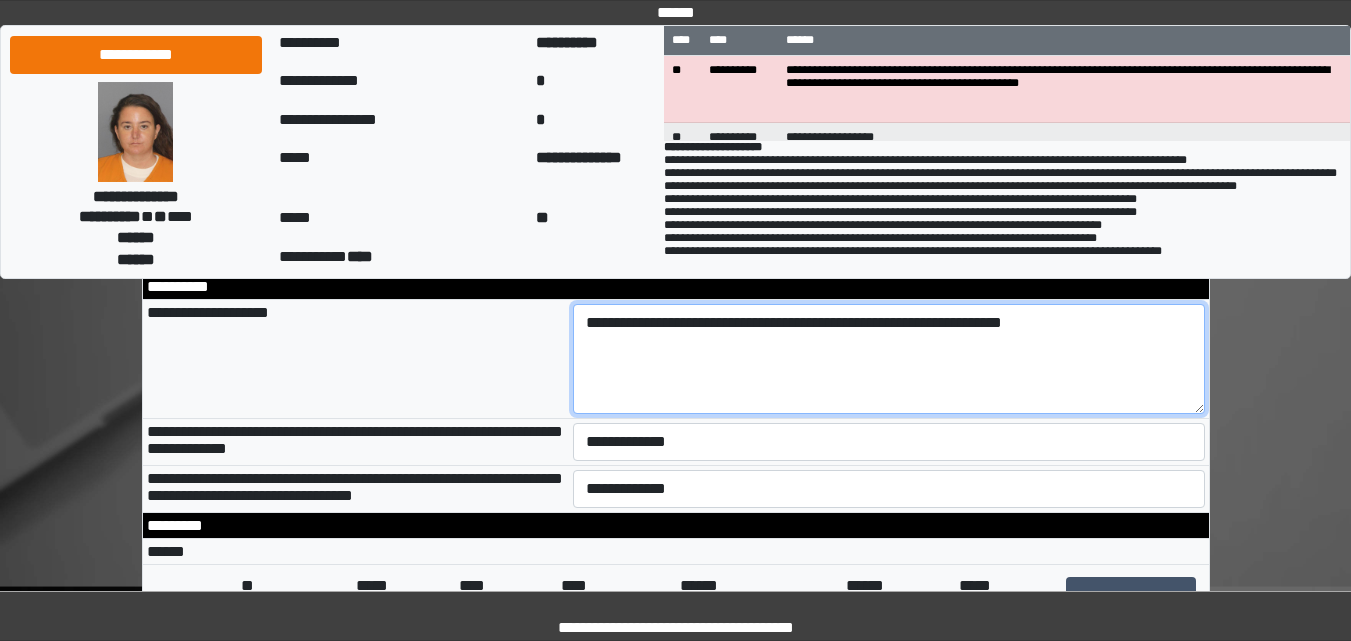 scroll, scrollTop: 200, scrollLeft: 0, axis: vertical 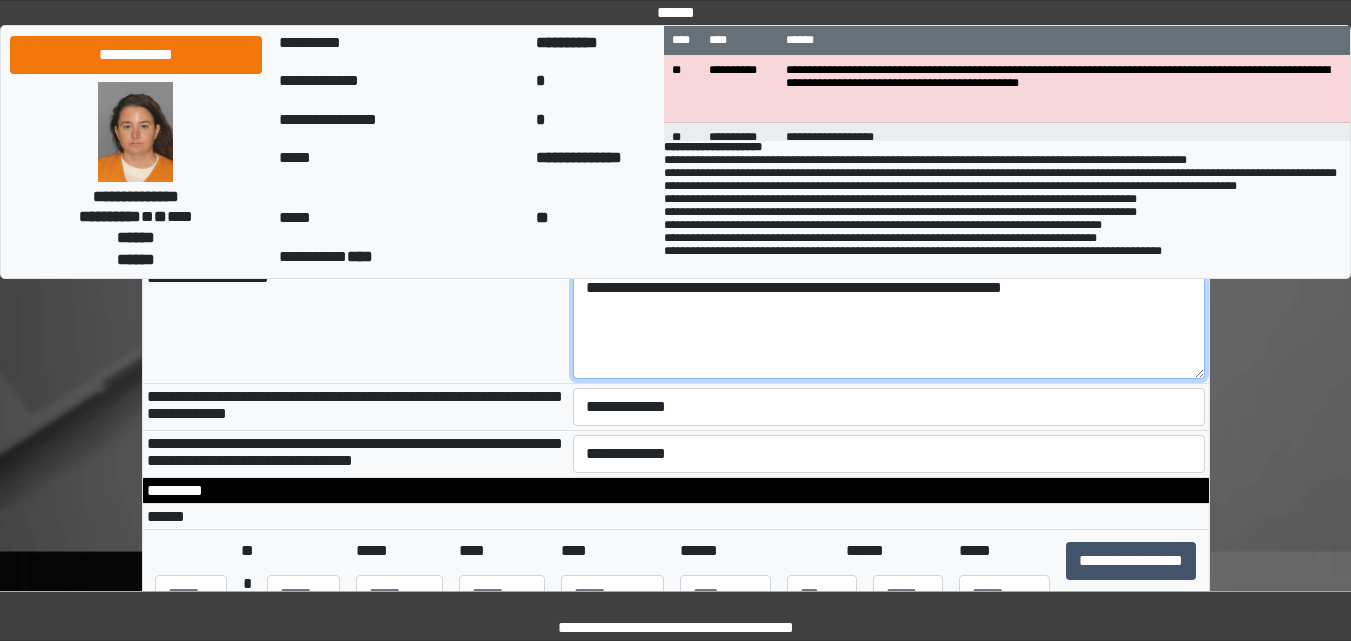 type on "**********" 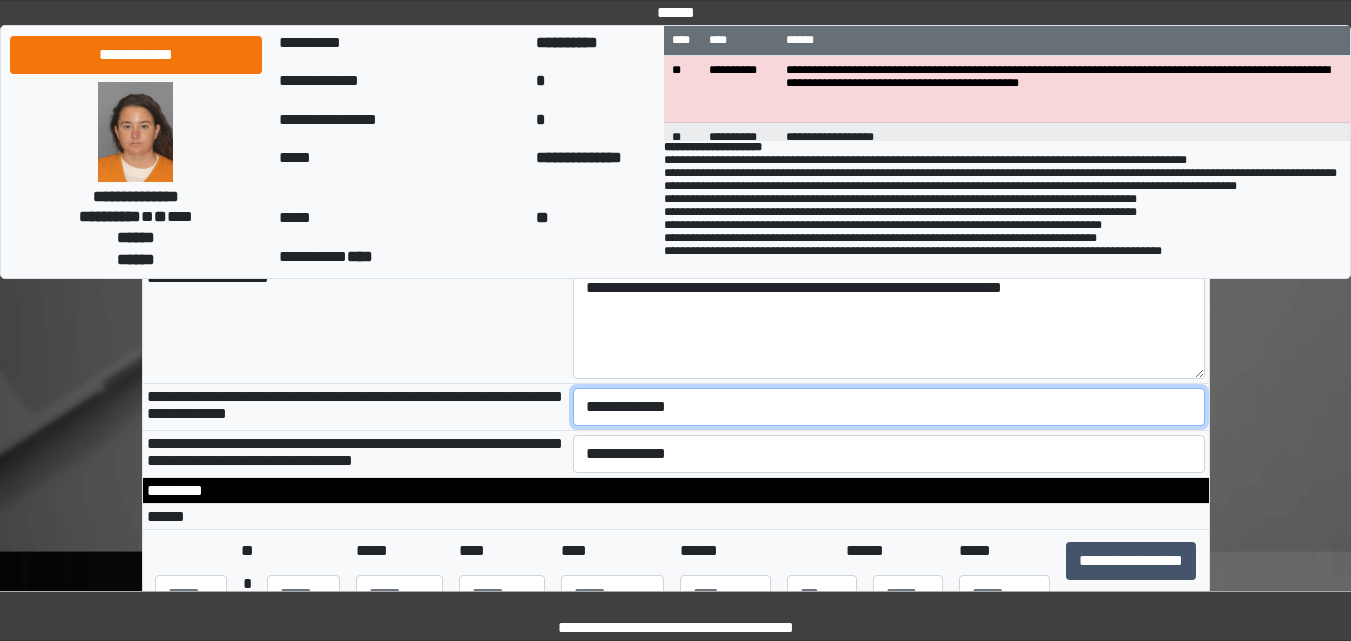 click on "**********" at bounding box center (889, 407) 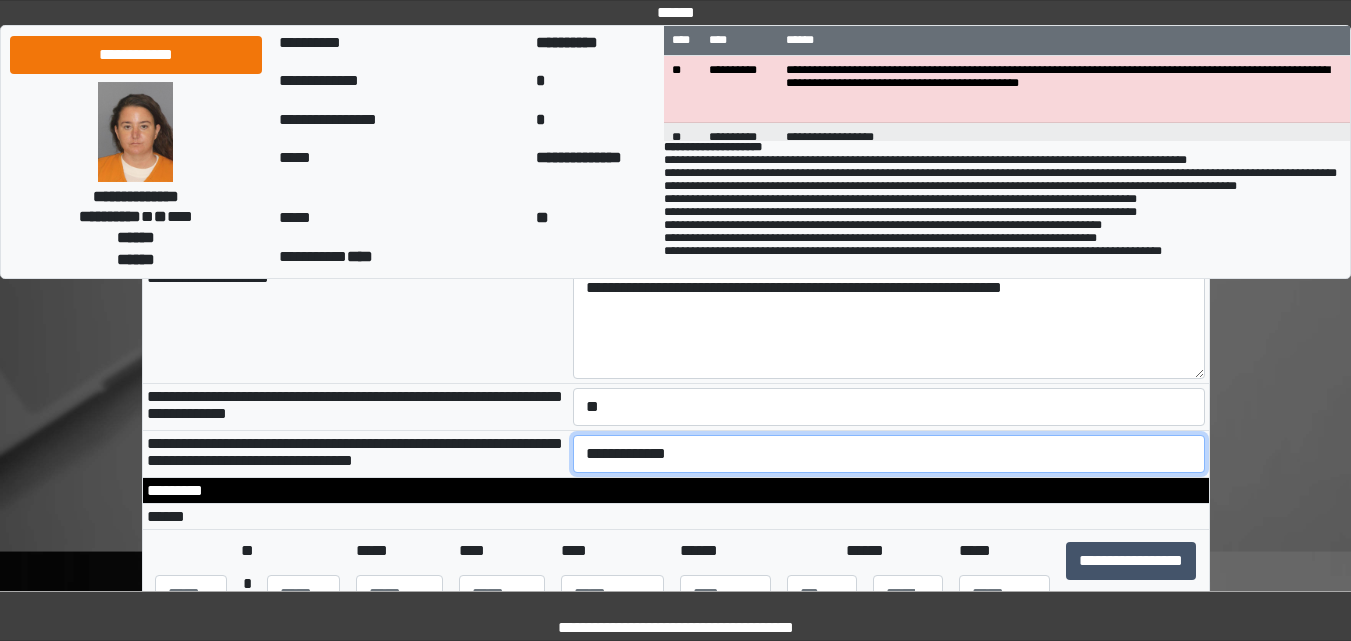 click on "**********" at bounding box center [889, 454] 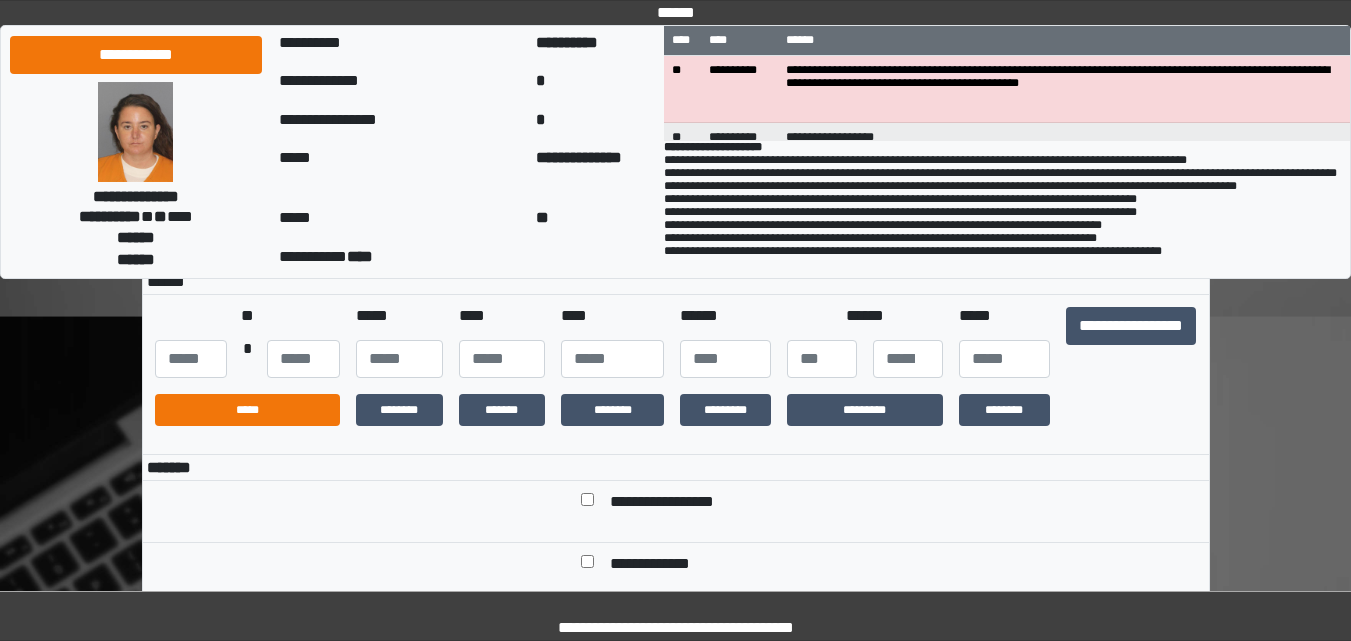 scroll, scrollTop: 400, scrollLeft: 0, axis: vertical 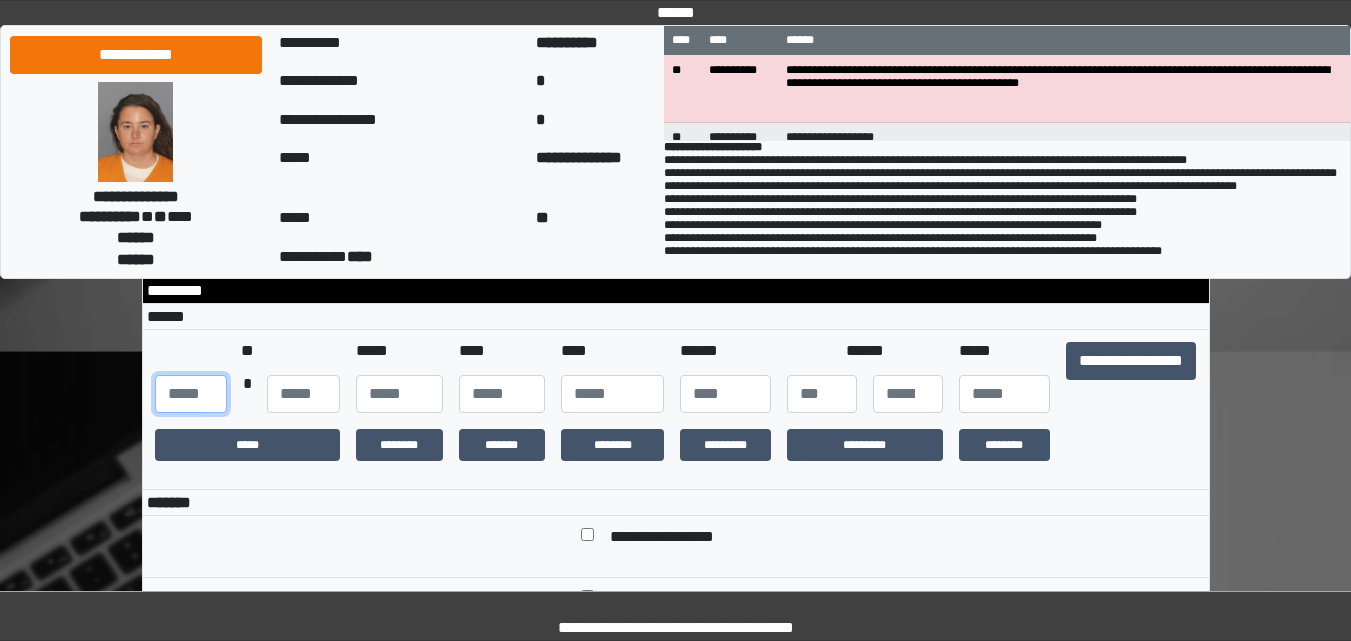 click at bounding box center (191, 394) 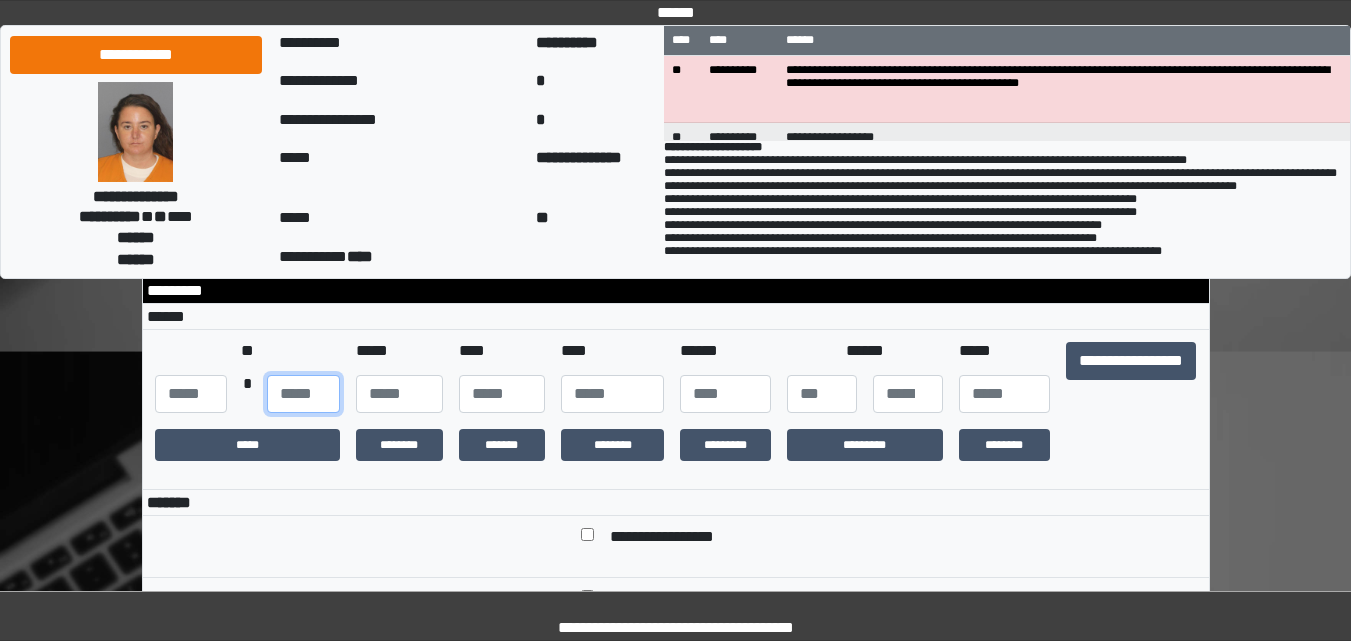 type on "***" 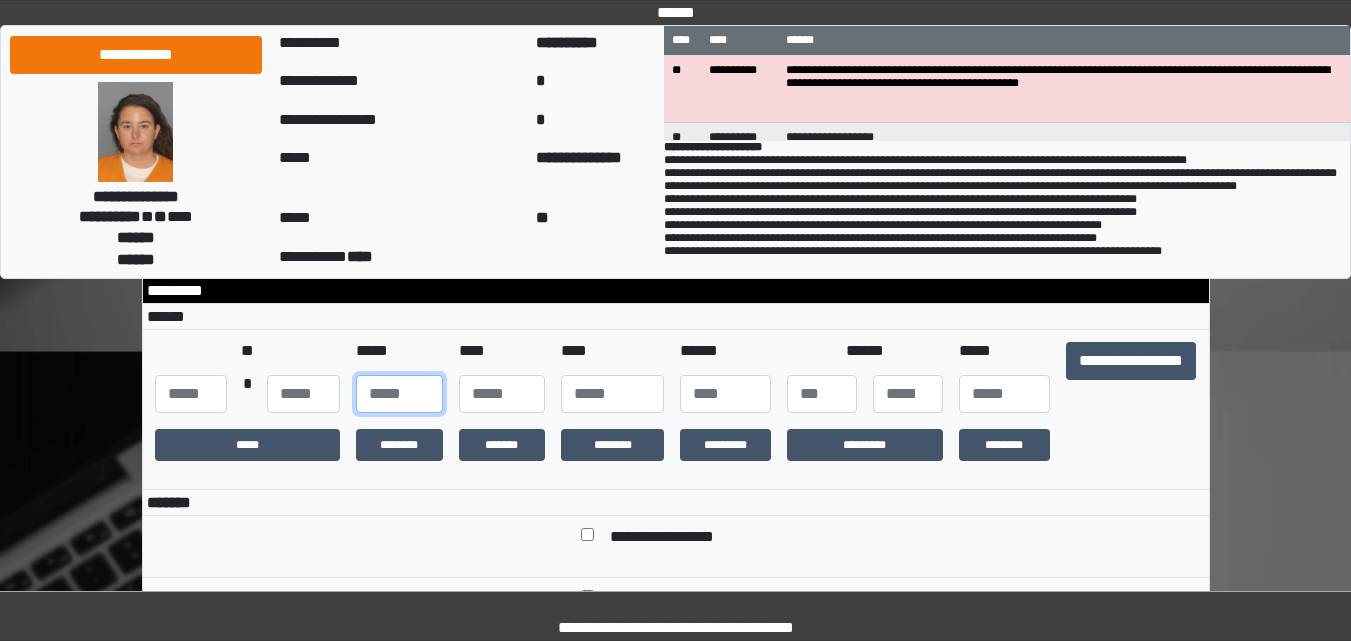 type on "***" 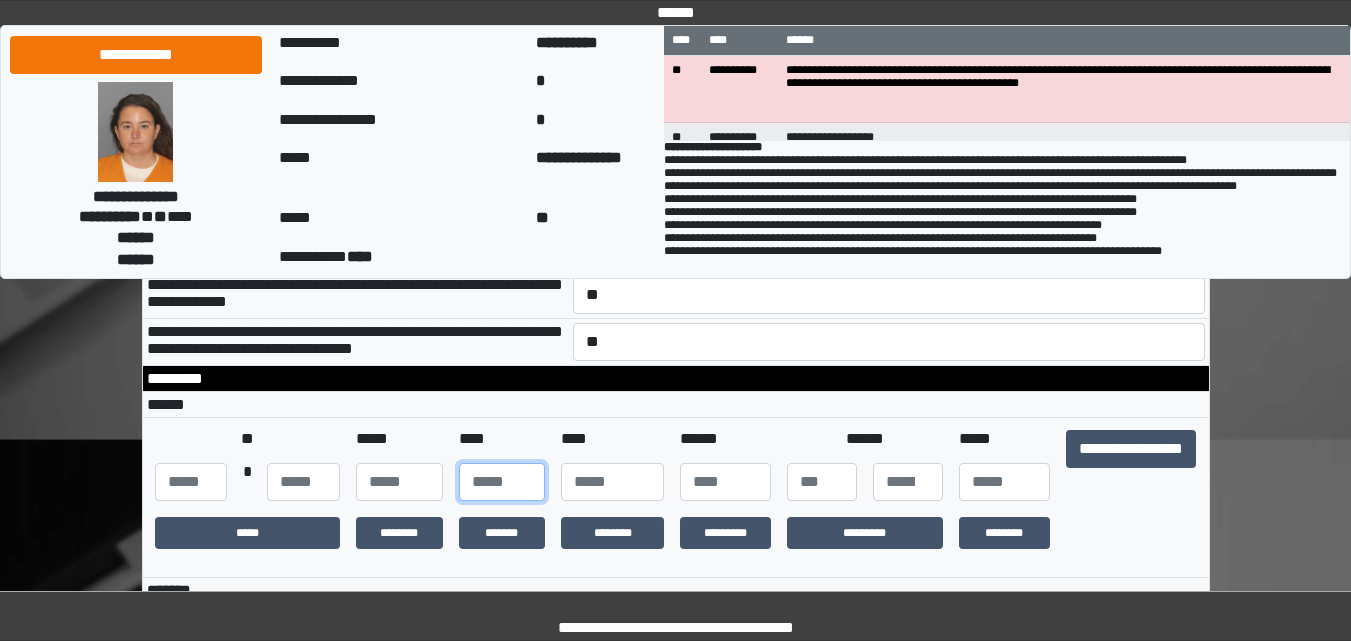 scroll, scrollTop: 300, scrollLeft: 0, axis: vertical 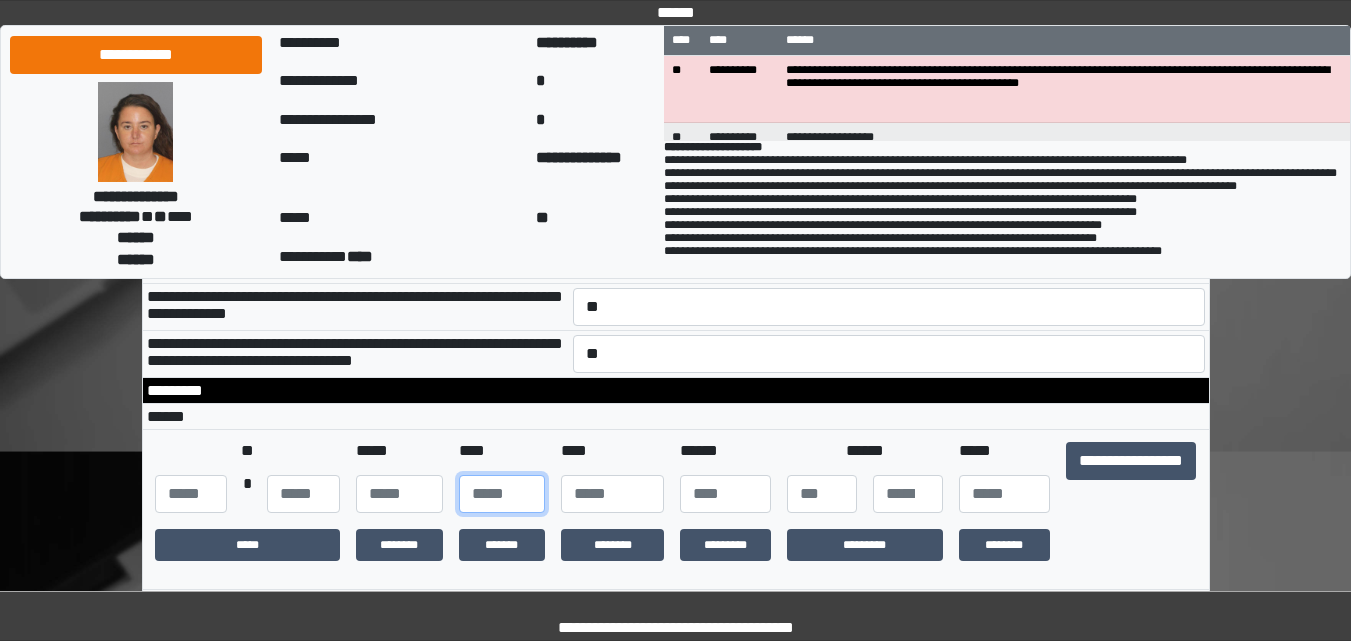 type on "**" 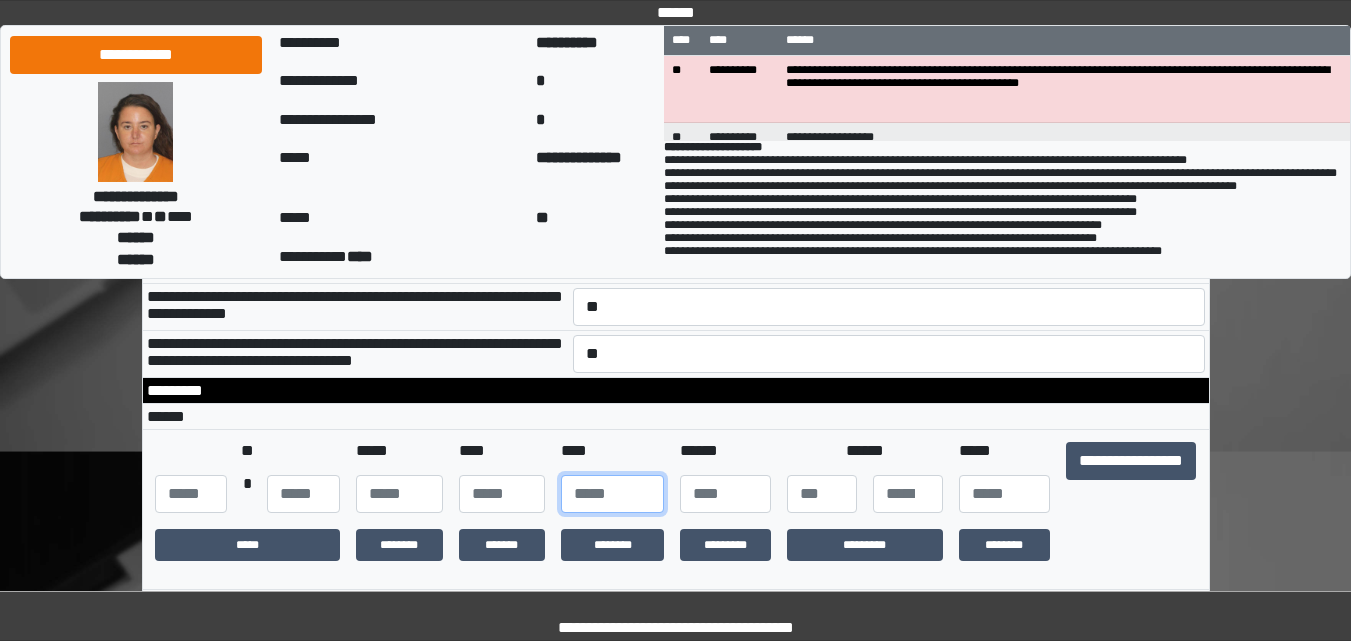 type on "****" 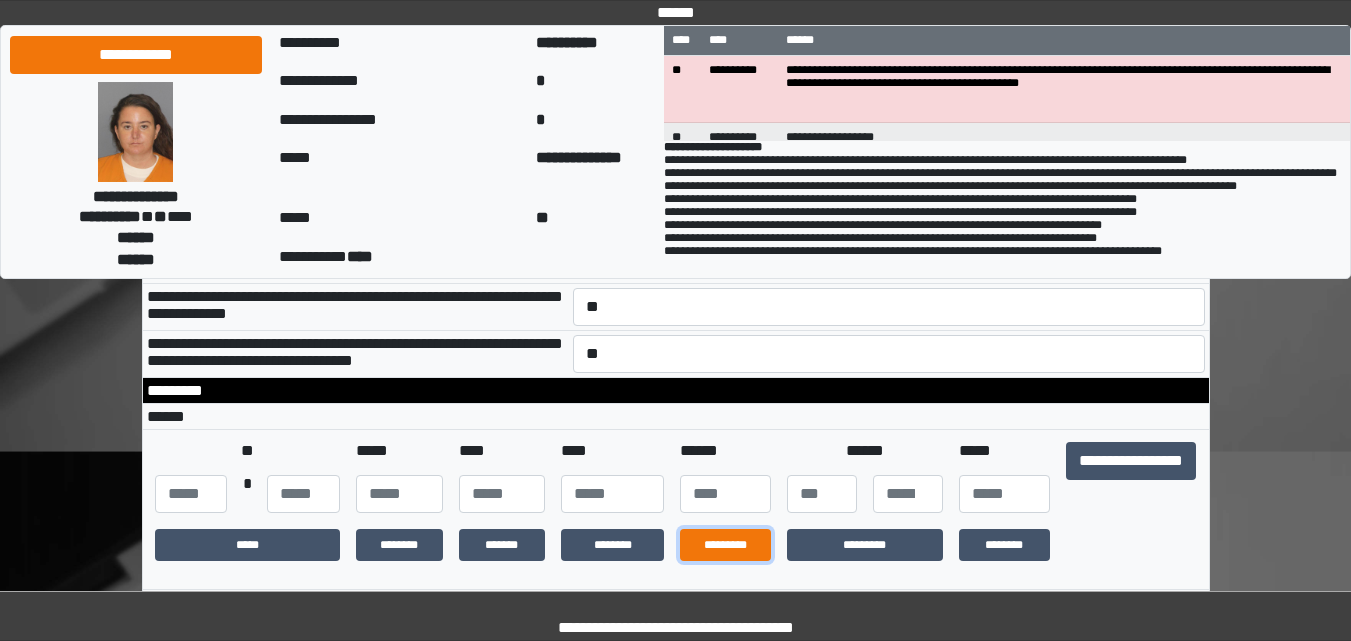 click on "*********" at bounding box center [725, 545] 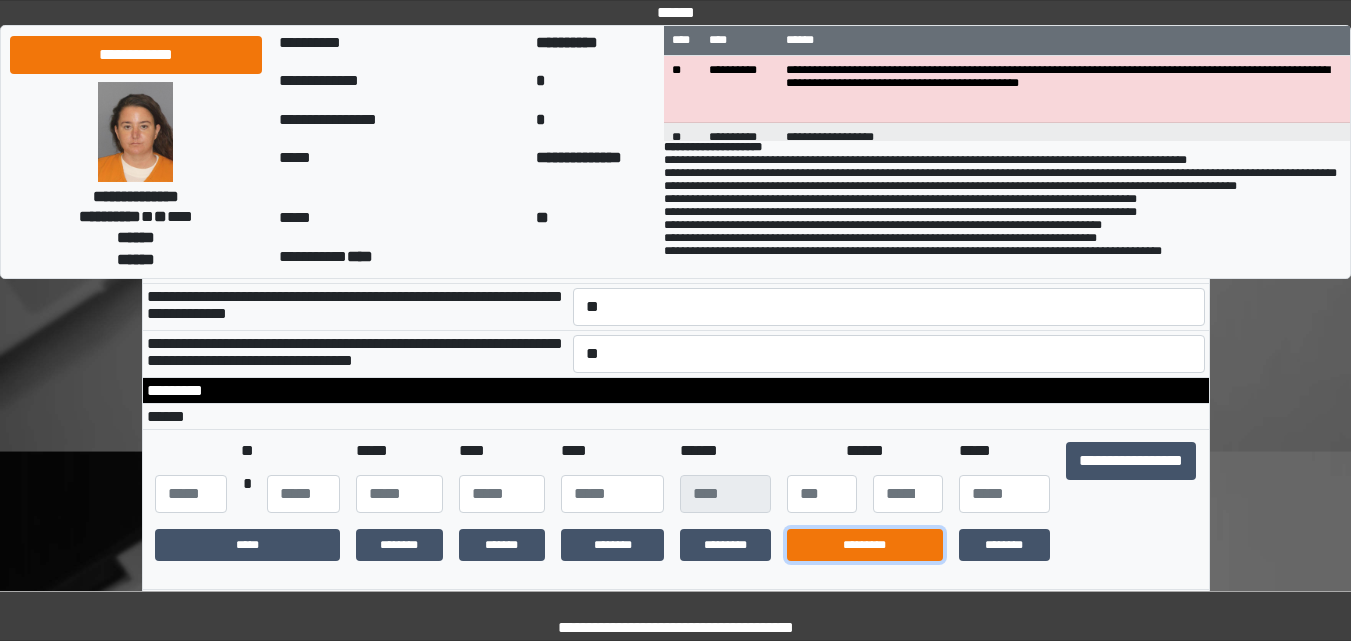 click on "*********" at bounding box center (865, 545) 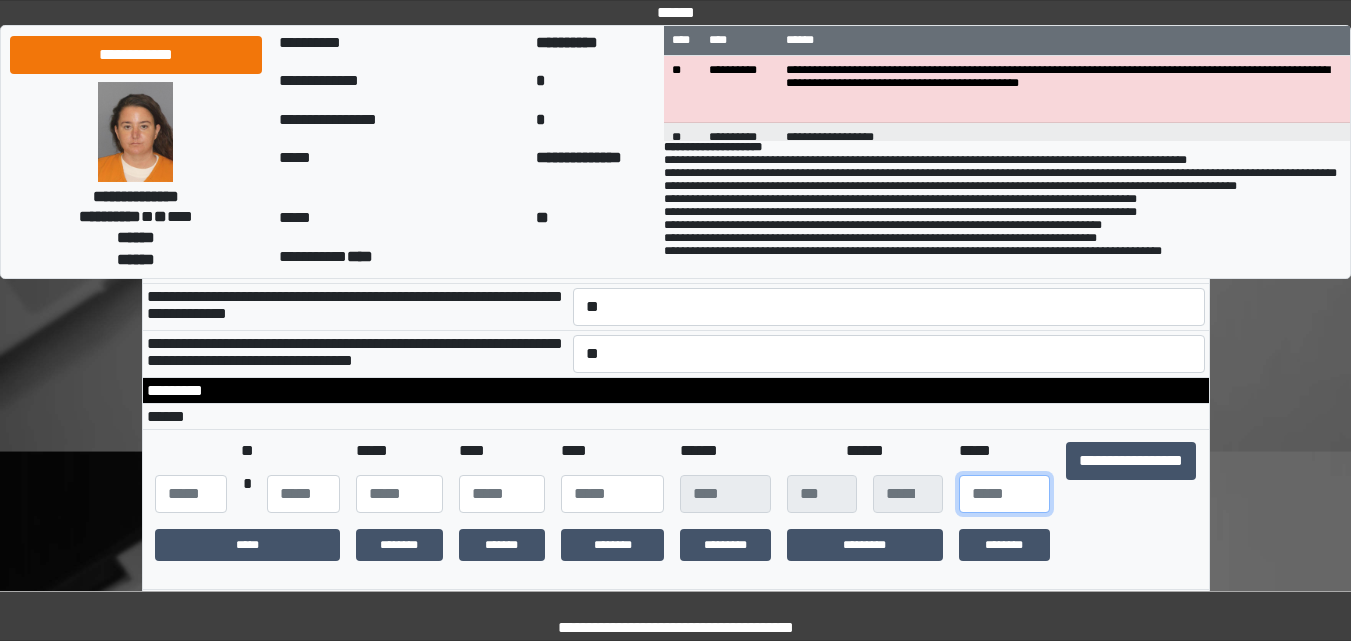 click at bounding box center (1004, 494) 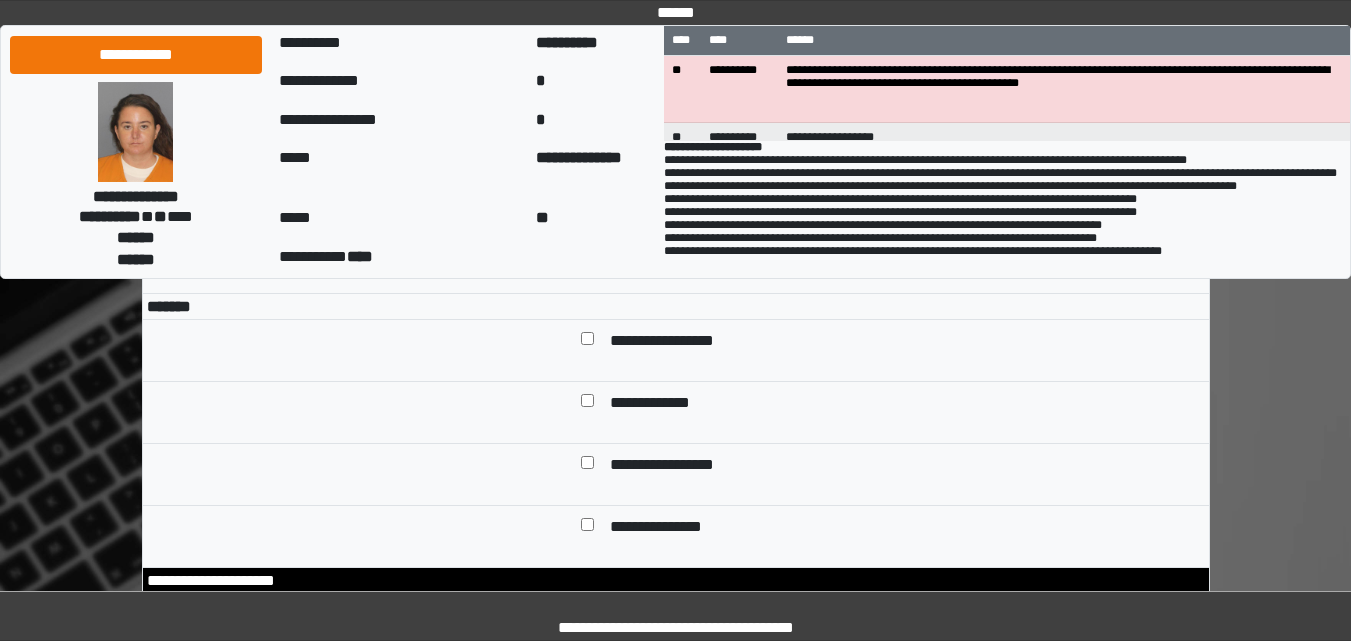 scroll, scrollTop: 600, scrollLeft: 0, axis: vertical 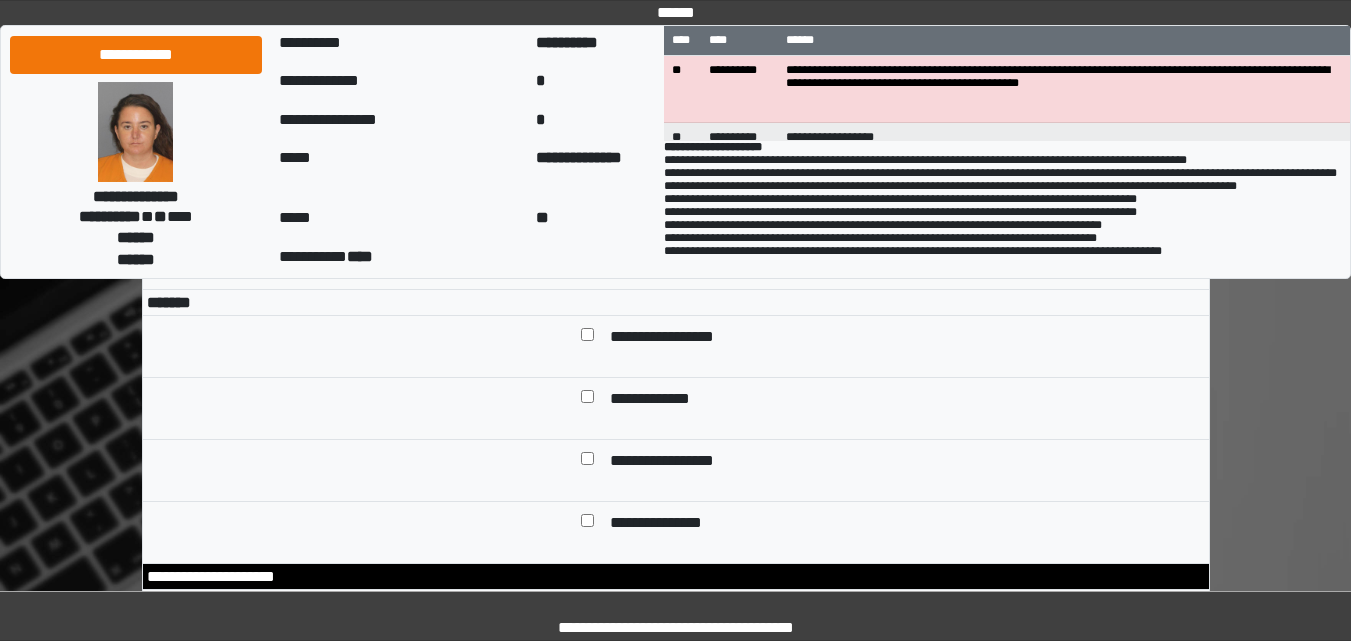 type on "**" 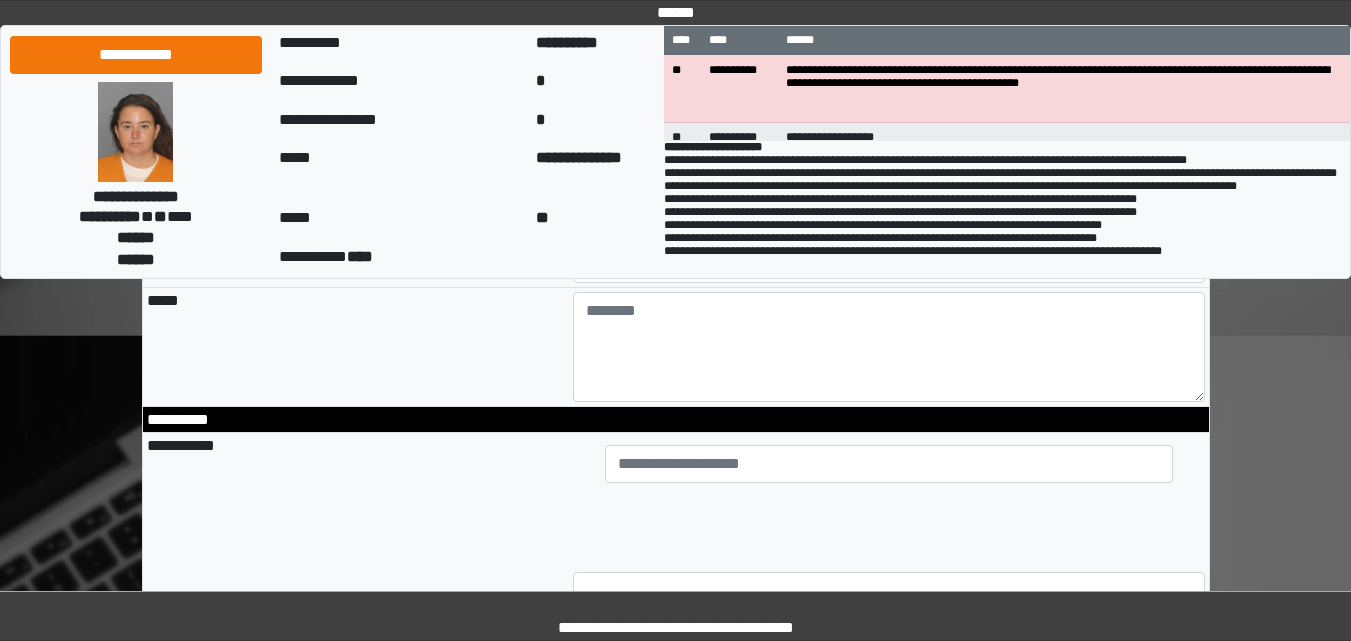 scroll, scrollTop: 1300, scrollLeft: 0, axis: vertical 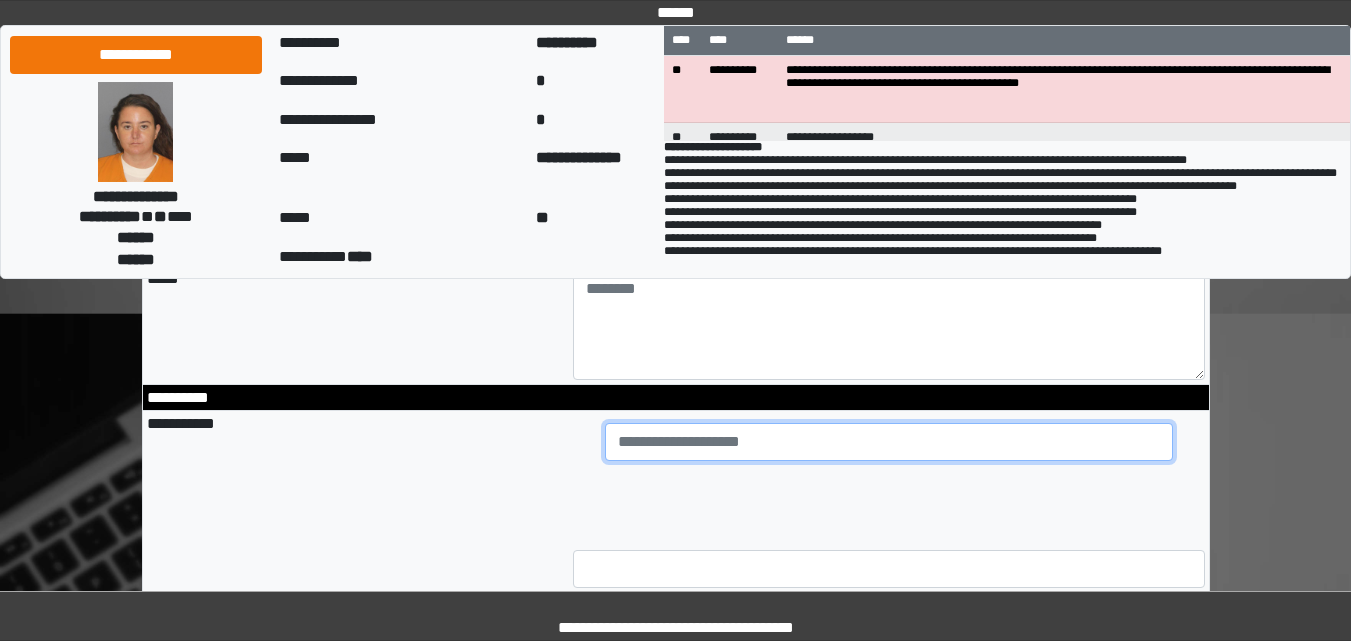 click at bounding box center [889, 442] 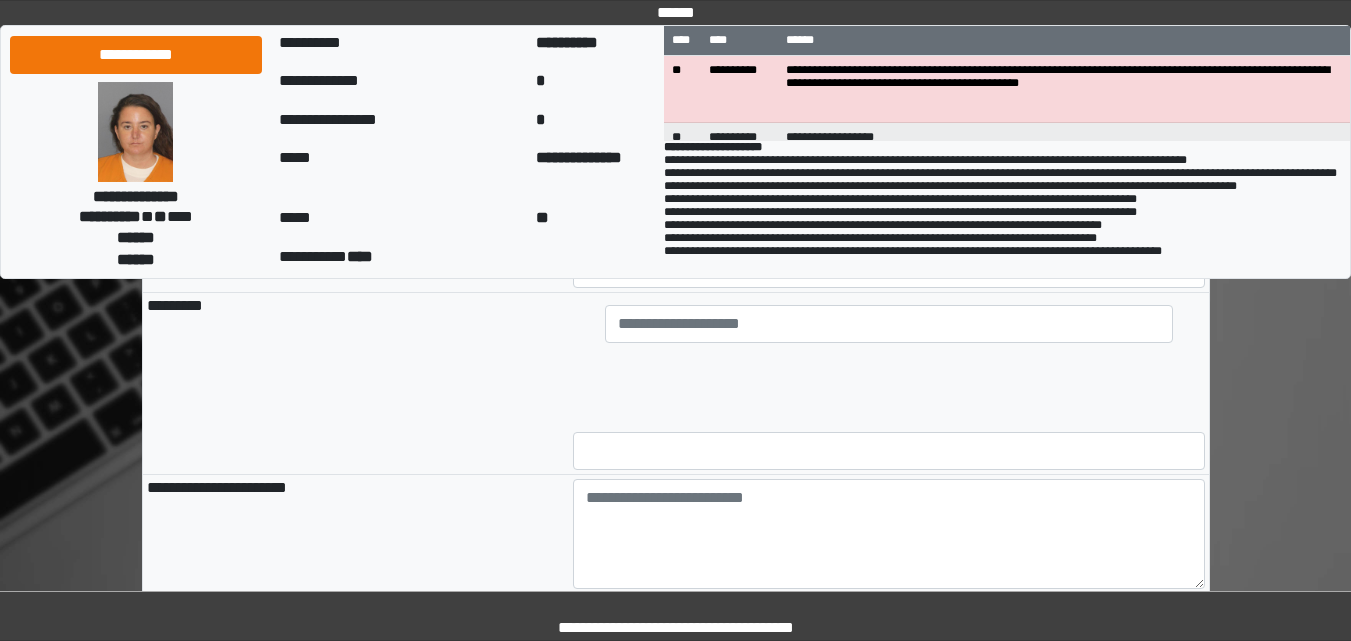 scroll, scrollTop: 1700, scrollLeft: 0, axis: vertical 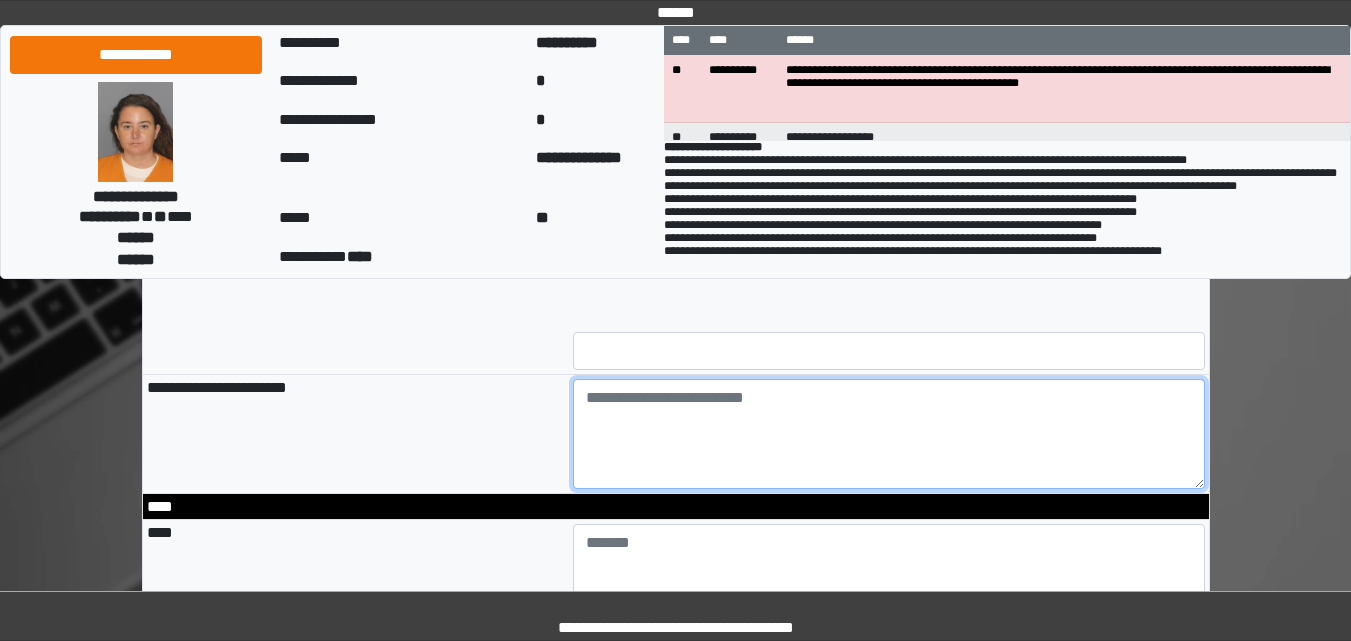 click at bounding box center [889, 434] 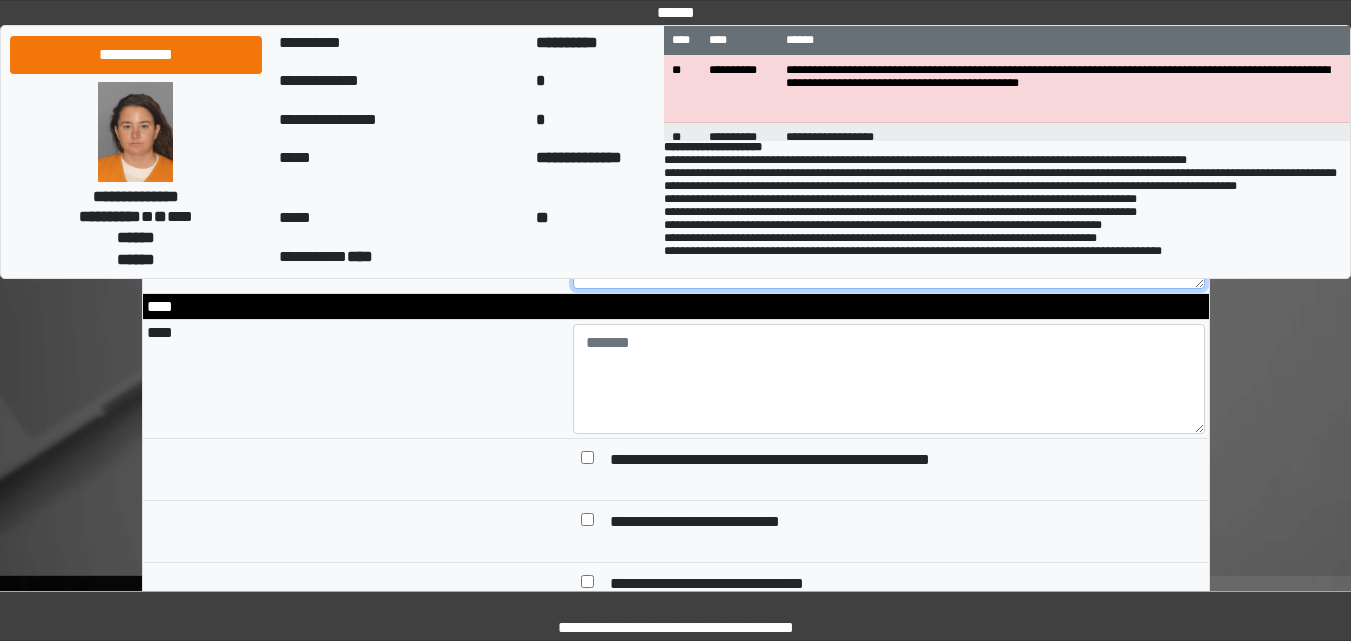 scroll, scrollTop: 1800, scrollLeft: 0, axis: vertical 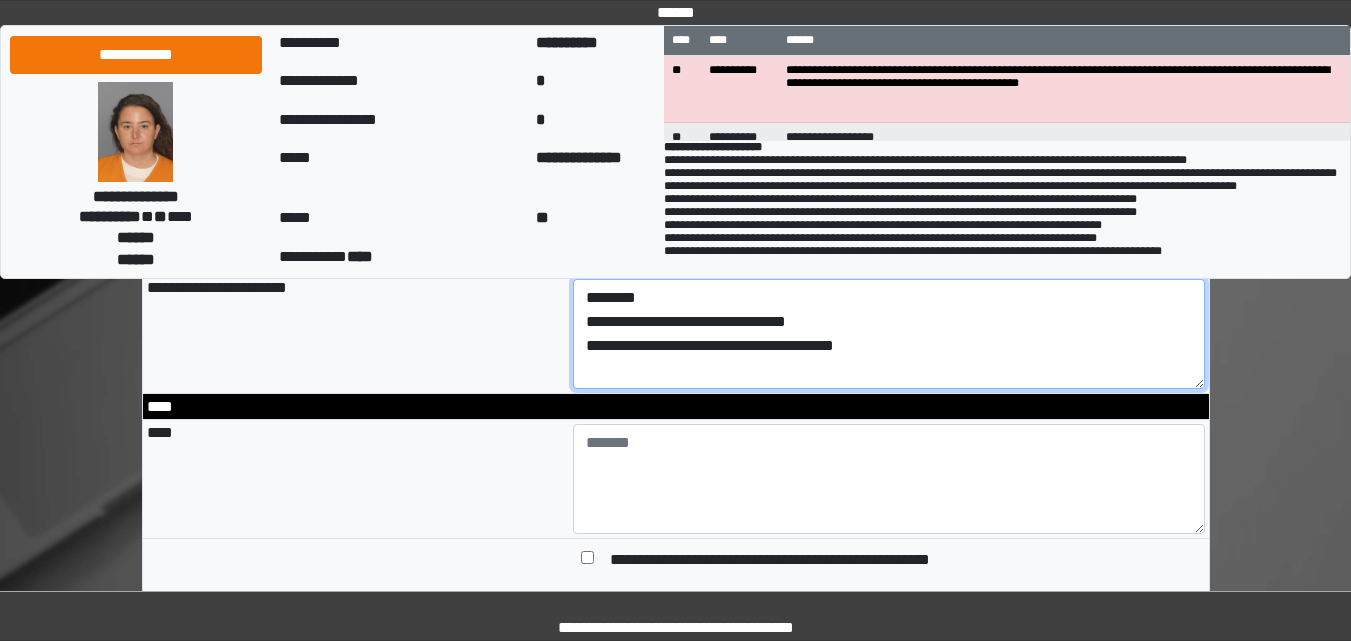 drag, startPoint x: 918, startPoint y: 401, endPoint x: 565, endPoint y: 362, distance: 355.14786 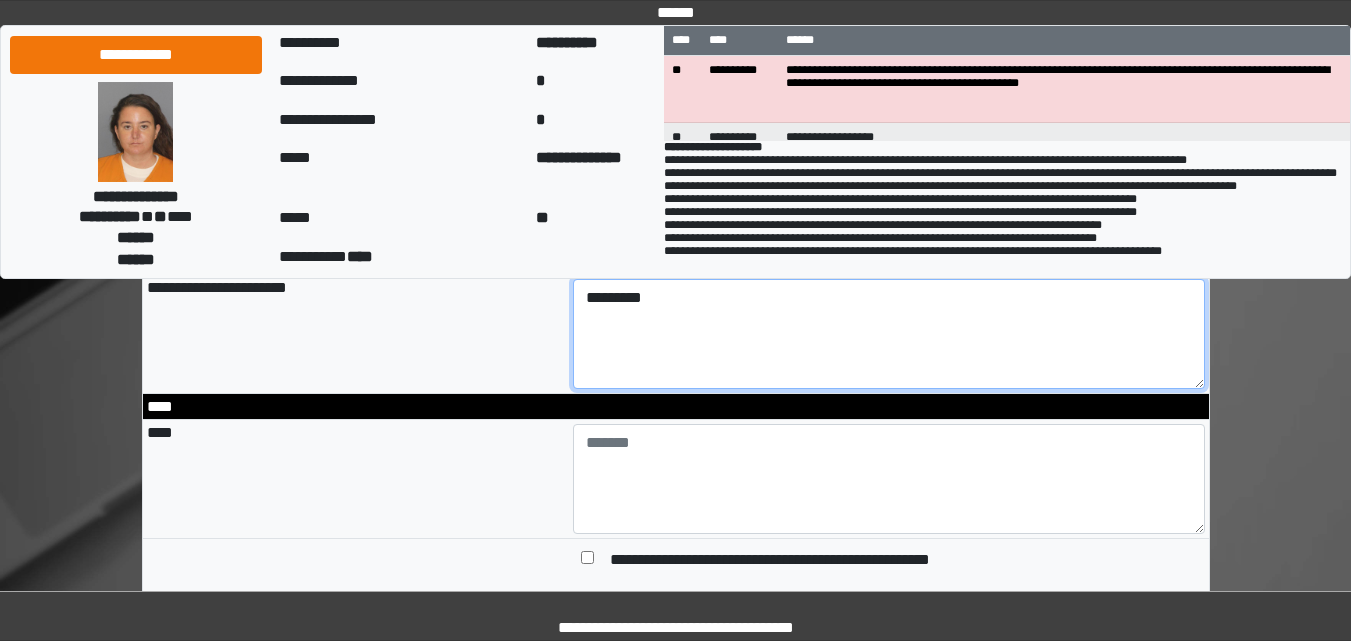 type on "********" 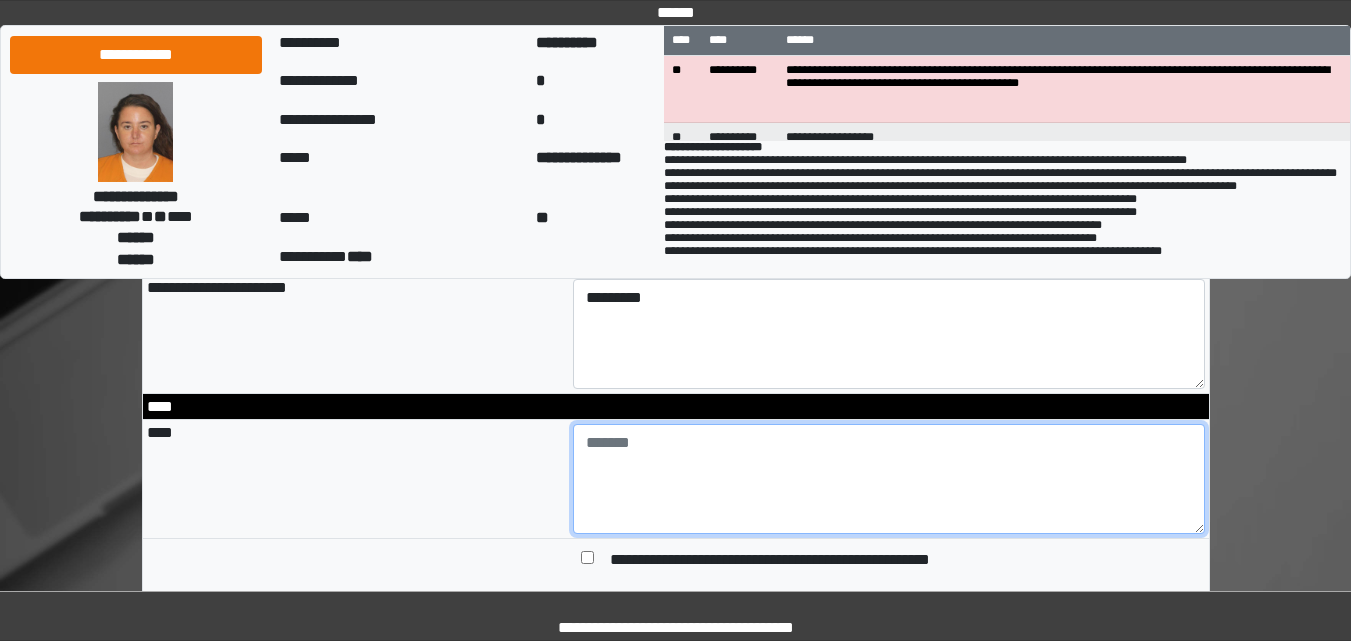 click at bounding box center (889, 479) 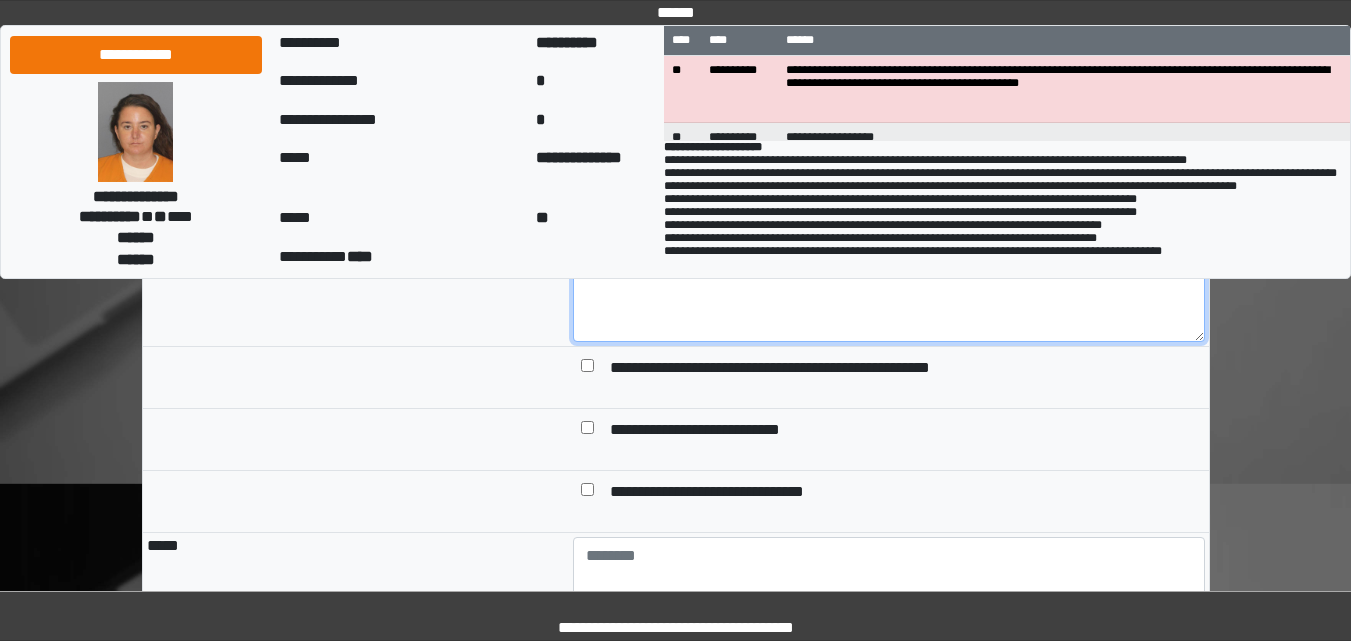scroll, scrollTop: 2000, scrollLeft: 0, axis: vertical 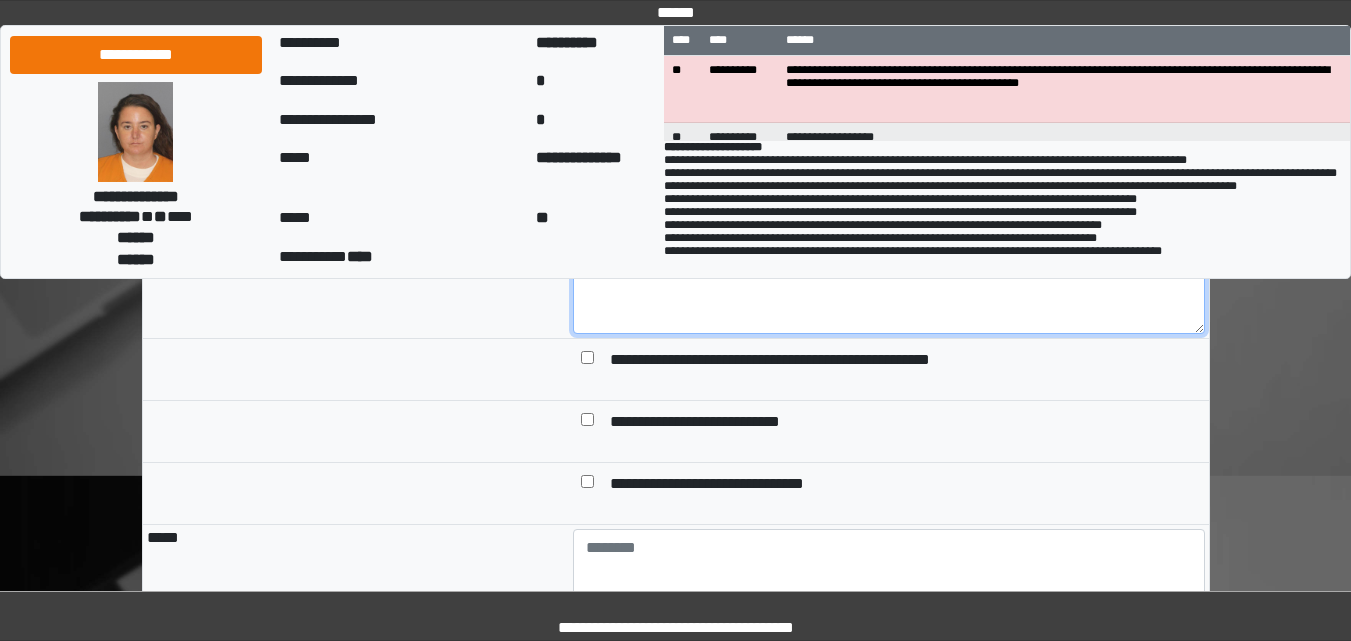 type on "**********" 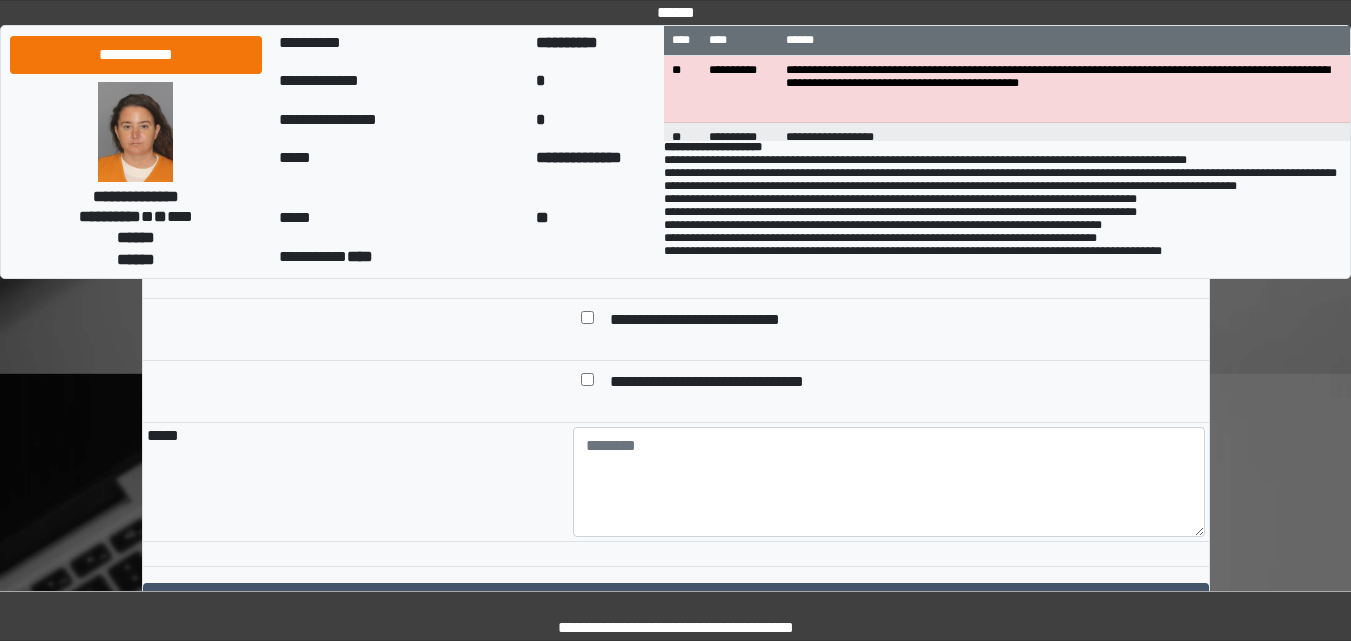 scroll, scrollTop: 2200, scrollLeft: 0, axis: vertical 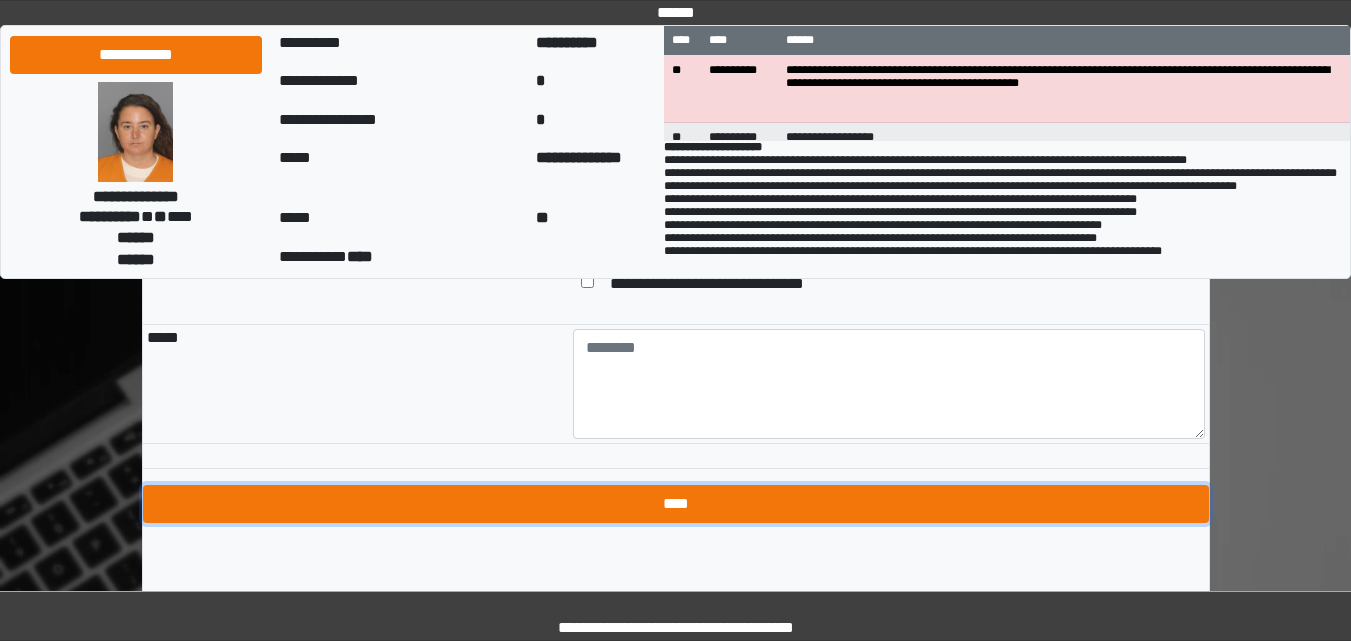 click on "****" at bounding box center (676, 504) 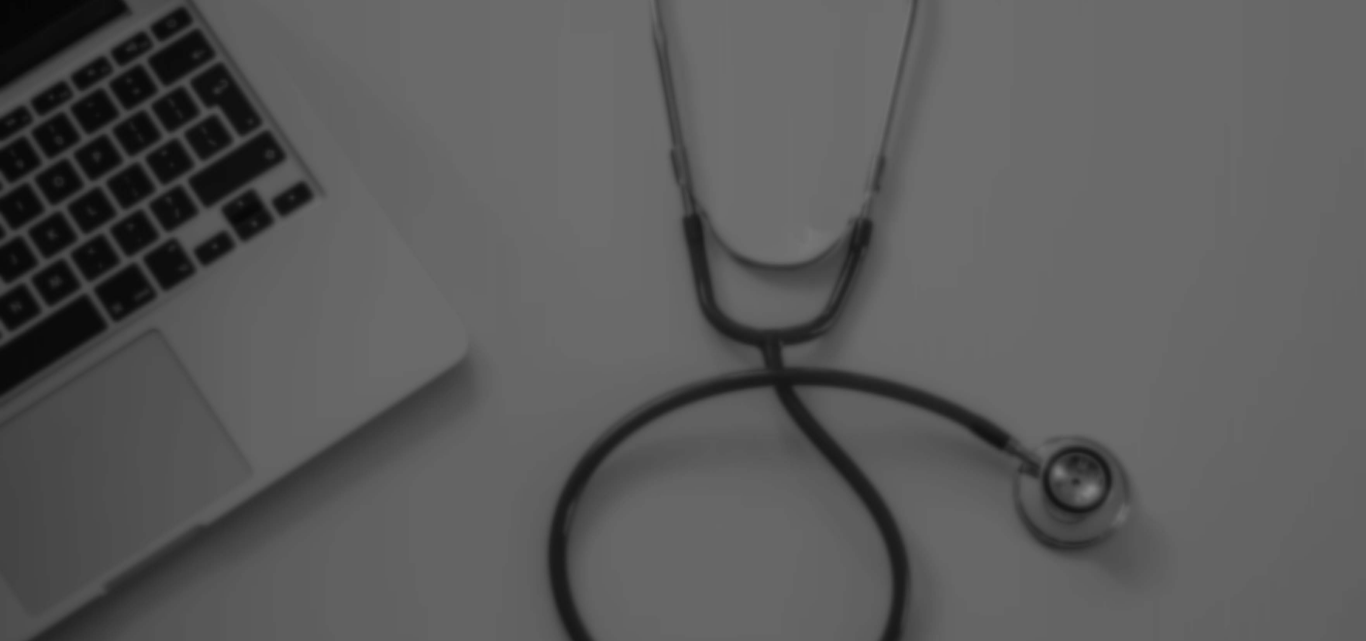 scroll, scrollTop: 0, scrollLeft: 0, axis: both 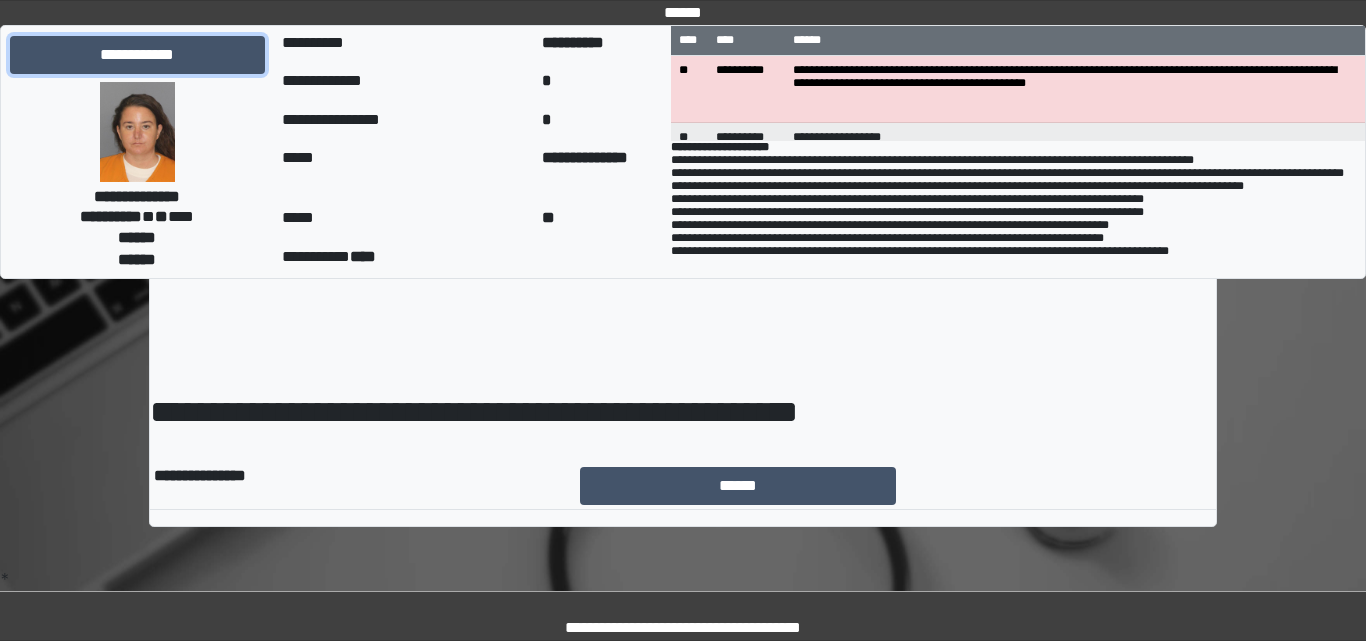 click on "**********" at bounding box center [137, 55] 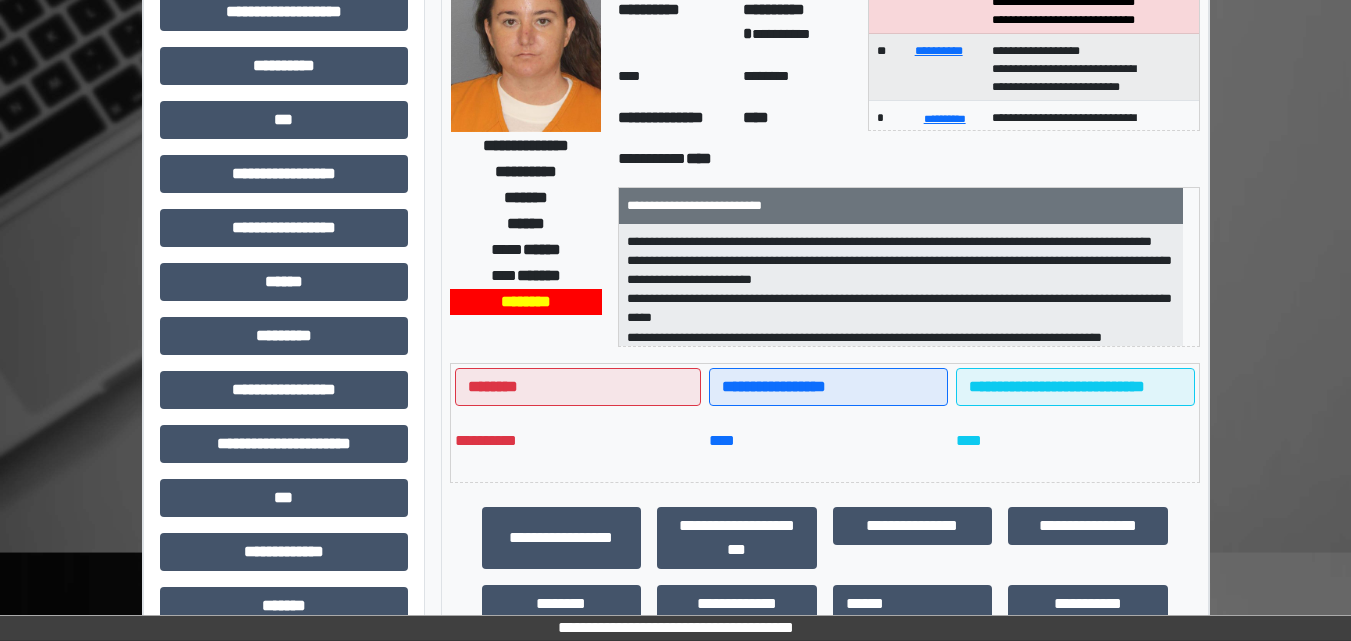 scroll, scrollTop: 200, scrollLeft: 0, axis: vertical 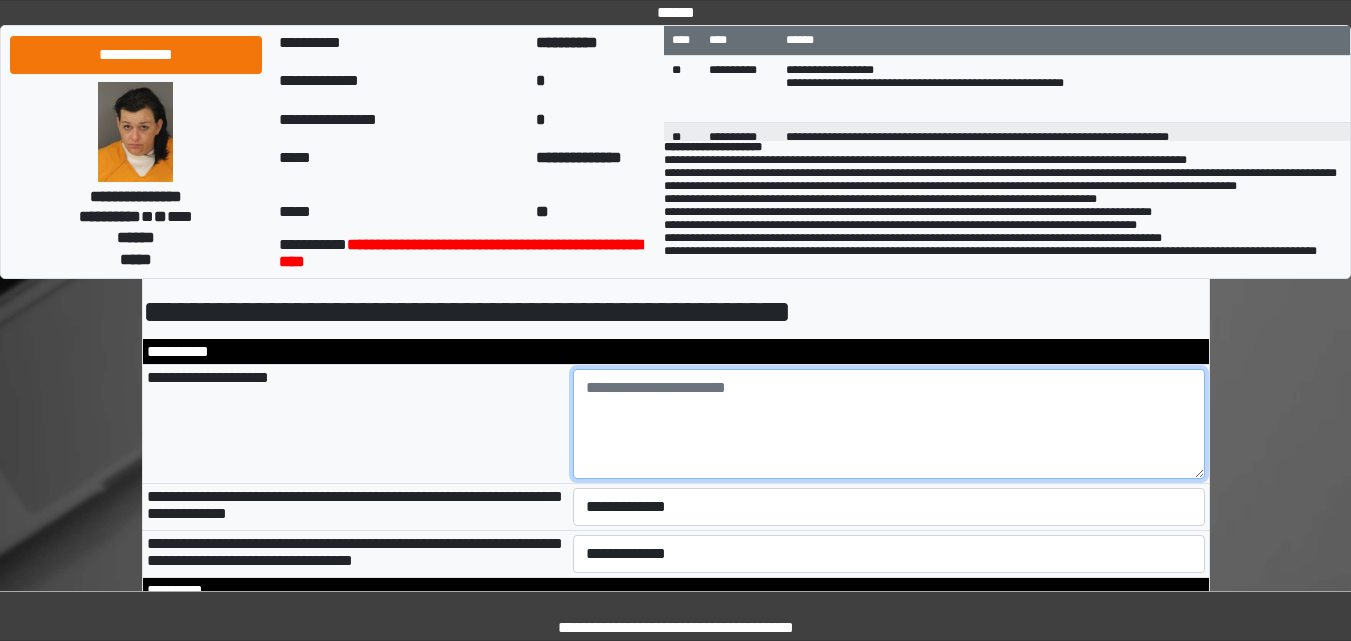 click at bounding box center [889, 424] 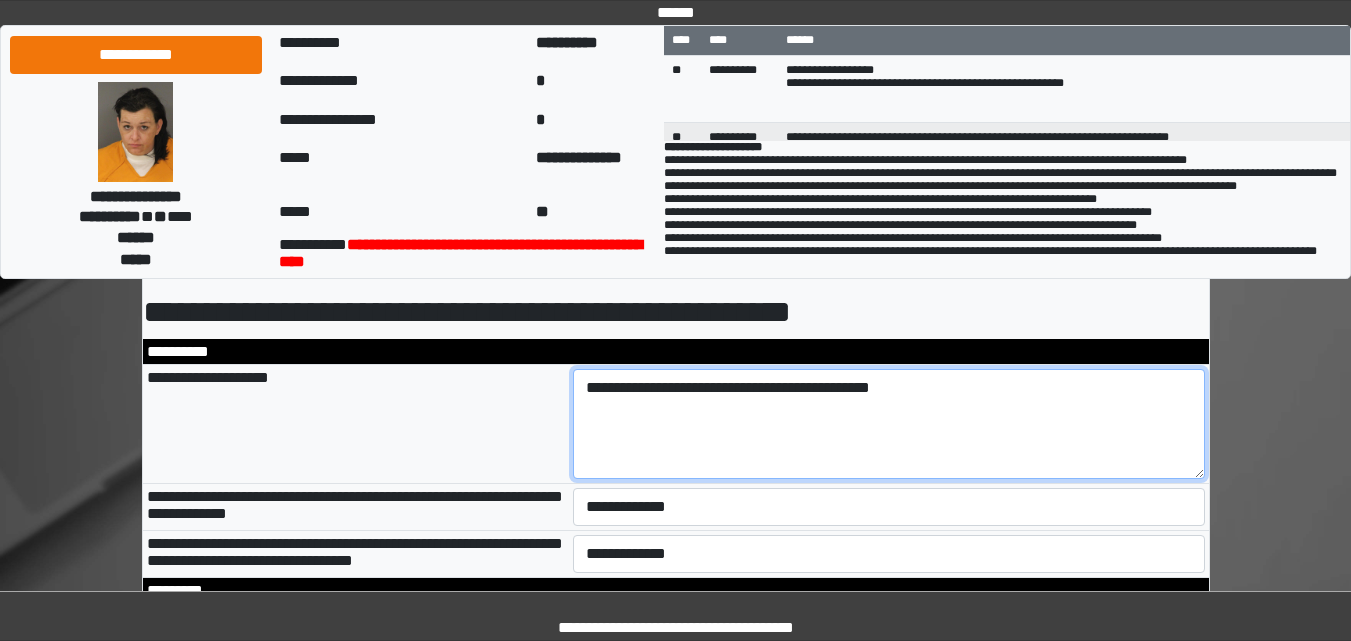 type on "**********" 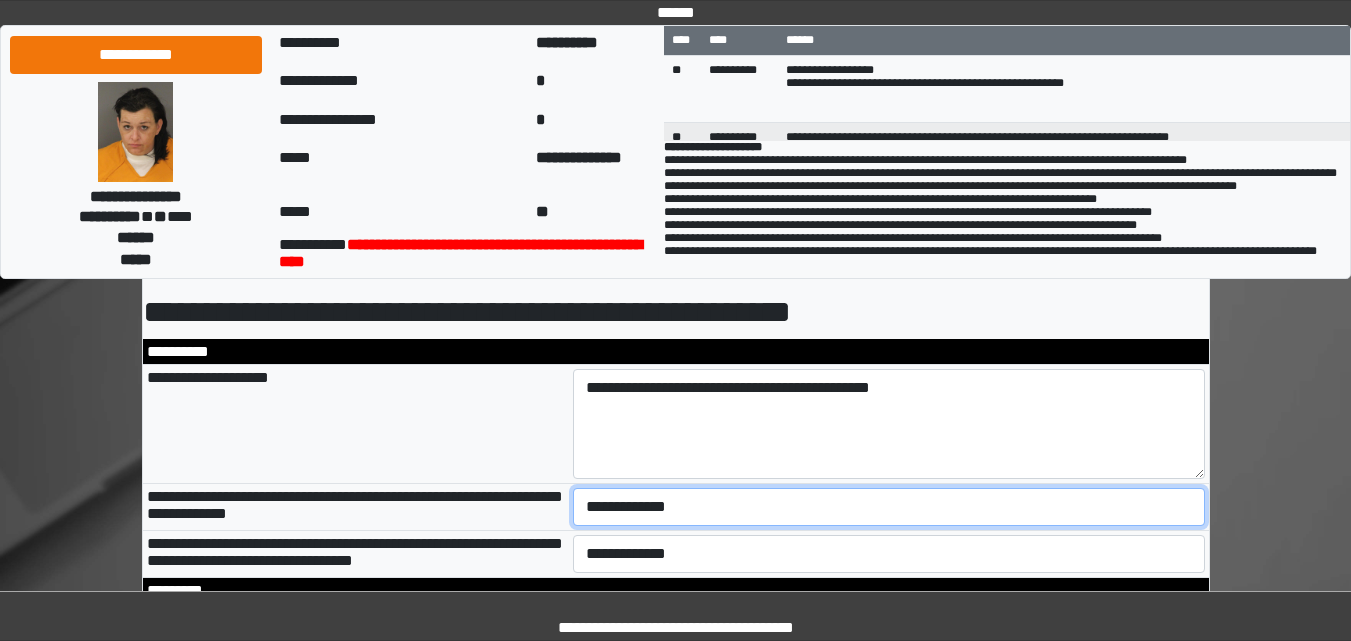 click on "**********" at bounding box center (889, 507) 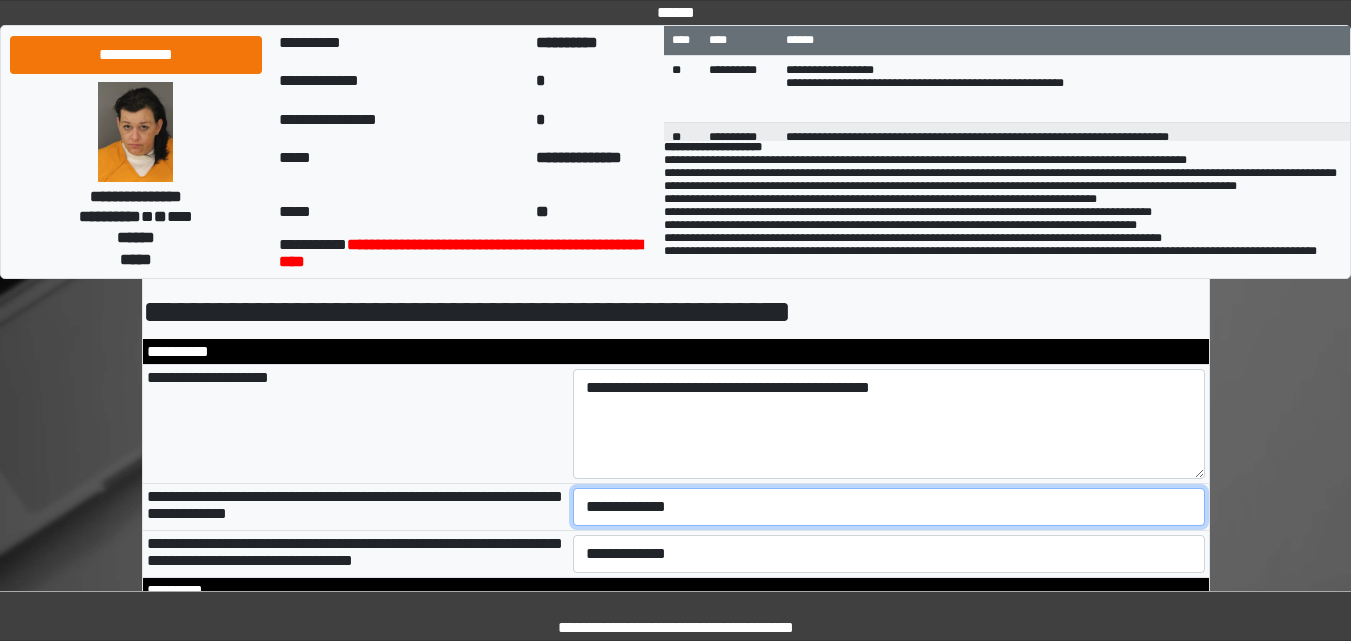 select on "*" 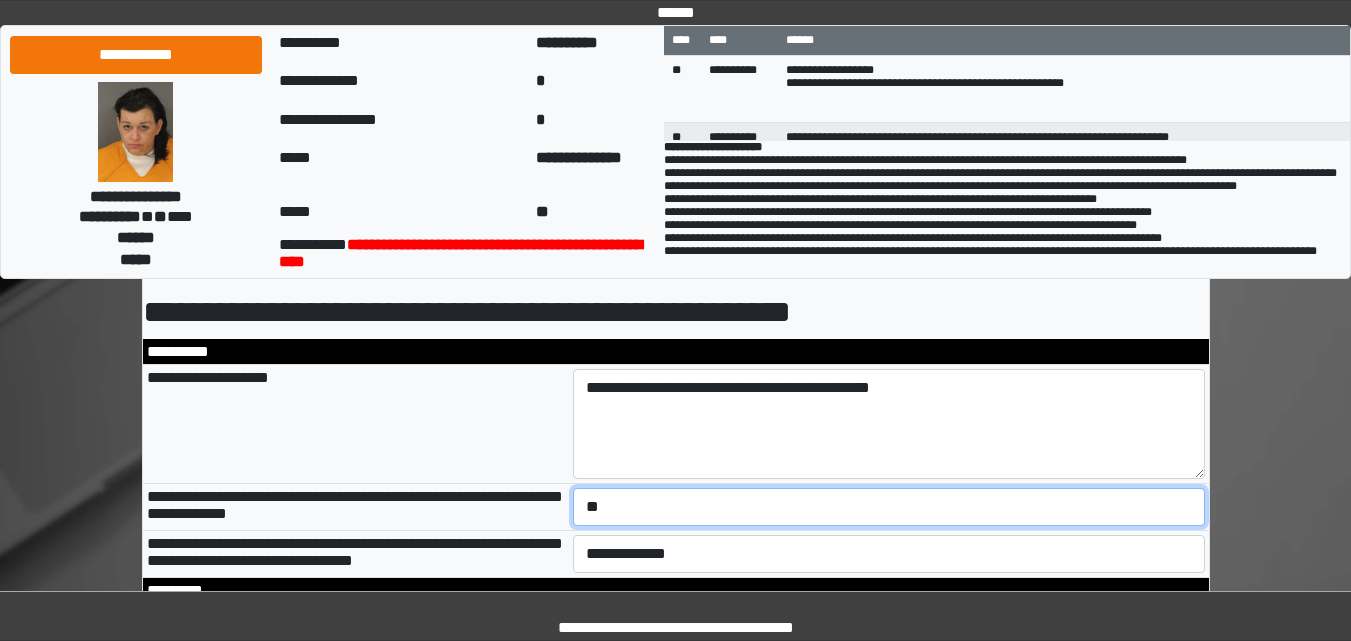 click on "**********" at bounding box center (889, 507) 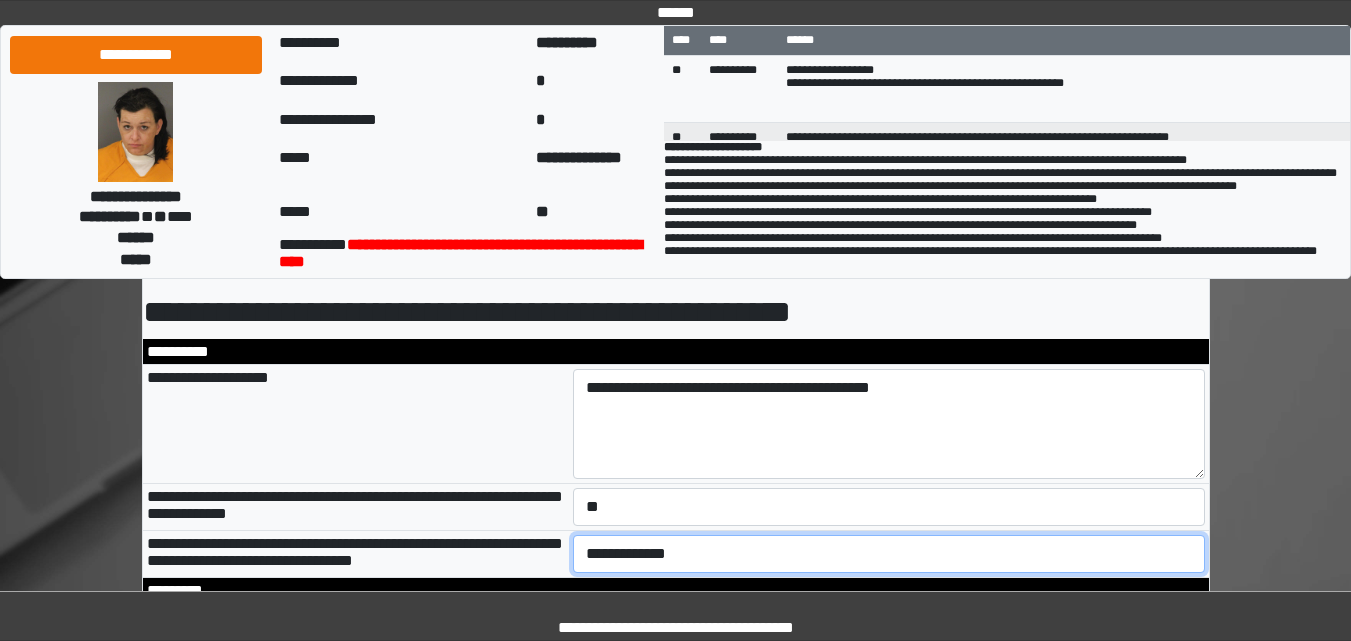 click on "**********" at bounding box center (889, 554) 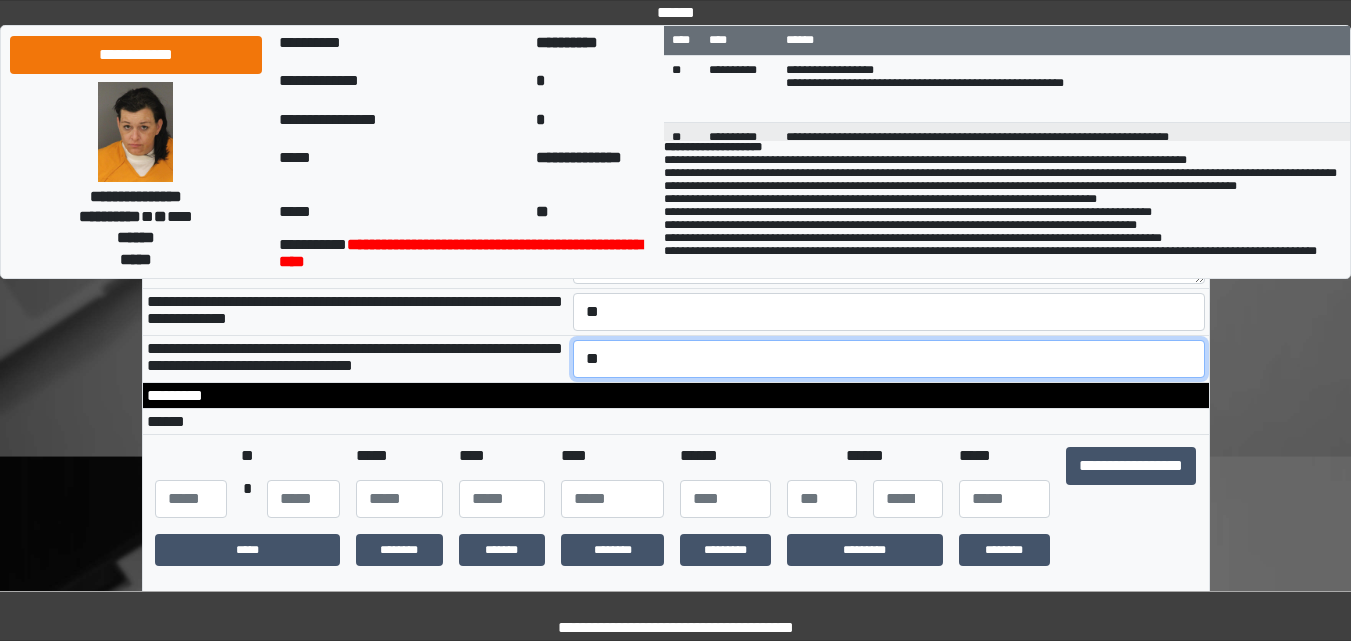 scroll, scrollTop: 300, scrollLeft: 0, axis: vertical 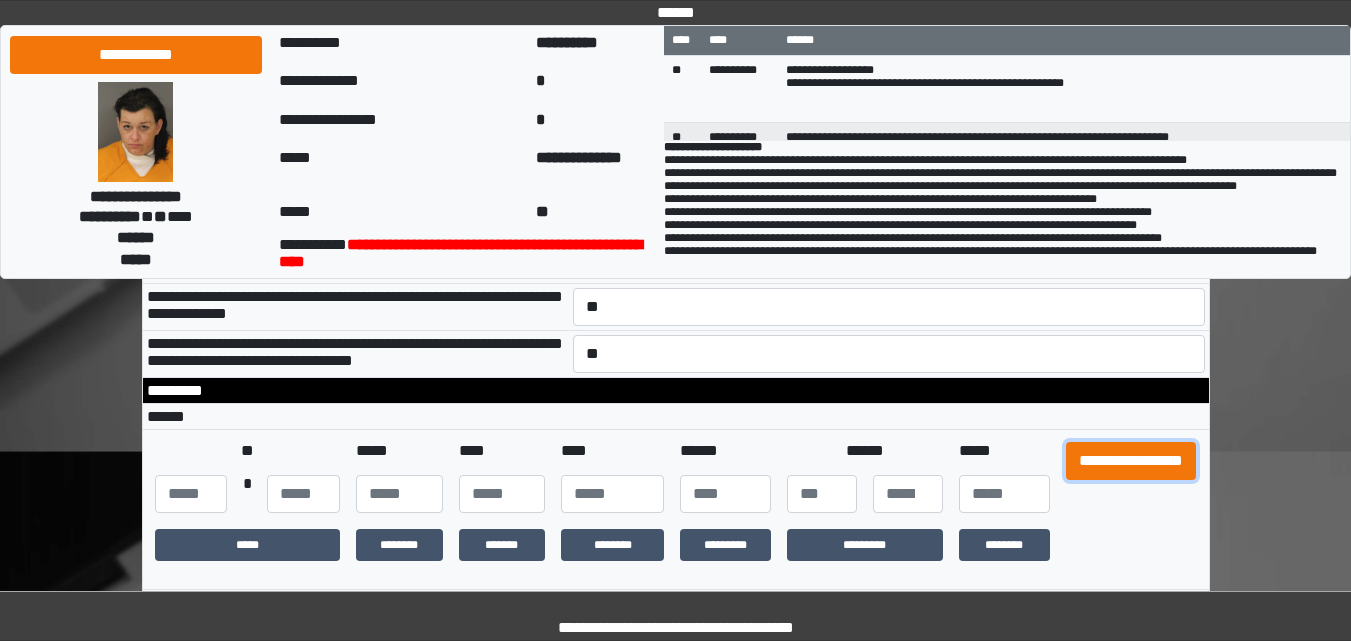 click on "**********" at bounding box center [1131, 461] 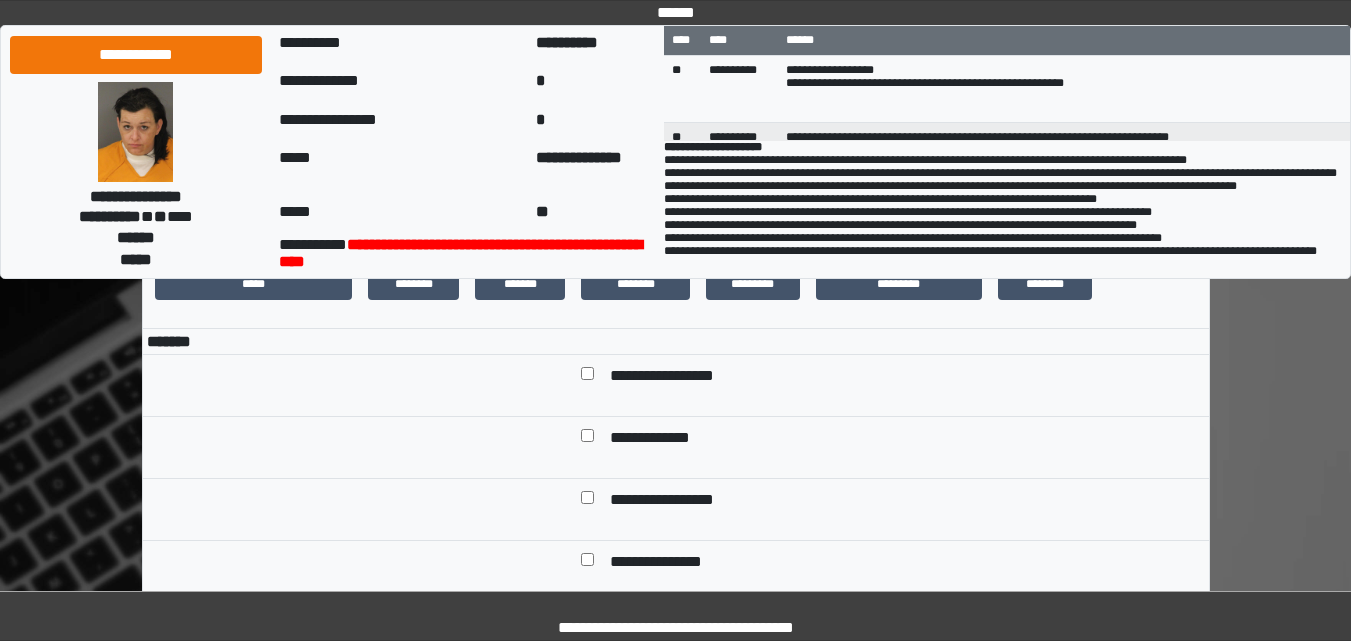 scroll, scrollTop: 600, scrollLeft: 0, axis: vertical 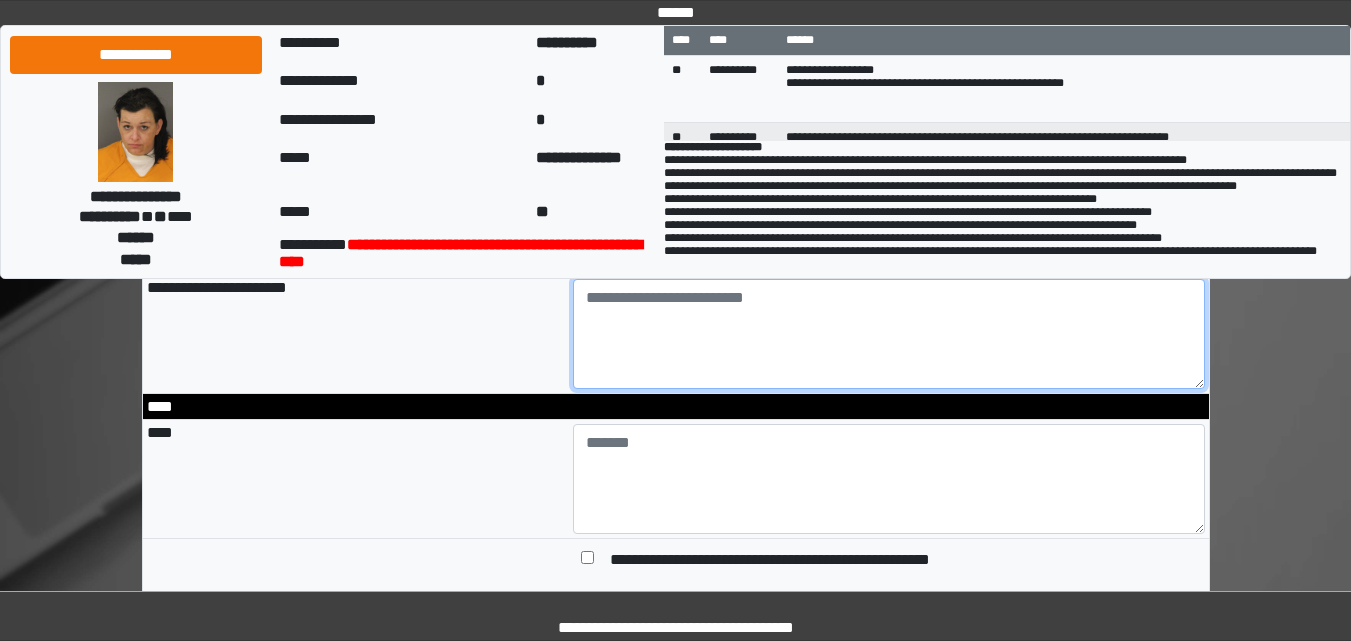 click at bounding box center (889, 334) 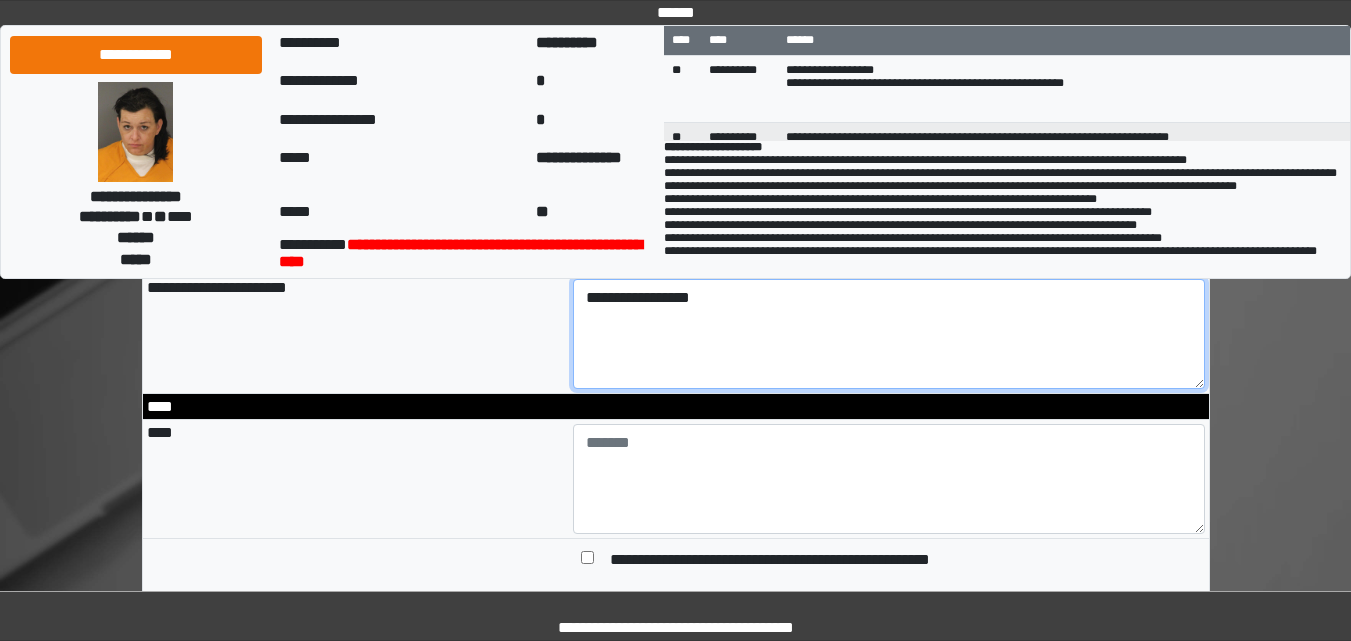 type on "**********" 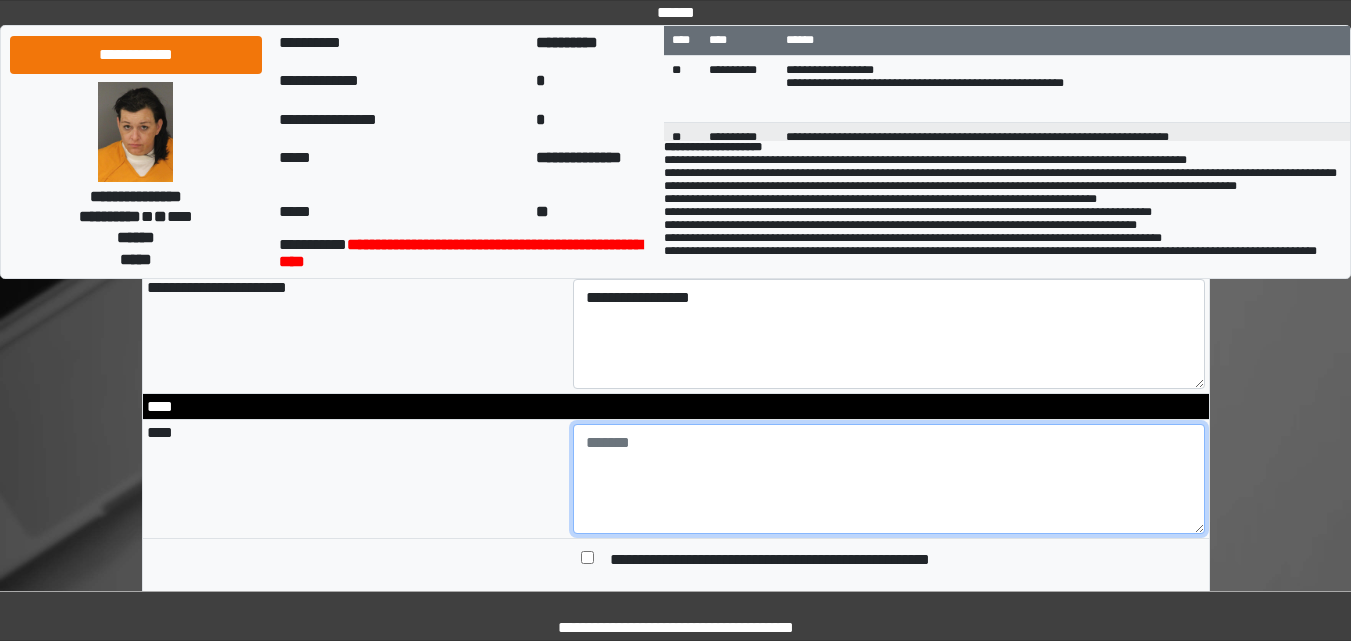 click at bounding box center (889, 479) 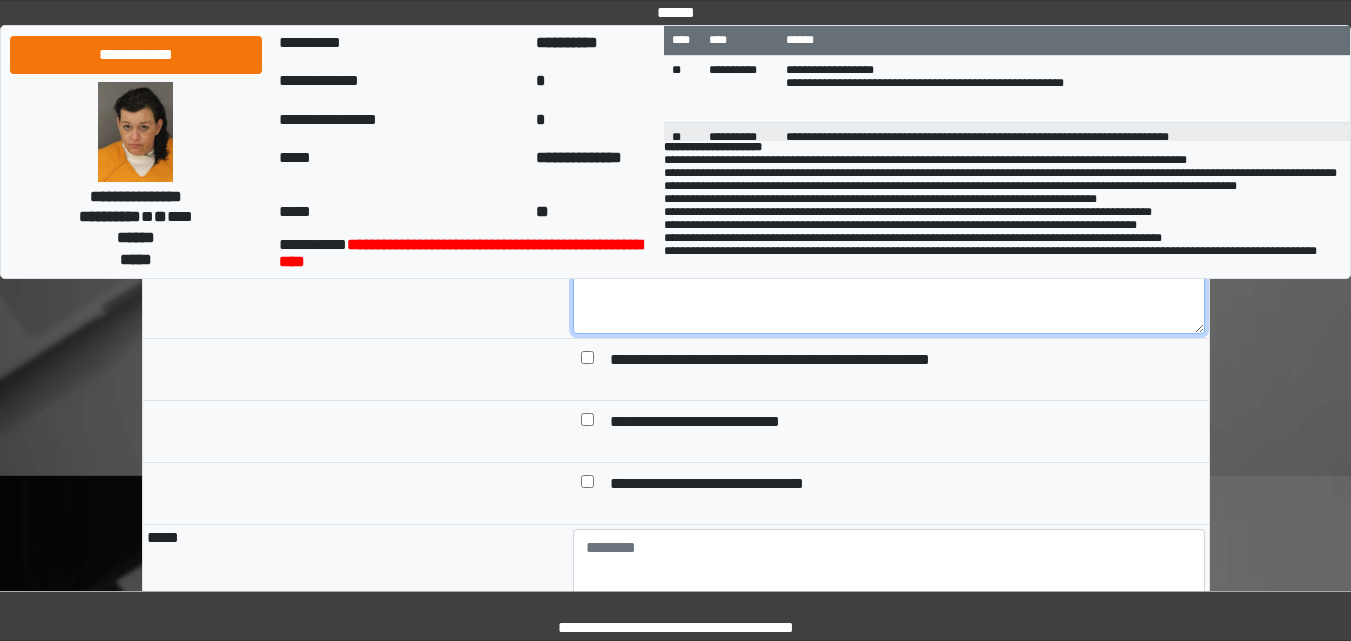scroll, scrollTop: 1900, scrollLeft: 0, axis: vertical 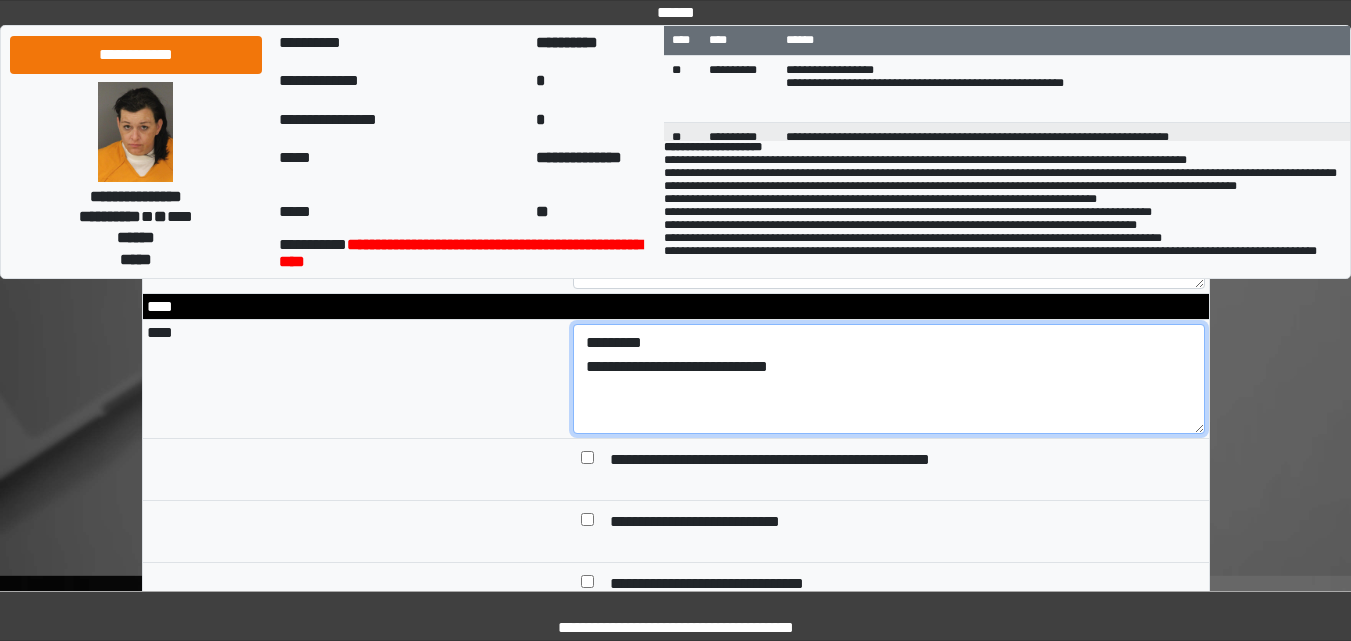 click on "**********" at bounding box center (889, 379) 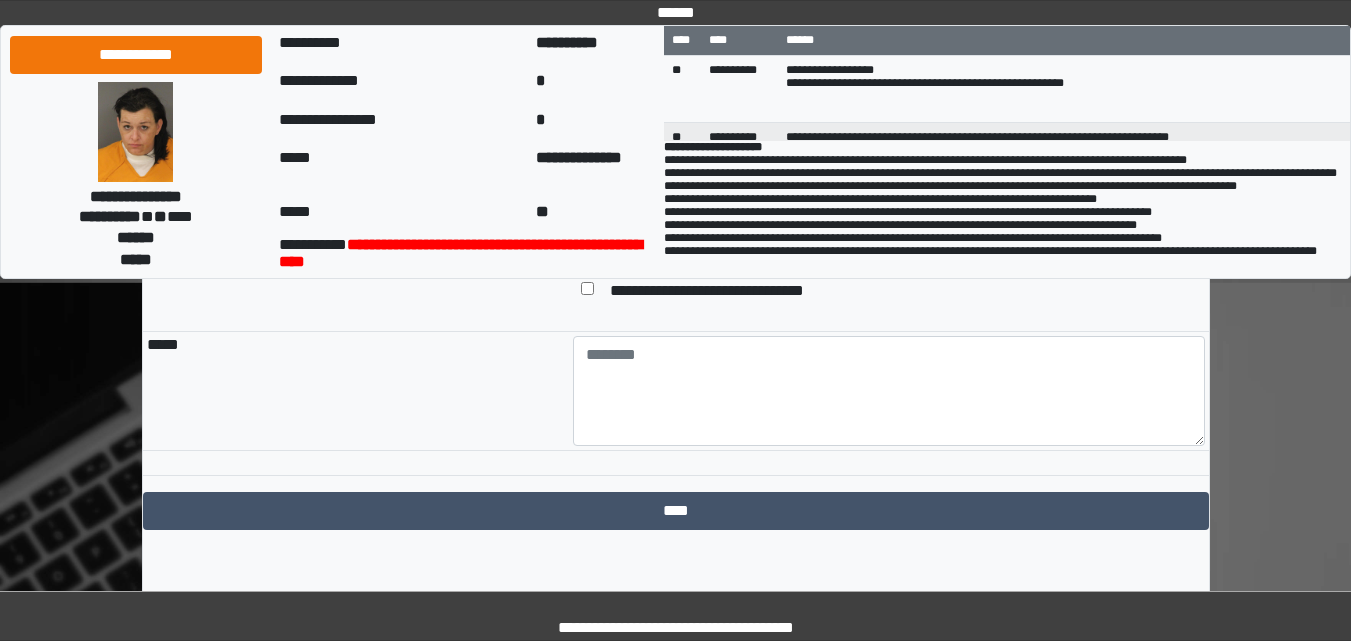 scroll, scrollTop: 2259, scrollLeft: 0, axis: vertical 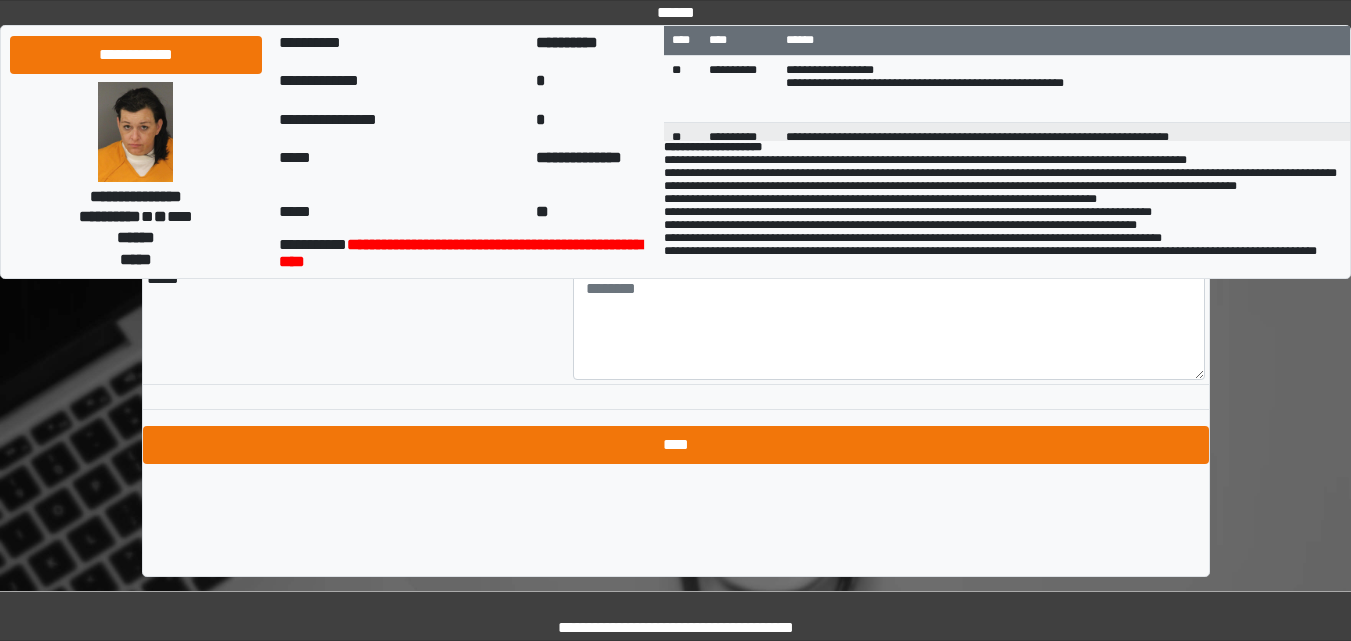 type on "**********" 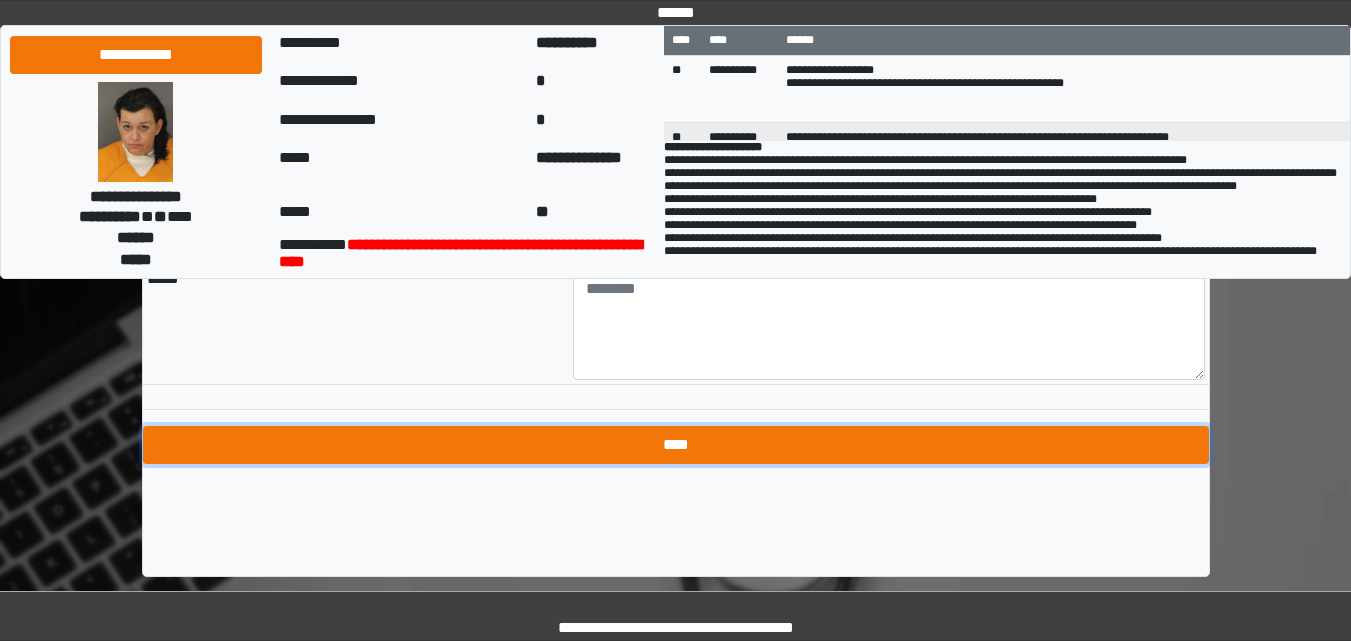 click on "****" at bounding box center [676, 445] 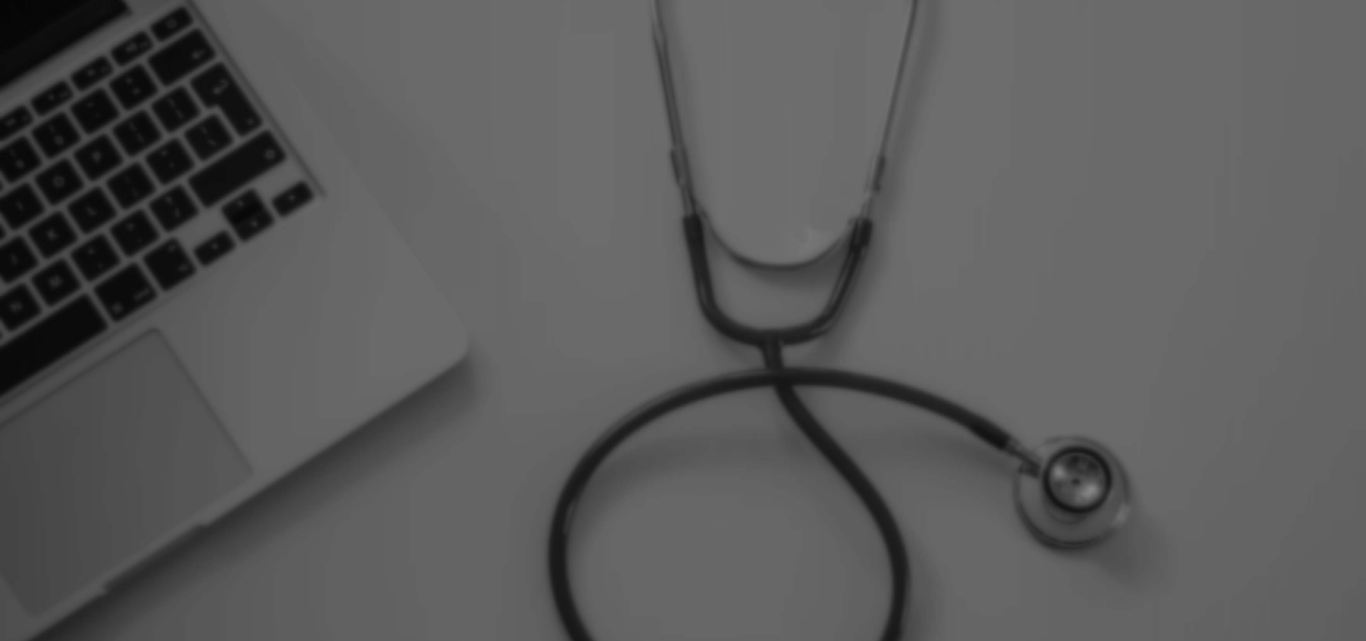 scroll, scrollTop: 0, scrollLeft: 0, axis: both 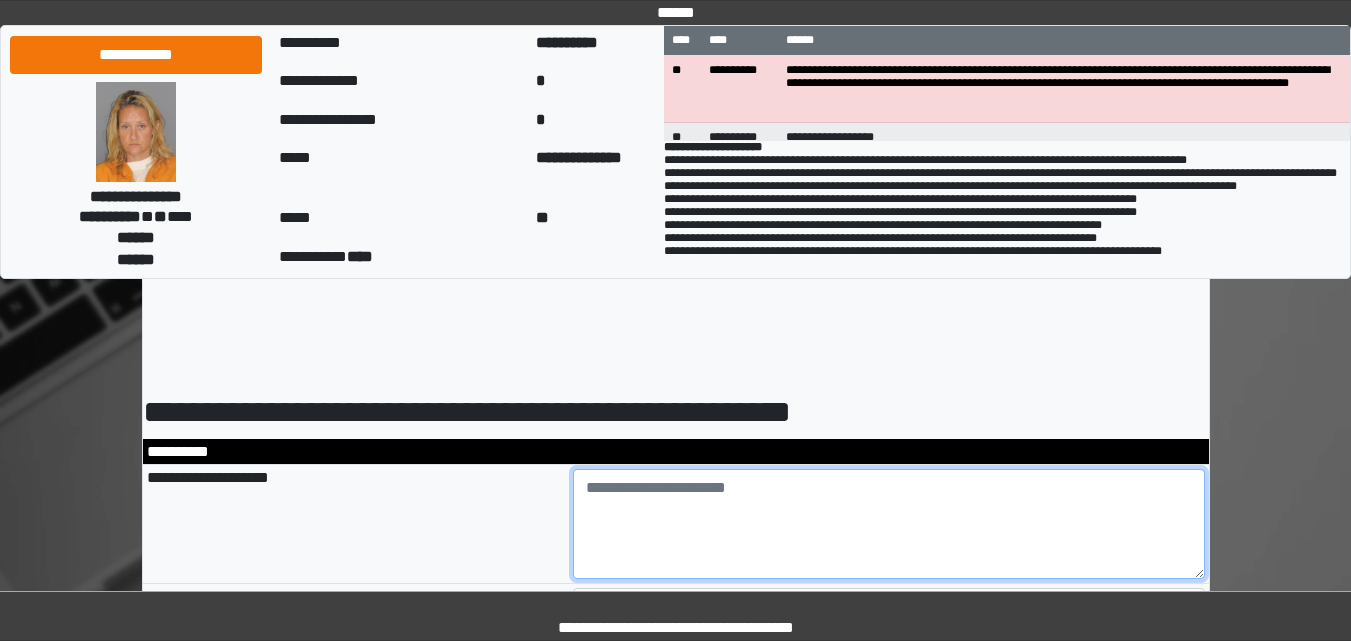 click at bounding box center (889, 524) 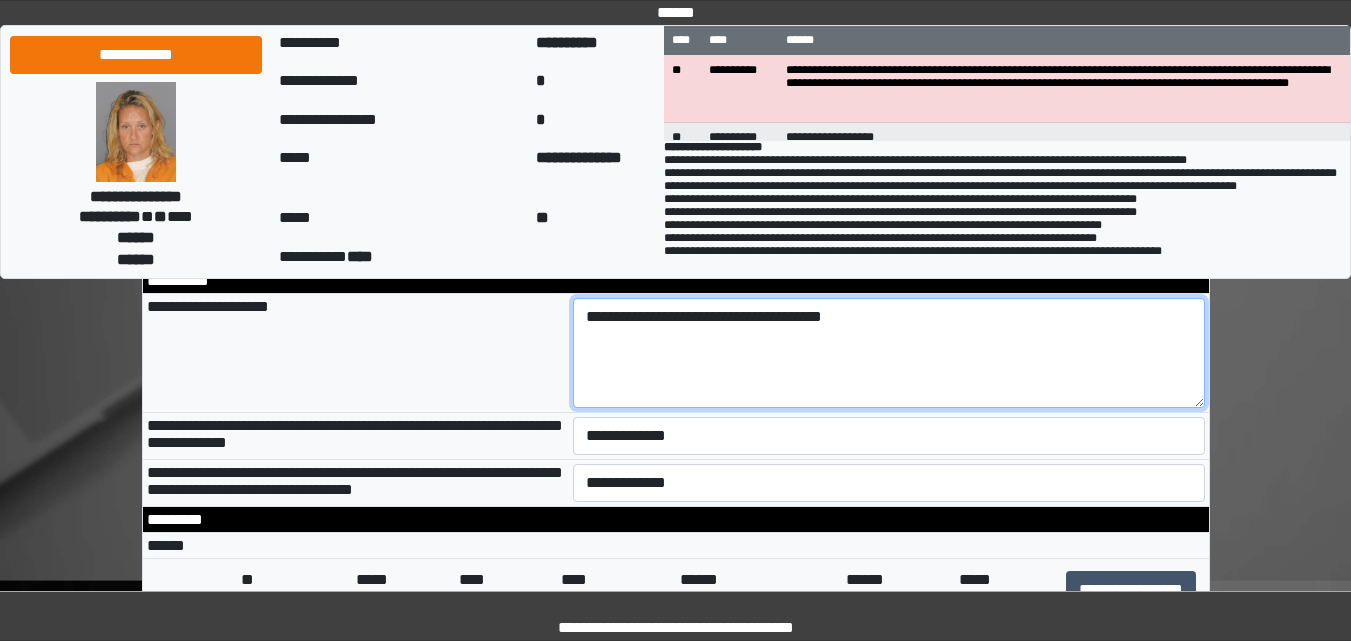 scroll, scrollTop: 200, scrollLeft: 0, axis: vertical 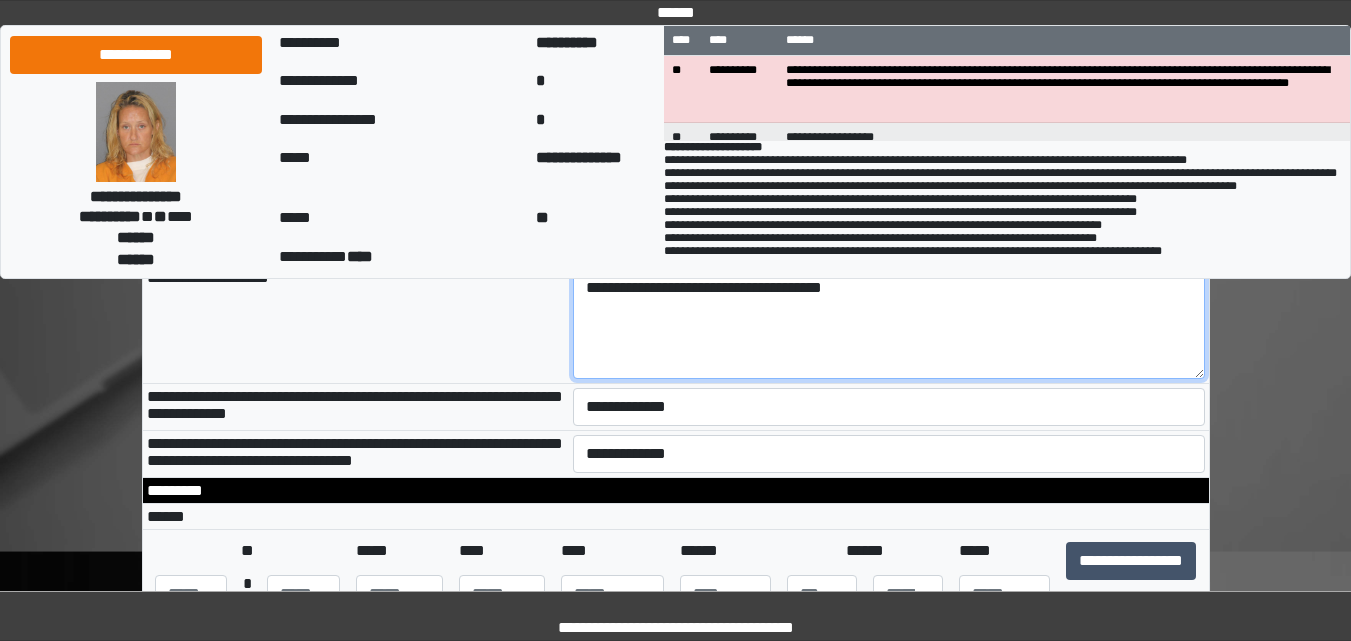 type on "**********" 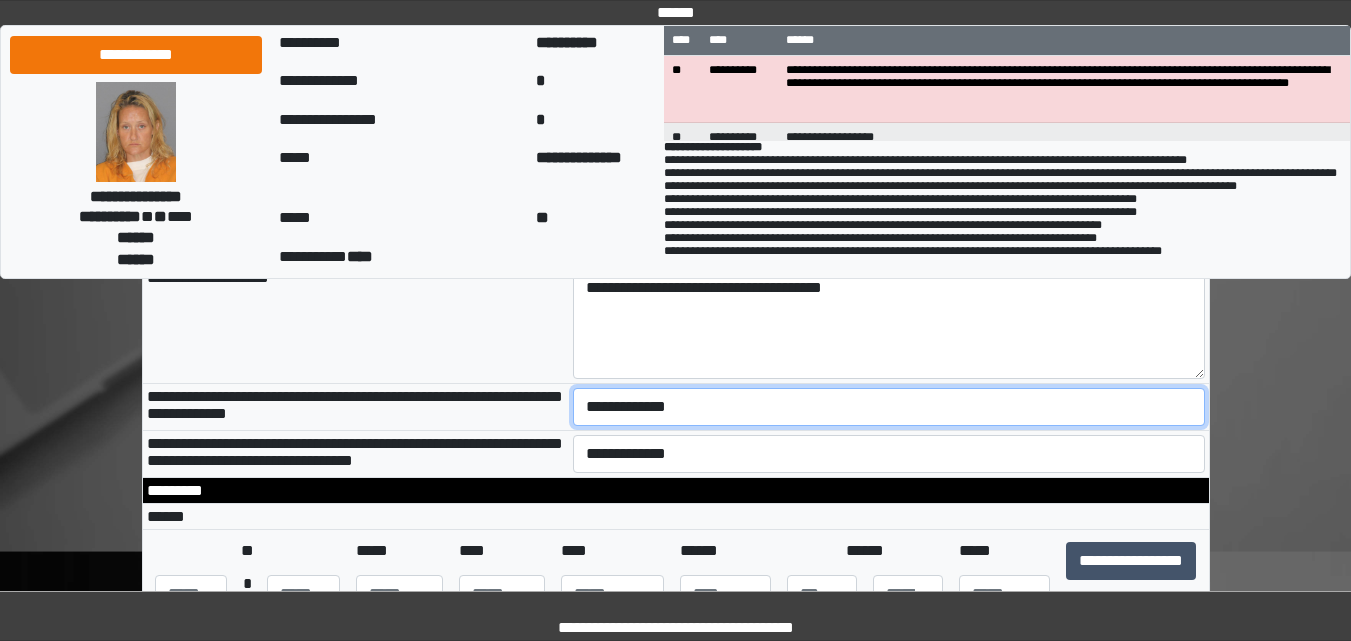click on "**********" at bounding box center [889, 407] 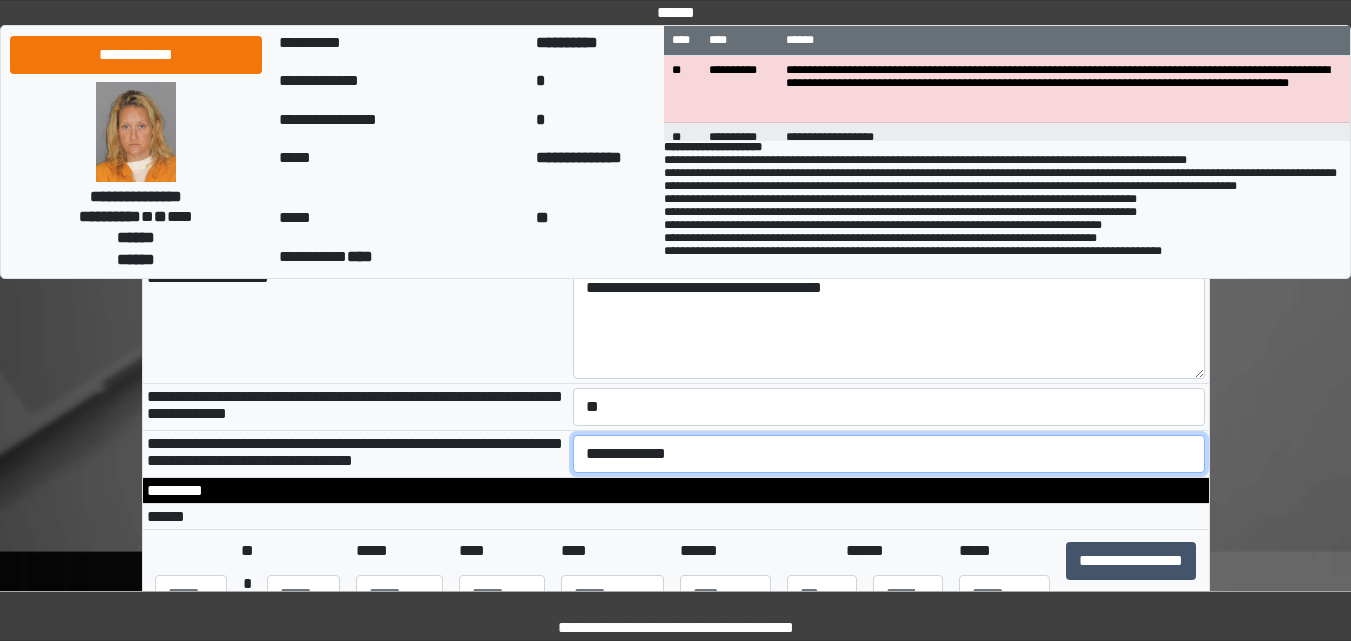 click on "**********" at bounding box center (889, 454) 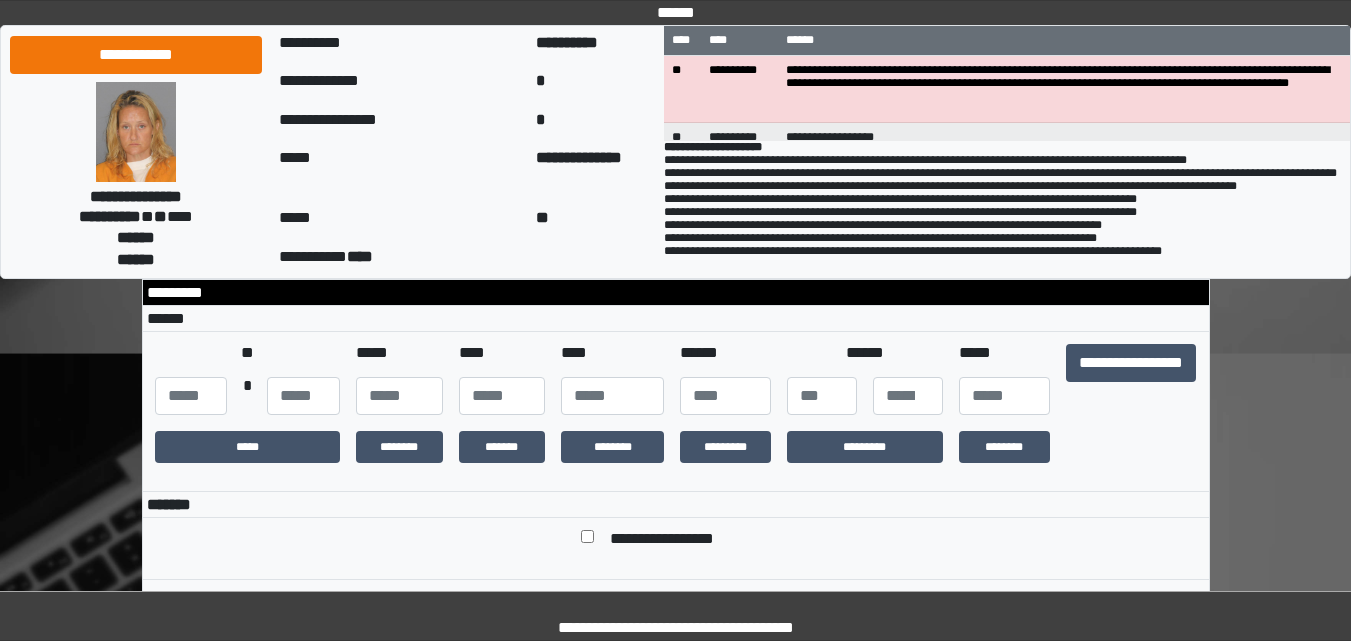 scroll, scrollTop: 400, scrollLeft: 0, axis: vertical 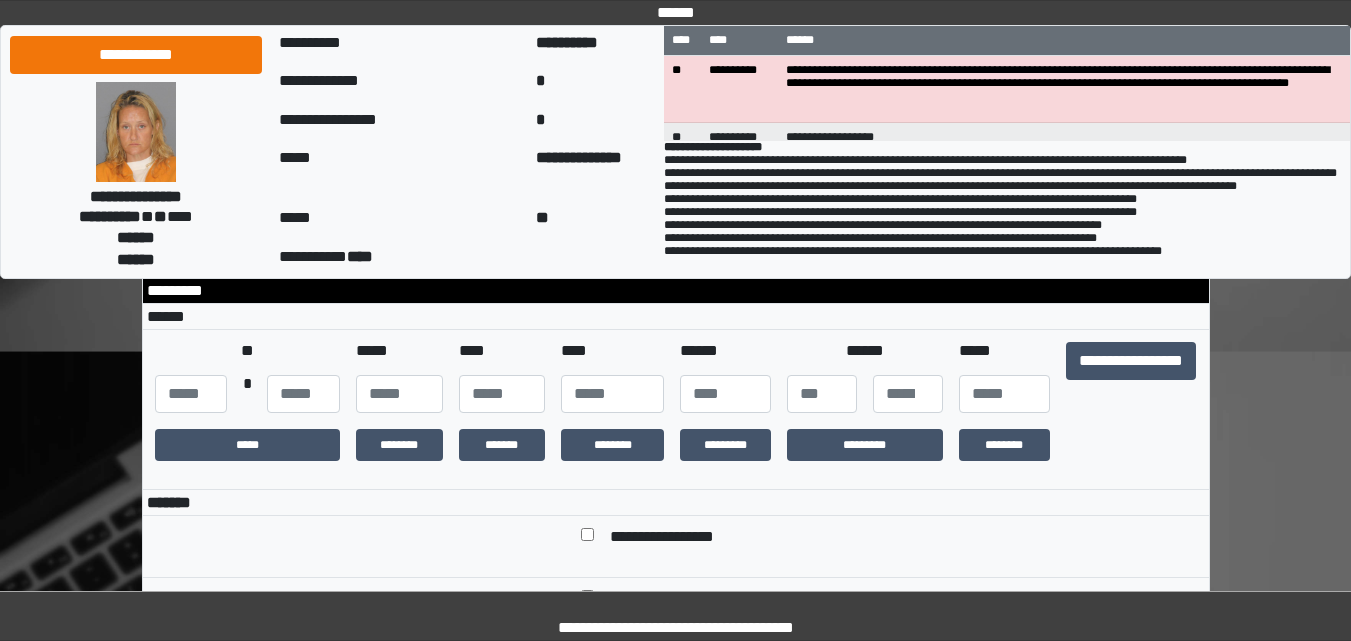 click at bounding box center [191, 394] 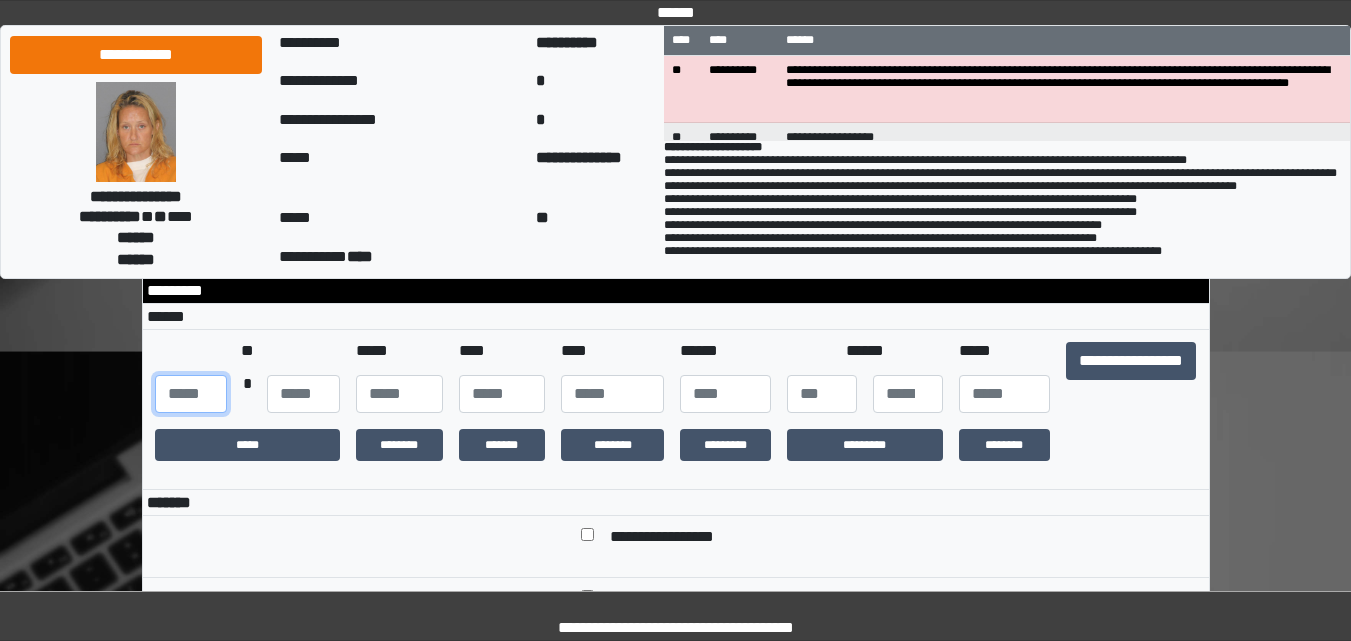 click at bounding box center (191, 394) 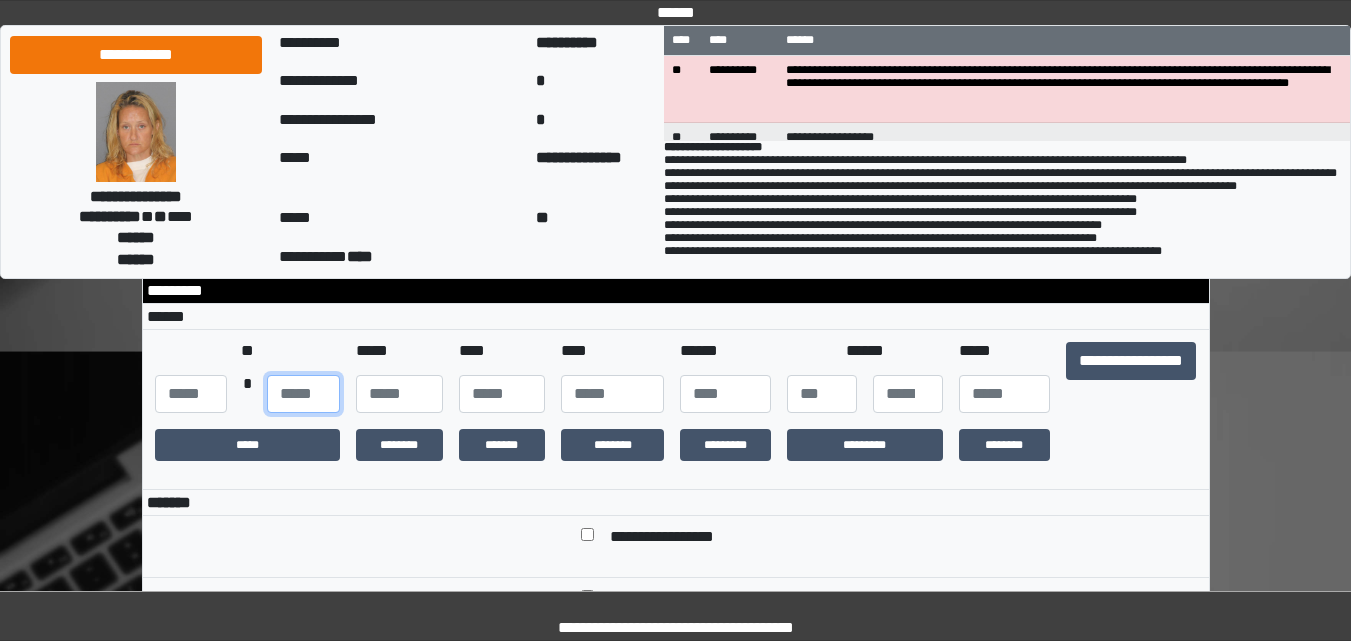 type on "**" 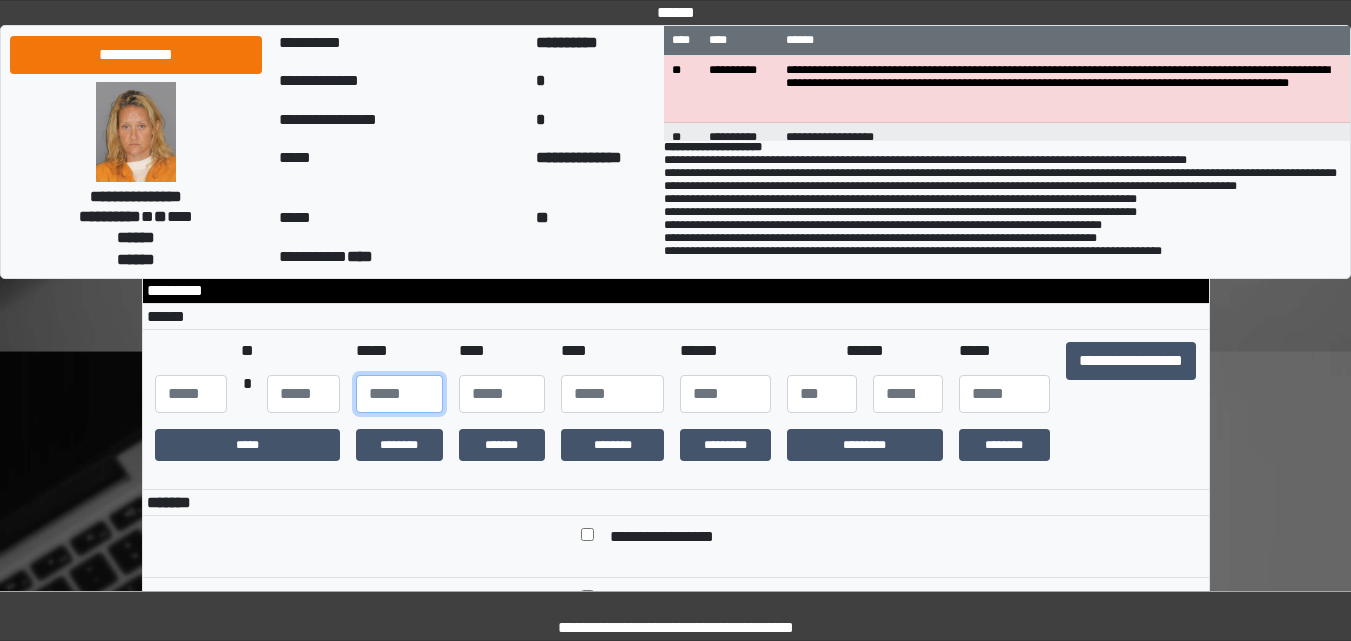 type on "**" 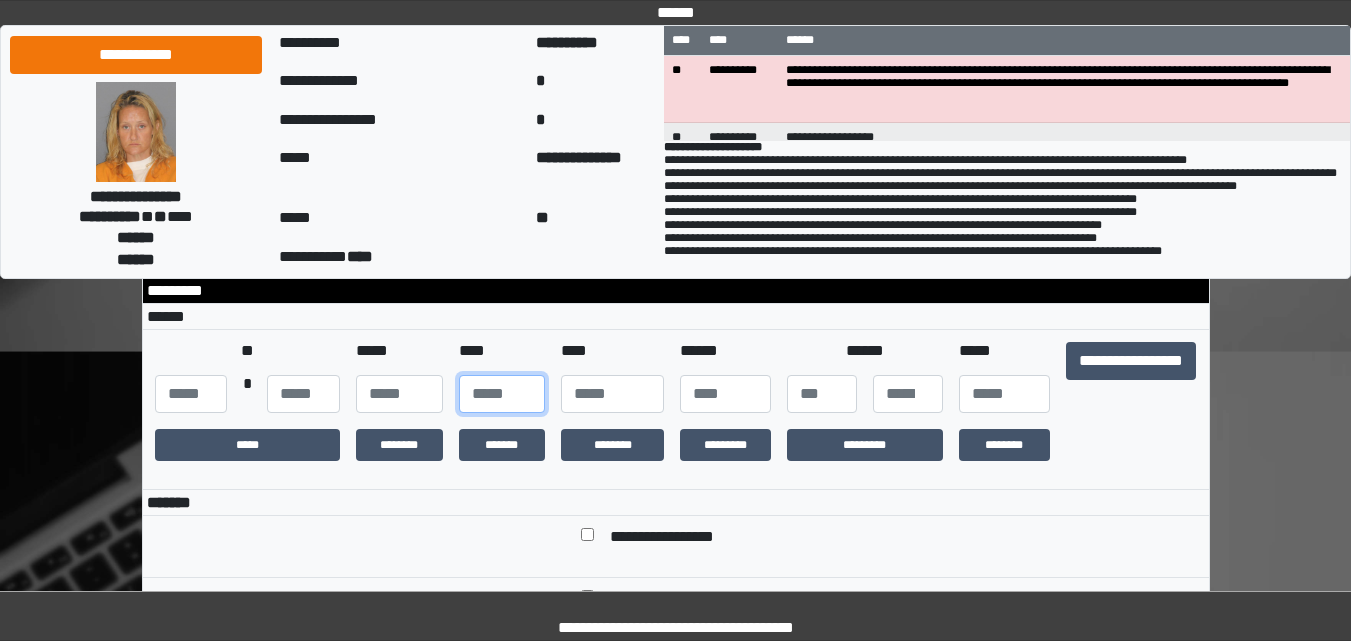 type on "**" 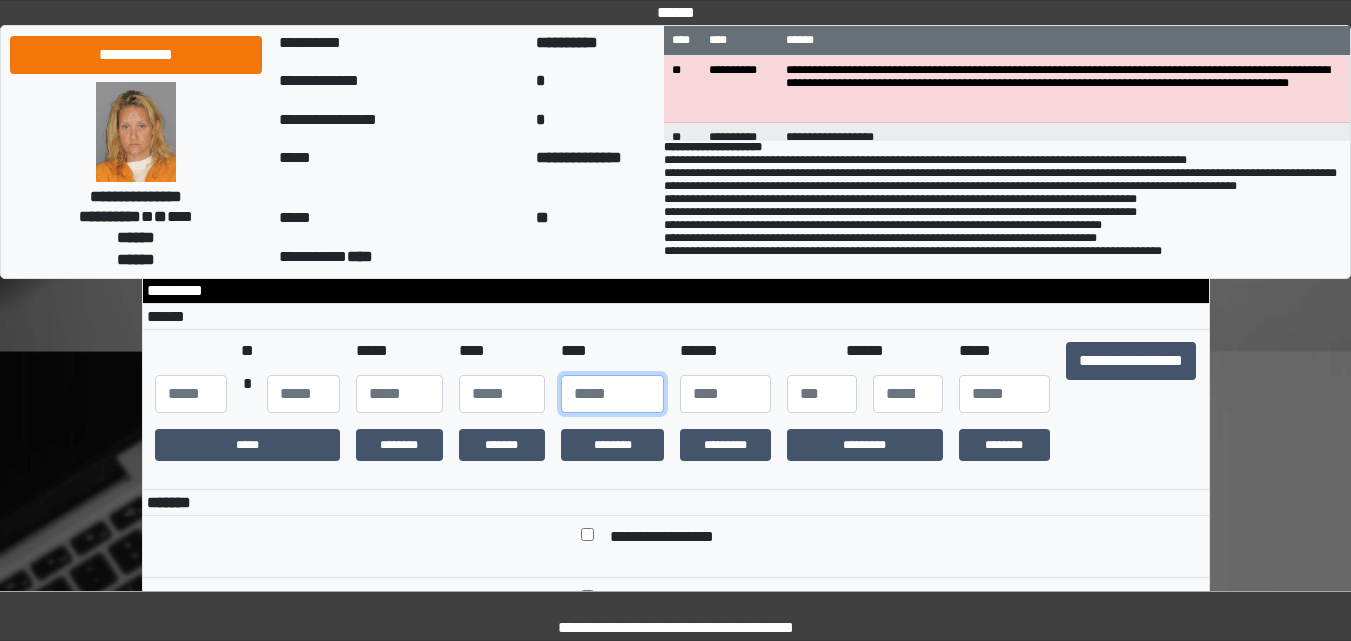 type on "****" 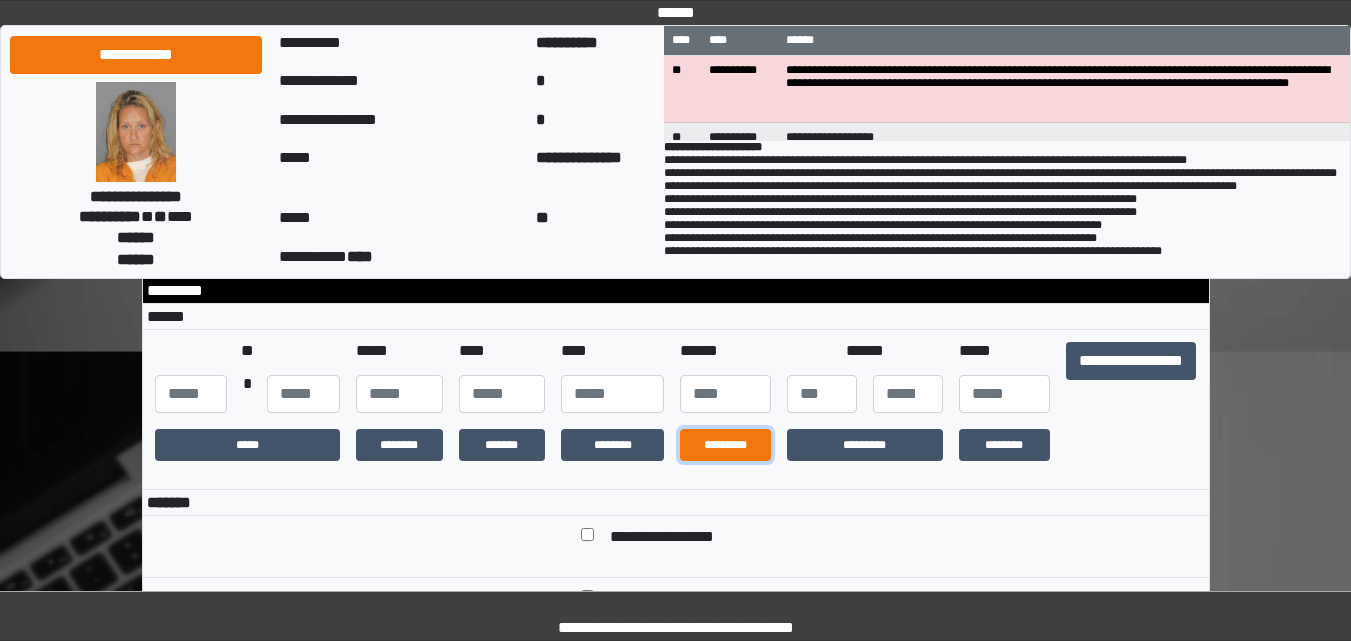 click on "*********" at bounding box center (725, 445) 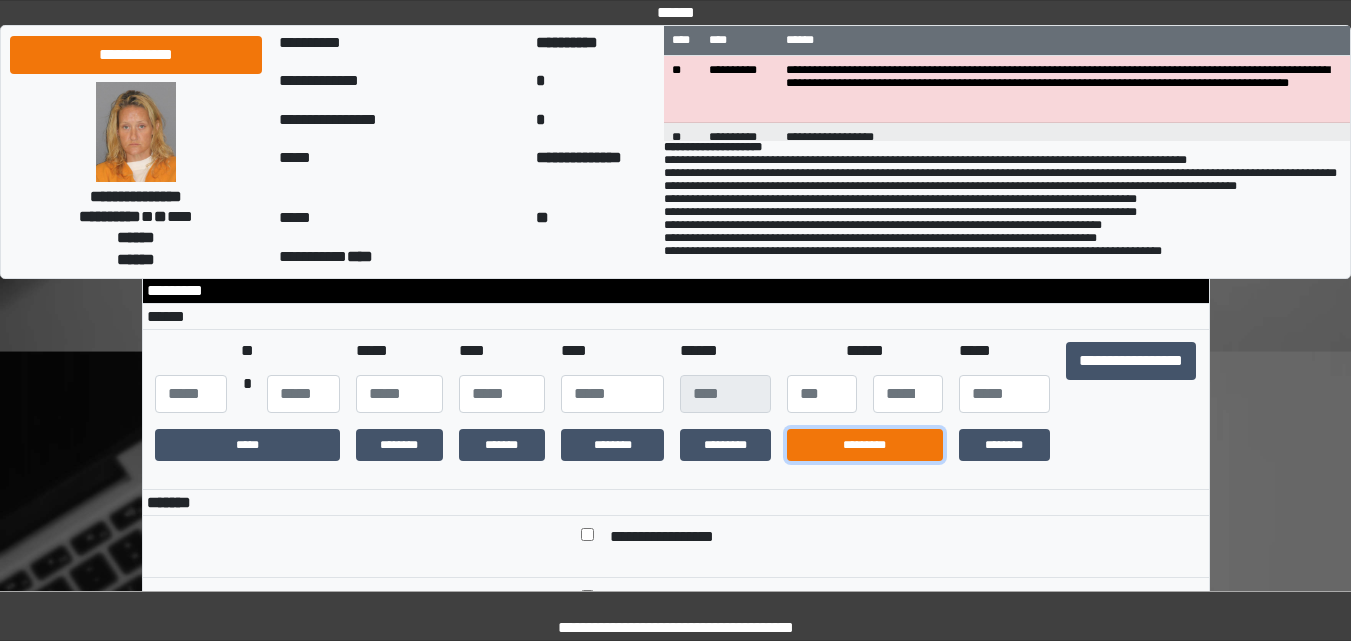 drag, startPoint x: 795, startPoint y: 468, endPoint x: 845, endPoint y: 464, distance: 50.159744 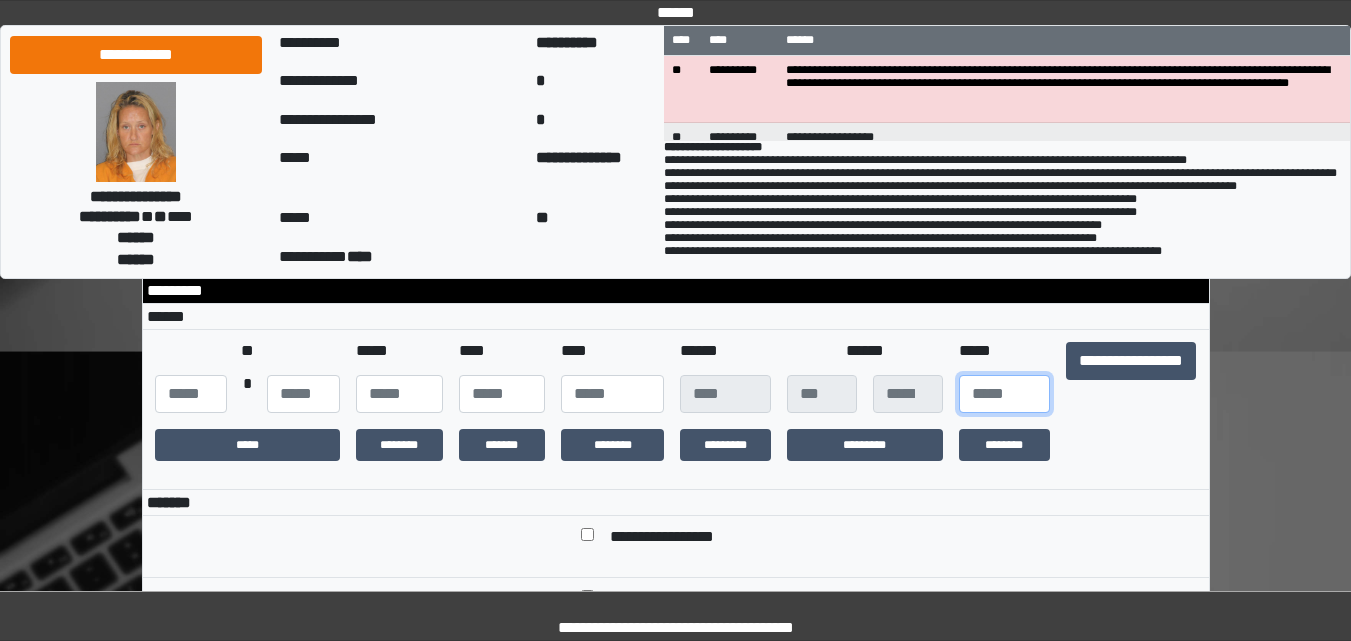 click at bounding box center (1004, 394) 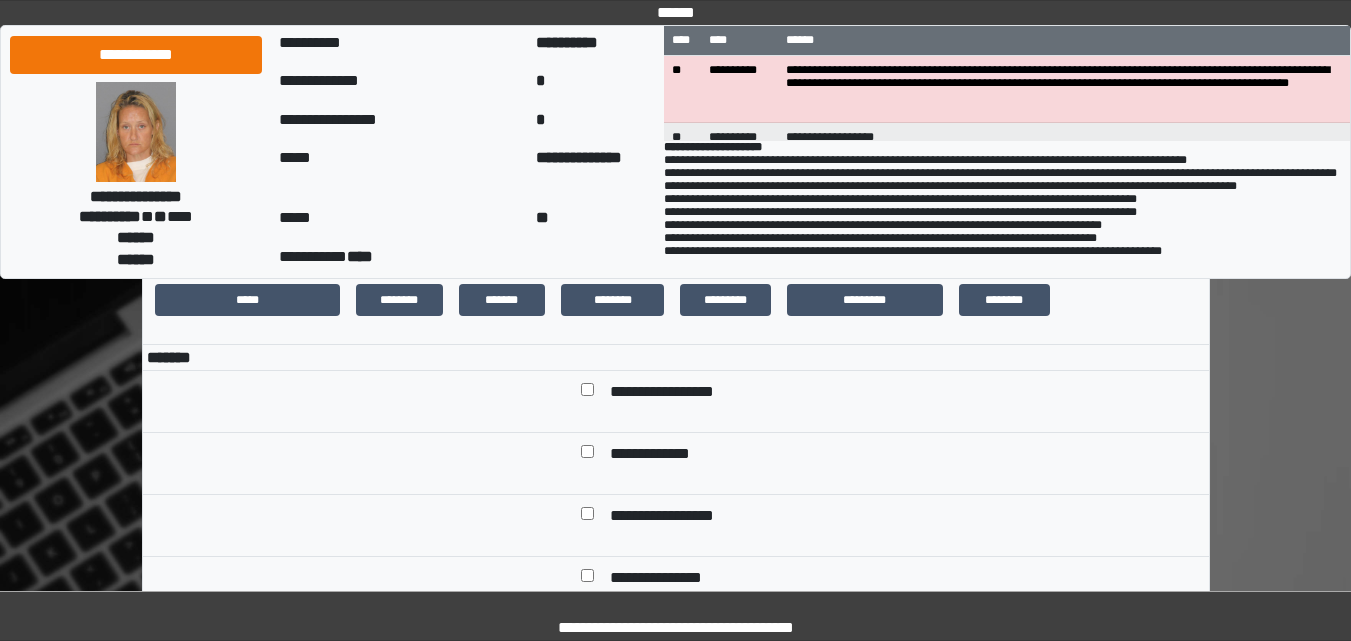 scroll, scrollTop: 600, scrollLeft: 0, axis: vertical 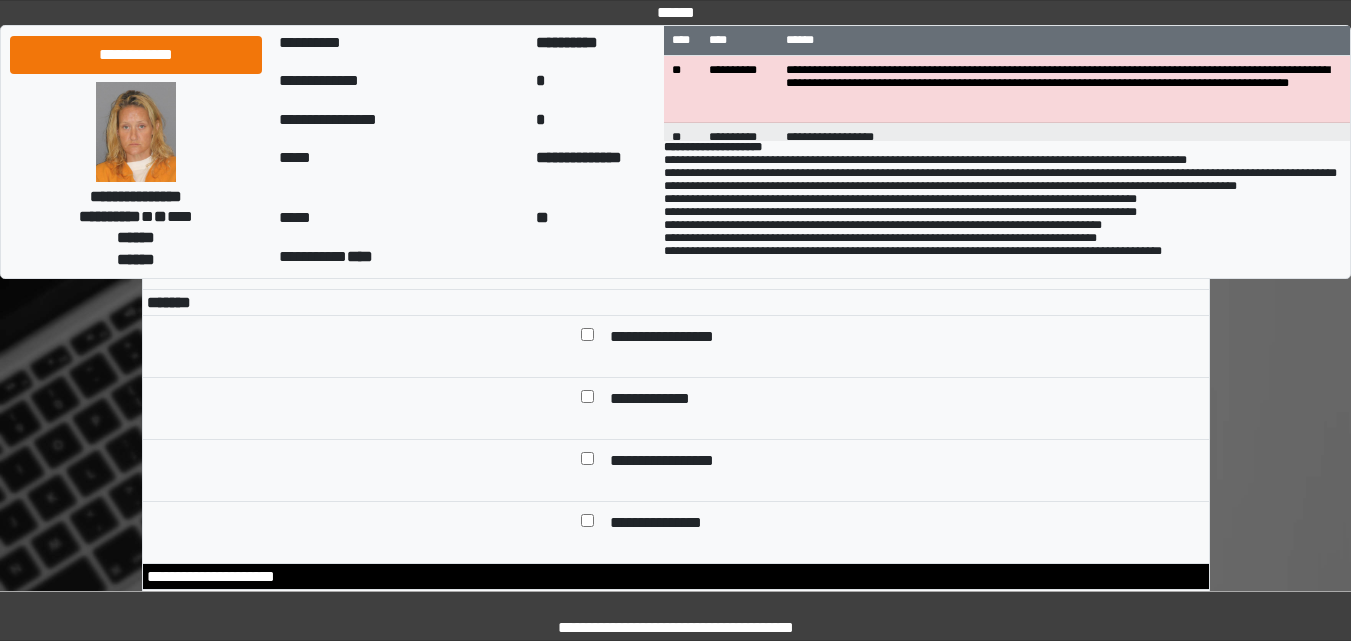 type on "**" 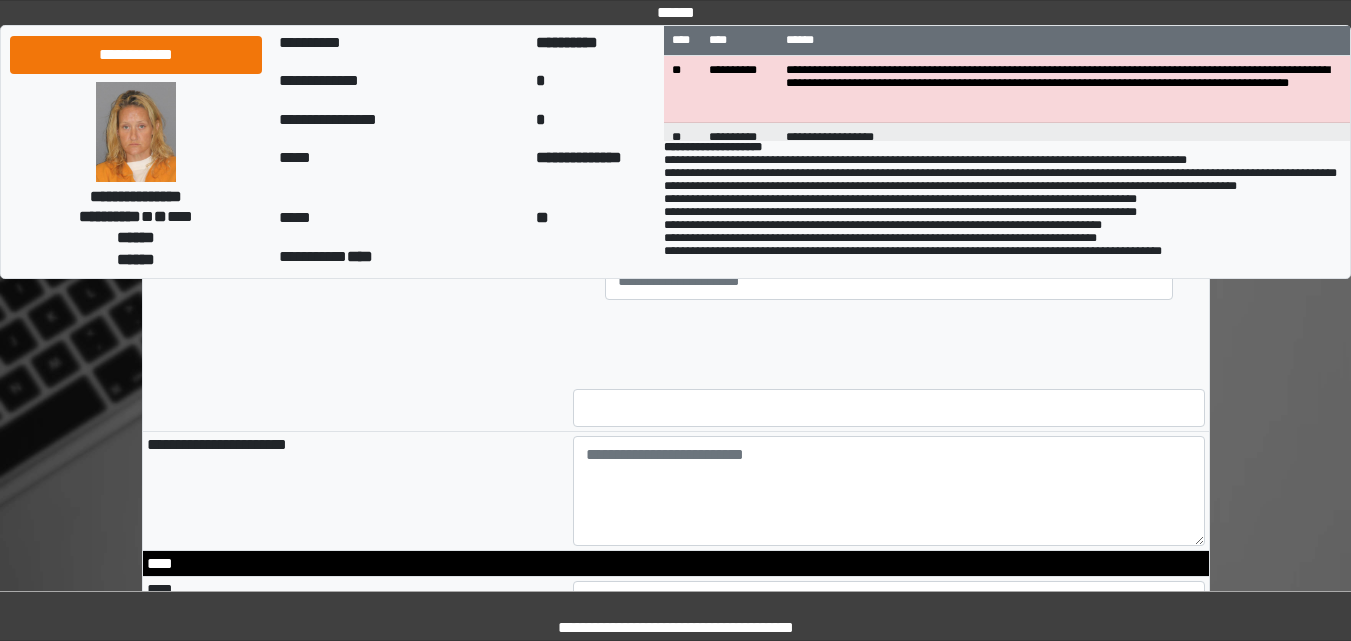 scroll, scrollTop: 1700, scrollLeft: 0, axis: vertical 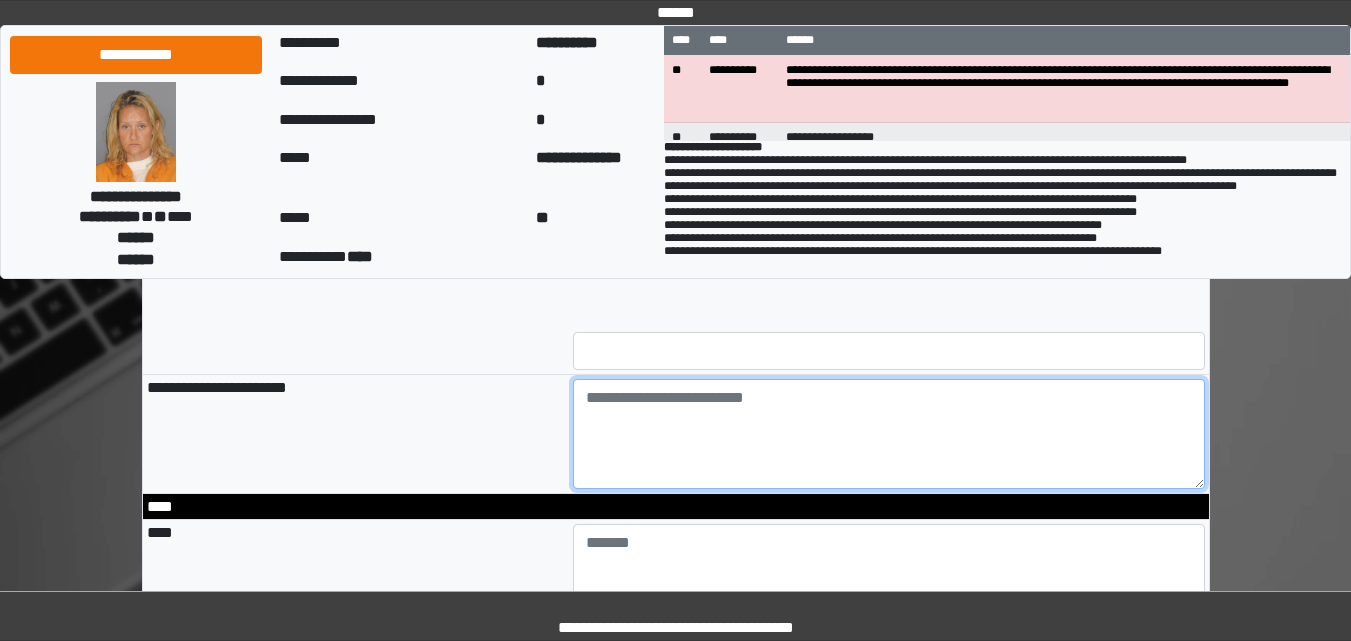 click at bounding box center [889, 434] 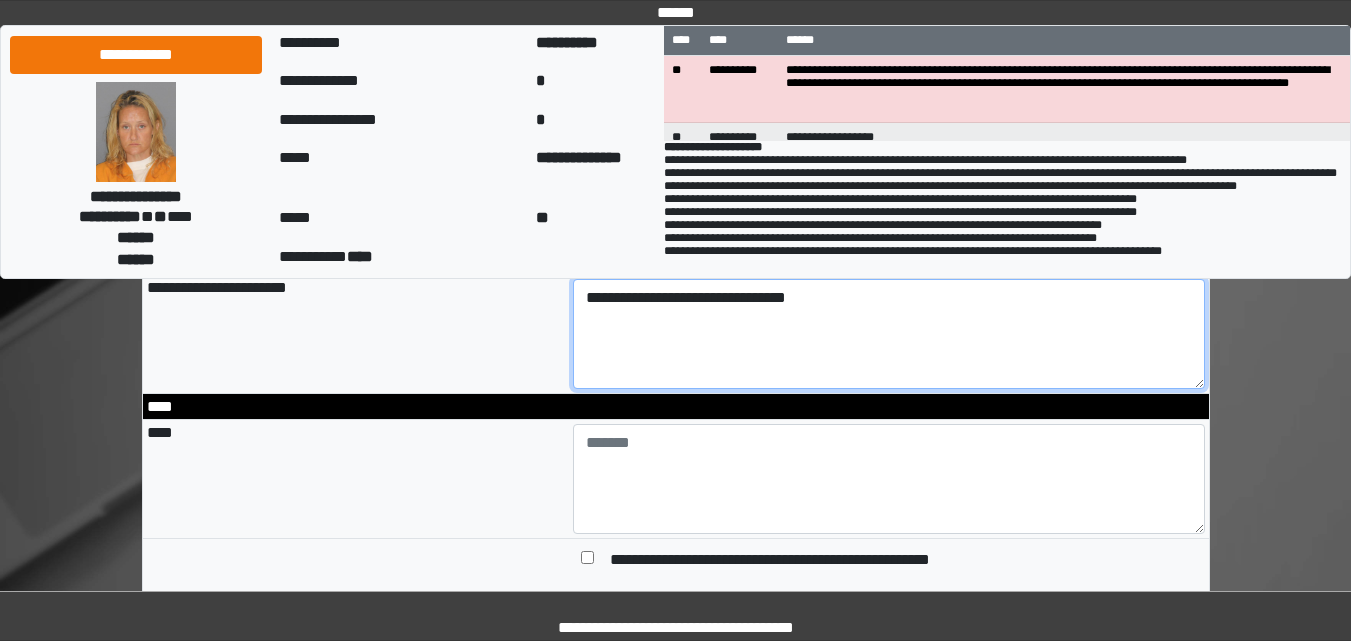 scroll, scrollTop: 1900, scrollLeft: 0, axis: vertical 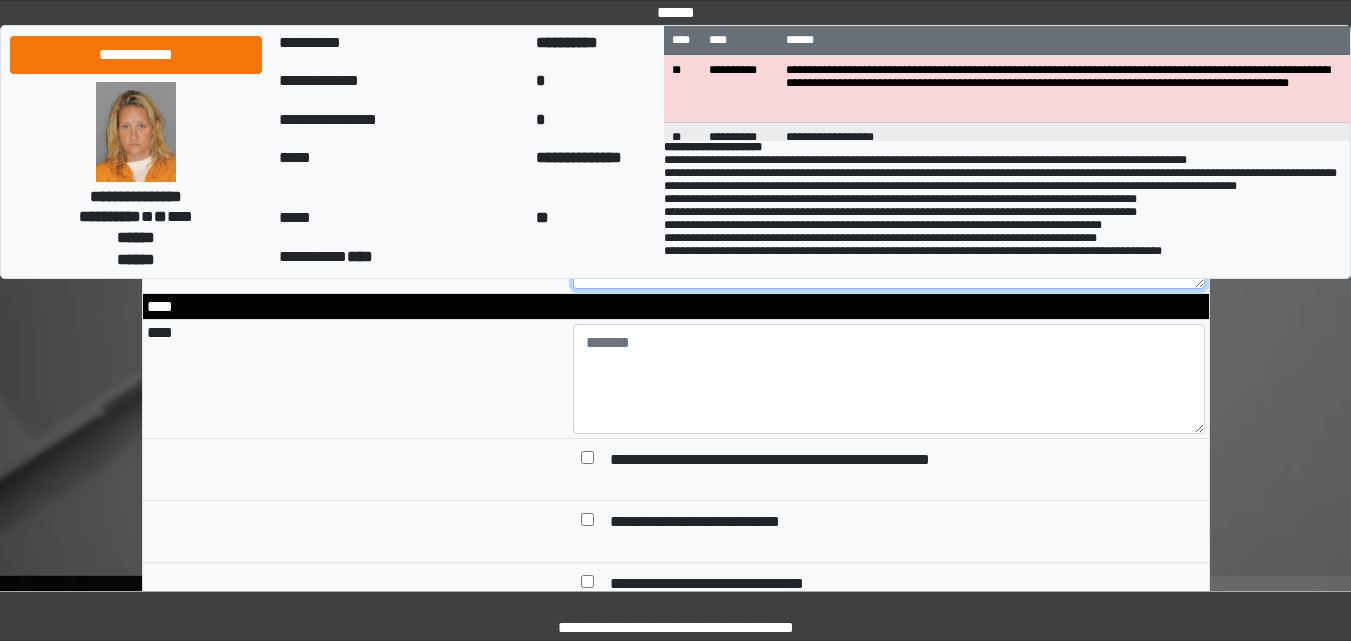 type on "**********" 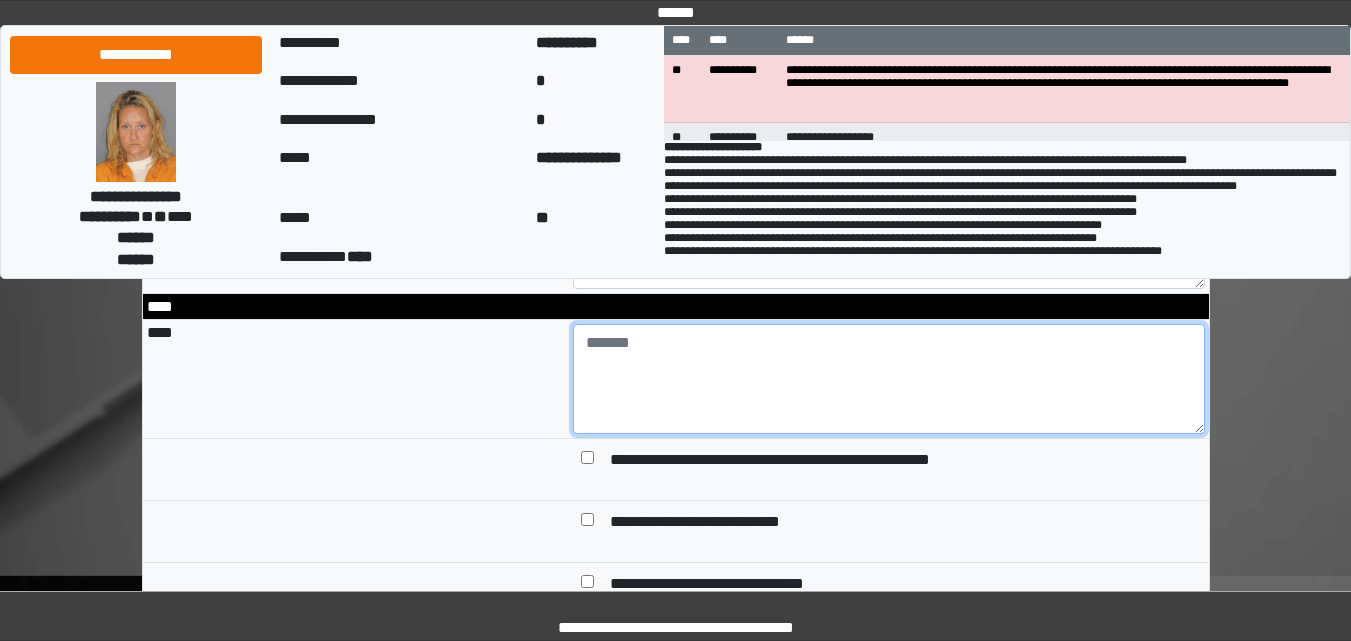 click at bounding box center [889, 379] 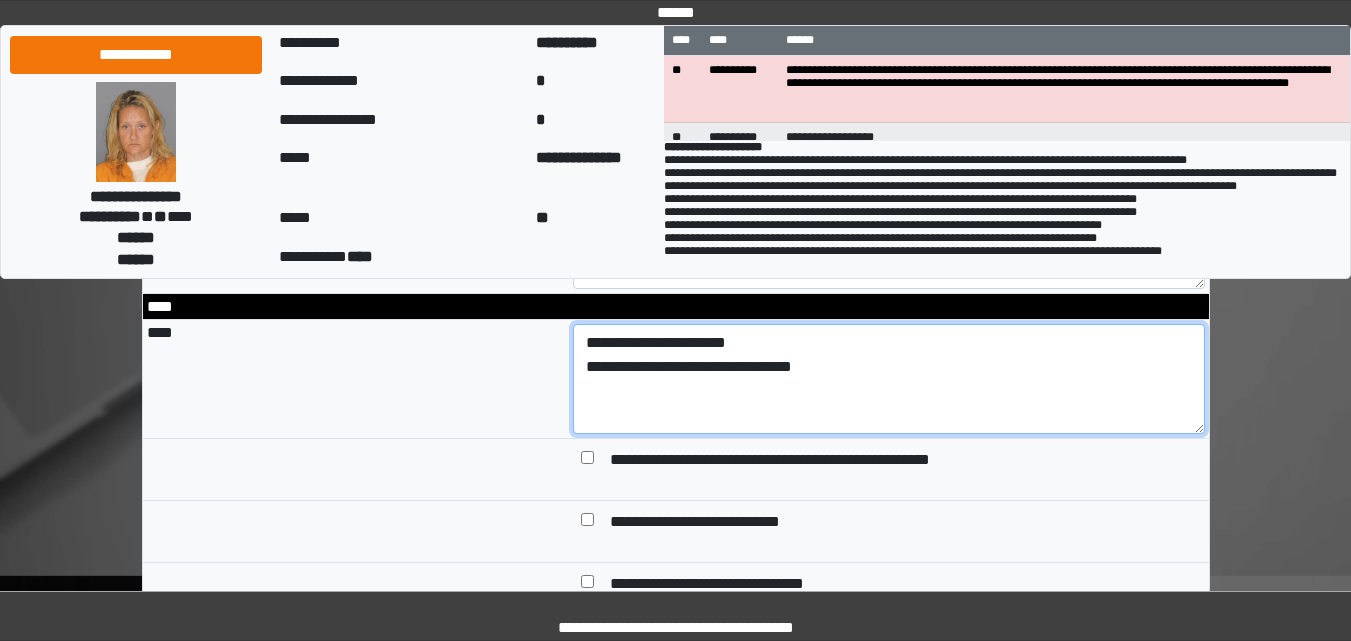 type on "**********" 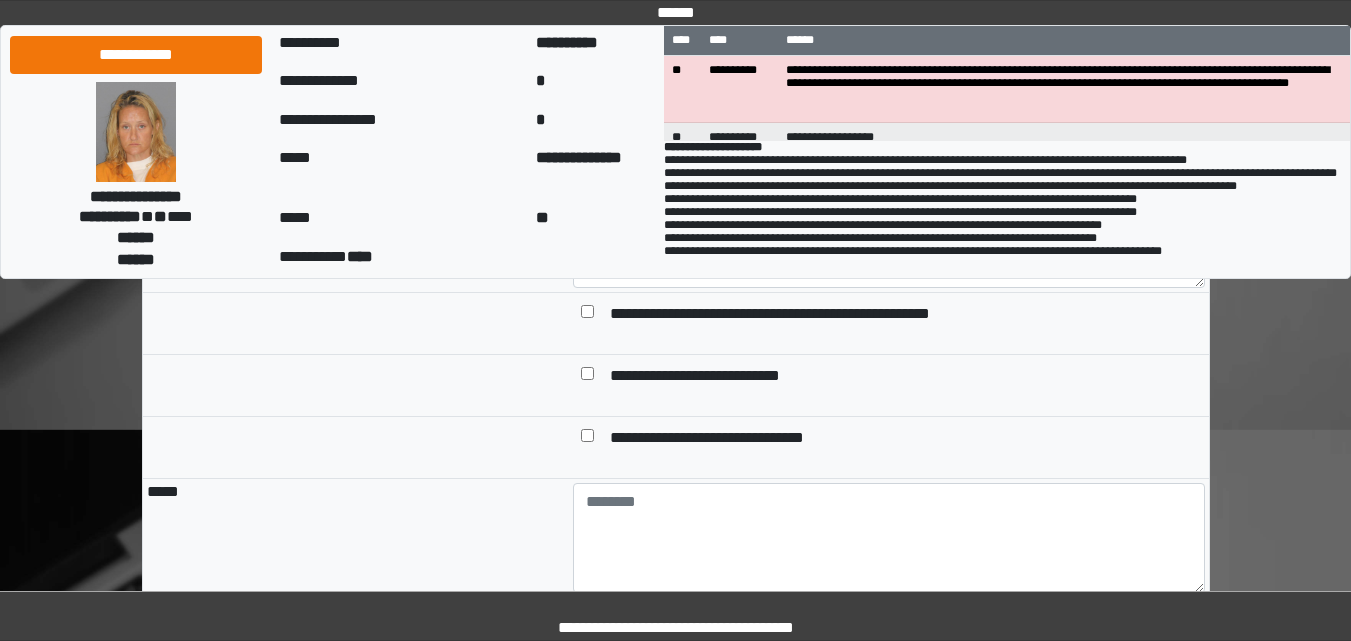 scroll, scrollTop: 2200, scrollLeft: 0, axis: vertical 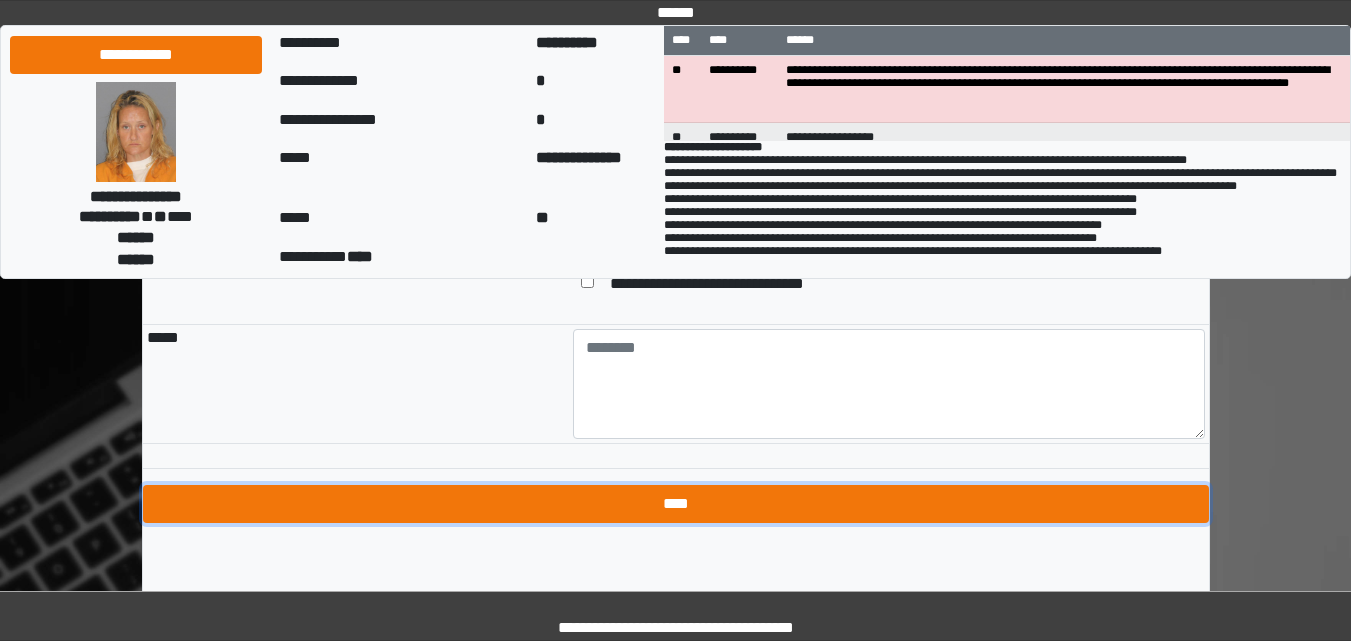 click on "****" at bounding box center [676, 504] 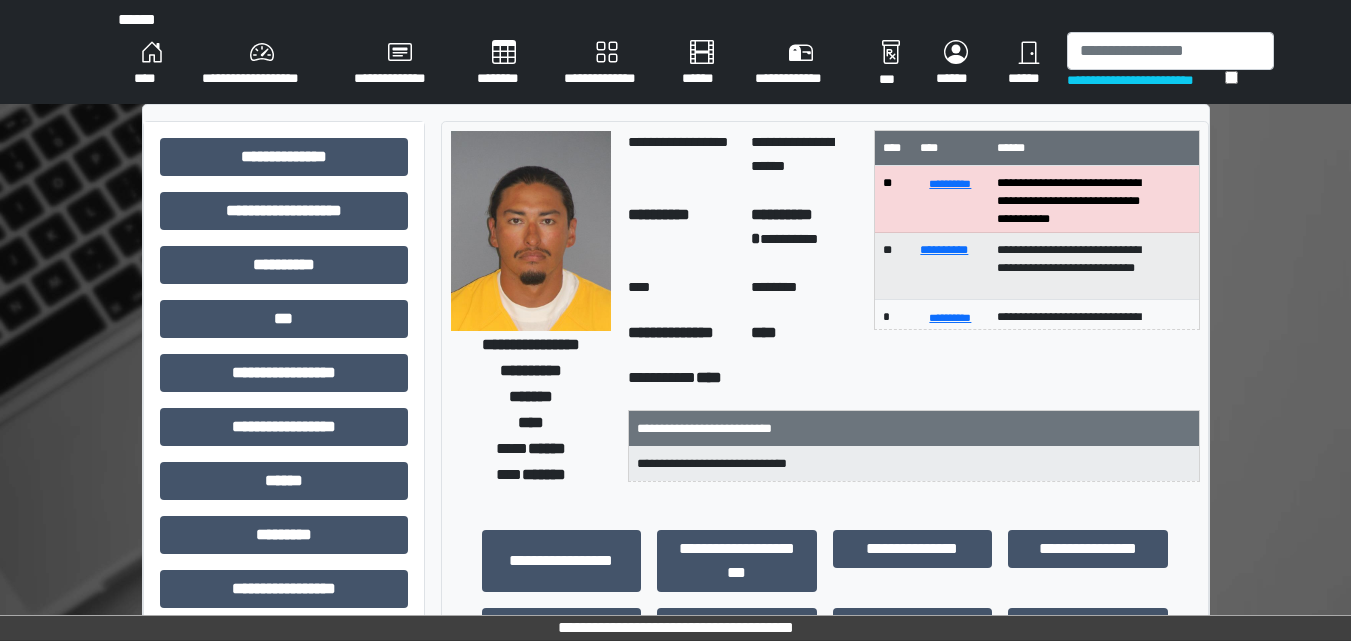 scroll, scrollTop: 0, scrollLeft: 0, axis: both 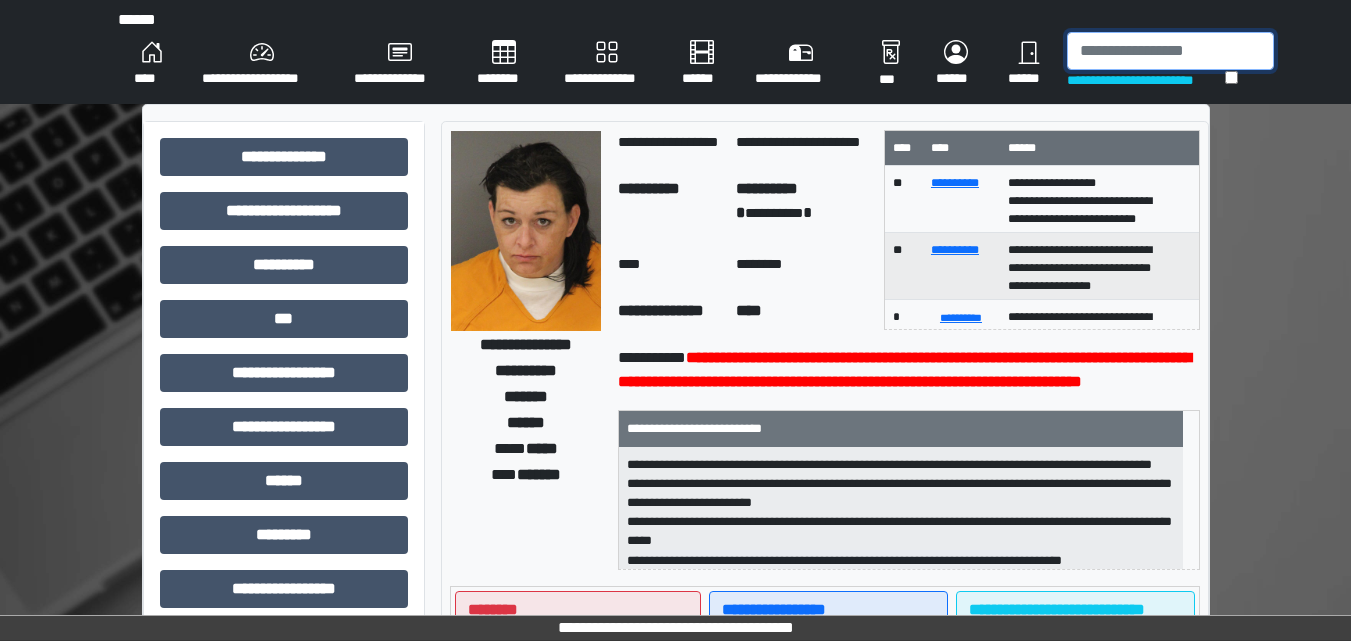 click at bounding box center [1170, 51] 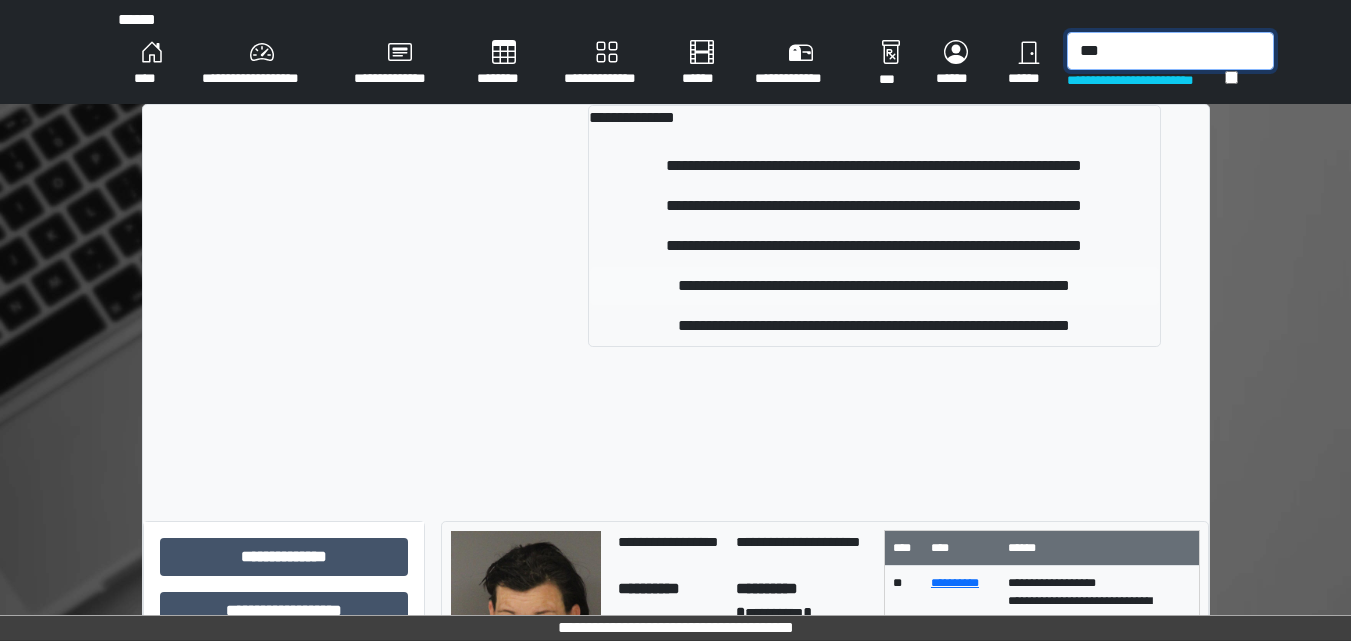 type on "***" 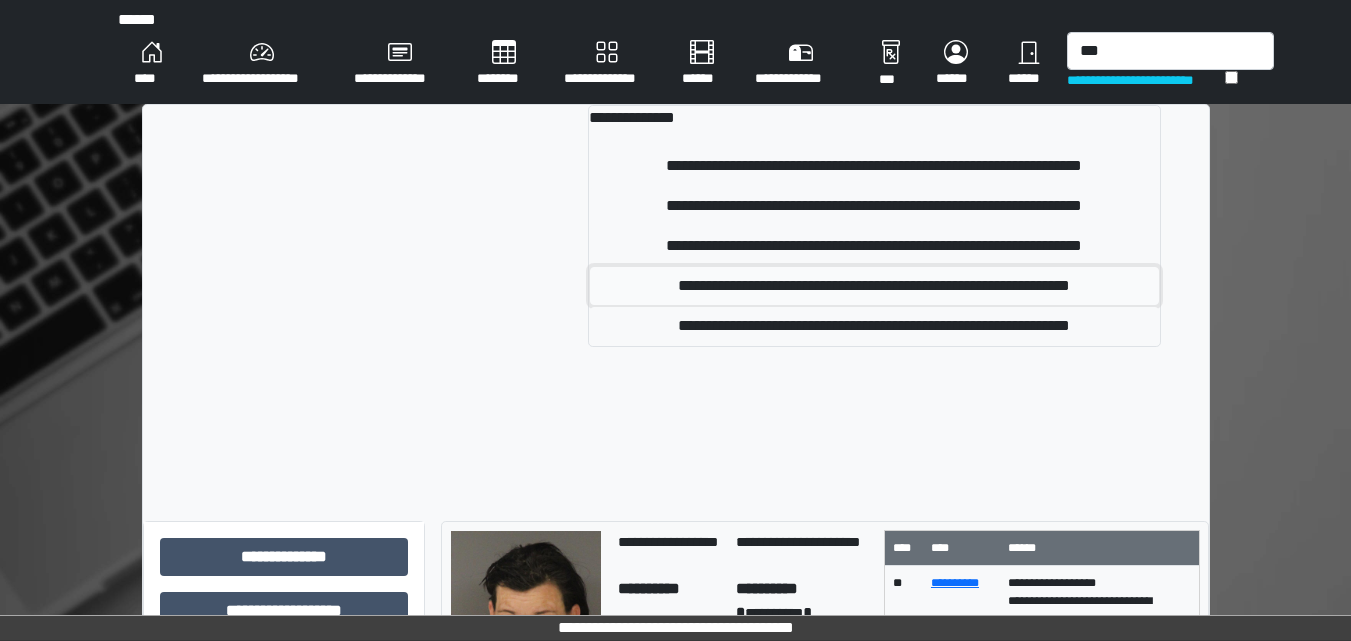 click on "**********" at bounding box center [874, 286] 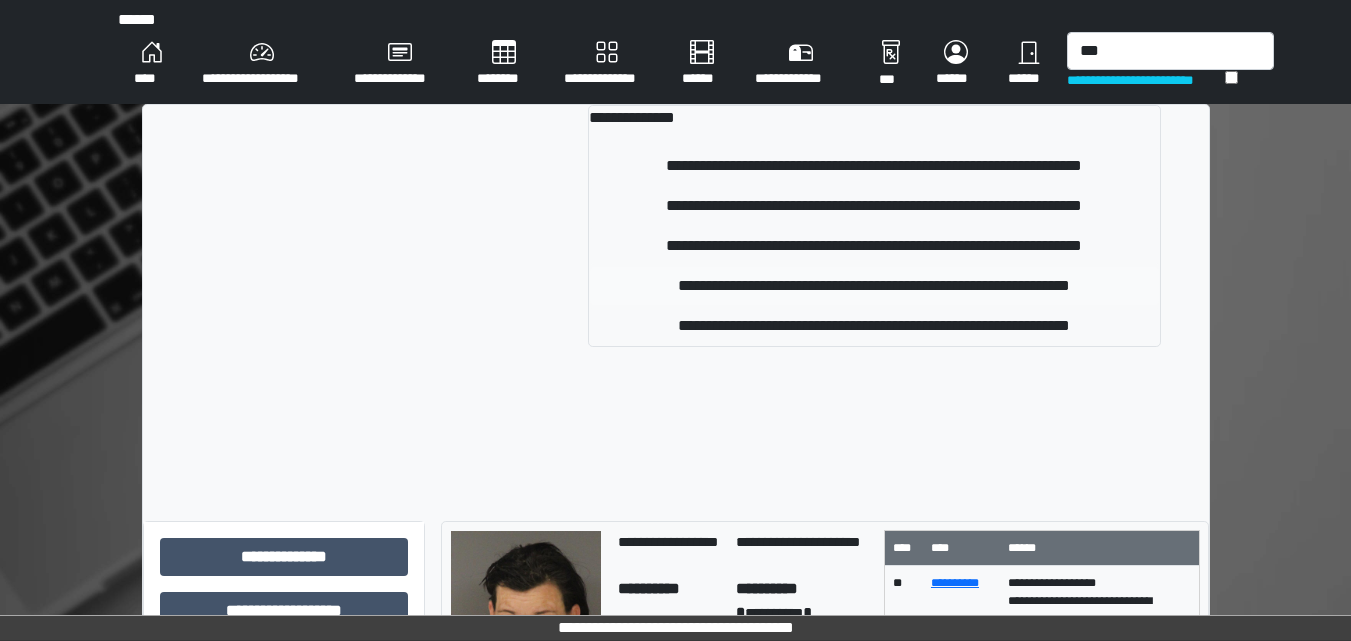 type 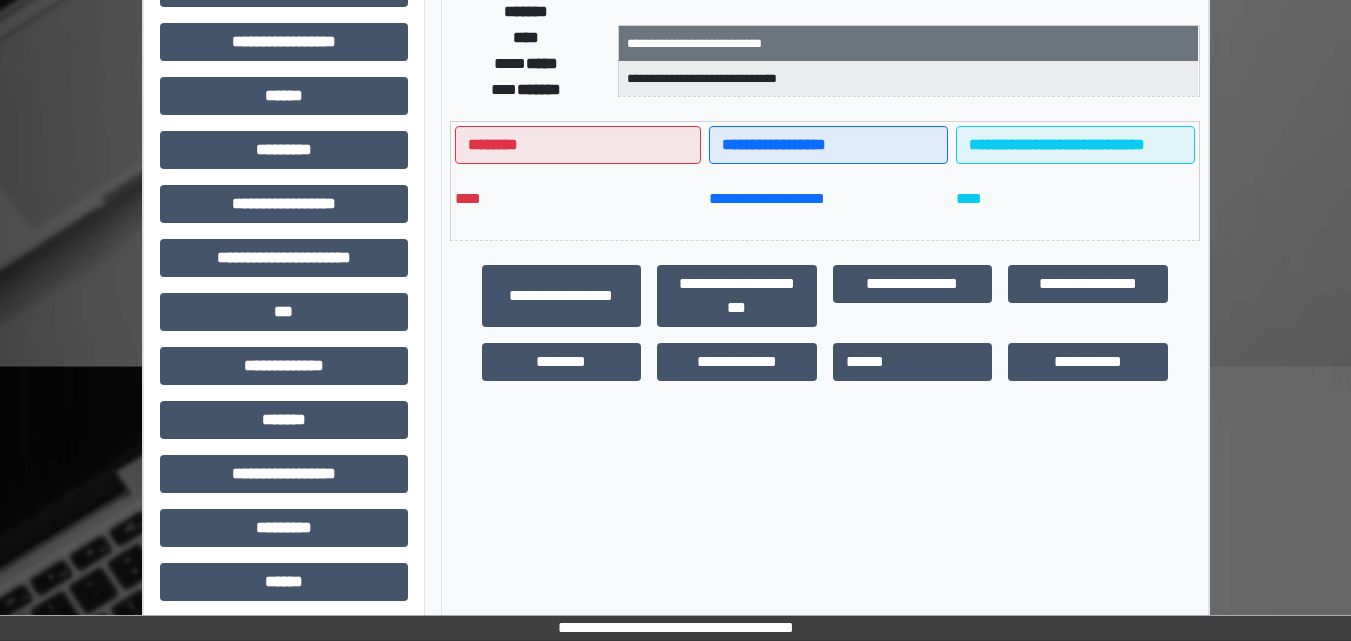 scroll, scrollTop: 400, scrollLeft: 0, axis: vertical 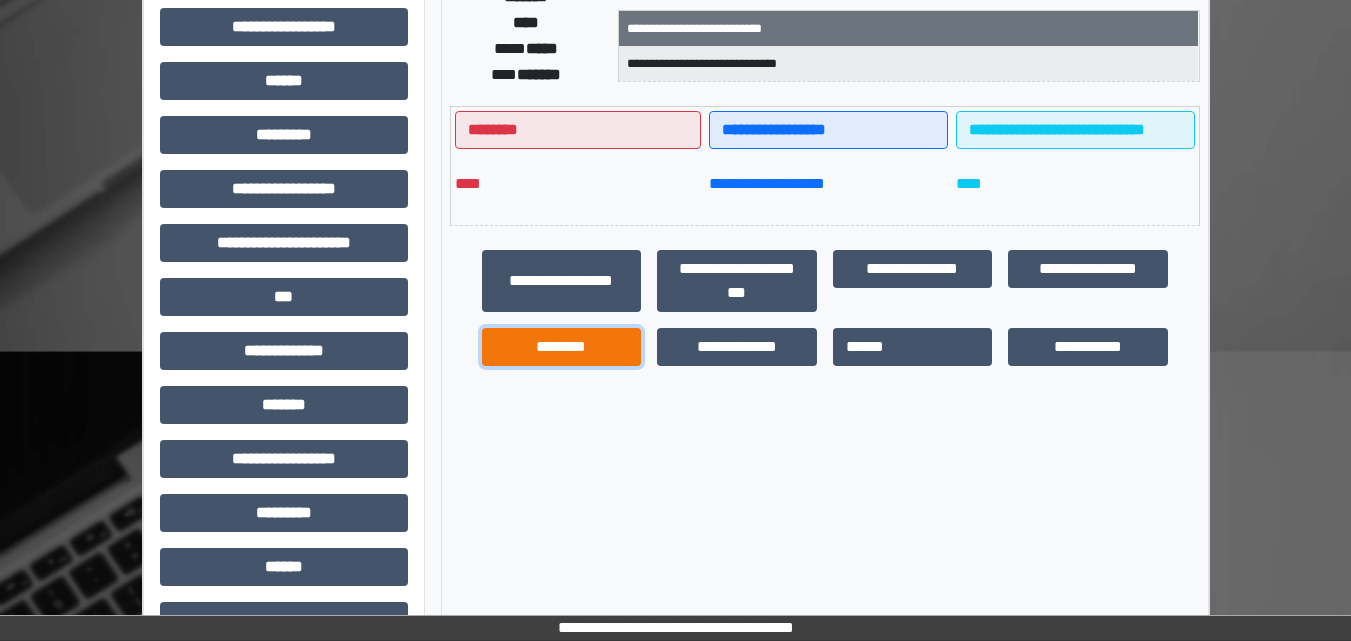 click on "********" at bounding box center [562, 347] 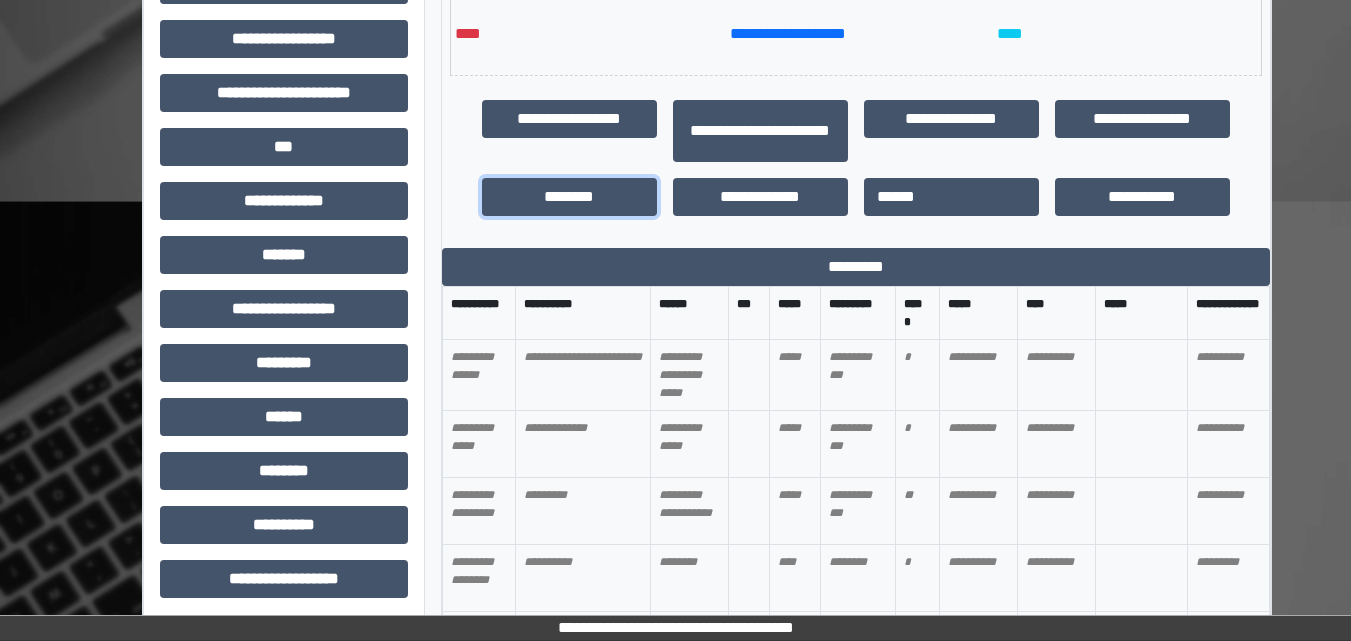 scroll, scrollTop: 557, scrollLeft: 0, axis: vertical 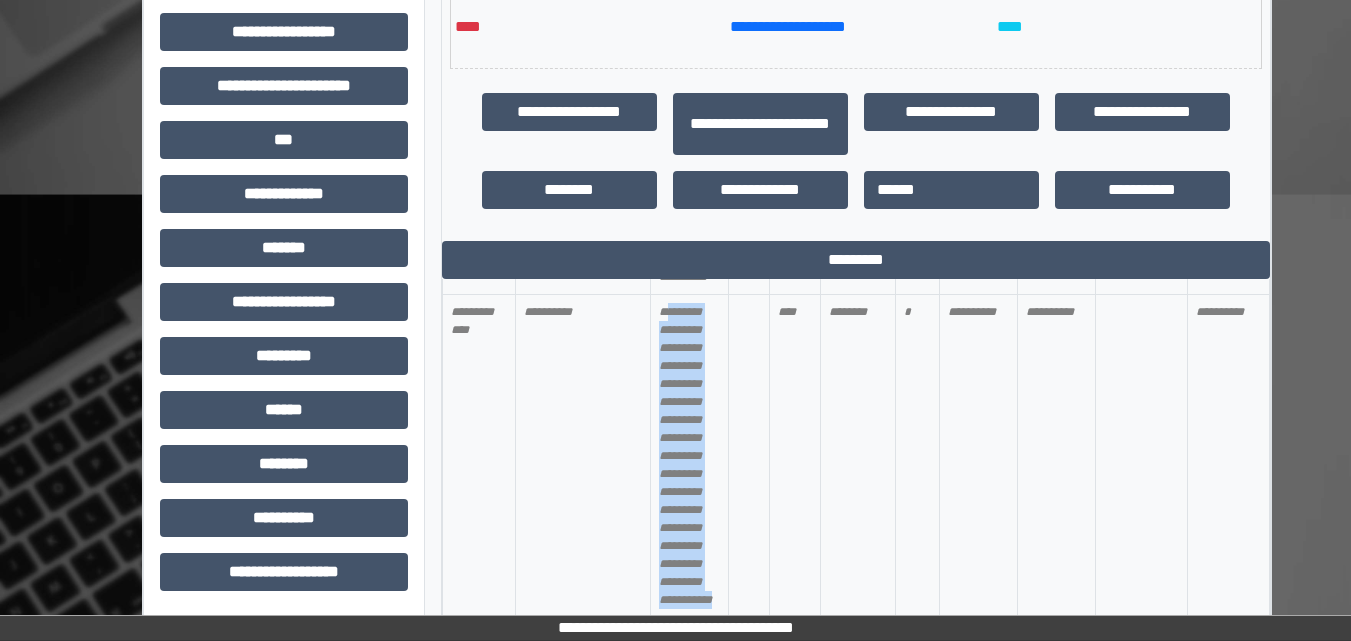 drag, startPoint x: 704, startPoint y: 581, endPoint x: 666, endPoint y: 304, distance: 279.59436 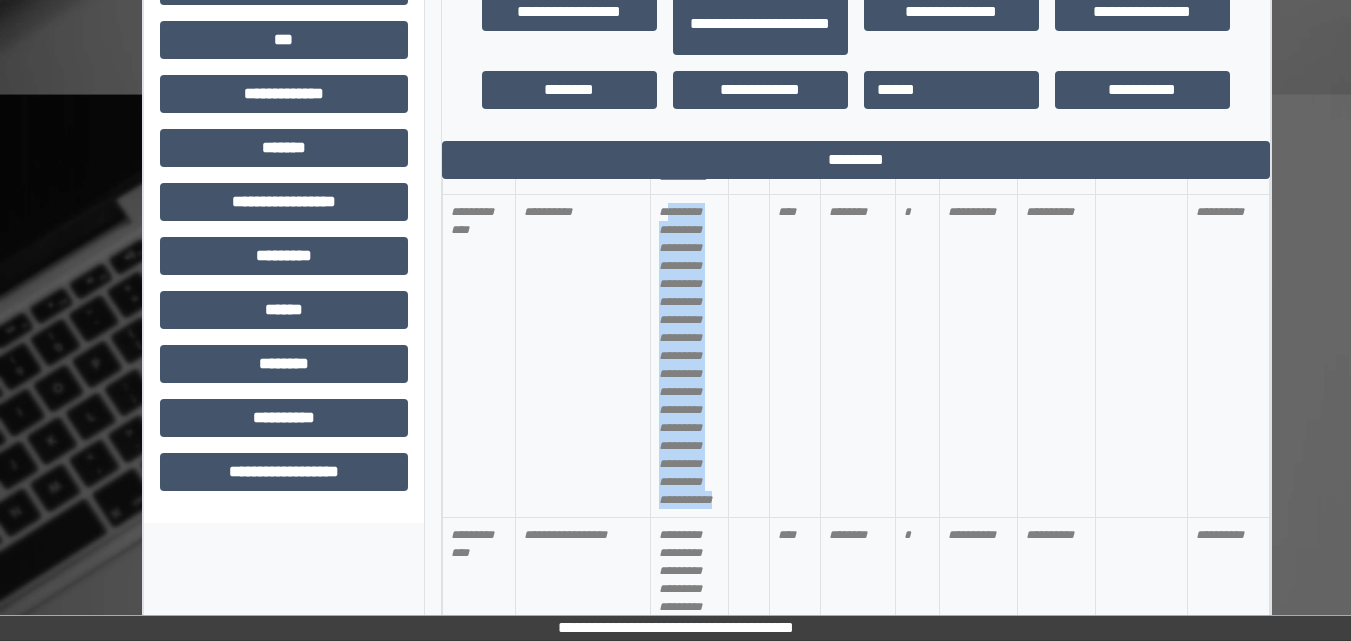scroll, scrollTop: 693, scrollLeft: 0, axis: vertical 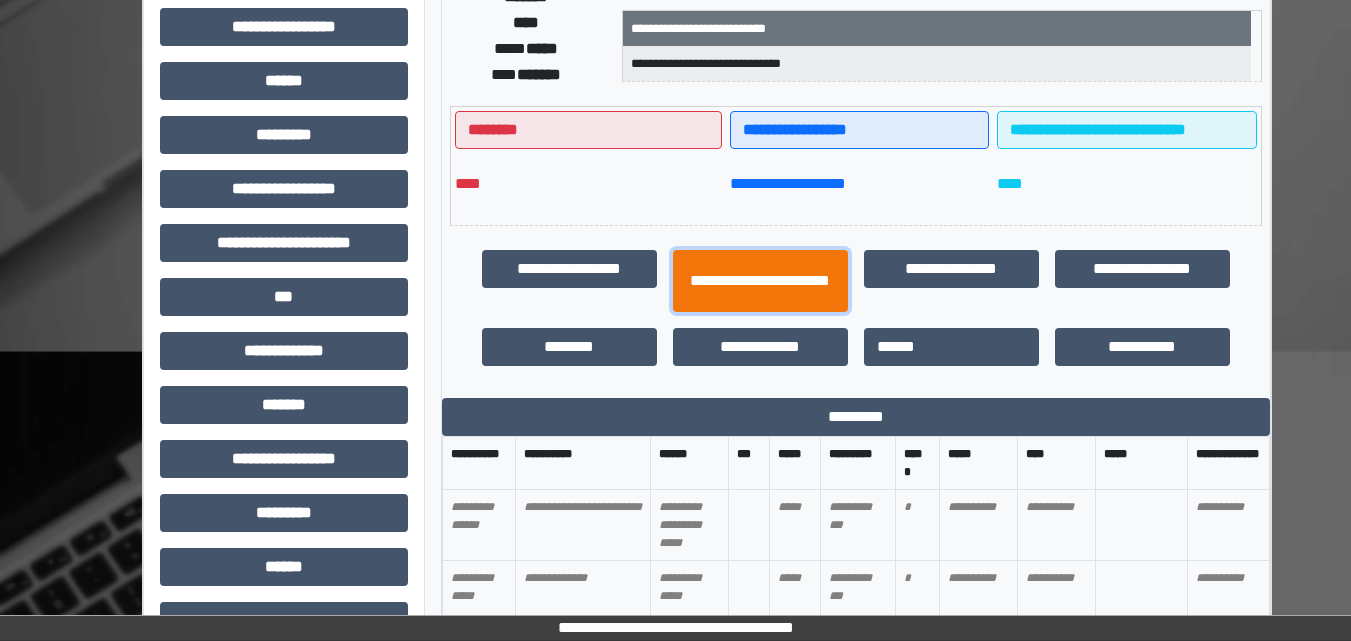 click on "**********" at bounding box center (760, 281) 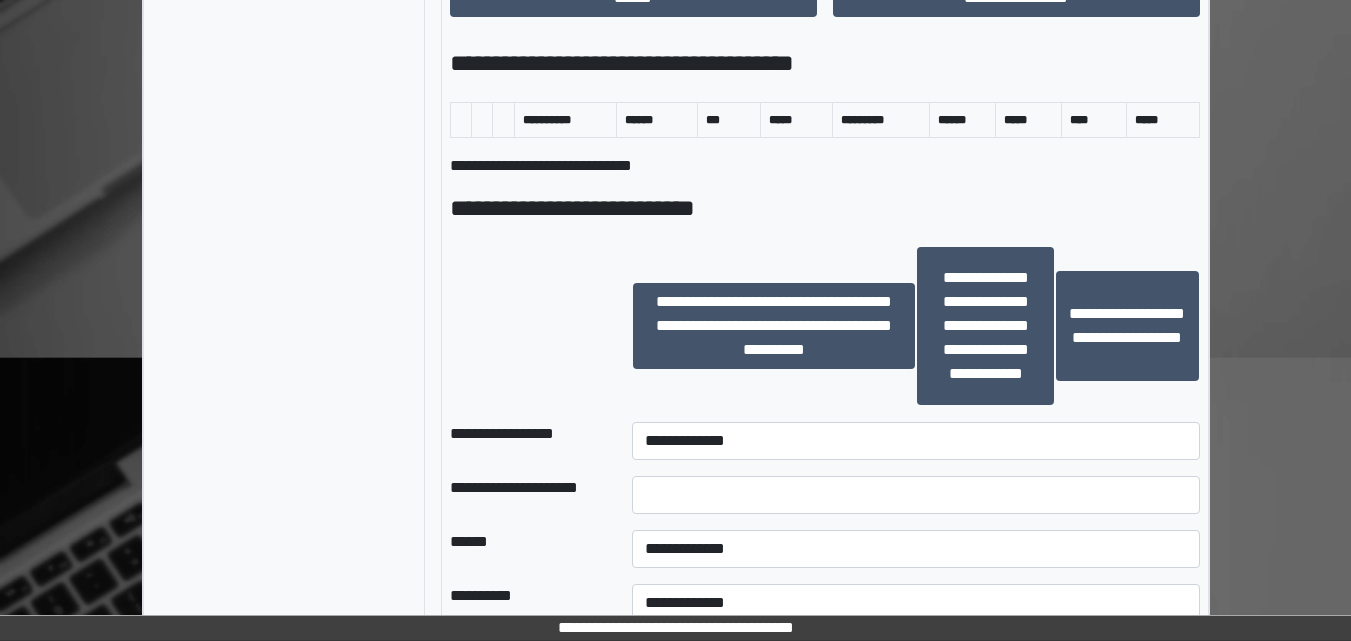 scroll, scrollTop: 1400, scrollLeft: 0, axis: vertical 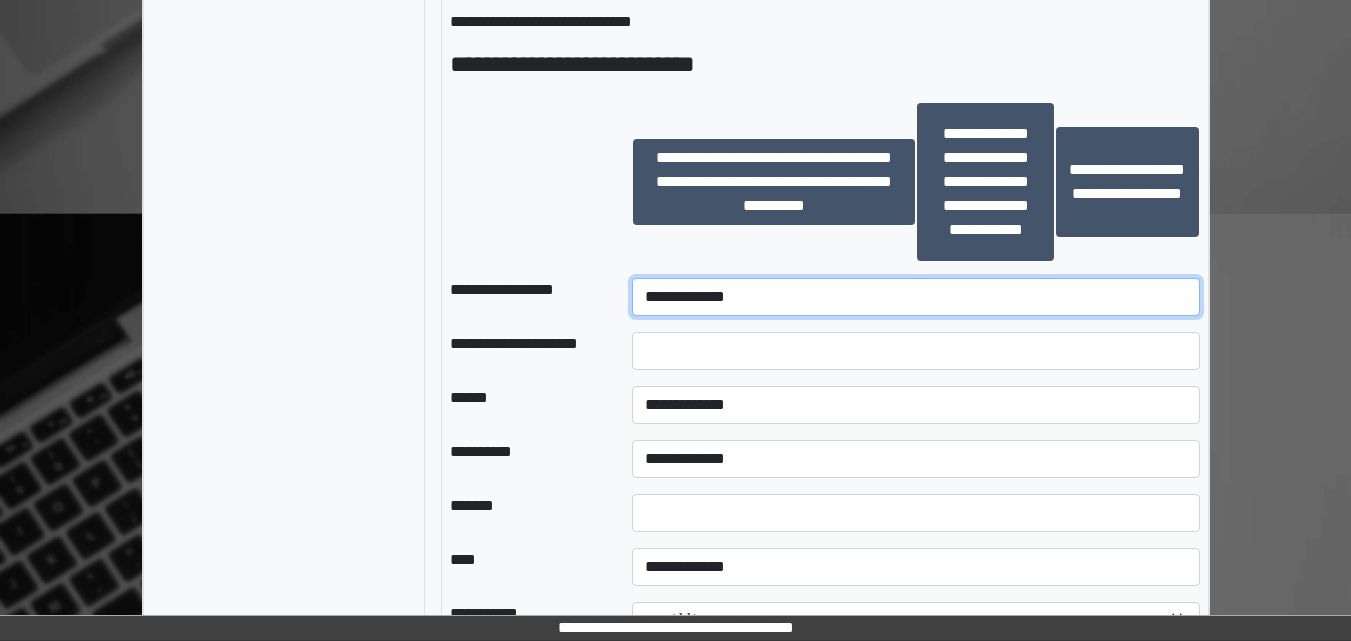 click on "**********" at bounding box center [915, 297] 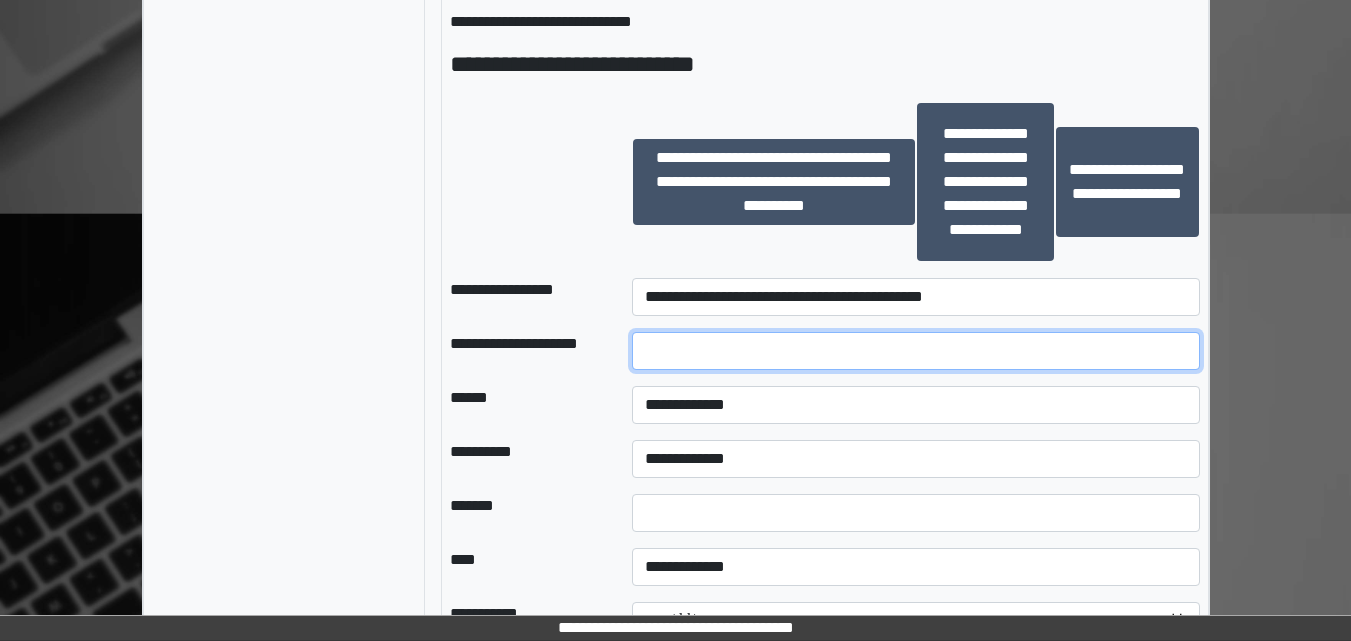 click at bounding box center (915, 351) 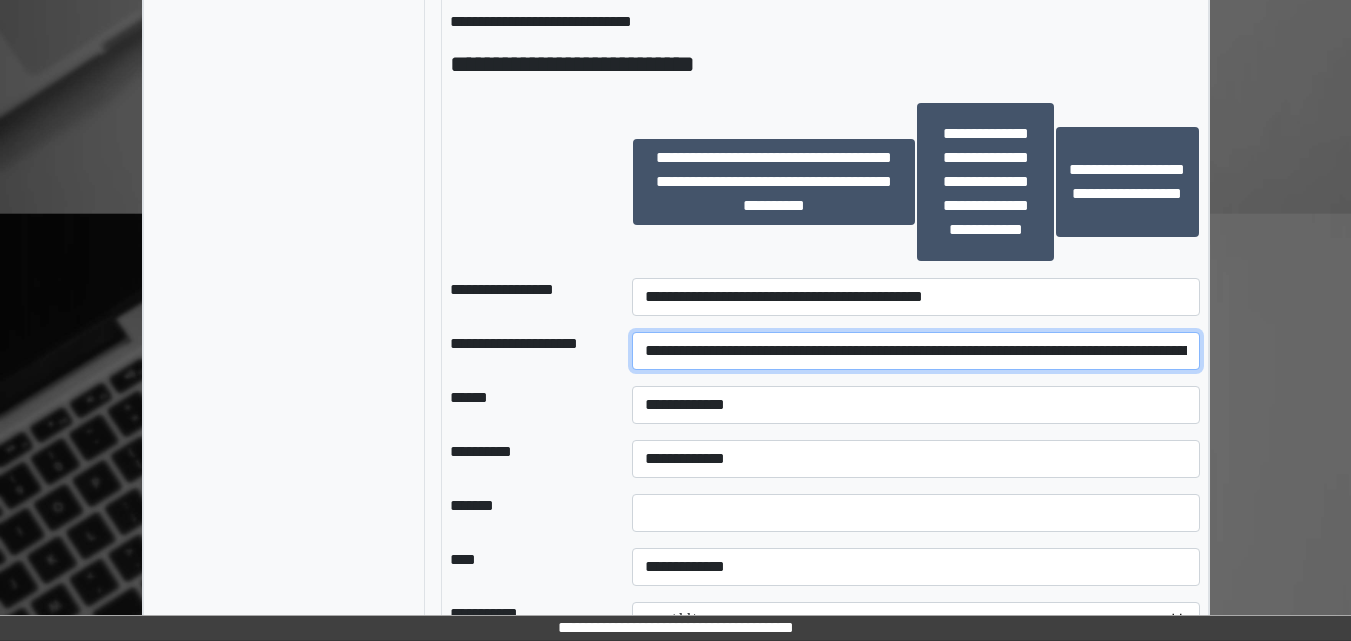 scroll, scrollTop: 0, scrollLeft: 619, axis: horizontal 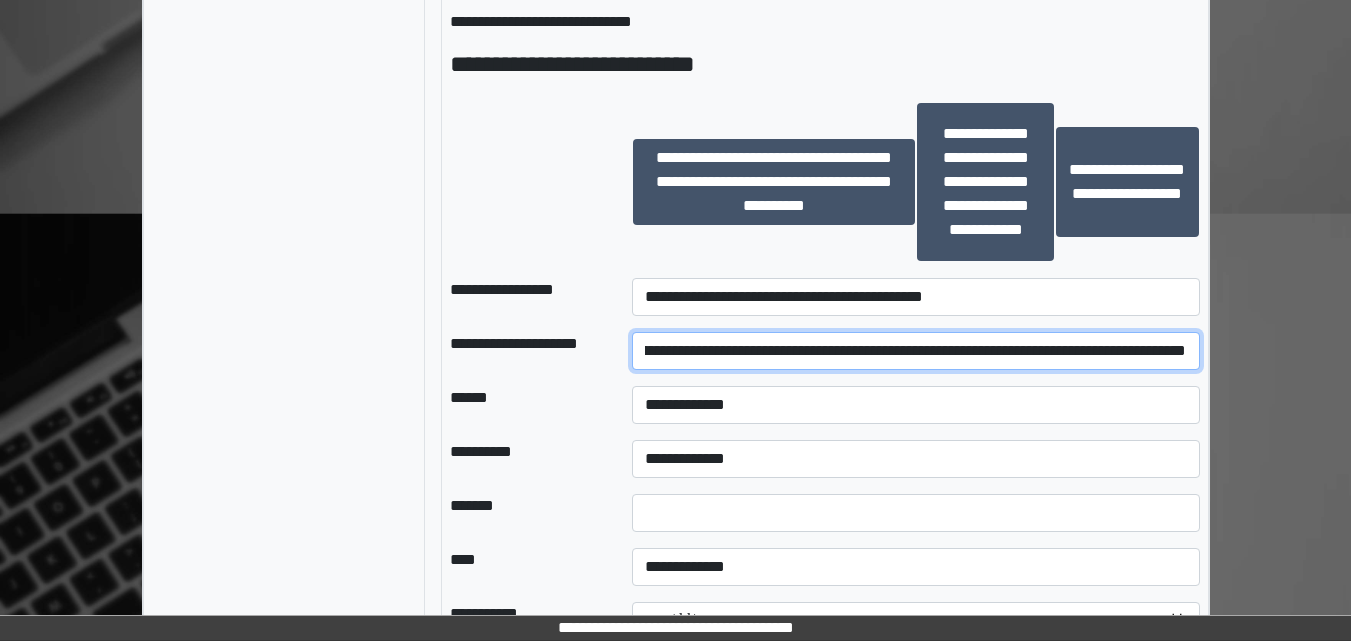 type on "**********" 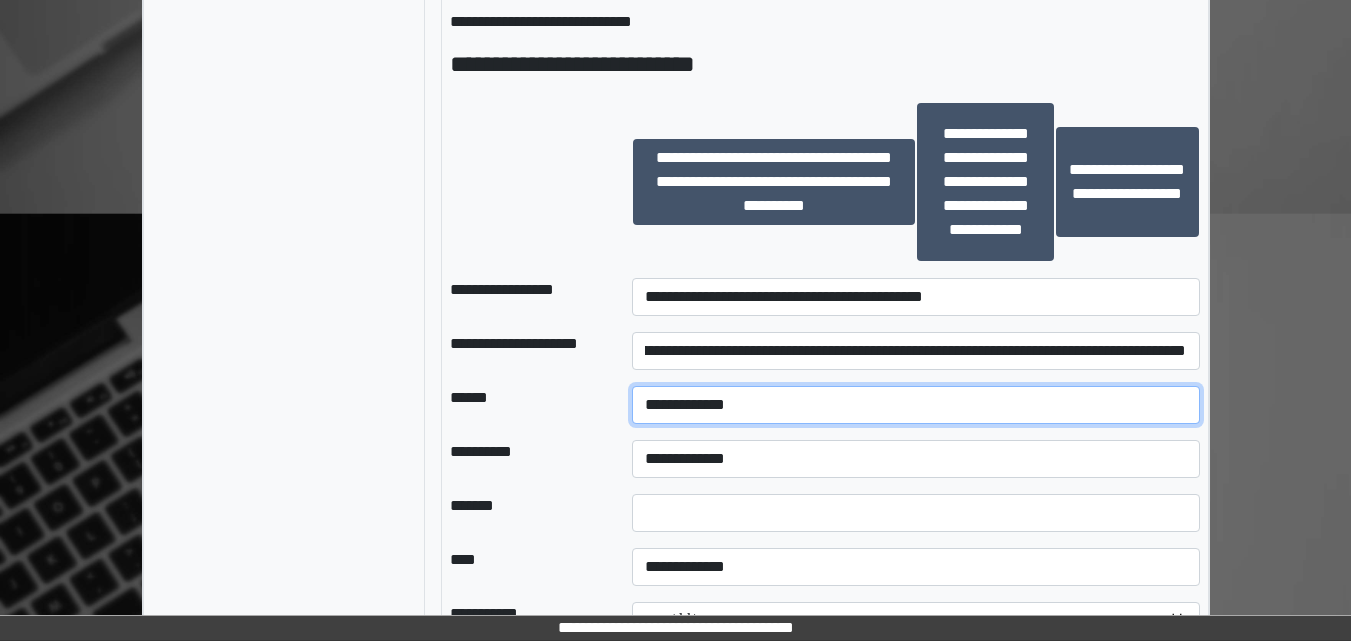 scroll, scrollTop: 0, scrollLeft: 0, axis: both 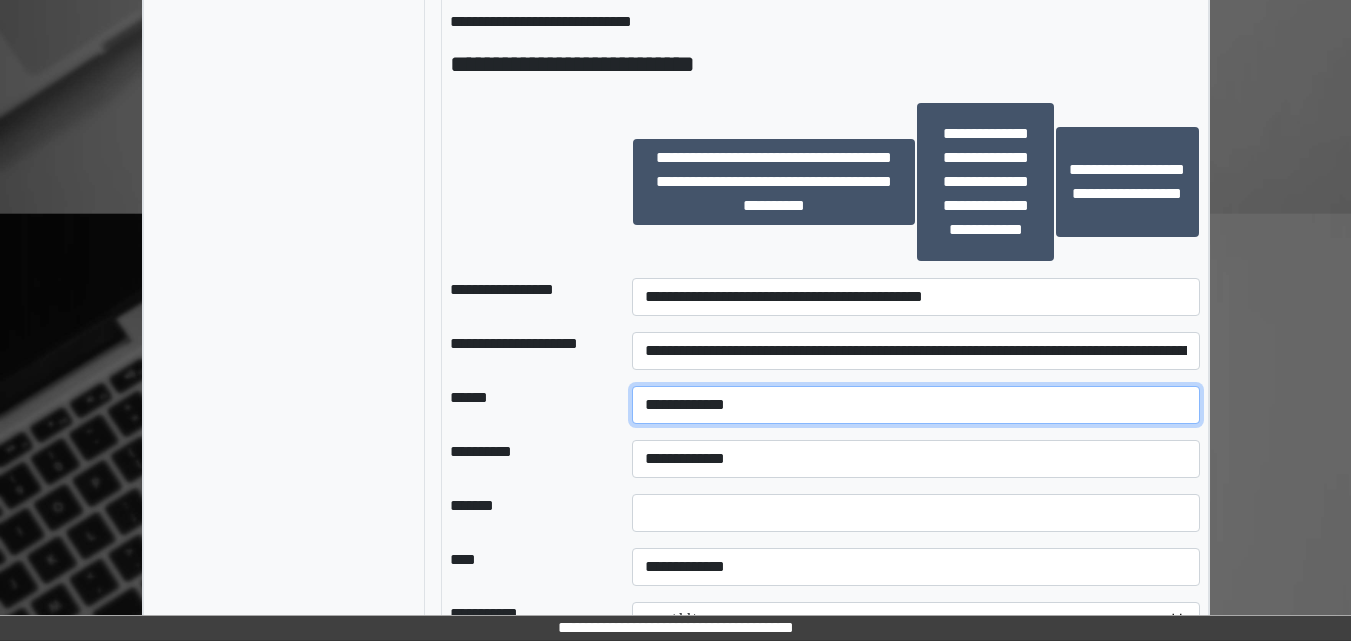 click on "**********" at bounding box center (915, 405) 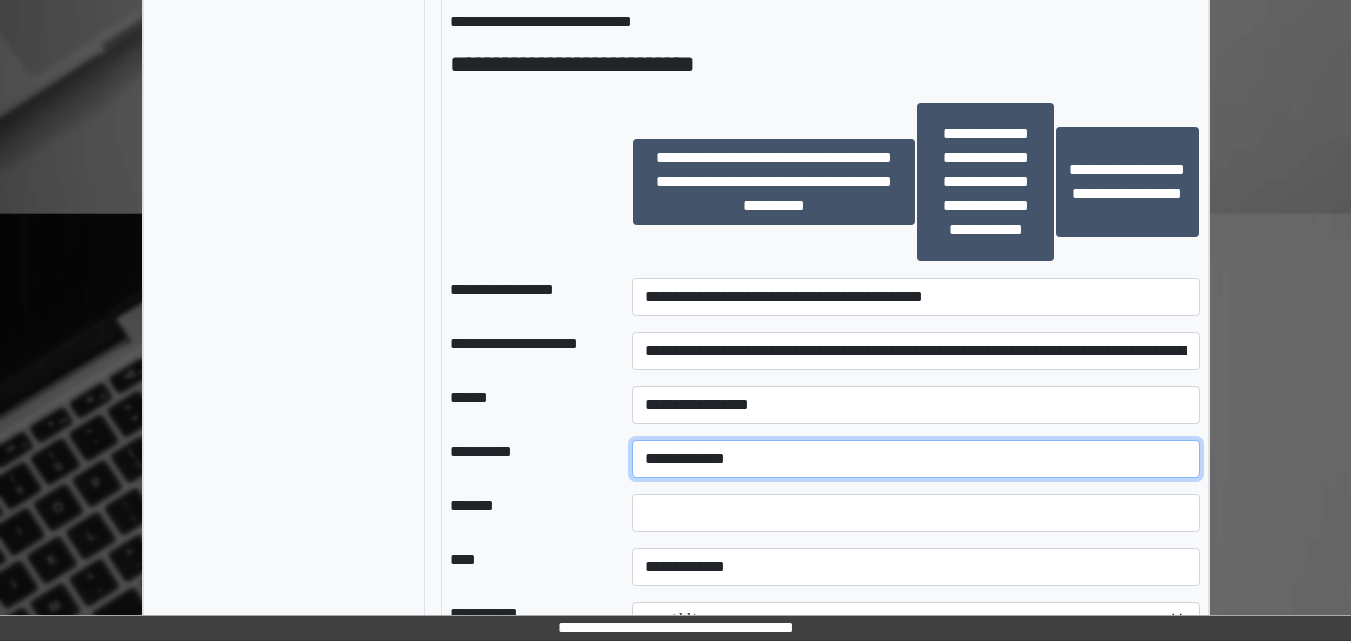 click on "**********" at bounding box center (915, 459) 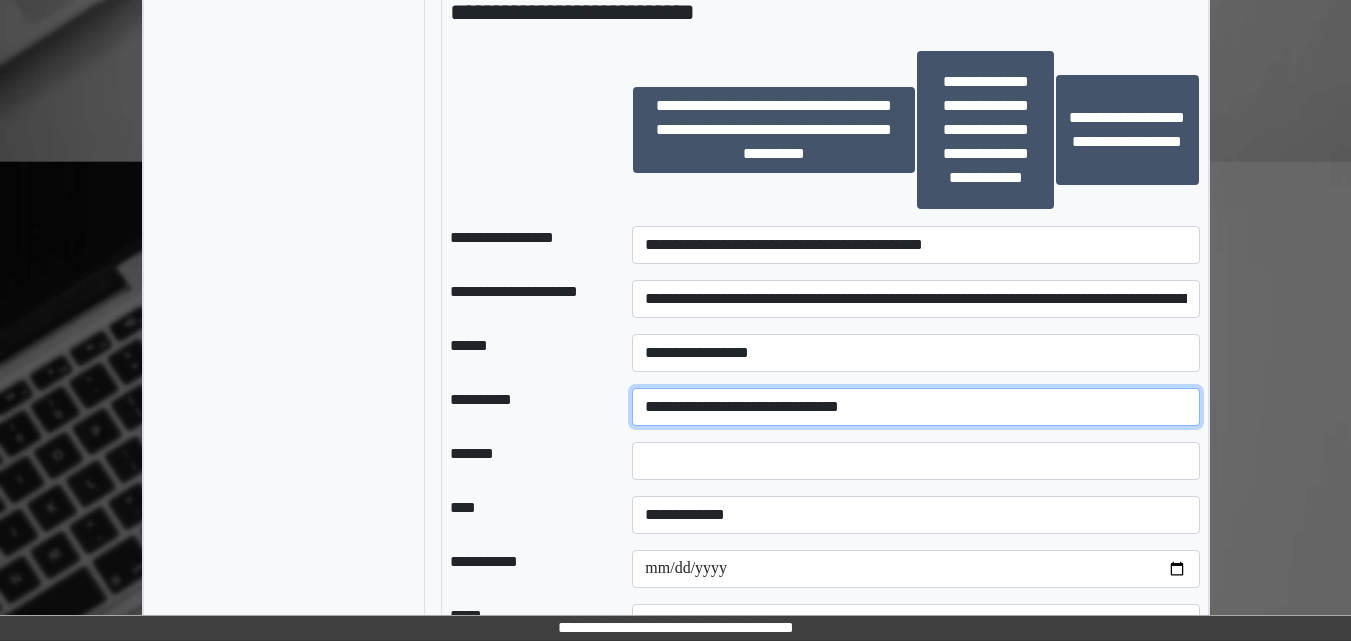 scroll, scrollTop: 1500, scrollLeft: 0, axis: vertical 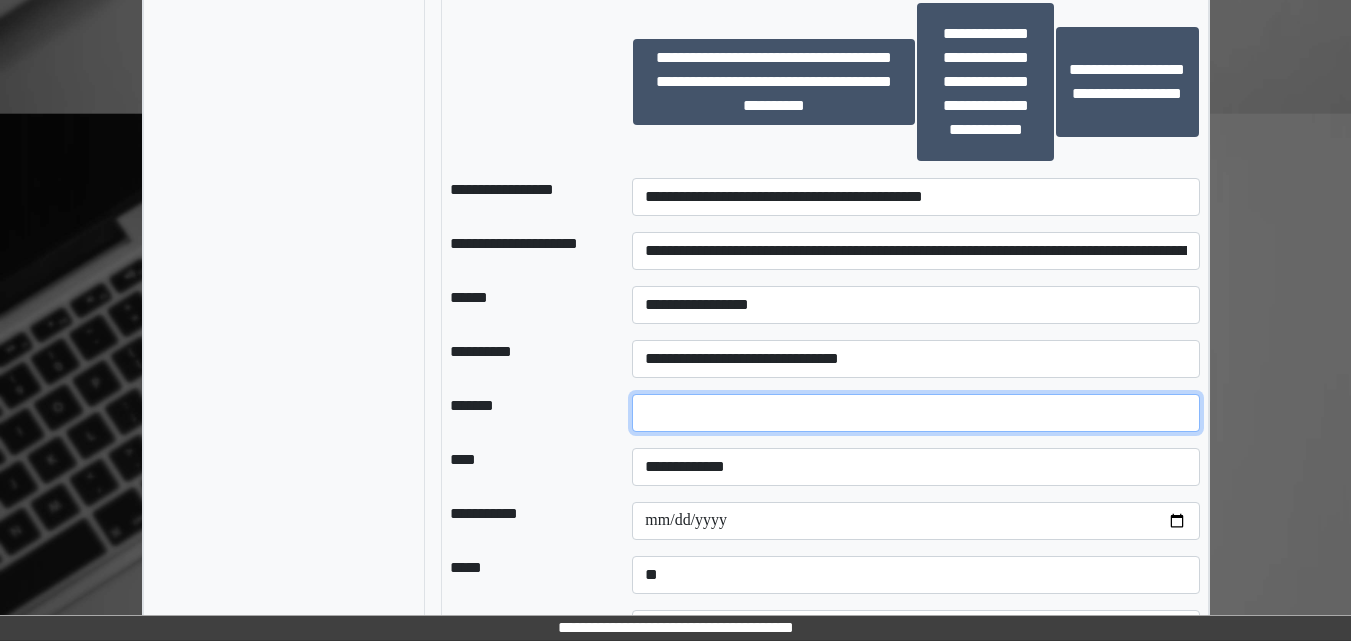click at bounding box center (915, 413) 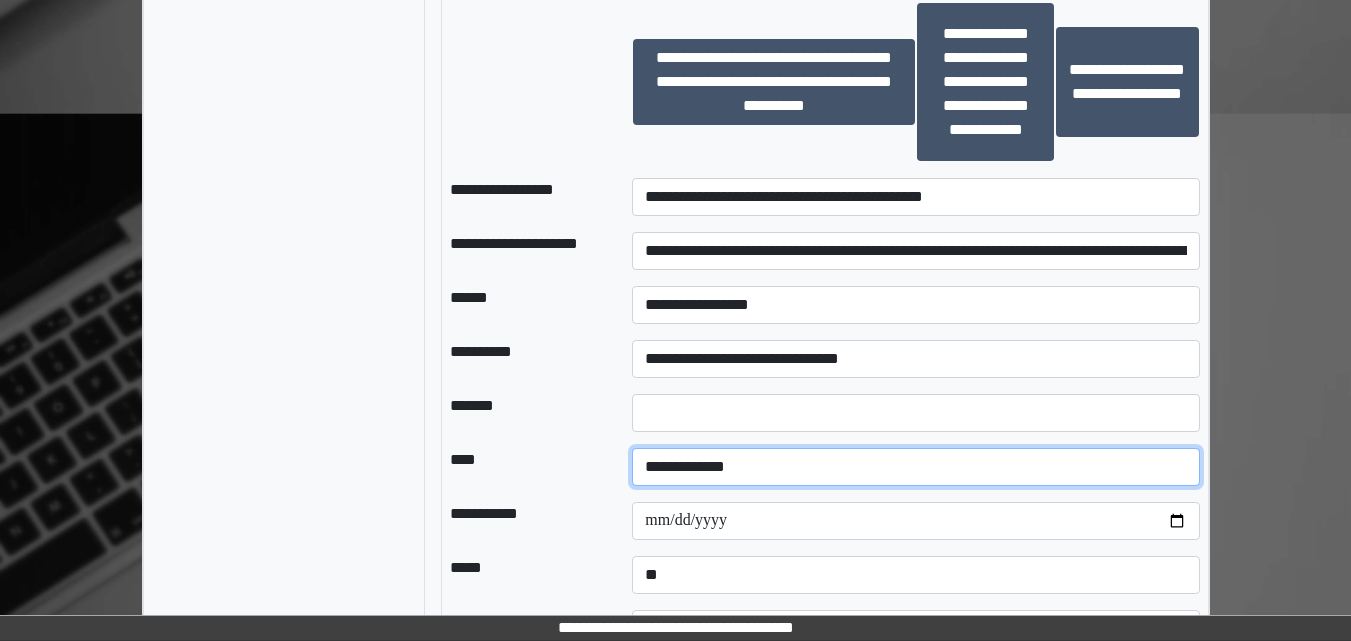 click on "**********" at bounding box center [915, 467] 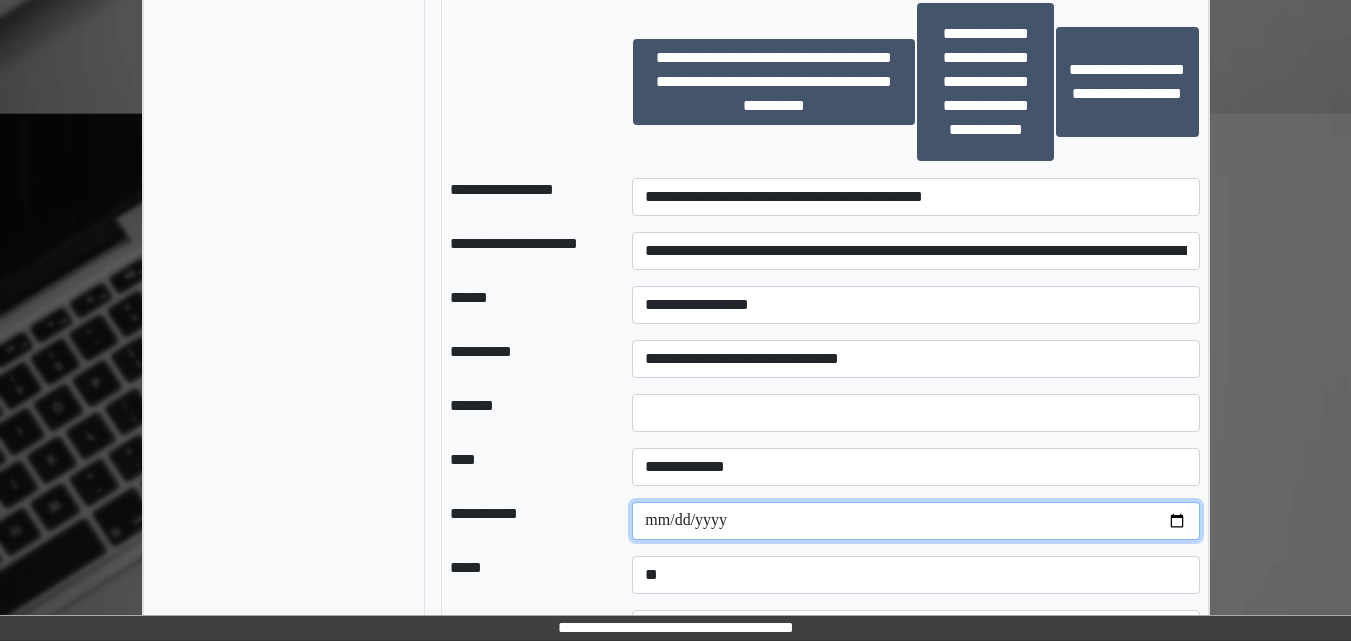 click at bounding box center (915, 521) 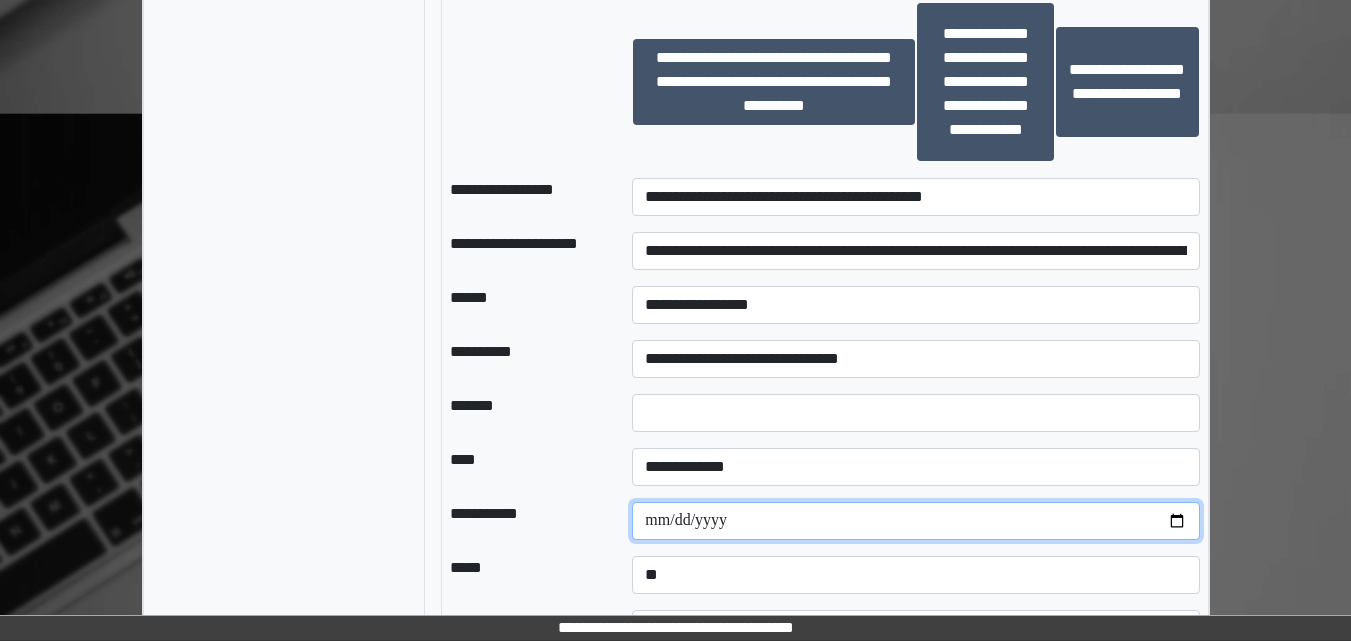 click at bounding box center [915, 521] 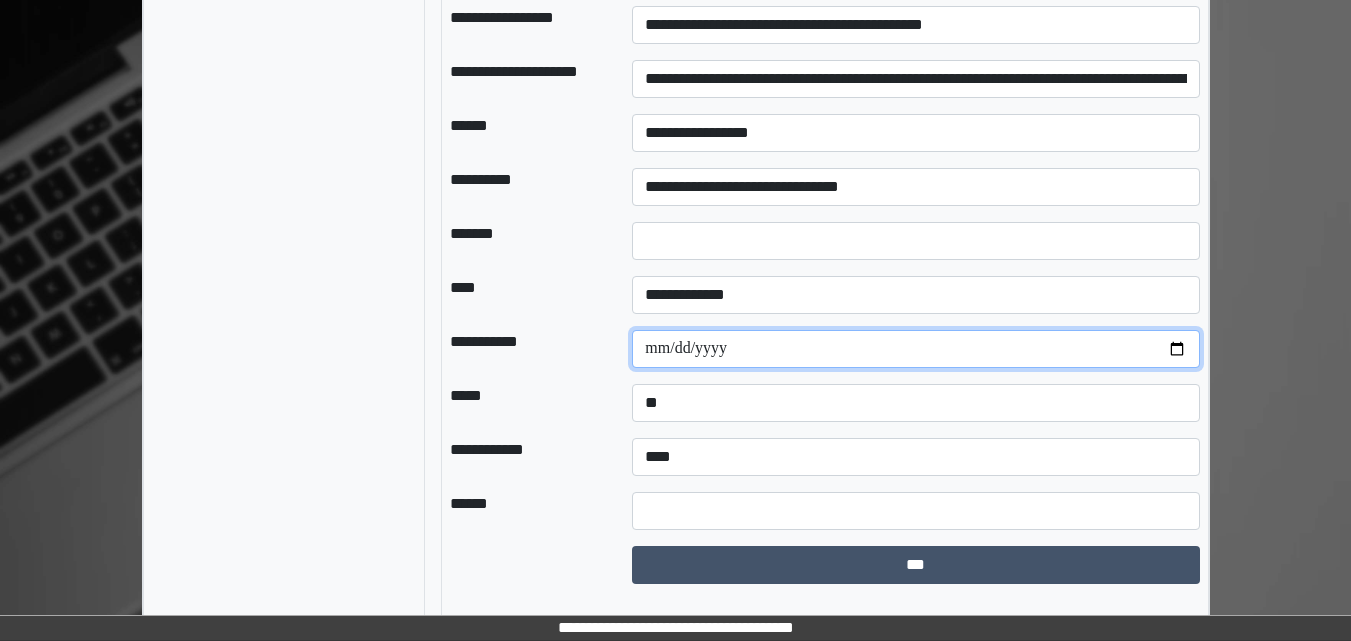 scroll, scrollTop: 1681, scrollLeft: 0, axis: vertical 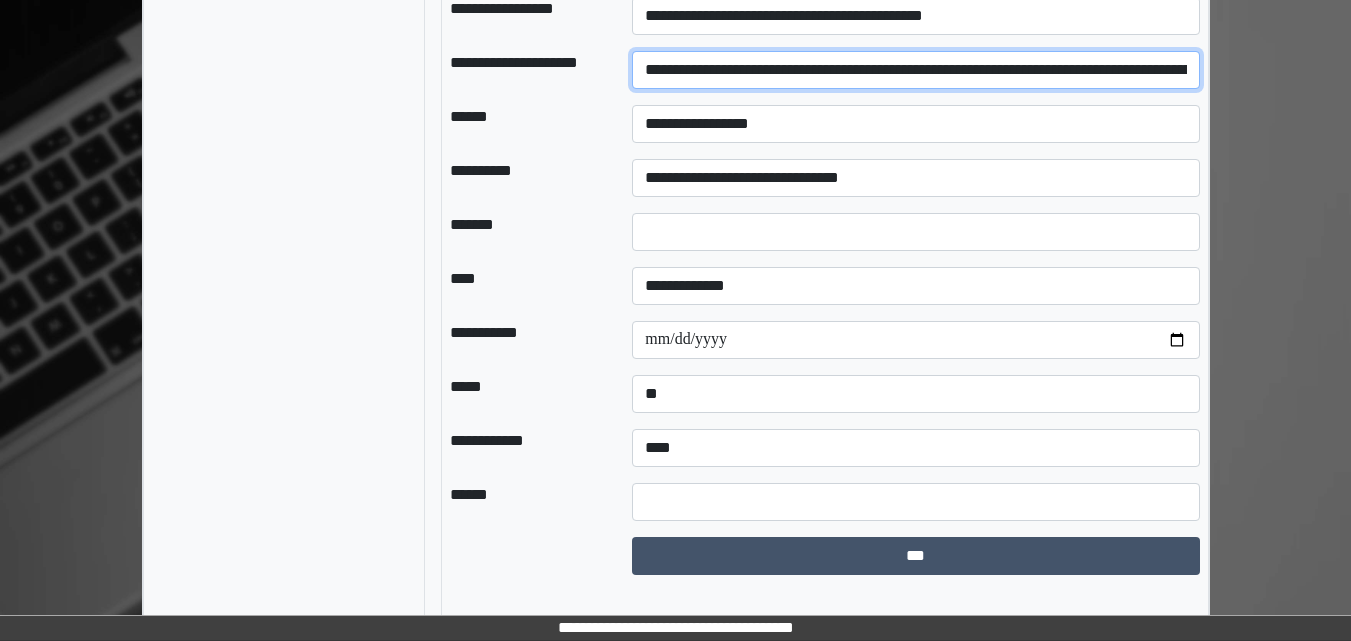 click on "**********" at bounding box center (915, 70) 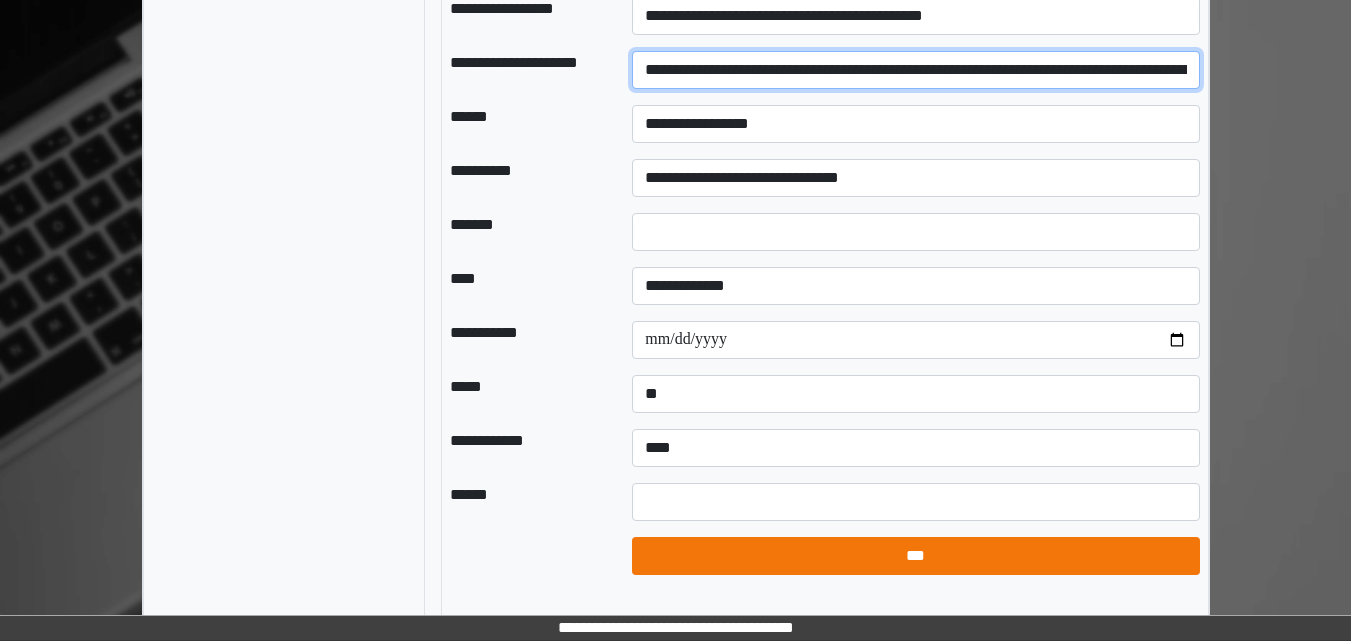 type on "**********" 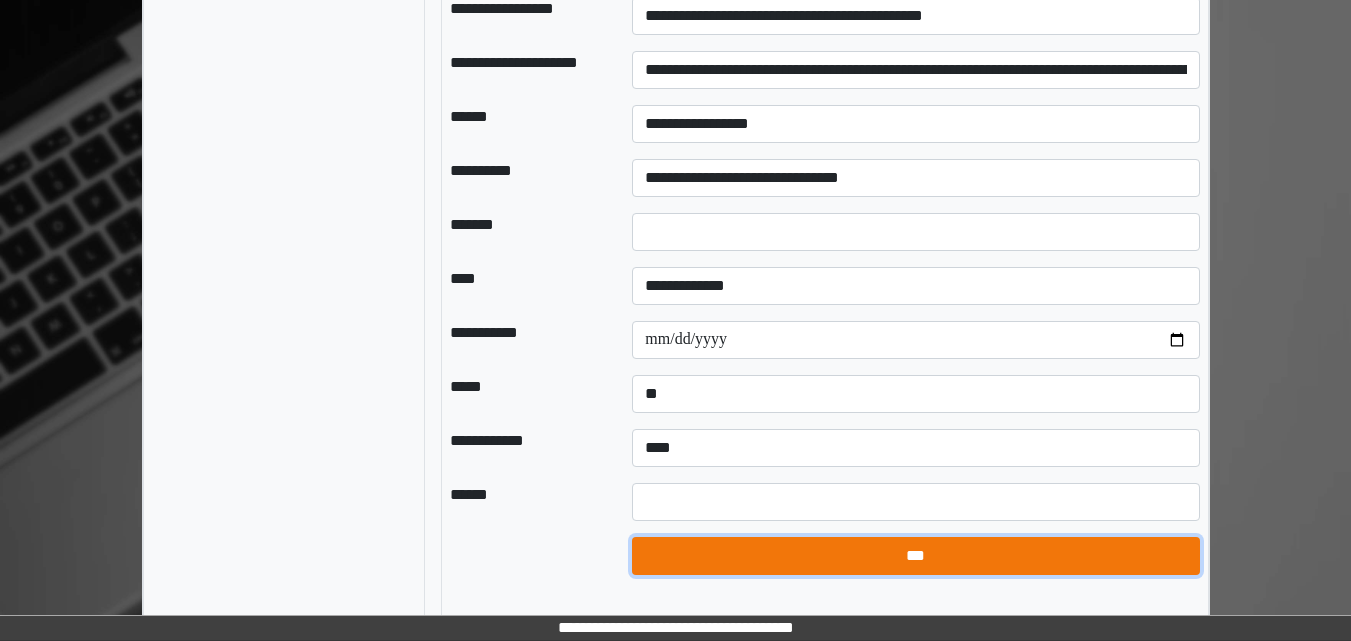 click on "***" at bounding box center [915, 556] 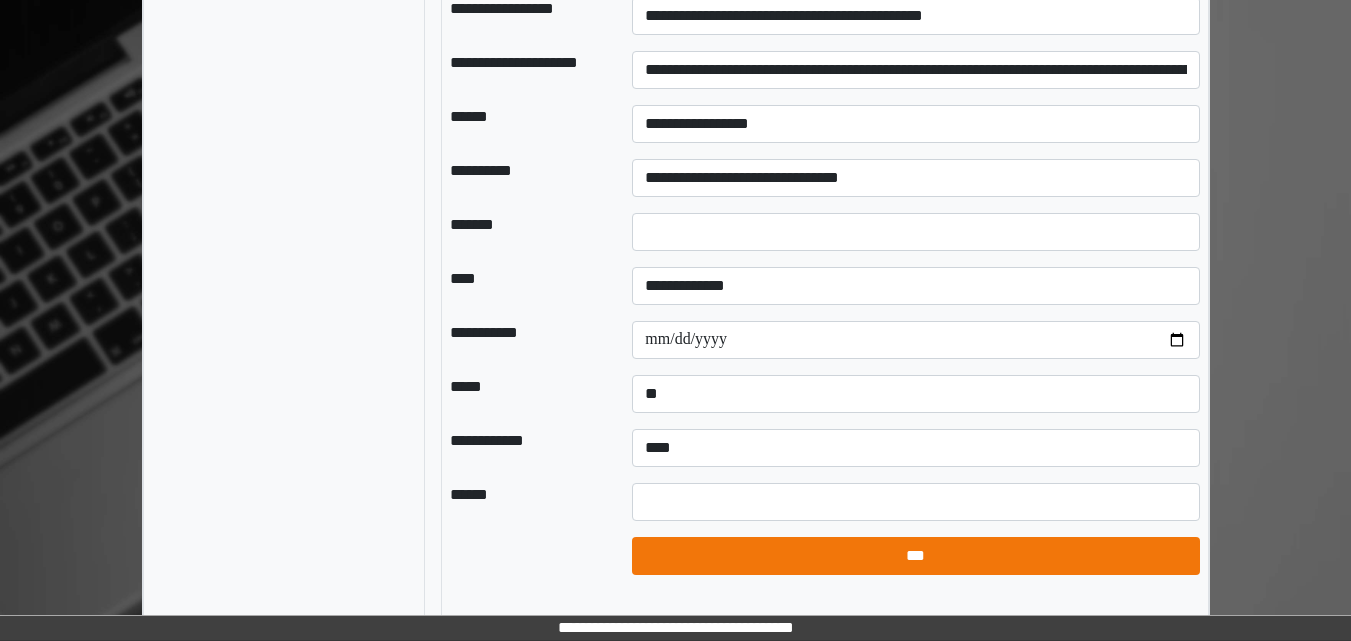 select on "*" 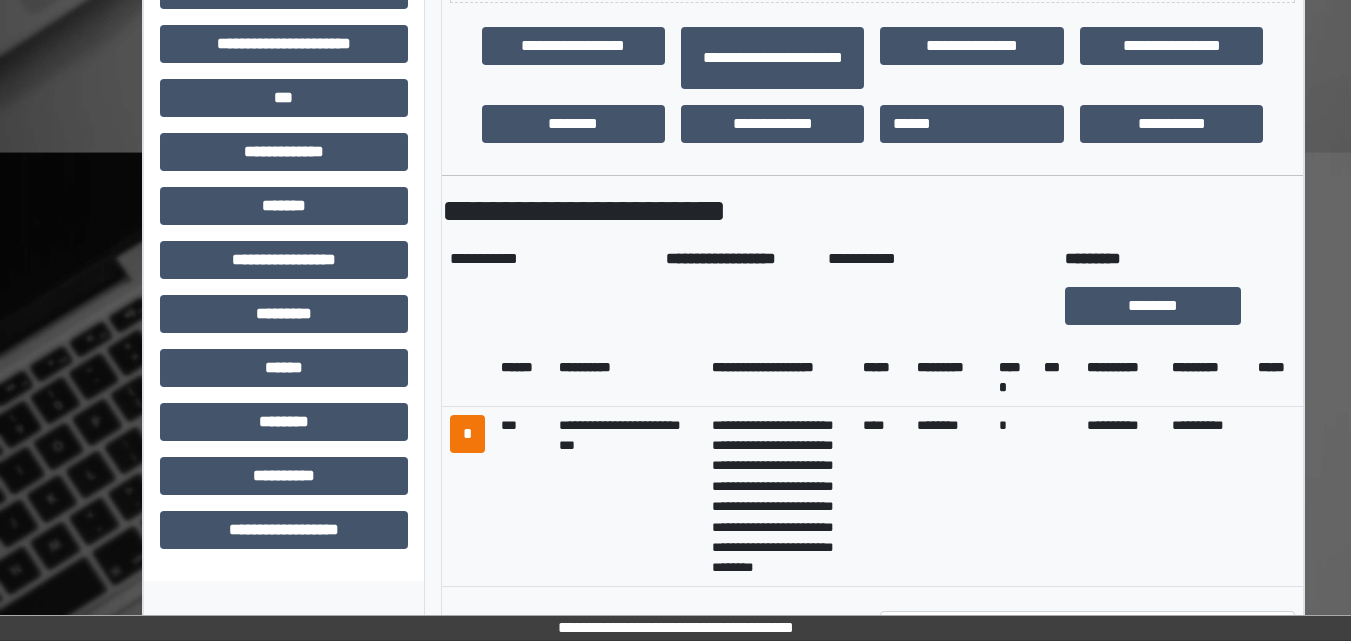 scroll, scrollTop: 600, scrollLeft: 0, axis: vertical 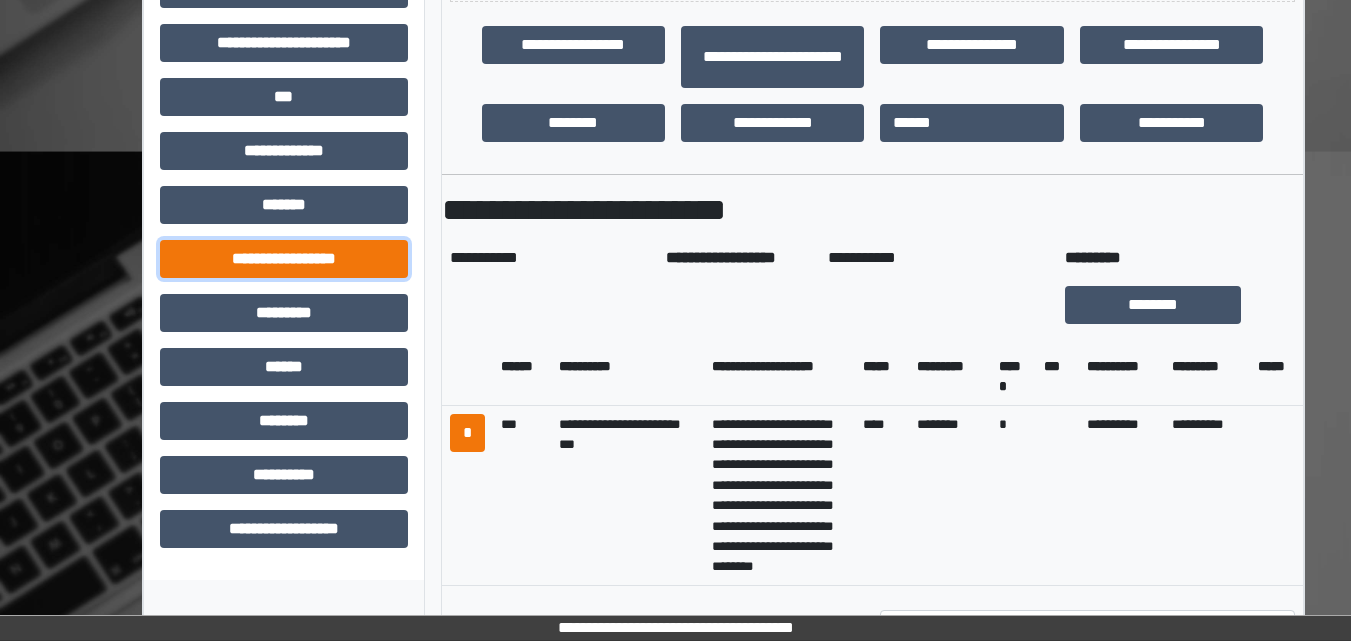 click on "**********" at bounding box center (284, 259) 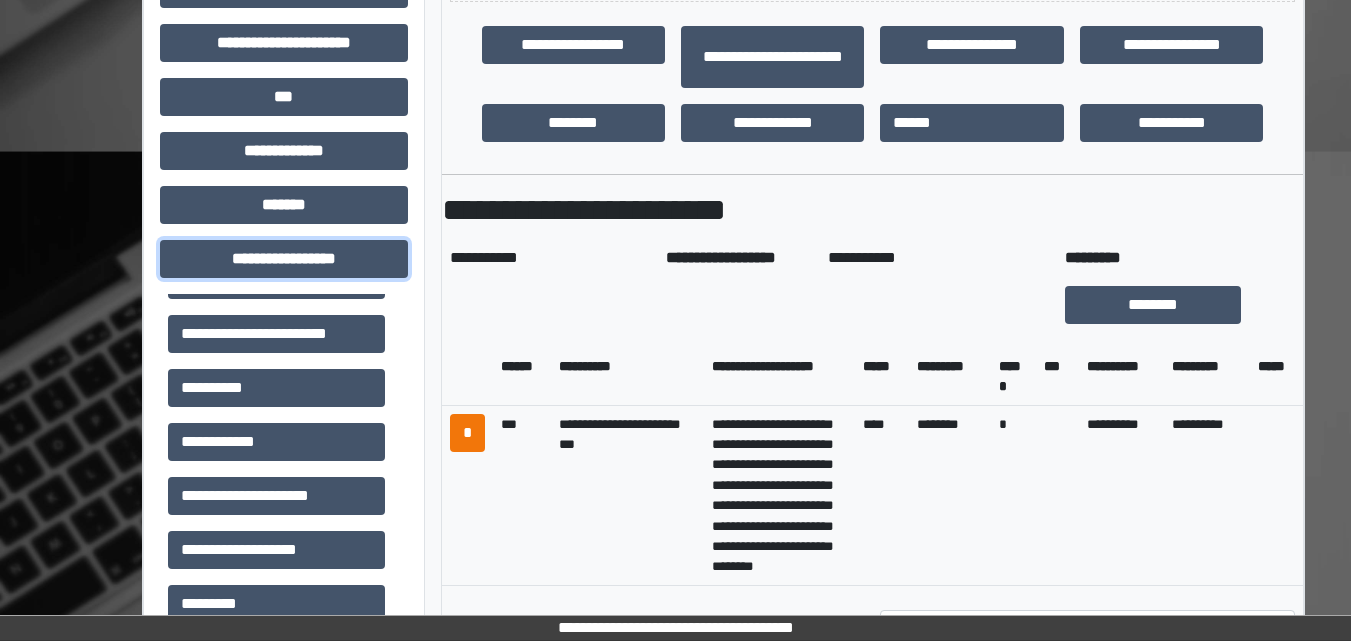 scroll, scrollTop: 1500, scrollLeft: 0, axis: vertical 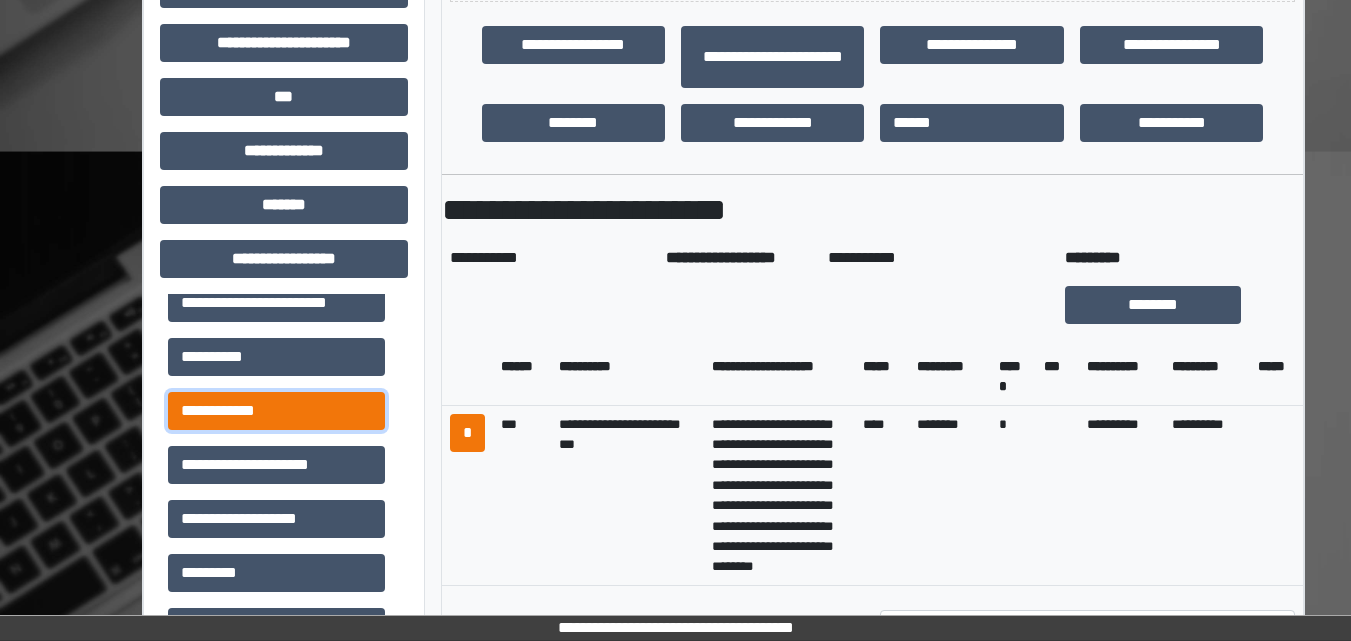 click on "**********" at bounding box center [276, 411] 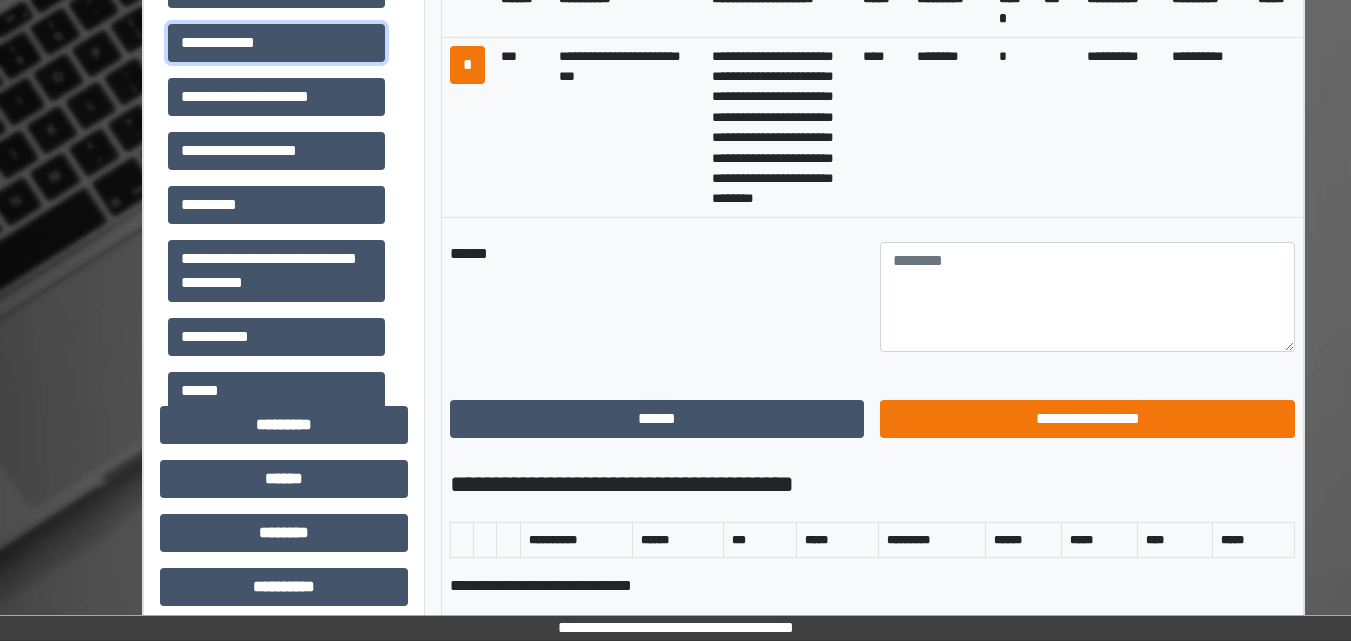 scroll, scrollTop: 1000, scrollLeft: 0, axis: vertical 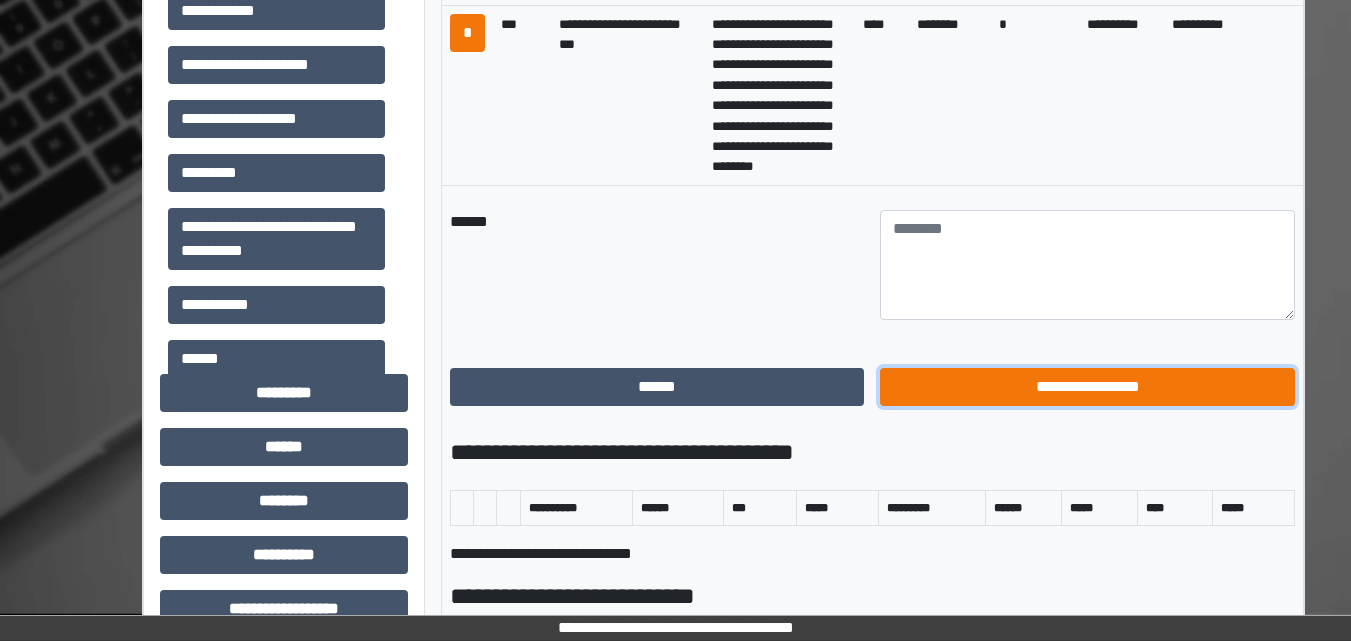 click on "**********" at bounding box center (1087, 387) 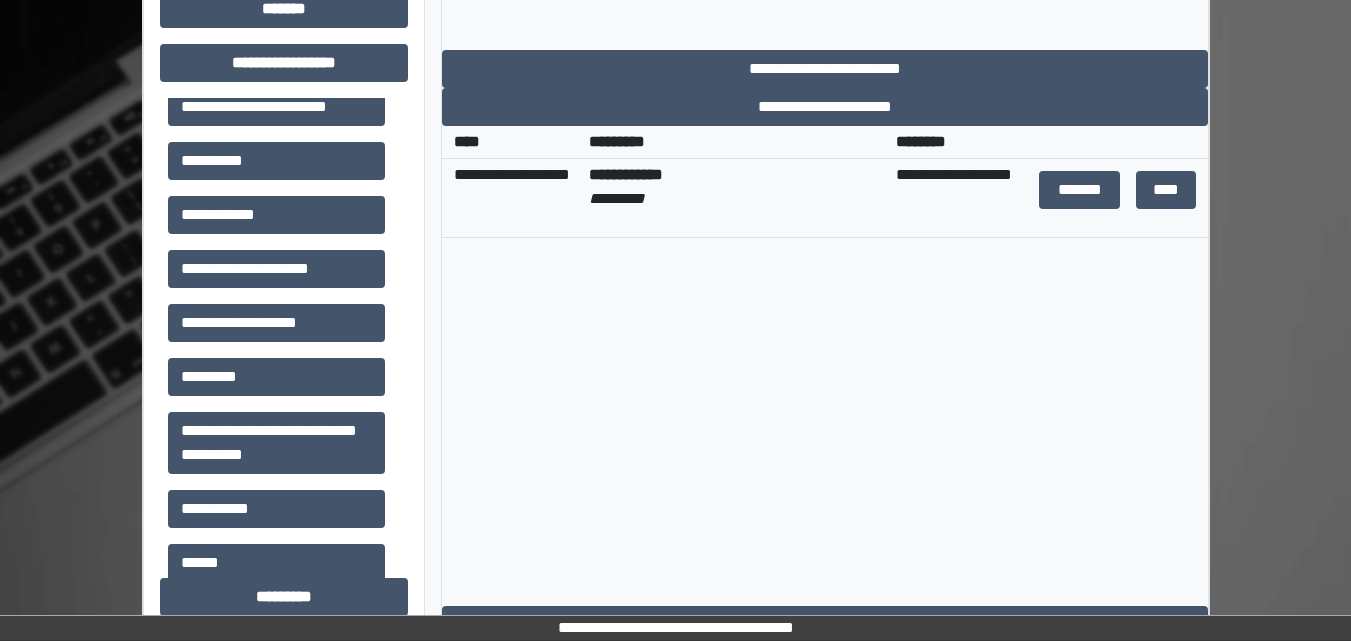 scroll, scrollTop: 700, scrollLeft: 0, axis: vertical 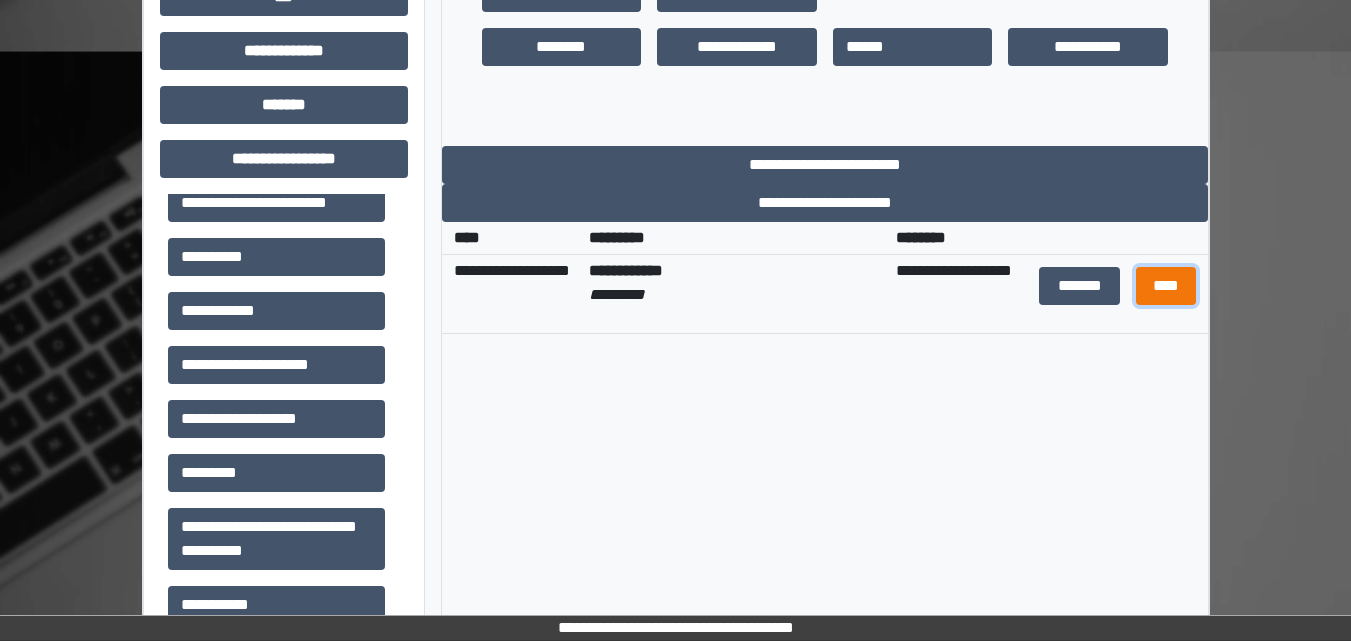 click on "****" at bounding box center (1166, 286) 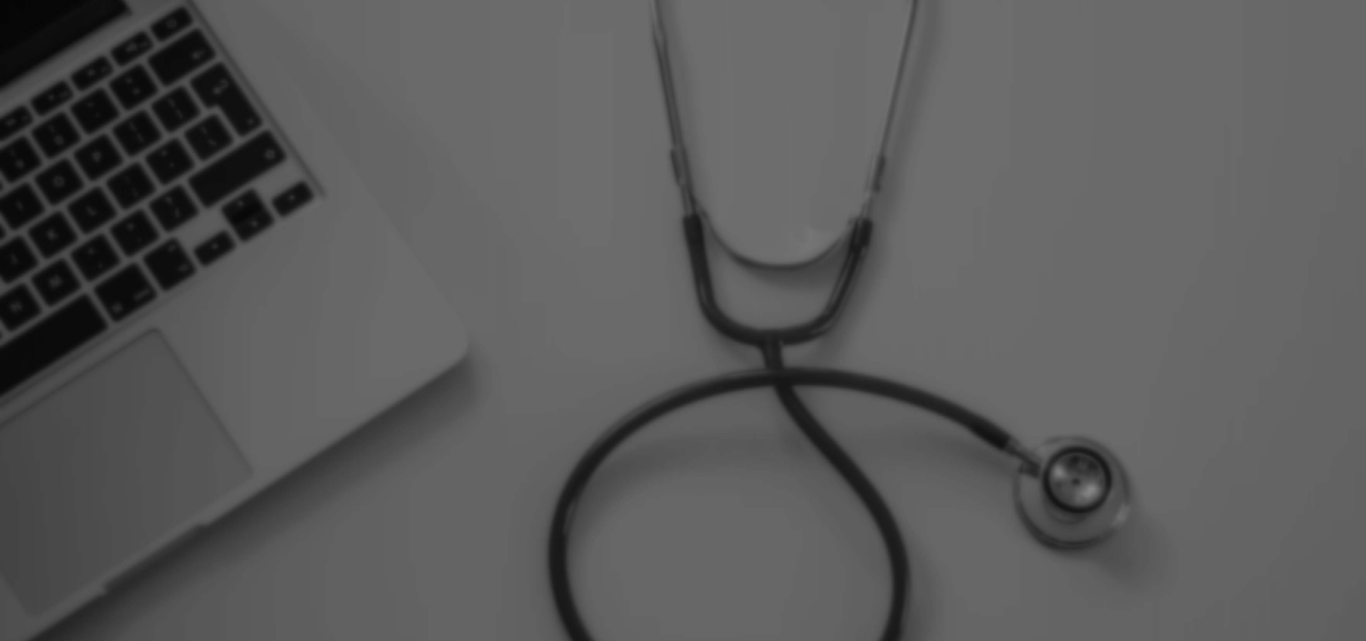 scroll, scrollTop: 0, scrollLeft: 0, axis: both 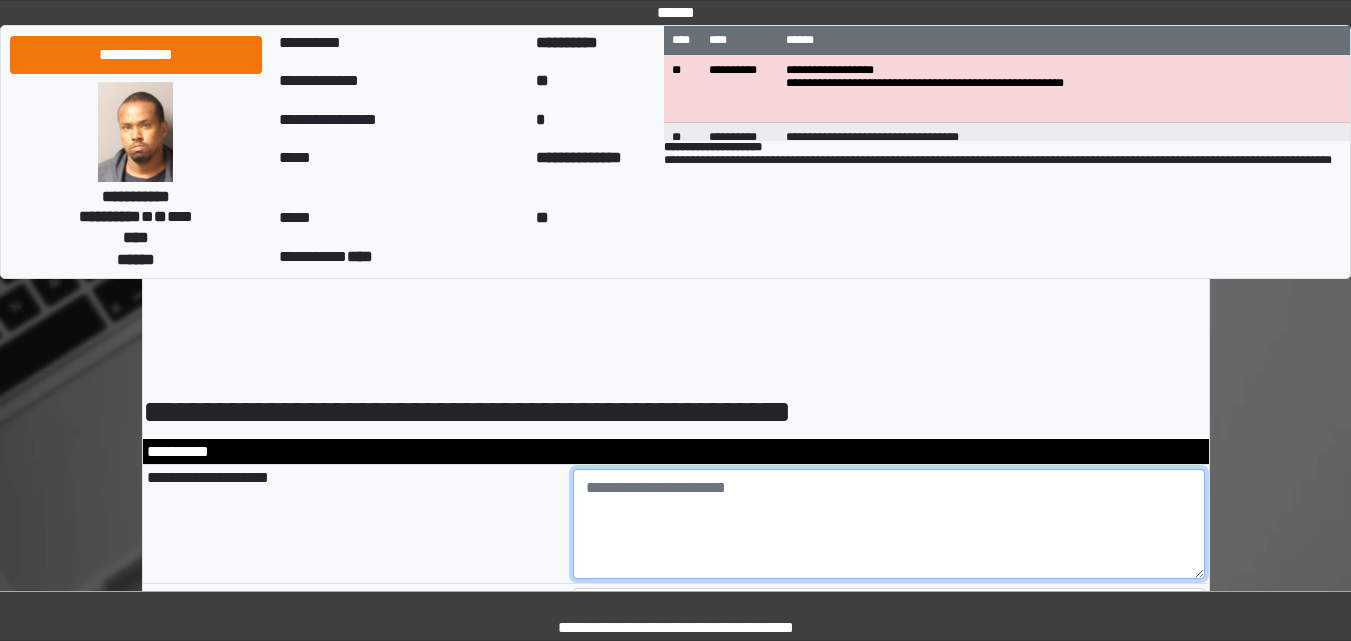 click at bounding box center (889, 524) 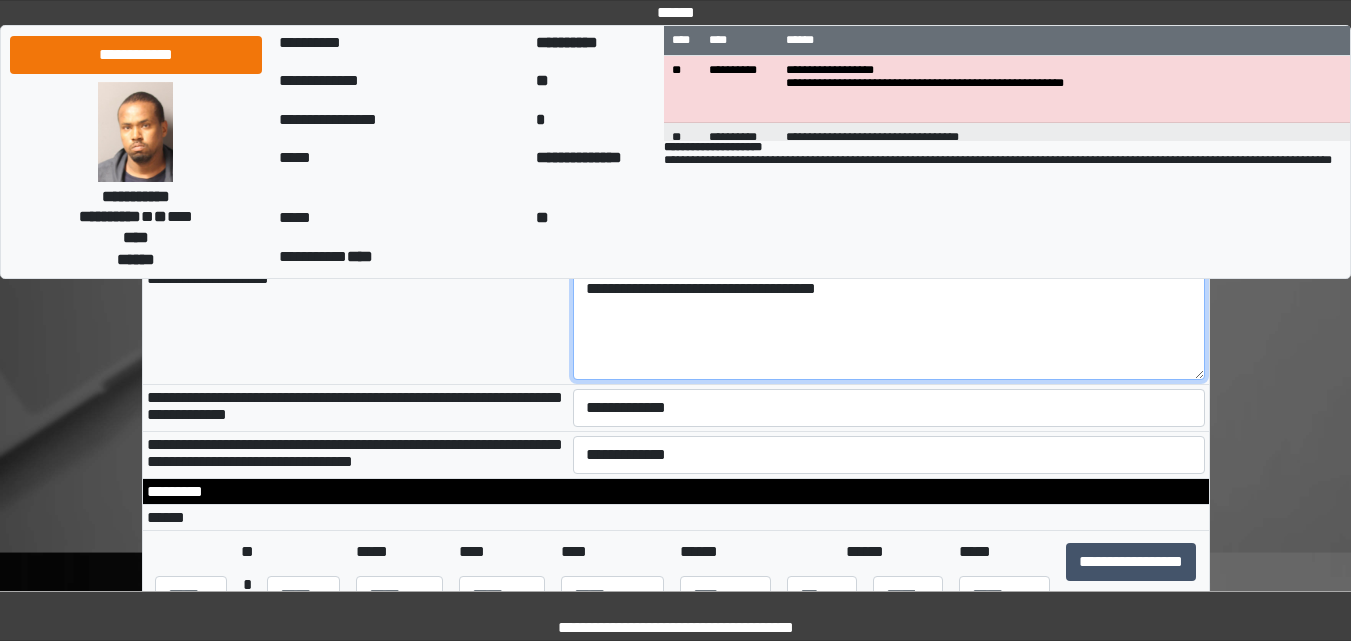 scroll, scrollTop: 200, scrollLeft: 0, axis: vertical 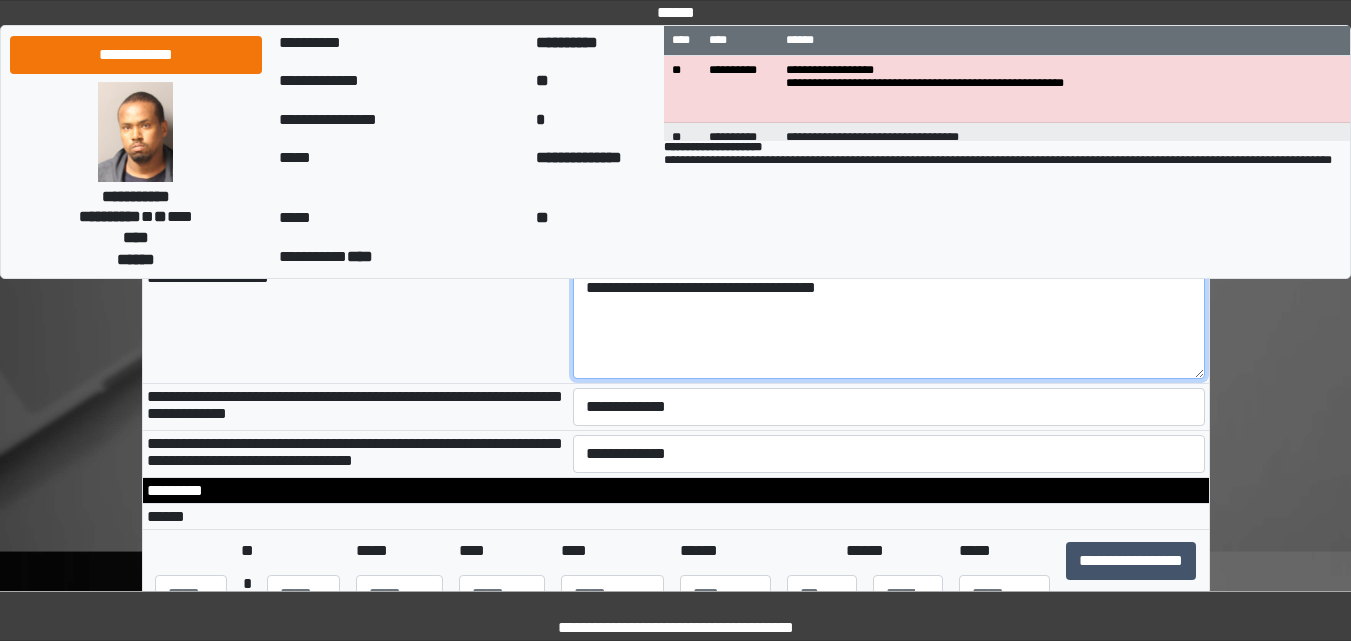 type on "**********" 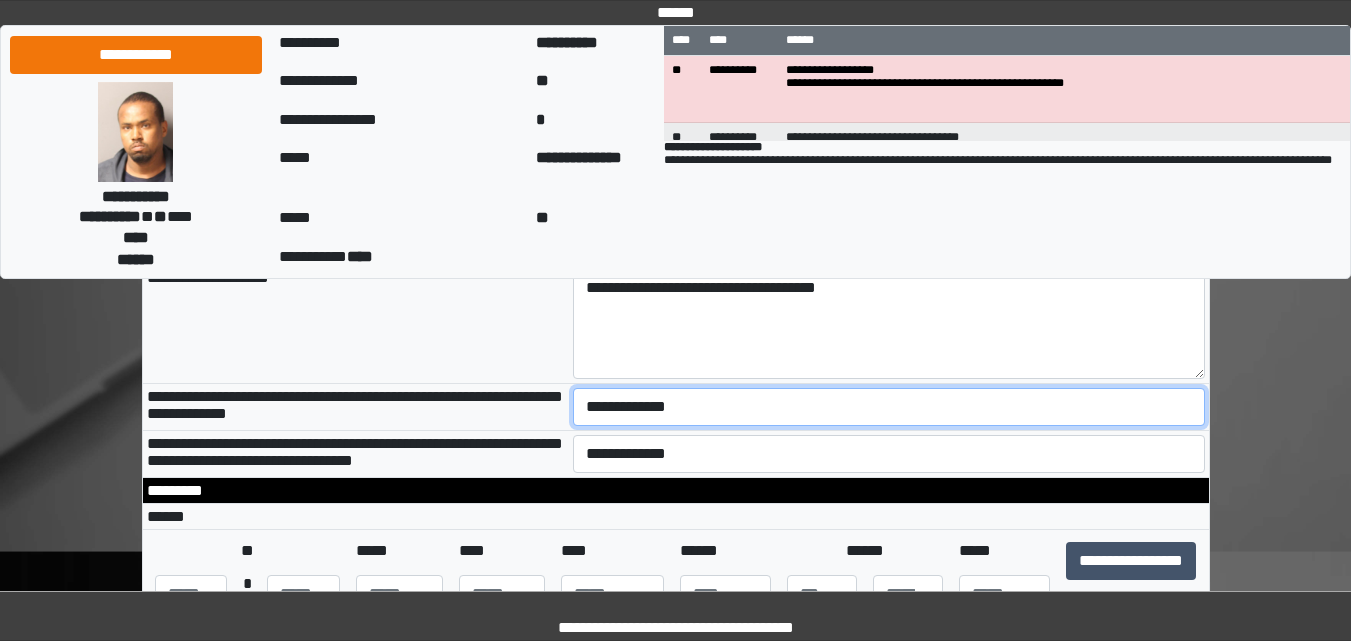 drag, startPoint x: 672, startPoint y: 401, endPoint x: 673, endPoint y: 421, distance: 20.024984 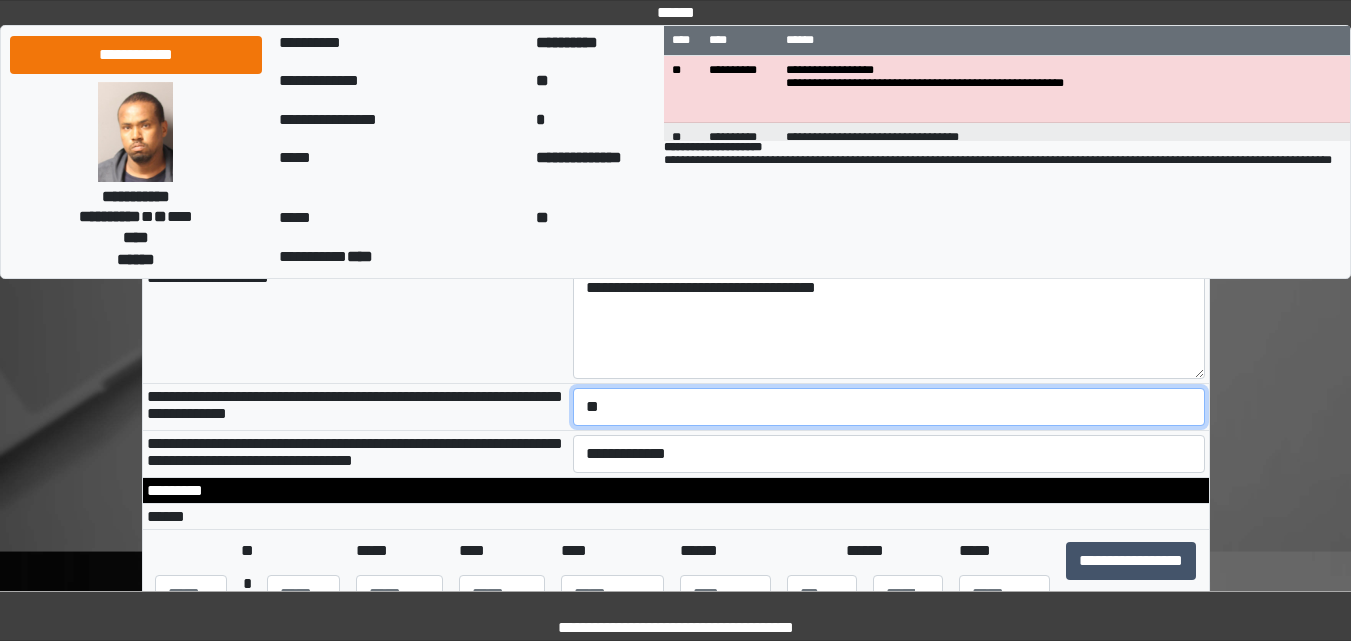 click on "**********" at bounding box center [889, 407] 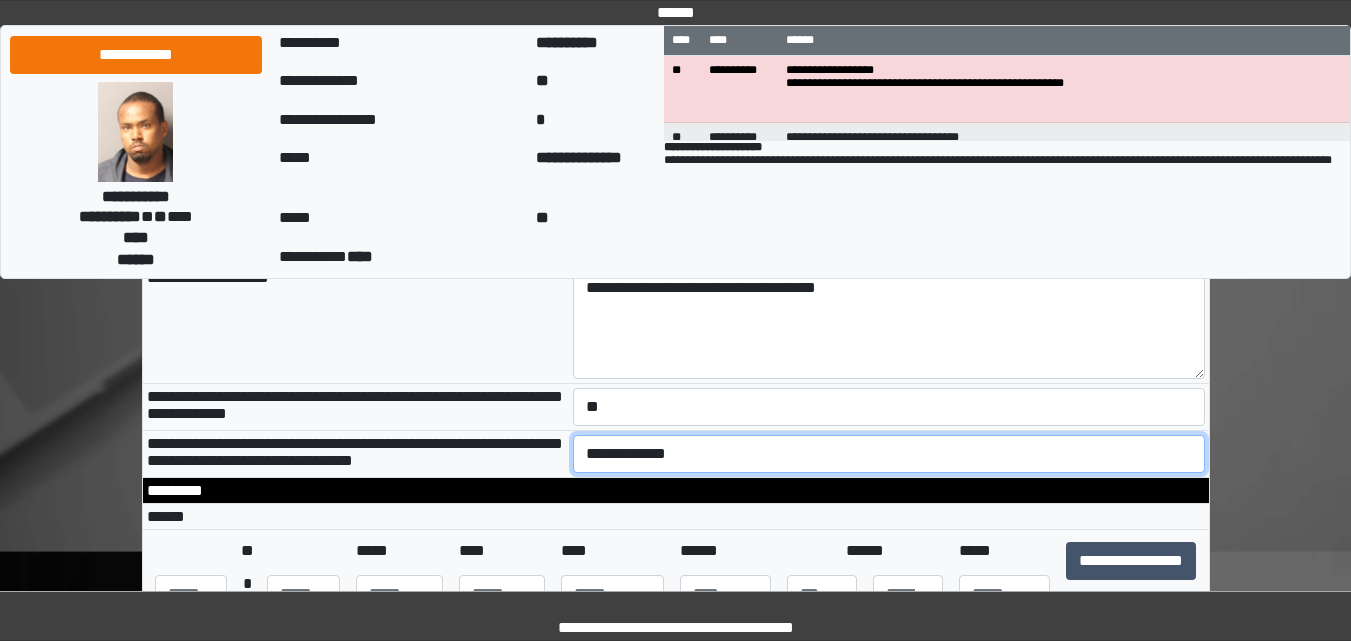 click on "**********" at bounding box center [889, 454] 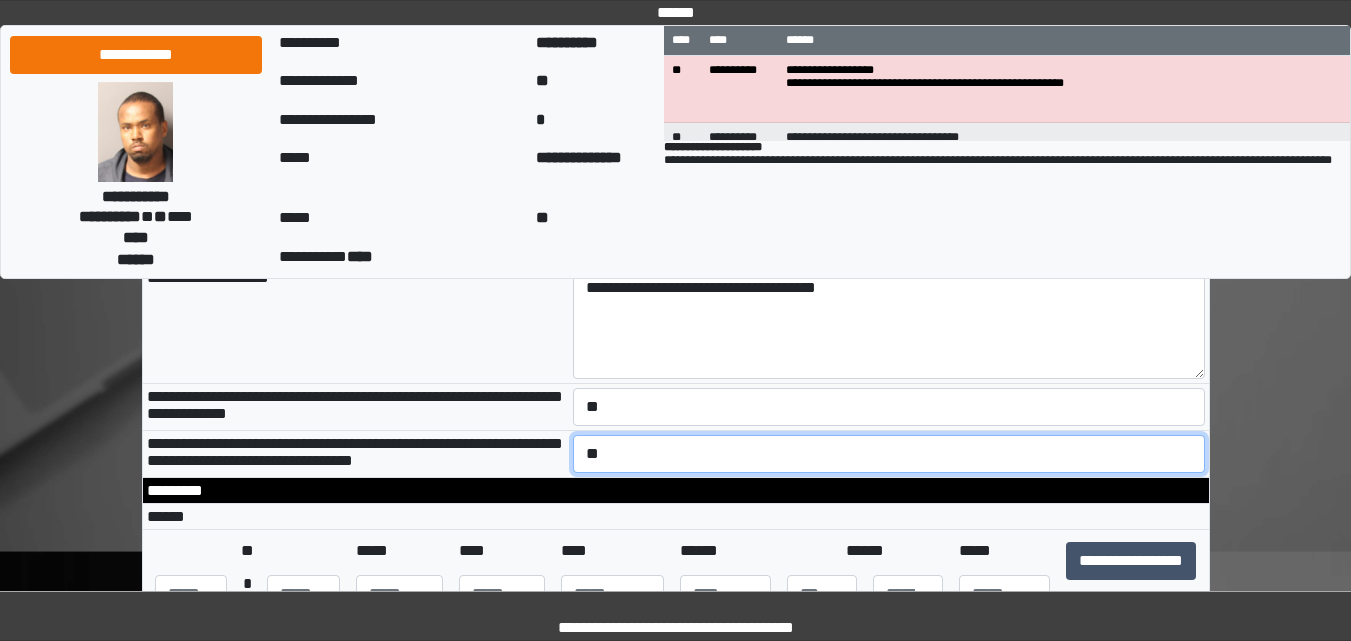click on "**********" at bounding box center [889, 454] 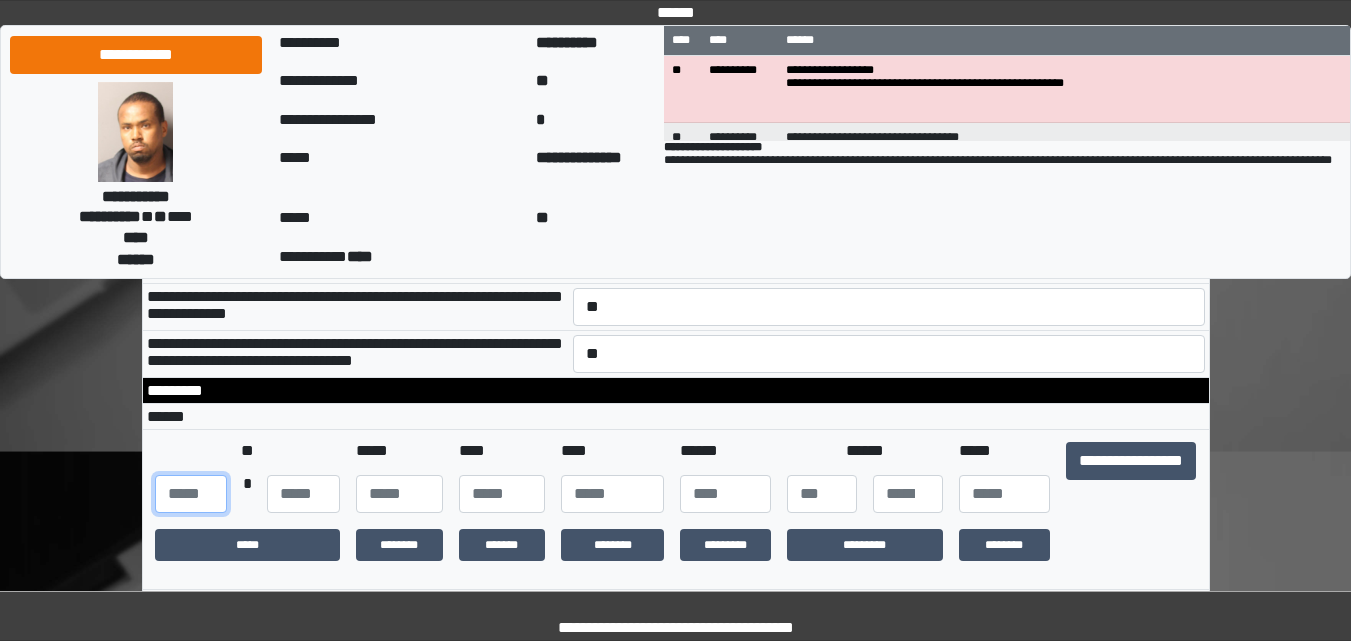 click at bounding box center [191, 494] 